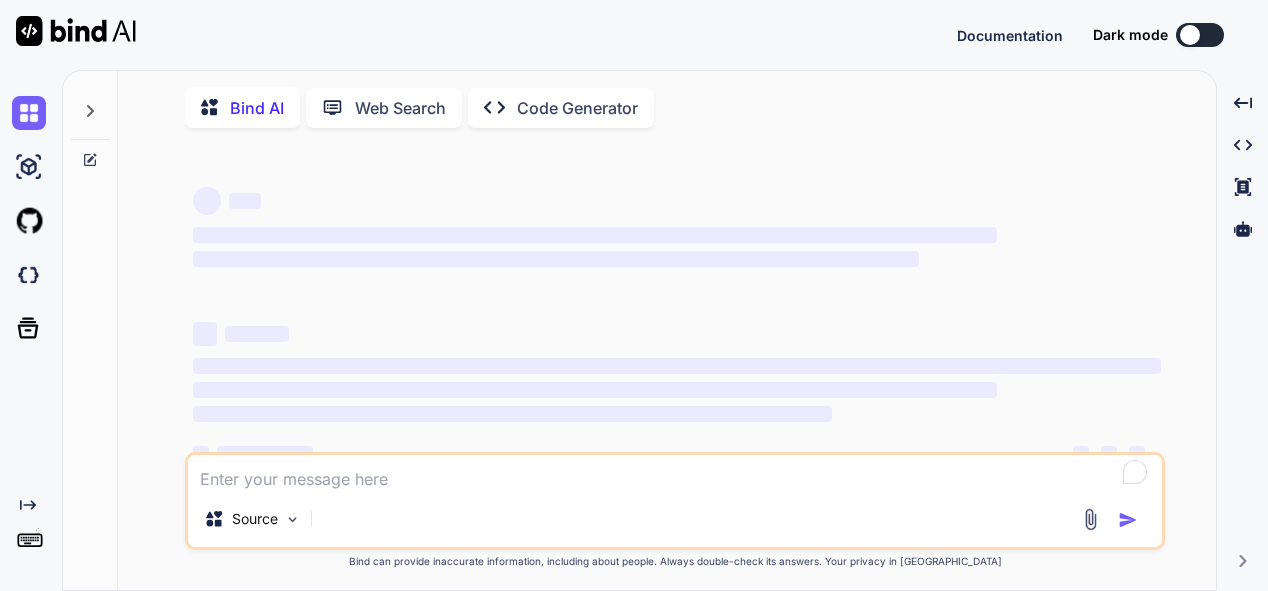 scroll, scrollTop: 0, scrollLeft: 0, axis: both 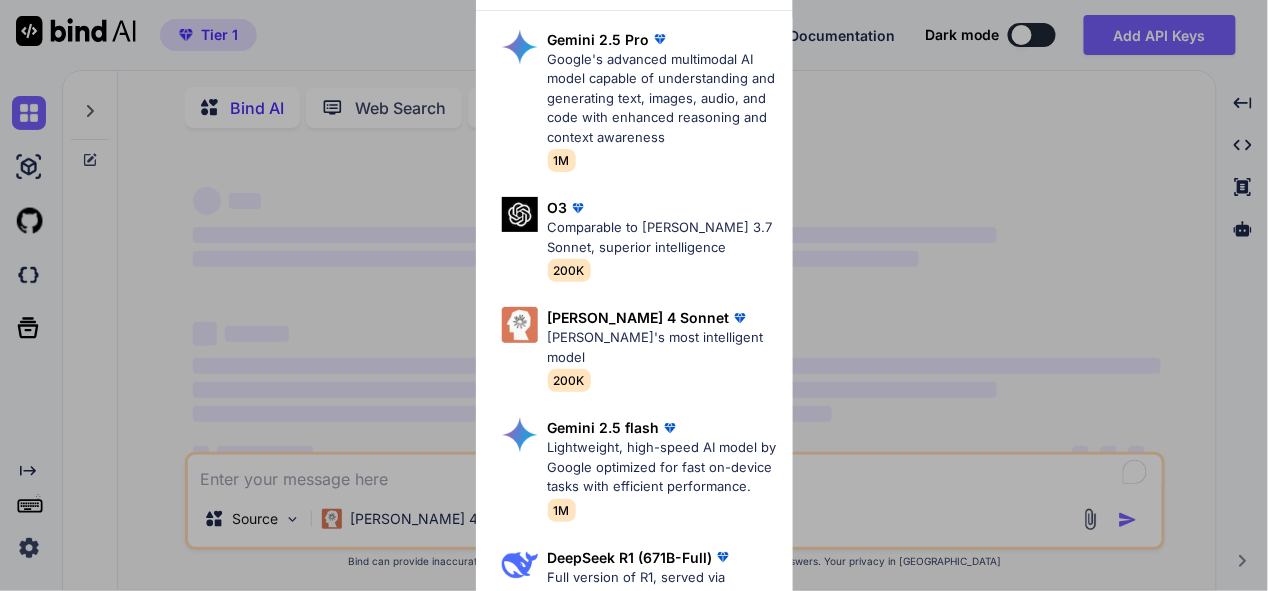 click on "Ultra Models Gemini 2.5 Pro Google's advanced multimodal AI model capable of understanding and generating text, images, audio, and code with enhanced reasoning and context awareness 1M O3 Comparable to [PERSON_NAME] 3.7 Sonnet, superior intelligence 200K [PERSON_NAME] 4 Sonnet [PERSON_NAME]'s most intelligent model 200K Gemini 2.5 flash Lightweight, high-speed AI model by Google optimized for fast on-device tasks with efficient performance. 1M DeepSeek R1 (671B-Full) Full version of R1, served via DeepSeek API 131K [PERSON_NAME] 3.7 Sonnet (Anthropic) [PERSON_NAME]'s most intelligent model 200K O4 mini OpenAI's most advanced reasoning model series 200K DeepSeek R1 (70B-Distill US Hosted) Reasoning at 1000 tokens/second, beats GPT-o1 & [PERSON_NAME] 3.5 Sonnet 128k" at bounding box center [634, 295] 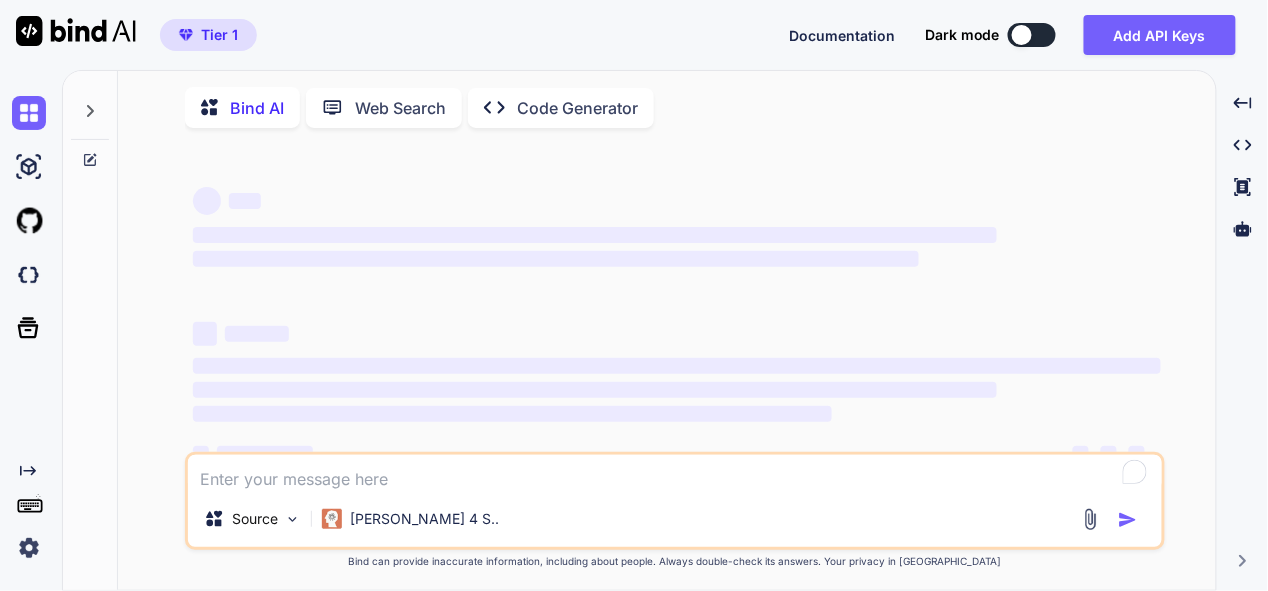 click 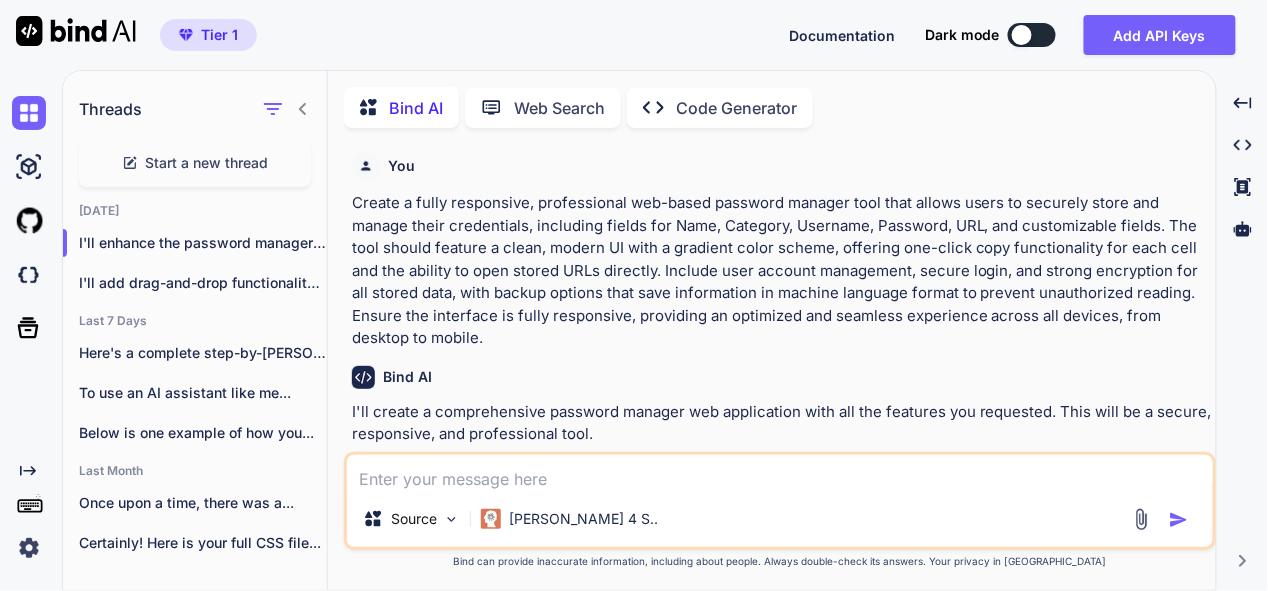 click on "Threads" at bounding box center (110, 109) 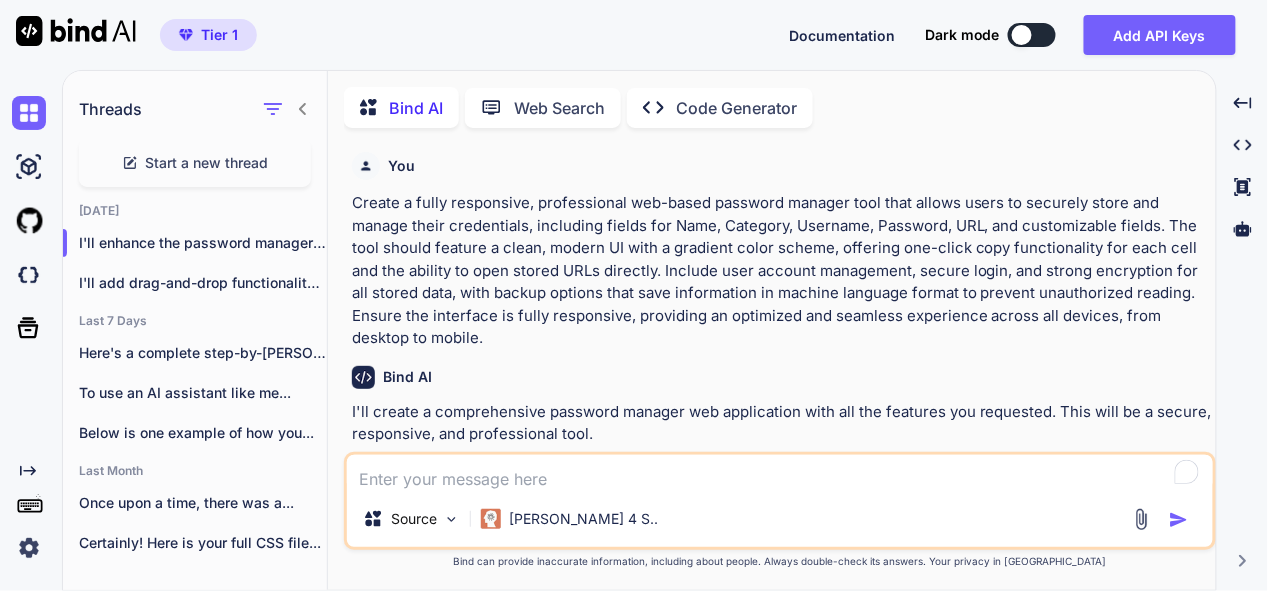 scroll, scrollTop: 9773, scrollLeft: 0, axis: vertical 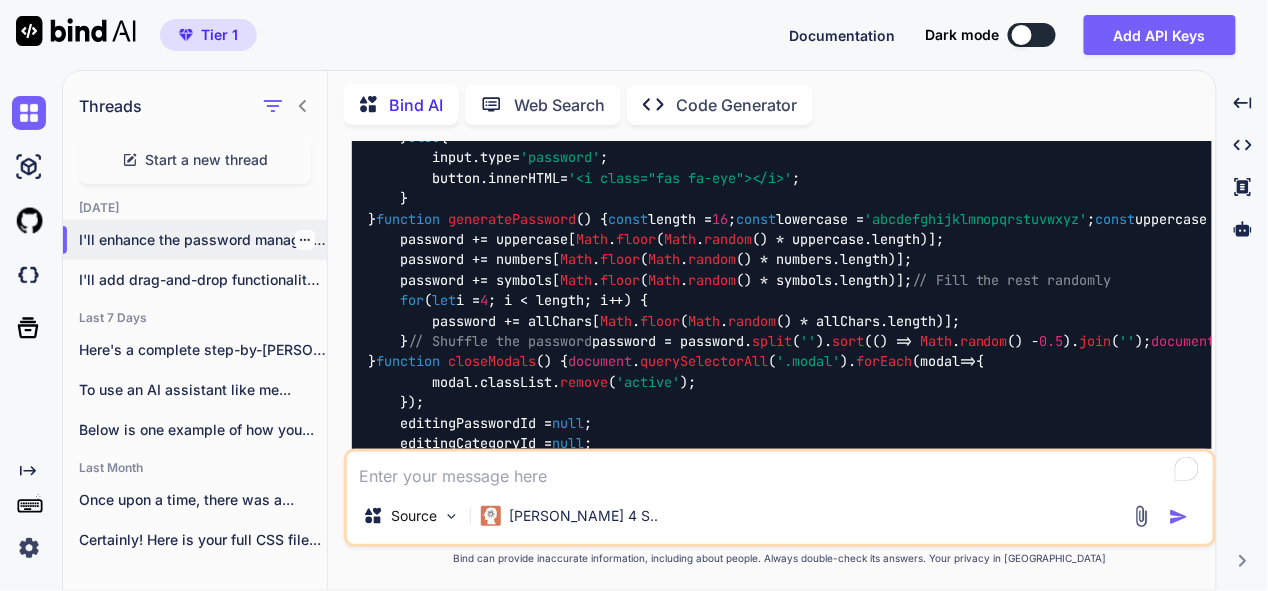 click on "I'll enhance the password manager with custom..." at bounding box center [203, 240] 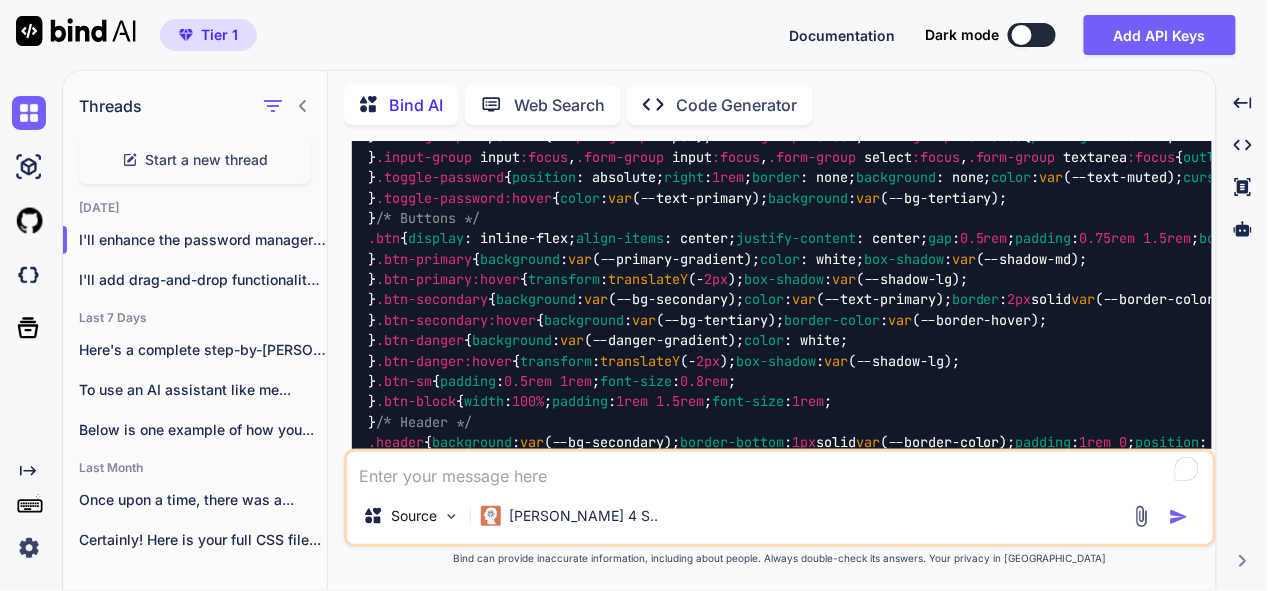 scroll, scrollTop: 31630, scrollLeft: 0, axis: vertical 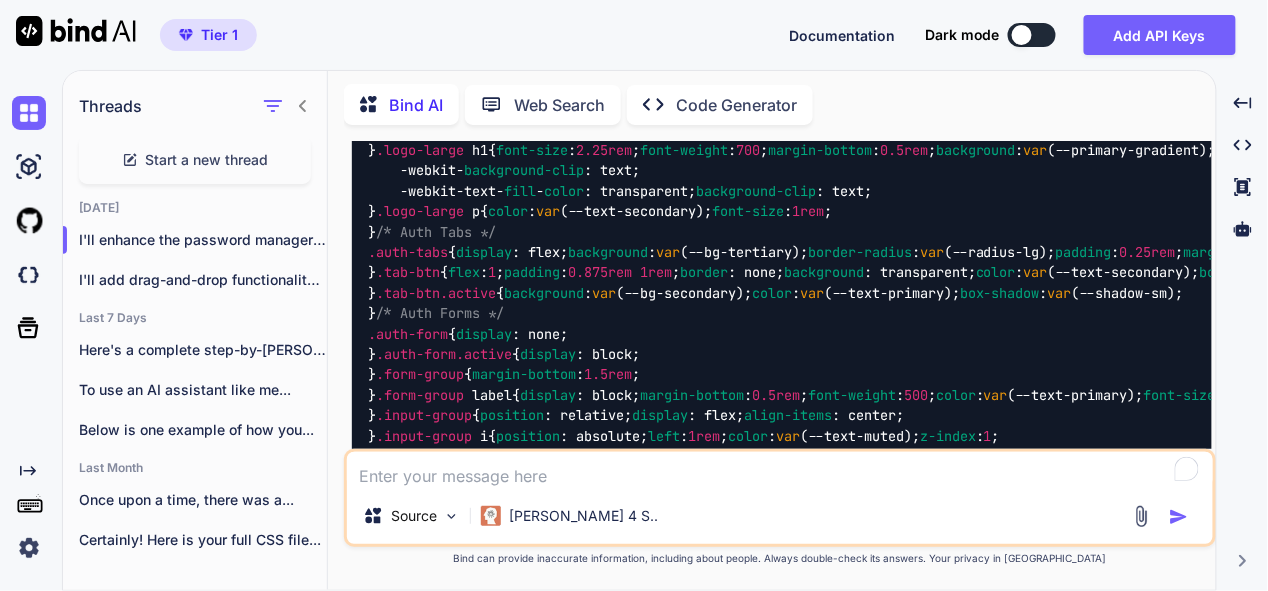 drag, startPoint x: 1236, startPoint y: 433, endPoint x: 1241, endPoint y: 313, distance: 120.10412 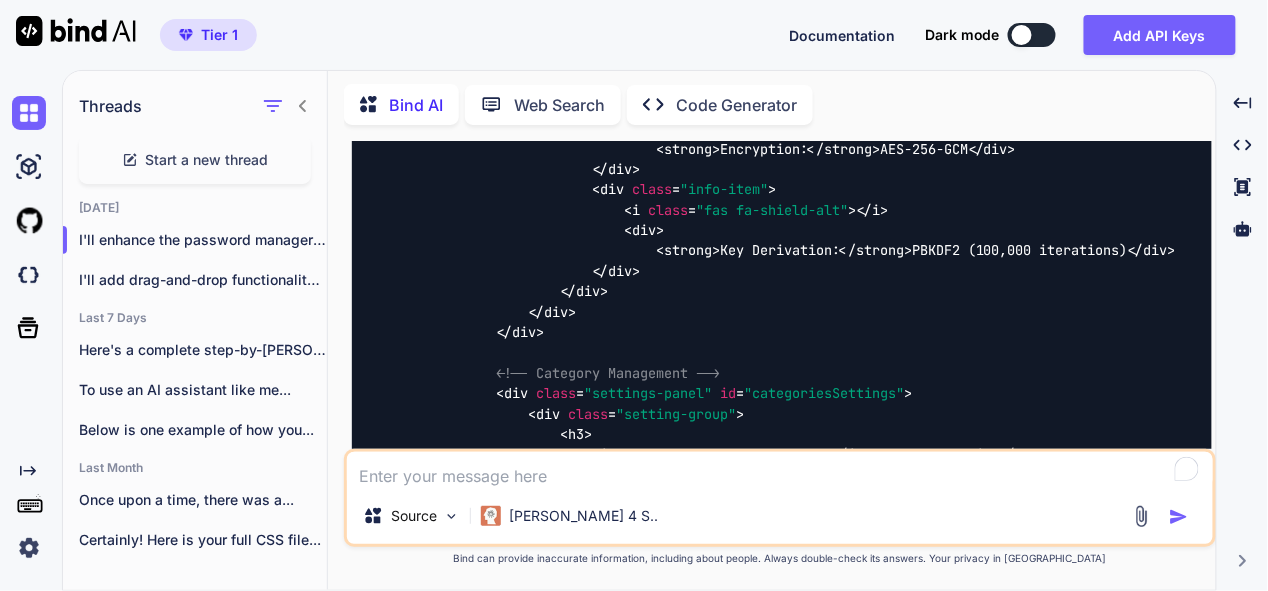 scroll, scrollTop: 29430, scrollLeft: 0, axis: vertical 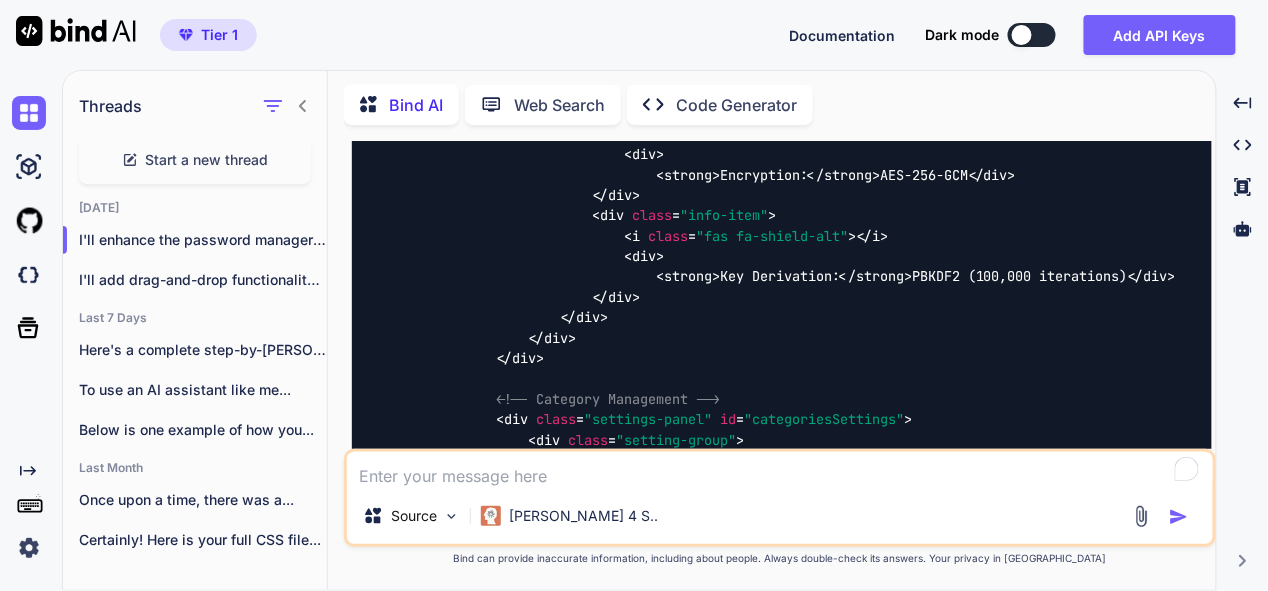 drag, startPoint x: 1211, startPoint y: 424, endPoint x: 883, endPoint y: 396, distance: 329.19296 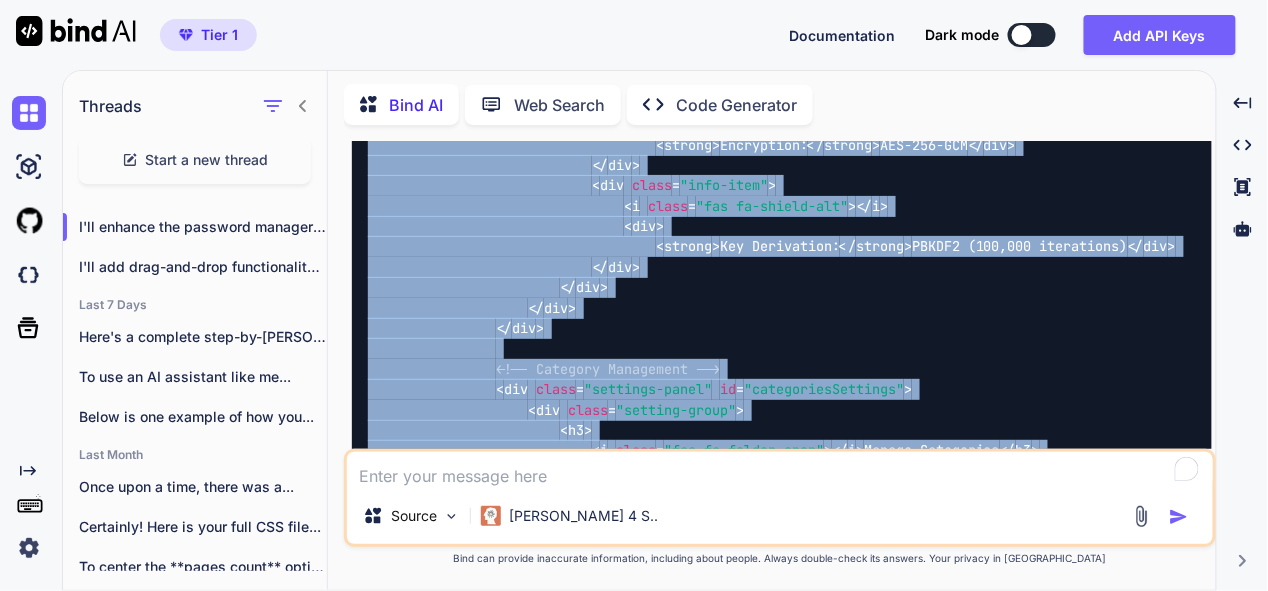 scroll, scrollTop: 0, scrollLeft: 0, axis: both 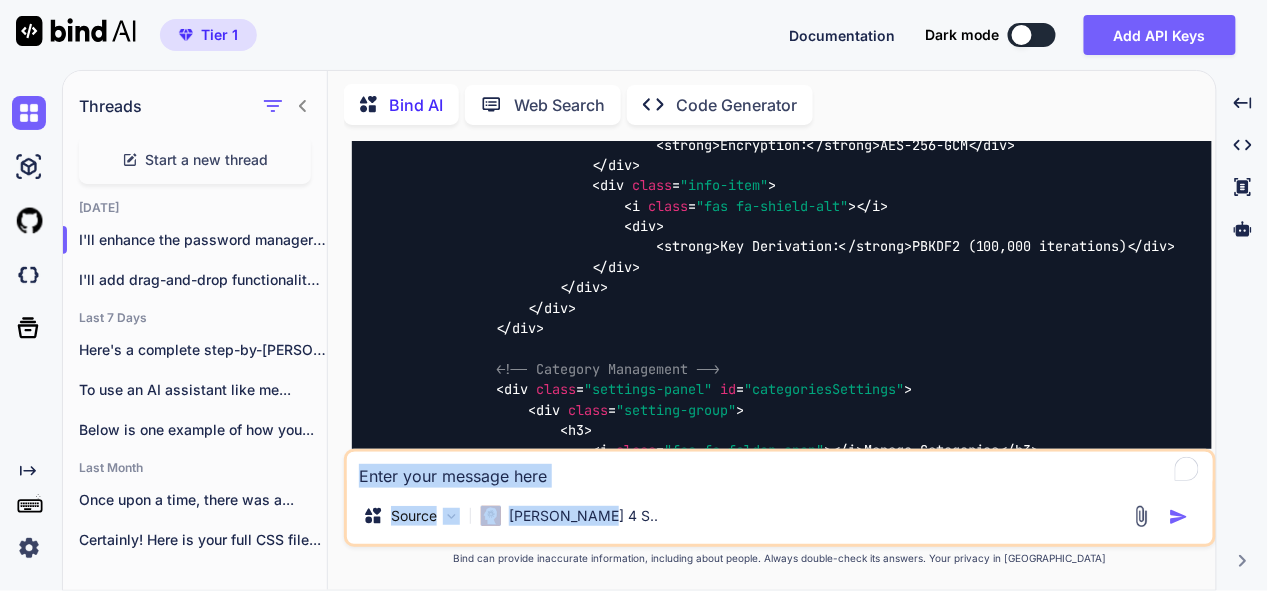 drag, startPoint x: 1215, startPoint y: 496, endPoint x: 1214, endPoint y: 444, distance: 52.009613 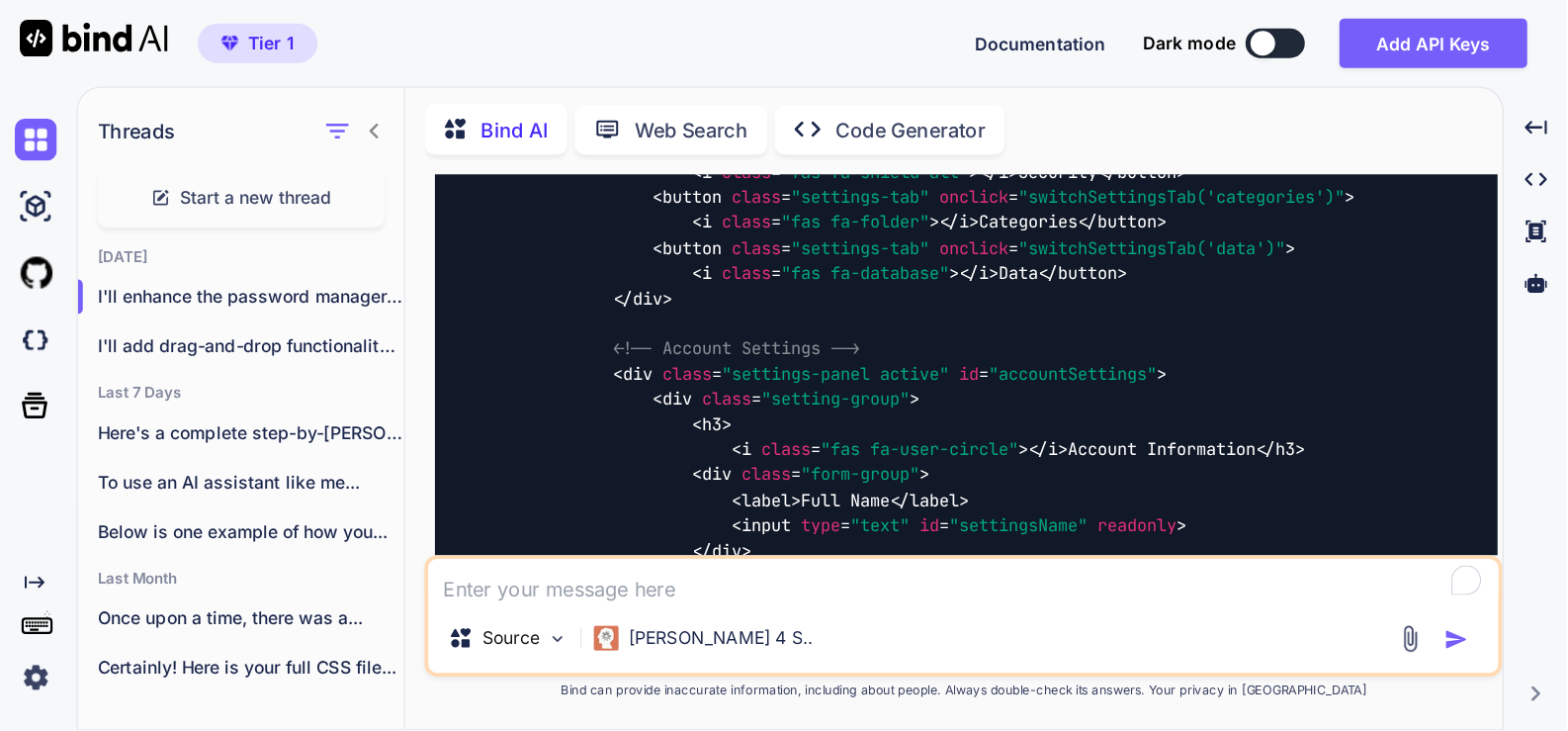 scroll, scrollTop: 28350, scrollLeft: 0, axis: vertical 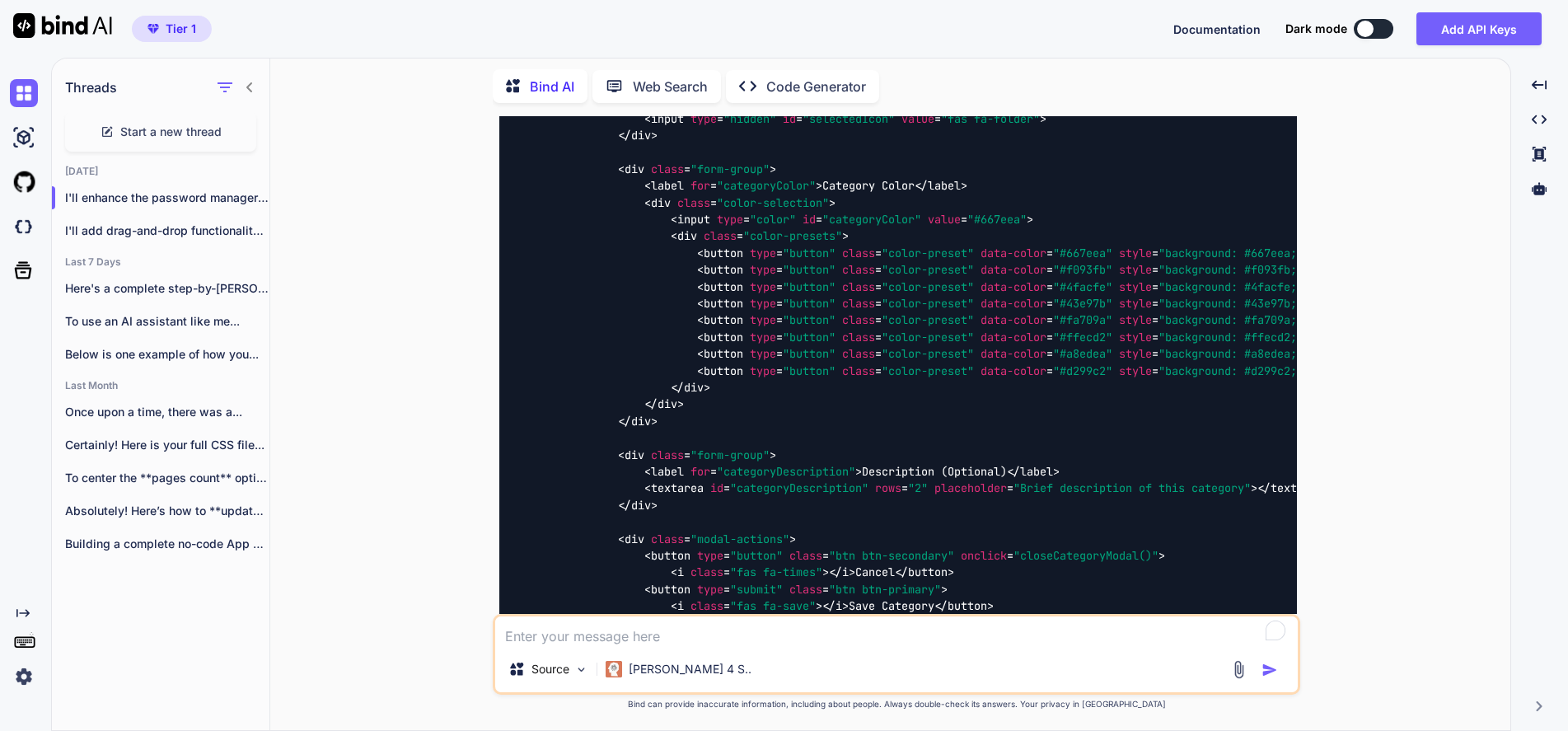 type on "x" 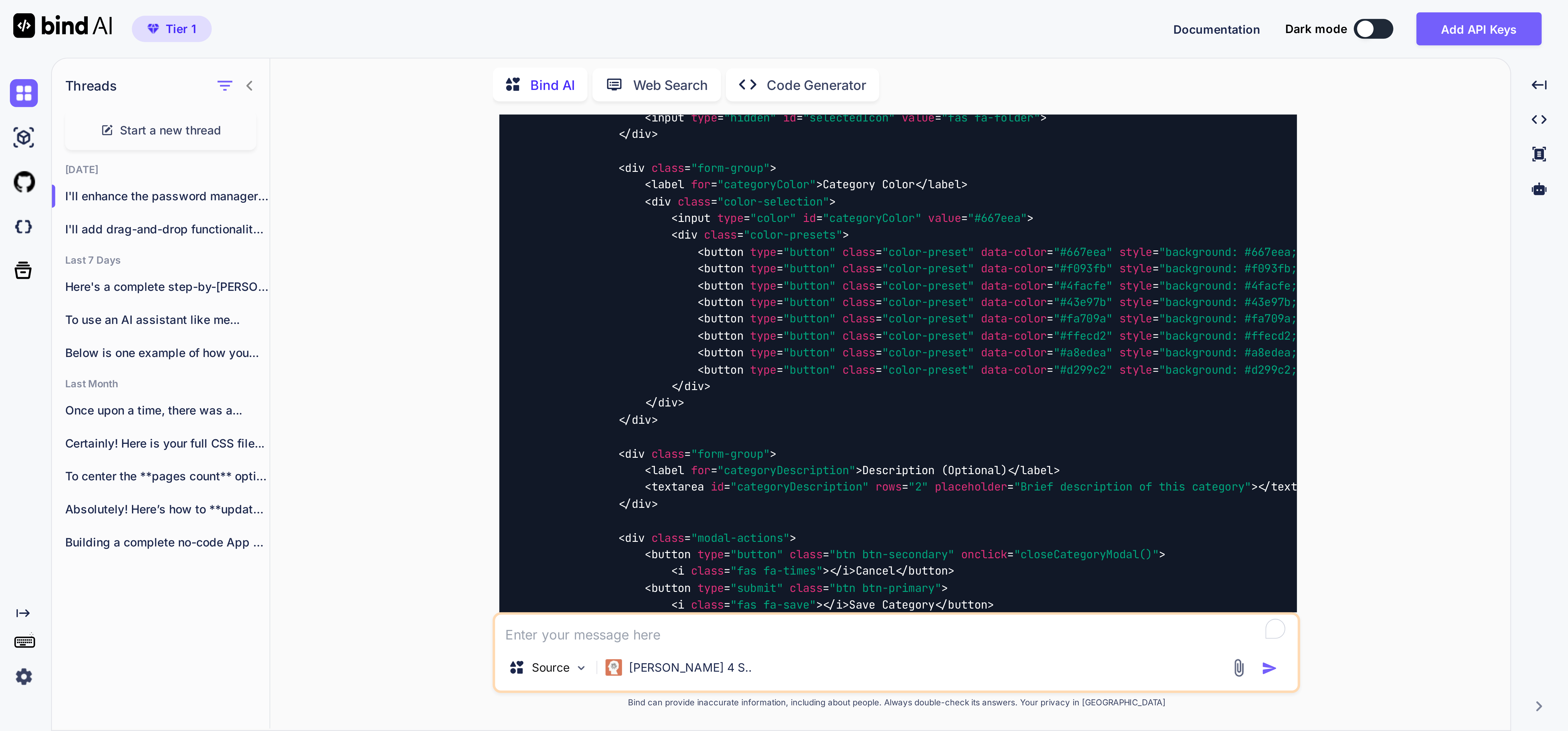 scroll, scrollTop: 2, scrollLeft: 0, axis: vertical 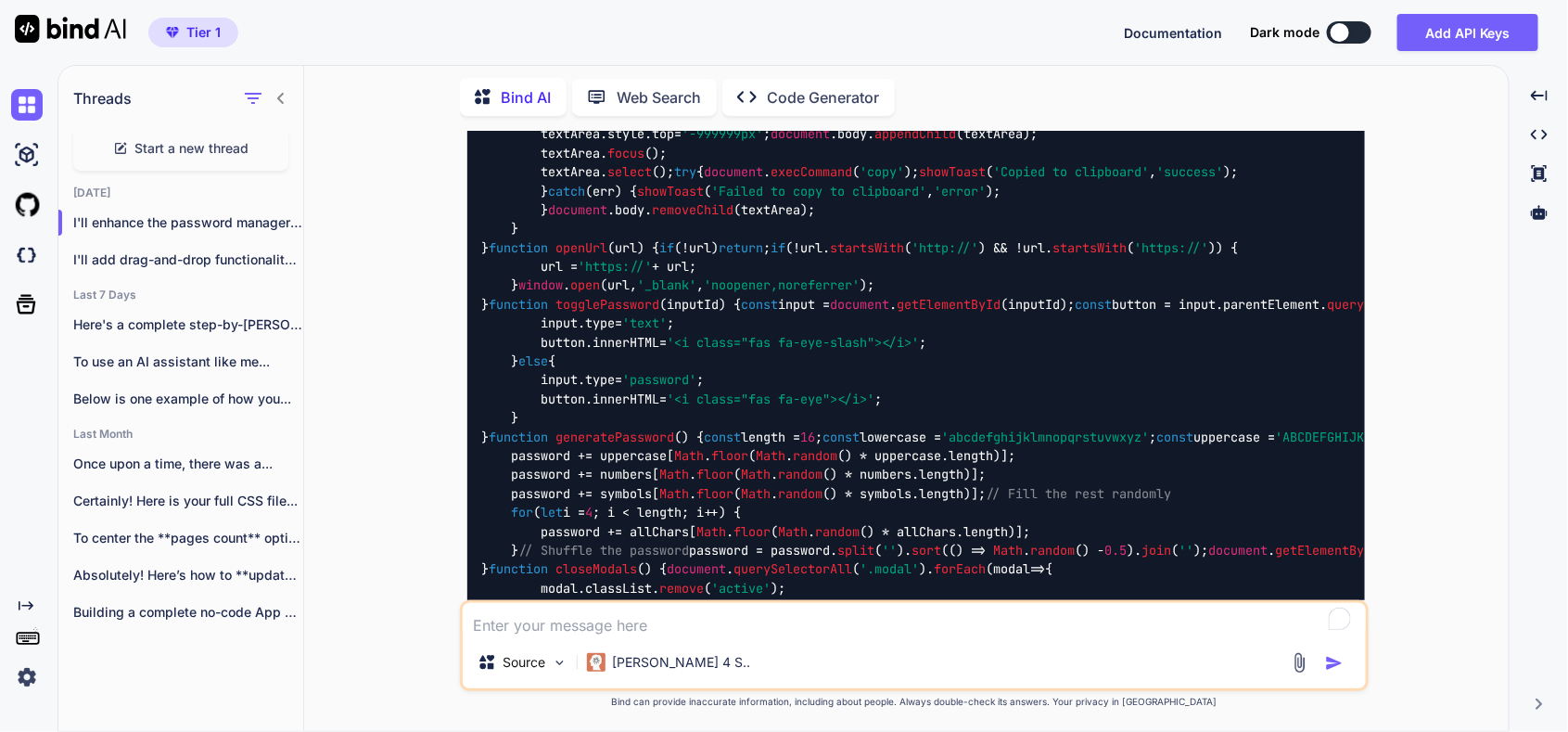 click at bounding box center [1343, -26323] 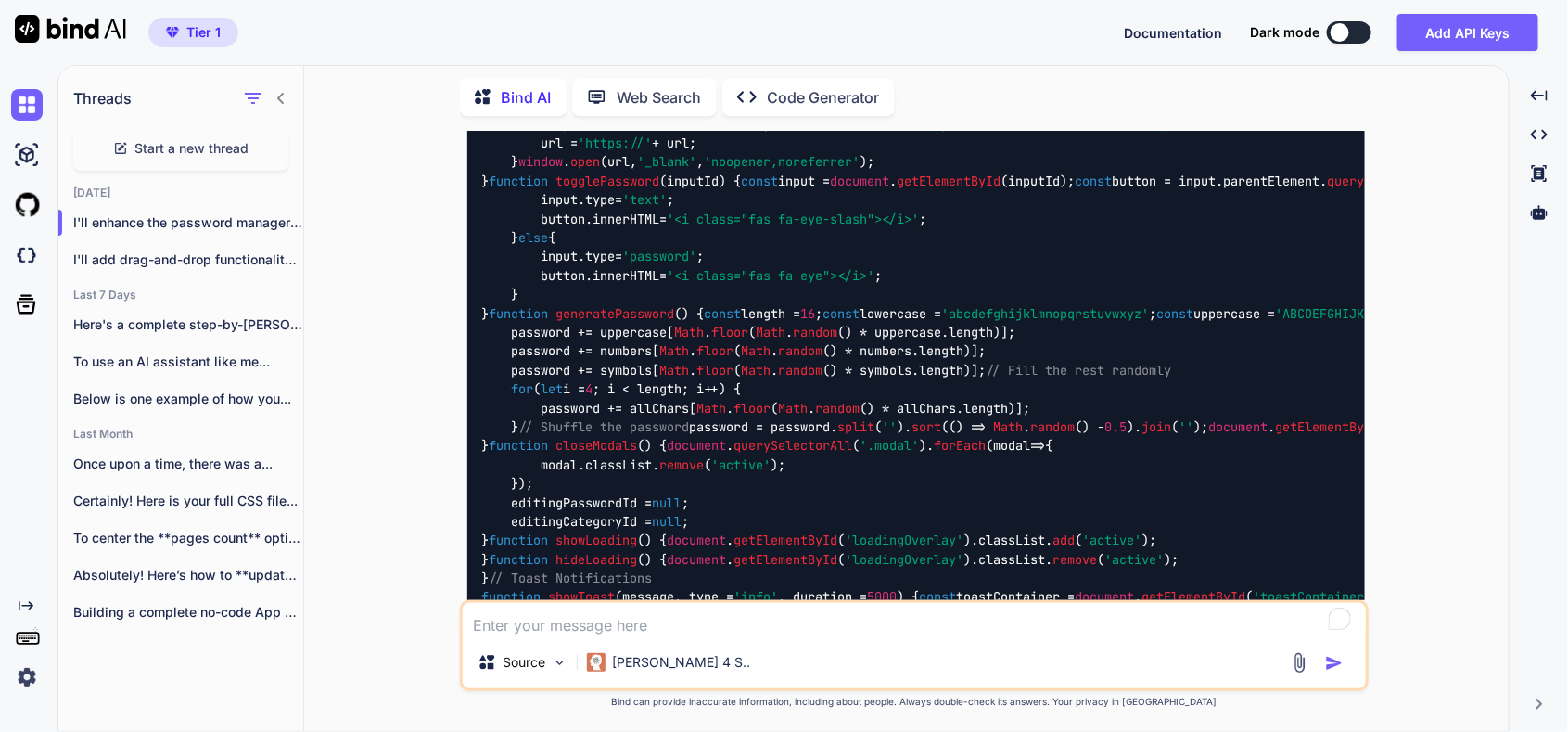 click on "You Create a fully responsive, professional web-based password manager tool that allows users to securely store and manage their credentials, including fields for Name, Category, Username, Password, URL, and customizable fields. The tool should feature a clean, modern UI with a gradient color scheme, offering one-click copy functionality for each cell and the ability to open stored URLs directly. Include user account management, secure login, and strong encryption for all stored data, with backup options that save information in machine language format to prevent unauthorized reading. Ensure the interface is fully responsive, providing an optimized and seamless experience across all devices, from desktop to mobile. Bind AI I'll create a comprehensive password manager web application with all the features you requested. This will be a secure, responsive, and professional tool.
HTML Structure
Html <!DOCTYPE  html >
< html   lang = "en" >
< head >
< meta   charset = "UTF-8" >
< meta   name =" at bounding box center (916, 366) 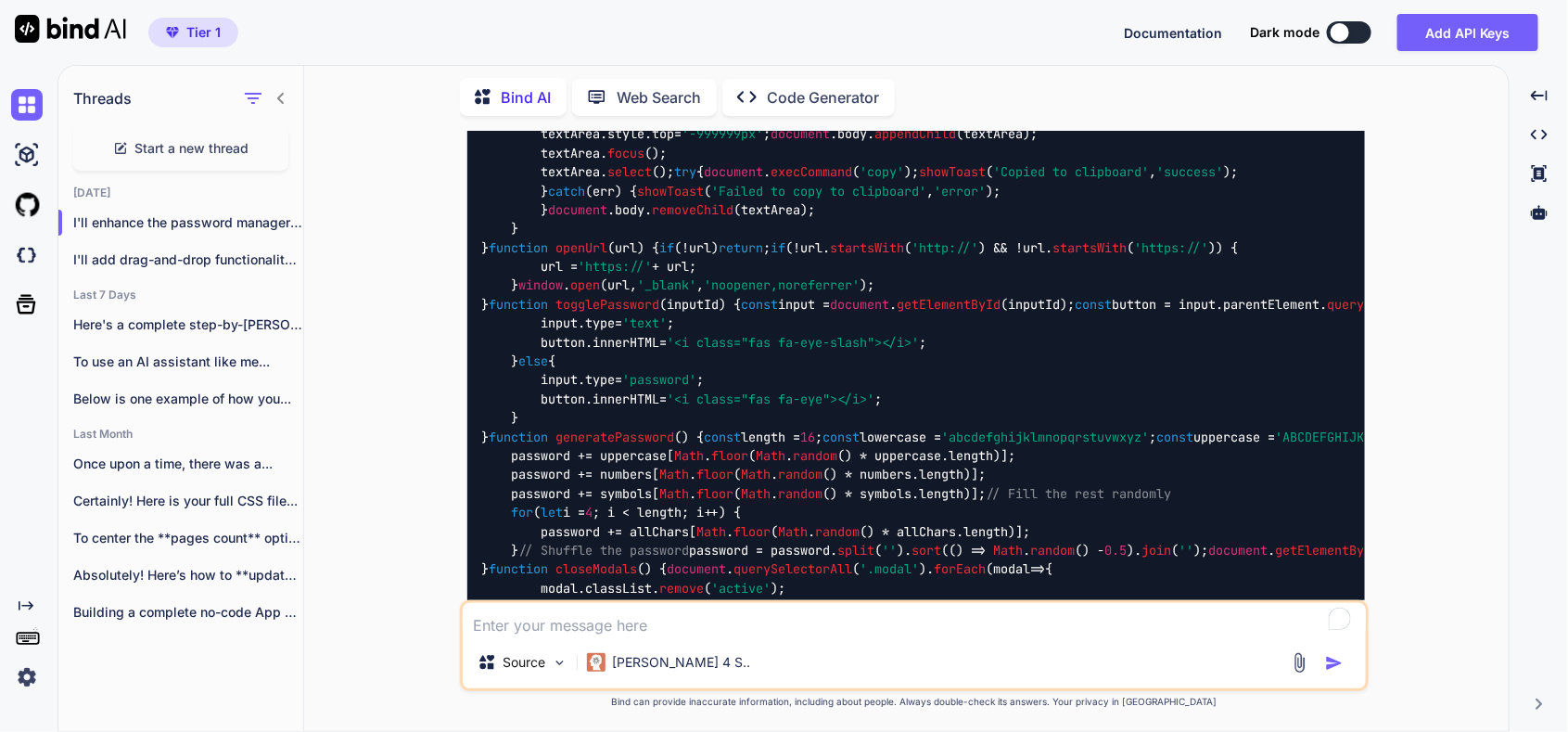 scroll, scrollTop: 45336, scrollLeft: 0, axis: vertical 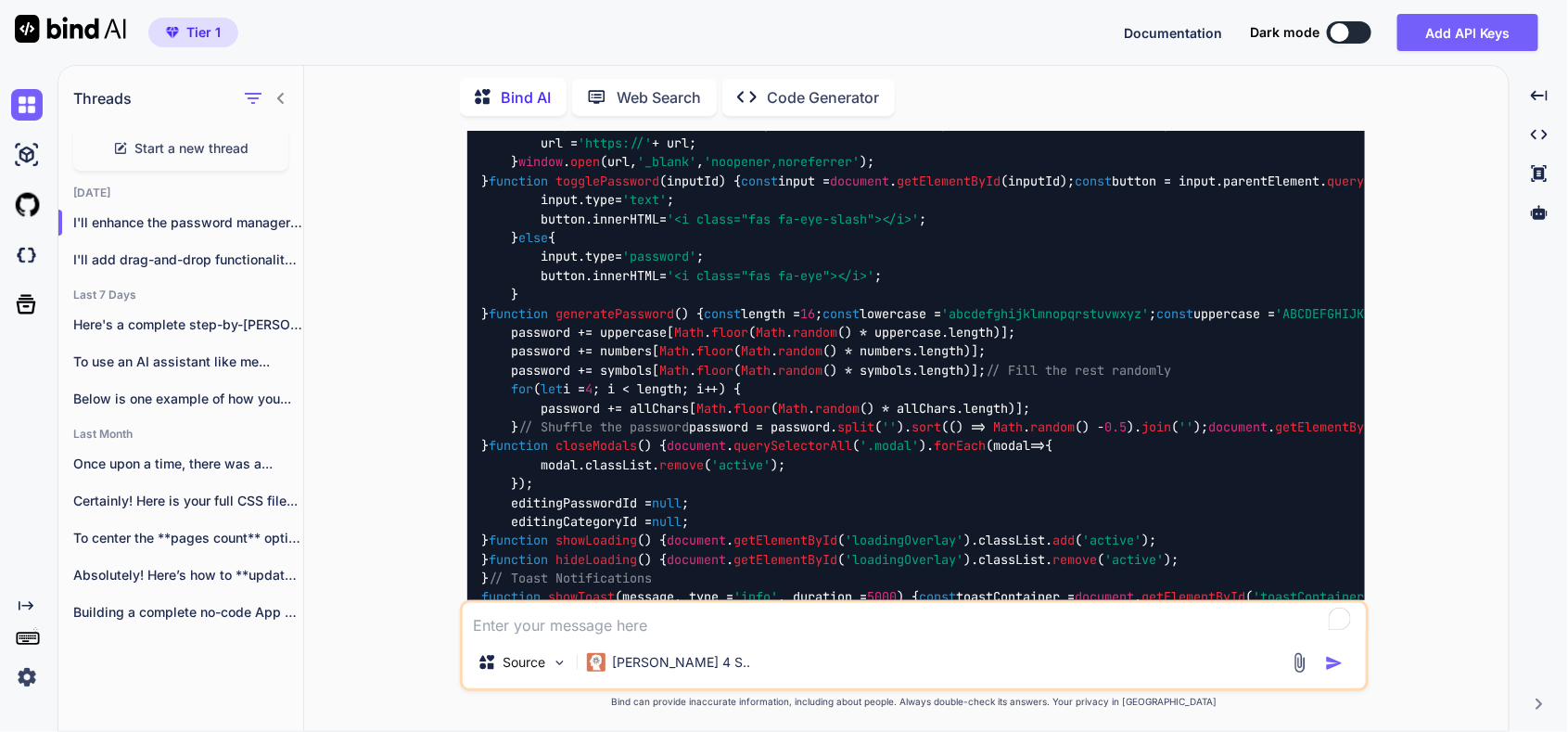 click at bounding box center [1317, -26447] 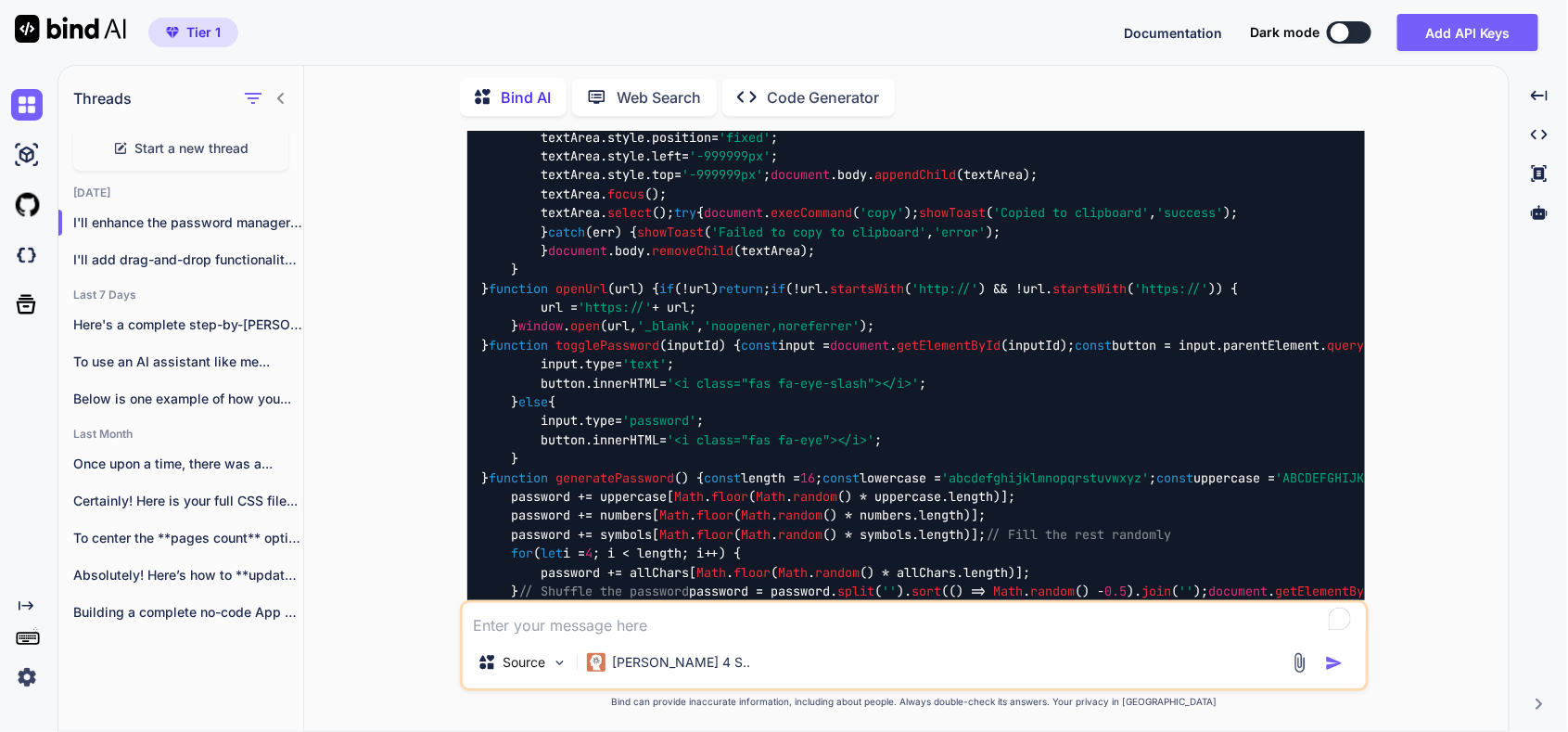 scroll, scrollTop: 45212, scrollLeft: 0, axis: vertical 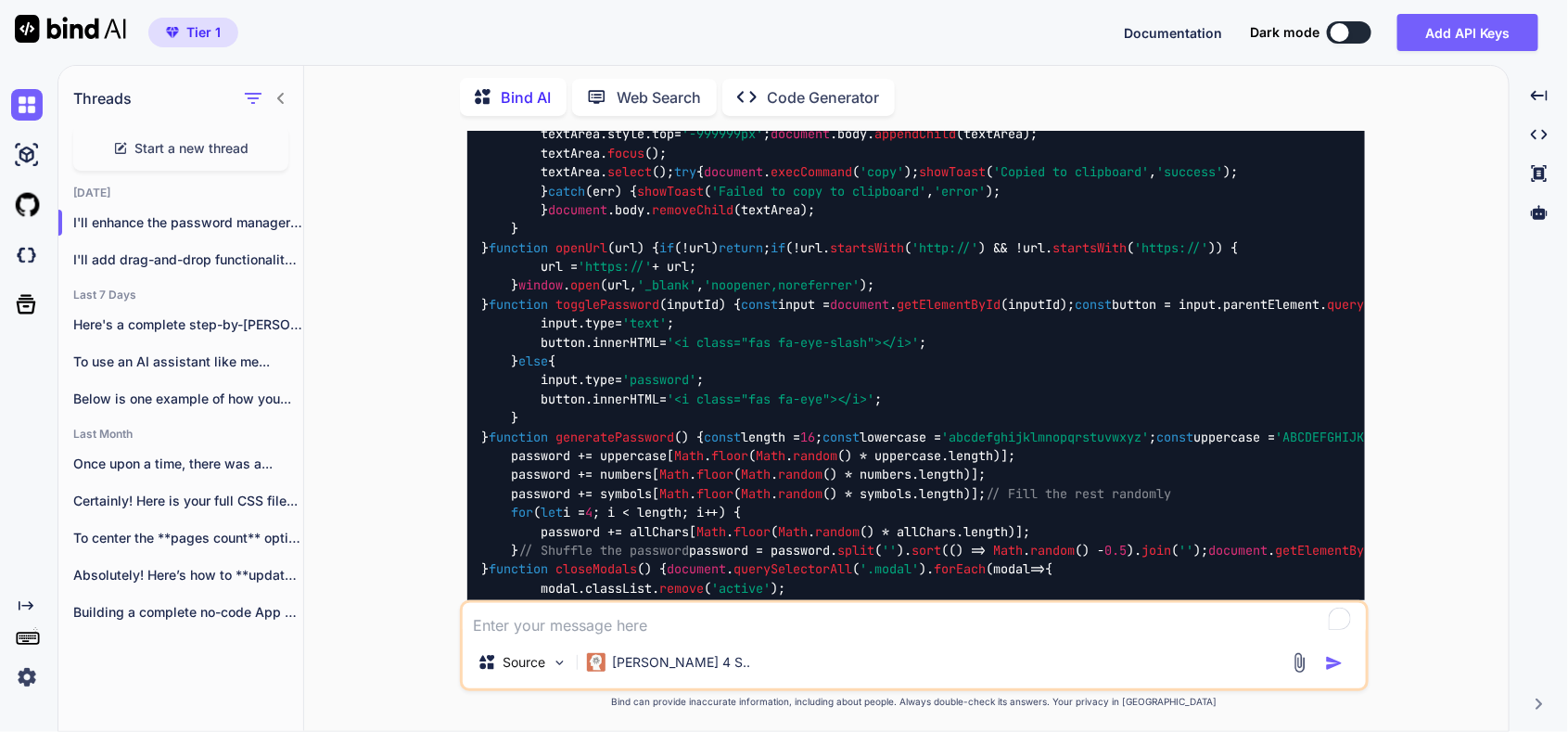 click at bounding box center (1291, -26323) 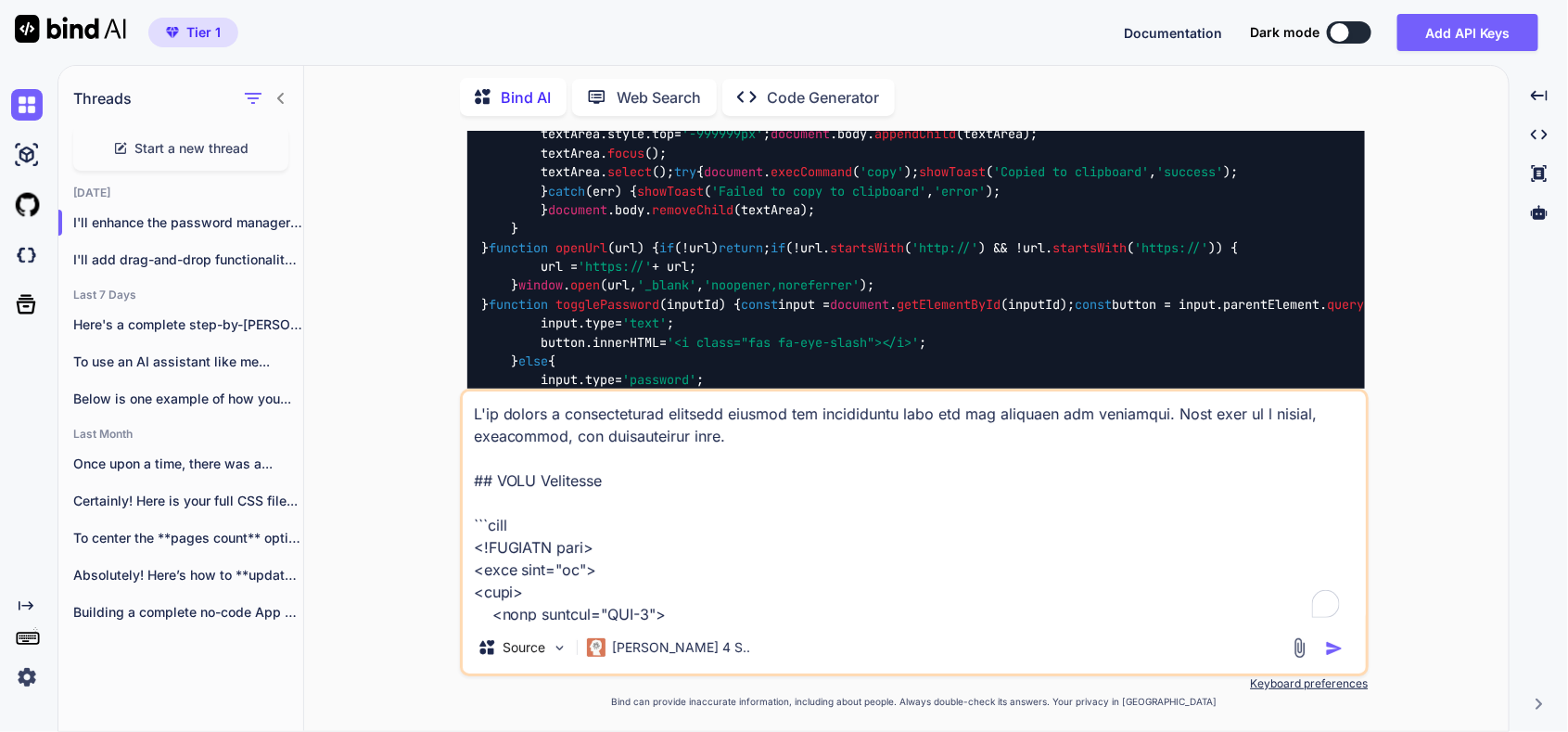 scroll, scrollTop: 52749, scrollLeft: 0, axis: vertical 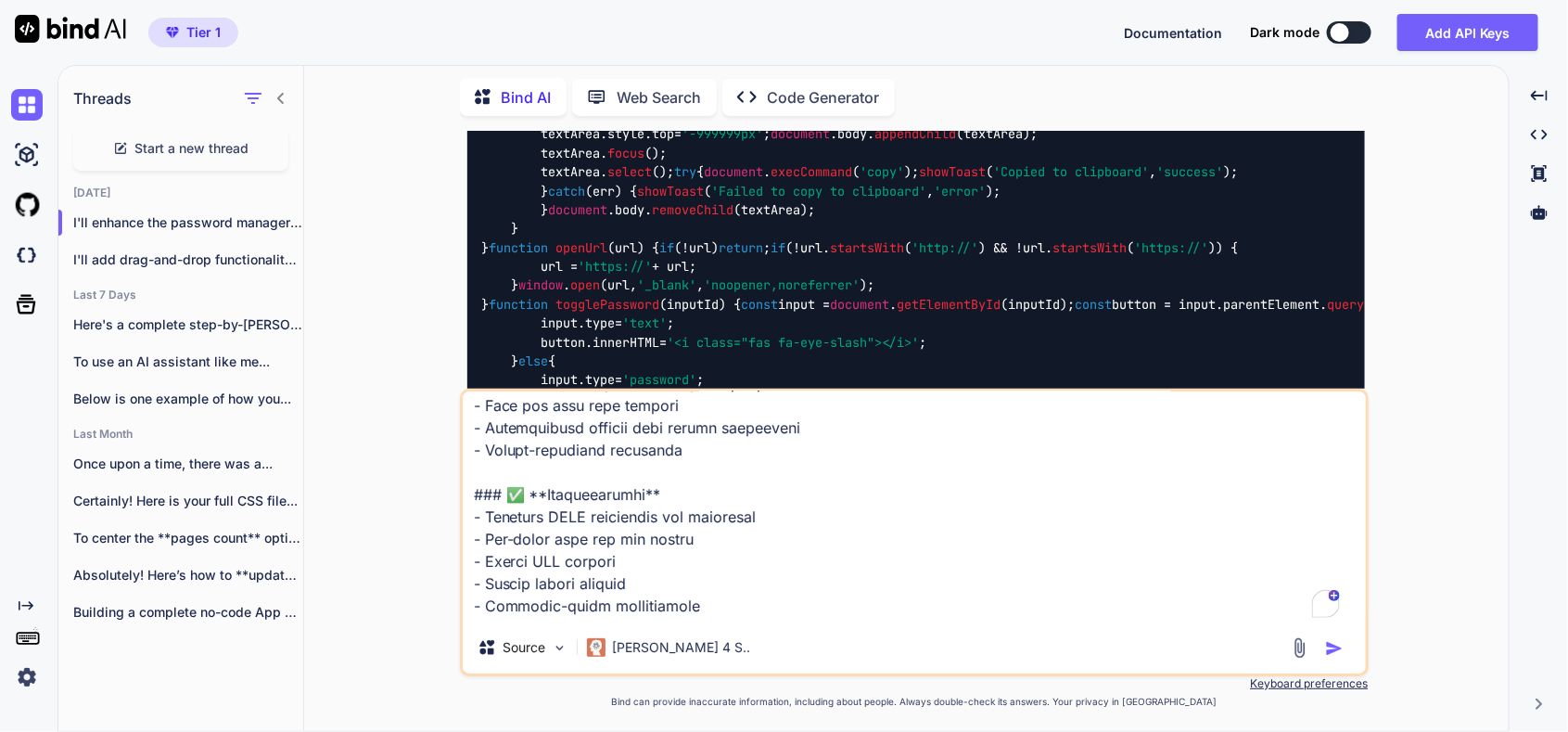 type on "I'll create a comprehensive password manager web application with all the features you requested. This will be a secure, responsive, and professional tool.
## HTML Structure
```html
<!DOCTYPE html>
<html lang="en">
<head>
<meta charset="UTF-8">
<meta name="viewport" content="width=device-width, initial-scale=1.0">
<title>SecureVault - Password Manager</title>
<link rel="stylesheet" href="styles.css">
<link href="https://cdnjs.cloudflare.com/ajax/libs/font-awesome/6.0.0/css/all.min.css" rel="stylesheet">
</head>
<body>
<!-- Login Screen -->
<div id="loginScreen" class="screen active">
<div class="login-container">
<div class="login-header">
<i class="fas fa-shield-alt"></i>
<h1>SecureVault</h1>
<p>Your Personal Password Manager</p>
</div>
<div class="auth-tabs">
<button class="tab-btn active" onclick="switchTab('login')">Login</button>
<button..." 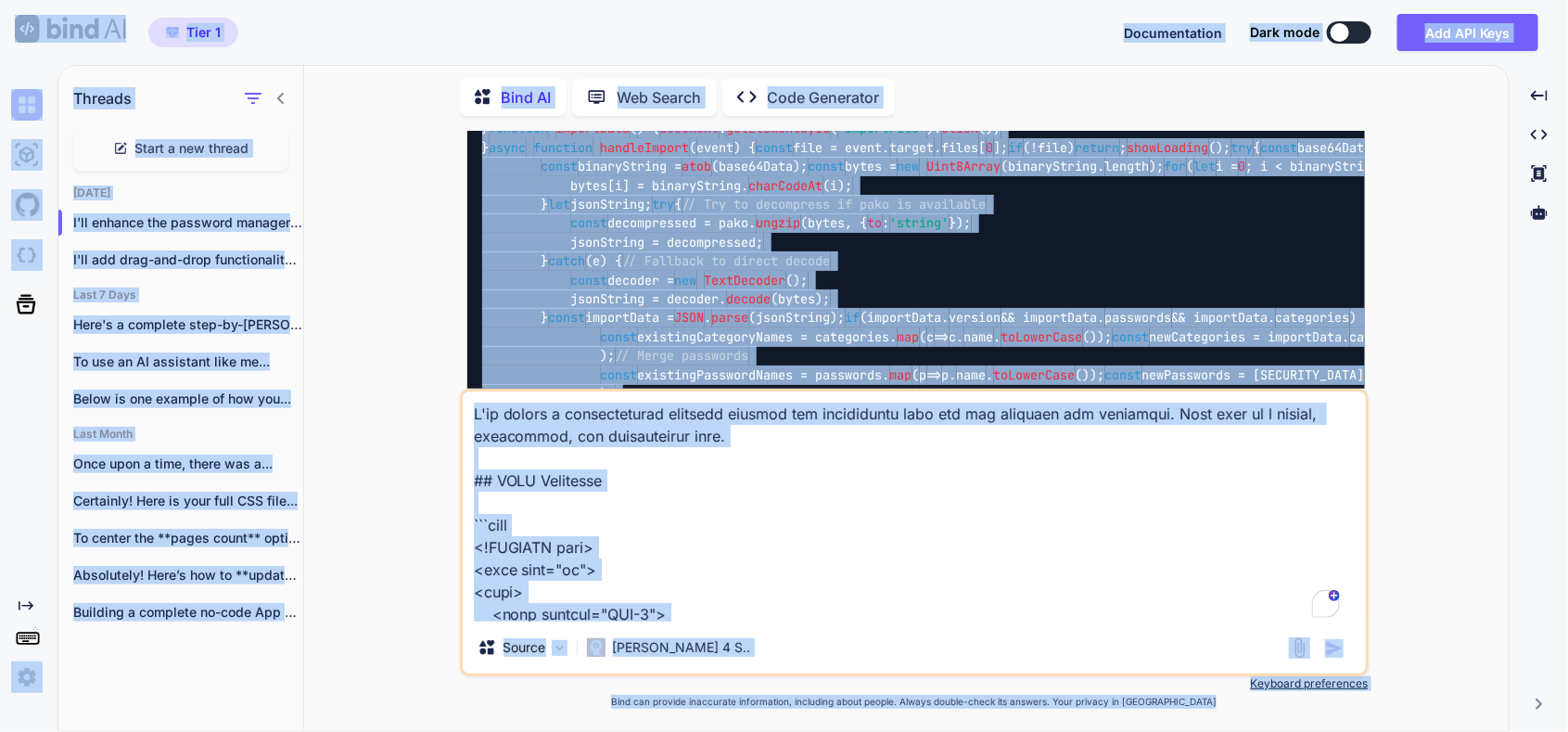 click on "AES-256-GCM encryption for all stored data" at bounding box center [924, -26397] 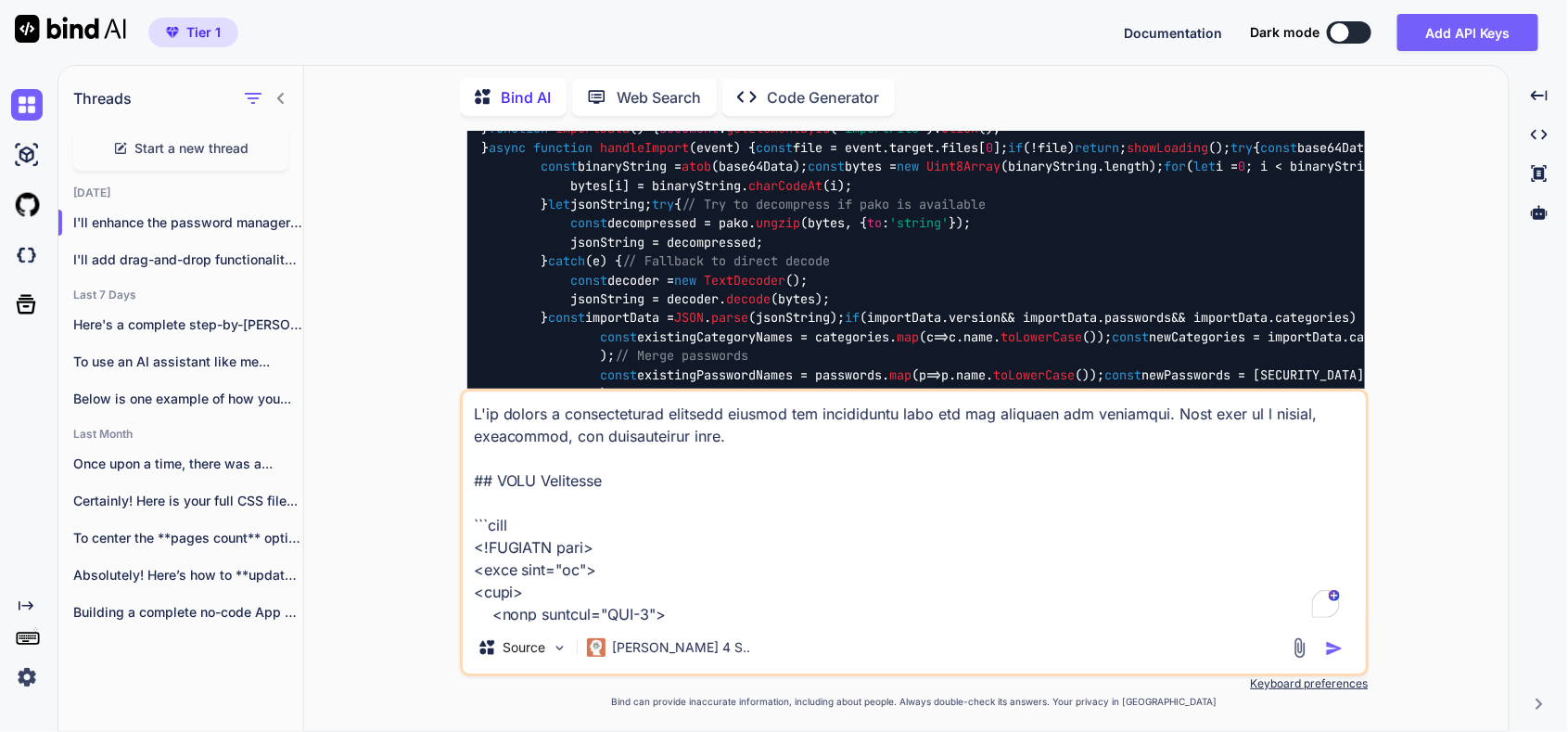 click at bounding box center (1299, 648) 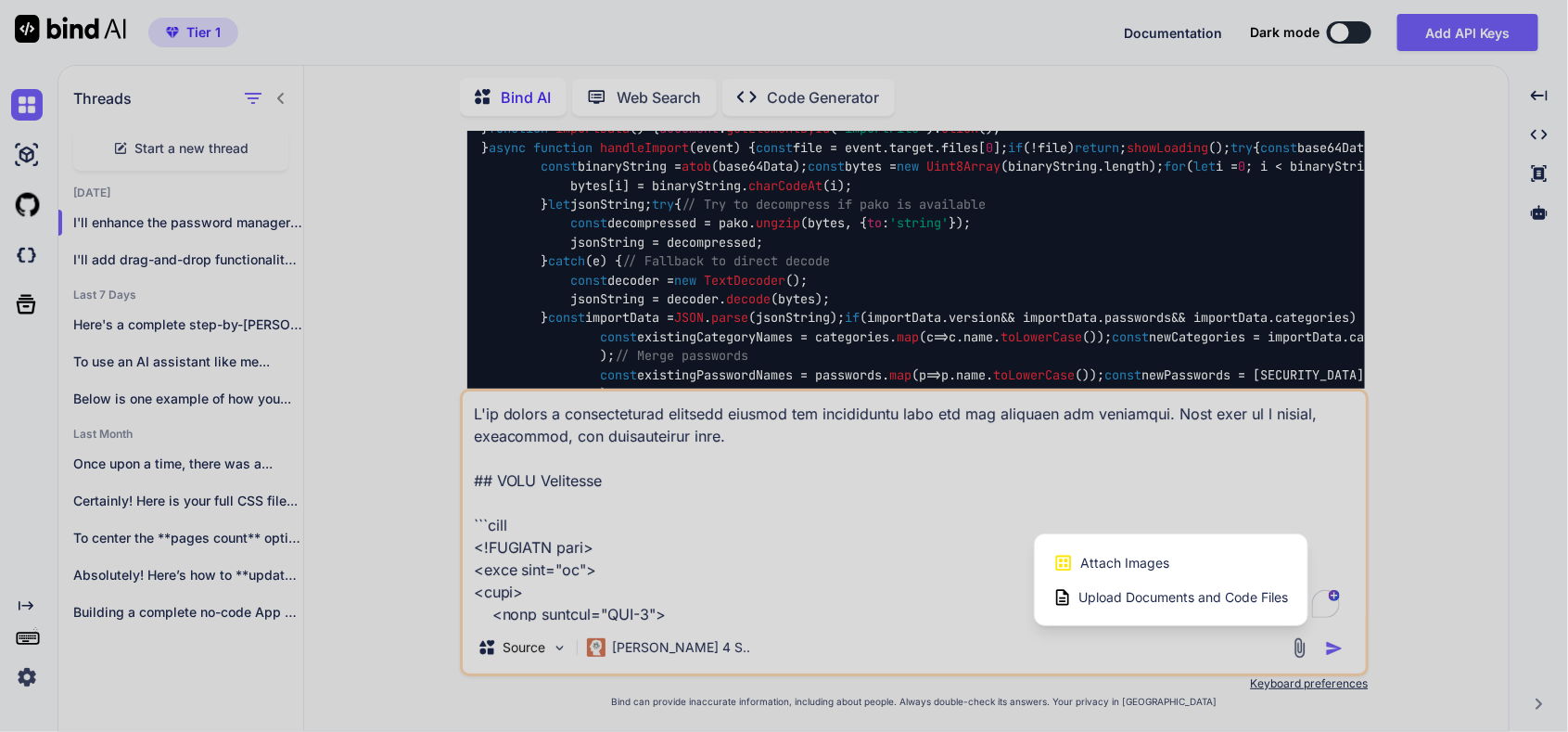 click on "Upload Documents and Code Files" at bounding box center [1184, 597] 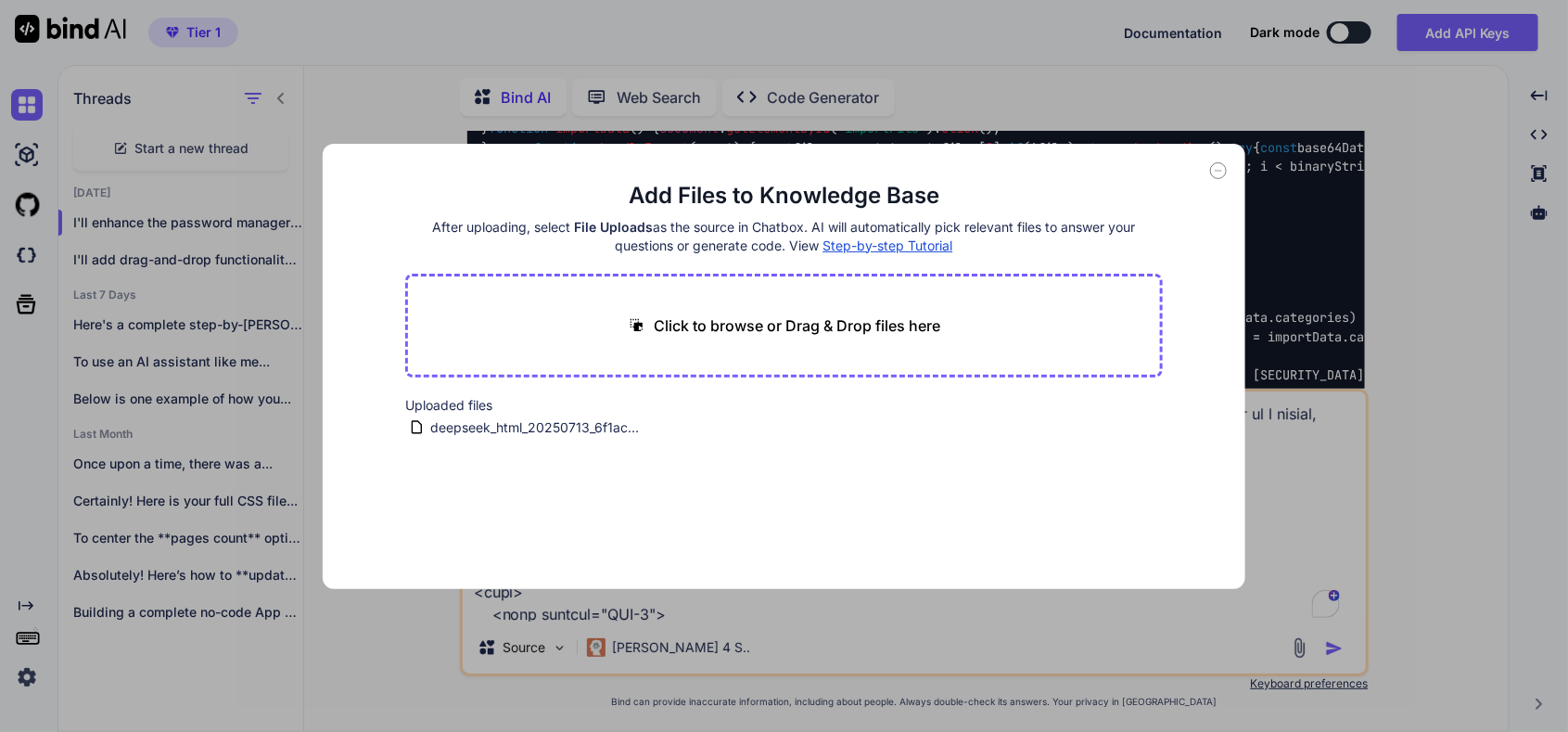 click on "Click to browse or Drag & Drop files here" at bounding box center (797, 326) 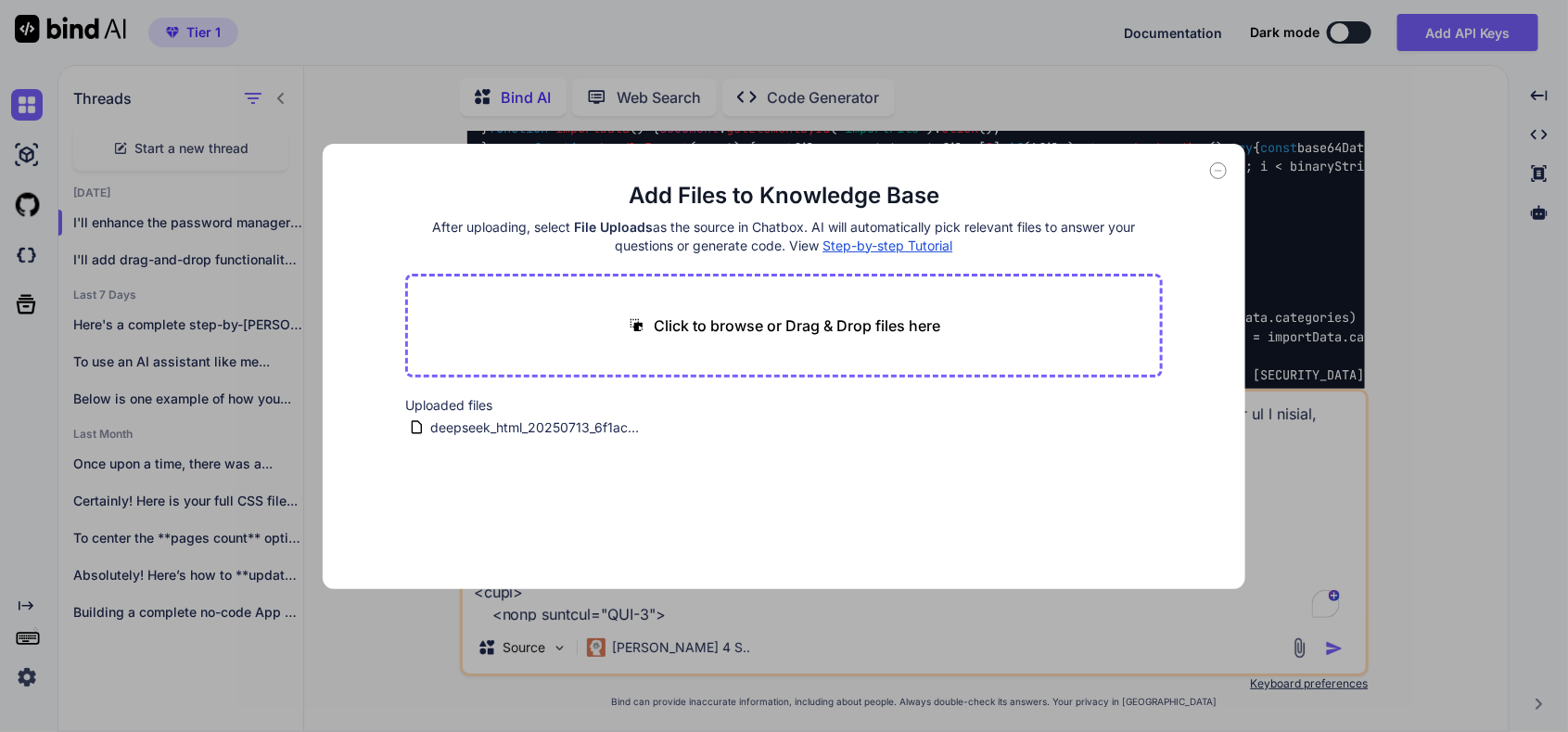 type on "C:\fakepath\manifest.json" 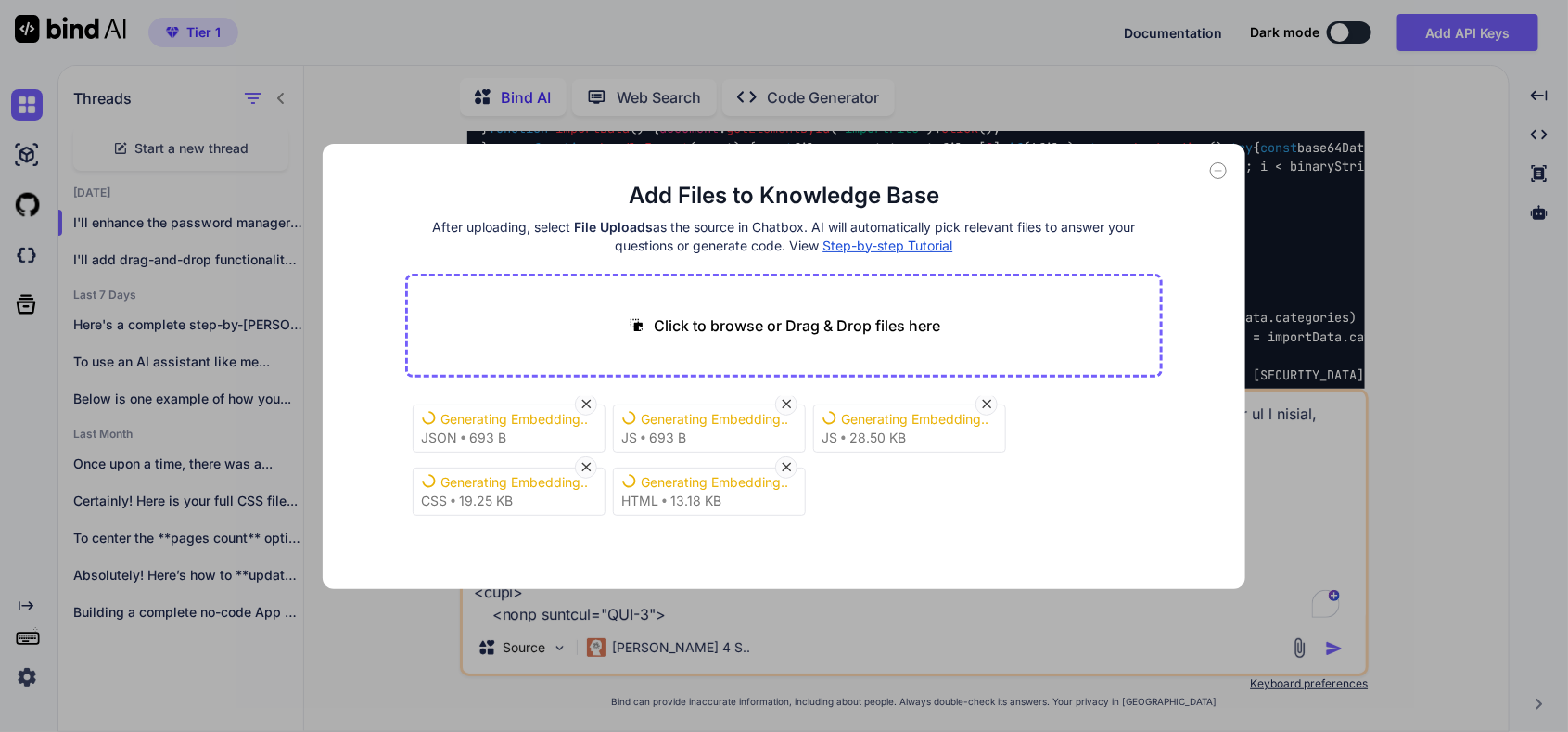 scroll, scrollTop: 0, scrollLeft: 0, axis: both 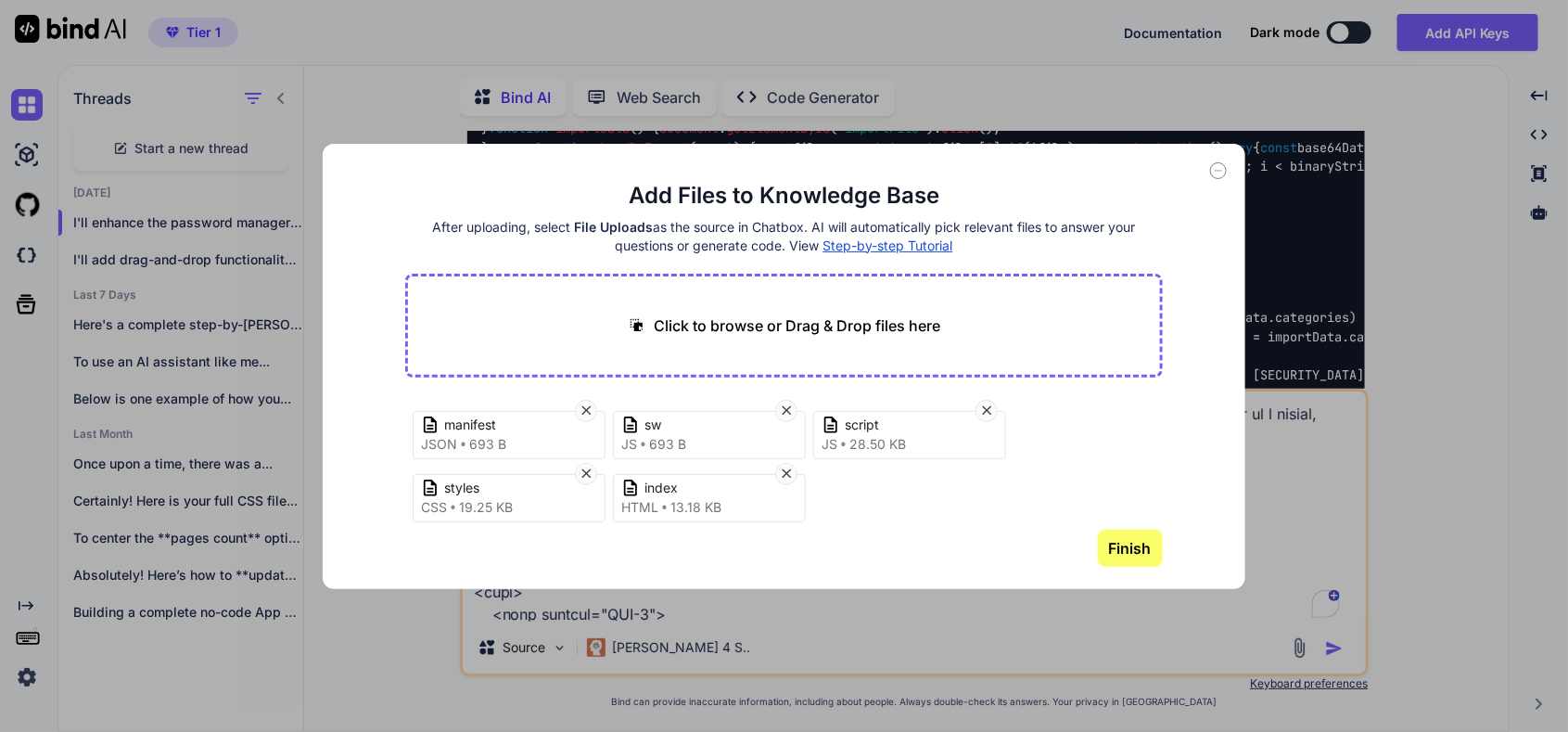 click on "Finish" at bounding box center (1130, 548) 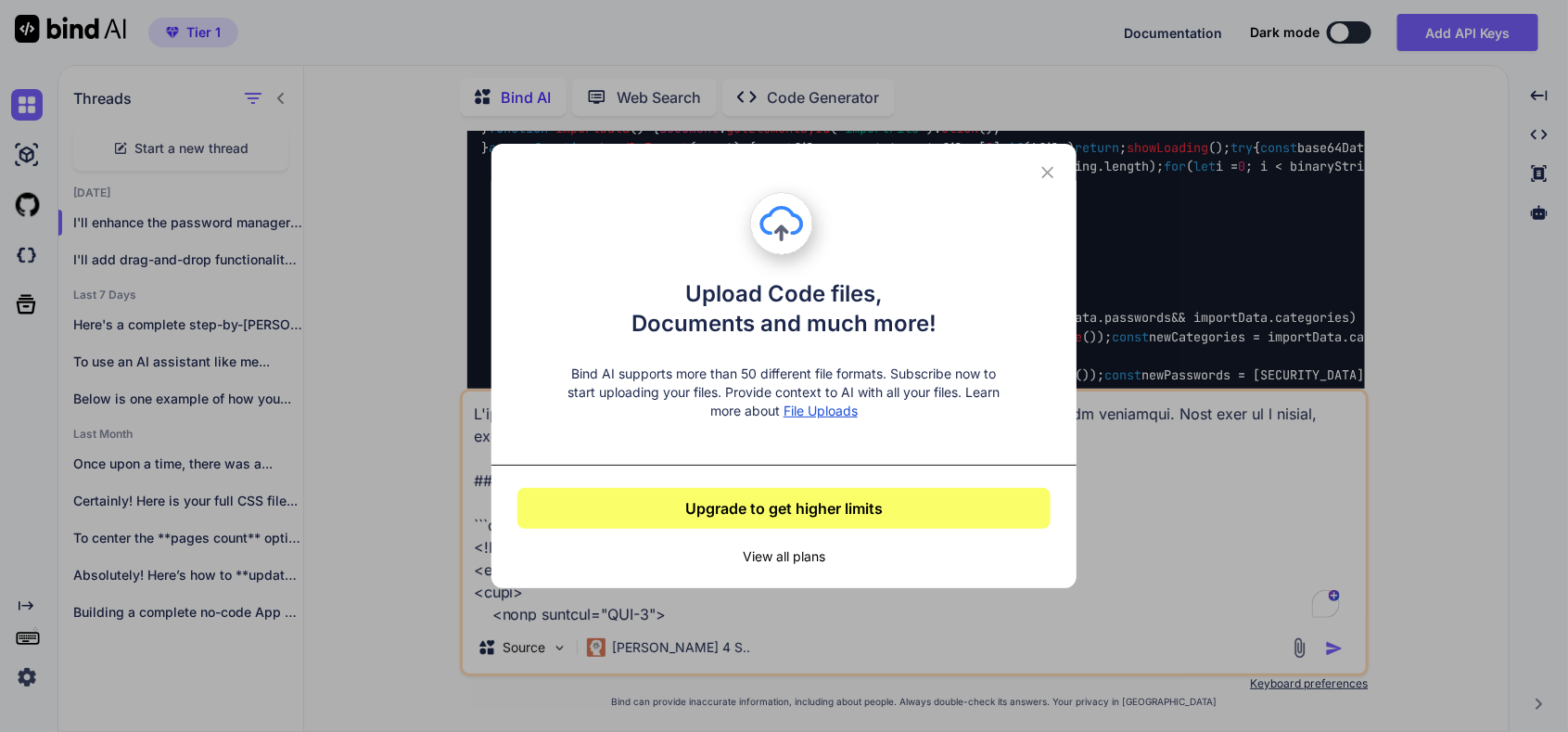 click 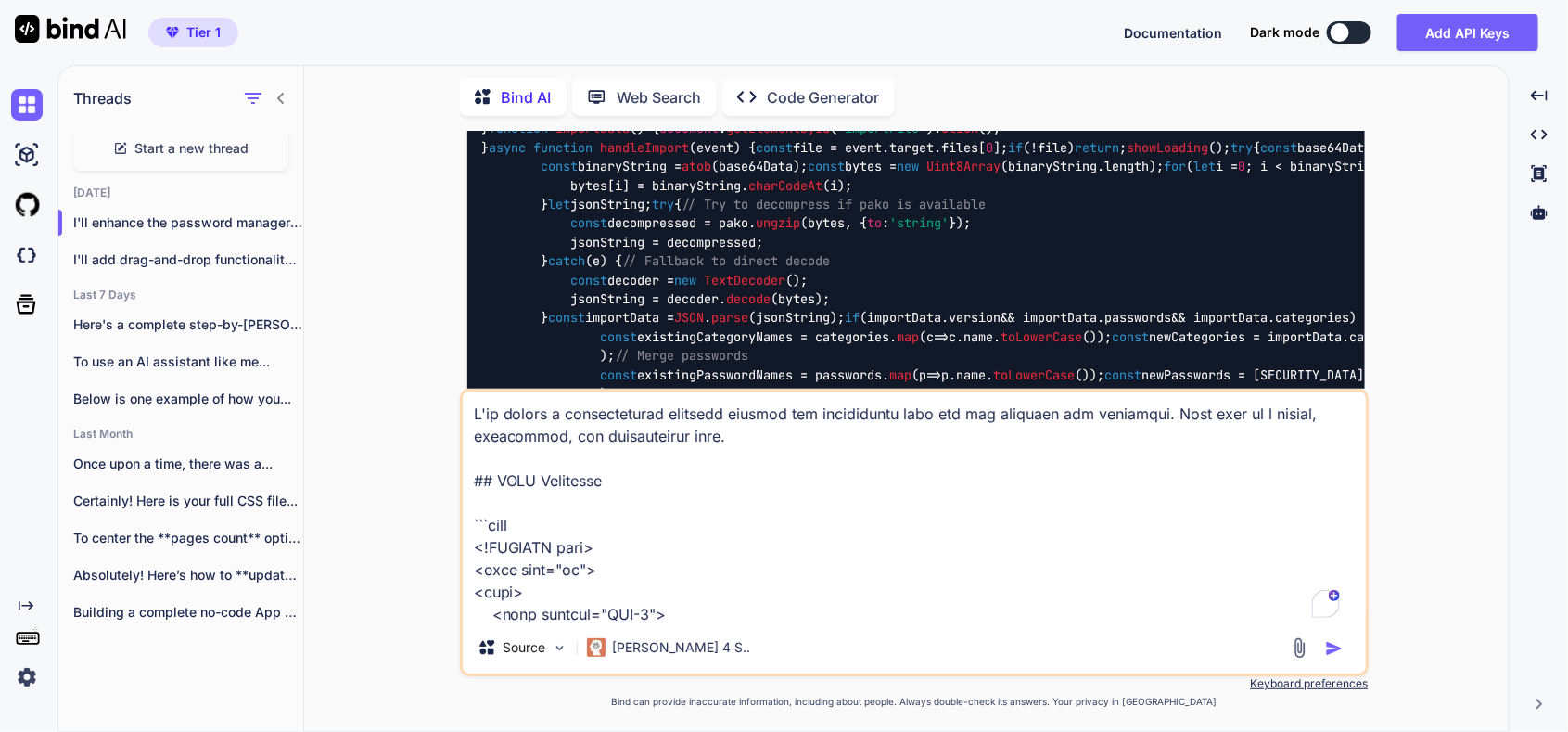 scroll, scrollTop: 345, scrollLeft: 0, axis: vertical 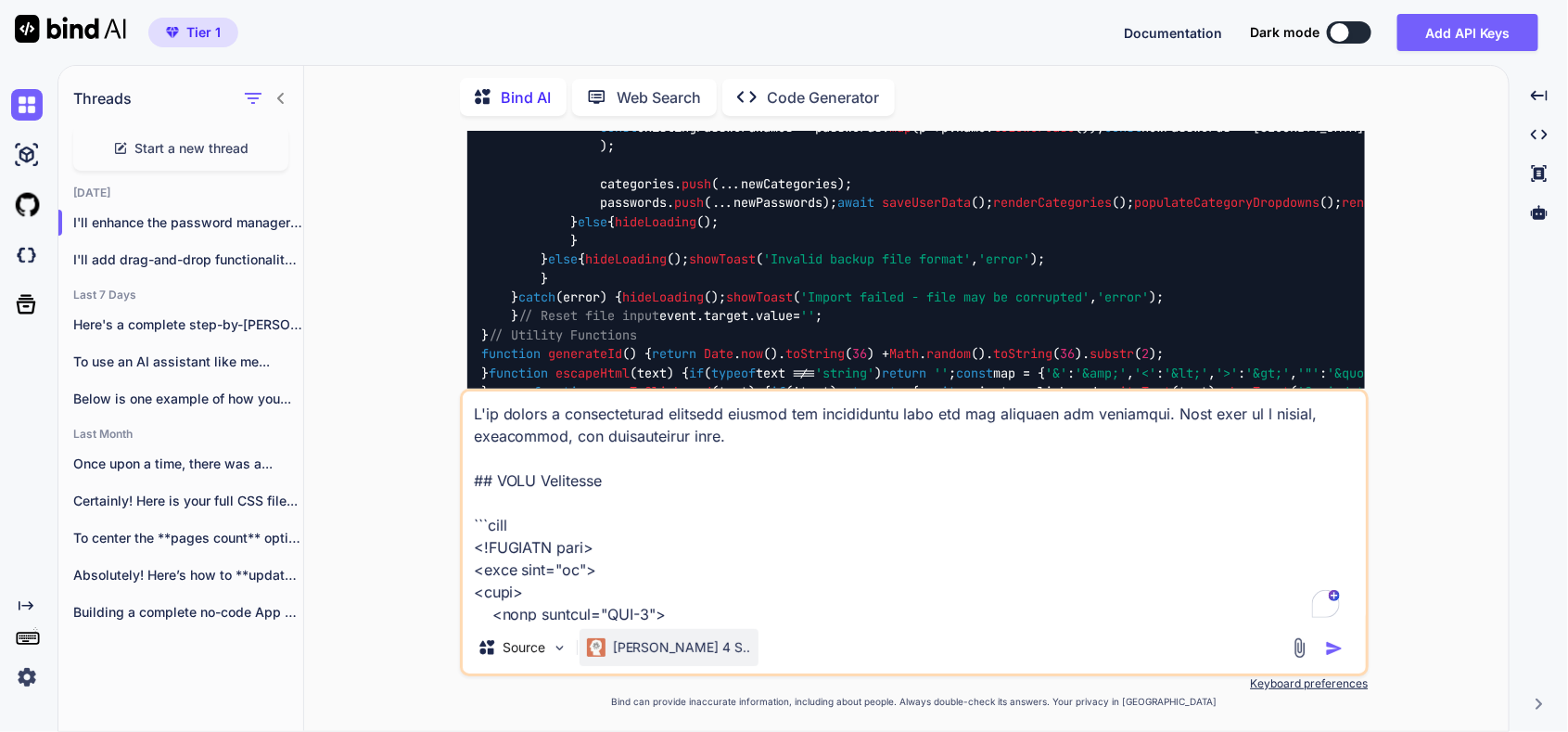 click on "[PERSON_NAME] 4 S.." at bounding box center [682, 648] 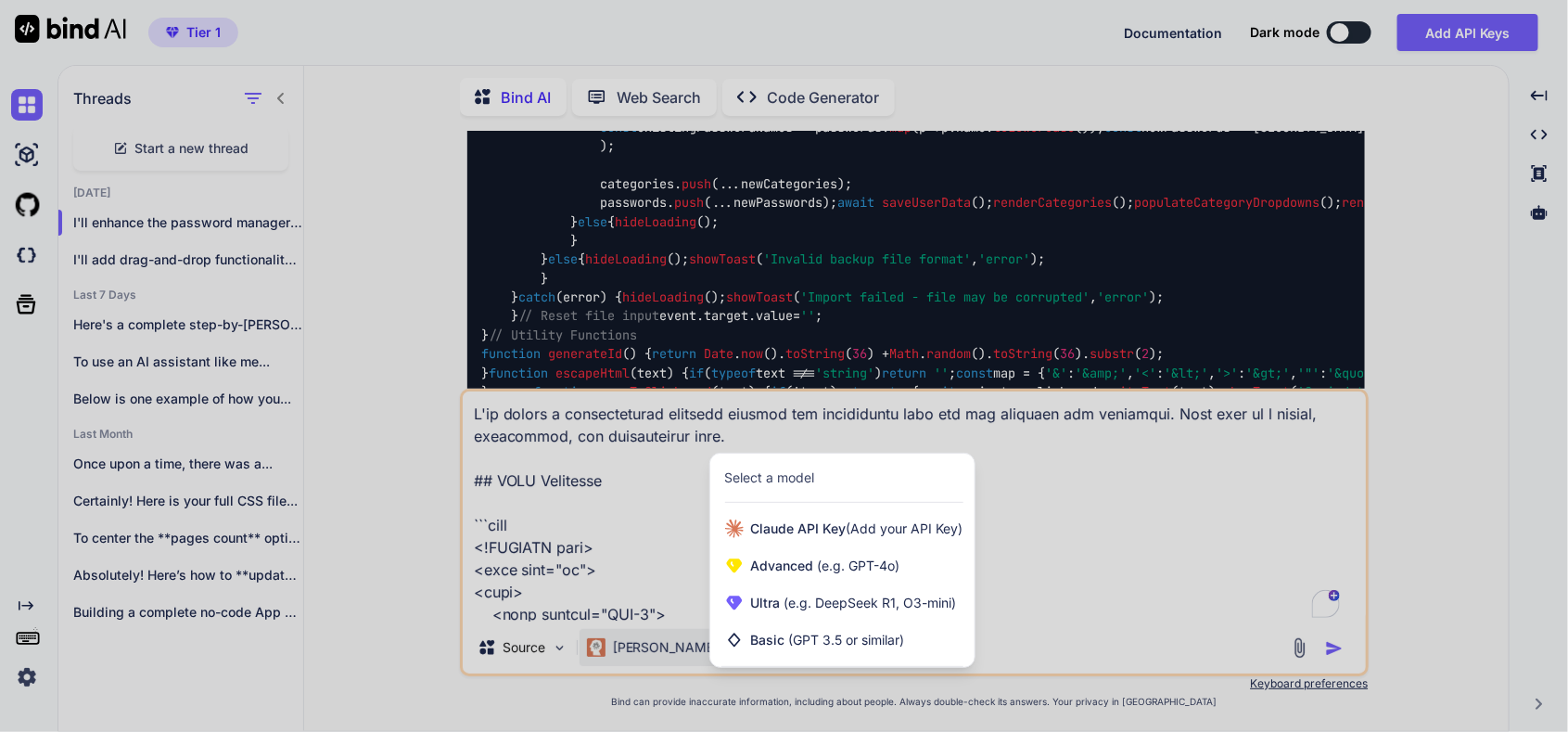 click at bounding box center (784, 366) 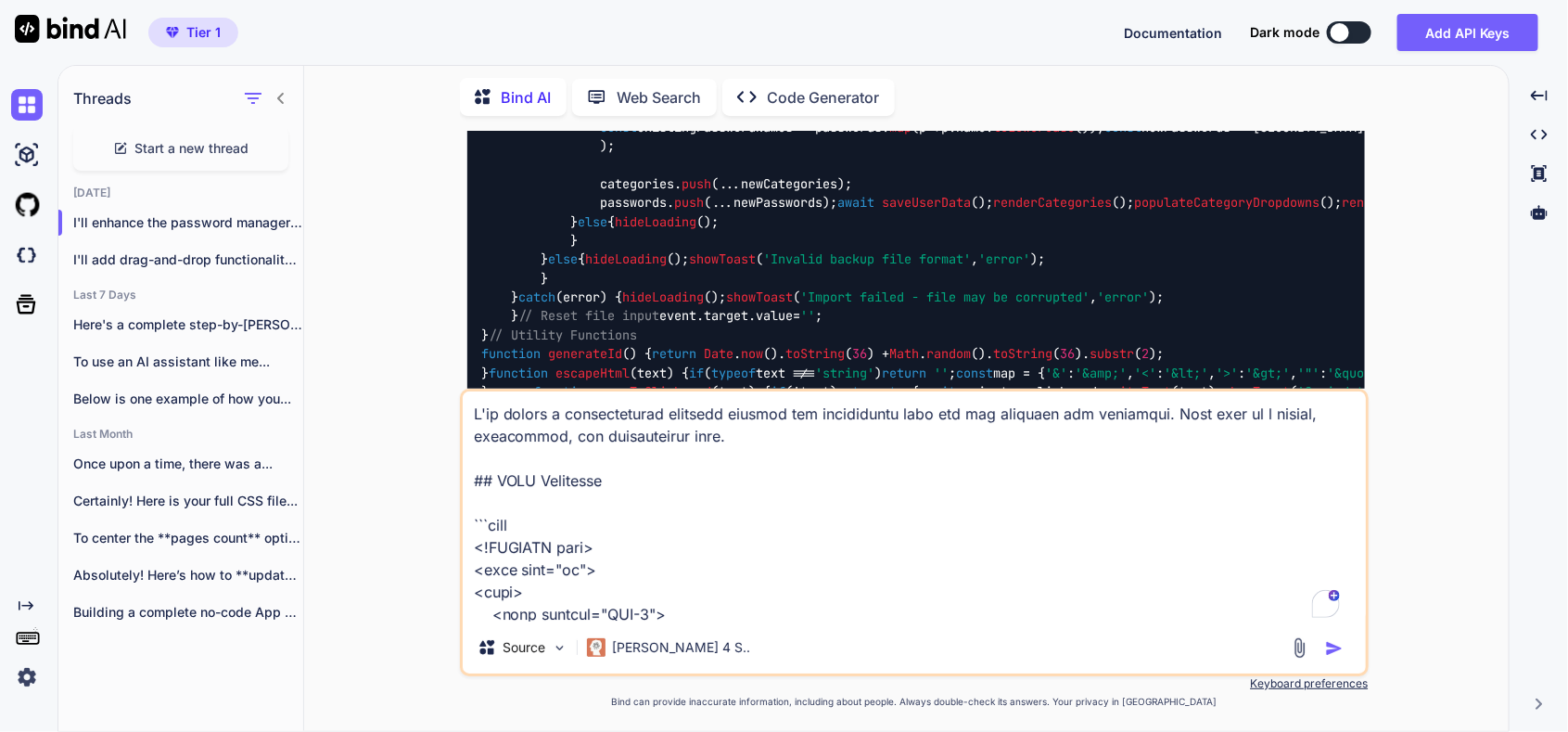 scroll, scrollTop: 218, scrollLeft: 0, axis: vertical 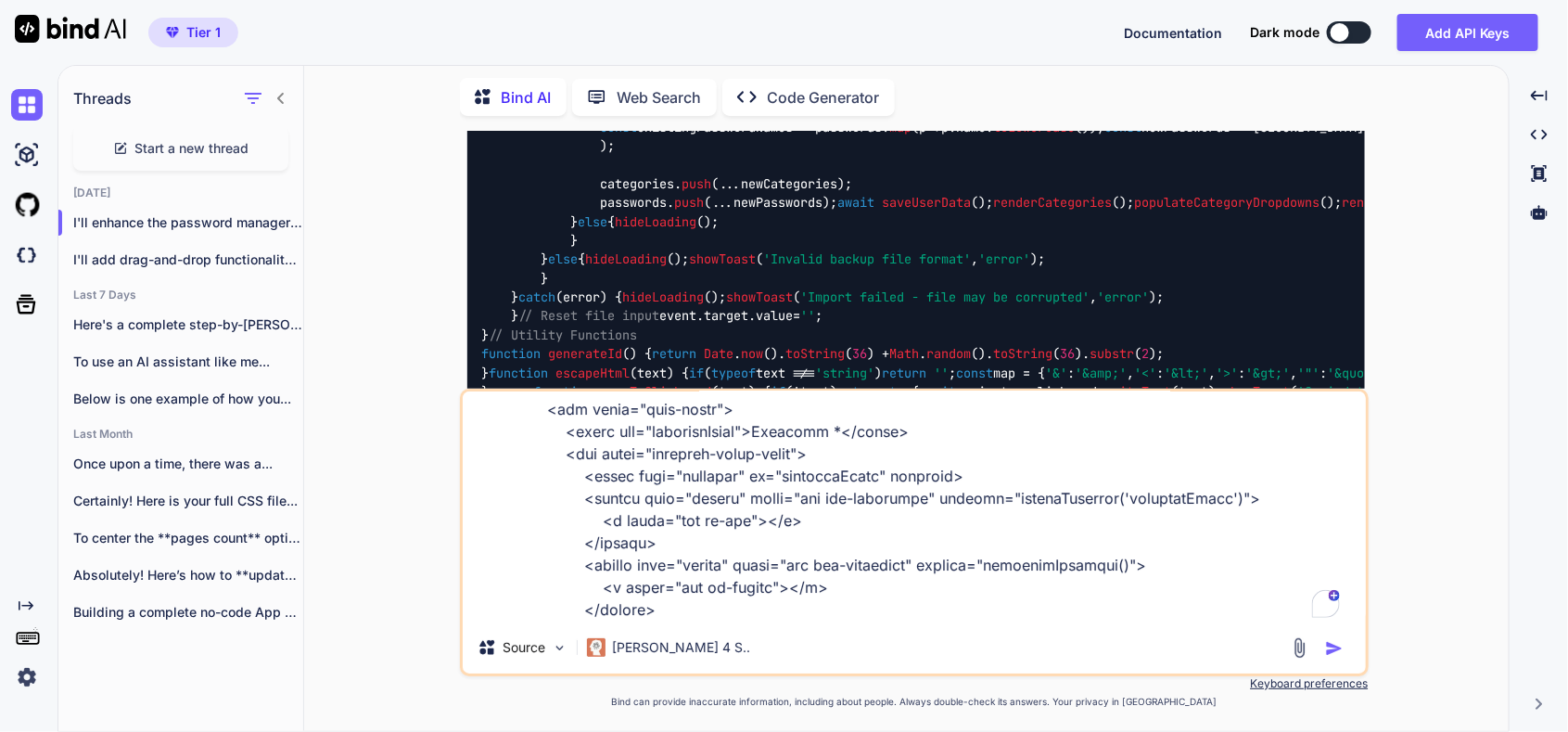 click on "Complete CRUD operations for passwords" at bounding box center [924, -26392] 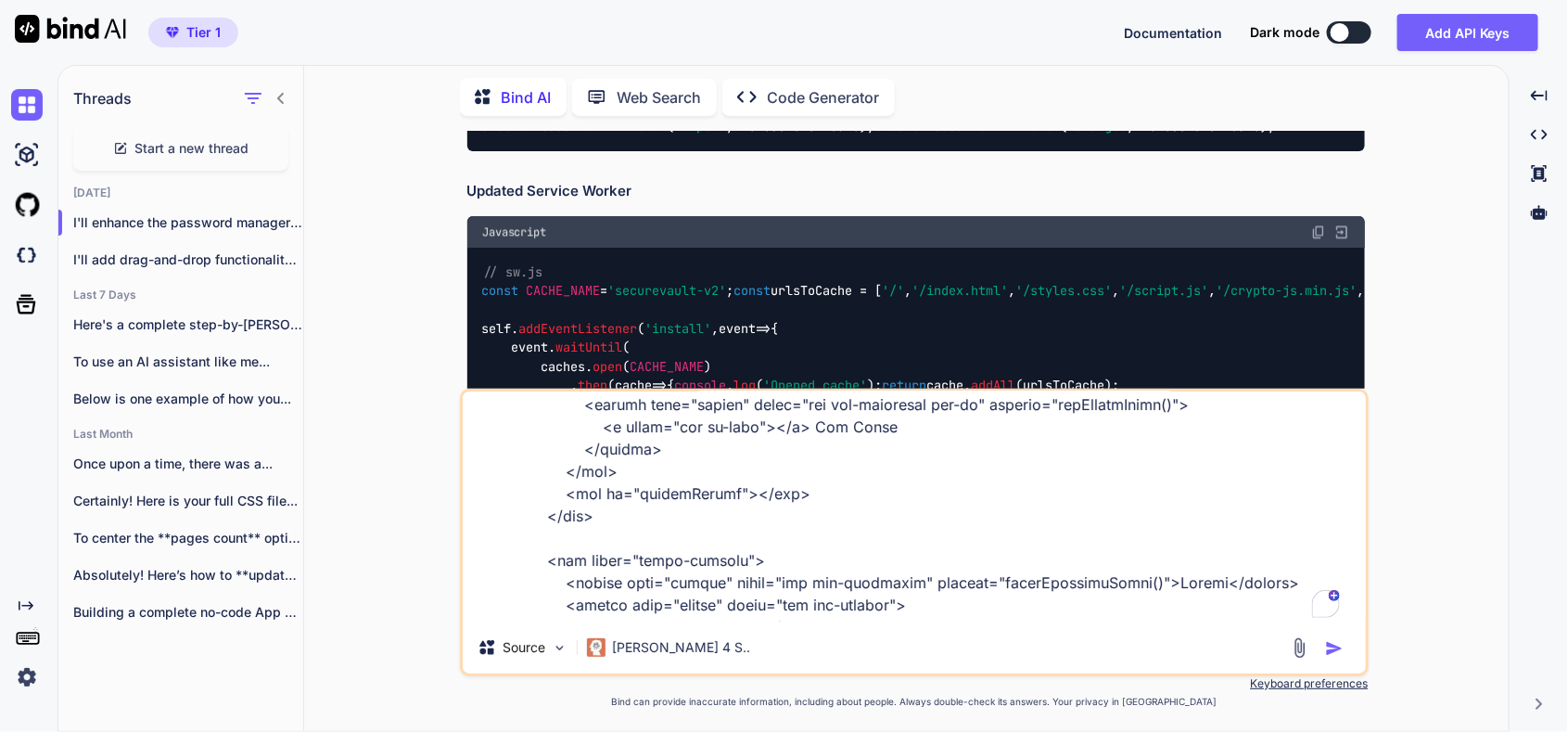 click at bounding box center [1299, 648] 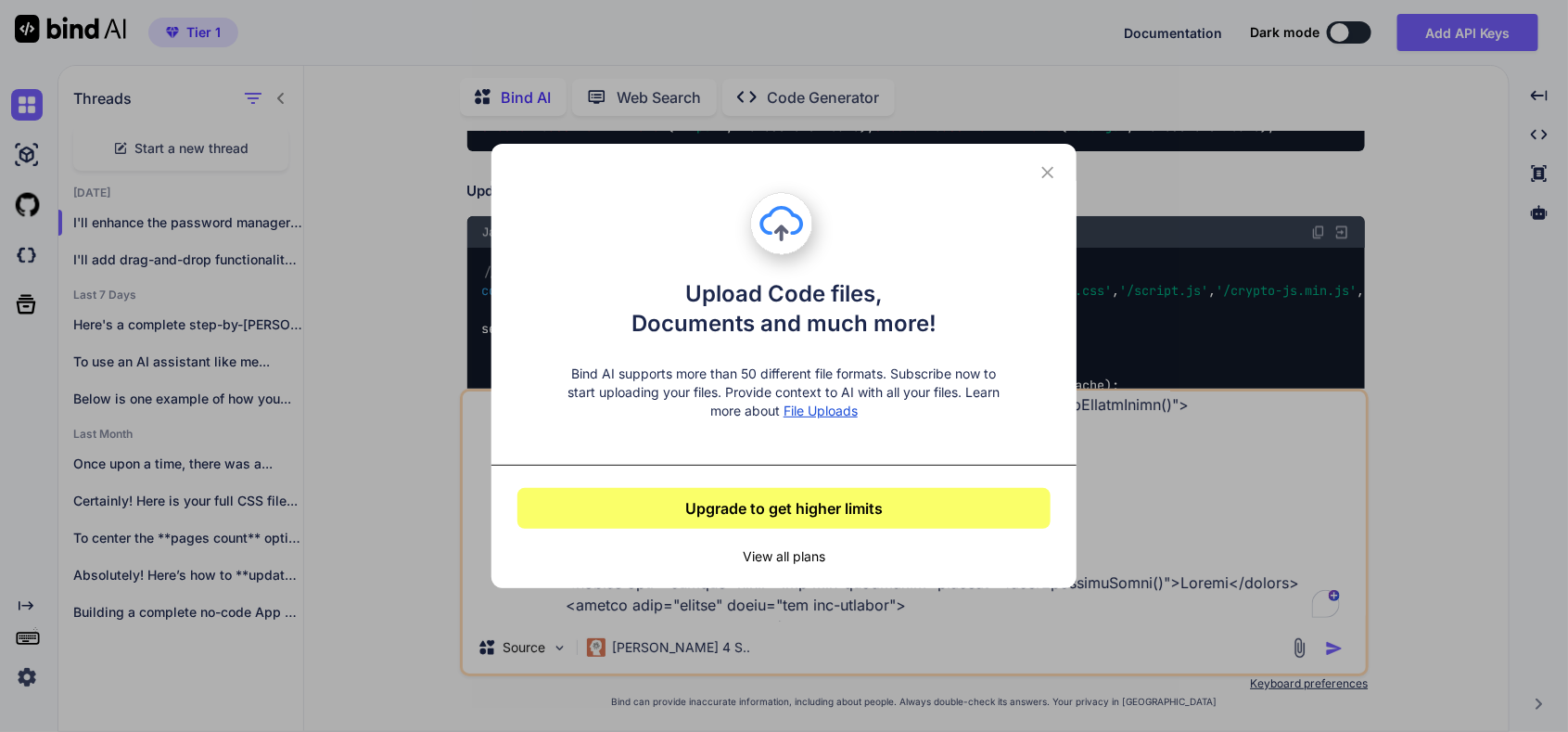 click on "Upgrade to get higher limits" at bounding box center [784, 508] 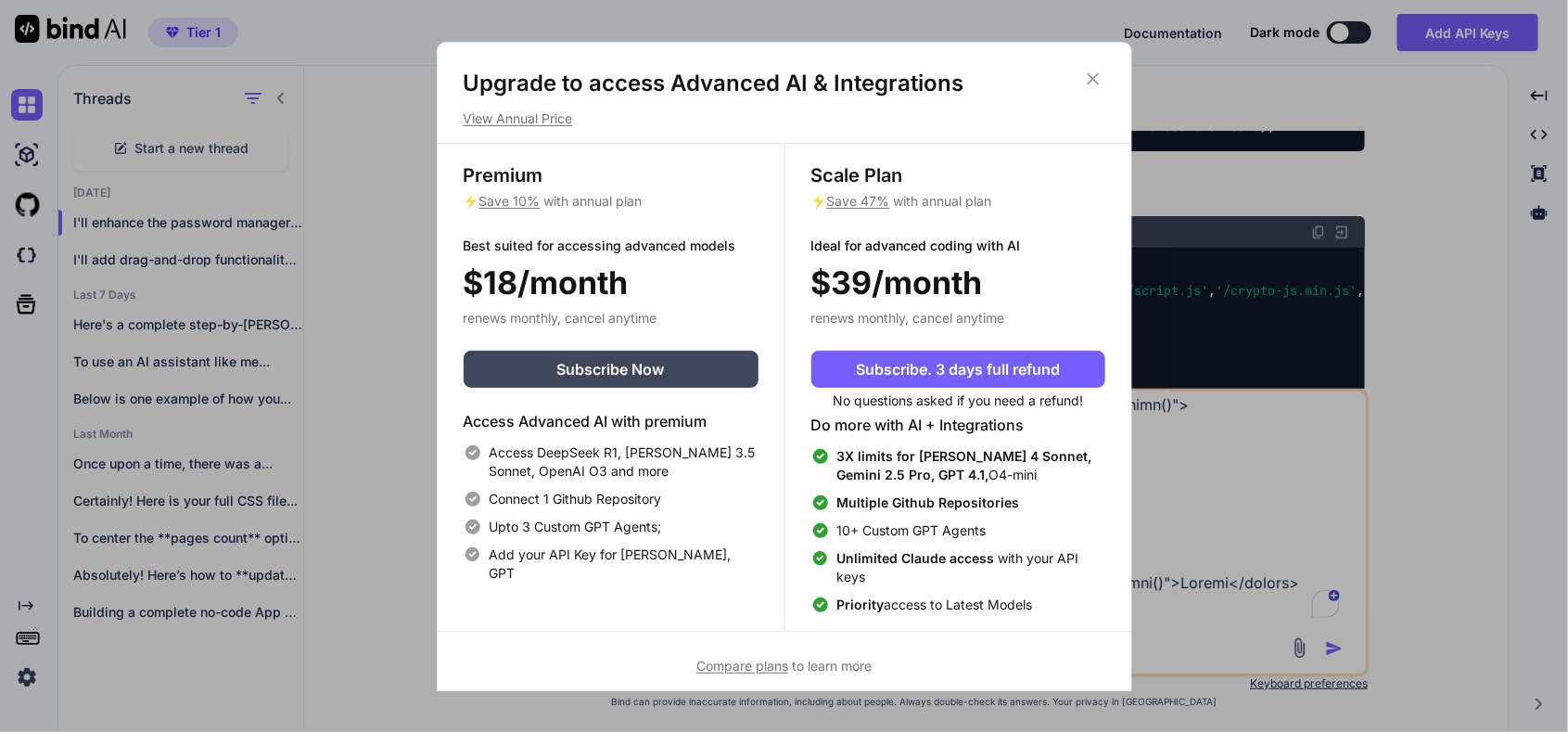 click 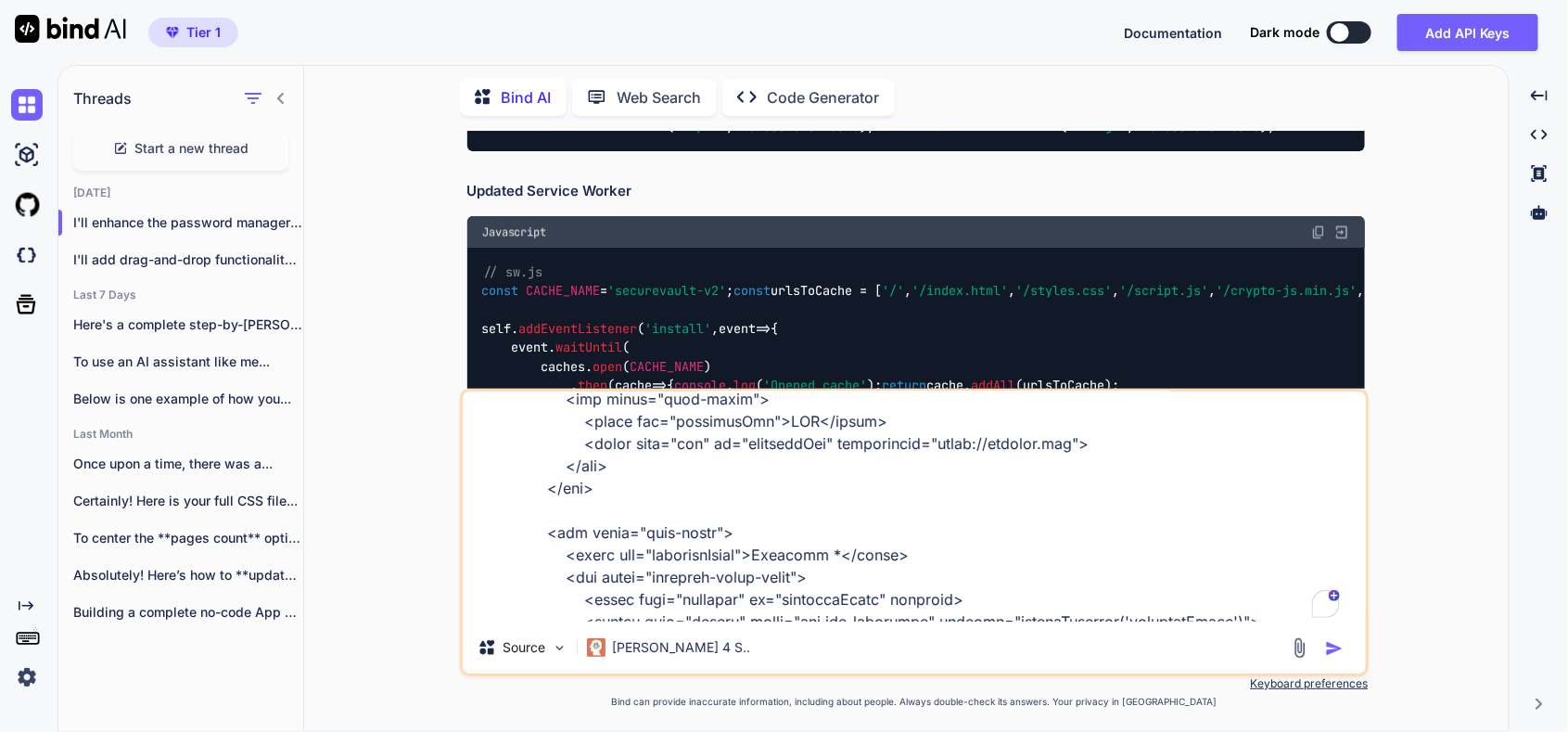 scroll, scrollTop: 5049, scrollLeft: 0, axis: vertical 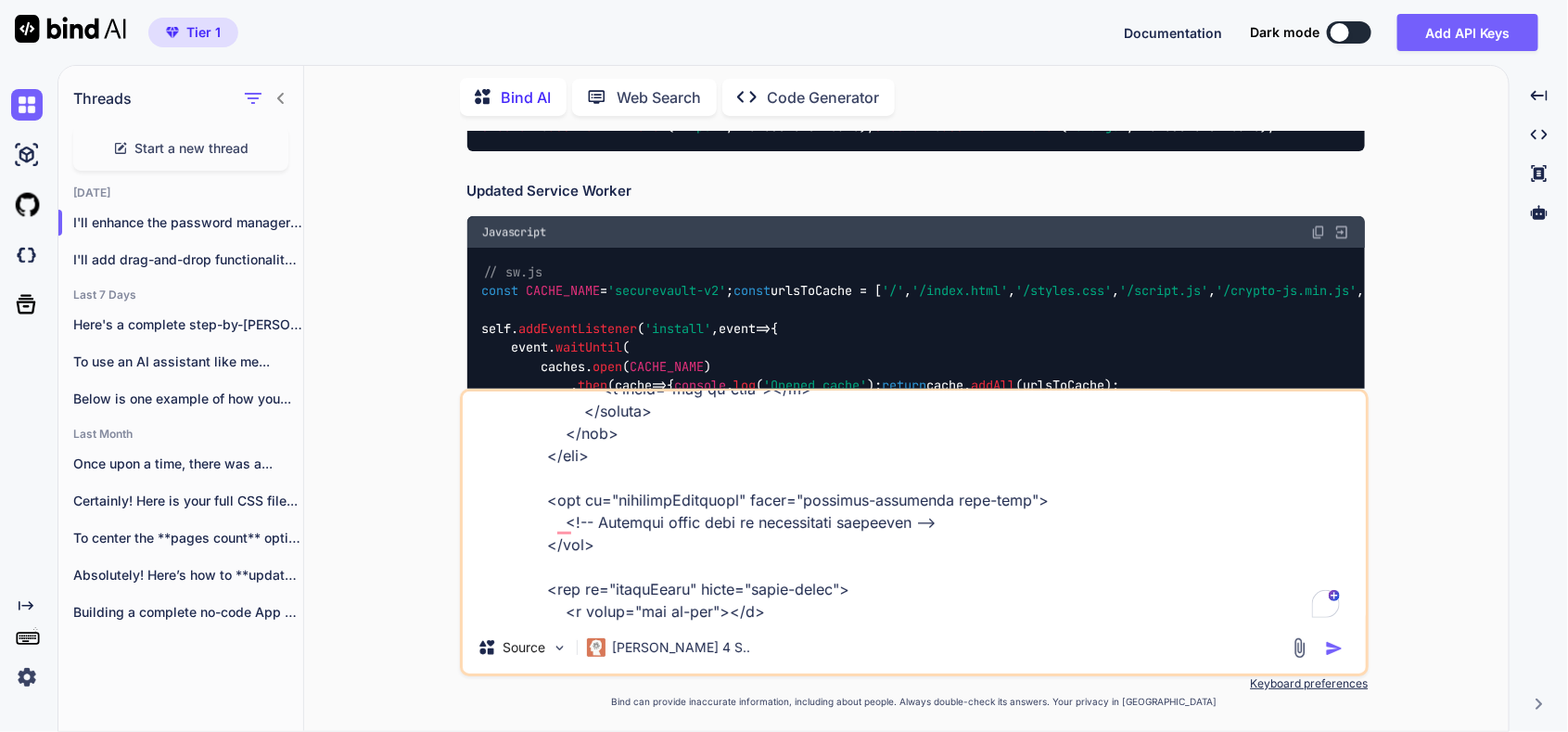 click on "You Create a fully responsive, professional web-based password manager tool that allows users to securely store and manage their credentials, including fields for Name, Category, Username, Password, URL, and customizable fields. The tool should feature a clean, modern UI with a gradient color scheme, offering one-click copy functionality for each cell and the ability to open stored URLs directly. Include user account management, secure login, and strong encryption for all stored data, with backup options that save information in machine language format to prevent unauthorized reading. Ensure the interface is fully responsive, providing an optimized and seamless experience across all devices, from desktop to mobile. Bind AI I'll create a comprehensive password manager web application with all the features you requested. This will be a secure, responsive, and professional tool.
HTML Structure
Html <!DOCTYPE  html >
< html   lang = "en" >
< head >
< meta   charset = "UTF-8" >
< meta   name =" at bounding box center (913, 430) 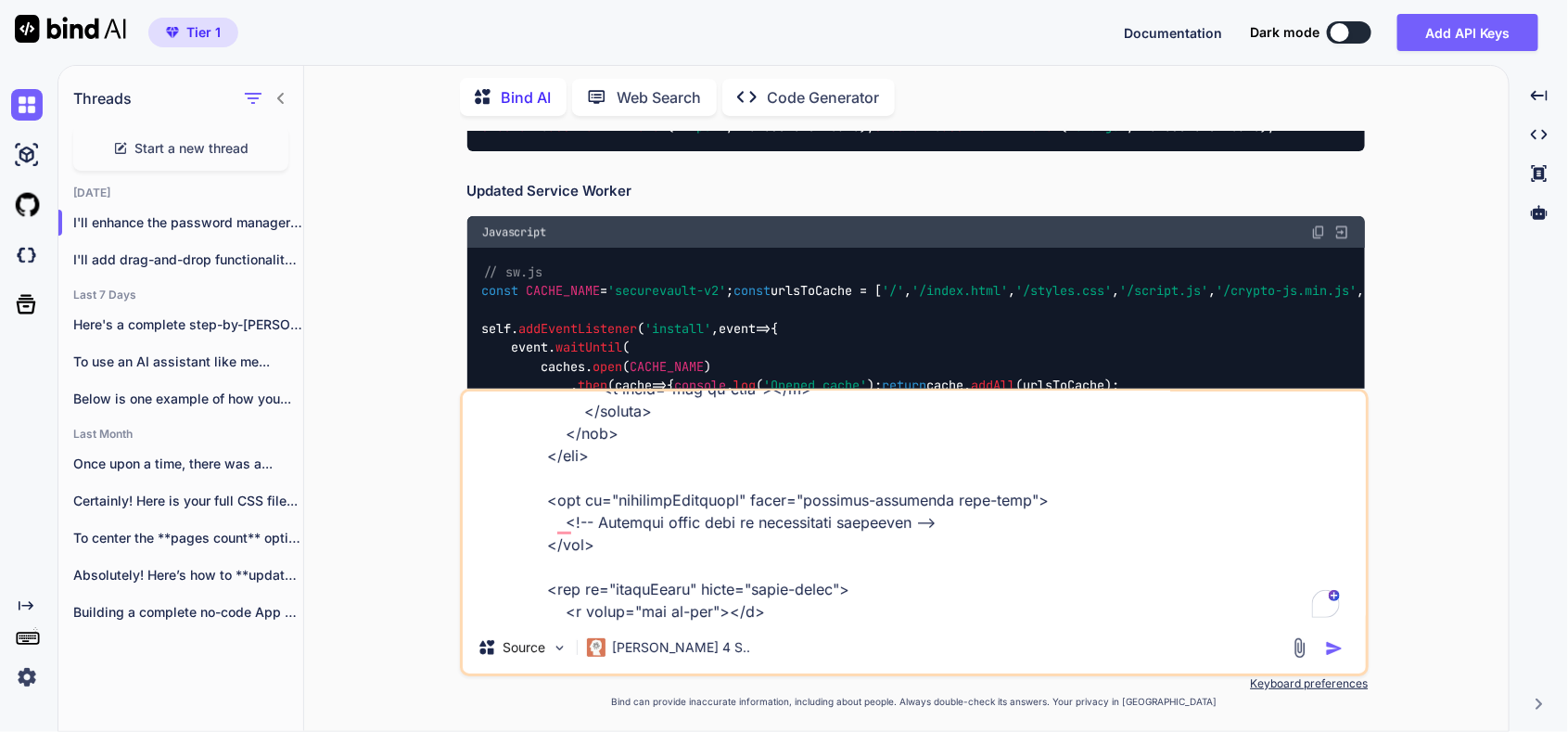 drag, startPoint x: 906, startPoint y: 576, endPoint x: 561, endPoint y: 448, distance: 367.97962 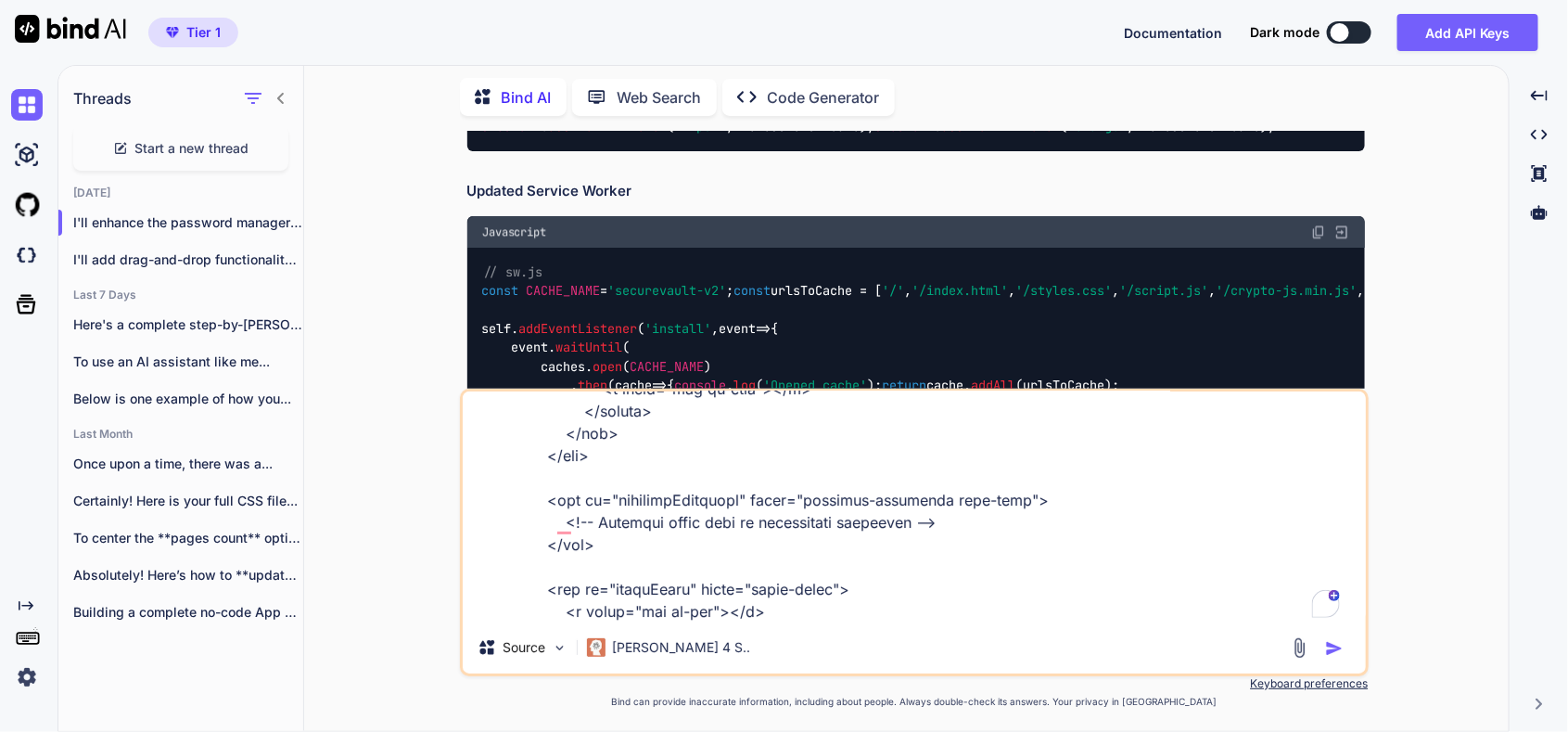 click at bounding box center (914, 507) 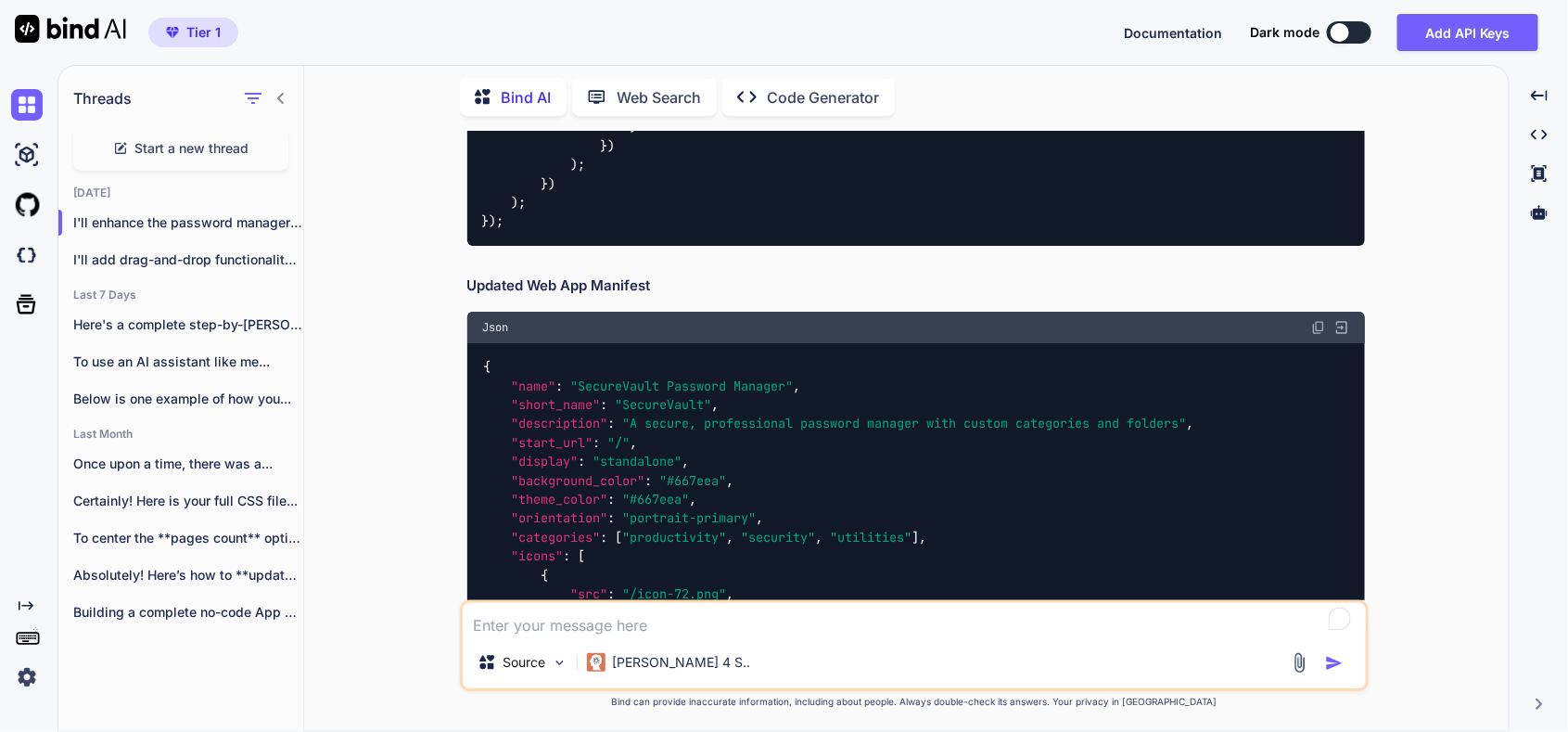 type 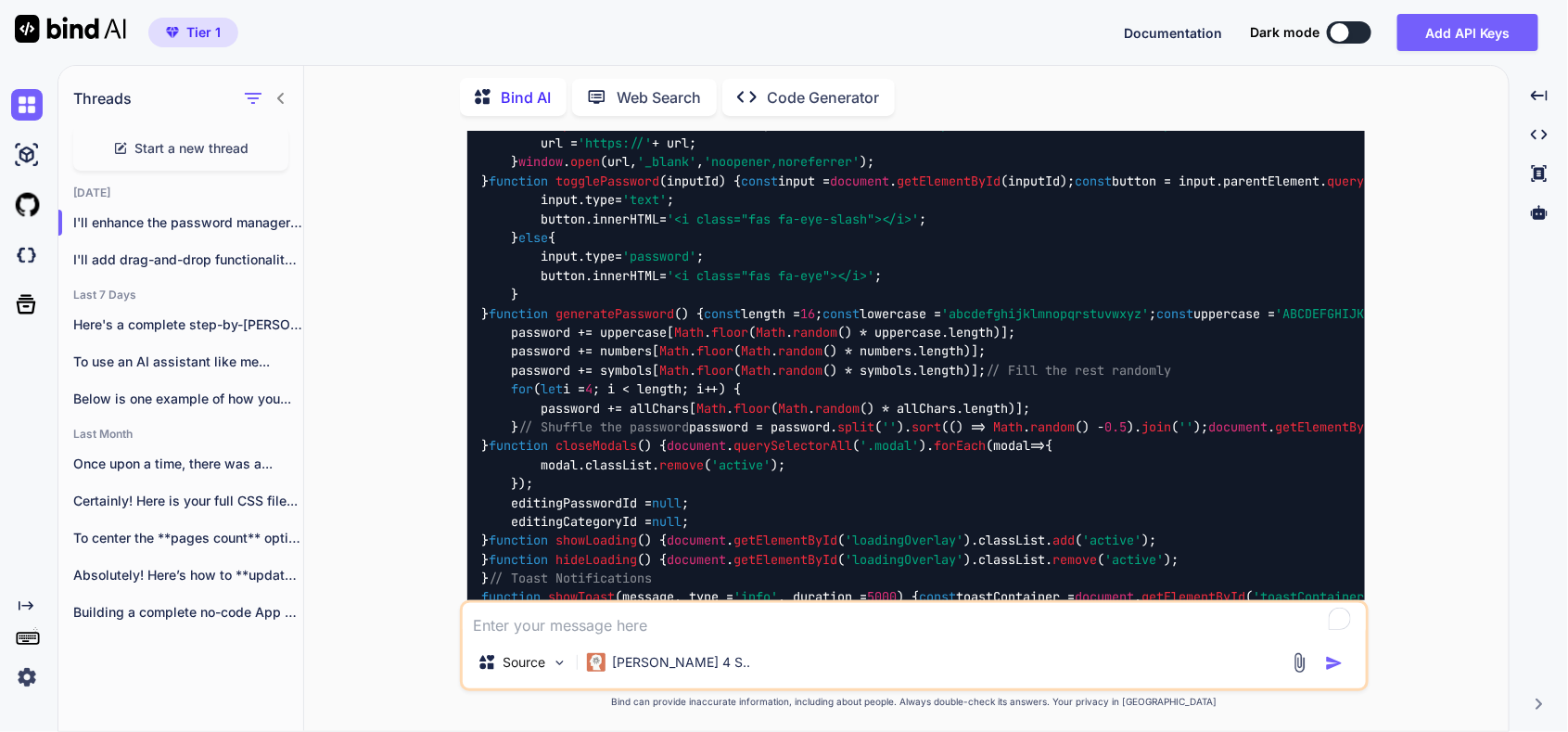 click on "You Categories like custom folders that user create that would be category, folder icon user can add custom icon or choose default icons like all social icons , Wordpress icon etc, one click user show/hide password, when user login page stuck and user have to scroll down - fix this issue, user can also create sub folder under main folder, provide full each code files" at bounding box center [916, -26385] 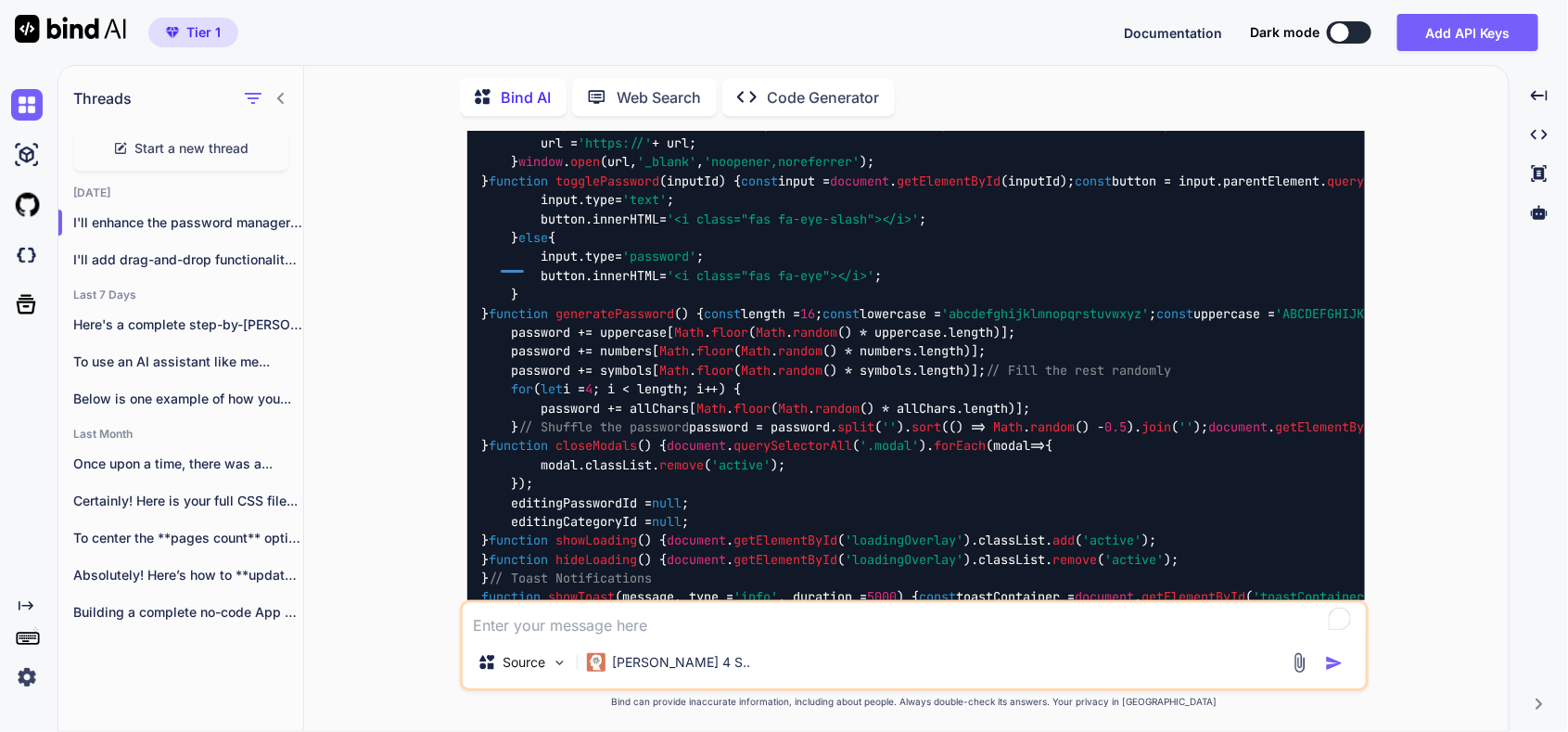 click on "You" at bounding box center (513, -26419) 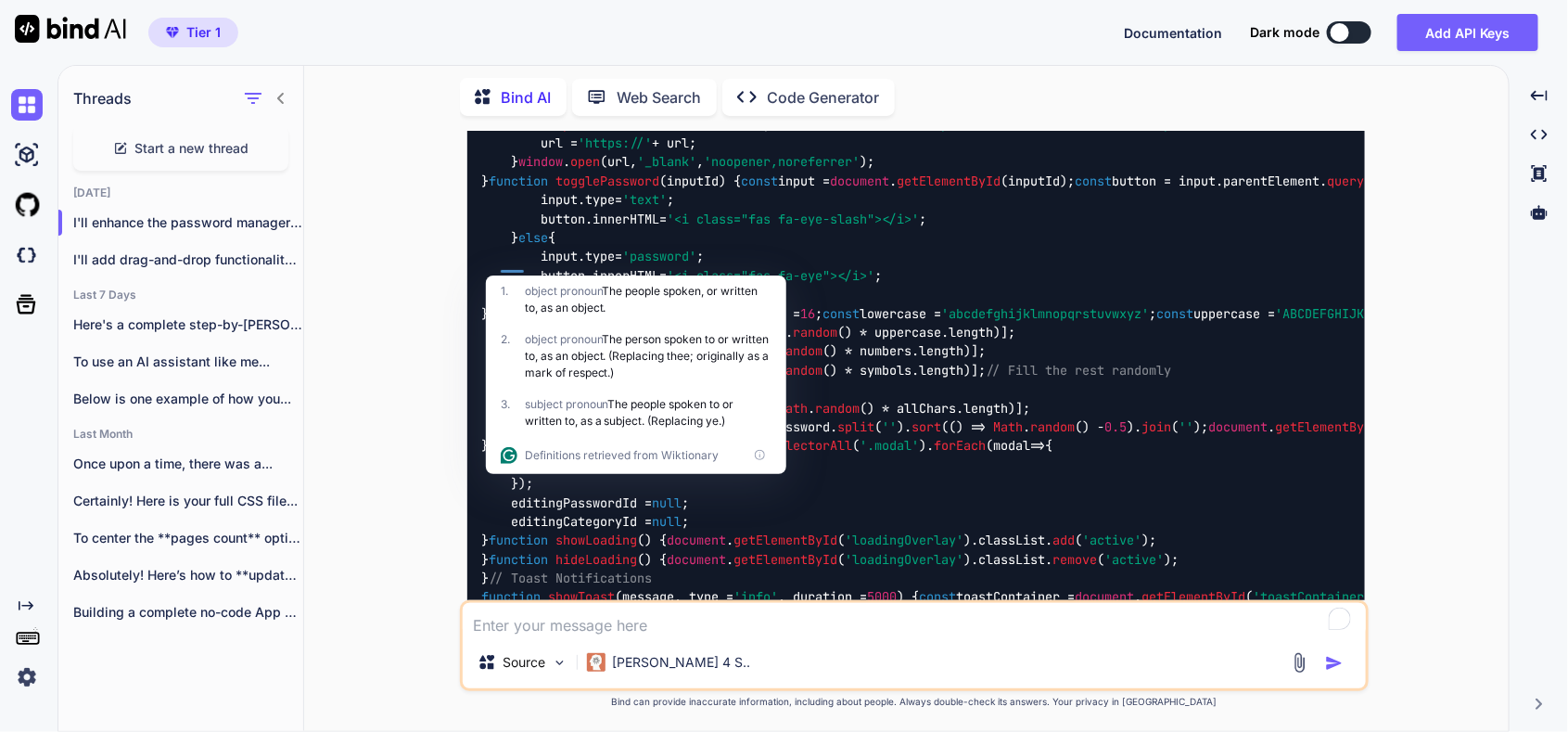 click on "You" at bounding box center [916, -26419] 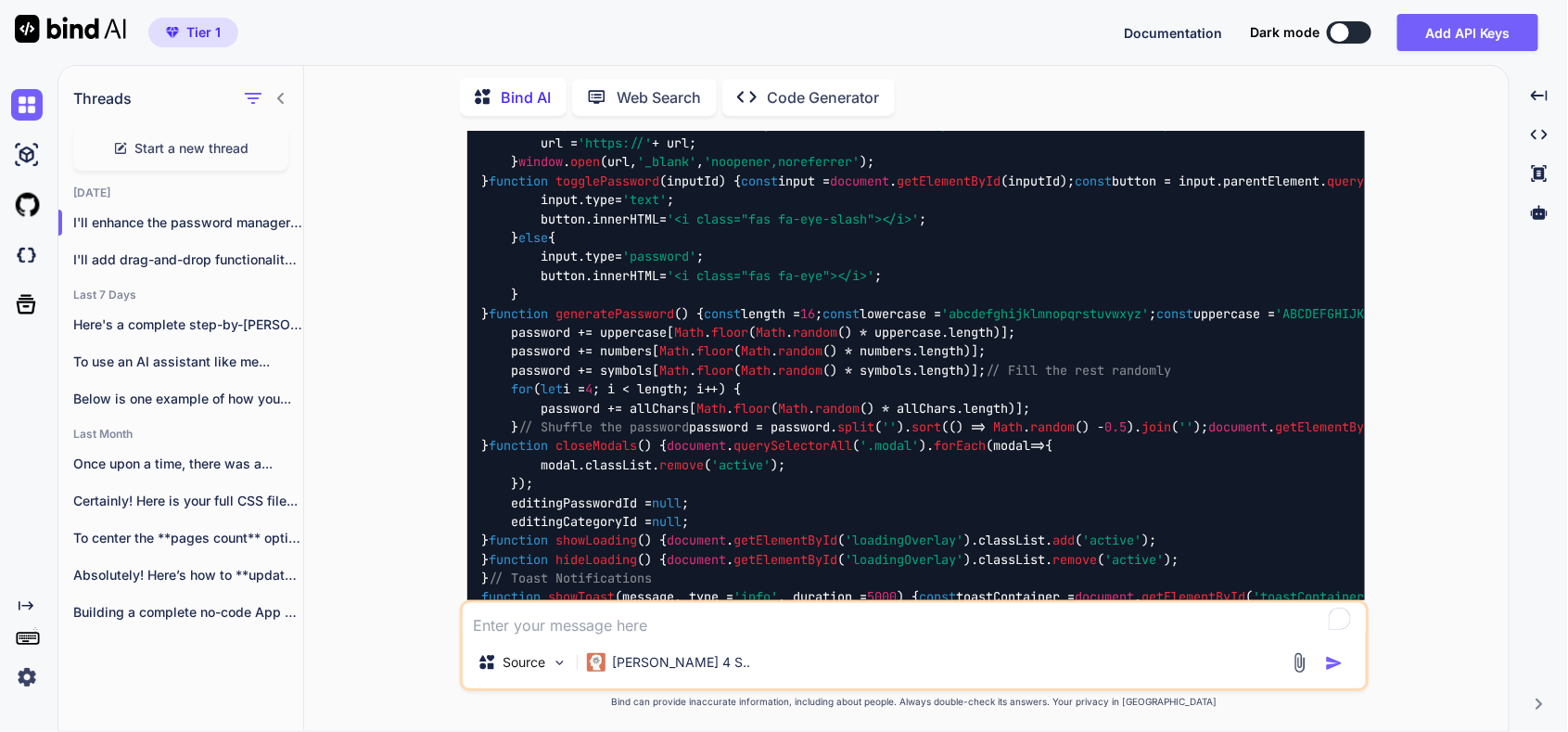 click on "Categories like custom folders that user create that would be category, folder icon user can add custom icon or choose default icons like all social icons , Wordpress icon etc, one click user show/hide password, when user login page stuck and user have to scroll down - fix this issue, user can also create sub folder under main folder, provide full each code files" at bounding box center (916, -26363) 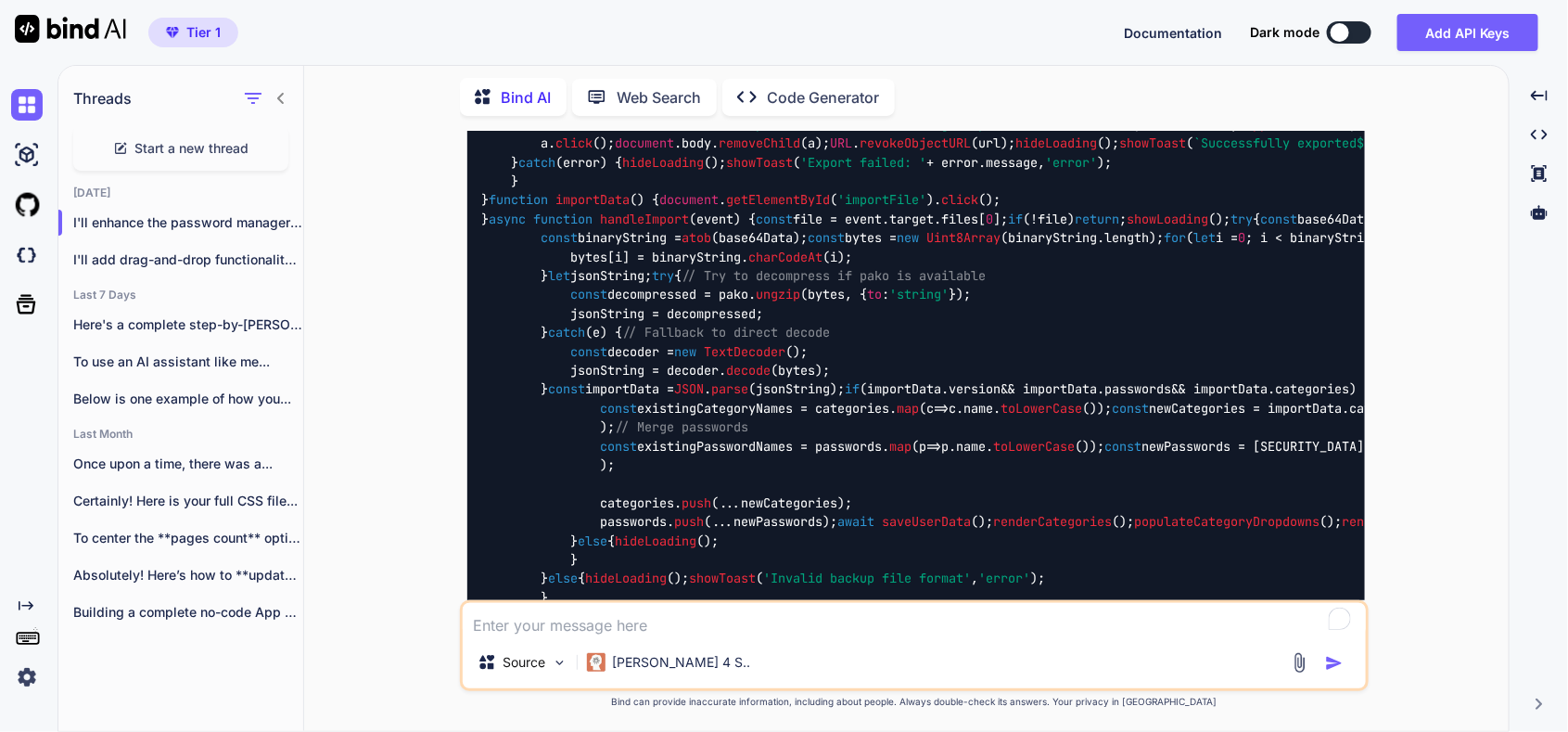 scroll, scrollTop: 44470, scrollLeft: 0, axis: vertical 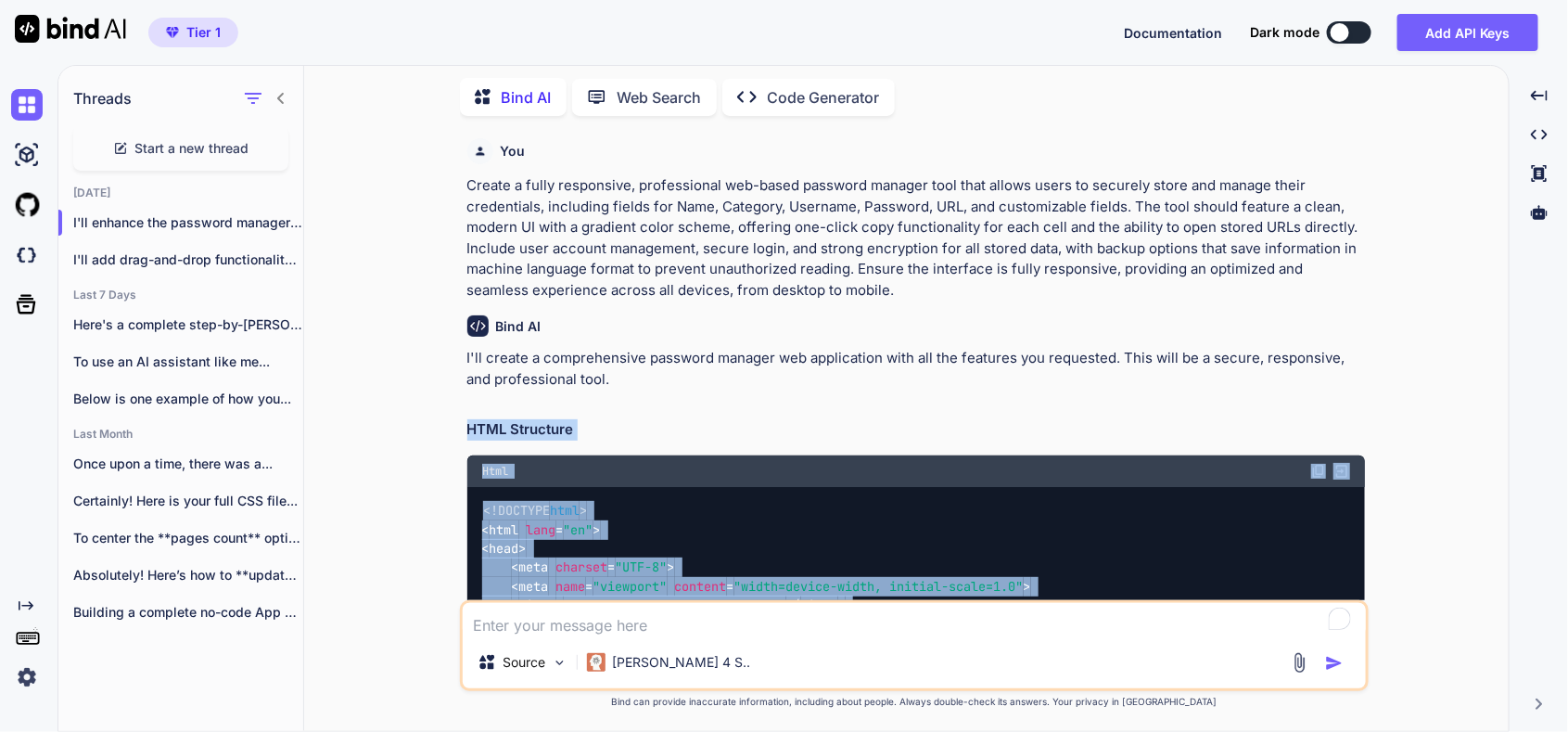 drag, startPoint x: 532, startPoint y: 287, endPoint x: 445, endPoint y: 405, distance: 146.60491 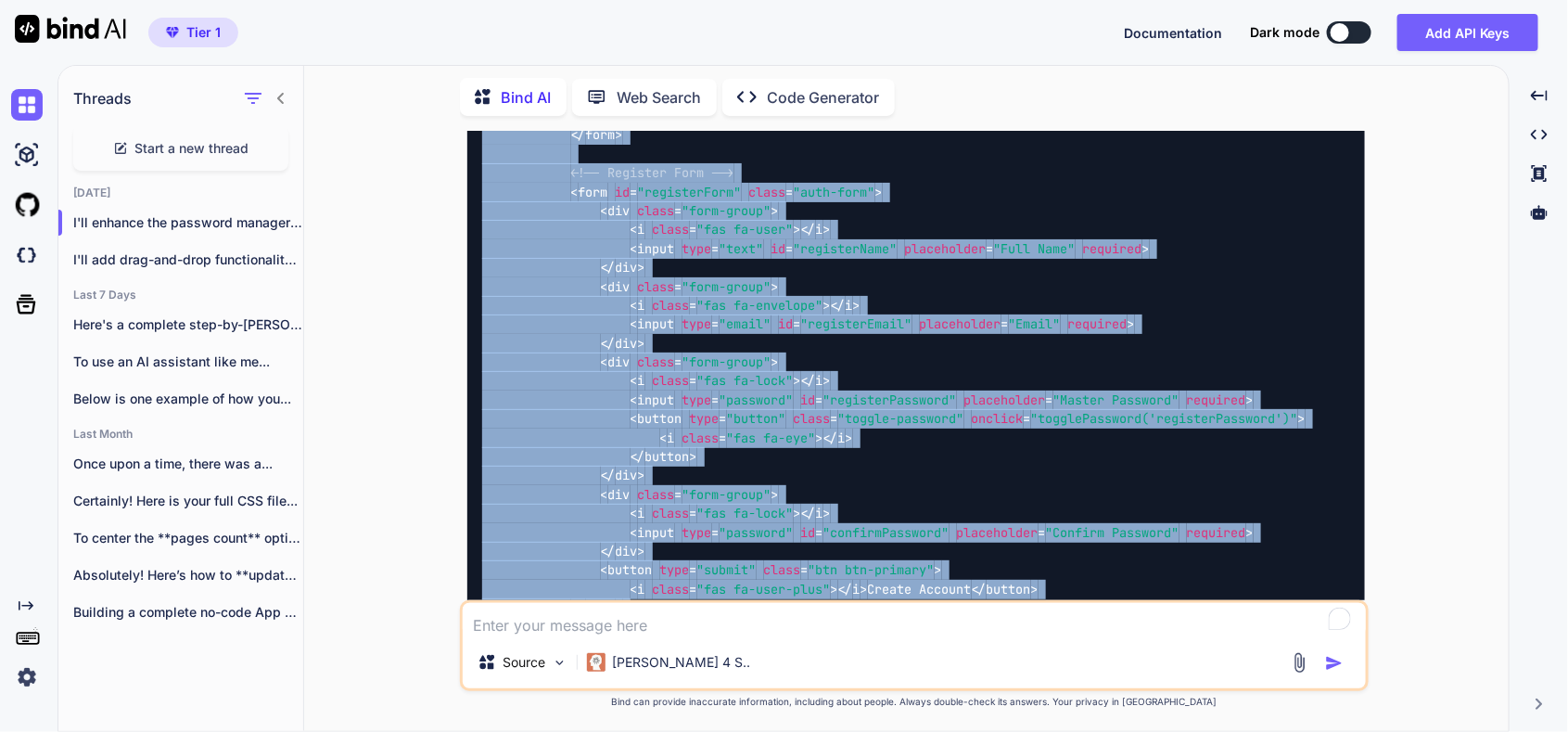 copy on "HTML Structure
Html <!DOCTYPE  html >
< html   lang = "en" >
< head >
< meta   charset = "UTF-8" >
< meta   name = "viewport"   content = "width=device-width, initial-scale=1.0" >
< title > SecureVault - Password Manager </ title >
< link   rel = "stylesheet"   href = "styles.css" >
< link   href = "https://cdnjs.cloudflare.com/ajax/libs/font-awesome/6.0.0/css/all.min.css"   rel = "stylesheet" >
</ head >
< body >
<!-- Login Screen -->
< div   id = "loginScreen"   class = "screen active" >
< div   class = "login-container" >
< div   class = "login-header" >
< i   class = "fas fa-shield-alt" > </ i >
< h1 > SecureVault </ h1 >
< p > Your Personal Password Manager </ p >
</ div >
< div   class = "auth-tabs" >
< button   class = "tab-btn active"   onclick = "switchTab('login')" > Login </ button >
< button   class = "t..." 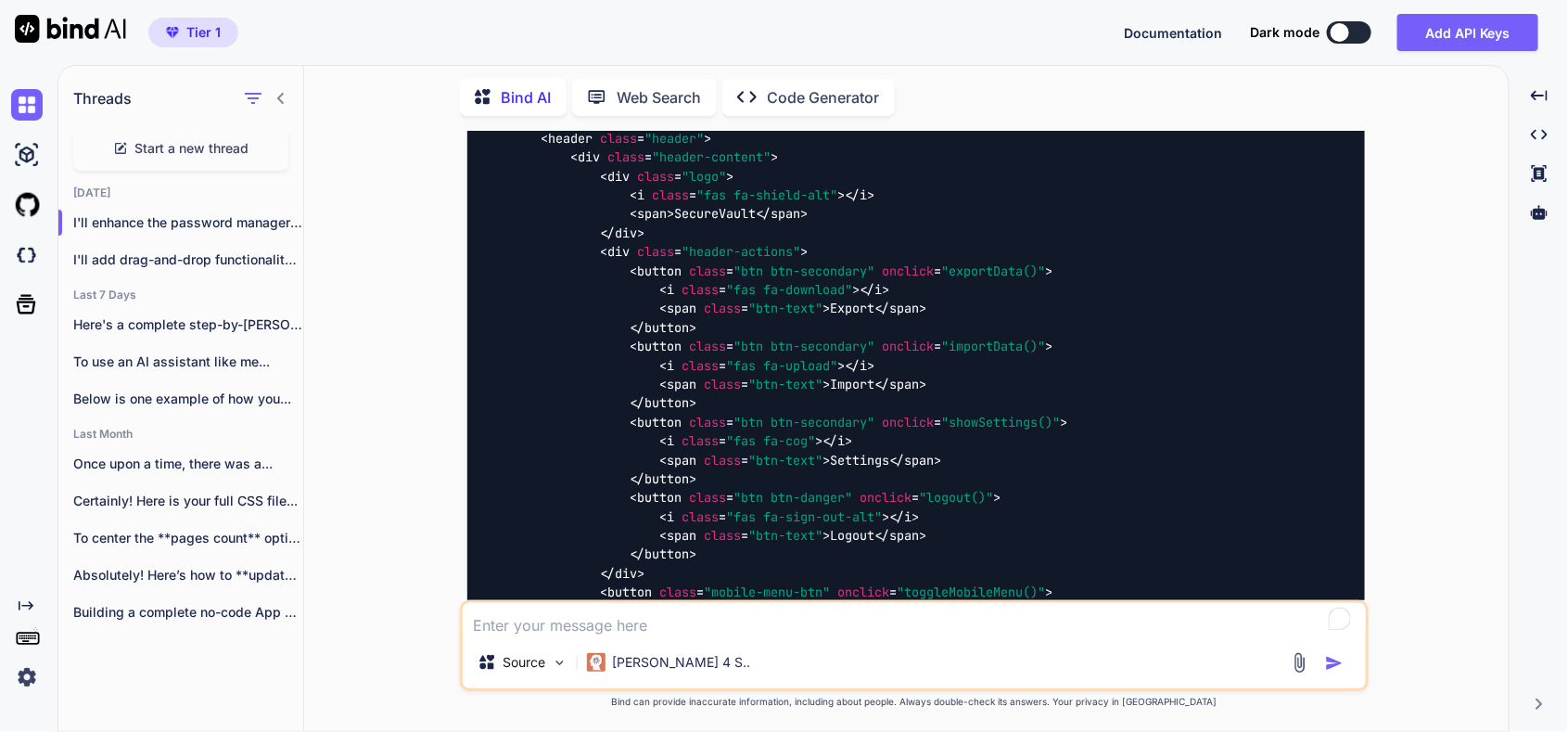 scroll, scrollTop: 1732, scrollLeft: 0, axis: vertical 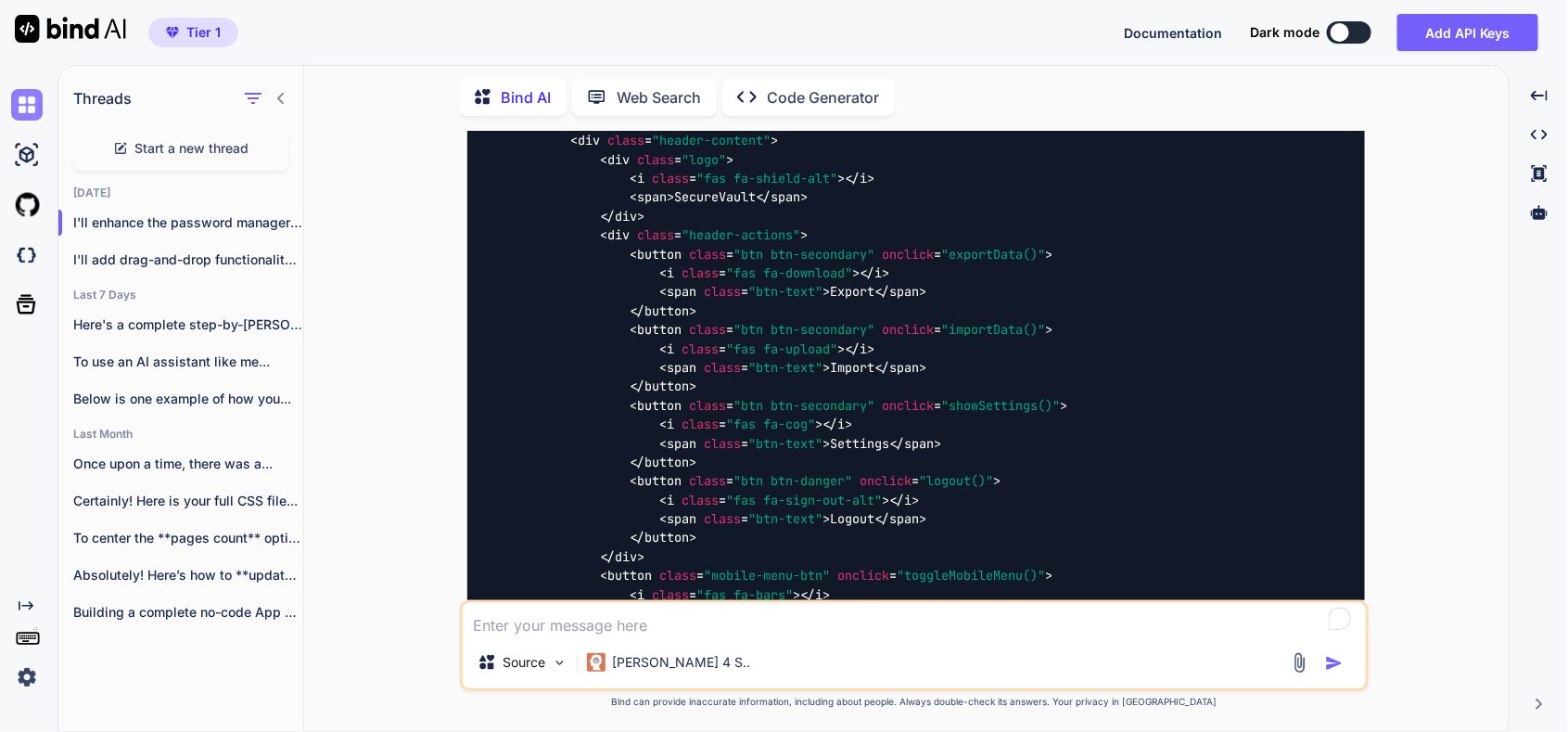 click at bounding box center [27, 105] 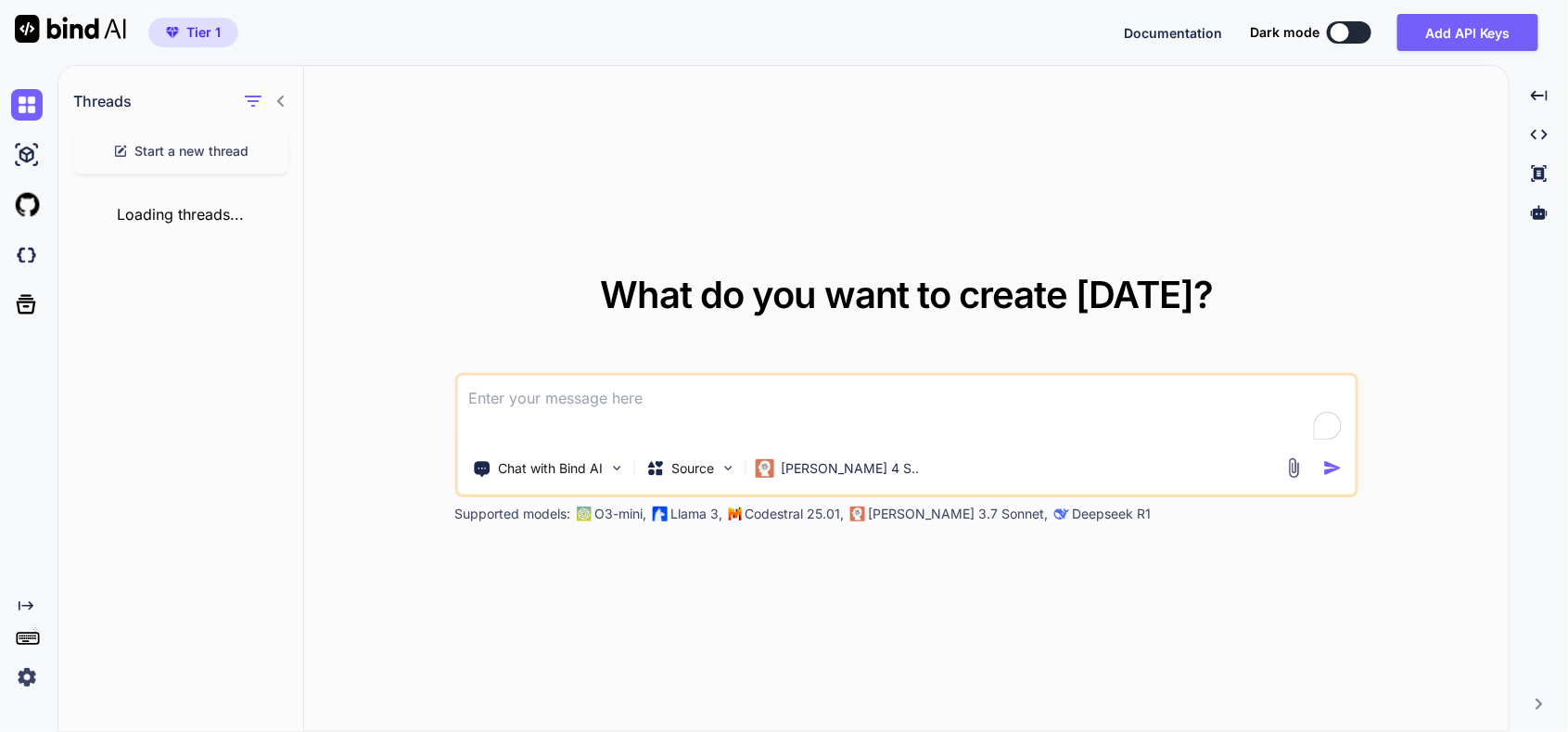 click at bounding box center (906, 410) 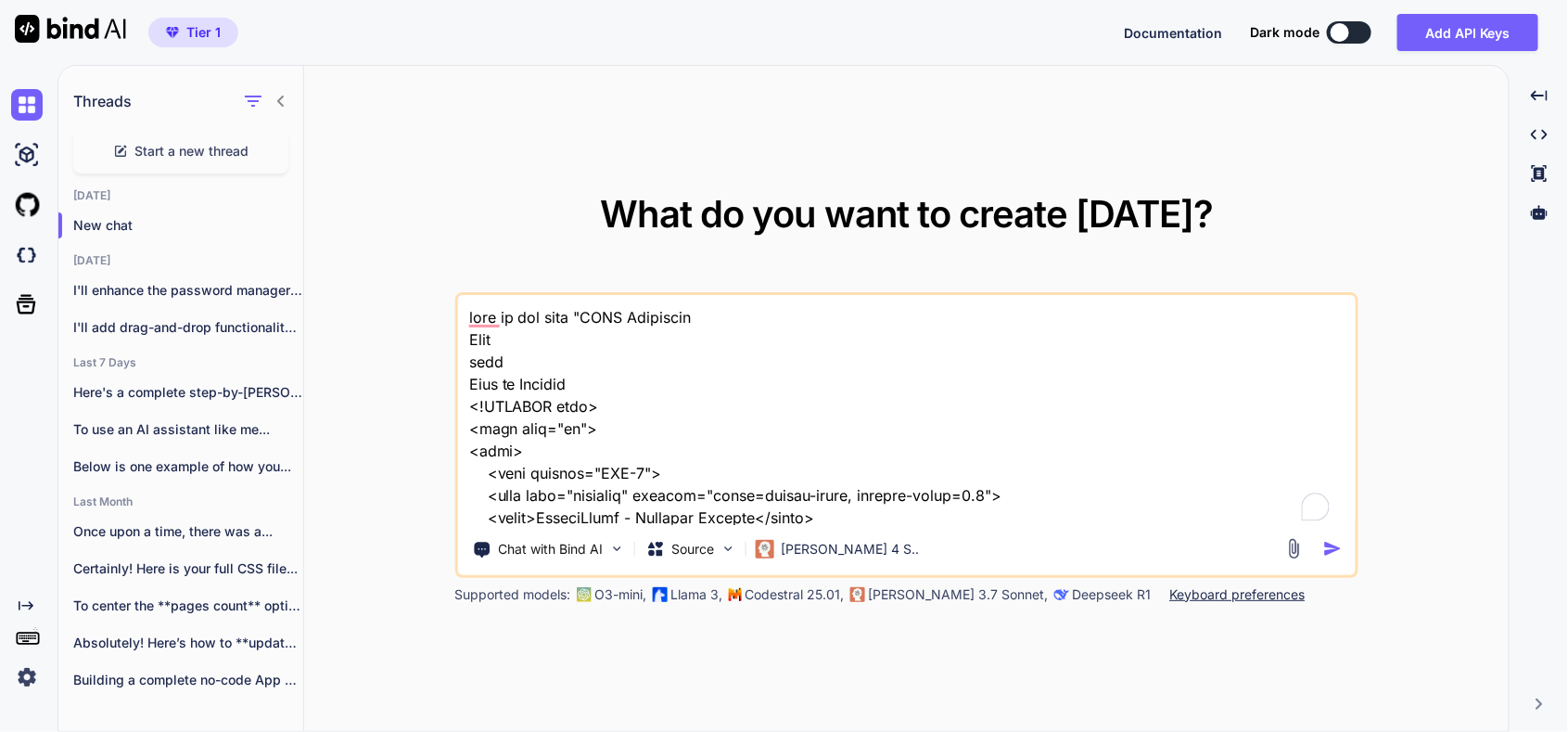 scroll, scrollTop: 51813, scrollLeft: 0, axis: vertical 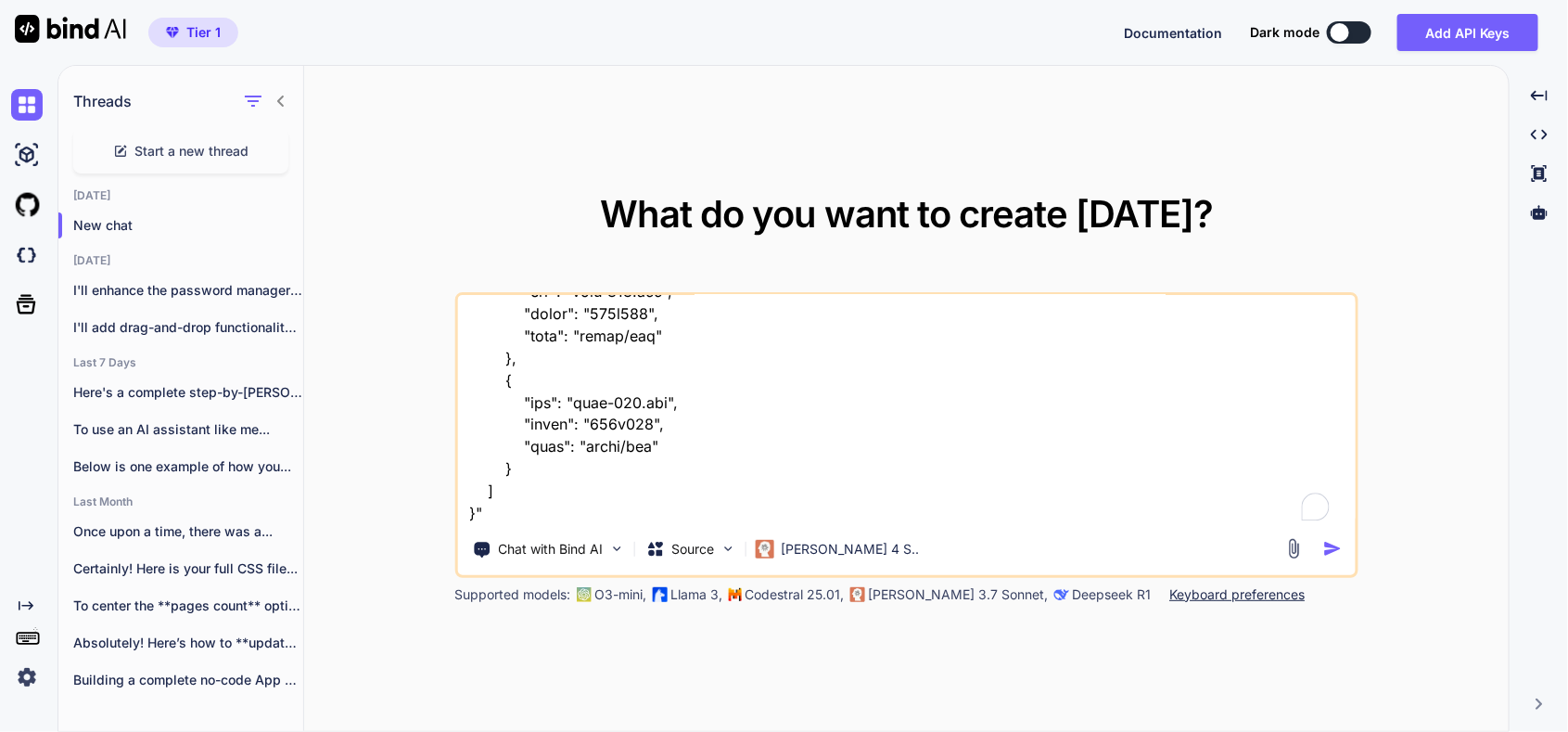 click at bounding box center [906, 410] 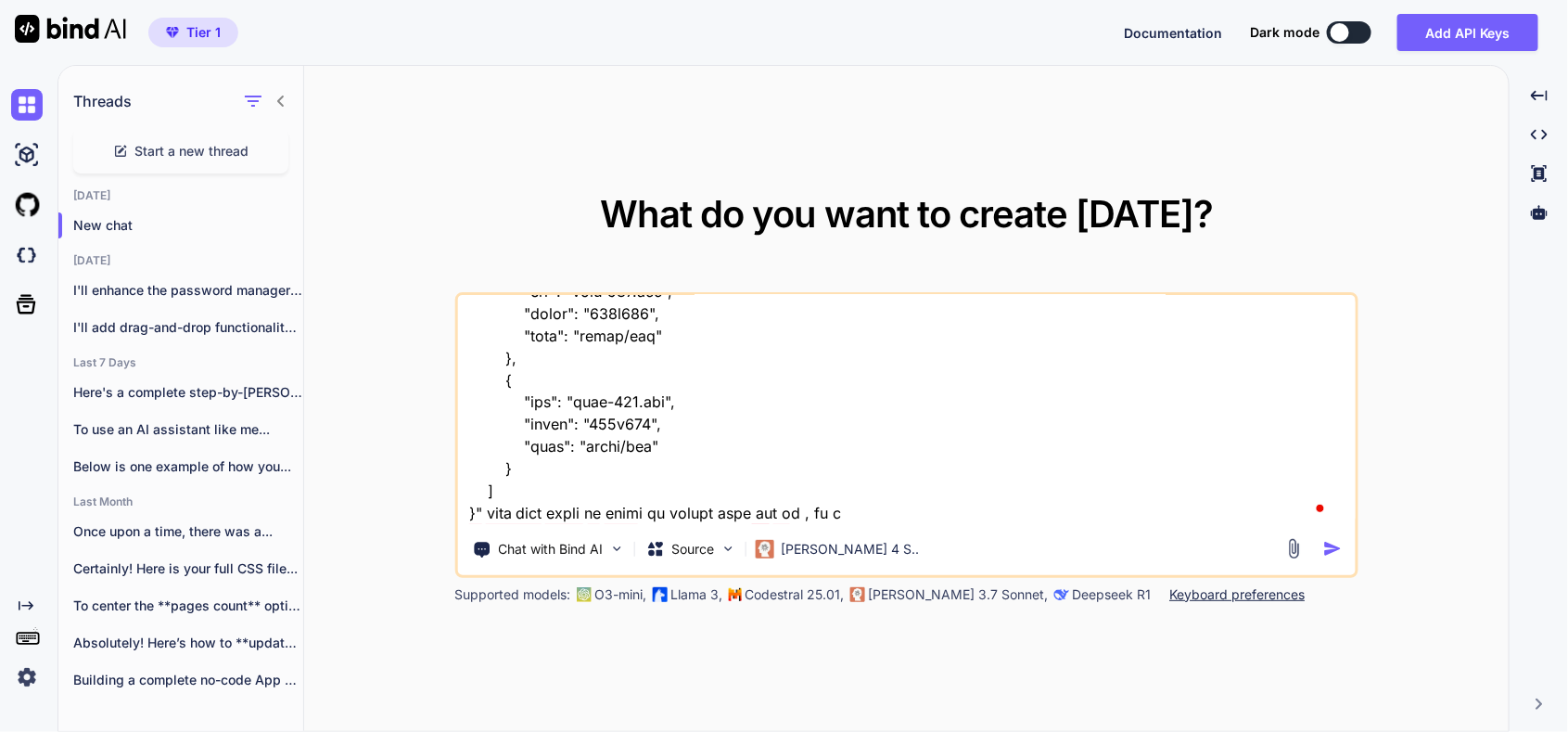 type on "here is old tool "HTML Structure
Html
copy
Open in Browser
<!DOCTYPE html>
<html lang="en">
<head>
<meta charset="UTF-8">
<meta name="viewport" content="width=device-width, initial-scale=1.0">
<title>SecureVault - Password Manager</title>
<link rel="stylesheet" href="styles.css">
<link href="https://cdnjs.cloudflare.com/ajax/libs/font-awesome/6.0.0/css/all.min.css" rel="stylesheet">
</head>
<body>
<!-- Login Screen -->
<div id="loginScreen" class="screen active">
<div class="login-container">
<div class="login-header">
<i class="fas fa-shield-alt"></i>
<h1>SecureVault</h1>
<p>Your Personal Password Manager</p>
</div>
<div class="auth-tabs">
<button class="tab-btn active" onclick="switchTab('login')">Login</button>
<button class="tab-btn" onclick="switchTab('register')">Register</button>
</div>
<!-- Login For..." 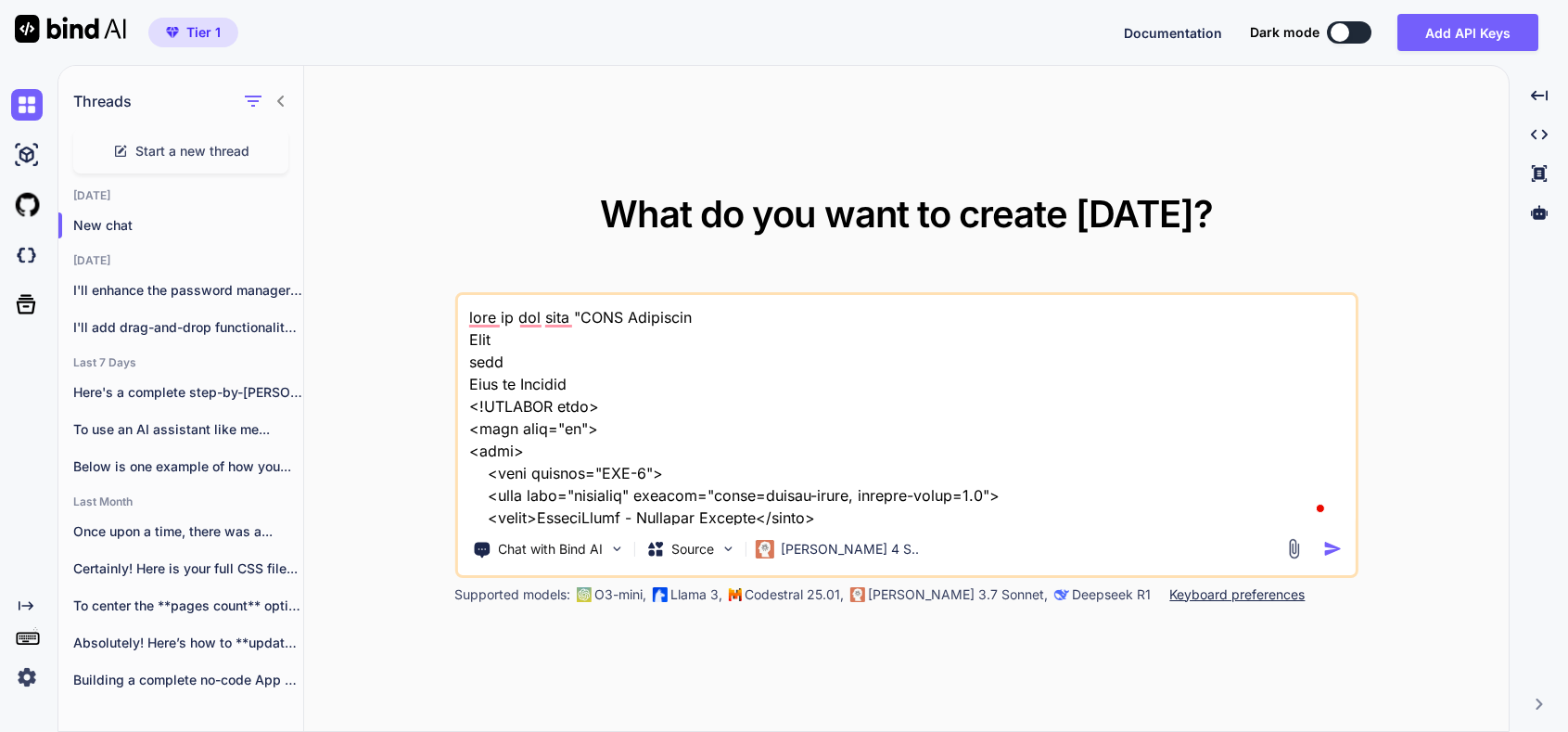scroll, scrollTop: 0, scrollLeft: 0, axis: both 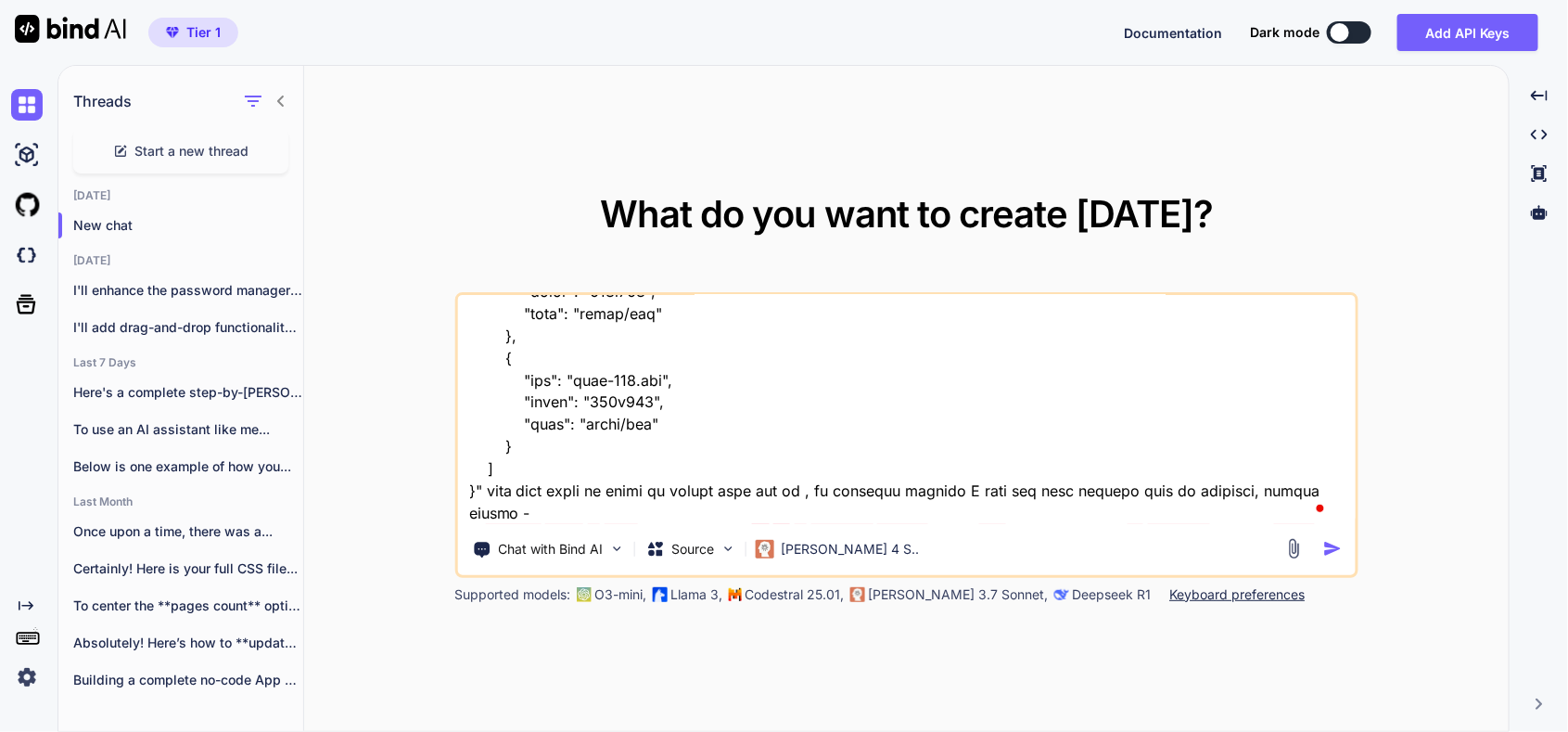 type on "here is old tool "HTML Structure
Html
copy
Open in Browser
<!DOCTYPE html>
<html lang="en">
<head>
<meta charset="UTF-8">
<meta name="viewport" content="width=device-width, initial-scale=1.0">
<title>SecureVault - Password Manager</title>
<link rel="stylesheet" href="styles.css">
<link href="[URL][DOMAIN_NAME]" rel="stylesheet">
</head>
<body>
<!-- Login Screen -->
<div id="loginScreen" class="screen active">
<div class="login-container">
<div class="login-header">
<i class="fas fa-shield-alt"></i>
<h1>SecureVault</h1>
<p>Your Personal Password Manager</p>
</div>
<div class="auth-tabs">
<button class="tab-btn active" onclick="switchTab('login')">Login</button>
<button class="tab-btn" onclick="switchTab('register')">Register</button>
</div>
<!-- Login For..." 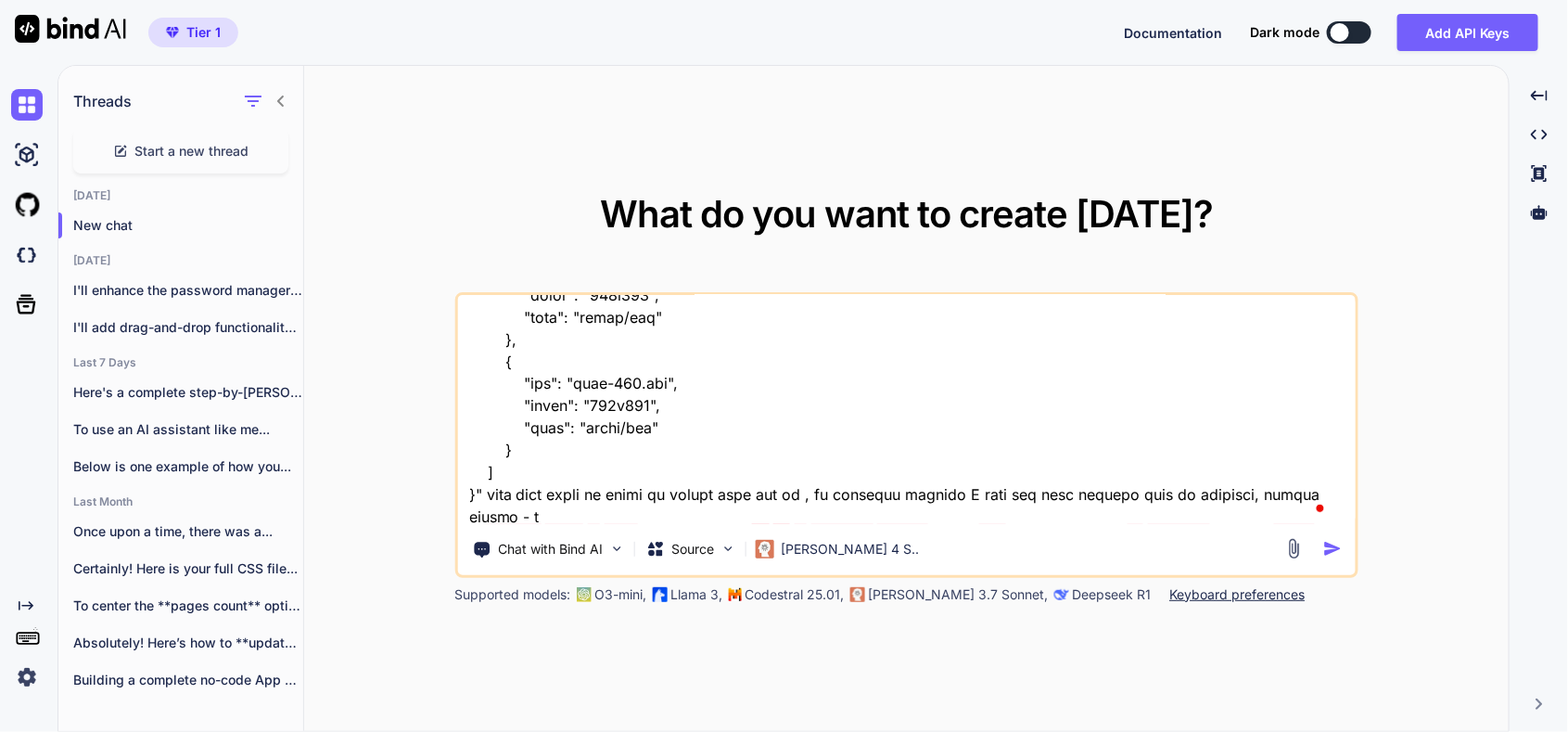 type on "x" 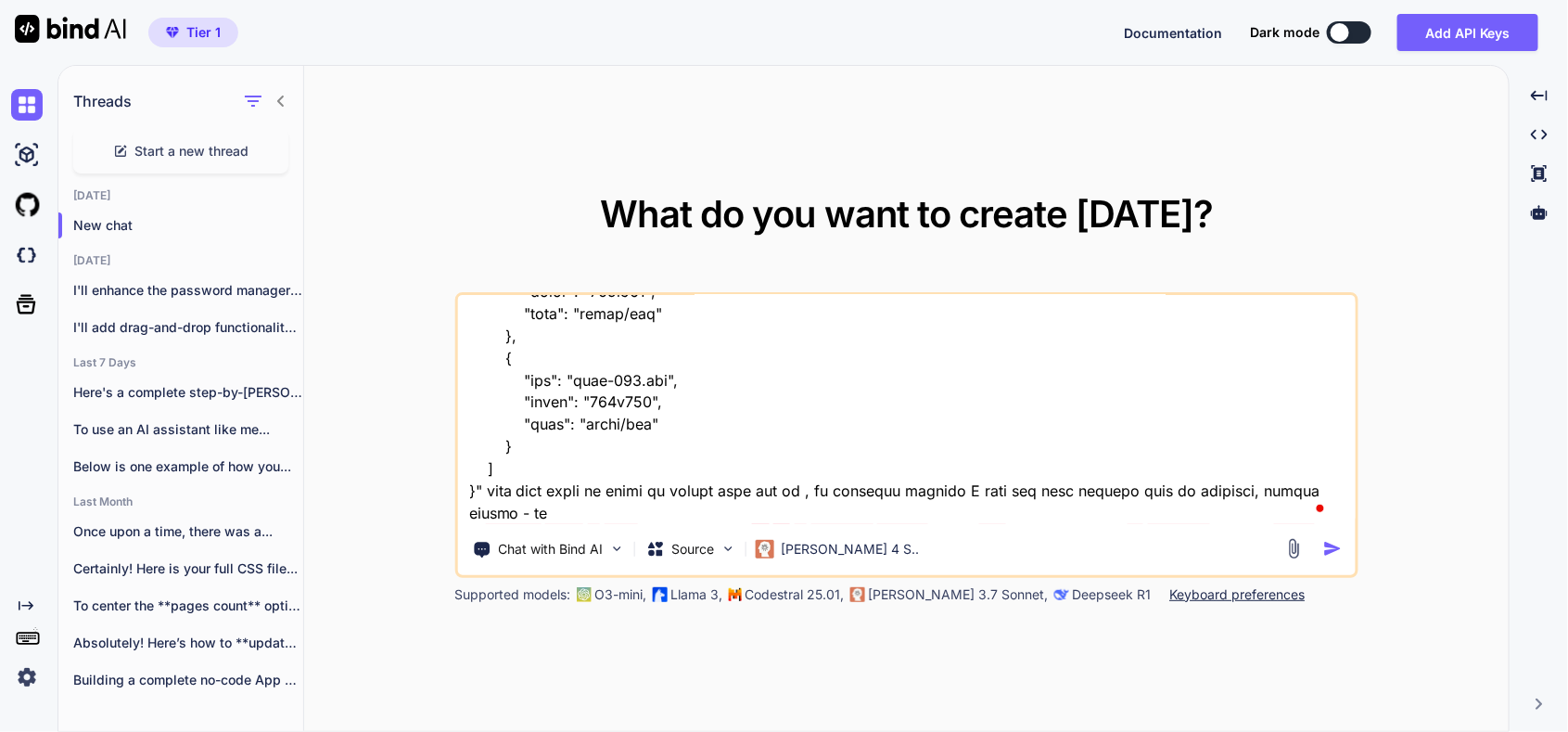 type on "here is old tool "HTML Structure
Html
copy
Open in Browser
<!DOCTYPE html>
<html lang="en">
<head>
<meta charset="UTF-8">
<meta name="viewport" content="width=device-width, initial-scale=1.0">
<title>SecureVault - Password Manager</title>
<link rel="stylesheet" href="styles.css">
<link href="[URL][DOMAIN_NAME]" rel="stylesheet">
</head>
<body>
<!-- Login Screen -->
<div id="loginScreen" class="screen active">
<div class="login-container">
<div class="login-header">
<i class="fas fa-shield-alt"></i>
<h1>SecureVault</h1>
<p>Your Personal Password Manager</p>
</div>
<div class="auth-tabs">
<button class="tab-btn active" onclick="switchTab('login')">Login</button>
<button class="tab-btn" onclick="switchTab('register')">Register</button>
</div>
<!-- Login For..." 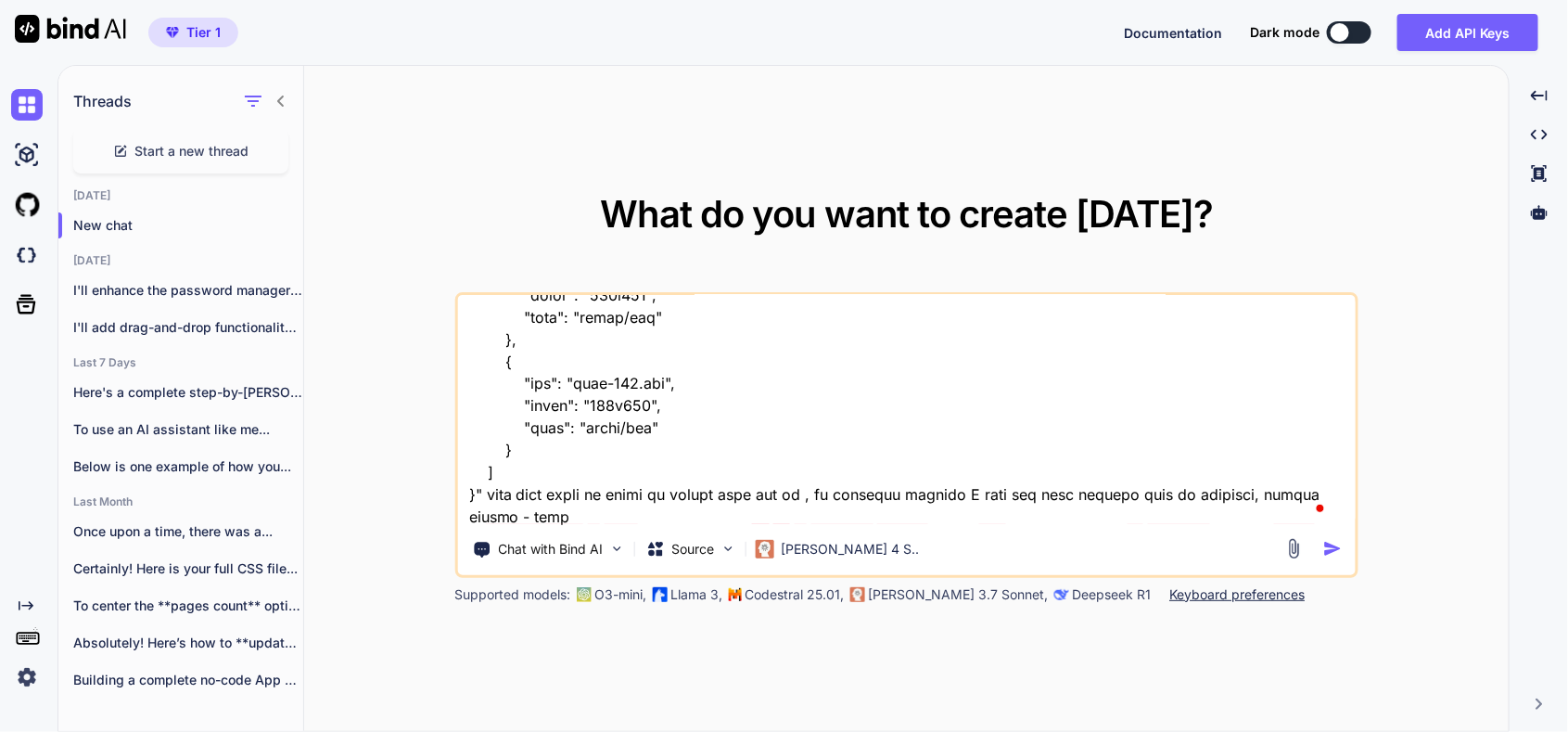type on "here is old tool "HTML Structure
Html
copy
Open in Browser
<!DOCTYPE html>
<html lang="en">
<head>
<meta charset="UTF-8">
<meta name="viewport" content="width=device-width, initial-scale=1.0">
<title>SecureVault - Password Manager</title>
<link rel="stylesheet" href="styles.css">
<link href="[URL][DOMAIN_NAME]" rel="stylesheet">
</head>
<body>
<!-- Login Screen -->
<div id="loginScreen" class="screen active">
<div class="login-container">
<div class="login-header">
<i class="fas fa-shield-alt"></i>
<h1>SecureVault</h1>
<p>Your Personal Password Manager</p>
</div>
<div class="auth-tabs">
<button class="tab-btn active" onclick="switchTab('login')">Login</button>
<button class="tab-btn" onclick="switchTab('register')">Register</button>
</div>
<!-- Login For..." 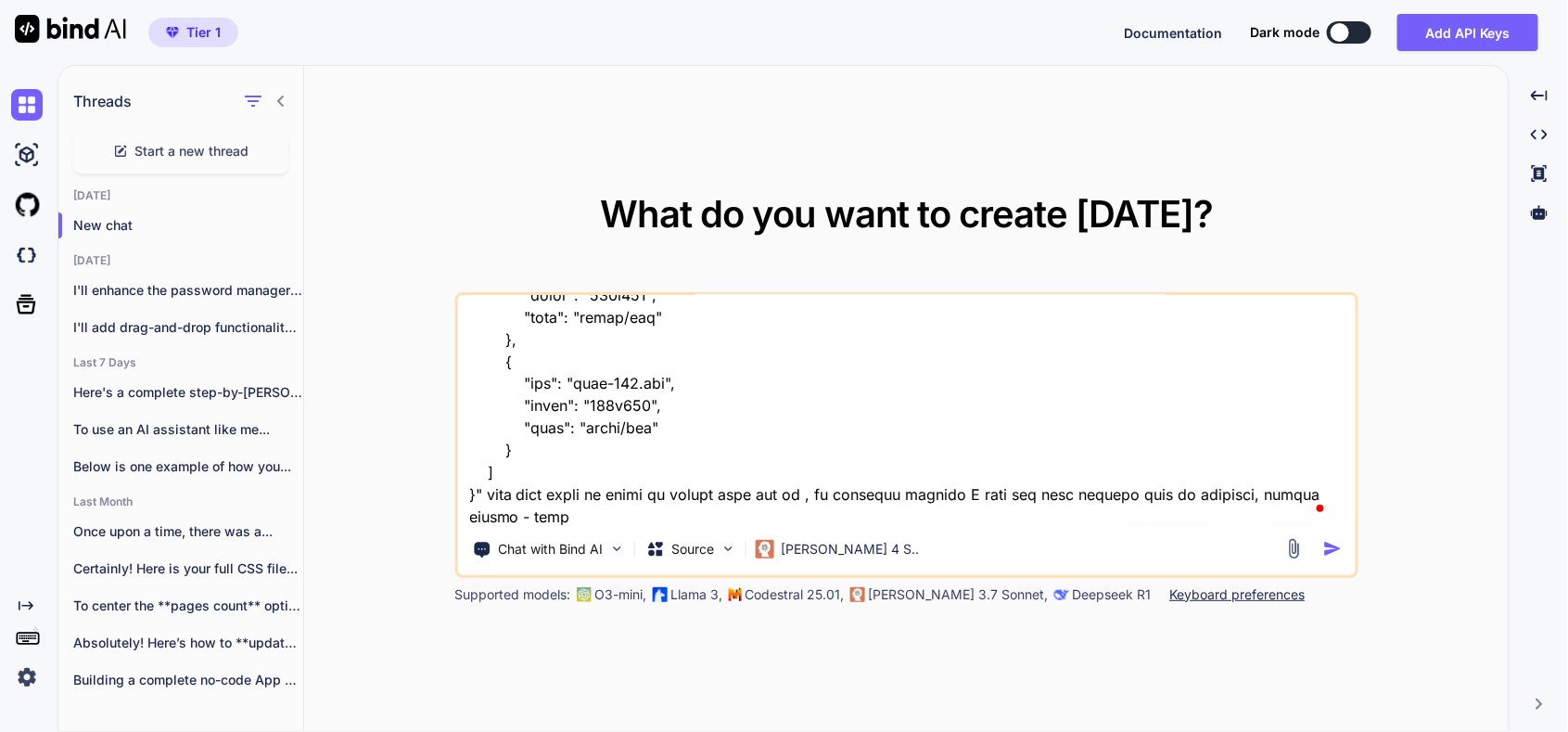 type on "x" 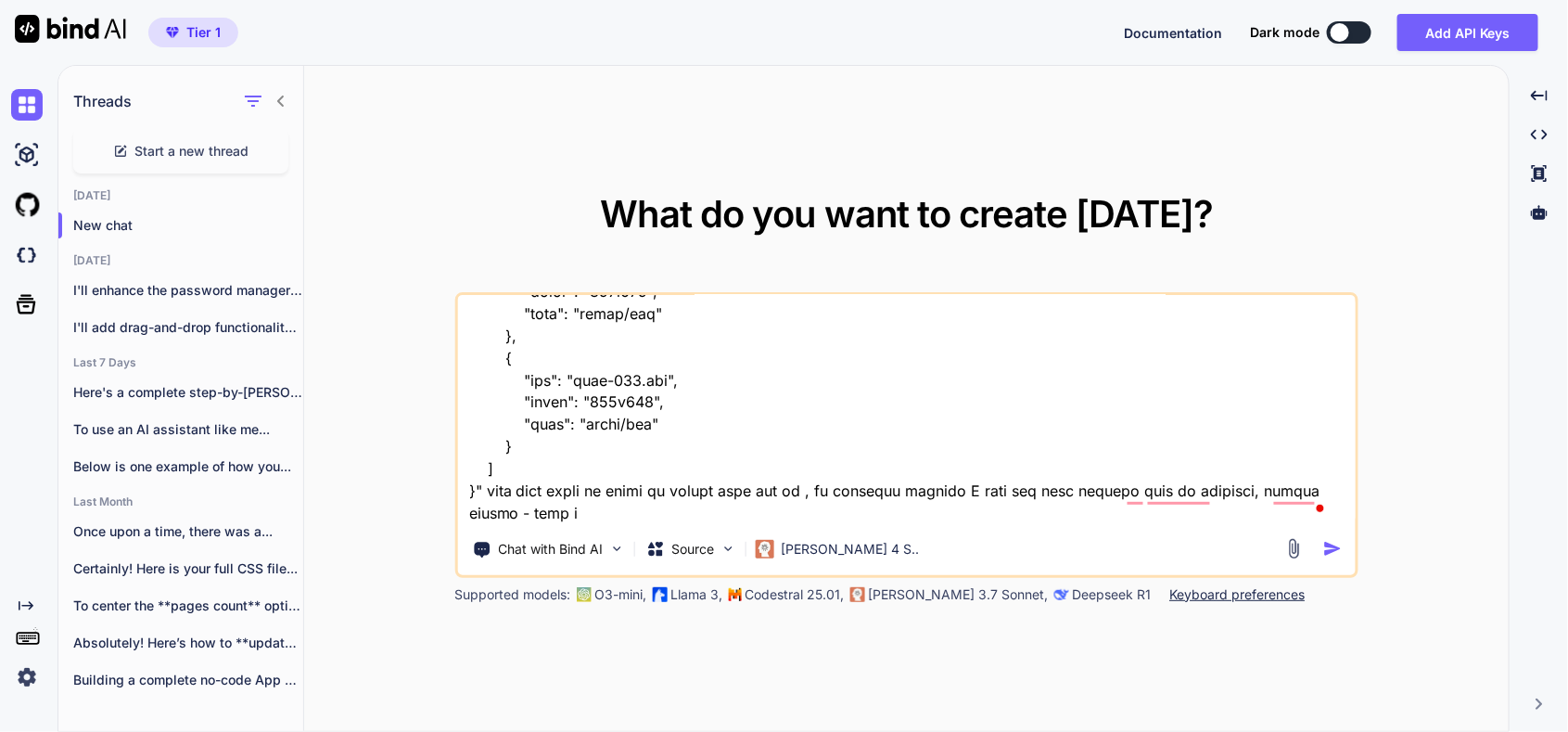 type on "here is old tool "HTML Structure
Html
copy
Open in Browser
<!DOCTYPE html>
<html lang="en">
<head>
<meta charset="UTF-8">
<meta name="viewport" content="width=device-width, initial-scale=1.0">
<title>SecureVault - Password Manager</title>
<link rel="stylesheet" href="styles.css">
<link href="[URL][DOMAIN_NAME]" rel="stylesheet">
</head>
<body>
<!-- Login Screen -->
<div id="loginScreen" class="screen active">
<div class="login-container">
<div class="login-header">
<i class="fas fa-shield-alt"></i>
<h1>SecureVault</h1>
<p>Your Personal Password Manager</p>
</div>
<div class="auth-tabs">
<button class="tab-btn active" onclick="switchTab('login')">Login</button>
<button class="tab-btn" onclick="switchTab('register')">Register</button>
</div>
<!-- Login For..." 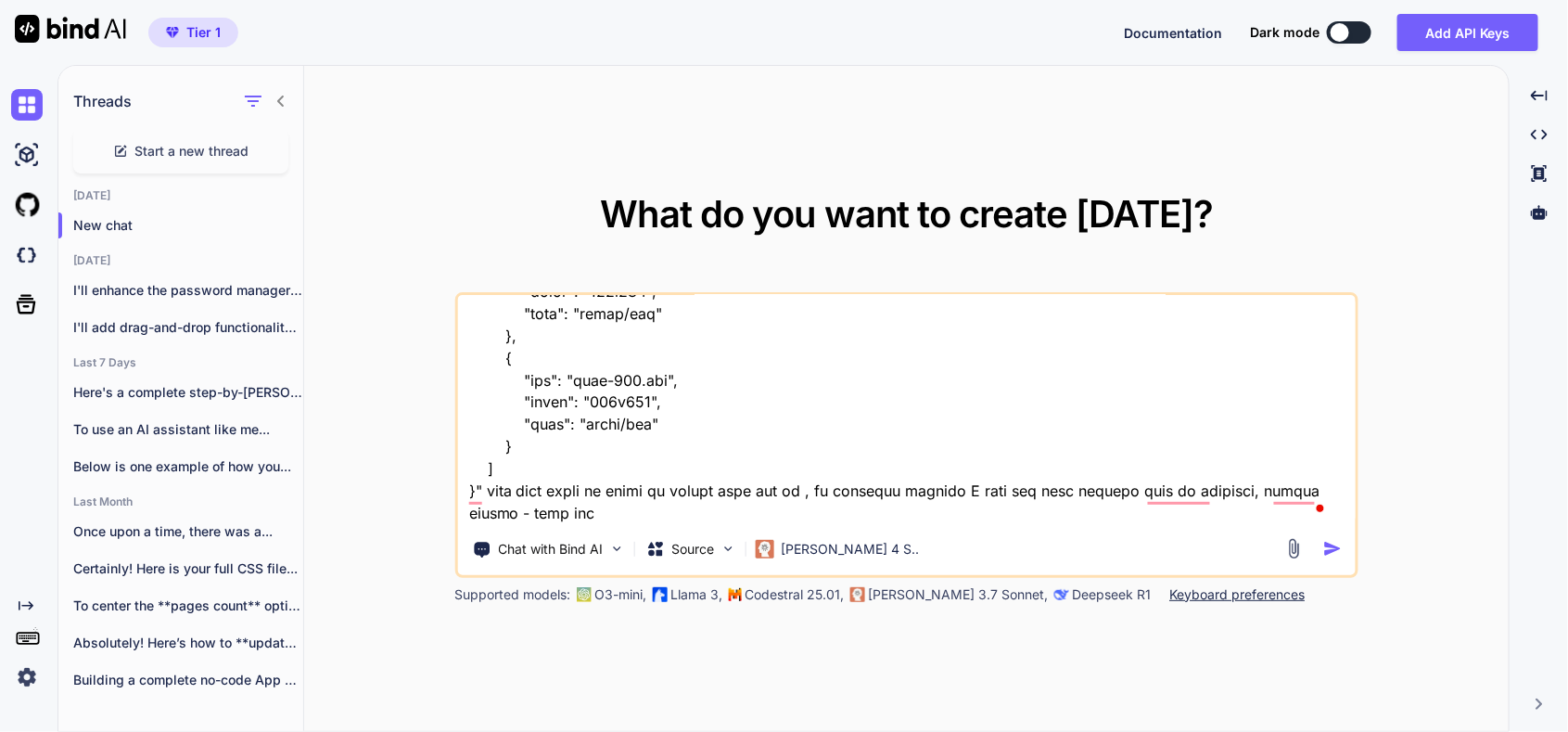 type on "here is old tool "HTML Structure
Html
copy
Open in Browser
<!DOCTYPE html>
<html lang="en">
<head>
<meta charset="UTF-8">
<meta name="viewport" content="width=device-width, initial-scale=1.0">
<title>SecureVault - Password Manager</title>
<link rel="stylesheet" href="styles.css">
<link href="[URL][DOMAIN_NAME]" rel="stylesheet">
</head>
<body>
<!-- Login Screen -->
<div id="loginScreen" class="screen active">
<div class="login-container">
<div class="login-header">
<i class="fas fa-shield-alt"></i>
<h1>SecureVault</h1>
<p>Your Personal Password Manager</p>
</div>
<div class="auth-tabs">
<button class="tab-btn active" onclick="switchTab('login')">Login</button>
<button class="tab-btn" onclick="switchTab('register')">Register</button>
</div>
<!-- Login For..." 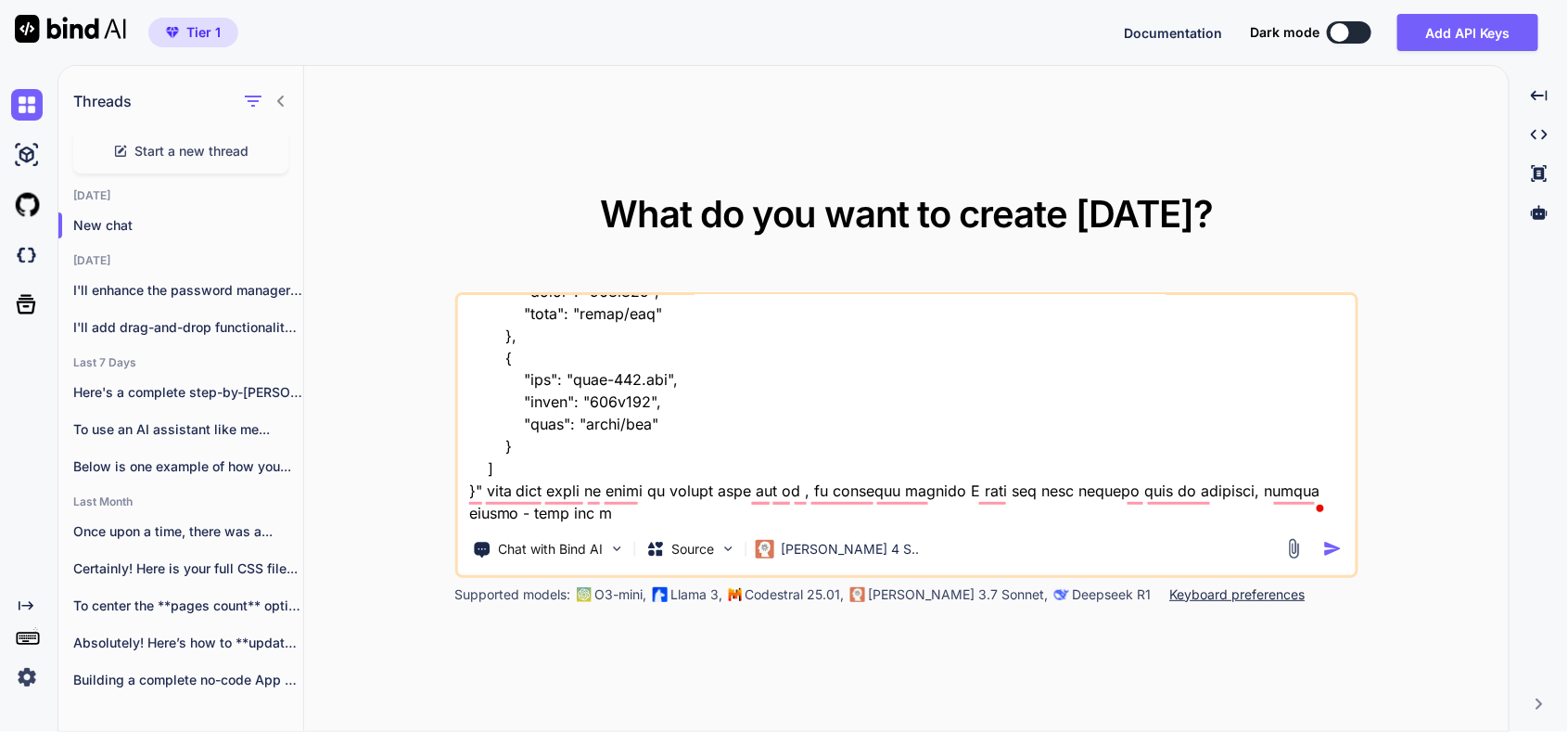 type on "here is old tool "HTML Structure
Html
copy
Open in Browser
<!DOCTYPE html>
<html lang="en">
<head>
<meta charset="UTF-8">
<meta name="viewport" content="width=device-width, initial-scale=1.0">
<title>SecureVault - Password Manager</title>
<link rel="stylesheet" href="styles.css">
<link href="[URL][DOMAIN_NAME]" rel="stylesheet">
</head>
<body>
<!-- Login Screen -->
<div id="loginScreen" class="screen active">
<div class="login-container">
<div class="login-header">
<i class="fas fa-shield-alt"></i>
<h1>SecureVault</h1>
<p>Your Personal Password Manager</p>
</div>
<div class="auth-tabs">
<button class="tab-btn active" onclick="switchTab('login')">Login</button>
<button class="tab-btn" onclick="switchTab('register')">Register</button>
</div>
<!-- Login For..." 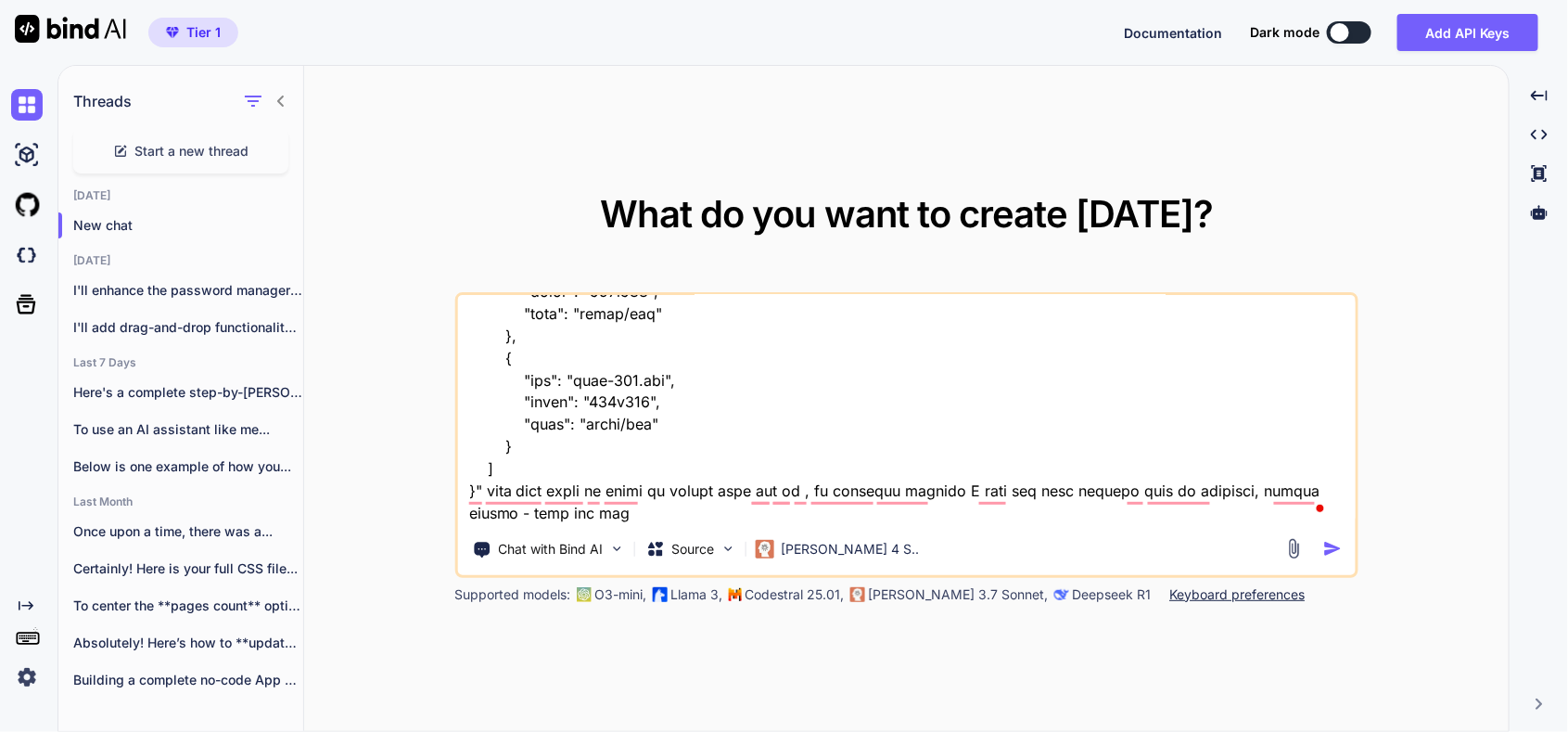 type on "here is old tool "HTML Structure
Html
copy
Open in Browser
<!DOCTYPE html>
<html lang="en">
<head>
<meta charset="UTF-8">
<meta name="viewport" content="width=device-width, initial-scale=1.0">
<title>SecureVault - Password Manager</title>
<link rel="stylesheet" href="styles.css">
<link href="[URL][DOMAIN_NAME]" rel="stylesheet">
</head>
<body>
<!-- Login Screen -->
<div id="loginScreen" class="screen active">
<div class="login-container">
<div class="login-header">
<i class="fas fa-shield-alt"></i>
<h1>SecureVault</h1>
<p>Your Personal Password Manager</p>
</div>
<div class="auth-tabs">
<button class="tab-btn active" onclick="switchTab('login')">Login</button>
<button class="tab-btn" onclick="switchTab('register')">Register</button>
</div>
<!-- Login For..." 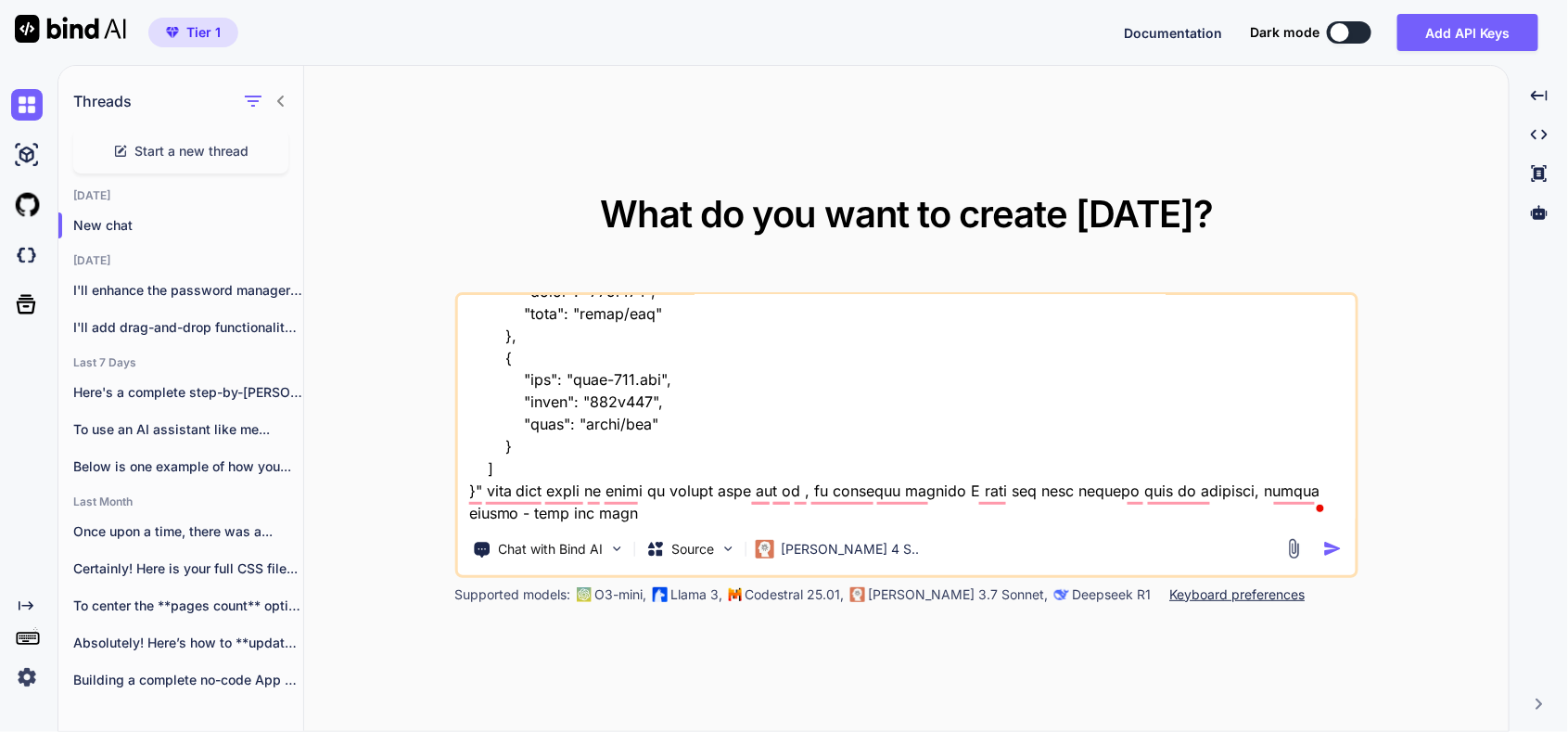 type on "x" 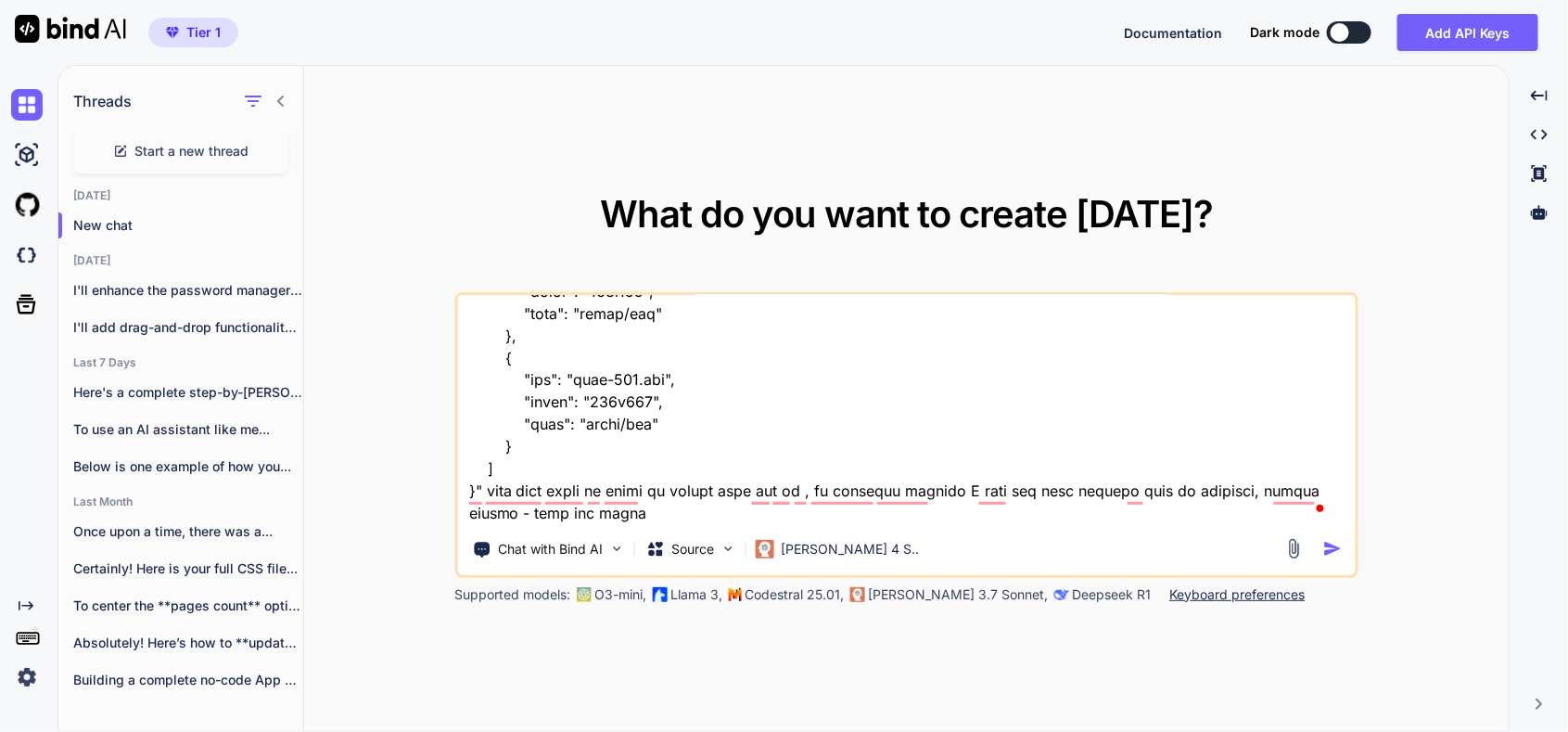 type on "here is old tool "HTML Structure
Html
copy
Open in Browser
<!DOCTYPE html>
<html lang="en">
<head>
<meta charset="UTF-8">
<meta name="viewport" content="width=device-width, initial-scale=1.0">
<title>SecureVault - Password Manager</title>
<link rel="stylesheet" href="styles.css">
<link href="[URL][DOMAIN_NAME]" rel="stylesheet">
</head>
<body>
<!-- Login Screen -->
<div id="loginScreen" class="screen active">
<div class="login-container">
<div class="login-header">
<i class="fas fa-shield-alt"></i>
<h1>SecureVault</h1>
<p>Your Personal Password Manager</p>
</div>
<div class="auth-tabs">
<button class="tab-btn active" onclick="switchTab('login')">Login</button>
<button class="tab-btn" onclick="switchTab('register')">Register</button>
</div>
<!-- Login For..." 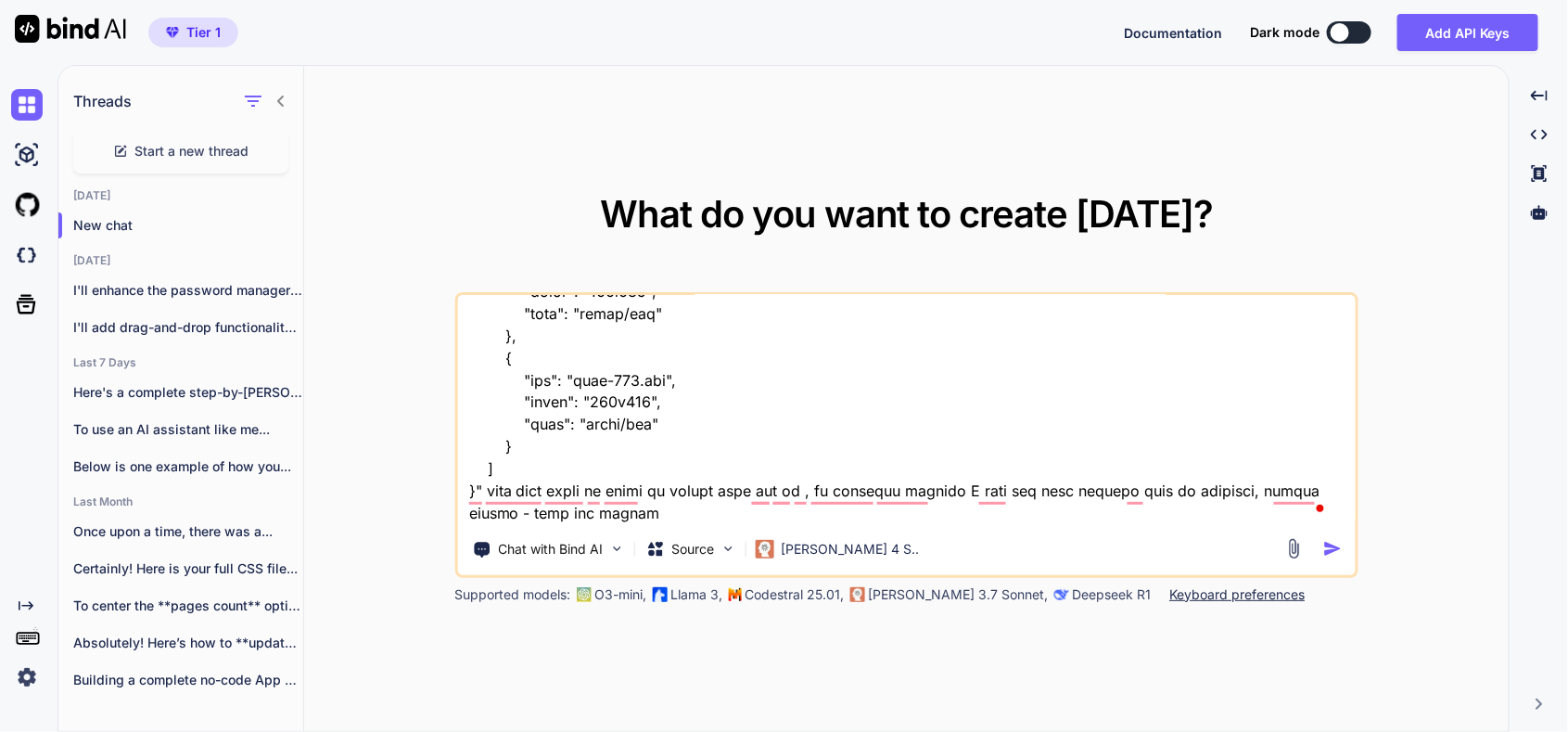type on "x" 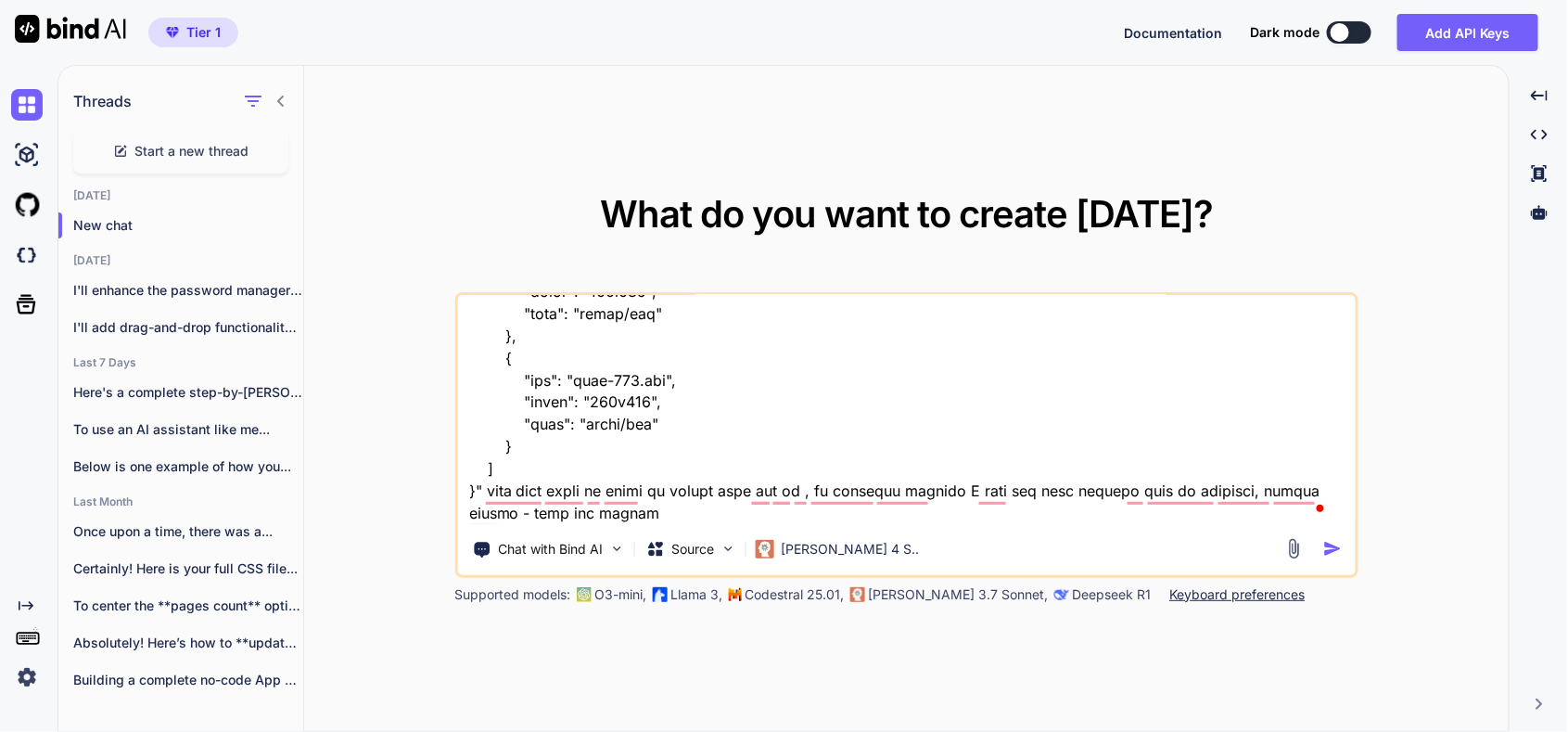 type on "x" 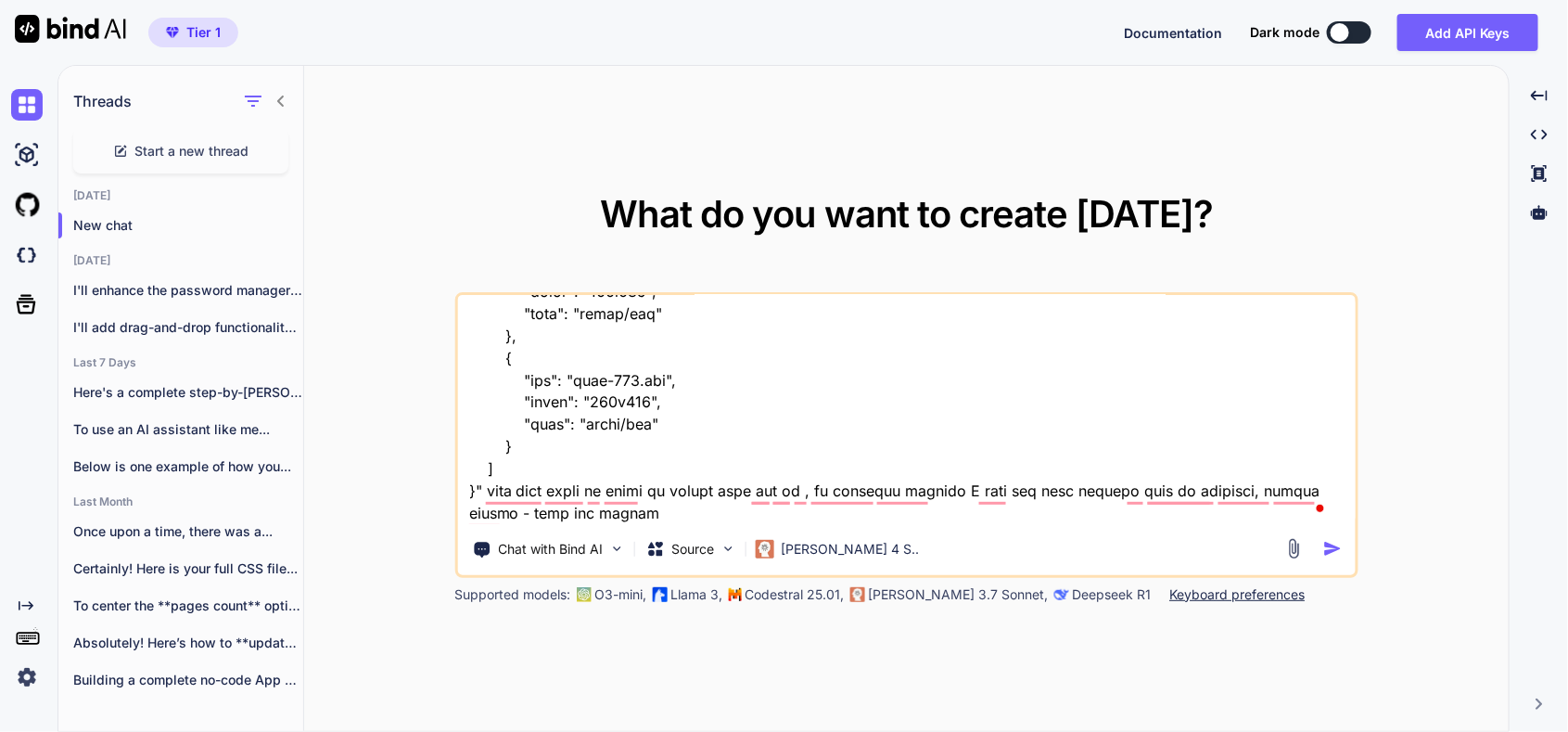 type on "here is old tool "HTML Structure
Html
copy
Open in Browser
<!DOCTYPE html>
<html lang="en">
<head>
<meta charset="UTF-8">
<meta name="viewport" content="width=device-width, initial-scale=1.0">
<title>SecureVault - Password Manager</title>
<link rel="stylesheet" href="styles.css">
<link href="[URL][DOMAIN_NAME]" rel="stylesheet">
</head>
<body>
<!-- Login Screen -->
<div id="loginScreen" class="screen active">
<div class="login-container">
<div class="login-header">
<i class="fas fa-shield-alt"></i>
<h1>SecureVault</h1>
<p>Your Personal Password Manager</p>
</div>
<div class="auth-tabs">
<button class="tab-btn active" onclick="switchTab('login')">Login</button>
<button class="tab-btn" onclick="switchTab('register')">Register</button>
</div>
<!-- Login For..." 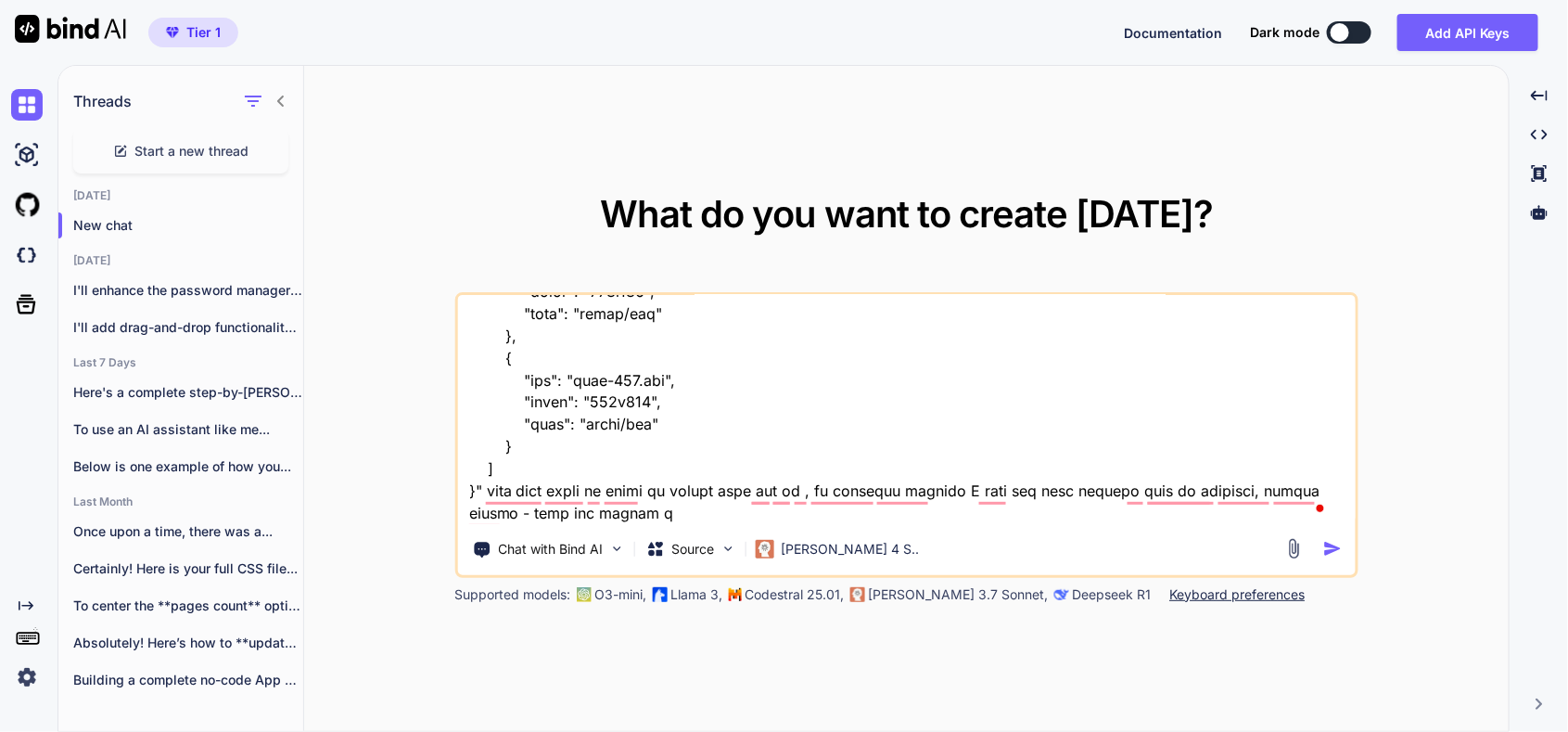 type on "x" 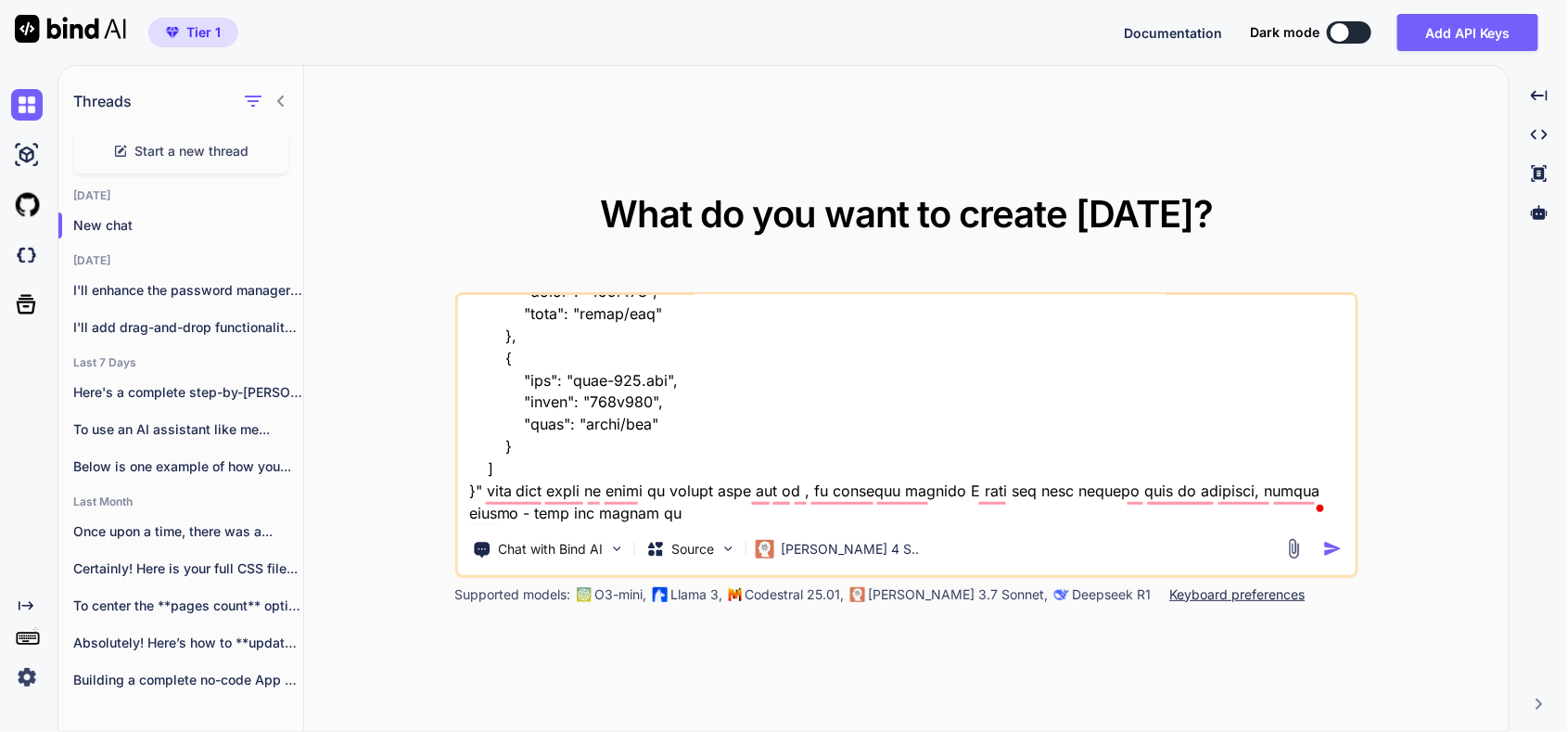 type on "here is old tool "HTML Structure
Html
copy
Open in Browser
<!DOCTYPE html>
<html lang="en">
<head>
<meta charset="UTF-8">
<meta name="viewport" content="width=device-width, initial-scale=1.0">
<title>SecureVault - Password Manager</title>
<link rel="stylesheet" href="styles.css">
<link href="[URL][DOMAIN_NAME]" rel="stylesheet">
</head>
<body>
<!-- Login Screen -->
<div id="loginScreen" class="screen active">
<div class="login-container">
<div class="login-header">
<i class="fas fa-shield-alt"></i>
<h1>SecureVault</h1>
<p>Your Personal Password Manager</p>
</div>
<div class="auth-tabs">
<button class="tab-btn active" onclick="switchTab('login')">Login</button>
<button class="tab-btn" onclick="switchTab('register')">Register</button>
</div>
<!-- Login For..." 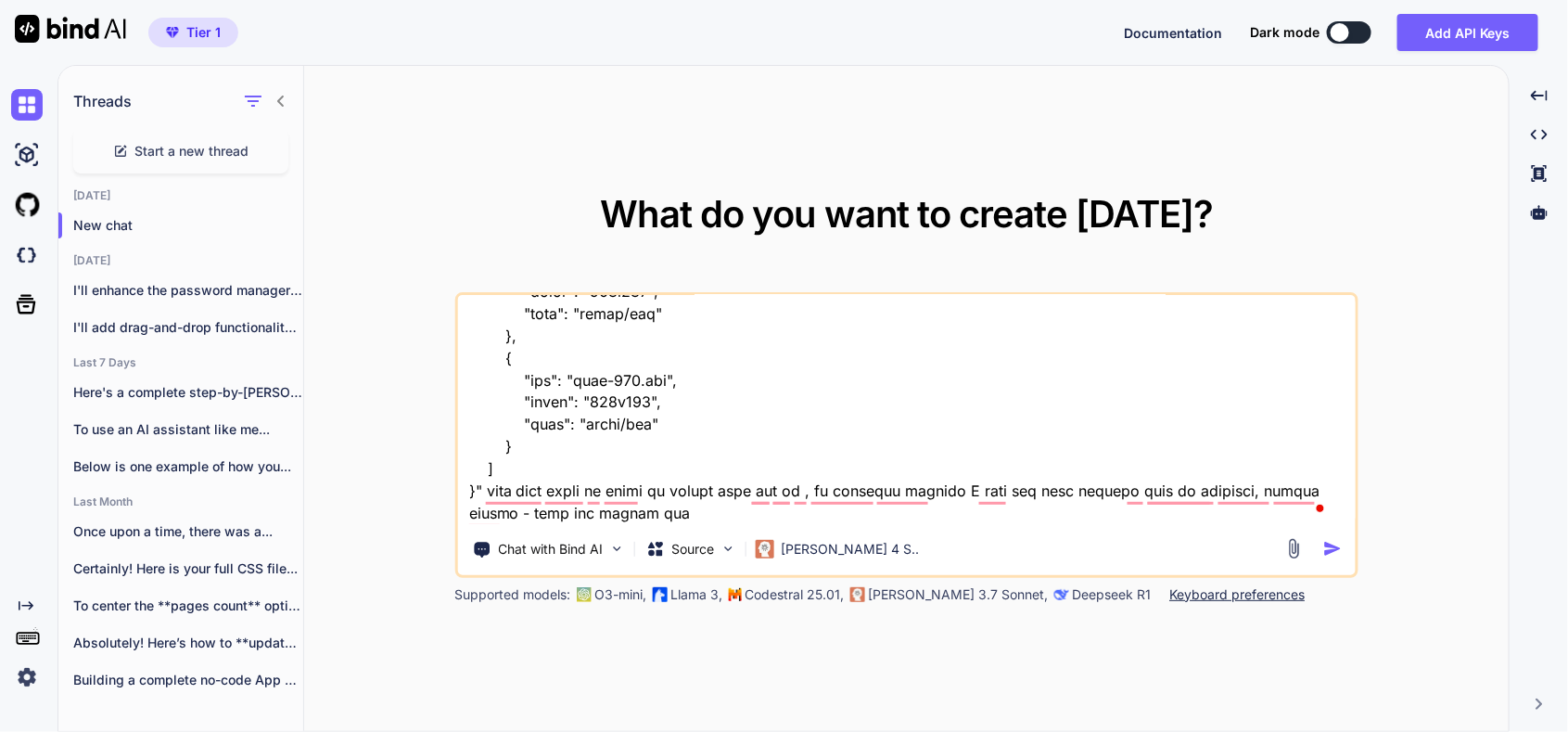 type on "x" 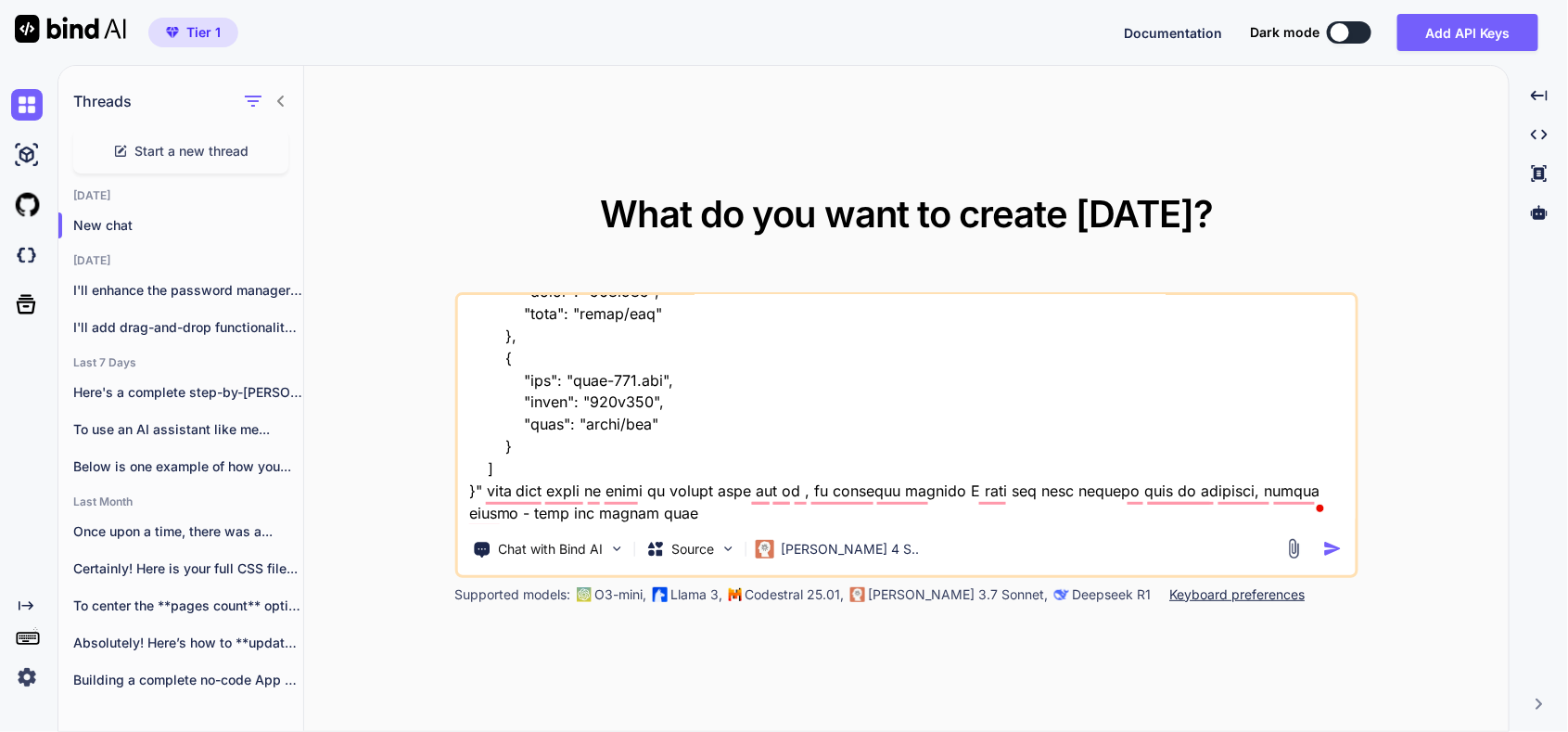 type on "x" 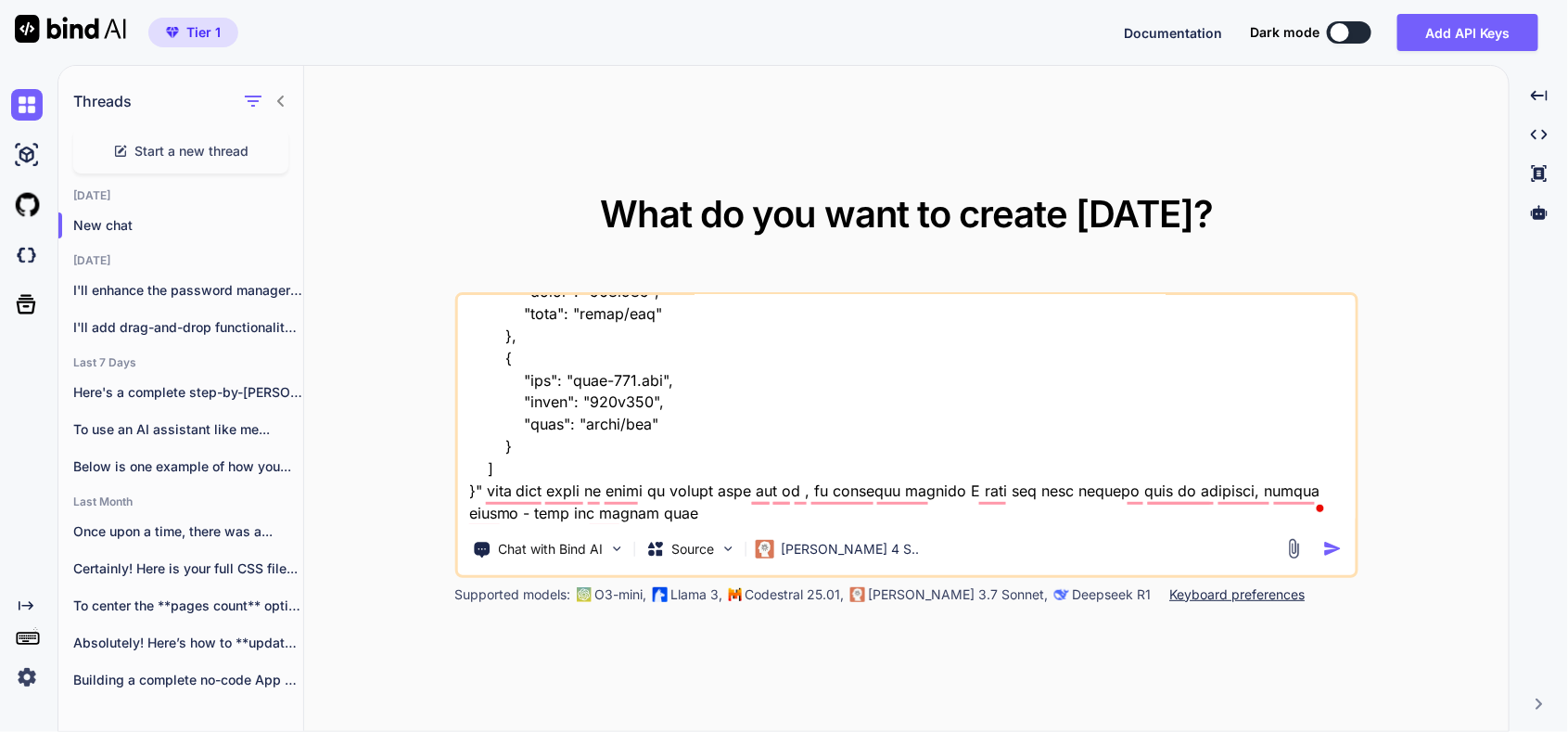 type on "here is old tool "HTML Structure
Html
copy
Open in Browser
<!DOCTYPE html>
<html lang="en">
<head>
<meta charset="UTF-8">
<meta name="viewport" content="width=device-width, initial-scale=1.0">
<title>SecureVault - Password Manager</title>
<link rel="stylesheet" href="styles.css">
<link href="[URL][DOMAIN_NAME]" rel="stylesheet">
</head>
<body>
<!-- Login Screen -->
<div id="loginScreen" class="screen active">
<div class="login-container">
<div class="login-header">
<i class="fas fa-shield-alt"></i>
<h1>SecureVault</h1>
<p>Your Personal Password Manager</p>
</div>
<div class="auth-tabs">
<button class="tab-btn active" onclick="switchTab('login')">Login</button>
<button class="tab-btn" onclick="switchTab('register')">Register</button>
</div>
<!-- Login For..." 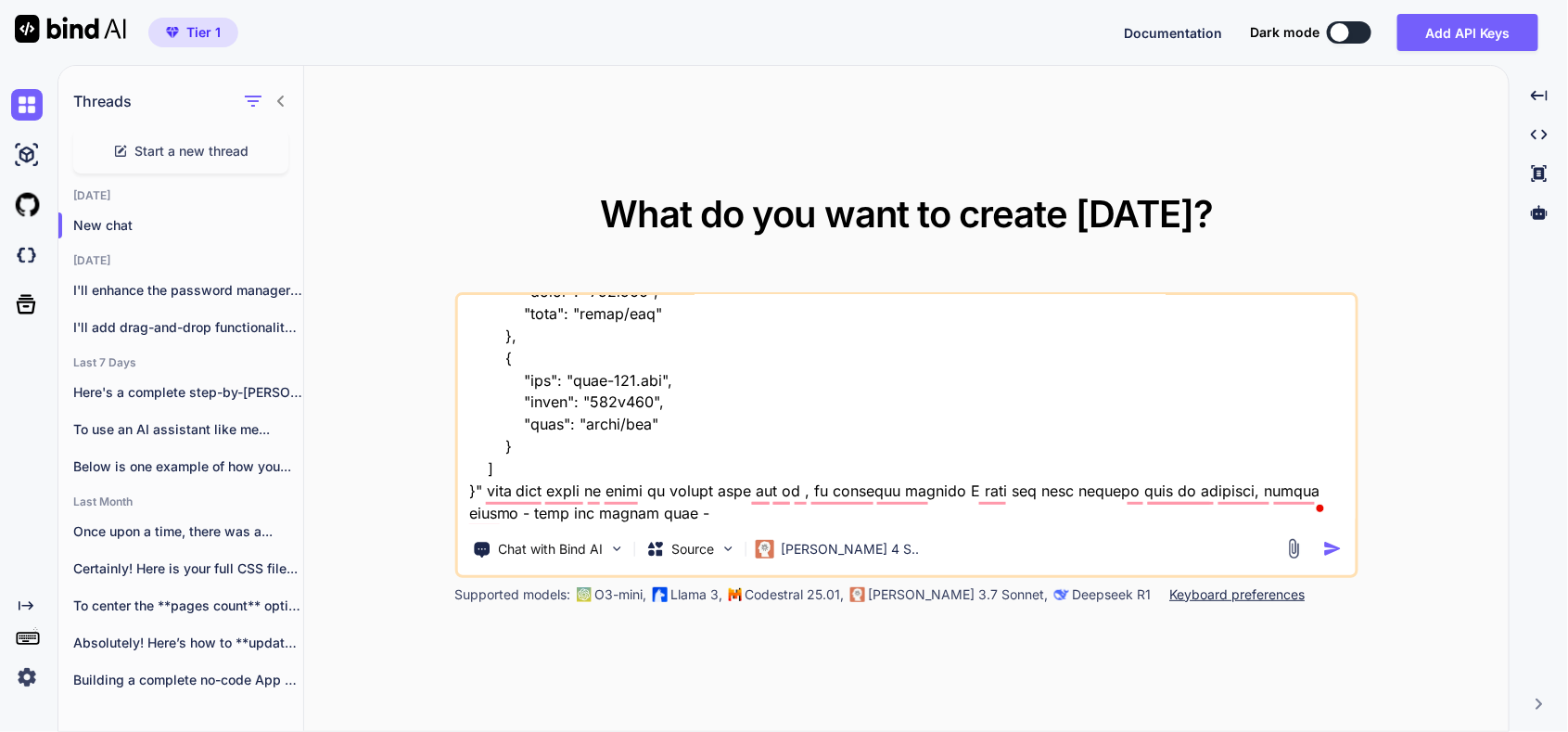type on "here is old tool "HTML Structure
Html
copy
Open in Browser
<!DOCTYPE html>
<html lang="en">
<head>
<meta charset="UTF-8">
<meta name="viewport" content="width=device-width, initial-scale=1.0">
<title>SecureVault - Password Manager</title>
<link rel="stylesheet" href="styles.css">
<link href="[URL][DOMAIN_NAME]" rel="stylesheet">
</head>
<body>
<!-- Login Screen -->
<div id="loginScreen" class="screen active">
<div class="login-container">
<div class="login-header">
<i class="fas fa-shield-alt"></i>
<h1>SecureVault</h1>
<p>Your Personal Password Manager</p>
</div>
<div class="auth-tabs">
<button class="tab-btn active" onclick="switchTab('login')">Login</button>
<button class="tab-btn" onclick="switchTab('register')">Register</button>
</div>
<!-- Login For..." 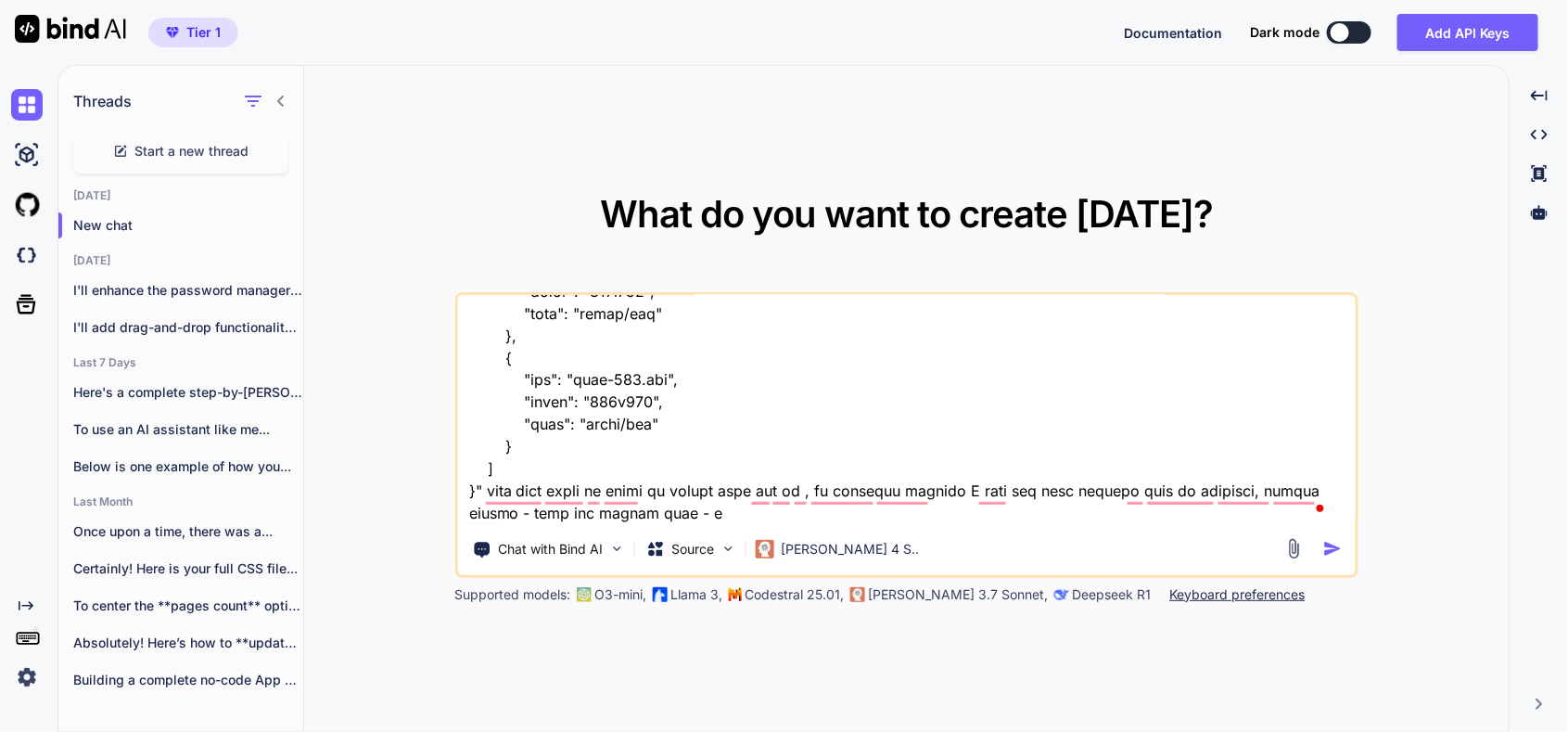 type on "here is old tool "HTML Structure
Html
copy
Open in Browser
<!DOCTYPE html>
<html lang="en">
<head>
<meta charset="UTF-8">
<meta name="viewport" content="width=device-width, initial-scale=1.0">
<title>SecureVault - Password Manager</title>
<link rel="stylesheet" href="styles.css">
<link href="[URL][DOMAIN_NAME]" rel="stylesheet">
</head>
<body>
<!-- Login Screen -->
<div id="loginScreen" class="screen active">
<div class="login-container">
<div class="login-header">
<i class="fas fa-shield-alt"></i>
<h1>SecureVault</h1>
<p>Your Personal Password Manager</p>
</div>
<div class="auth-tabs">
<button class="tab-btn active" onclick="switchTab('login')">Login</button>
<button class="tab-btn" onclick="switchTab('register')">Register</button>
</div>
<!-- Login For..." 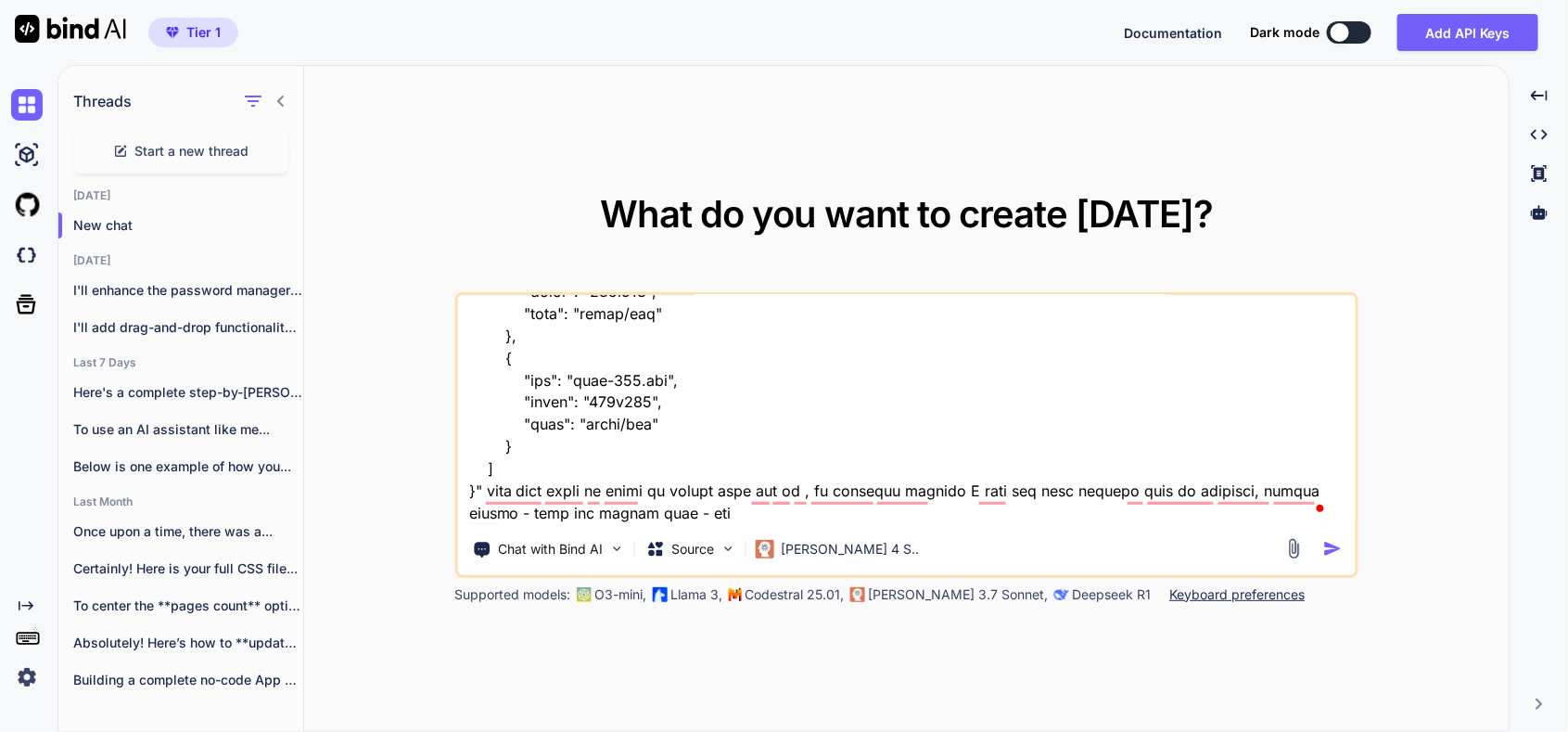 type on "here is old tool "HTML Structure
Html
copy
Open in Browser
<!DOCTYPE html>
<html lang="en">
<head>
<meta charset="UTF-8">
<meta name="viewport" content="width=device-width, initial-scale=1.0">
<title>SecureVault - Password Manager</title>
<link rel="stylesheet" href="styles.css">
<link href="[URL][DOMAIN_NAME]" rel="stylesheet">
</head>
<body>
<!-- Login Screen -->
<div id="loginScreen" class="screen active">
<div class="login-container">
<div class="login-header">
<i class="fas fa-shield-alt"></i>
<h1>SecureVault</h1>
<p>Your Personal Password Manager</p>
</div>
<div class="auth-tabs">
<button class="tab-btn active" onclick="switchTab('login')">Login</button>
<button class="tab-btn" onclick="switchTab('register')">Register</button>
</div>
<!-- Login For..." 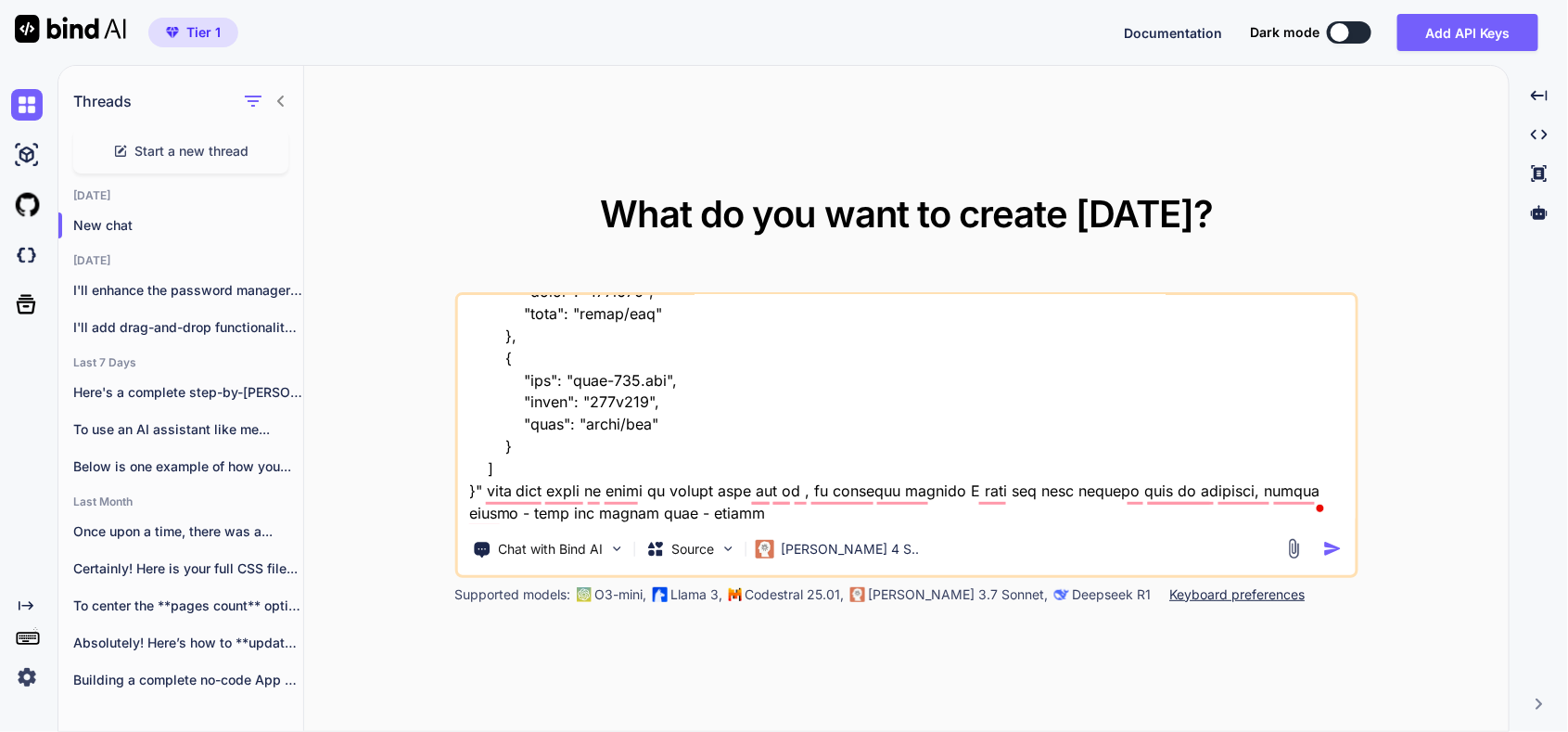type on "here is old tool "HTML Structure
Html
copy
Open in Browser
<!DOCTYPE html>
<html lang="en">
<head>
<meta charset="UTF-8">
<meta name="viewport" content="width=device-width, initial-scale=1.0">
<title>SecureVault - Password Manager</title>
<link rel="stylesheet" href="styles.css">
<link href="[URL][DOMAIN_NAME]" rel="stylesheet">
</head>
<body>
<!-- Login Screen -->
<div id="loginScreen" class="screen active">
<div class="login-container">
<div class="login-header">
<i class="fas fa-shield-alt"></i>
<h1>SecureVault</h1>
<p>Your Personal Password Manager</p>
</div>
<div class="auth-tabs">
<button class="tab-btn active" onclick="switchTab('login')">Login</button>
<button class="tab-btn" onclick="switchTab('register')">Register</button>
</div>
<!-- Login For..." 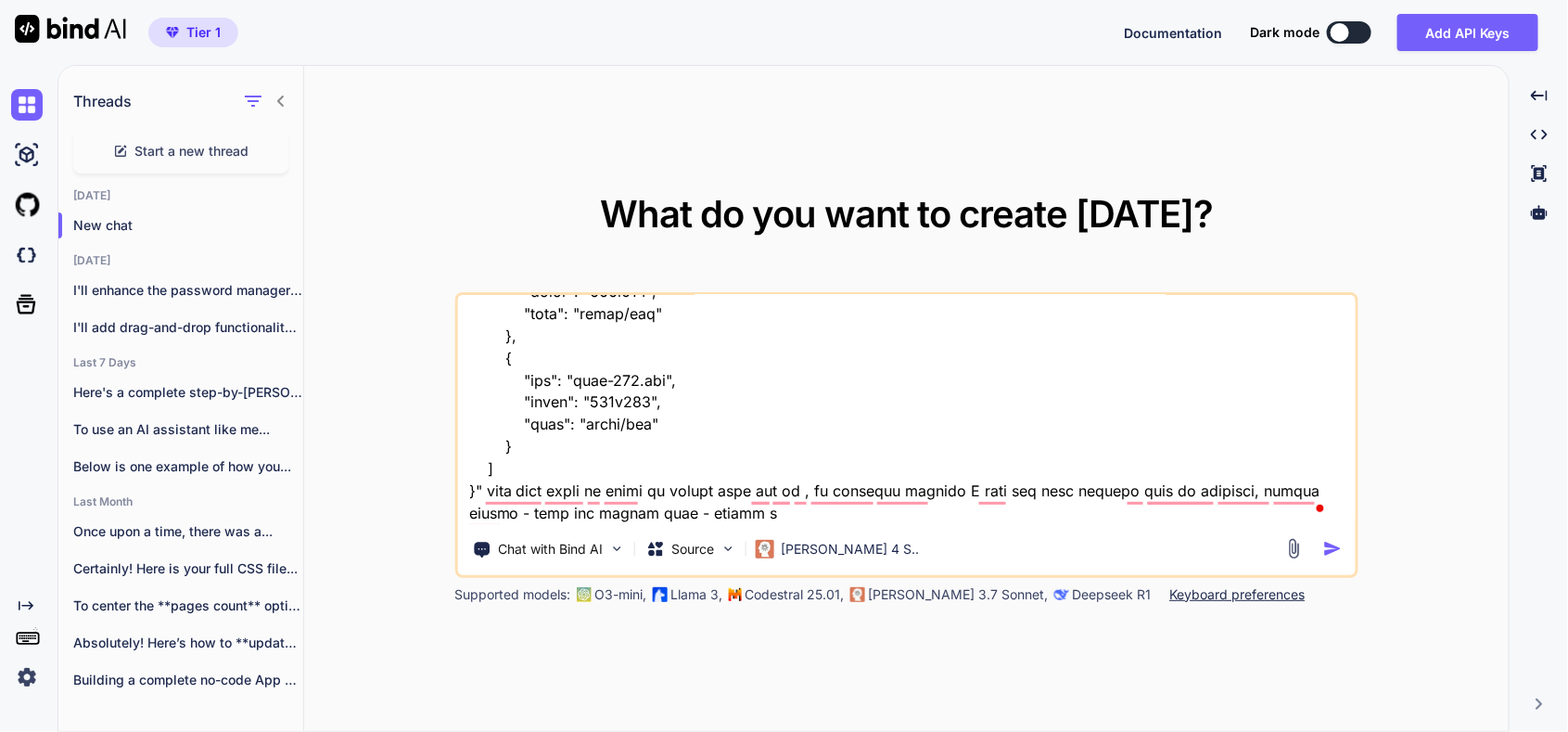 type on "x" 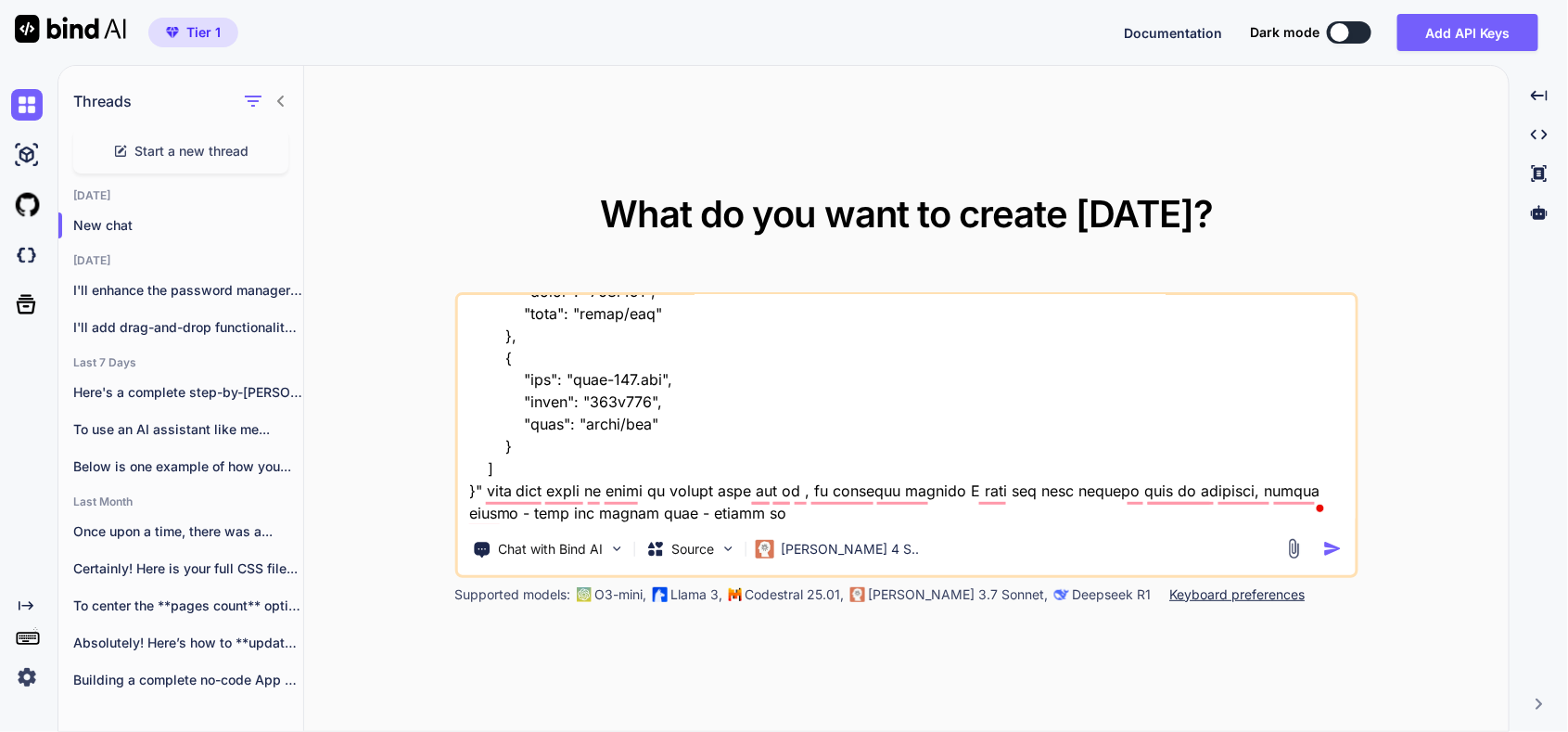 type on "here is old tool "HTML Structure
Html
copy
Open in Browser
<!DOCTYPE html>
<html lang="en">
<head>
<meta charset="UTF-8">
<meta name="viewport" content="width=device-width, initial-scale=1.0">
<title>SecureVault - Password Manager</title>
<link rel="stylesheet" href="styles.css">
<link href="[URL][DOMAIN_NAME]" rel="stylesheet">
</head>
<body>
<!-- Login Screen -->
<div id="loginScreen" class="screen active">
<div class="login-container">
<div class="login-header">
<i class="fas fa-shield-alt"></i>
<h1>SecureVault</h1>
<p>Your Personal Password Manager</p>
</div>
<div class="auth-tabs">
<button class="tab-btn active" onclick="switchTab('login')">Login</button>
<button class="tab-btn" onclick="switchTab('register')">Register</button>
</div>
<!-- Login For..." 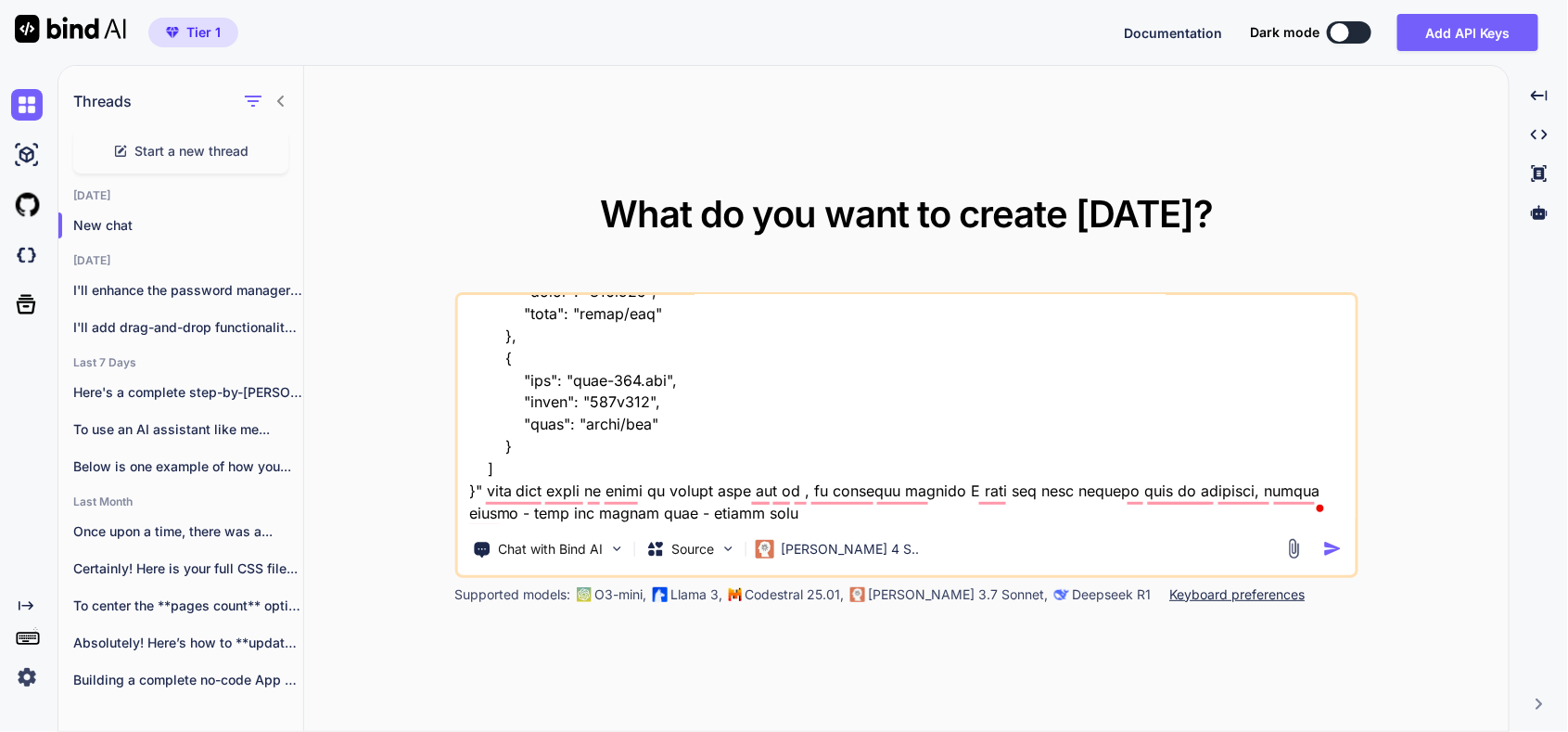 type on "here is old tool "HTML Structure
Html
copy
Open in Browser
<!DOCTYPE html>
<html lang="en">
<head>
<meta charset="UTF-8">
<meta name="viewport" content="width=device-width, initial-scale=1.0">
<title>SecureVault - Password Manager</title>
<link rel="stylesheet" href="styles.css">
<link href="[URL][DOMAIN_NAME]" rel="stylesheet">
</head>
<body>
<!-- Login Screen -->
<div id="loginScreen" class="screen active">
<div class="login-container">
<div class="login-header">
<i class="fas fa-shield-alt"></i>
<h1>SecureVault</h1>
<p>Your Personal Password Manager</p>
</div>
<div class="auth-tabs">
<button class="tab-btn active" onclick="switchTab('login')">Login</button>
<button class="tab-btn" onclick="switchTab('register')">Register</button>
</div>
<!-- Login For..." 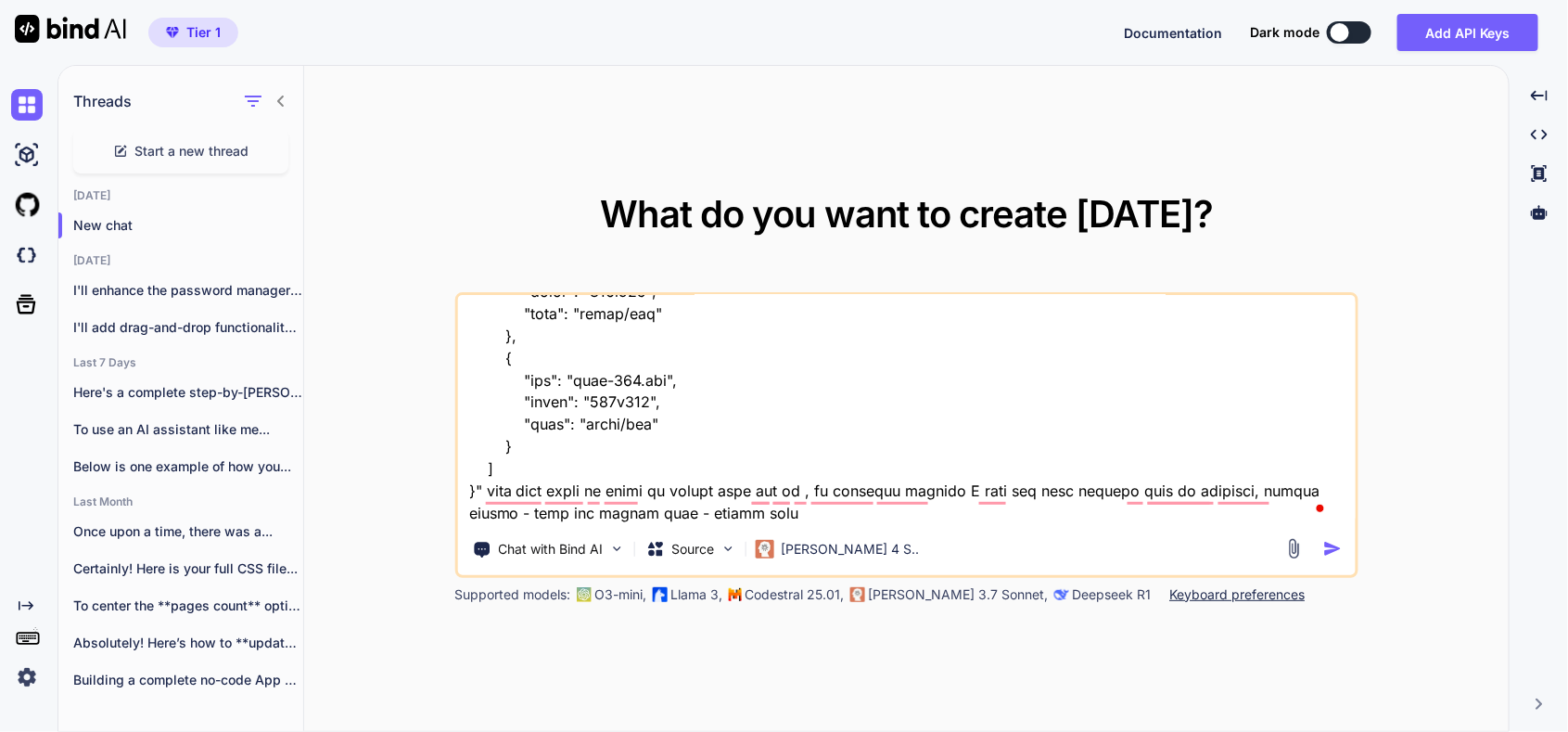type on "here is old tool "HTML Structure
Html
copy
Open in Browser
<!DOCTYPE html>
<html lang="en">
<head>
<meta charset="UTF-8">
<meta name="viewport" content="width=device-width, initial-scale=1.0">
<title>SecureVault - Password Manager</title>
<link rel="stylesheet" href="styles.css">
<link href="[URL][DOMAIN_NAME]" rel="stylesheet">
</head>
<body>
<!-- Login Screen -->
<div id="loginScreen" class="screen active">
<div class="login-container">
<div class="login-header">
<i class="fas fa-shield-alt"></i>
<h1>SecureVault</h1>
<p>Your Personal Password Manager</p>
</div>
<div class="auth-tabs">
<button class="tab-btn active" onclick="switchTab('login')">Login</button>
<button class="tab-btn" onclick="switchTab('register')">Register</button>
</div>
<!-- Login For..." 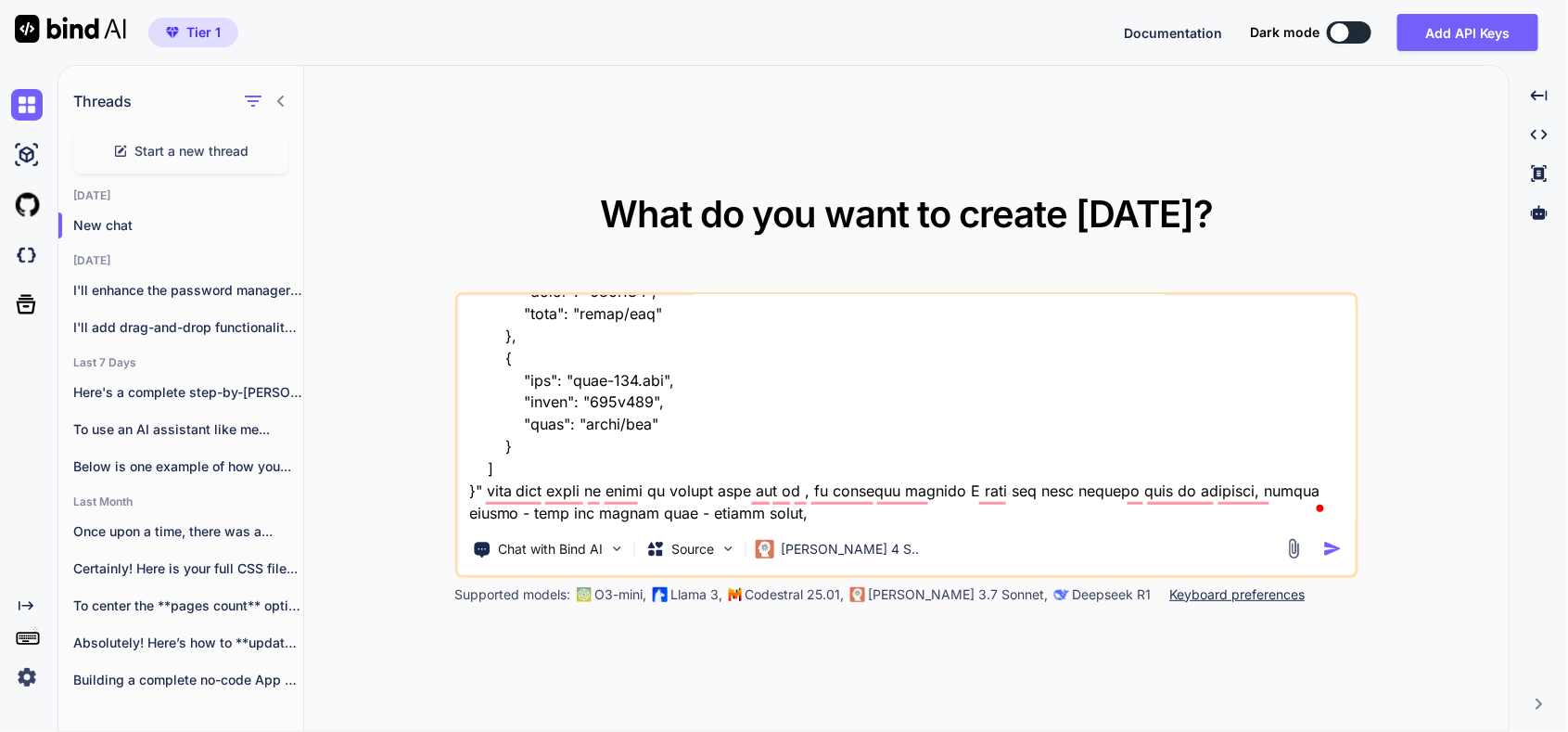 type on "here is old tool "HTML Structure
Html
copy
Open in Browser
<!DOCTYPE html>
<html lang="en">
<head>
<meta charset="UTF-8">
<meta name="viewport" content="width=device-width, initial-scale=1.0">
<title>SecureVault - Password Manager</title>
<link rel="stylesheet" href="styles.css">
<link href="[URL][DOMAIN_NAME]" rel="stylesheet">
</head>
<body>
<!-- Login Screen -->
<div id="loginScreen" class="screen active">
<div class="login-container">
<div class="login-header">
<i class="fas fa-shield-alt"></i>
<h1>SecureVault</h1>
<p>Your Personal Password Manager</p>
</div>
<div class="auth-tabs">
<button class="tab-btn active" onclick="switchTab('login')">Login</button>
<button class="tab-btn" onclick="switchTab('register')">Register</button>
</div>
<!-- Login For..." 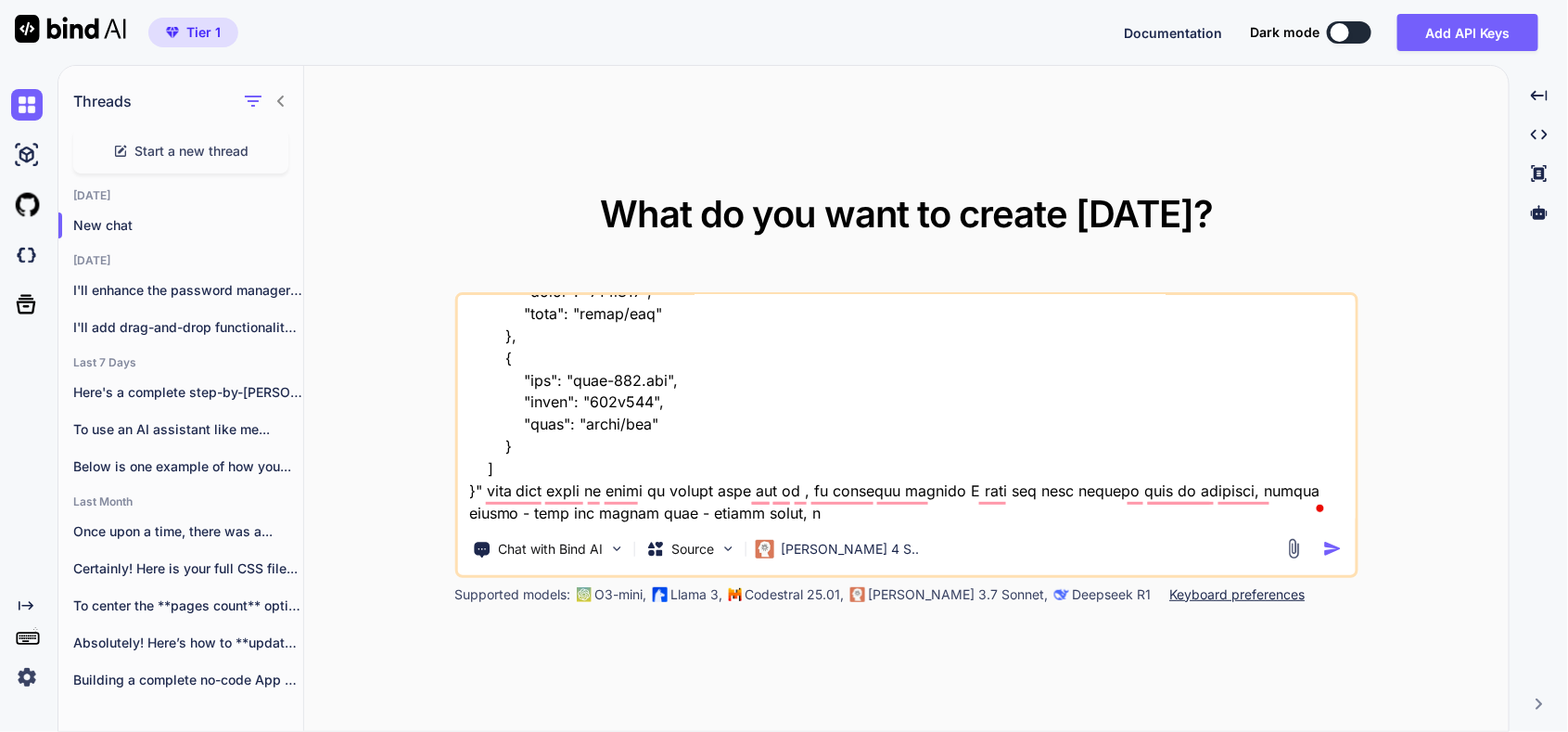 type on "here is old tool "HTML Structure
Html
copy
Open in Browser
<!DOCTYPE html>
<html lang="en">
<head>
<meta charset="UTF-8">
<meta name="viewport" content="width=device-width, initial-scale=1.0">
<title>SecureVault - Password Manager</title>
<link rel="stylesheet" href="styles.css">
<link href="[URL][DOMAIN_NAME]" rel="stylesheet">
</head>
<body>
<!-- Login Screen -->
<div id="loginScreen" class="screen active">
<div class="login-container">
<div class="login-header">
<i class="fas fa-shield-alt"></i>
<h1>SecureVault</h1>
<p>Your Personal Password Manager</p>
</div>
<div class="auth-tabs">
<button class="tab-btn active" onclick="switchTab('login')">Login</button>
<button class="tab-btn" onclick="switchTab('register')">Register</button>
</div>
<!-- Login For..." 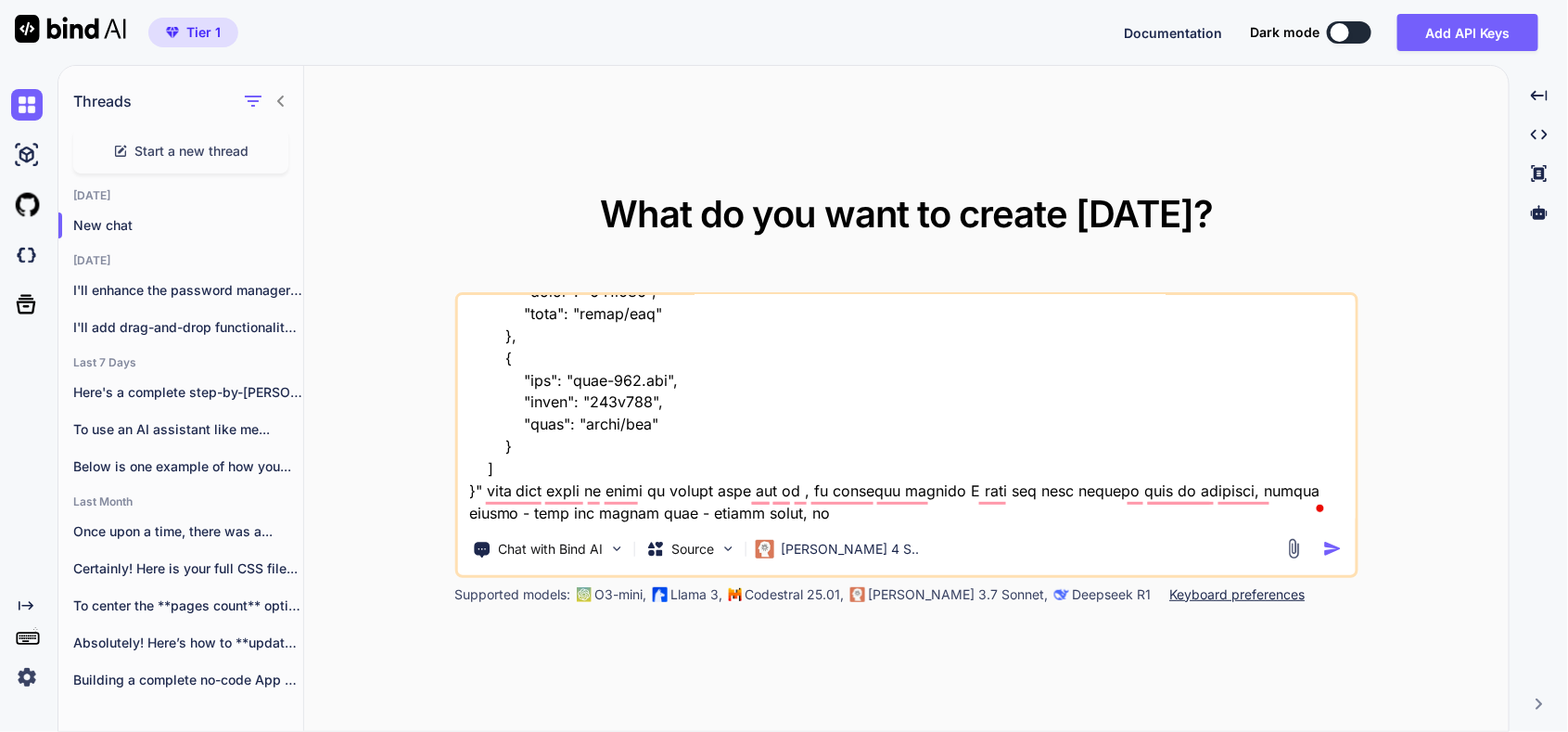 type on "here is old tool "HTML Structure
Html
copy
Open in Browser
<!DOCTYPE html>
<html lang="en">
<head>
<meta charset="UTF-8">
<meta name="viewport" content="width=device-width, initial-scale=1.0">
<title>SecureVault - Password Manager</title>
<link rel="stylesheet" href="styles.css">
<link href="[URL][DOMAIN_NAME]" rel="stylesheet">
</head>
<body>
<!-- Login Screen -->
<div id="loginScreen" class="screen active">
<div class="login-container">
<div class="login-header">
<i class="fas fa-shield-alt"></i>
<h1>SecureVault</h1>
<p>Your Personal Password Manager</p>
</div>
<div class="auth-tabs">
<button class="tab-btn active" onclick="switchTab('login')">Login</button>
<button class="tab-btn" onclick="switchTab('register')">Register</button>
</div>
<!-- Login For..." 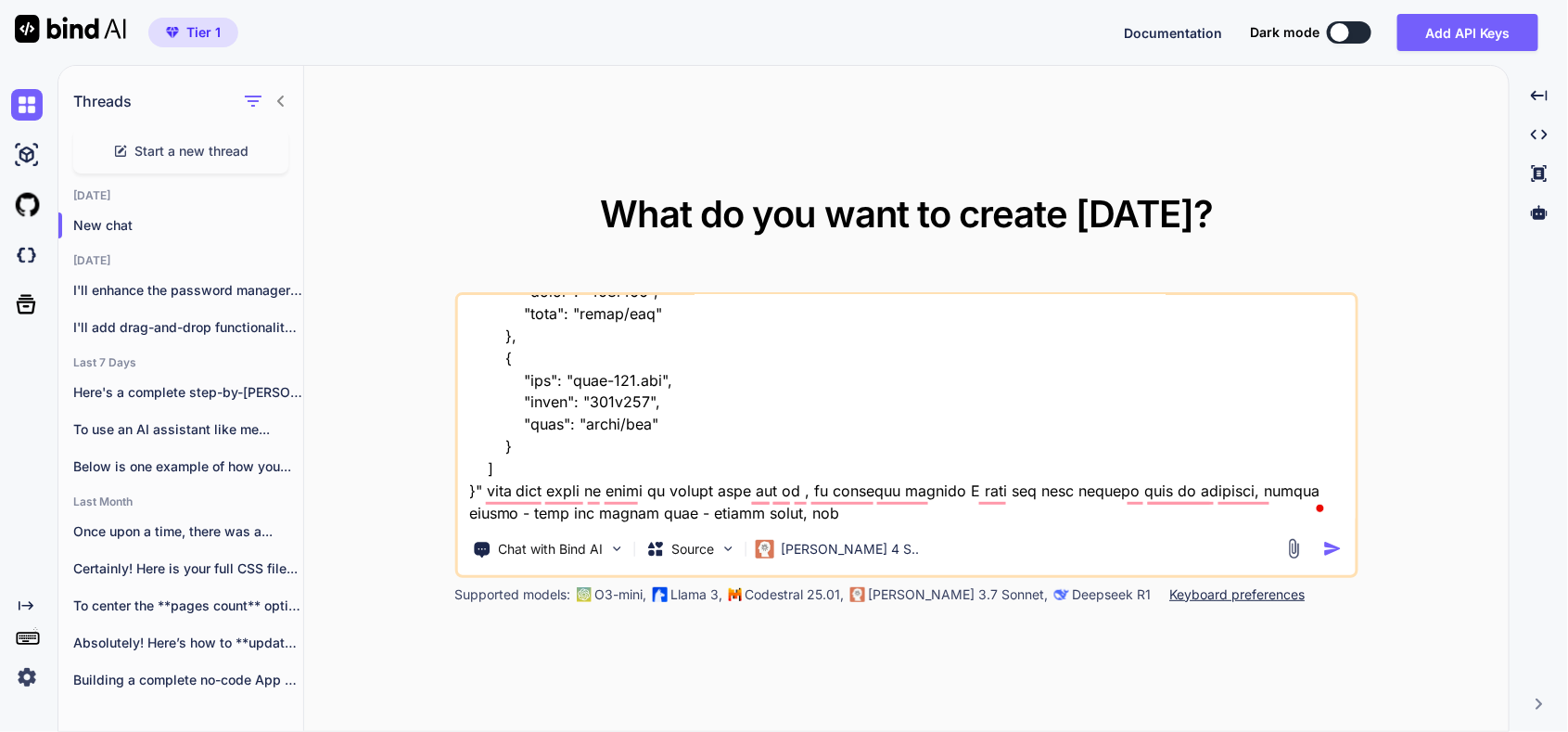 type on "x" 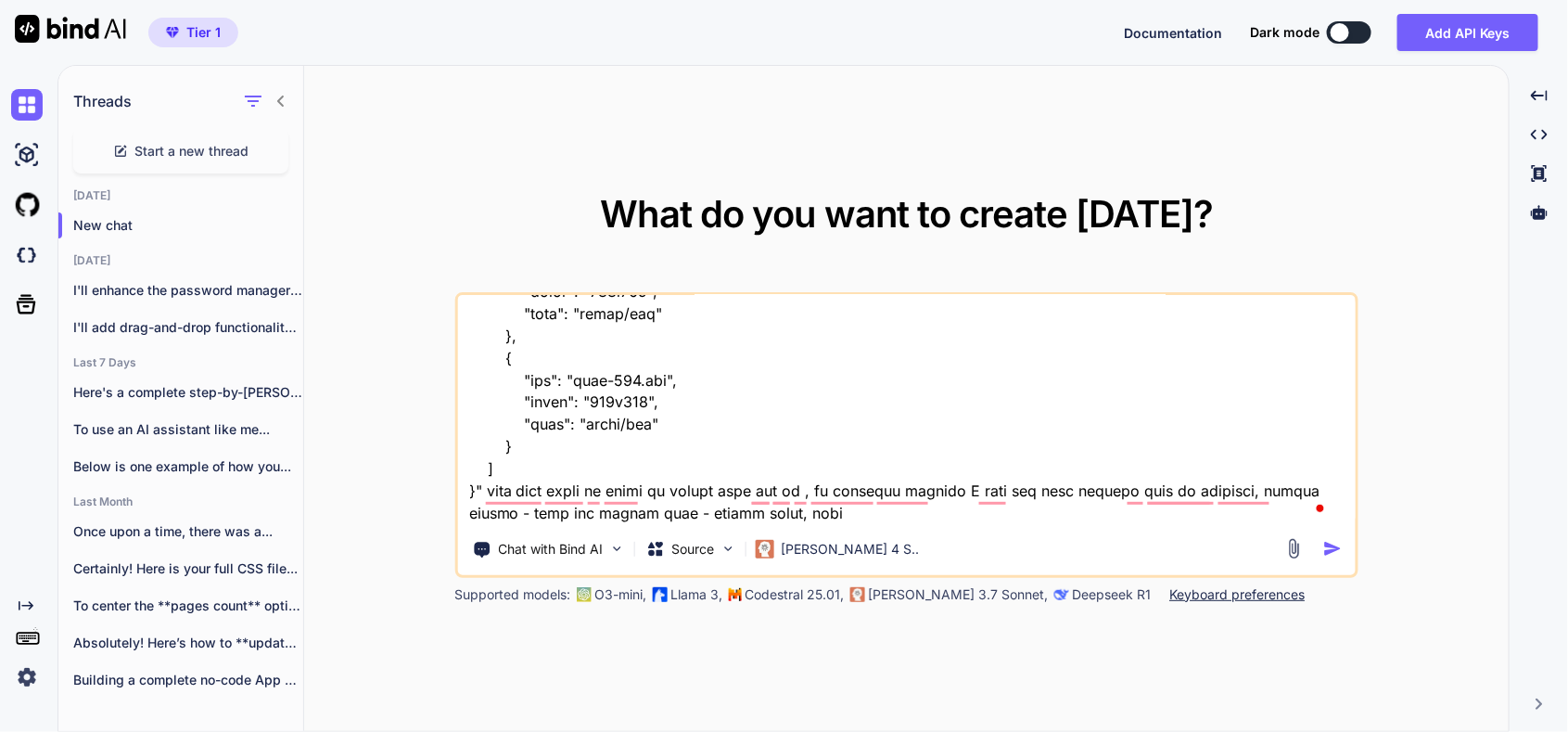 type on "x" 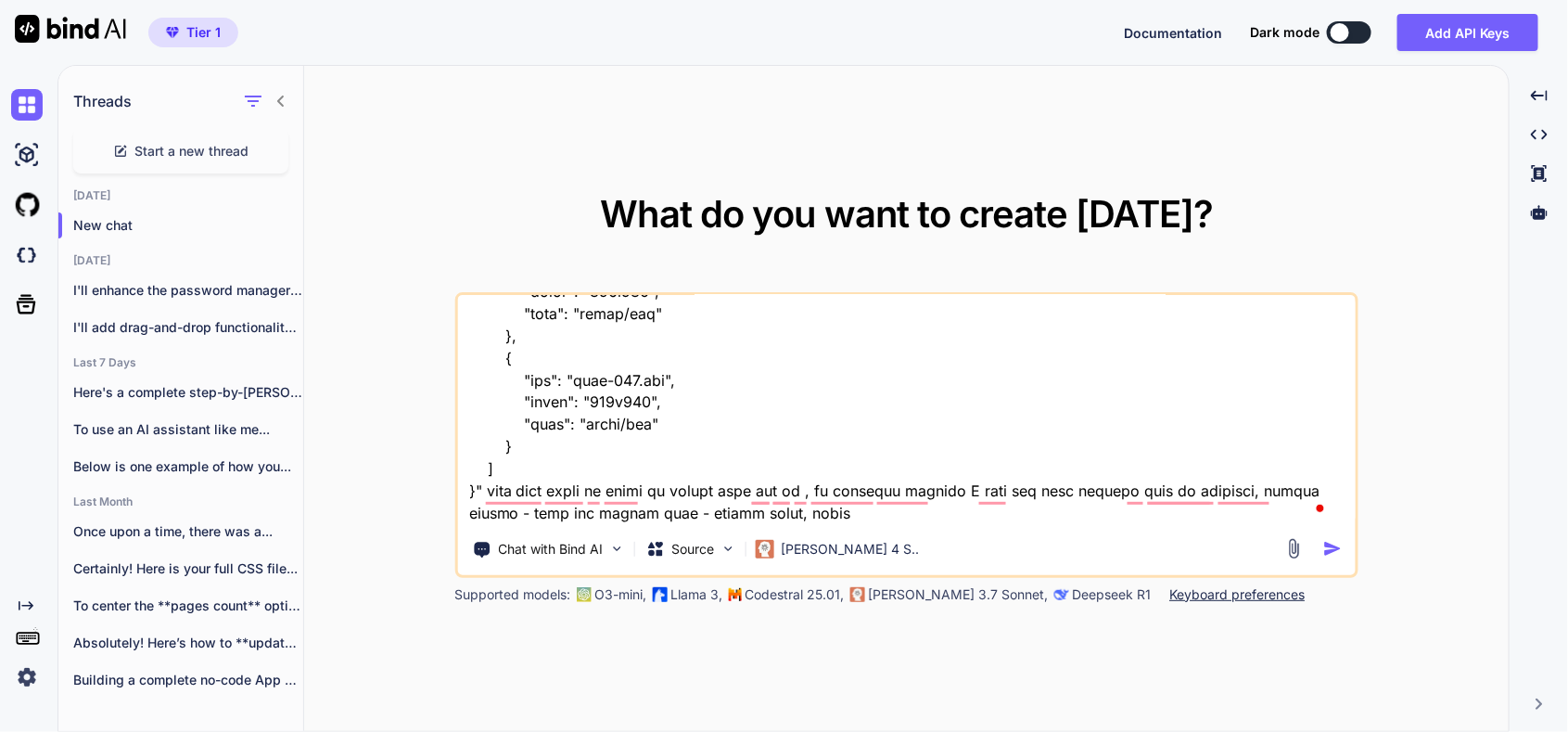 type on "x" 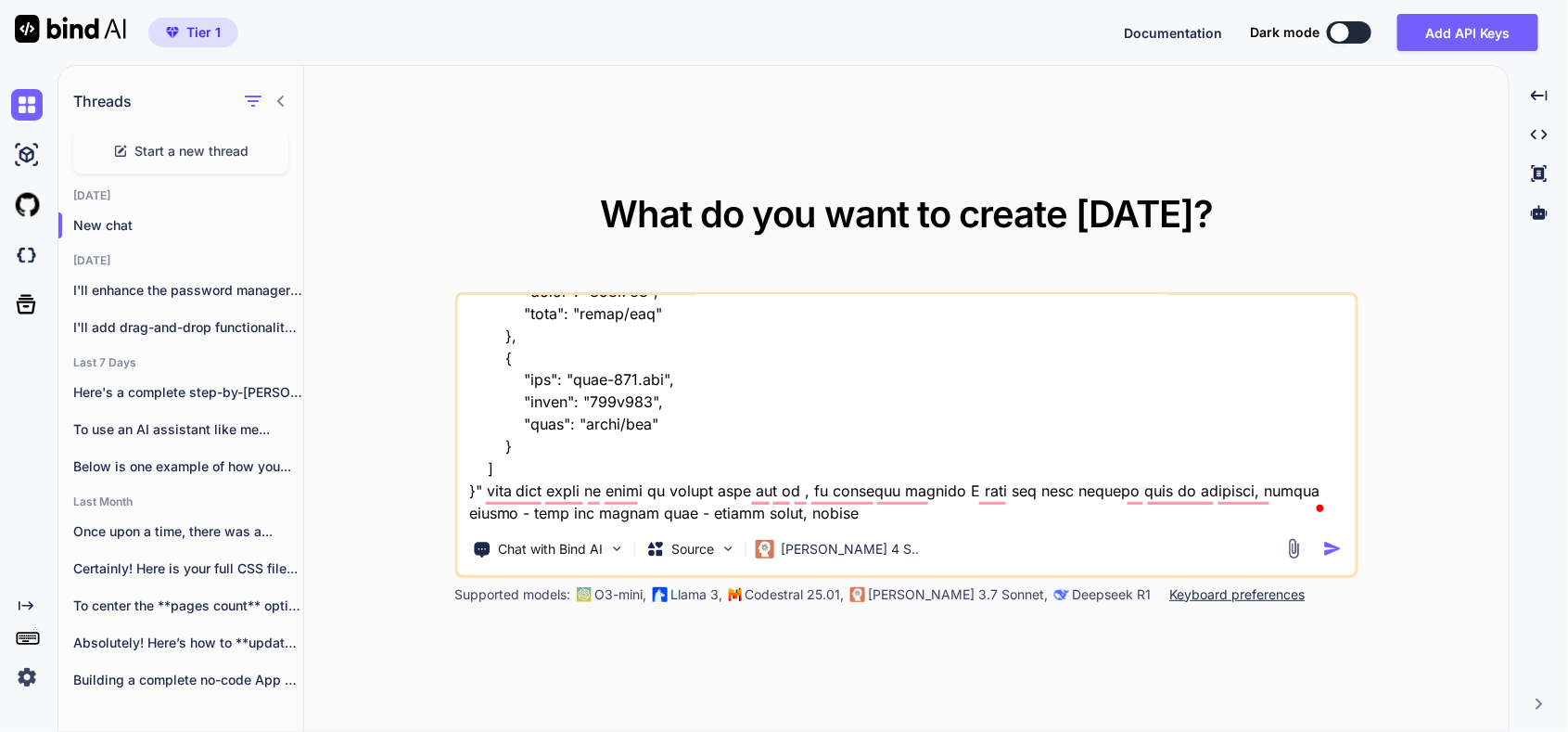 type on "x" 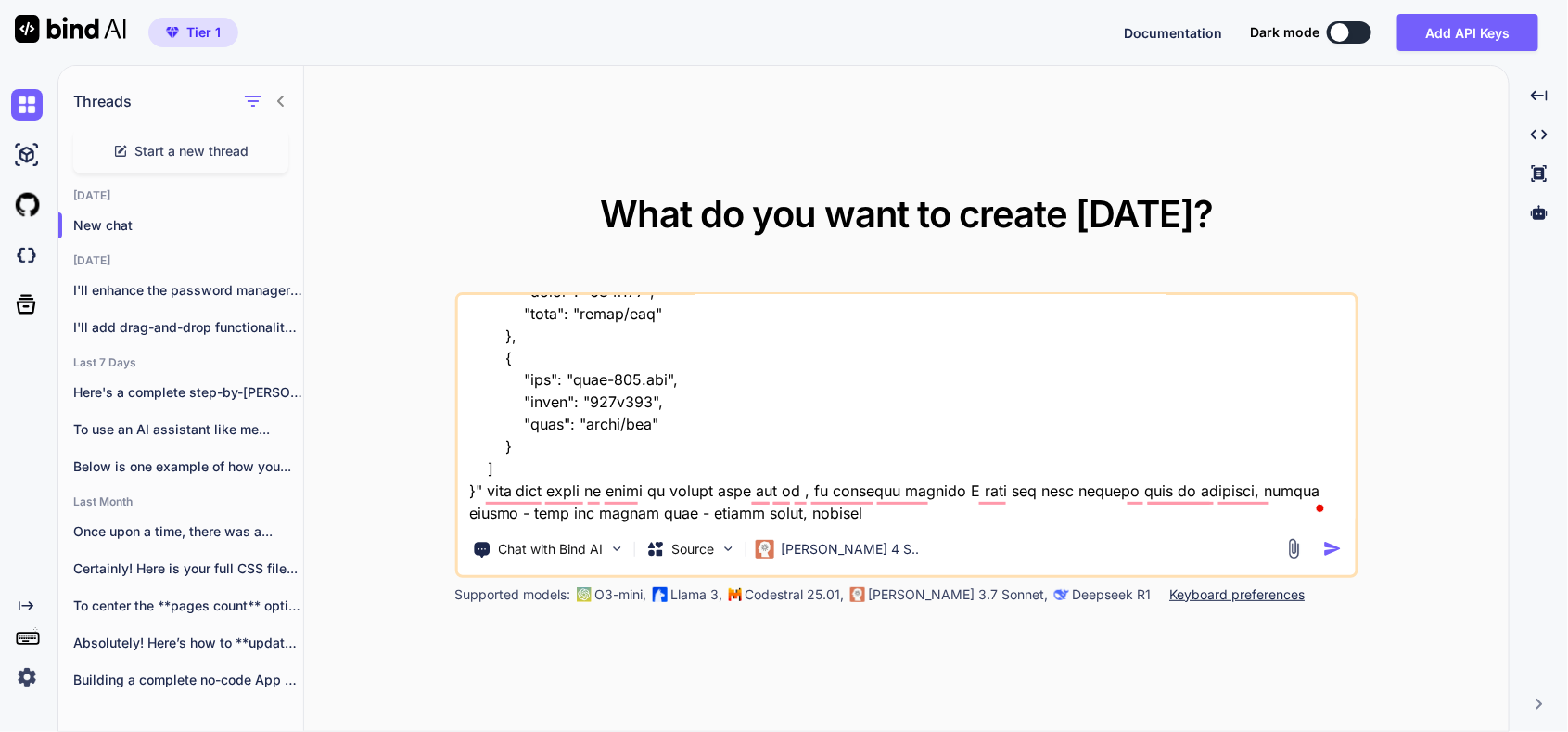 type on "x" 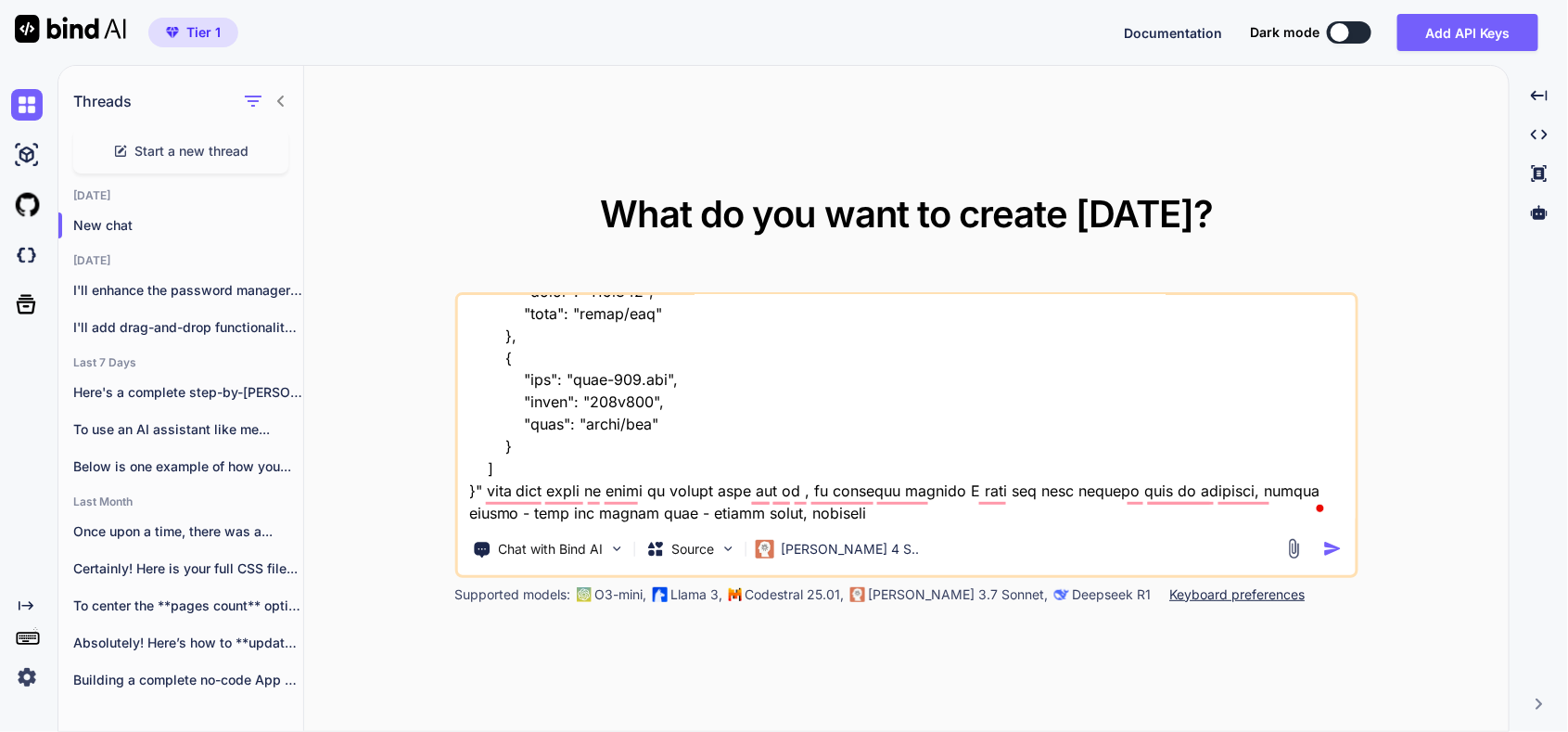 type on "here is old tool "HTML Structure
Html
copy
Open in Browser
<!DOCTYPE html>
<html lang="en">
<head>
<meta charset="UTF-8">
<meta name="viewport" content="width=device-width, initial-scale=1.0">
<title>SecureVault - Password Manager</title>
<link rel="stylesheet" href="styles.css">
<link href="[URL][DOMAIN_NAME]" rel="stylesheet">
</head>
<body>
<!-- Login Screen -->
<div id="loginScreen" class="screen active">
<div class="login-container">
<div class="login-header">
<i class="fas fa-shield-alt"></i>
<h1>SecureVault</h1>
<p>Your Personal Password Manager</p>
</div>
<div class="auth-tabs">
<button class="tab-btn active" onclick="switchTab('login')">Login</button>
<button class="tab-btn" onclick="switchTab('register')">Register</button>
</div>
<!-- Login For..." 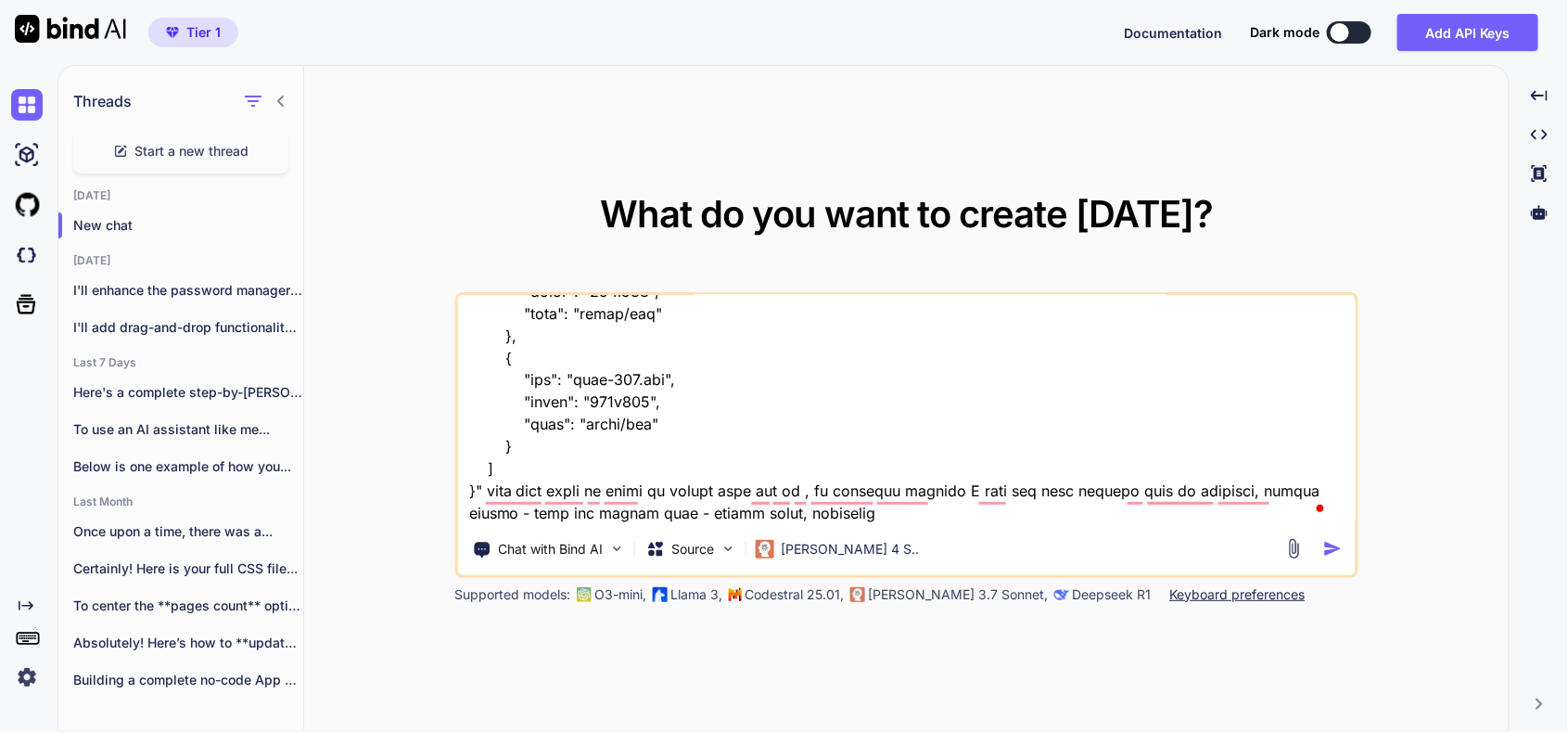 type on "x" 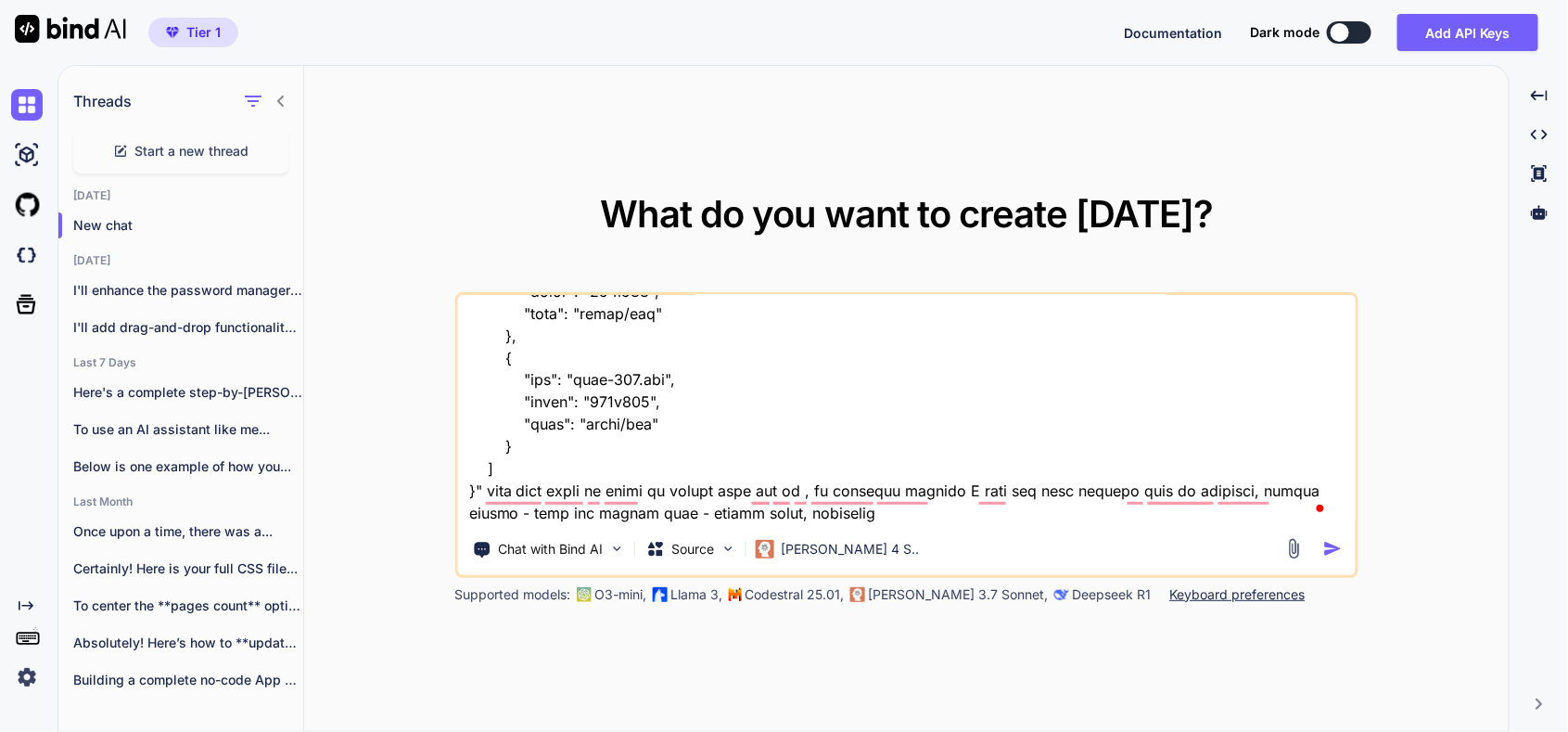 type on "here is old tool "HTML Structure
Html
copy
Open in Browser
<!DOCTYPE html>
<html lang="en">
<head>
<meta charset="UTF-8">
<meta name="viewport" content="width=device-width, initial-scale=1.0">
<title>SecureVault - Password Manager</title>
<link rel="stylesheet" href="styles.css">
<link href="[URL][DOMAIN_NAME]" rel="stylesheet">
</head>
<body>
<!-- Login Screen -->
<div id="loginScreen" class="screen active">
<div class="login-container">
<div class="login-header">
<i class="fas fa-shield-alt"></i>
<h1>SecureVault</h1>
<p>Your Personal Password Manager</p>
</div>
<div class="auth-tabs">
<button class="tab-btn active" onclick="switchTab('login')">Login</button>
<button class="tab-btn" onclick="switchTab('register')">Register</button>
</div>
<!-- Login For..." 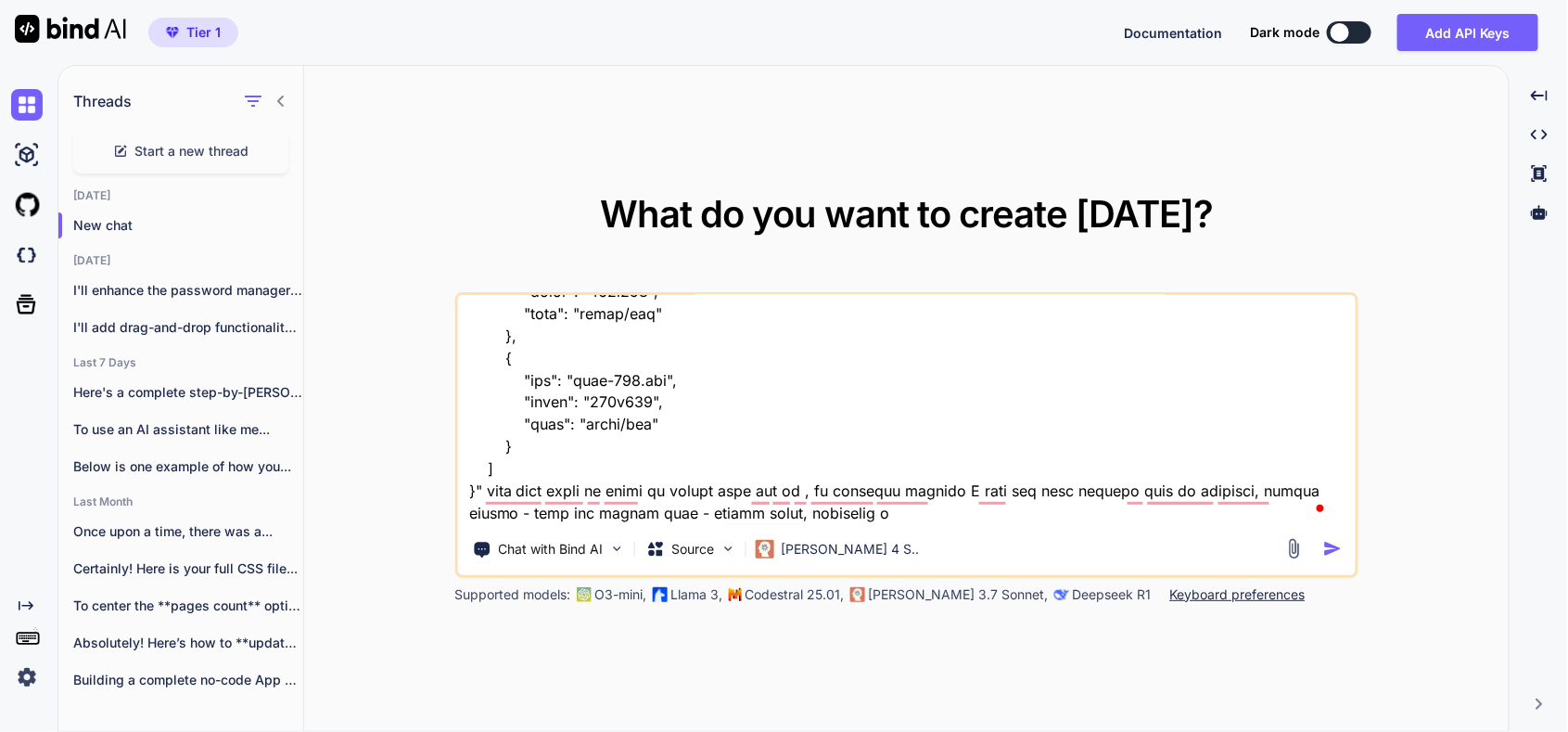 type on "x" 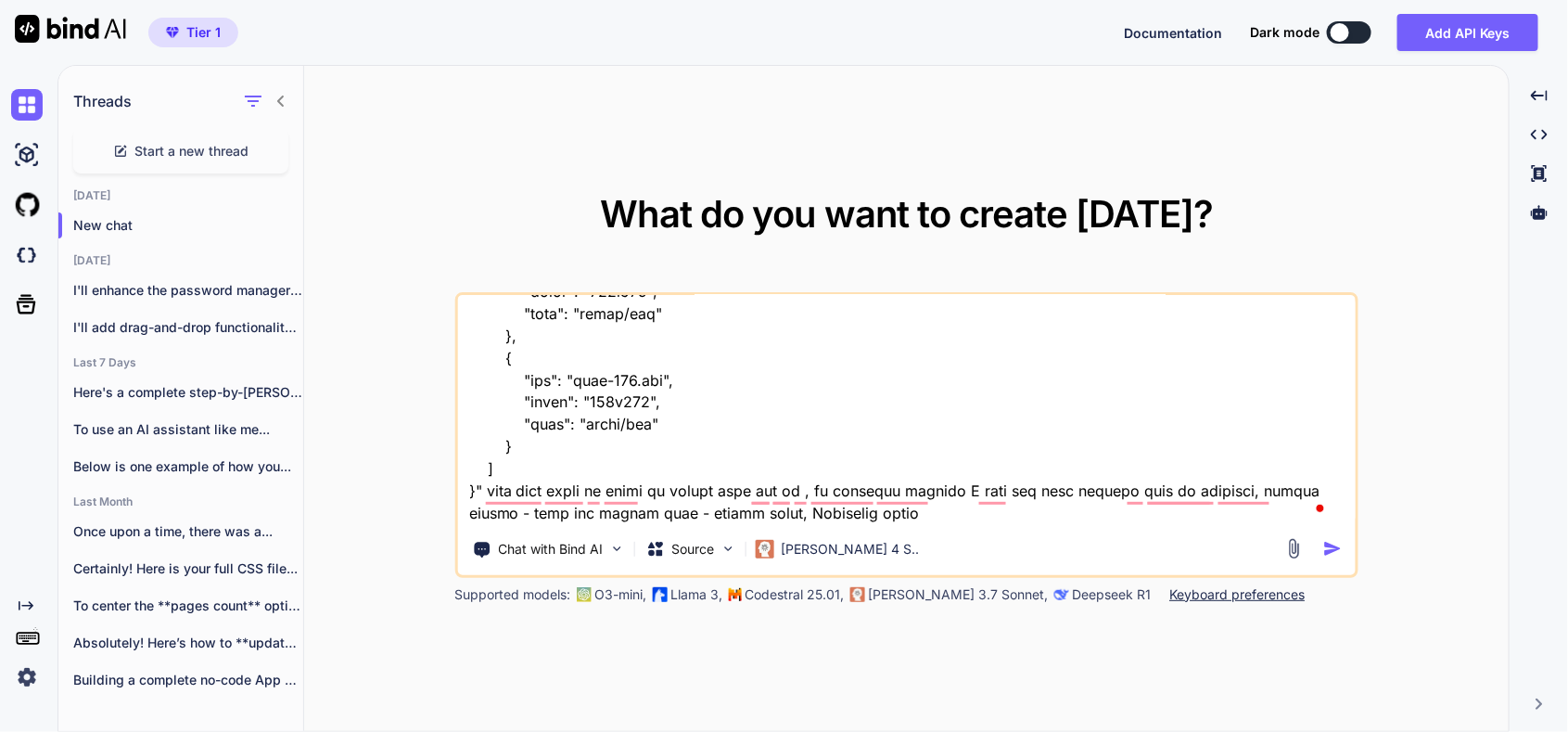 type on "here is old tool "HTML Structure
Html
copy
Open in Browser
<!DOCTYPE html>
<html lang="en">
<head>
<meta charset="UTF-8">
<meta name="viewport" content="width=device-width, initial-scale=1.0">
<title>SecureVault - Password Manager</title>
<link rel="stylesheet" href="styles.css">
<link href="[URL][DOMAIN_NAME]" rel="stylesheet">
</head>
<body>
<!-- Login Screen -->
<div id="loginScreen" class="screen active">
<div class="login-container">
<div class="login-header">
<i class="fas fa-shield-alt"></i>
<h1>SecureVault</h1>
<p>Your Personal Password Manager</p>
</div>
<div class="auth-tabs">
<button class="tab-btn active" onclick="switchTab('login')">Login</button>
<button class="tab-btn" onclick="switchTab('register')">Register</button>
</div>
<!-- Login For..." 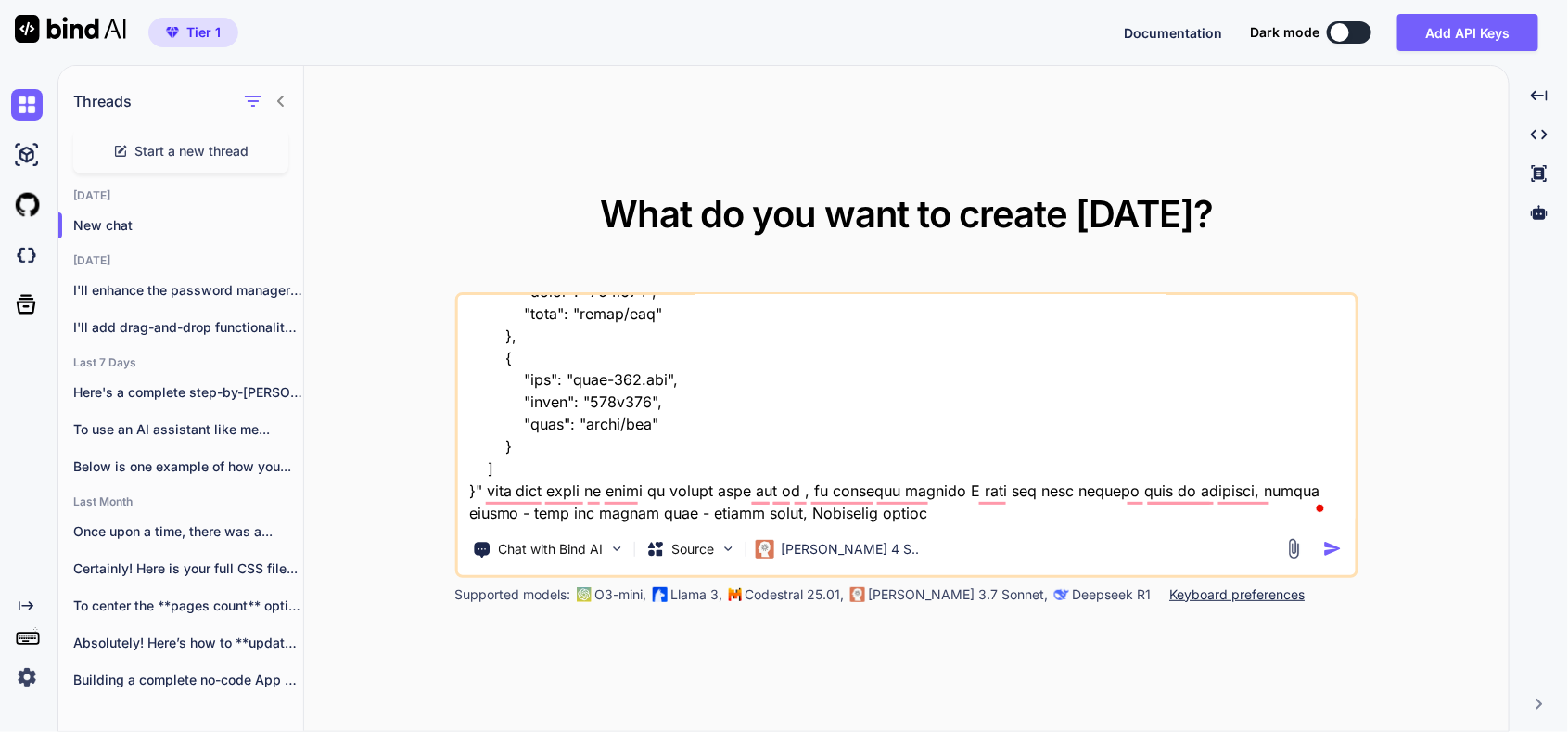 type on "here is old tool "HTML Structure
Html
copy
Open in Browser
<!DOCTYPE html>
<html lang="en">
<head>
<meta charset="UTF-8">
<meta name="viewport" content="width=device-width, initial-scale=1.0">
<title>SecureVault - Password Manager</title>
<link rel="stylesheet" href="styles.css">
<link href="[URL][DOMAIN_NAME]" rel="stylesheet">
</head>
<body>
<!-- Login Screen -->
<div id="loginScreen" class="screen active">
<div class="login-container">
<div class="login-header">
<i class="fas fa-shield-alt"></i>
<h1>SecureVault</h1>
<p>Your Personal Password Manager</p>
</div>
<div class="auth-tabs">
<button class="tab-btn active" onclick="switchTab('login')">Login</button>
<button class="tab-btn" onclick="switchTab('register')">Register</button>
</div>
<!-- Login For..." 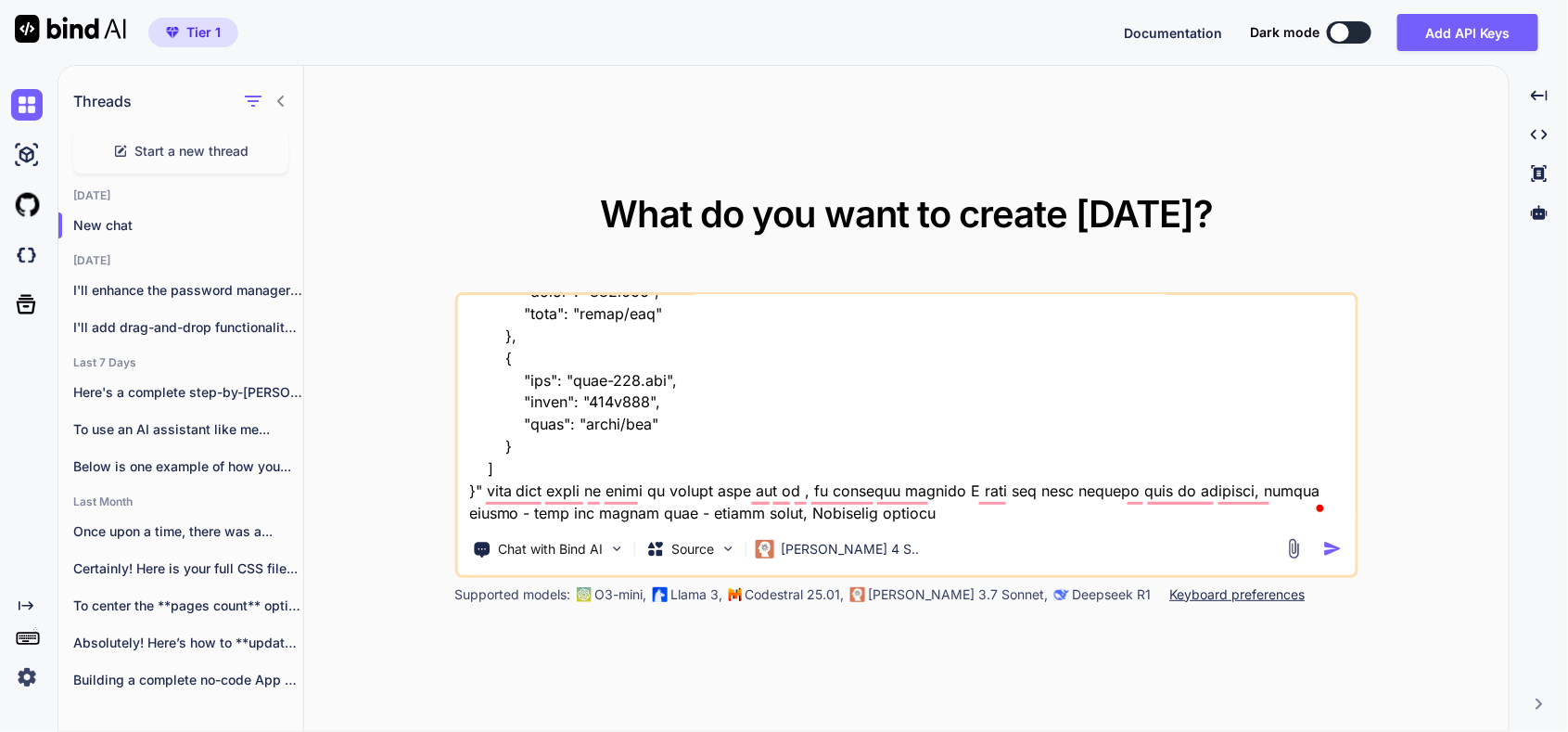 type on "x" 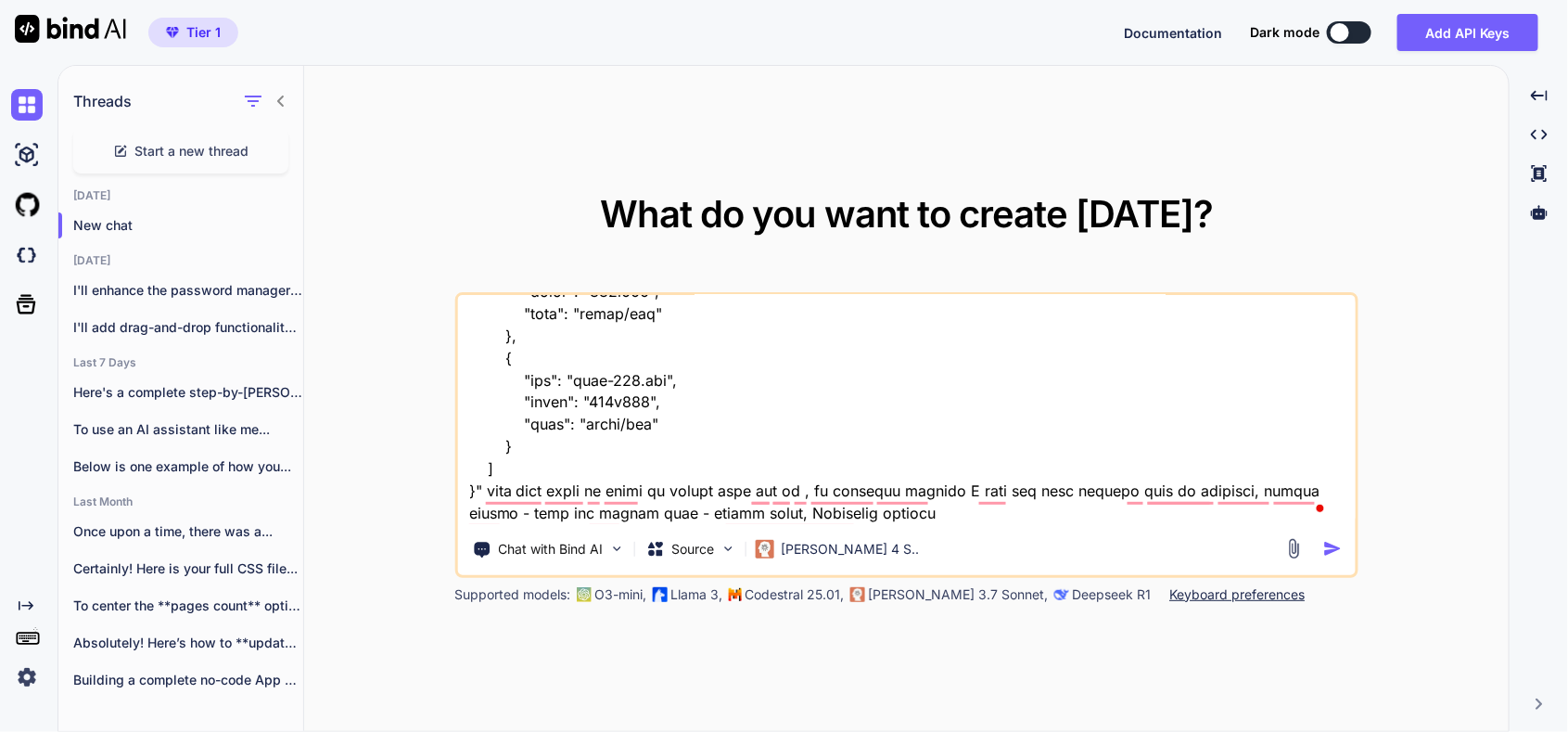 type on "here is old tool "HTML Structure
Html
copy
Open in Browser
<!DOCTYPE html>
<html lang="en">
<head>
<meta charset="UTF-8">
<meta name="viewport" content="width=device-width, initial-scale=1.0">
<title>SecureVault - Password Manager</title>
<link rel="stylesheet" href="styles.css">
<link href="[URL][DOMAIN_NAME]" rel="stylesheet">
</head>
<body>
<!-- Login Screen -->
<div id="loginScreen" class="screen active">
<div class="login-container">
<div class="login-header">
<i class="fas fa-shield-alt"></i>
<h1>SecureVault</h1>
<p>Your Personal Password Manager</p>
</div>
<div class="auth-tabs">
<button class="tab-btn active" onclick="switchTab('login')">Login</button>
<button class="tab-btn" onclick="switchTab('register')">Register</button>
</div>
<!-- Login For..." 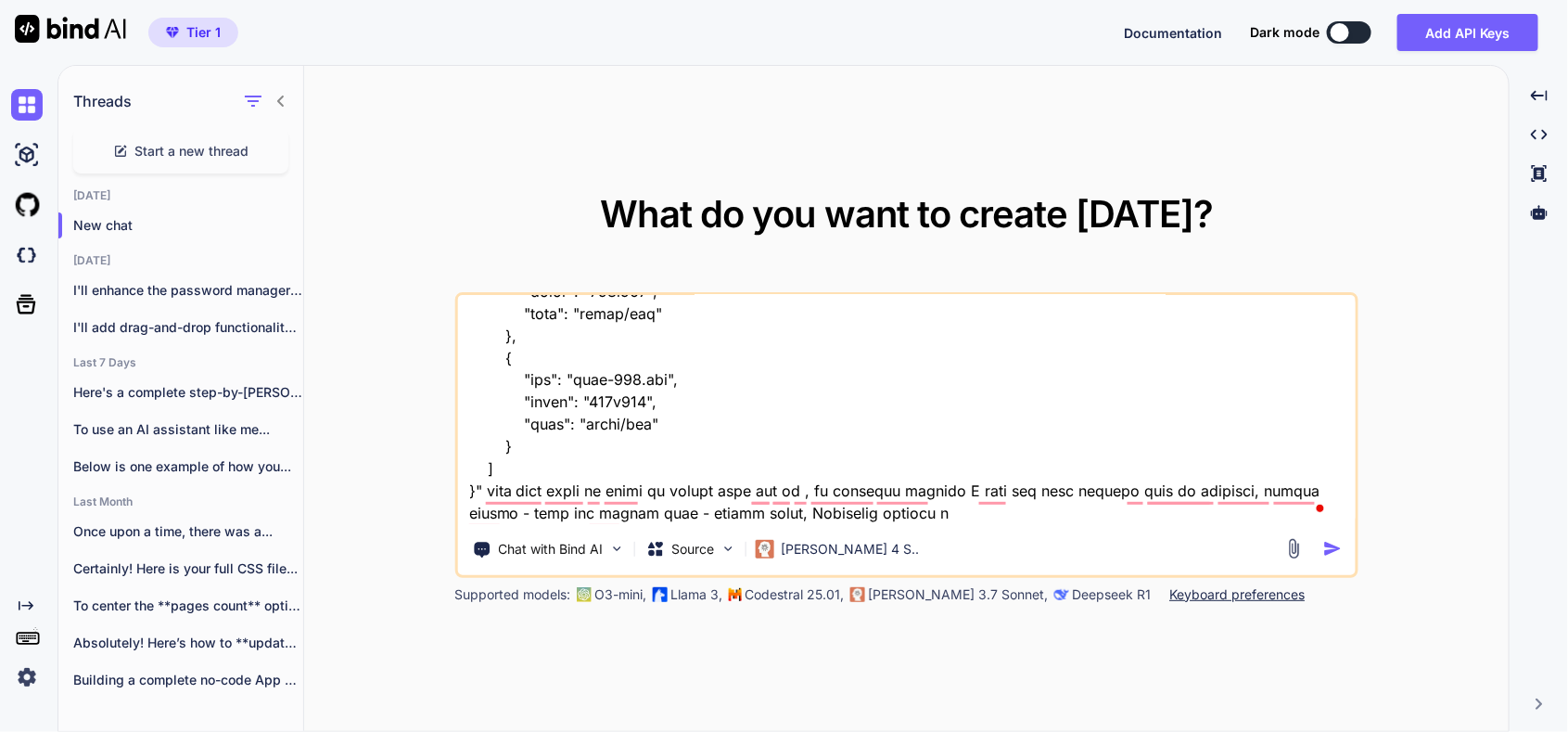 type on "here is old tool "HTML Structure
Html
copy
Open in Browser
<!DOCTYPE html>
<html lang="en">
<head>
<meta charset="UTF-8">
<meta name="viewport" content="width=device-width, initial-scale=1.0">
<title>SecureVault - Password Manager</title>
<link rel="stylesheet" href="styles.css">
<link href="[URL][DOMAIN_NAME]" rel="stylesheet">
</head>
<body>
<!-- Login Screen -->
<div id="loginScreen" class="screen active">
<div class="login-container">
<div class="login-header">
<i class="fas fa-shield-alt"></i>
<h1>SecureVault</h1>
<p>Your Personal Password Manager</p>
</div>
<div class="auth-tabs">
<button class="tab-btn active" onclick="switchTab('login')">Login</button>
<button class="tab-btn" onclick="switchTab('register')">Register</button>
</div>
<!-- Login For..." 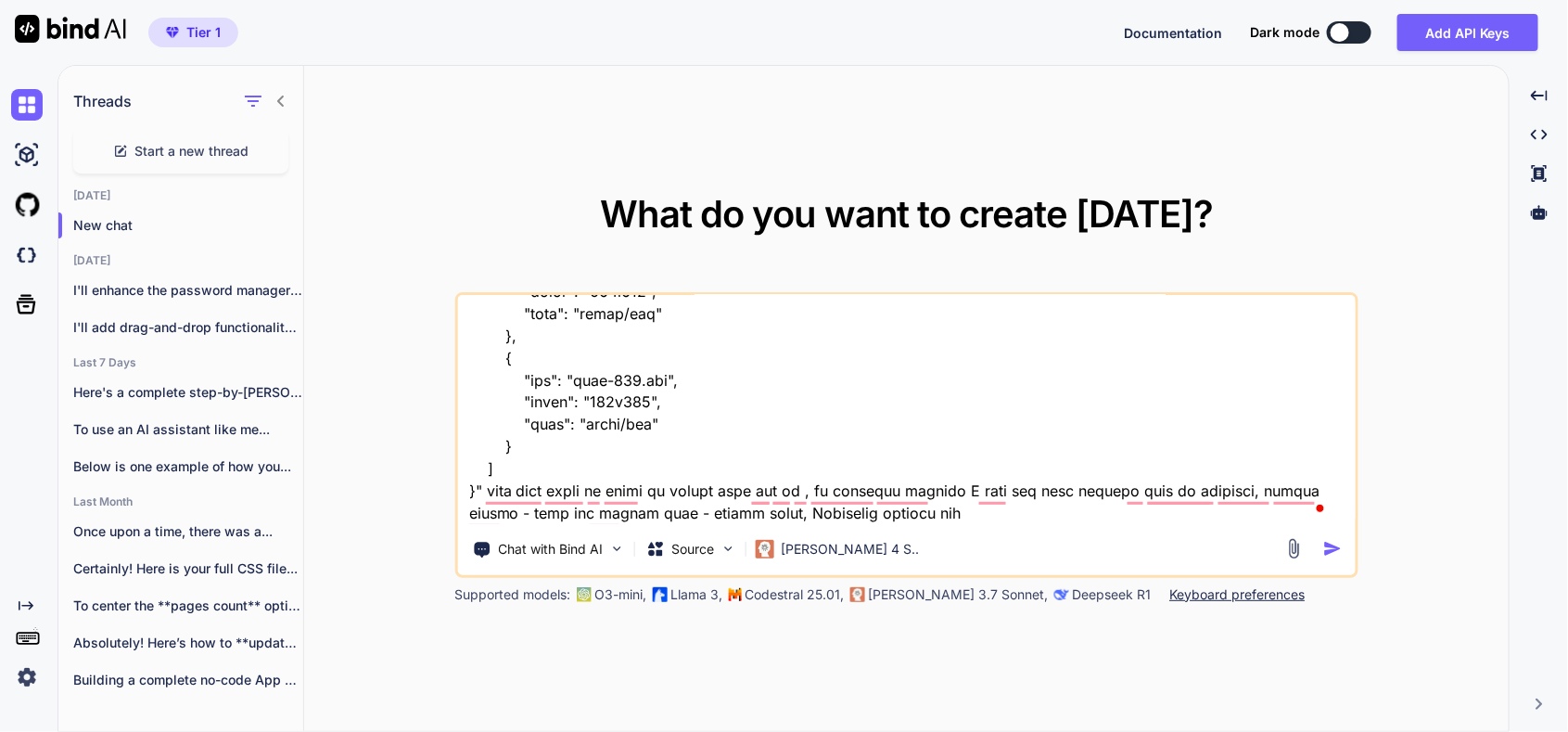 type on "here is old tool "HTML Structure
Html
copy
Open in Browser
<!DOCTYPE html>
<html lang="en">
<head>
<meta charset="UTF-8">
<meta name="viewport" content="width=device-width, initial-scale=1.0">
<title>SecureVault - Password Manager</title>
<link rel="stylesheet" href="styles.css">
<link href="[URL][DOMAIN_NAME]" rel="stylesheet">
</head>
<body>
<!-- Login Screen -->
<div id="loginScreen" class="screen active">
<div class="login-container">
<div class="login-header">
<i class="fas fa-shield-alt"></i>
<h1>SecureVault</h1>
<p>Your Personal Password Manager</p>
</div>
<div class="auth-tabs">
<button class="tab-btn active" onclick="switchTab('login')">Login</button>
<button class="tab-btn" onclick="switchTab('register')">Register</button>
</div>
<!-- Login For..." 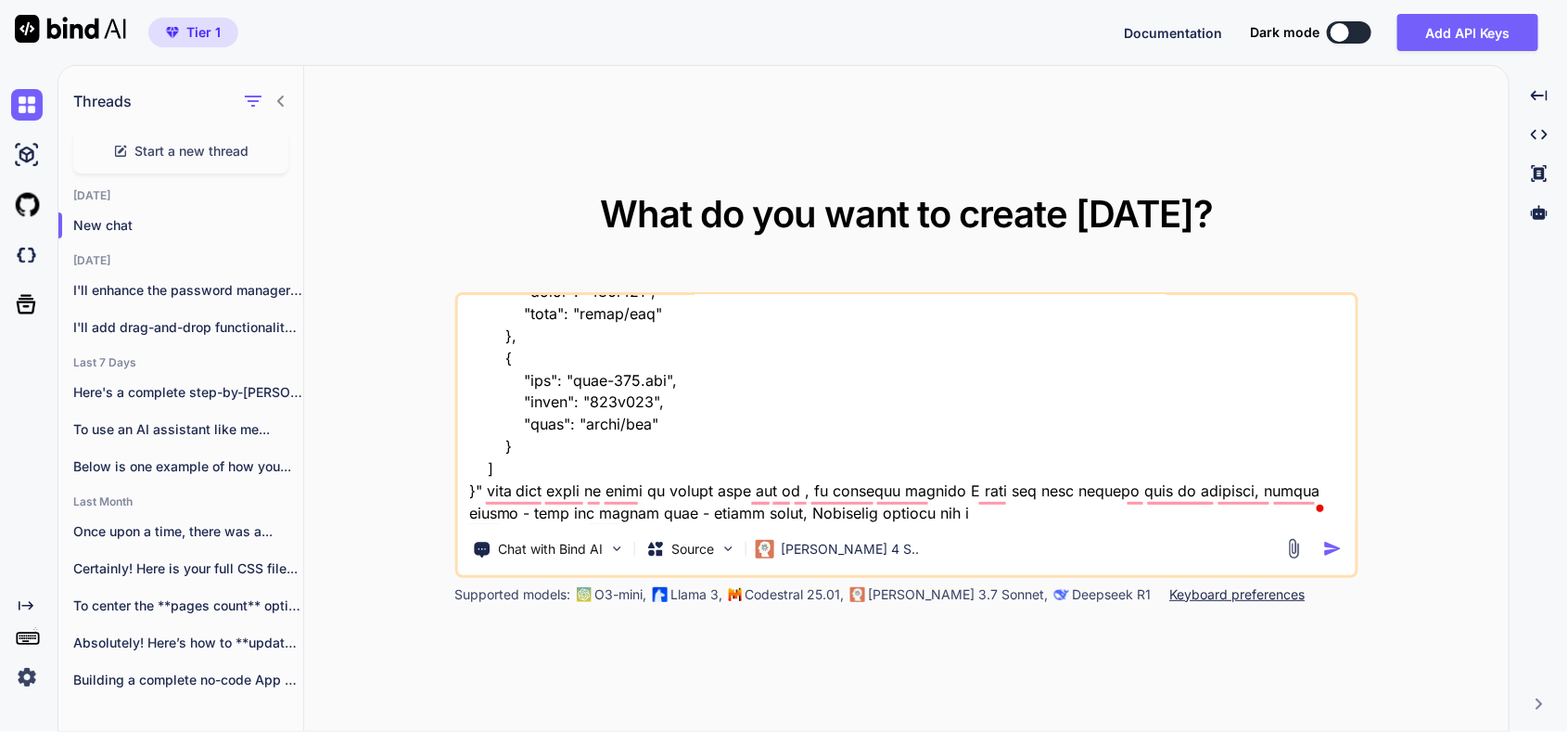 type on "x" 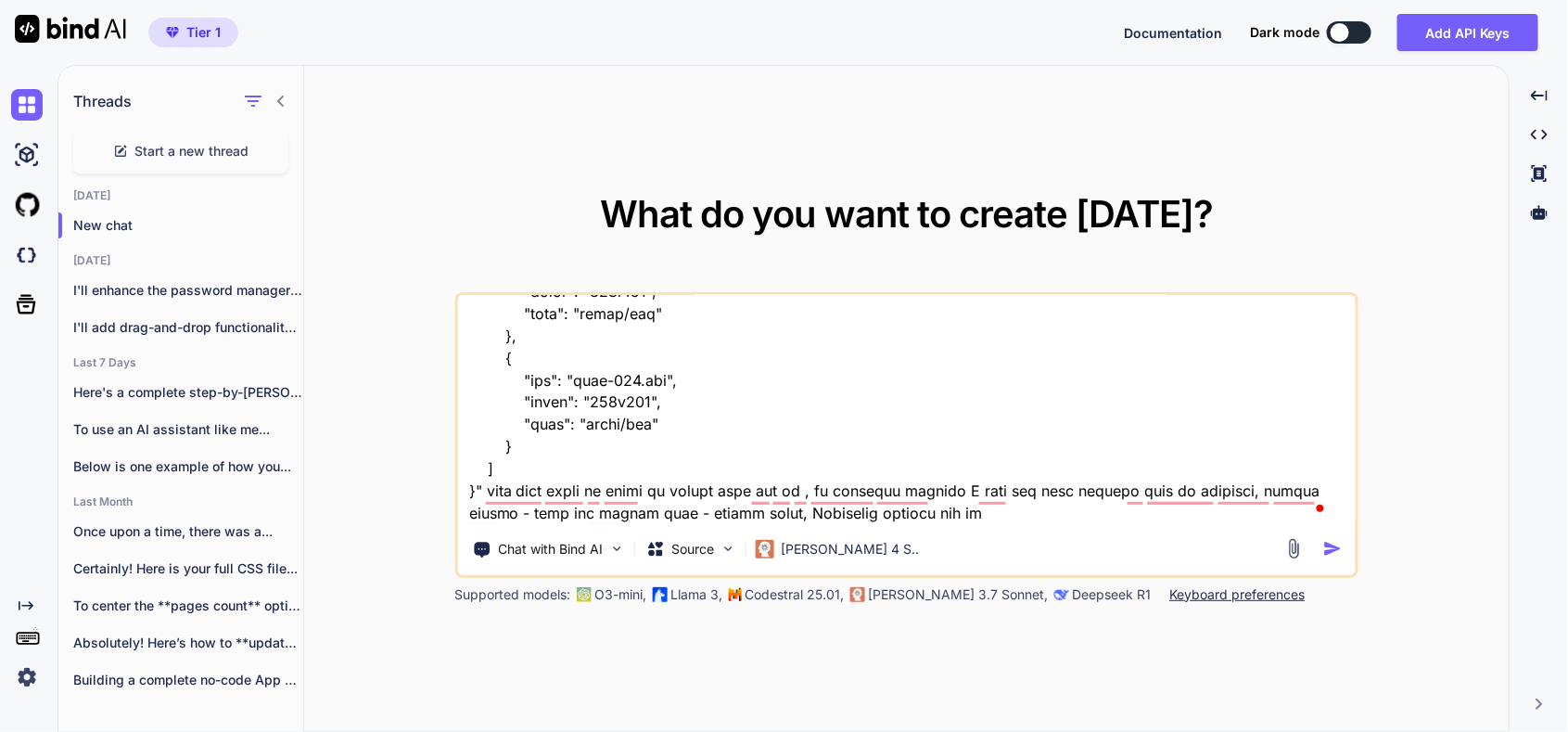 type on "x" 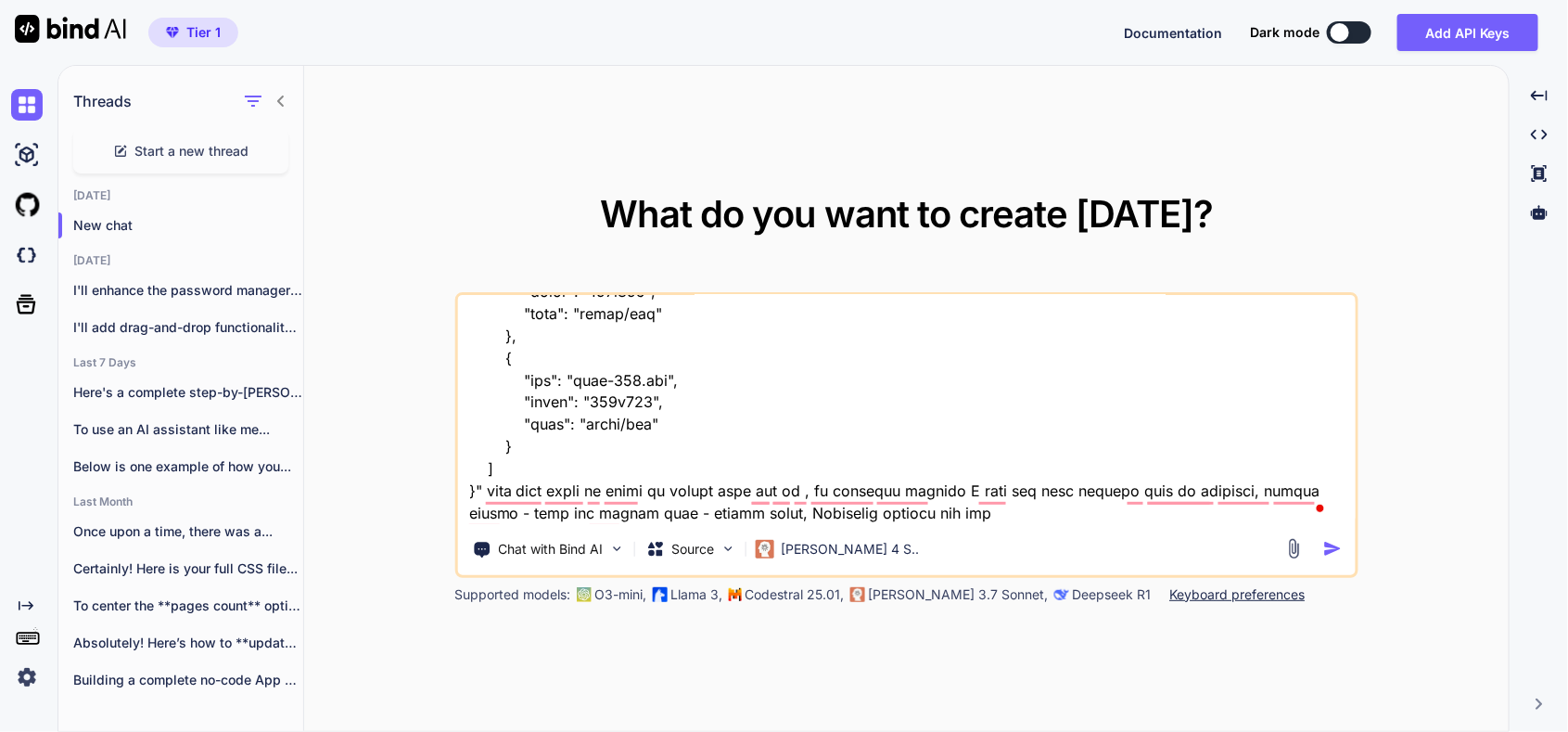 type on "x" 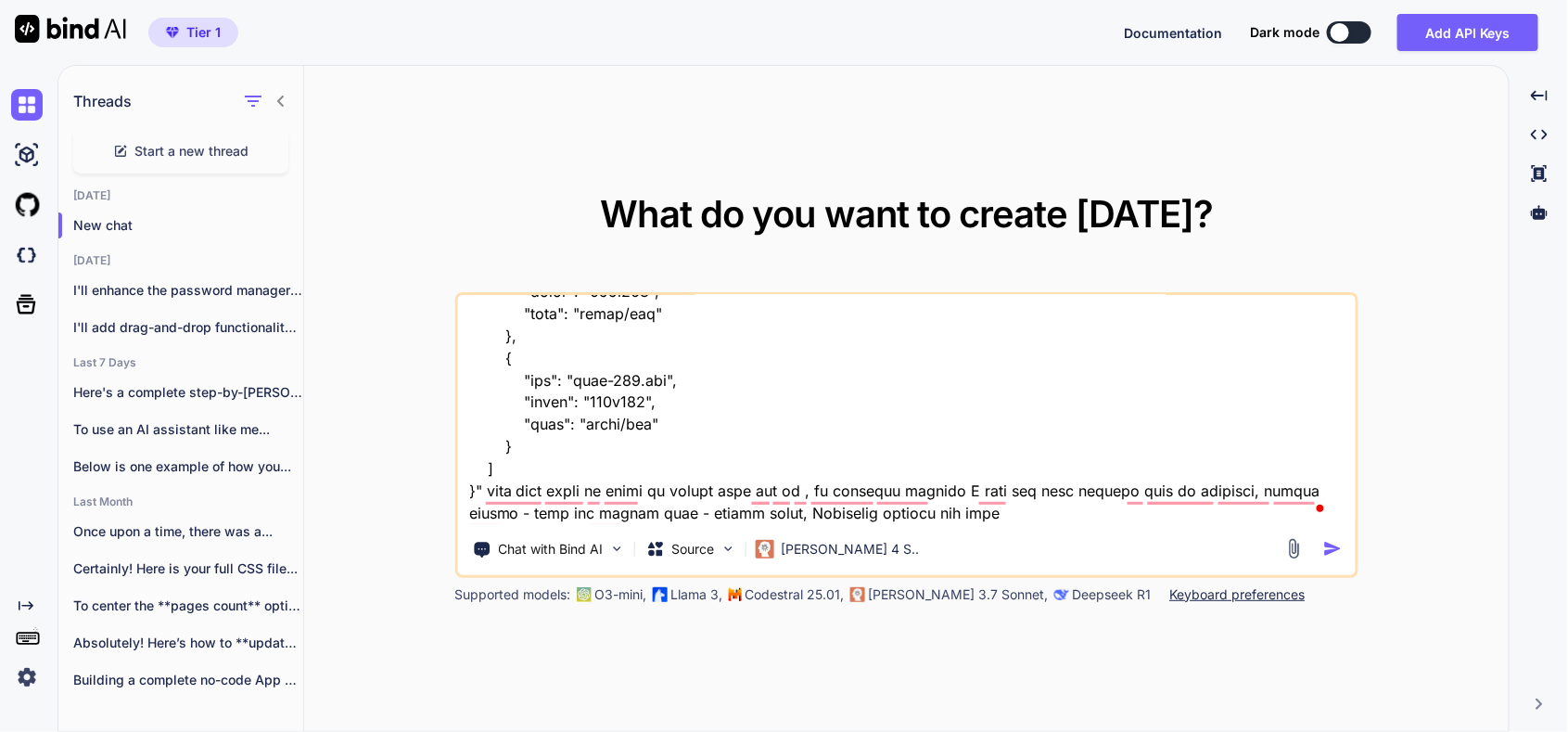 type on "here is old tool "HTML Structure
Html
copy
Open in Browser
<!DOCTYPE html>
<html lang="en">
<head>
<meta charset="UTF-8">
<meta name="viewport" content="width=device-width, initial-scale=1.0">
<title>SecureVault - Password Manager</title>
<link rel="stylesheet" href="styles.css">
<link href="[URL][DOMAIN_NAME]" rel="stylesheet">
</head>
<body>
<!-- Login Screen -->
<div id="loginScreen" class="screen active">
<div class="login-container">
<div class="login-header">
<i class="fas fa-shield-alt"></i>
<h1>SecureVault</h1>
<p>Your Personal Password Manager</p>
</div>
<div class="auth-tabs">
<button class="tab-btn active" onclick="switchTab('login')">Login</button>
<button class="tab-btn" onclick="switchTab('register')">Register</button>
</div>
<!-- Login For..." 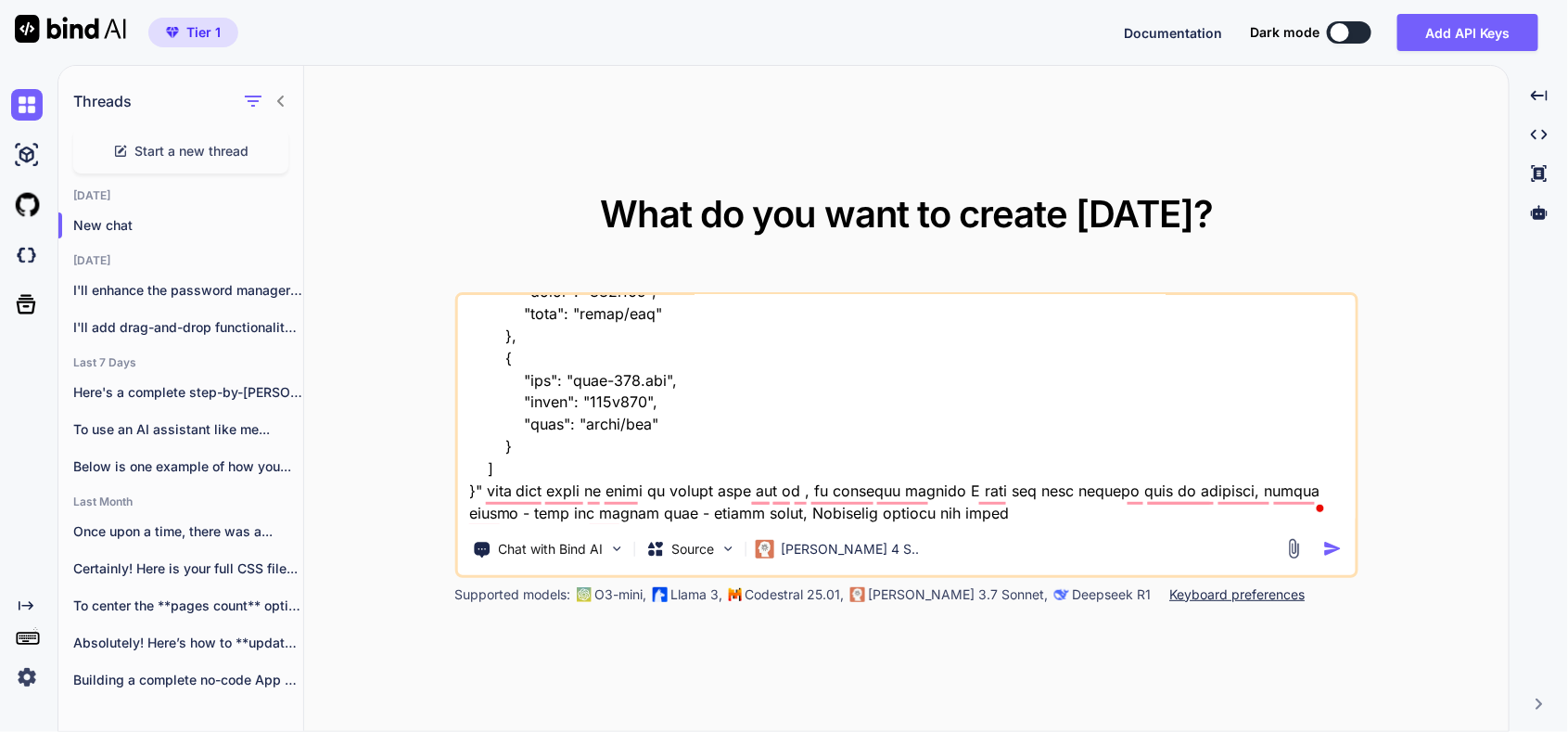 type on "x" 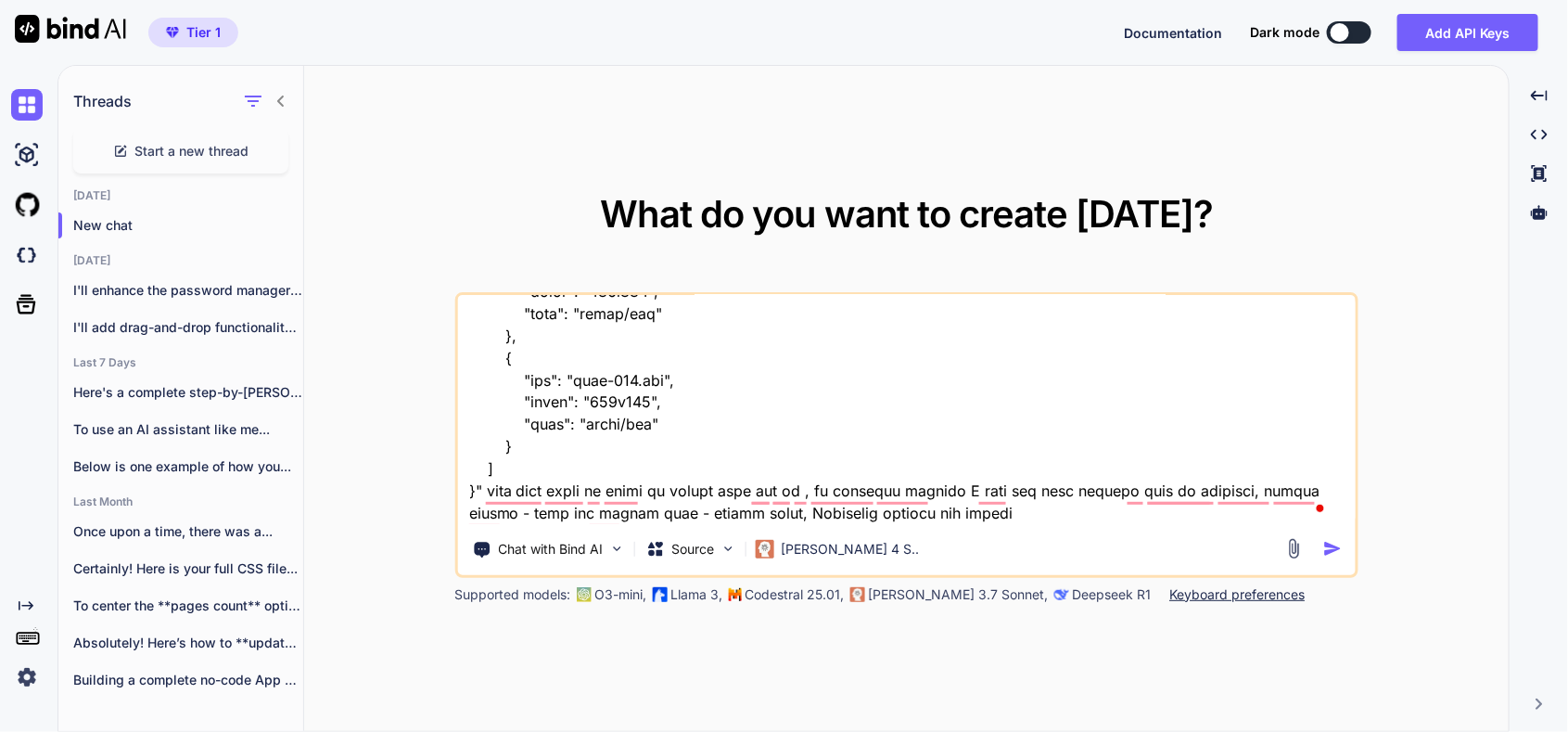 type on "x" 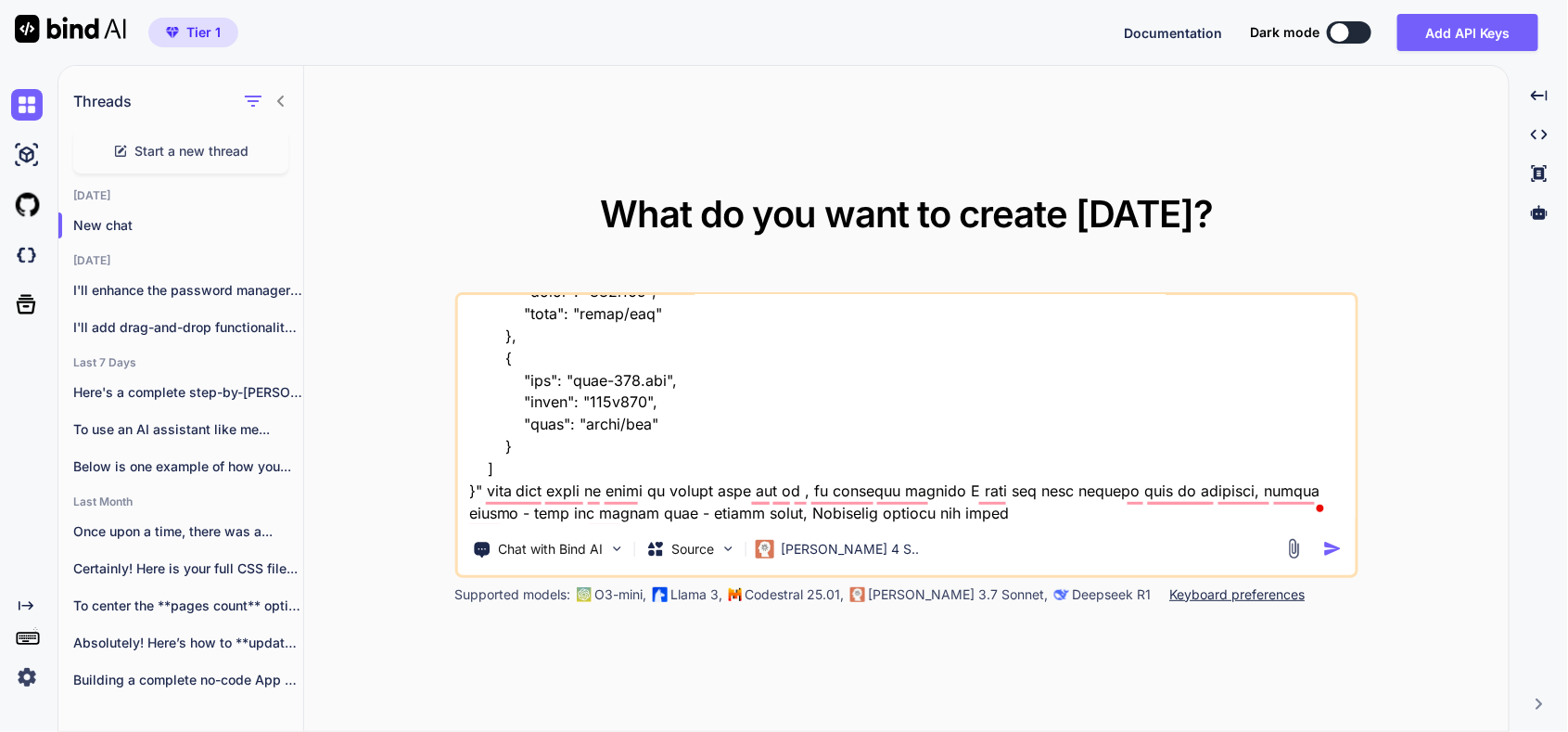 type on "x" 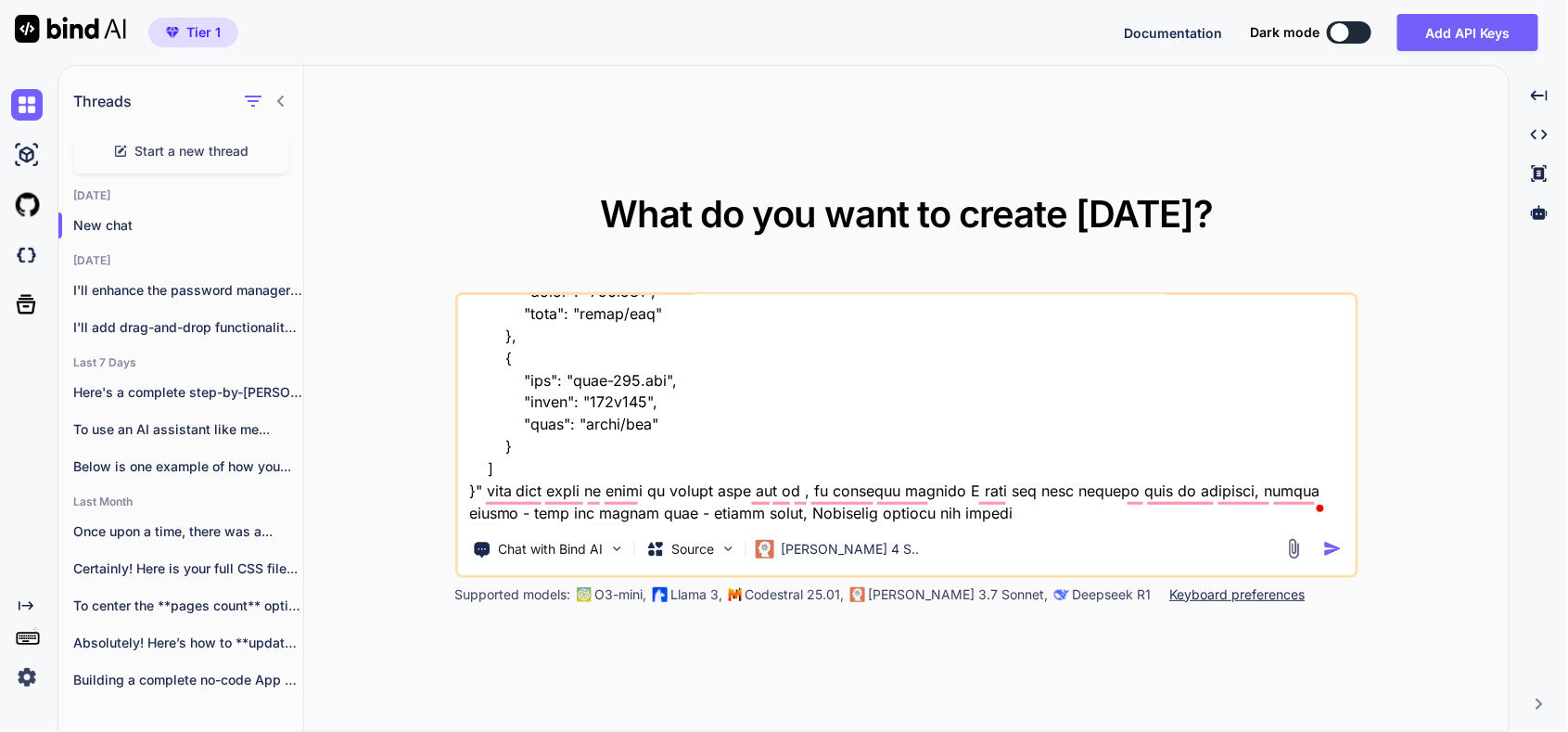 type on "x" 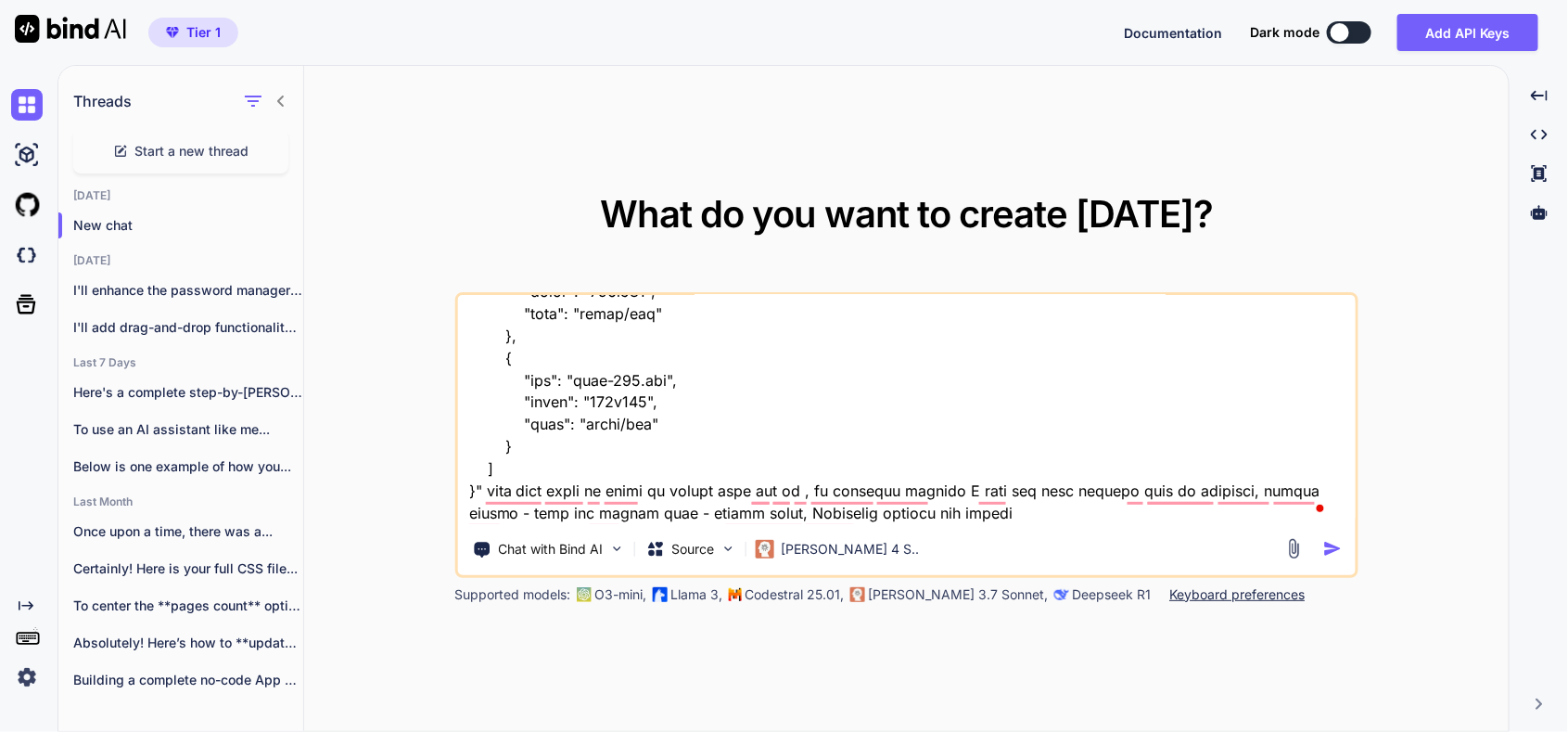 type on "here is old tool "HTML Structure
Html
copy
Open in Browser
<!DOCTYPE html>
<html lang="en">
<head>
<meta charset="UTF-8">
<meta name="viewport" content="width=device-width, initial-scale=1.0">
<title>SecureVault - Password Manager</title>
<link rel="stylesheet" href="styles.css">
<link href="[URL][DOMAIN_NAME]" rel="stylesheet">
</head>
<body>
<!-- Login Screen -->
<div id="loginScreen" class="screen active">
<div class="login-container">
<div class="login-header">
<i class="fas fa-shield-alt"></i>
<h1>SecureVault</h1>
<p>Your Personal Password Manager</p>
</div>
<div class="auth-tabs">
<button class="tab-btn active" onclick="switchTab('login')">Login</button>
<button class="tab-btn" onclick="switchTab('register')">Register</button>
</div>
<!-- Login For..." 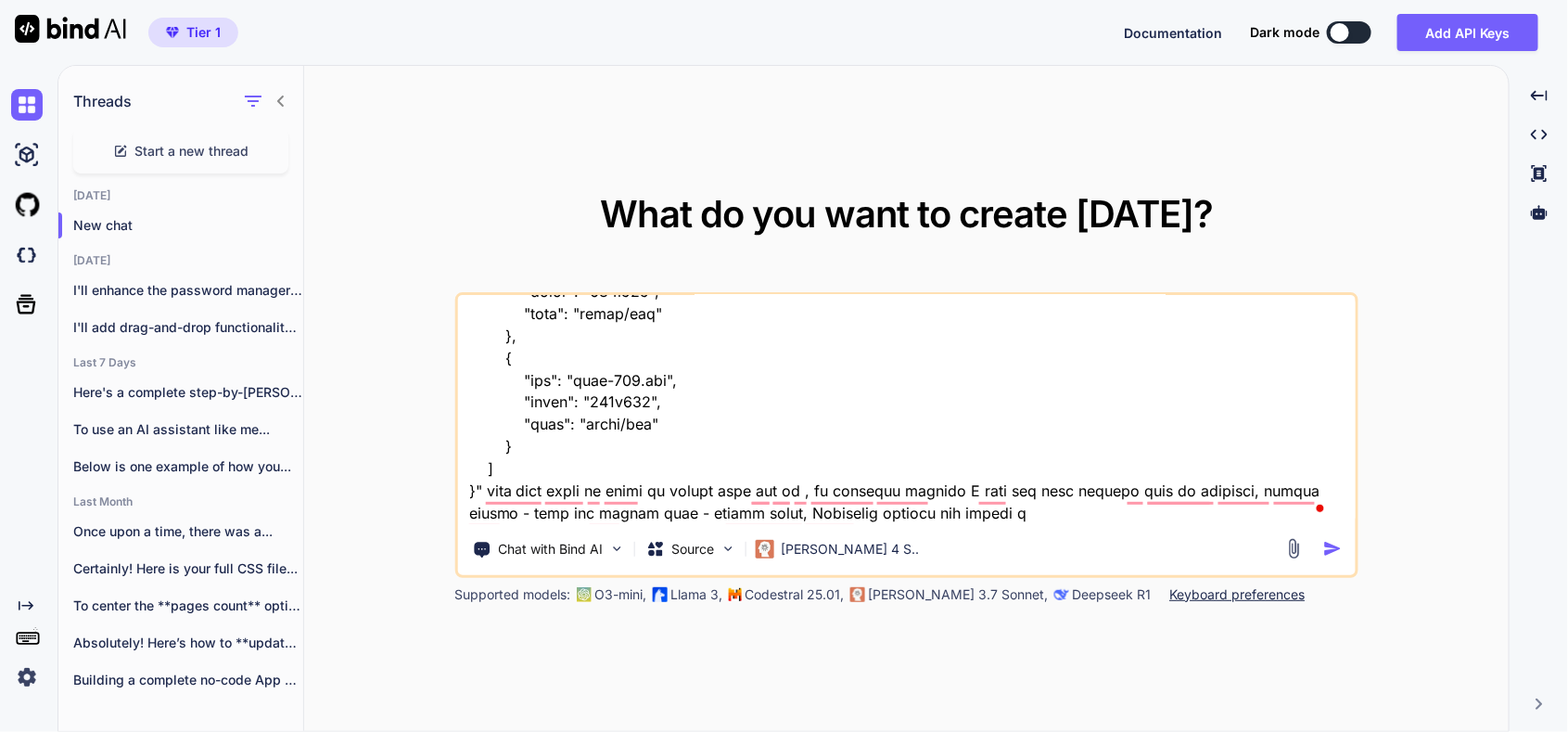 type on "here is old tool "HTML Structure
Html
copy
Open in Browser
<!DOCTYPE html>
<html lang="en">
<head>
<meta charset="UTF-8">
<meta name="viewport" content="width=device-width, initial-scale=1.0">
<title>SecureVault - Password Manager</title>
<link rel="stylesheet" href="styles.css">
<link href="[URL][DOMAIN_NAME]" rel="stylesheet">
</head>
<body>
<!-- Login Screen -->
<div id="loginScreen" class="screen active">
<div class="login-container">
<div class="login-header">
<i class="fas fa-shield-alt"></i>
<h1>SecureVault</h1>
<p>Your Personal Password Manager</p>
</div>
<div class="auth-tabs">
<button class="tab-btn active" onclick="switchTab('login')">Login</button>
<button class="tab-btn" onclick="switchTab('register')">Register</button>
</div>
<!-- Login For..." 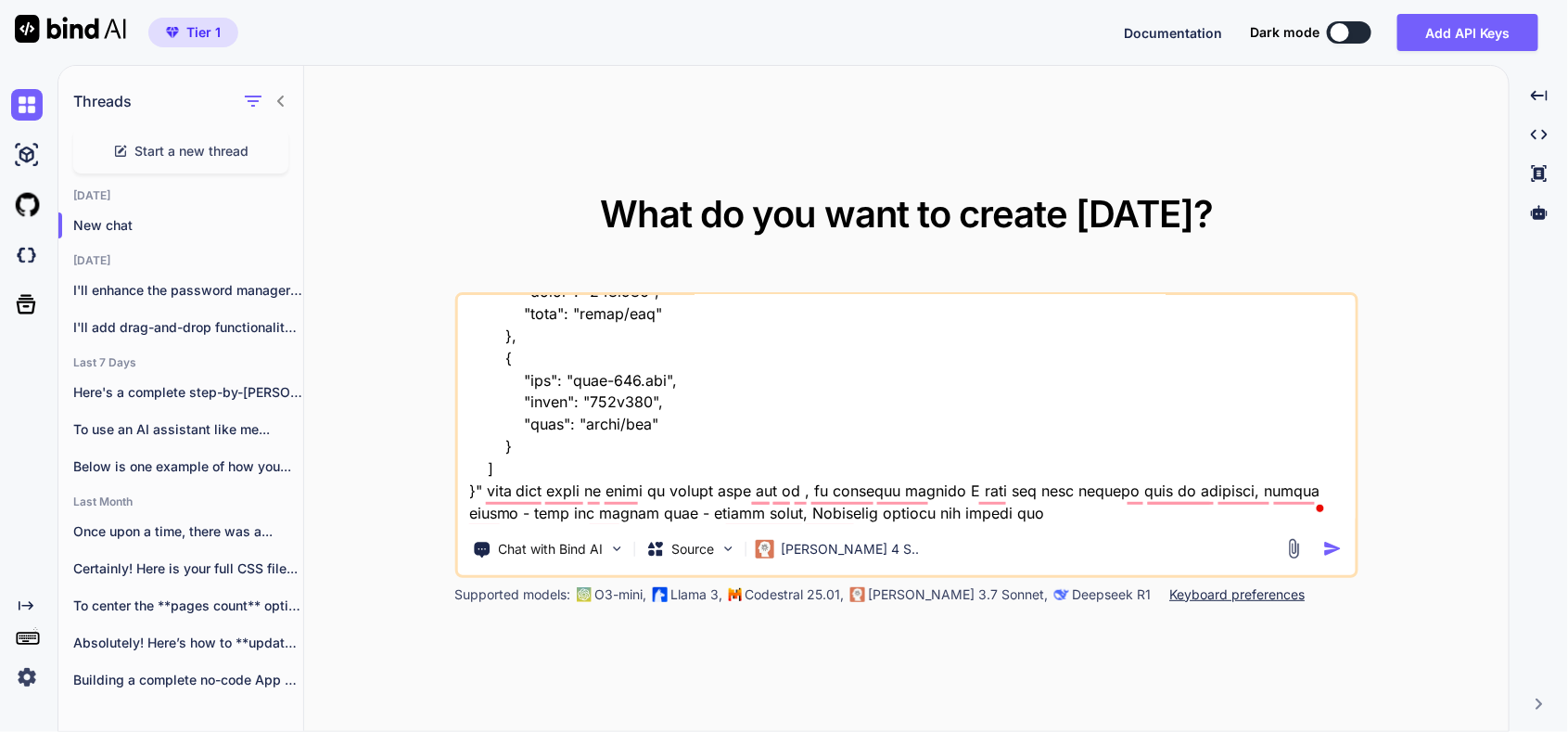 type on "here is old tool "HTML Structure
Html
copy
Open in Browser
<!DOCTYPE html>
<html lang="en">
<head>
<meta charset="UTF-8">
<meta name="viewport" content="width=device-width, initial-scale=1.0">
<title>SecureVault - Password Manager</title>
<link rel="stylesheet" href="styles.css">
<link href="[URL][DOMAIN_NAME]" rel="stylesheet">
</head>
<body>
<!-- Login Screen -->
<div id="loginScreen" class="screen active">
<div class="login-container">
<div class="login-header">
<i class="fas fa-shield-alt"></i>
<h1>SecureVault</h1>
<p>Your Personal Password Manager</p>
</div>
<div class="auth-tabs">
<button class="tab-btn active" onclick="switchTab('login')">Login</button>
<button class="tab-btn" onclick="switchTab('register')">Register</button>
</div>
<!-- Login For..." 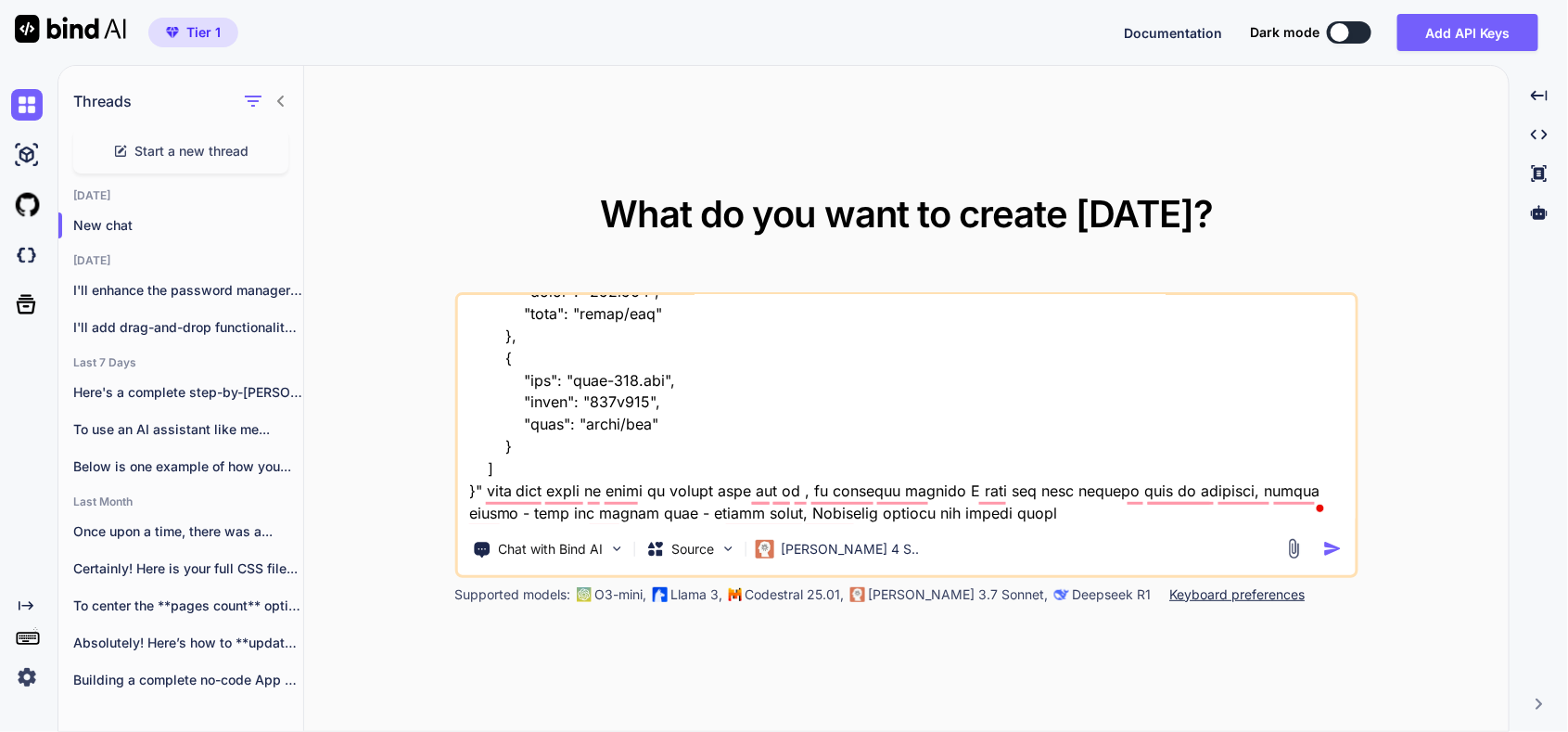 type on "here is old tool "HTML Structure
Html
copy
Open in Browser
<!DOCTYPE html>
<html lang="en">
<head>
<meta charset="UTF-8">
<meta name="viewport" content="width=device-width, initial-scale=1.0">
<title>SecureVault - Password Manager</title>
<link rel="stylesheet" href="styles.css">
<link href="[URL][DOMAIN_NAME]" rel="stylesheet">
</head>
<body>
<!-- Login Screen -->
<div id="loginScreen" class="screen active">
<div class="login-container">
<div class="login-header">
<i class="fas fa-shield-alt"></i>
<h1>SecureVault</h1>
<p>Your Personal Password Manager</p>
</div>
<div class="auth-tabs">
<button class="tab-btn active" onclick="switchTab('login')">Login</button>
<button class="tab-btn" onclick="switchTab('register')">Register</button>
</div>
<!-- Login For..." 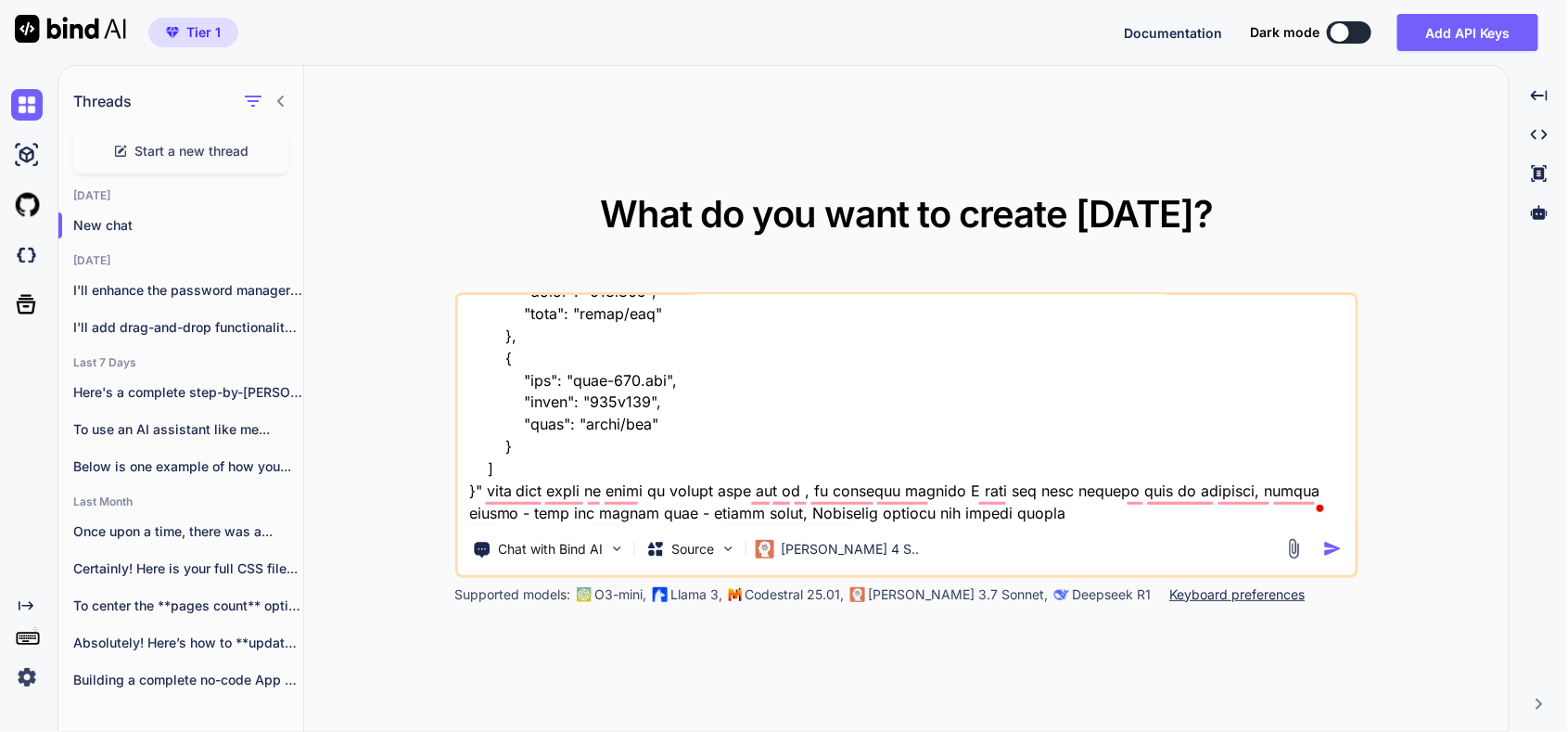type on "x" 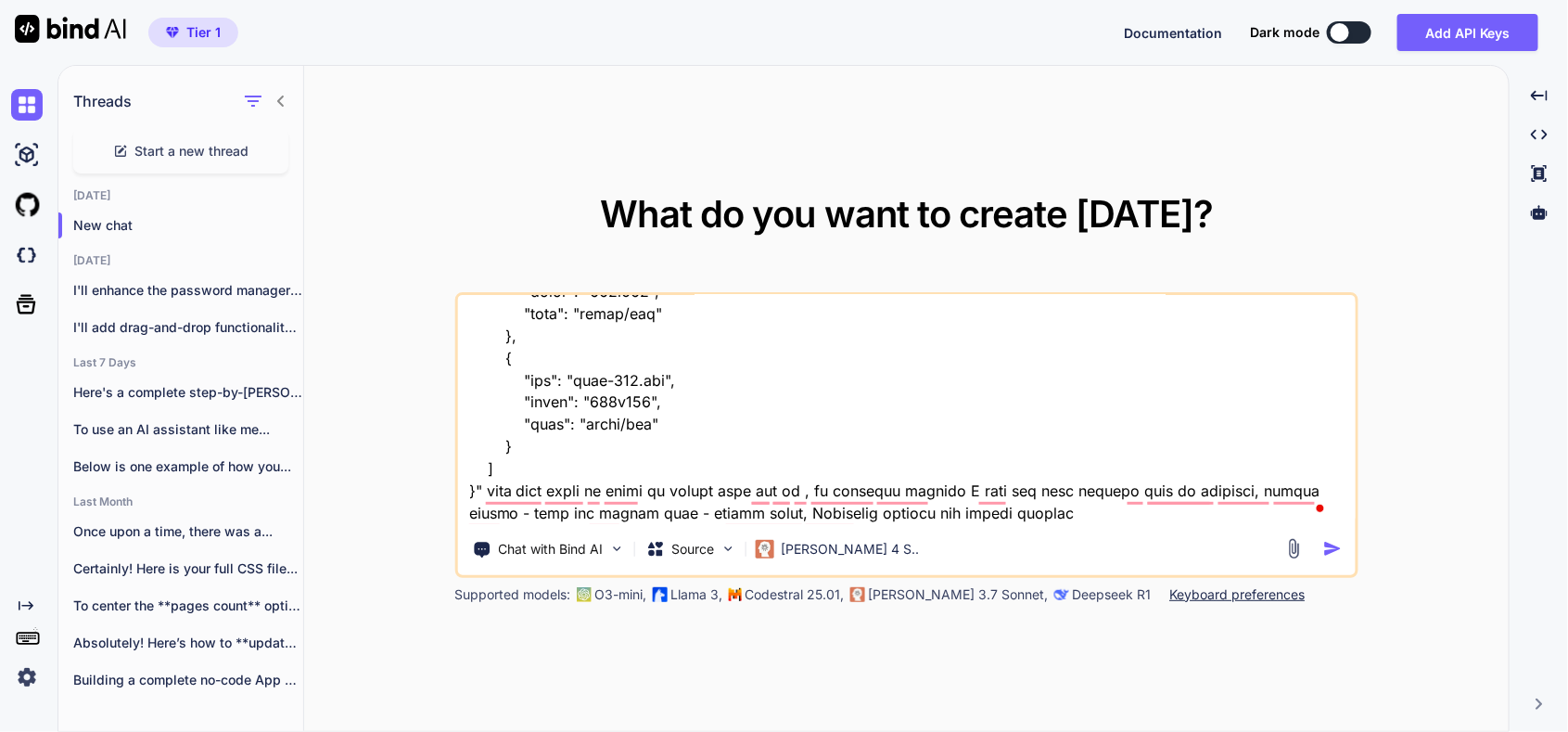 type on "here is old tool "HTML Structure
Html
copy
Open in Browser
<!DOCTYPE html>
<html lang="en">
<head>
<meta charset="UTF-8">
<meta name="viewport" content="width=device-width, initial-scale=1.0">
<title>SecureVault - Password Manager</title>
<link rel="stylesheet" href="styles.css">
<link href="[URL][DOMAIN_NAME]" rel="stylesheet">
</head>
<body>
<!-- Login Screen -->
<div id="loginScreen" class="screen active">
<div class="login-container">
<div class="login-header">
<i class="fas fa-shield-alt"></i>
<h1>SecureVault</h1>
<p>Your Personal Password Manager</p>
</div>
<div class="auth-tabs">
<button class="tab-btn active" onclick="switchTab('login')">Login</button>
<button class="tab-btn" onclick="switchTab('register')">Register</button>
</div>
<!-- Login For..." 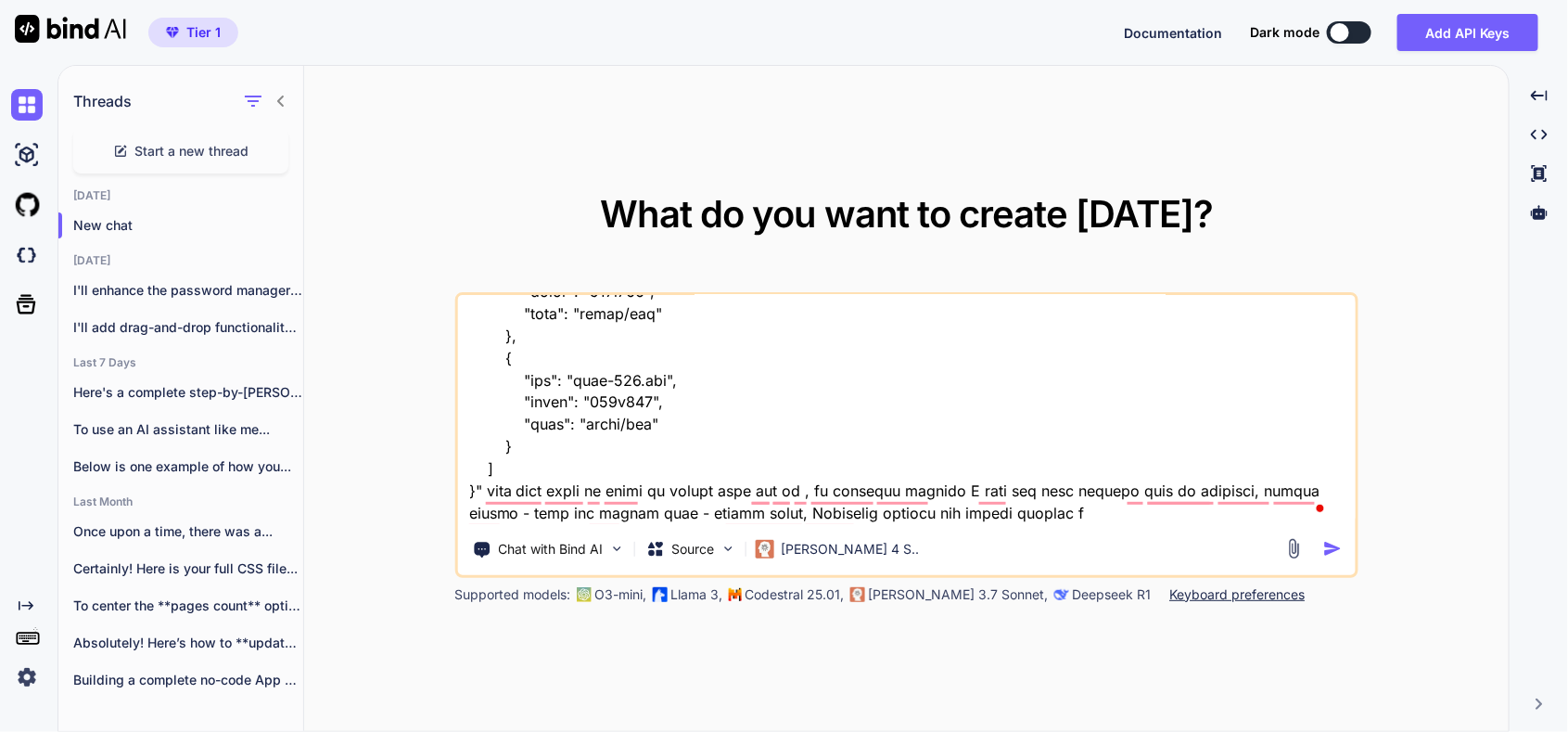 type on "x" 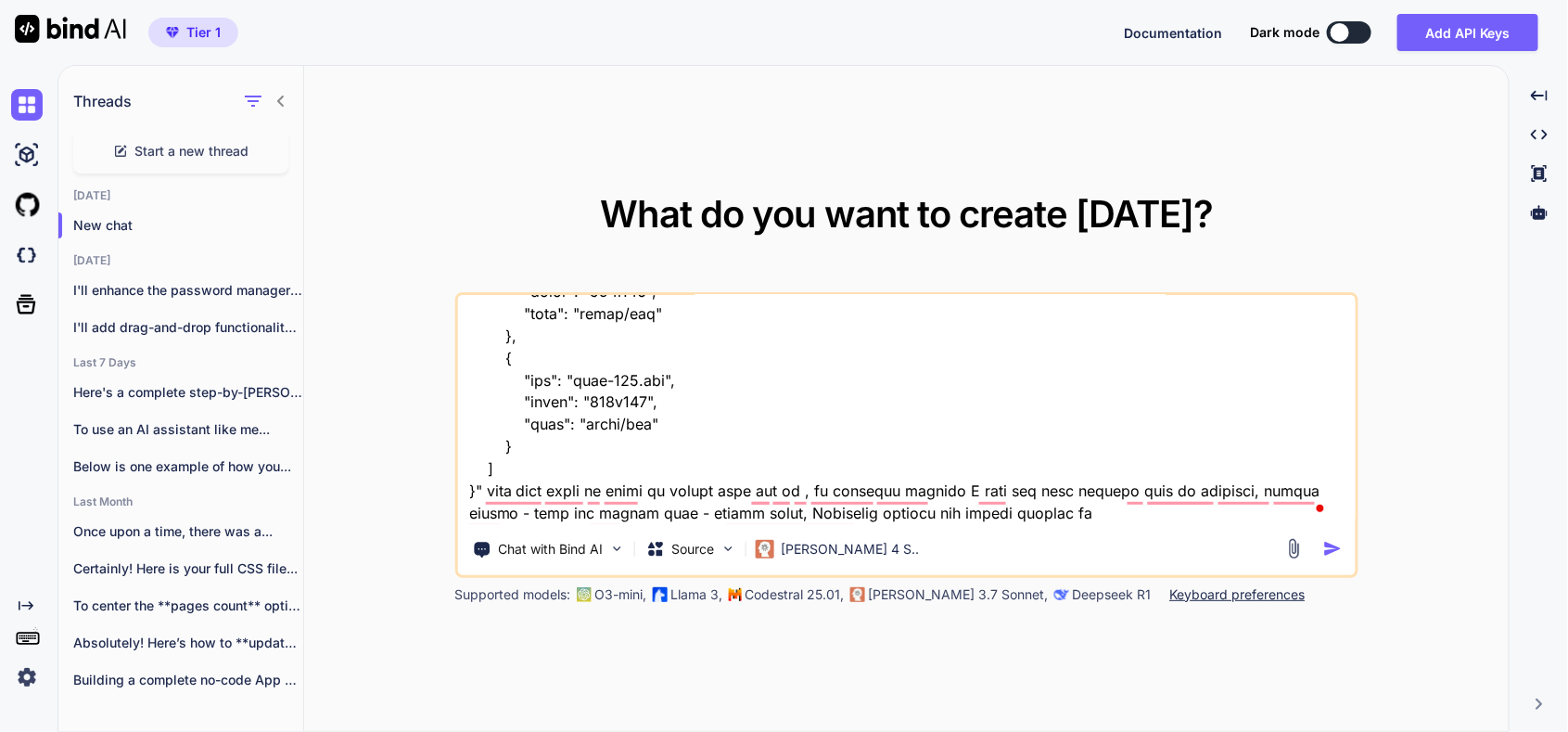 type on "here is old tool "HTML Structure
Html
copy
Open in Browser
<!DOCTYPE html>
<html lang="en">
<head>
<meta charset="UTF-8">
<meta name="viewport" content="width=device-width, initial-scale=1.0">
<title>SecureVault - Password Manager</title>
<link rel="stylesheet" href="styles.css">
<link href="[URL][DOMAIN_NAME]" rel="stylesheet">
</head>
<body>
<!-- Login Screen -->
<div id="loginScreen" class="screen active">
<div class="login-container">
<div class="login-header">
<i class="fas fa-shield-alt"></i>
<h1>SecureVault</h1>
<p>Your Personal Password Manager</p>
</div>
<div class="auth-tabs">
<button class="tab-btn active" onclick="switchTab('login')">Login</button>
<button class="tab-btn" onclick="switchTab('register')">Register</button>
</div>
<!-- Login For..." 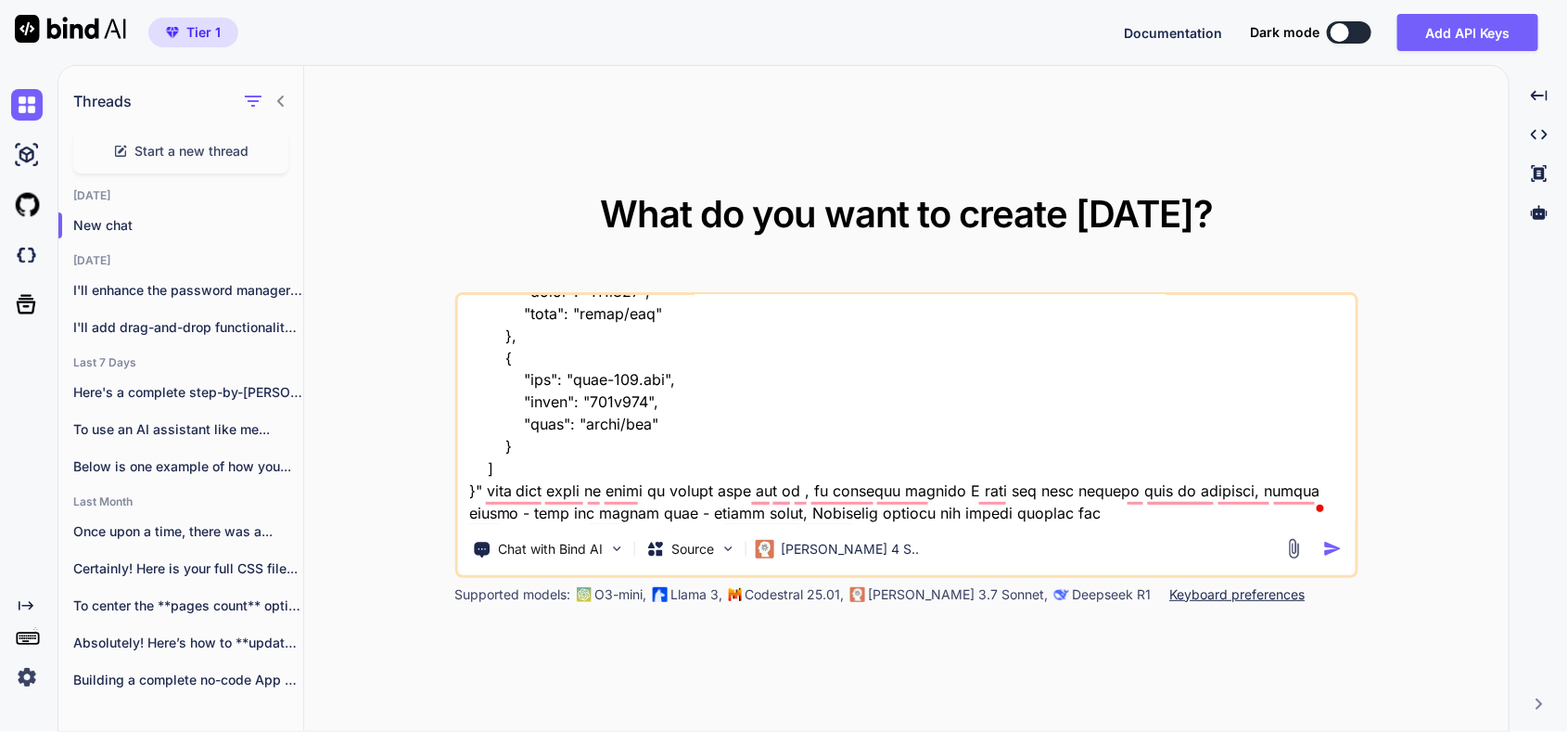 type on "x" 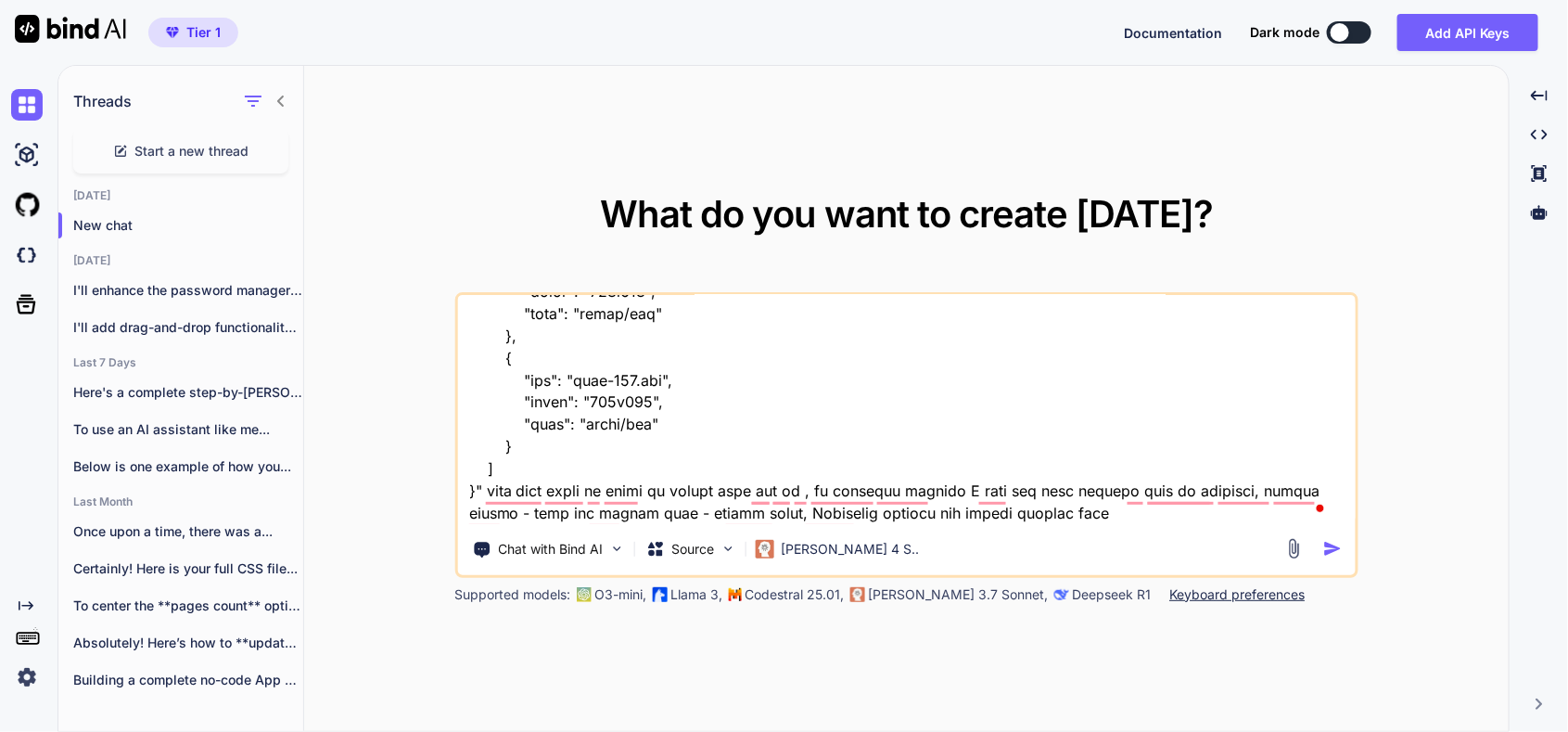 type on "x" 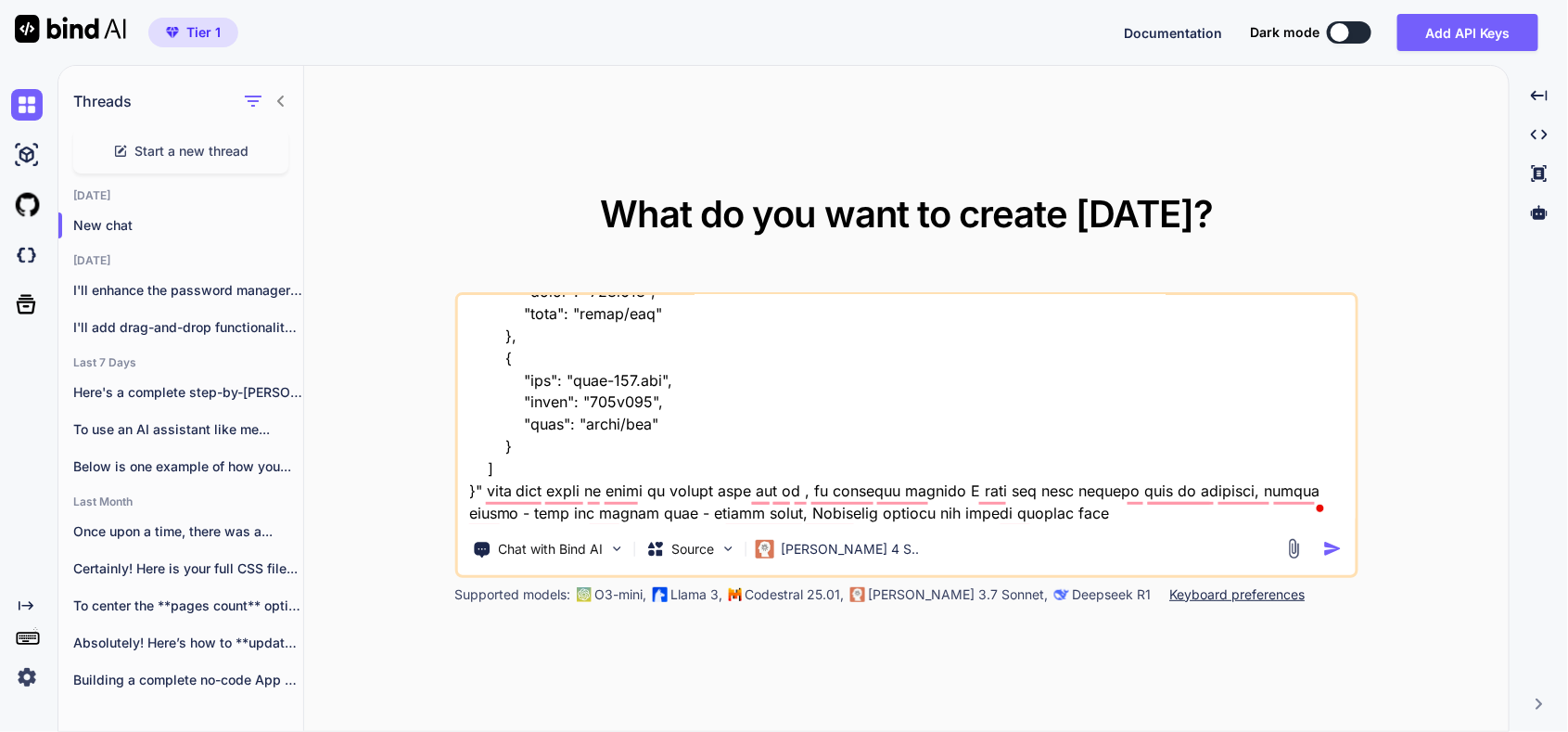 type on "here is old tool "HTML Structure
Html
copy
Open in Browser
<!DOCTYPE html>
<html lang="en">
<head>
<meta charset="UTF-8">
<meta name="viewport" content="width=device-width, initial-scale=1.0">
<title>SecureVault - Password Manager</title>
<link rel="stylesheet" href="styles.css">
<link href="[URL][DOMAIN_NAME]" rel="stylesheet">
</head>
<body>
<!-- Login Screen -->
<div id="loginScreen" class="screen active">
<div class="login-container">
<div class="login-header">
<i class="fas fa-shield-alt"></i>
<h1>SecureVault</h1>
<p>Your Personal Password Manager</p>
</div>
<div class="auth-tabs">
<button class="tab-btn active" onclick="switchTab('login')">Login</button>
<button class="tab-btn" onclick="switchTab('register')">Register</button>
</div>
<!-- Login For..." 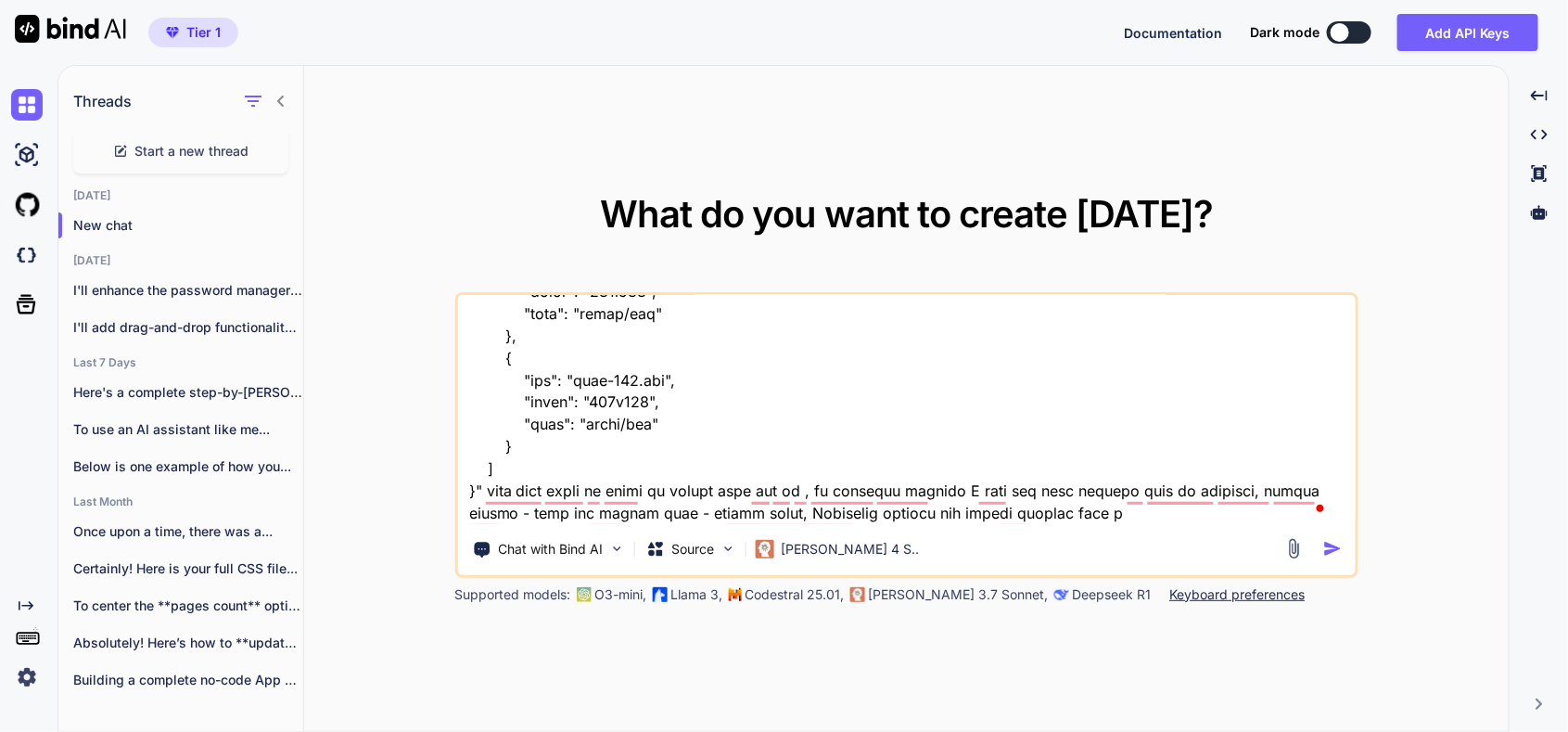 type on "here is old tool "HTML Structure
Html
copy
Open in Browser
<!DOCTYPE html>
<html lang="en">
<head>
<meta charset="UTF-8">
<meta name="viewport" content="width=device-width, initial-scale=1.0">
<title>SecureVault - Password Manager</title>
<link rel="stylesheet" href="styles.css">
<link href="[URL][DOMAIN_NAME]" rel="stylesheet">
</head>
<body>
<!-- Login Screen -->
<div id="loginScreen" class="screen active">
<div class="login-container">
<div class="login-header">
<i class="fas fa-shield-alt"></i>
<h1>SecureVault</h1>
<p>Your Personal Password Manager</p>
</div>
<div class="auth-tabs">
<button class="tab-btn active" onclick="switchTab('login')">Login</button>
<button class="tab-btn" onclick="switchTab('register')">Register</button>
</div>
<!-- Login For..." 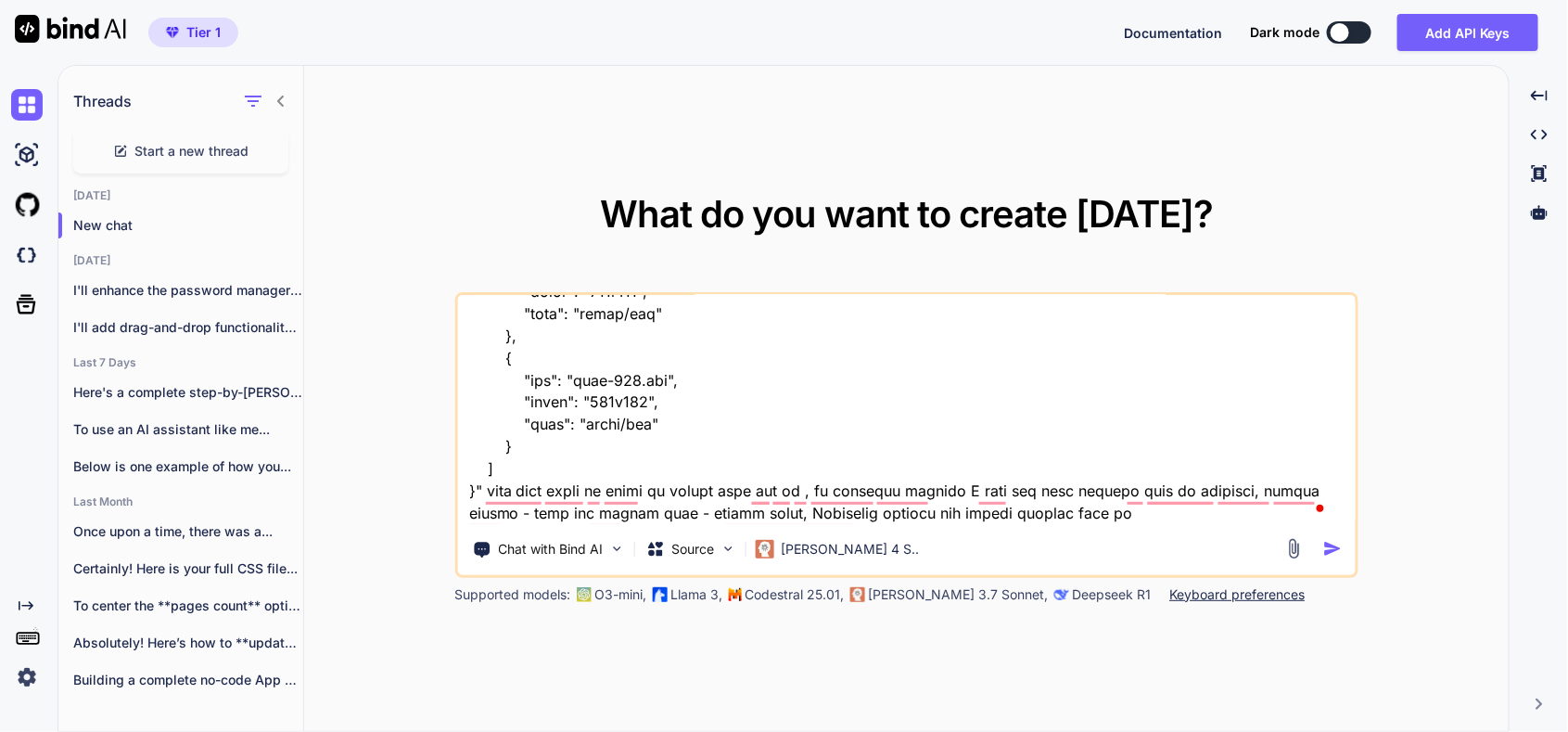 type on "x" 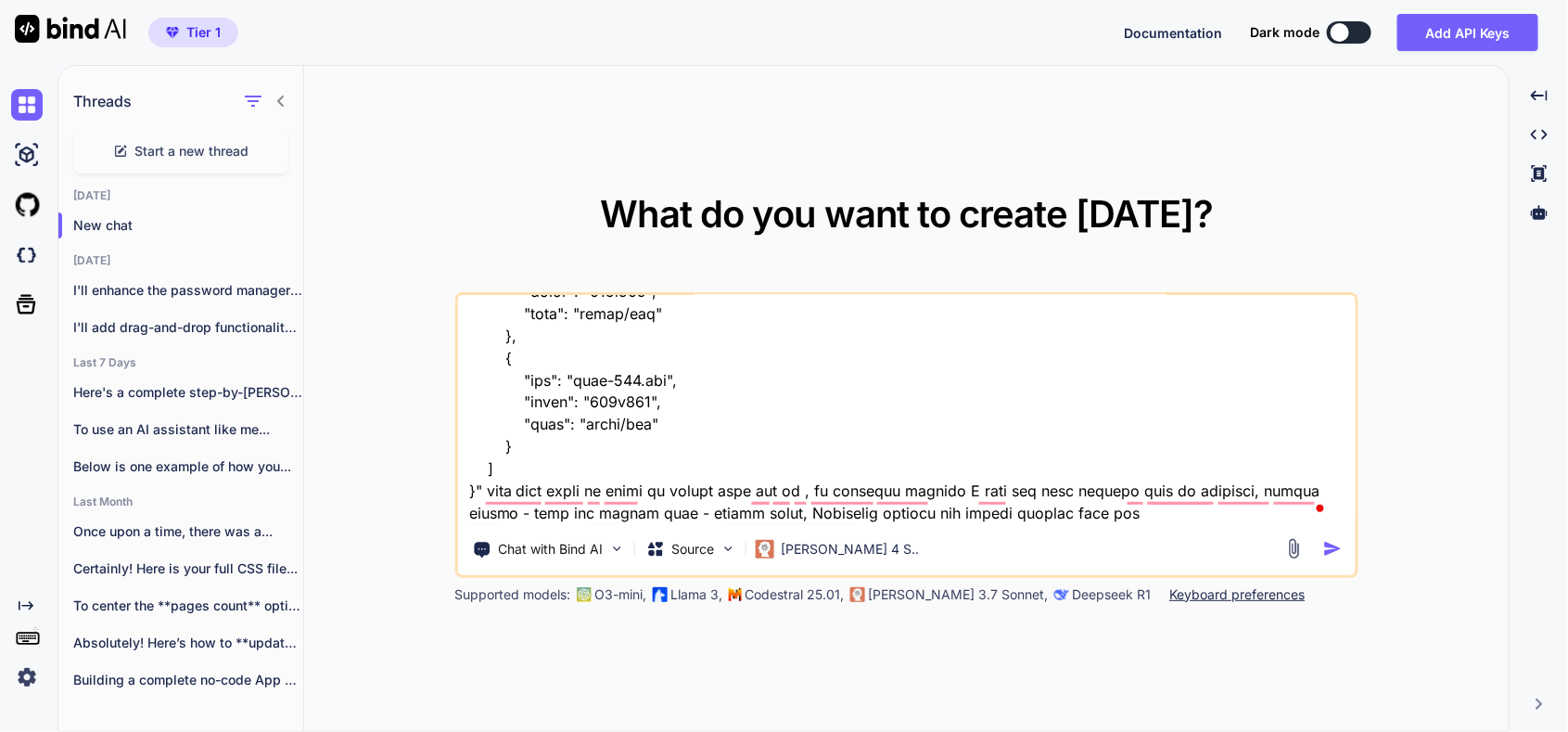 type on "here is old tool "HTML Structure
Html
copy
Open in Browser
<!DOCTYPE html>
<html lang="en">
<head>
<meta charset="UTF-8">
<meta name="viewport" content="width=device-width, initial-scale=1.0">
<title>SecureVault - Password Manager</title>
<link rel="stylesheet" href="styles.css">
<link href="[URL][DOMAIN_NAME]" rel="stylesheet">
</head>
<body>
<!-- Login Screen -->
<div id="loginScreen" class="screen active">
<div class="login-container">
<div class="login-header">
<i class="fas fa-shield-alt"></i>
<h1>SecureVault</h1>
<p>Your Personal Password Manager</p>
</div>
<div class="auth-tabs">
<button class="tab-btn active" onclick="switchTab('login')">Login</button>
<button class="tab-btn" onclick="switchTab('register')">Register</button>
</div>
<!-- Login For..." 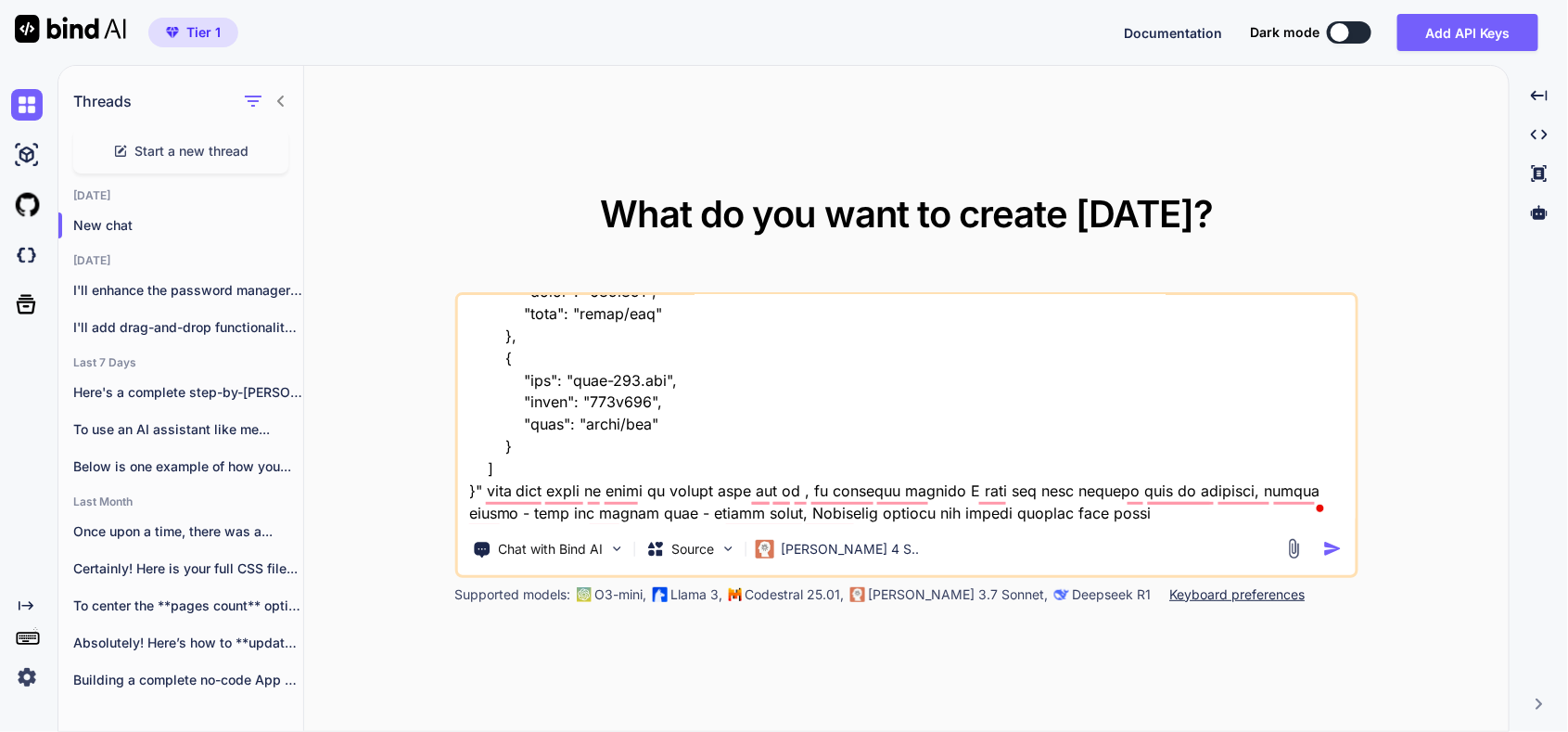 type on "here is old tool "HTML Structure
Html
copy
Open in Browser
<!DOCTYPE html>
<html lang="en">
<head>
<meta charset="UTF-8">
<meta name="viewport" content="width=device-width, initial-scale=1.0">
<title>SecureVault - Password Manager</title>
<link rel="stylesheet" href="styles.css">
<link href="[URL][DOMAIN_NAME]" rel="stylesheet">
</head>
<body>
<!-- Login Screen -->
<div id="loginScreen" class="screen active">
<div class="login-container">
<div class="login-header">
<i class="fas fa-shield-alt"></i>
<h1>SecureVault</h1>
<p>Your Personal Password Manager</p>
</div>
<div class="auth-tabs">
<button class="tab-btn active" onclick="switchTab('login')">Login</button>
<button class="tab-btn" onclick="switchTab('register')">Register</button>
</div>
<!-- Login For..." 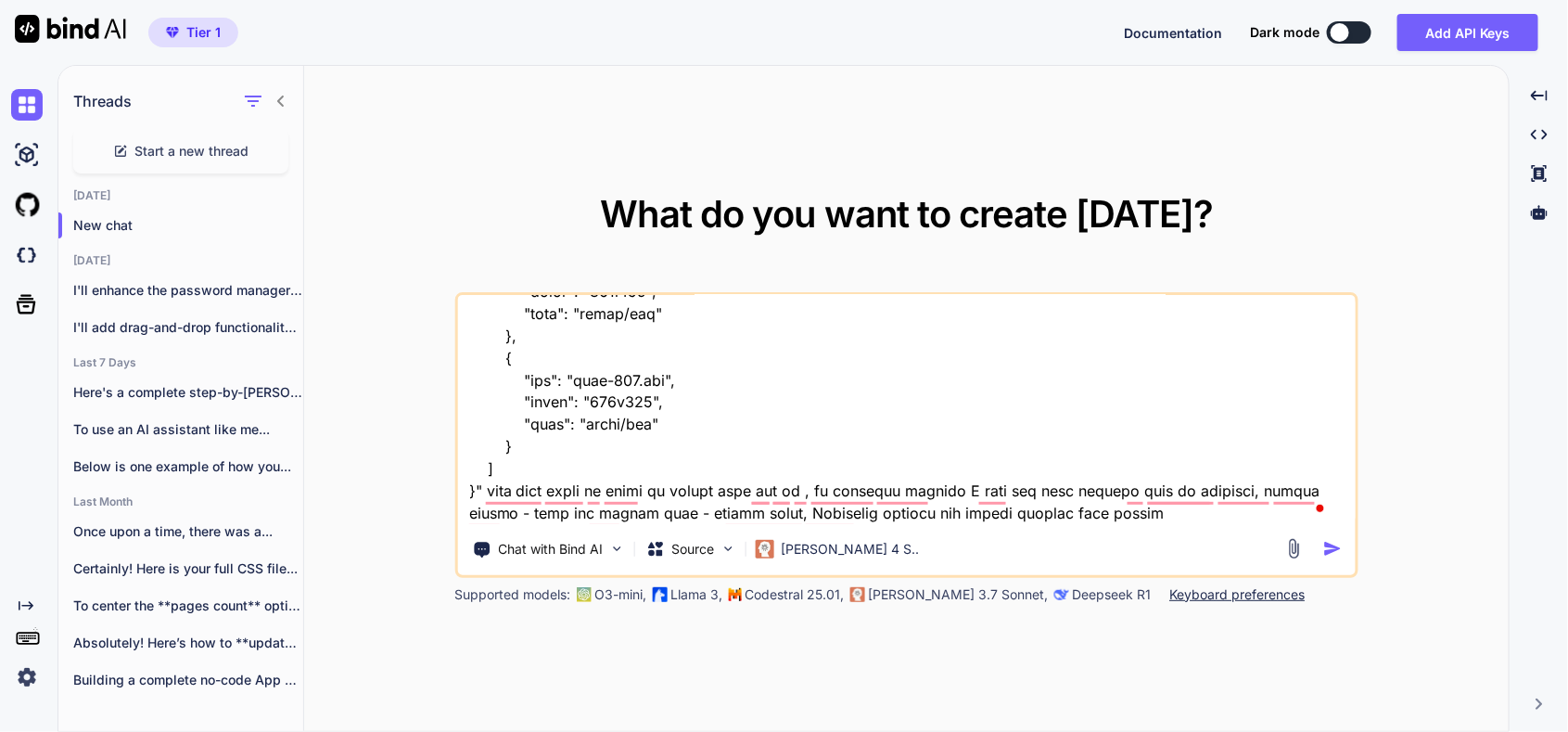 type on "x" 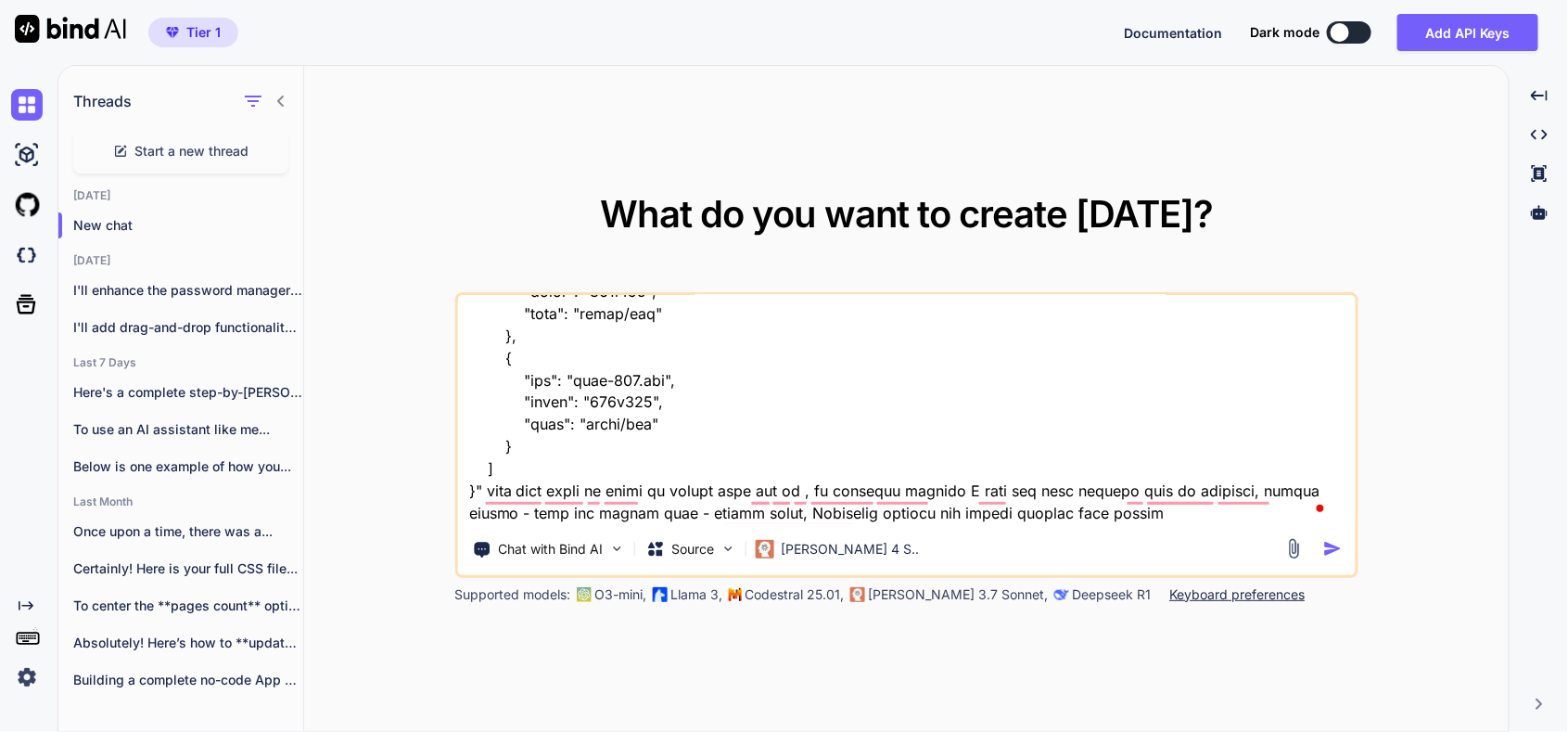click at bounding box center [906, 410] 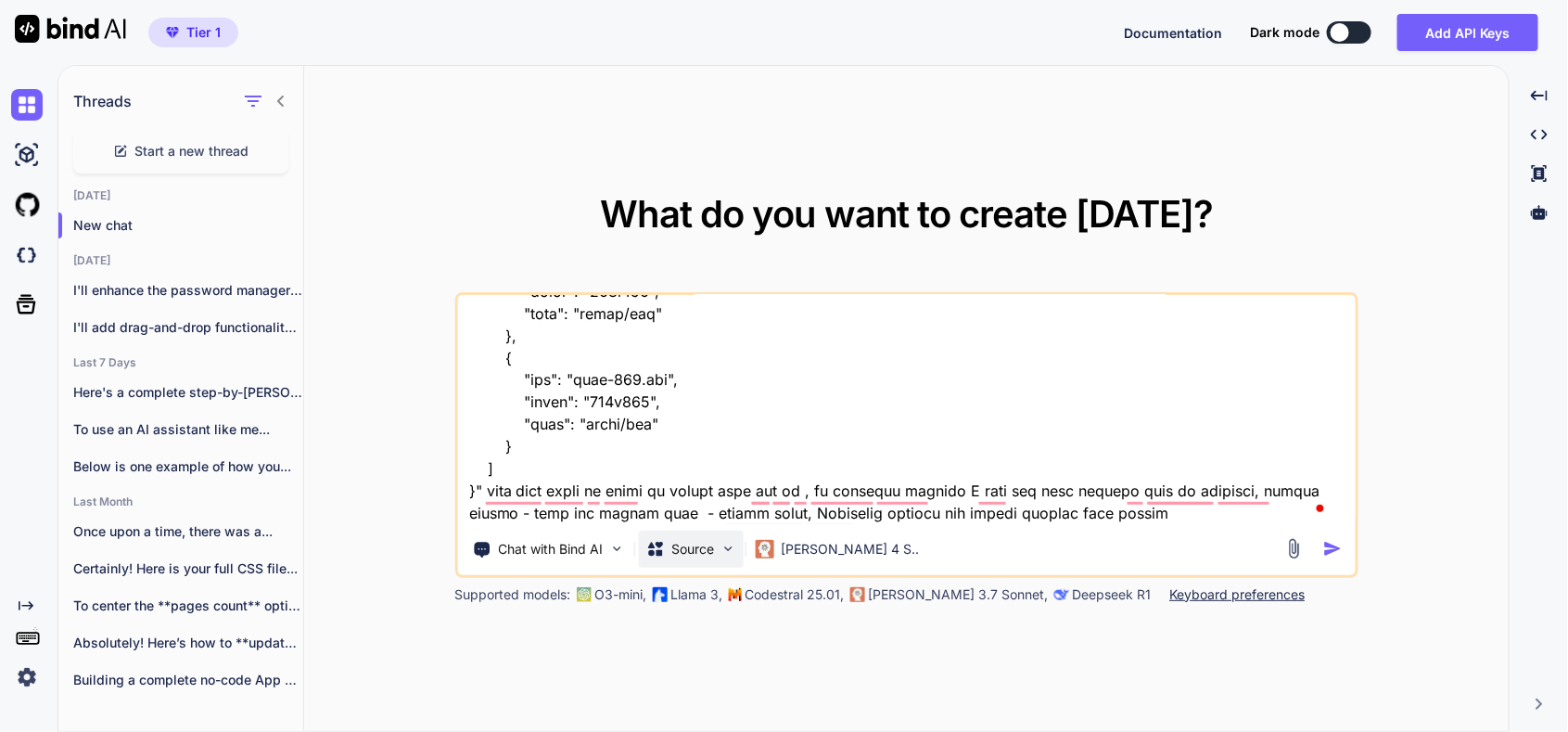 type on "here is old tool "HTML Structure
Html
copy
Open in Browser
<!DOCTYPE html>
<html lang="en">
<head>
<meta charset="UTF-8">
<meta name="viewport" content="width=device-width, initial-scale=1.0">
<title>SecureVault - Password Manager</title>
<link rel="stylesheet" href="styles.css">
<link href="[URL][DOMAIN_NAME]" rel="stylesheet">
</head>
<body>
<!-- Login Screen -->
<div id="loginScreen" class="screen active">
<div class="login-container">
<div class="login-header">
<i class="fas fa-shield-alt"></i>
<h1>SecureVault</h1>
<p>Your Personal Password Manager</p>
</div>
<div class="auth-tabs">
<button class="tab-btn active" onclick="switchTab('login')">Login</button>
<button class="tab-btn" onclick="switchTab('register')">Register</button>
</div>
<!-- Login For..." 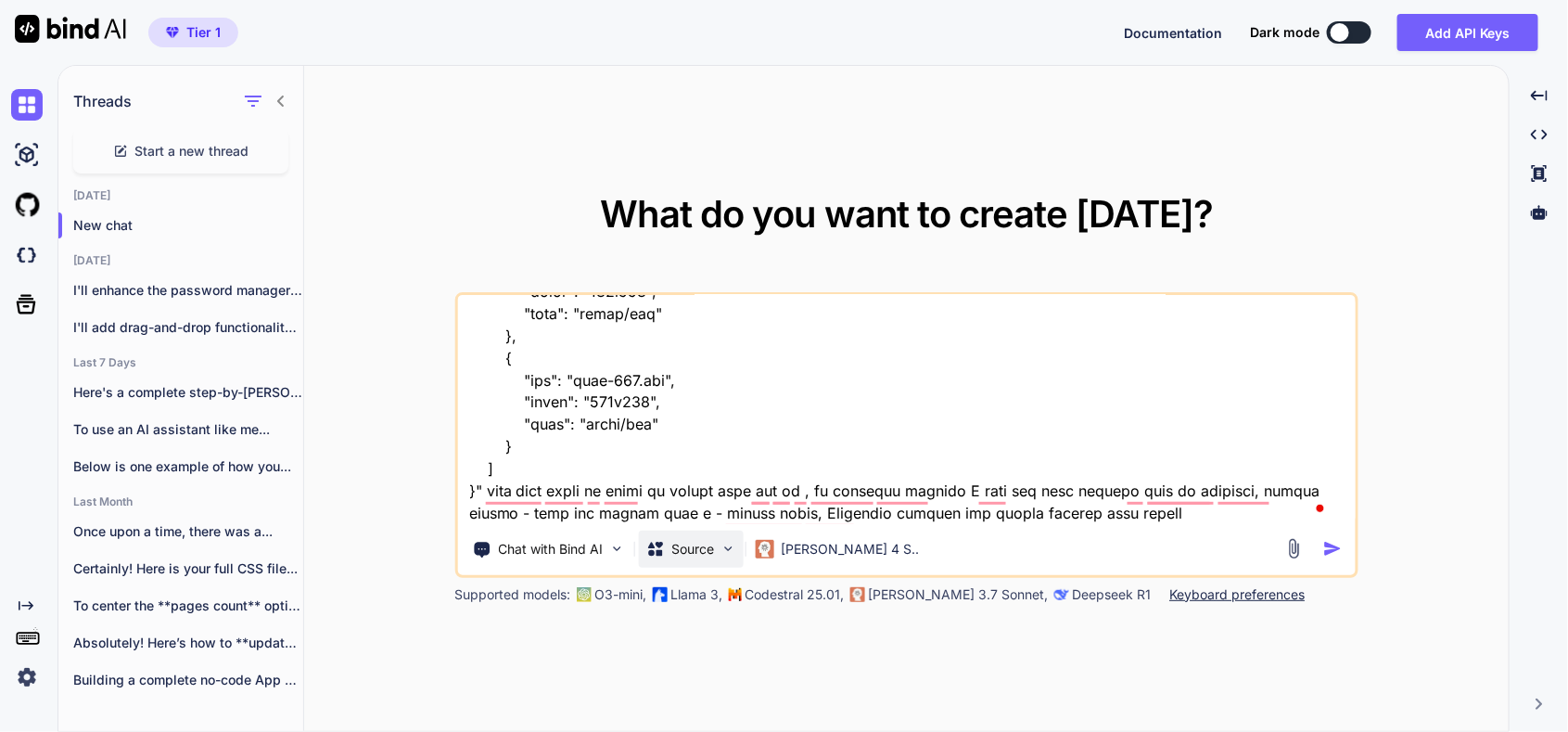 type on "x" 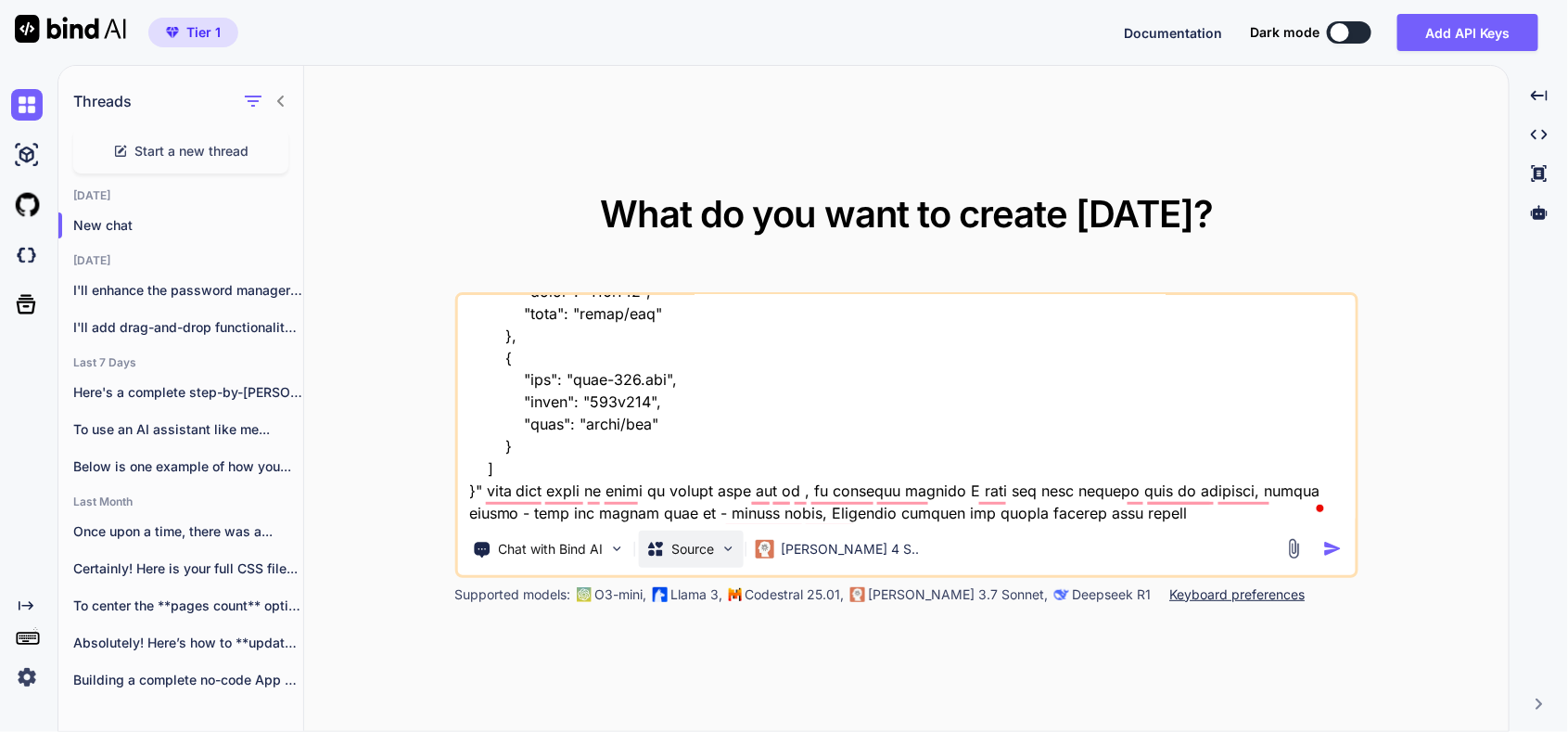 type on "here is old tool "HTML Structure
Html
copy
Open in Browser
<!DOCTYPE html>
<html lang="en">
<head>
<meta charset="UTF-8">
<meta name="viewport" content="width=device-width, initial-scale=1.0">
<title>SecureVault - Password Manager</title>
<link rel="stylesheet" href="styles.css">
<link href="[URL][DOMAIN_NAME]" rel="stylesheet">
</head>
<body>
<!-- Login Screen -->
<div id="loginScreen" class="screen active">
<div class="login-container">
<div class="login-header">
<i class="fas fa-shield-alt"></i>
<h1>SecureVault</h1>
<p>Your Personal Password Manager</p>
</div>
<div class="auth-tabs">
<button class="tab-btn active" onclick="switchTab('login')">Login</button>
<button class="tab-btn" onclick="switchTab('register')">Register</button>
</div>
<!-- Login For..." 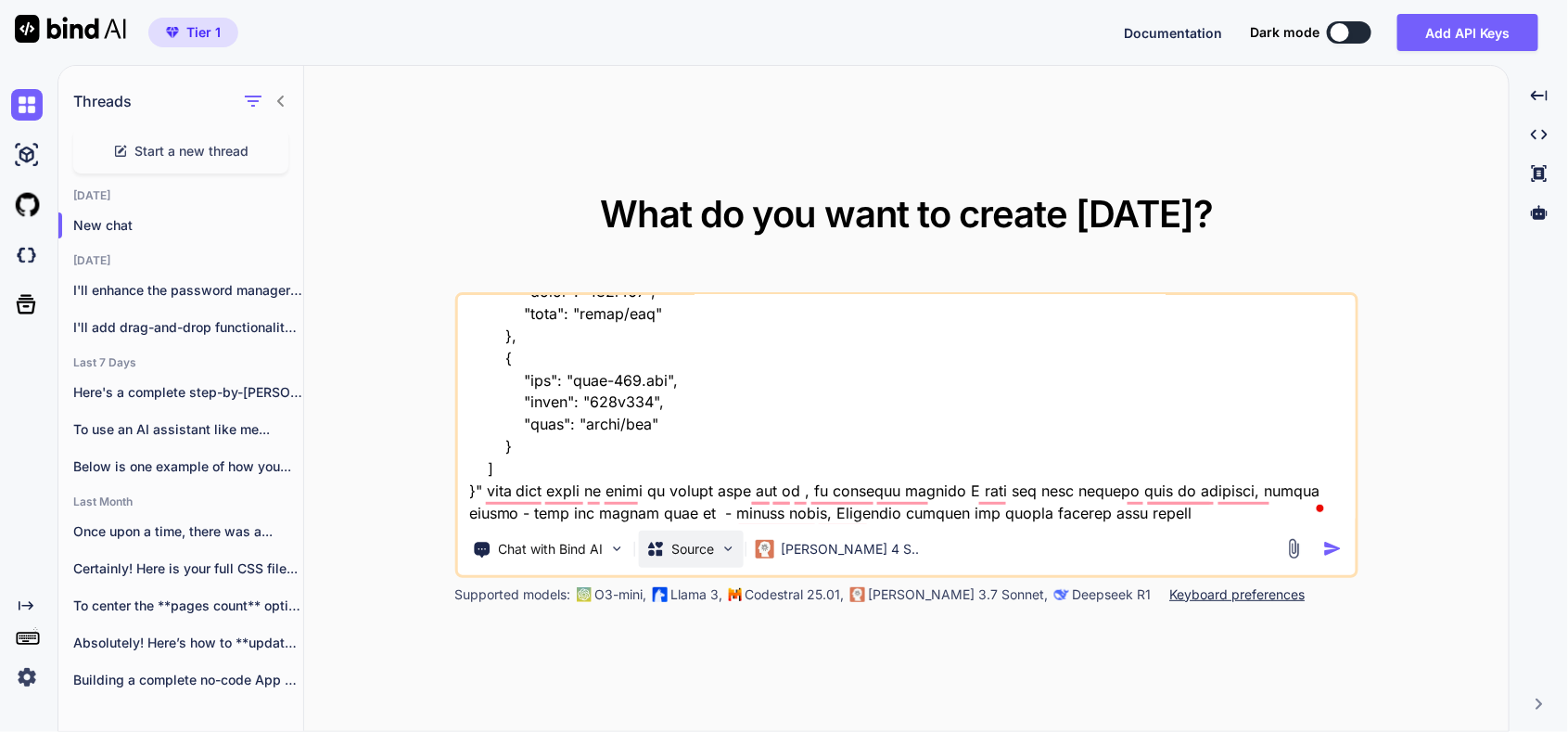 type on "x" 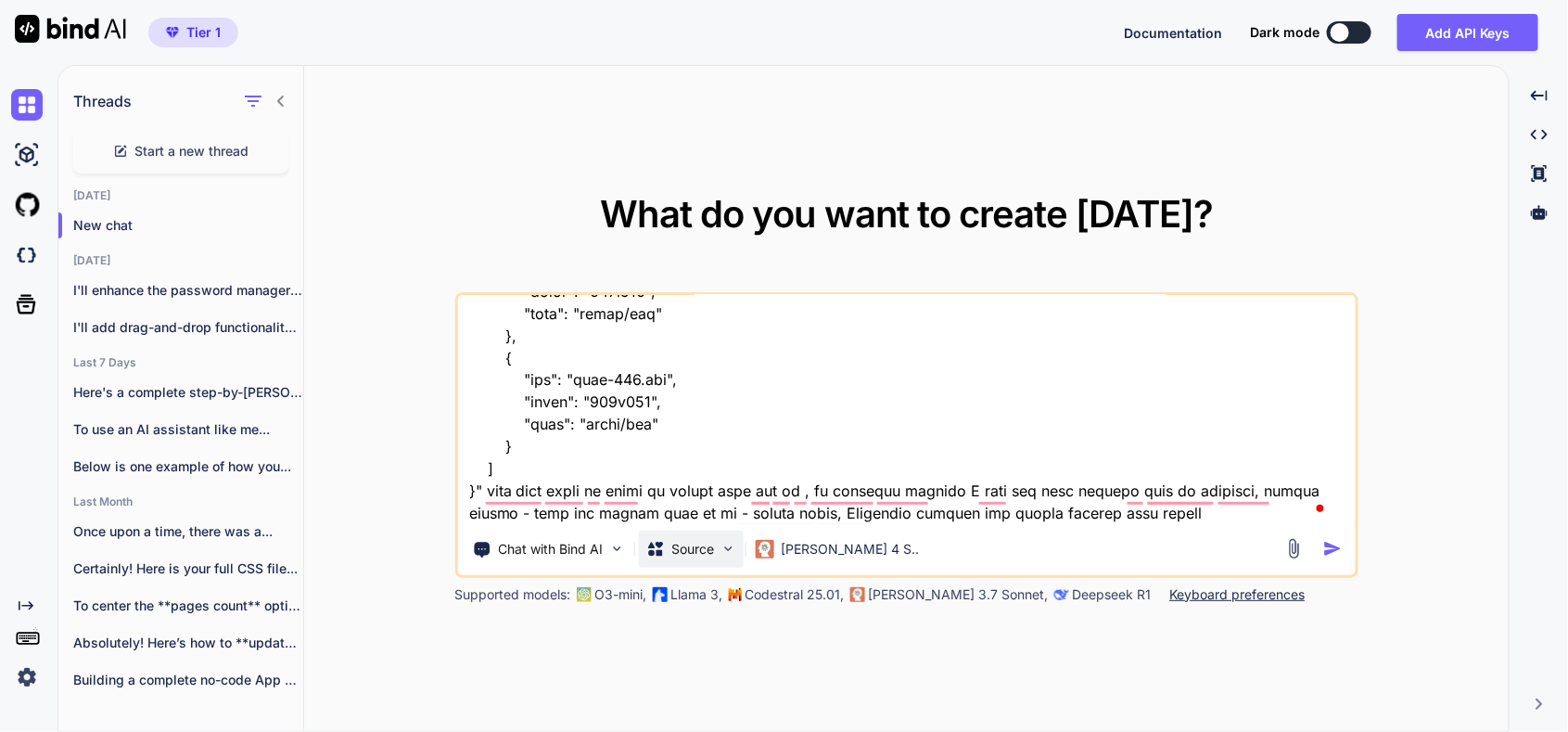 type on "here is old tool "HTML Structure
Html
copy
Open in Browser
<!DOCTYPE html>
<html lang="en">
<head>
<meta charset="UTF-8">
<meta name="viewport" content="width=device-width, initial-scale=1.0">
<title>SecureVault - Password Manager</title>
<link rel="stylesheet" href="styles.css">
<link href="[URL][DOMAIN_NAME]" rel="stylesheet">
</head>
<body>
<!-- Login Screen -->
<div id="loginScreen" class="screen active">
<div class="login-container">
<div class="login-header">
<i class="fas fa-shield-alt"></i>
<h1>SecureVault</h1>
<p>Your Personal Password Manager</p>
</div>
<div class="auth-tabs">
<button class="tab-btn active" onclick="switchTab('login')">Login</button>
<button class="tab-btn" onclick="switchTab('register')">Register</button>
</div>
<!-- Login For..." 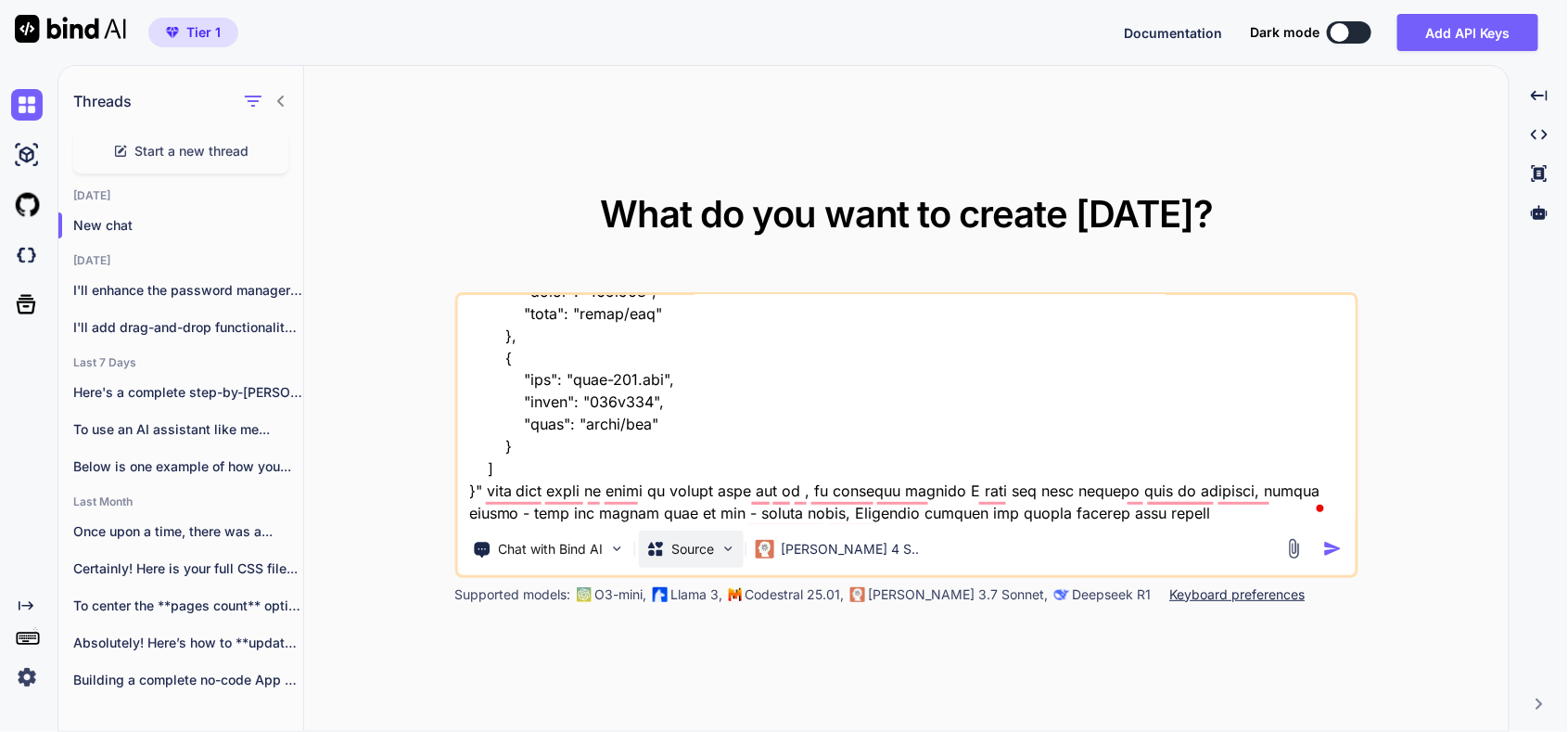 type on "x" 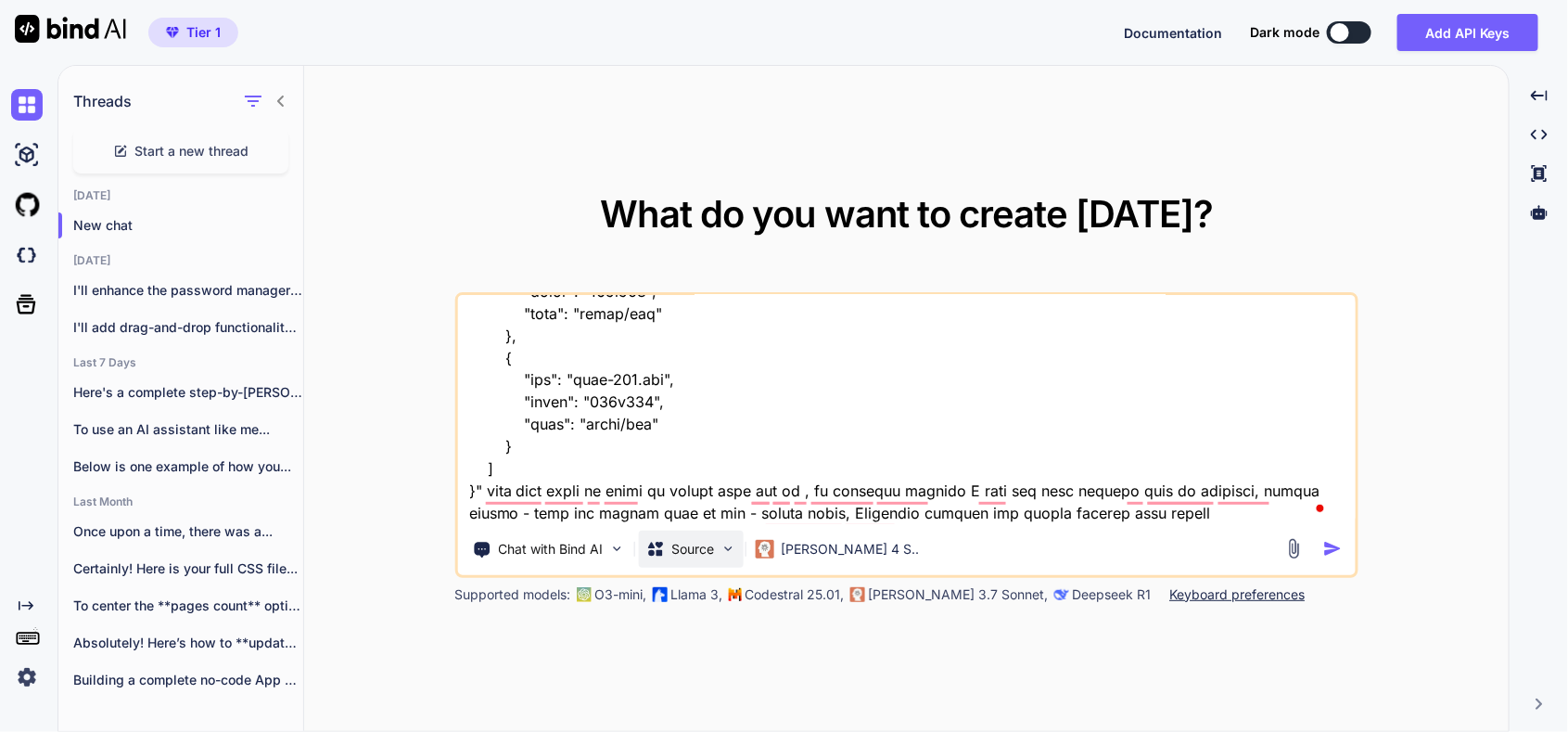 type on "here is old tool "HTML Structure
Html
copy
Open in Browser
<!DOCTYPE html>
<html lang="en">
<head>
<meta charset="UTF-8">
<meta name="viewport" content="width=device-width, initial-scale=1.0">
<title>SecureVault - Password Manager</title>
<link rel="stylesheet" href="styles.css">
<link href="[URL][DOMAIN_NAME]" rel="stylesheet">
</head>
<body>
<!-- Login Screen -->
<div id="loginScreen" class="screen active">
<div class="login-container">
<div class="login-header">
<i class="fas fa-shield-alt"></i>
<h1>SecureVault</h1>
<p>Your Personal Password Manager</p>
</div>
<div class="auth-tabs">
<button class="tab-btn active" onclick="switchTab('login')">Login</button>
<button class="tab-btn" onclick="switchTab('register')">Register</button>
</div>
<!-- Login For..." 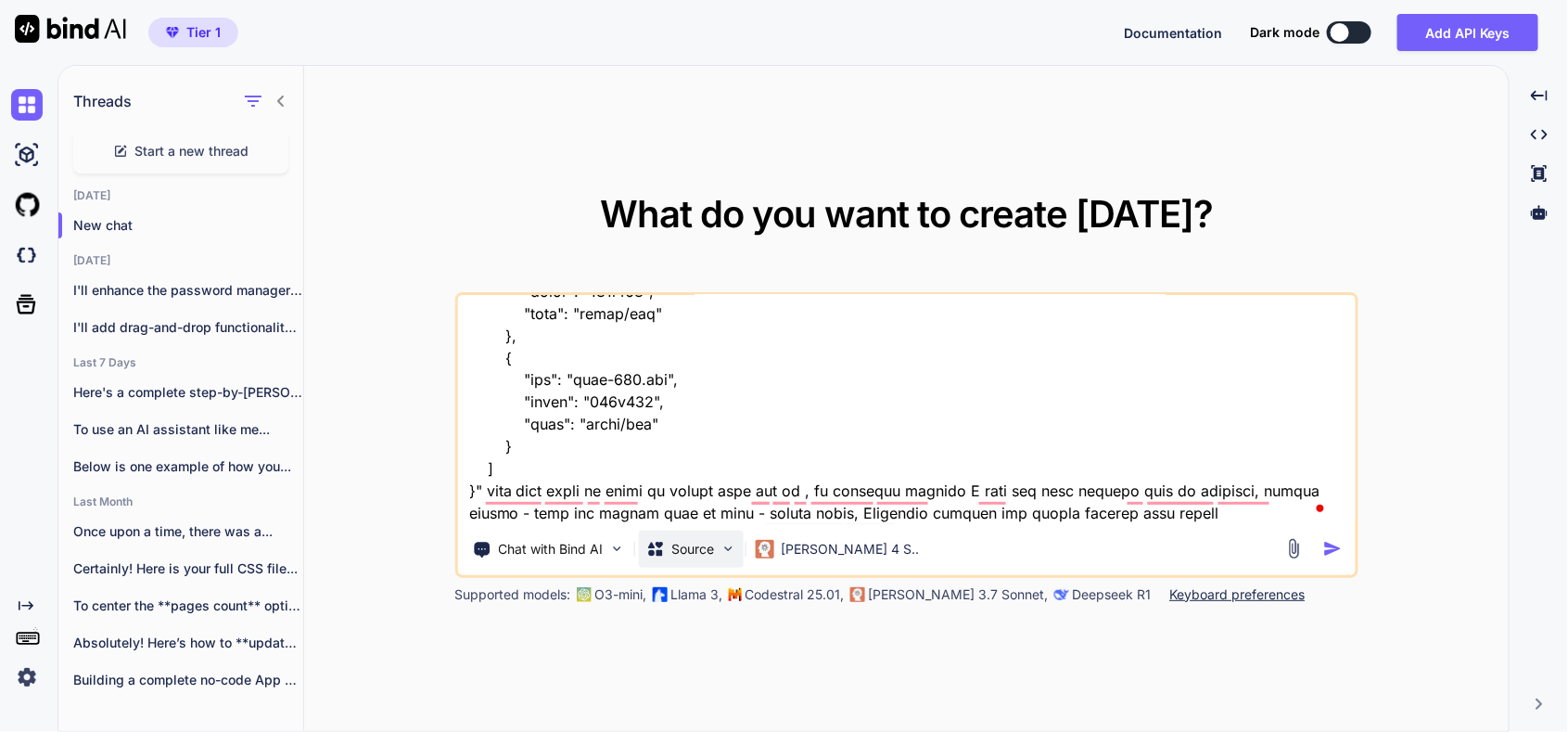 type on "x" 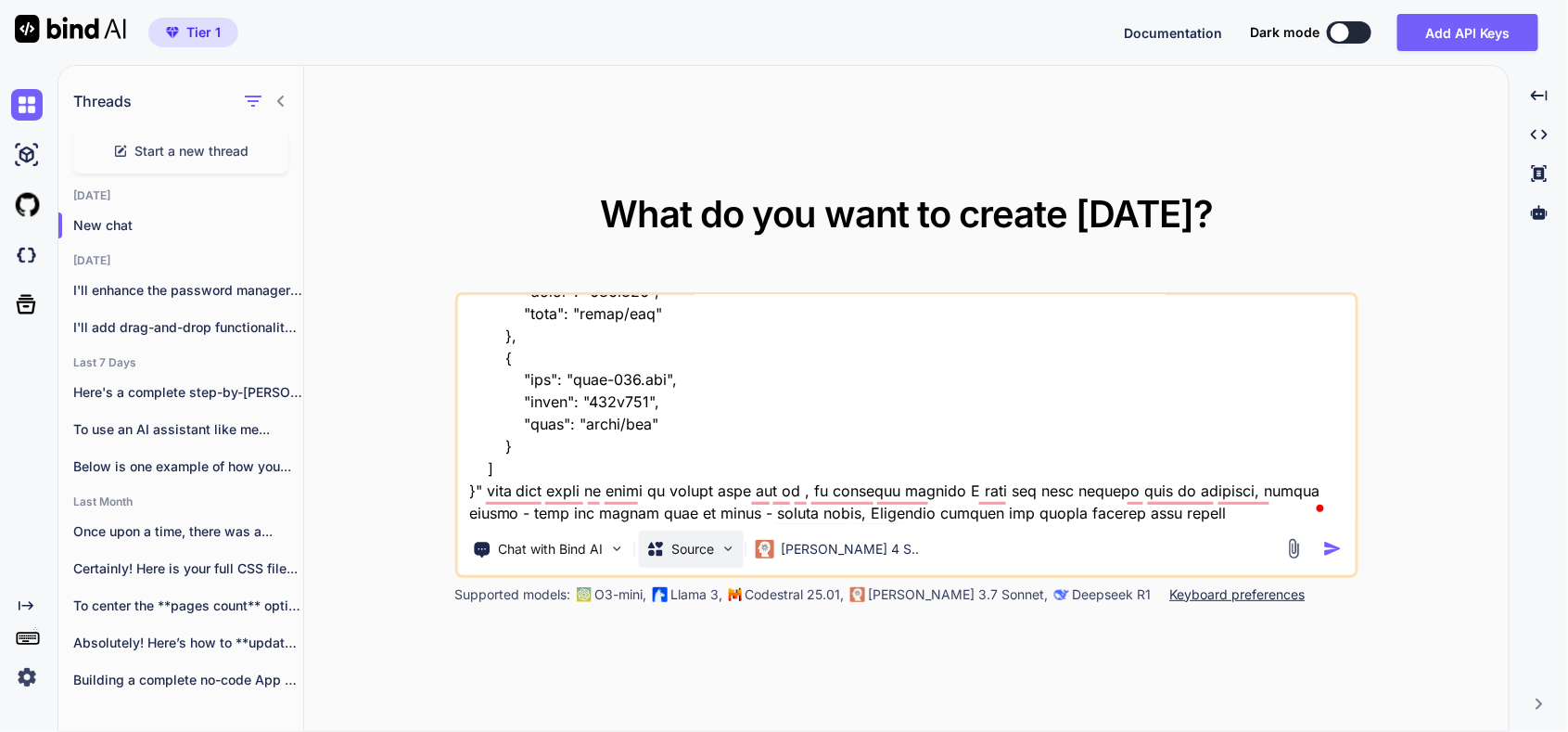 type on "x" 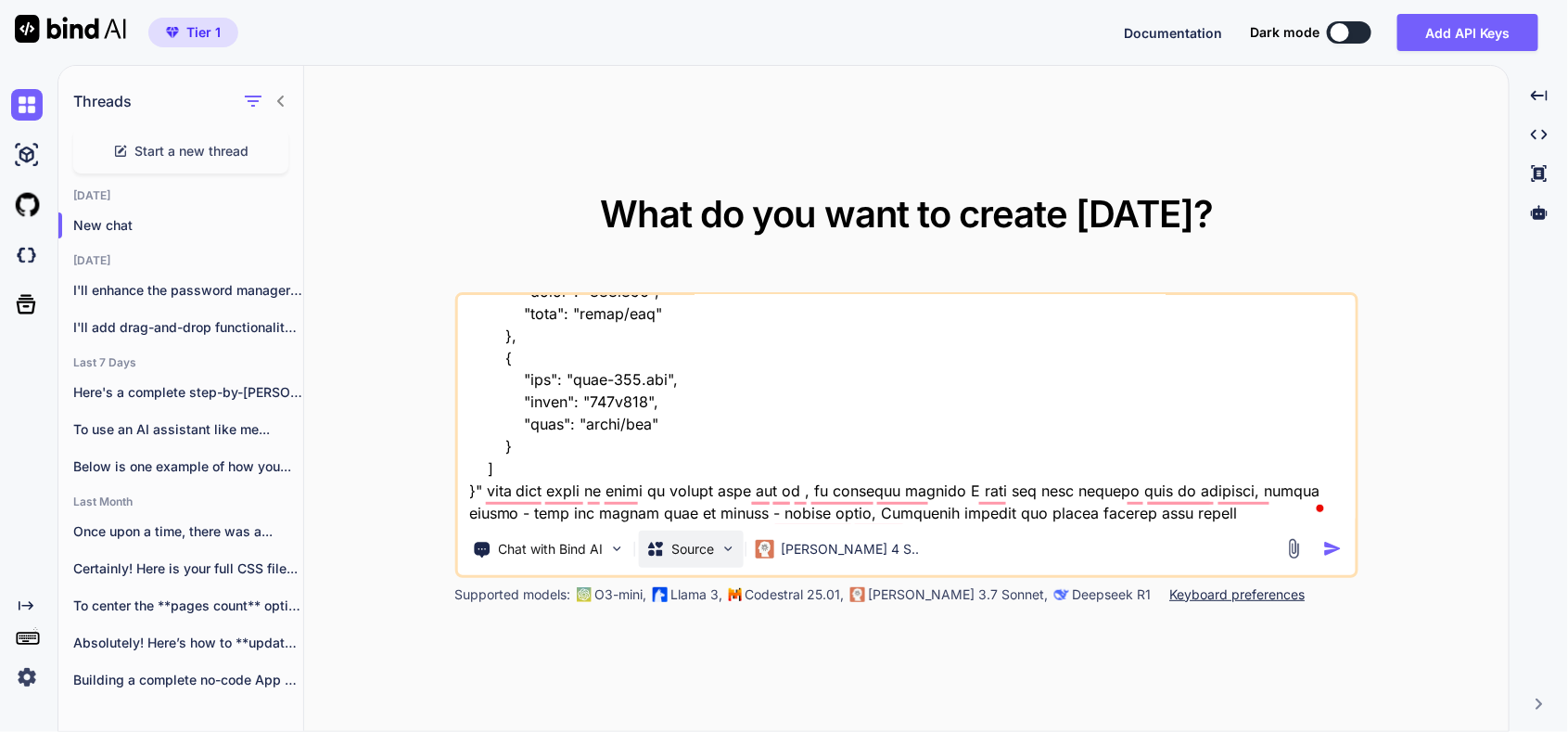 type on "x" 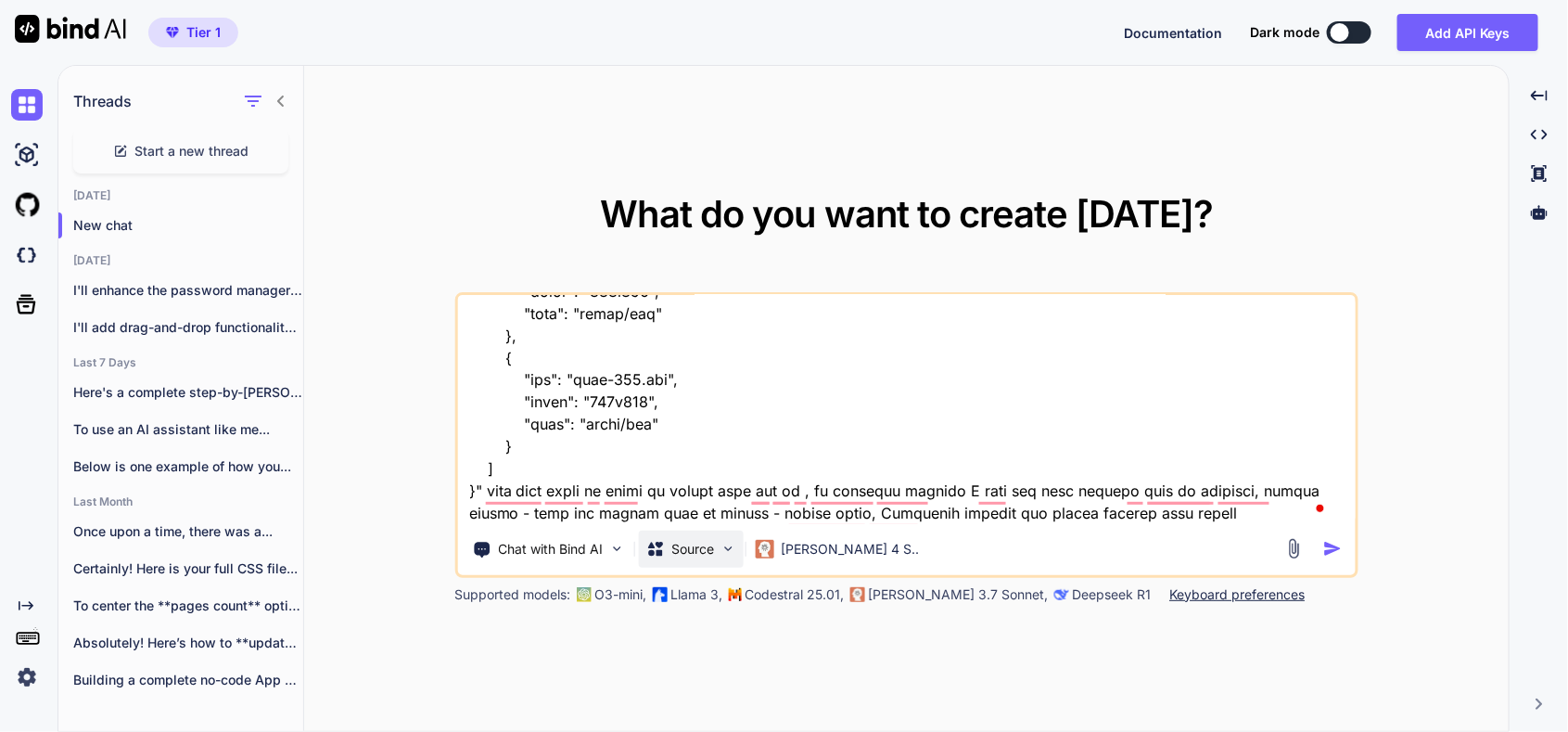 type on "here is old tool "HTML Structure
Html
copy
Open in Browser
<!DOCTYPE html>
<html lang="en">
<head>
<meta charset="UTF-8">
<meta name="viewport" content="width=device-width, initial-scale=1.0">
<title>SecureVault - Password Manager</title>
<link rel="stylesheet" href="styles.css">
<link href="[URL][DOMAIN_NAME]" rel="stylesheet">
</head>
<body>
<!-- Login Screen -->
<div id="loginScreen" class="screen active">
<div class="login-container">
<div class="login-header">
<i class="fas fa-shield-alt"></i>
<h1>SecureVault</h1>
<p>Your Personal Password Manager</p>
</div>
<div class="auth-tabs">
<button class="tab-btn active" onclick="switchTab('login')">Login</button>
<button class="tab-btn" onclick="switchTab('register')">Register</button>
</div>
<!-- Login For..." 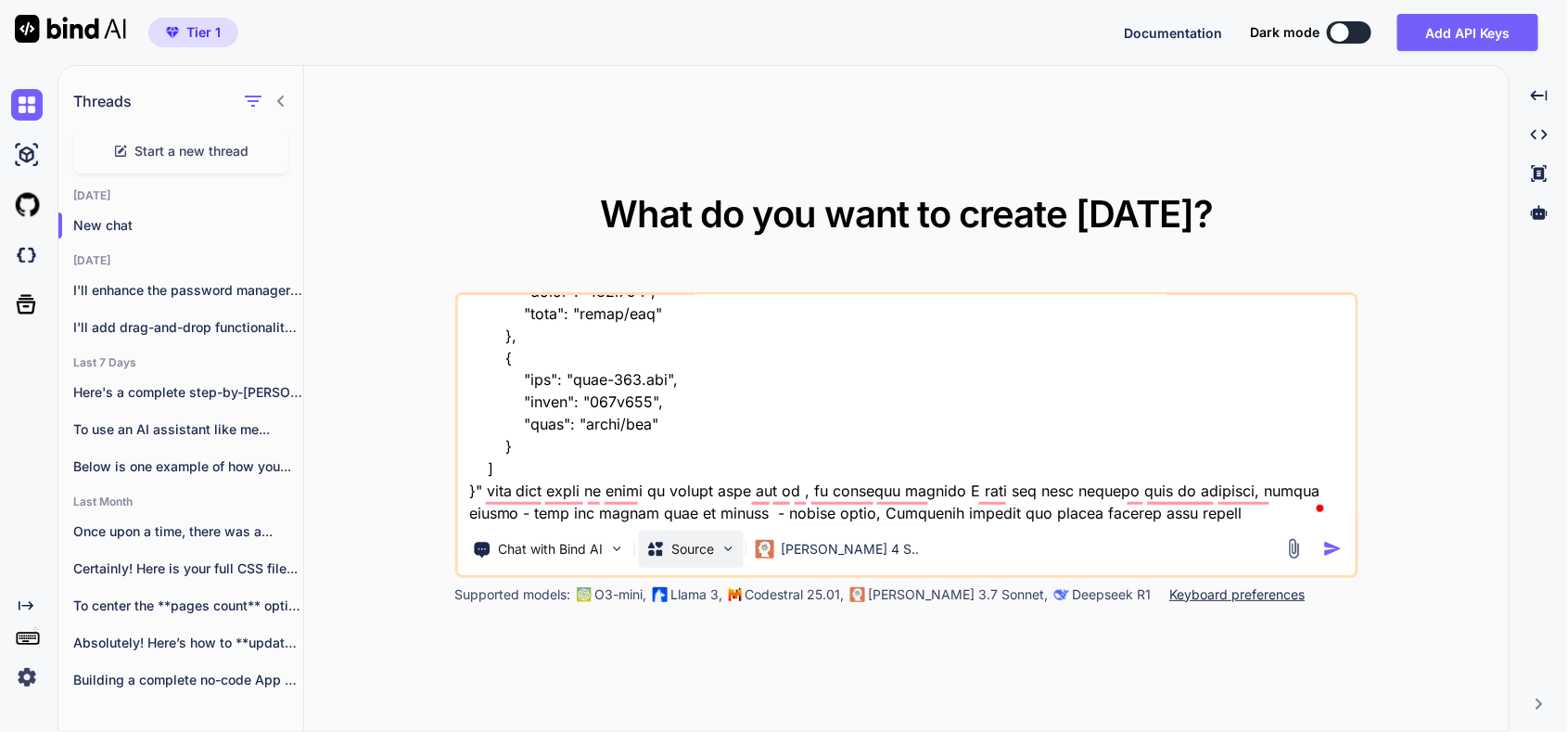 type on "x" 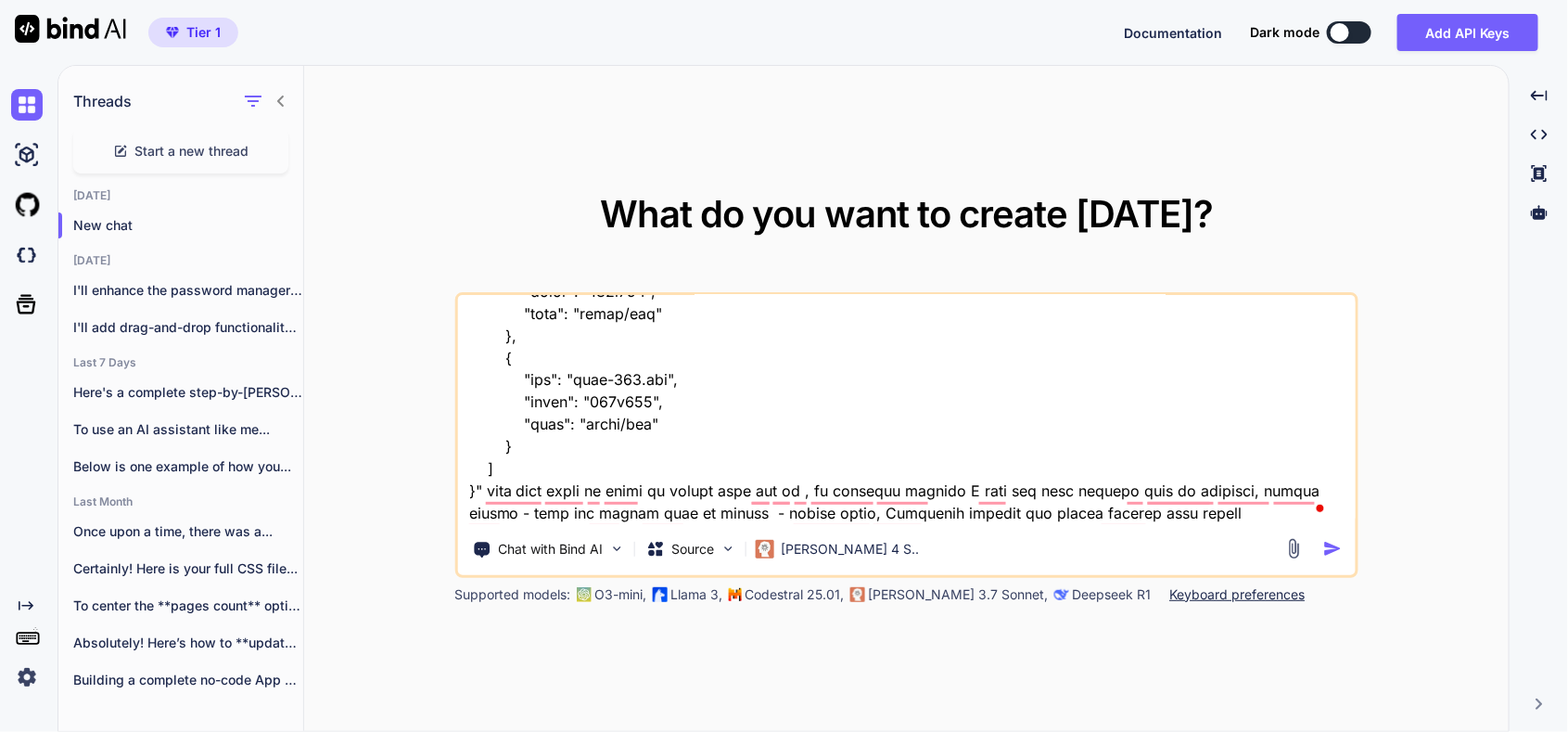 click at bounding box center (906, 410) 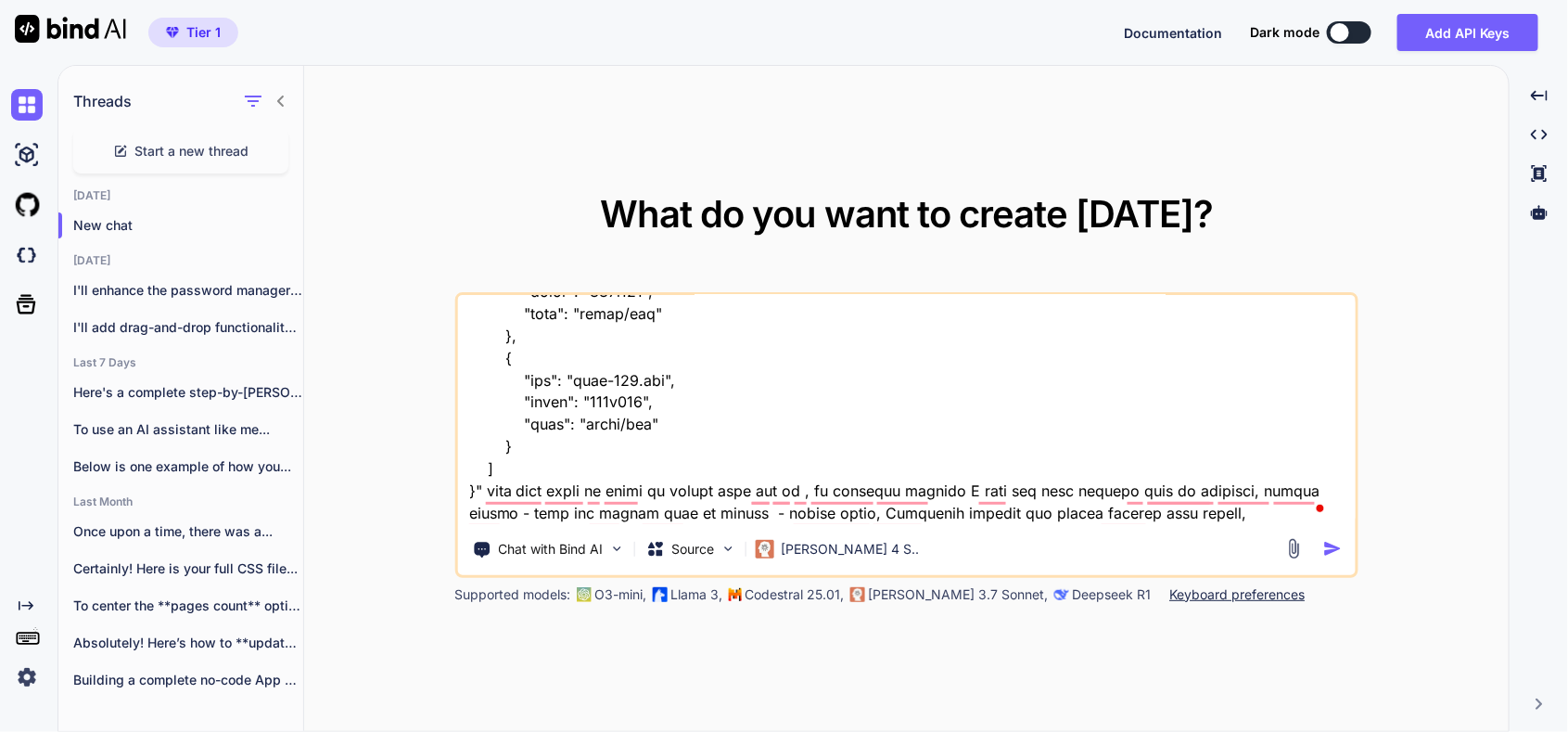 type on "x" 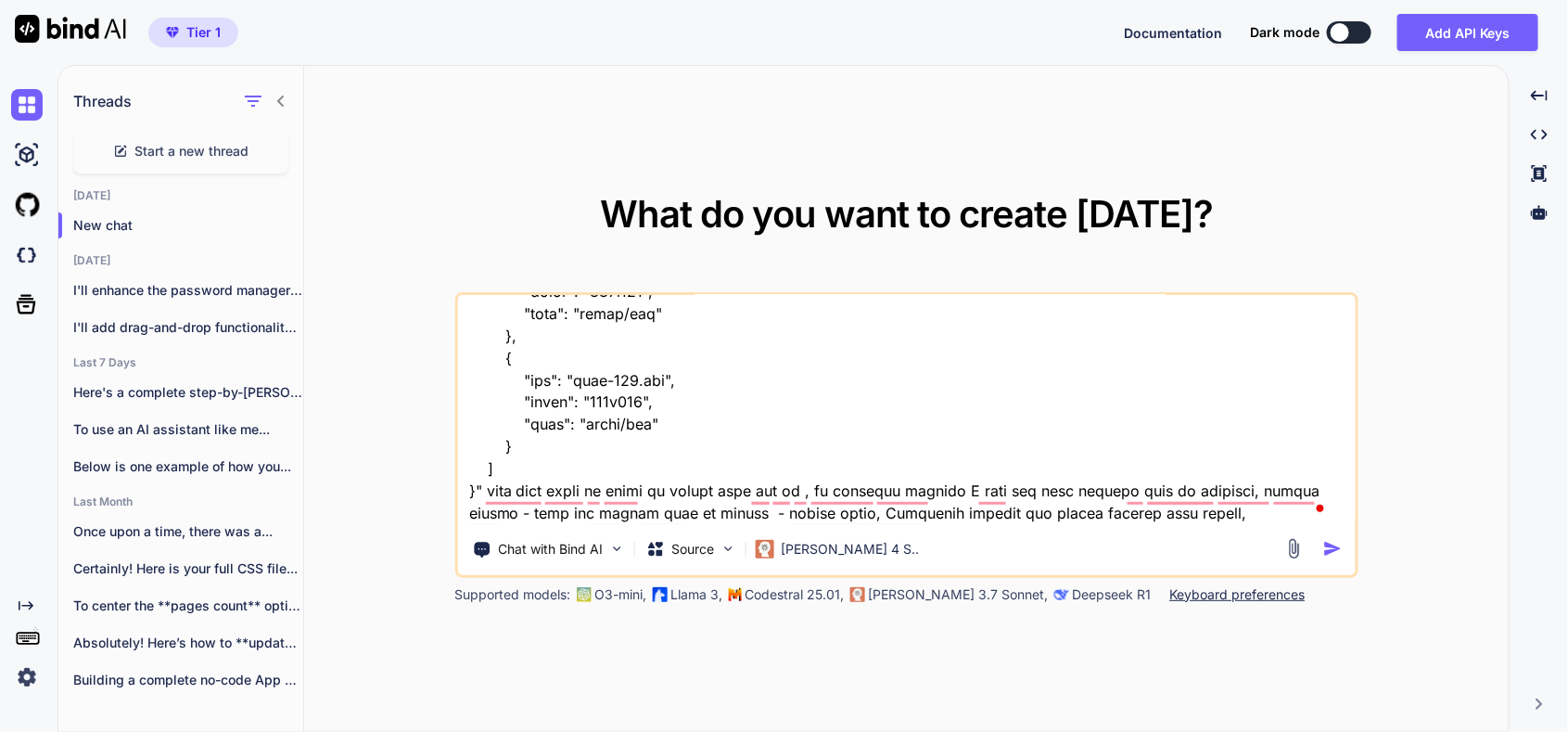 type on "here is old tool "HTML Structure
Html
copy
Open in Browser
<!DOCTYPE html>
<html lang="en">
<head>
<meta charset="UTF-8">
<meta name="viewport" content="width=device-width, initial-scale=1.0">
<title>SecureVault - Password Manager</title>
<link rel="stylesheet" href="styles.css">
<link href="[URL][DOMAIN_NAME]" rel="stylesheet">
</head>
<body>
<!-- Login Screen -->
<div id="loginScreen" class="screen active">
<div class="login-container">
<div class="login-header">
<i class="fas fa-shield-alt"></i>
<h1>SecureVault</h1>
<p>Your Personal Password Manager</p>
</div>
<div class="auth-tabs">
<button class="tab-btn active" onclick="switchTab('login')">Login</button>
<button class="tab-btn" onclick="switchTab('register')">Register</button>
</div>
<!-- Login For..." 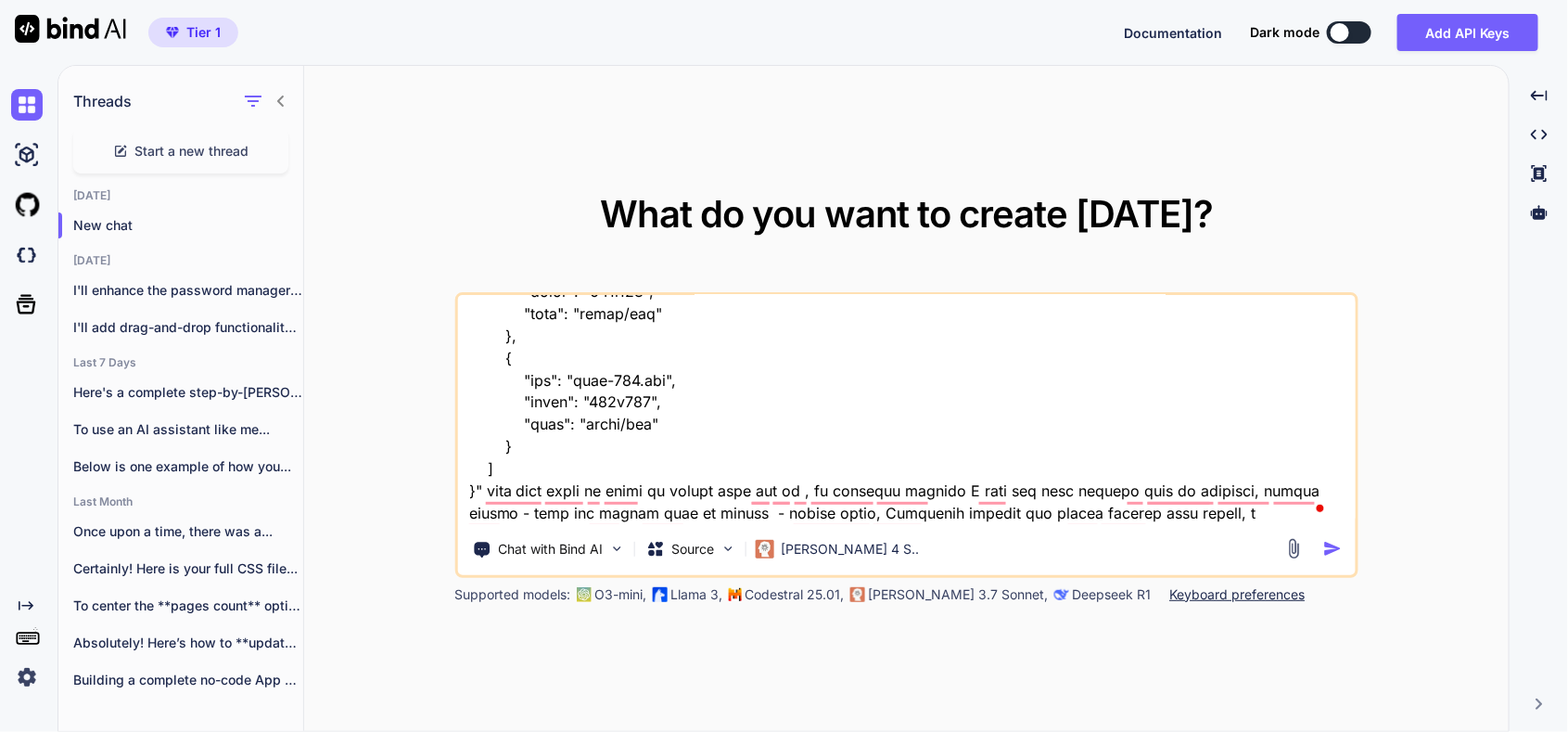 type on "here is old tool "HTML Structure
Html
copy
Open in Browser
<!DOCTYPE html>
<html lang="en">
<head>
<meta charset="UTF-8">
<meta name="viewport" content="width=device-width, initial-scale=1.0">
<title>SecureVault - Password Manager</title>
<link rel="stylesheet" href="styles.css">
<link href="[URL][DOMAIN_NAME]" rel="stylesheet">
</head>
<body>
<!-- Login Screen -->
<div id="loginScreen" class="screen active">
<div class="login-container">
<div class="login-header">
<i class="fas fa-shield-alt"></i>
<h1>SecureVault</h1>
<p>Your Personal Password Manager</p>
</div>
<div class="auth-tabs">
<button class="tab-btn active" onclick="switchTab('login')">Login</button>
<button class="tab-btn" onclick="switchTab('register')">Register</button>
</div>
<!-- Login For..." 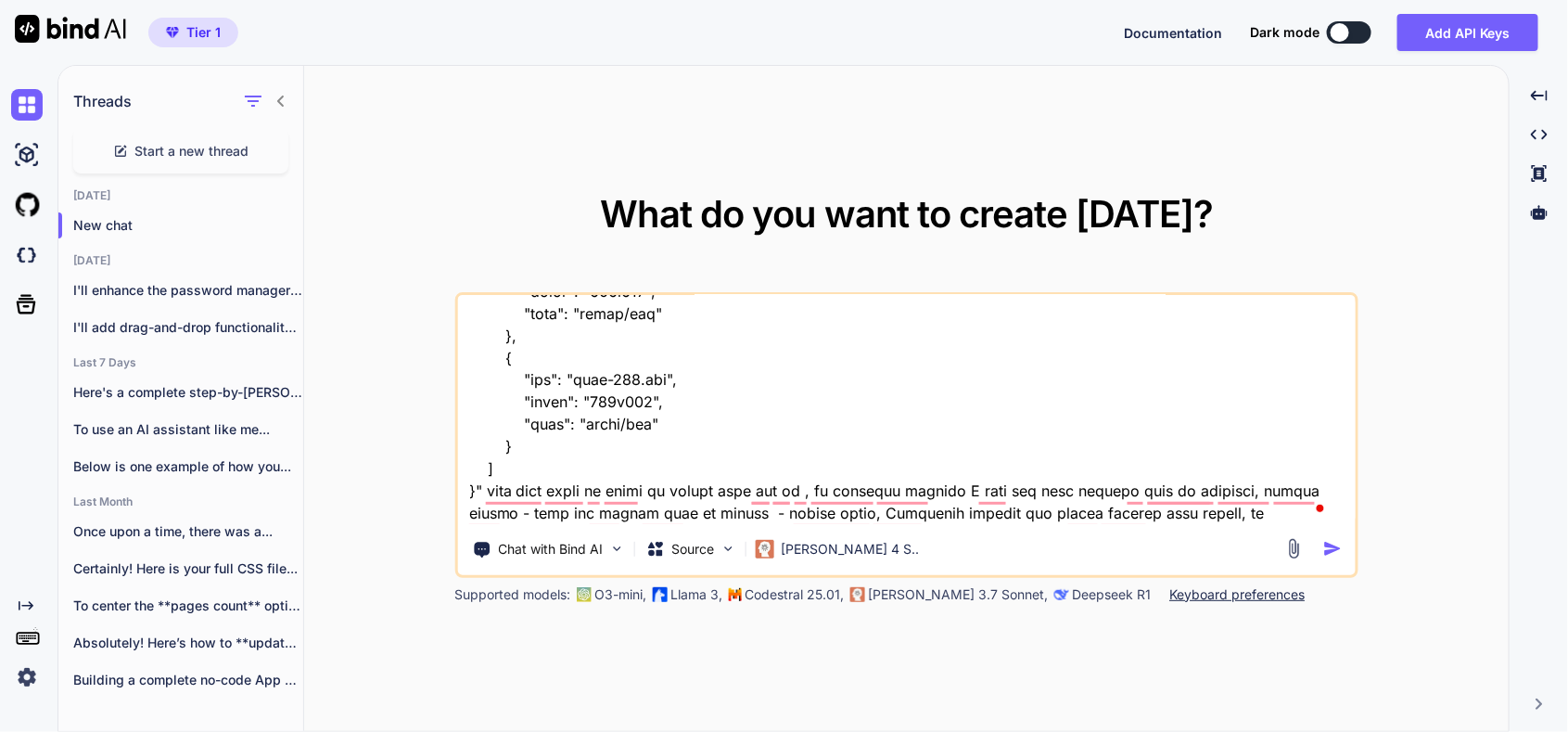 type on "here is old tool "HTML Structure
Html
copy
Open in Browser
<!DOCTYPE html>
<html lang="en">
<head>
<meta charset="UTF-8">
<meta name="viewport" content="width=device-width, initial-scale=1.0">
<title>SecureVault - Password Manager</title>
<link rel="stylesheet" href="styles.css">
<link href="[URL][DOMAIN_NAME]" rel="stylesheet">
</head>
<body>
<!-- Login Screen -->
<div id="loginScreen" class="screen active">
<div class="login-container">
<div class="login-header">
<i class="fas fa-shield-alt"></i>
<h1>SecureVault</h1>
<p>Your Personal Password Manager</p>
</div>
<div class="auth-tabs">
<button class="tab-btn active" onclick="switchTab('login')">Login</button>
<button class="tab-btn" onclick="switchTab('register')">Register</button>
</div>
<!-- Login For..." 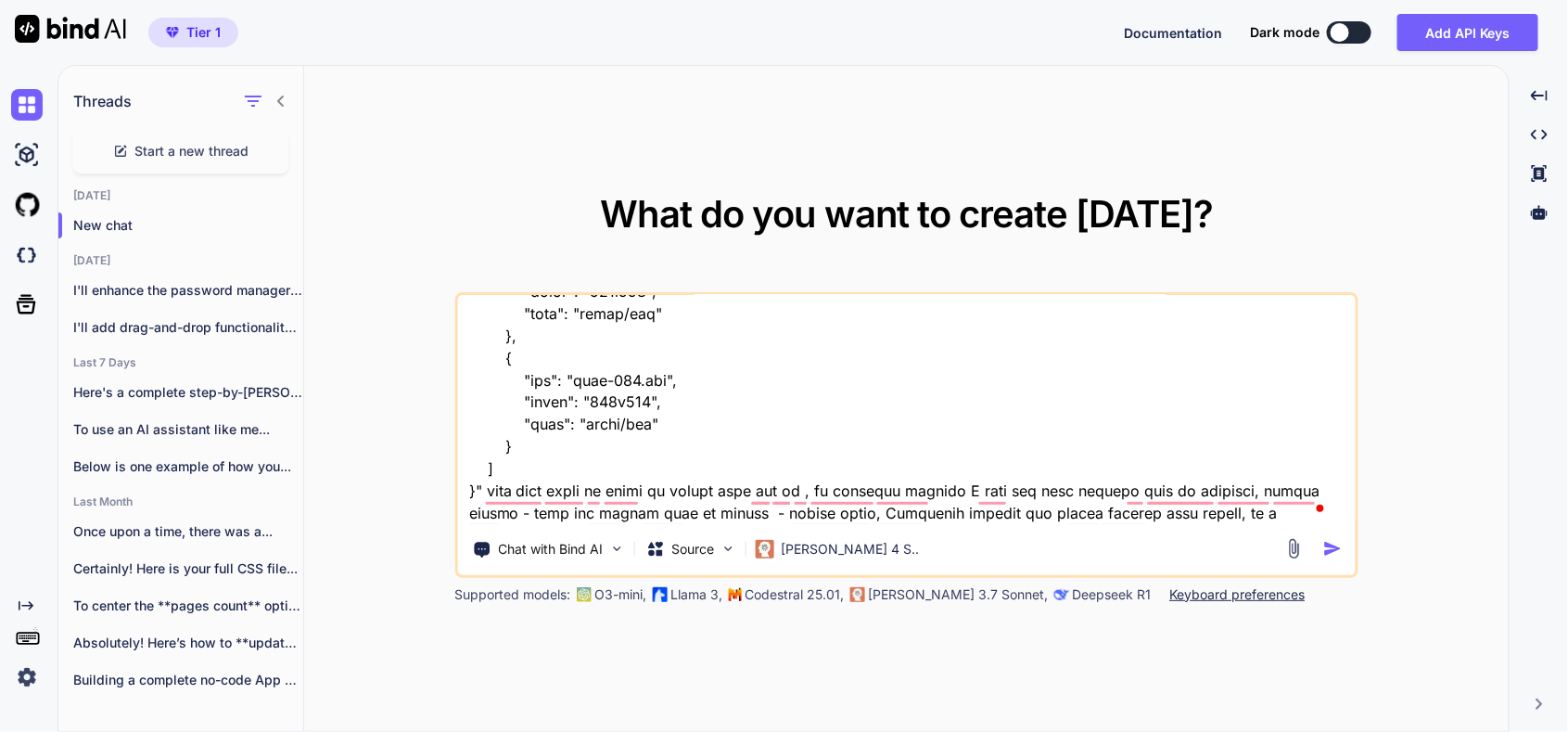 type on "here is old tool "HTML Structure
Html
copy
Open in Browser
<!DOCTYPE html>
<html lang="en">
<head>
<meta charset="UTF-8">
<meta name="viewport" content="width=device-width, initial-scale=1.0">
<title>SecureVault - Password Manager</title>
<link rel="stylesheet" href="styles.css">
<link href="[URL][DOMAIN_NAME]" rel="stylesheet">
</head>
<body>
<!-- Login Screen -->
<div id="loginScreen" class="screen active">
<div class="login-container">
<div class="login-header">
<i class="fas fa-shield-alt"></i>
<h1>SecureVault</h1>
<p>Your Personal Password Manager</p>
</div>
<div class="auth-tabs">
<button class="tab-btn active" onclick="switchTab('login')">Login</button>
<button class="tab-btn" onclick="switchTab('register')">Register</button>
</div>
<!-- Login For..." 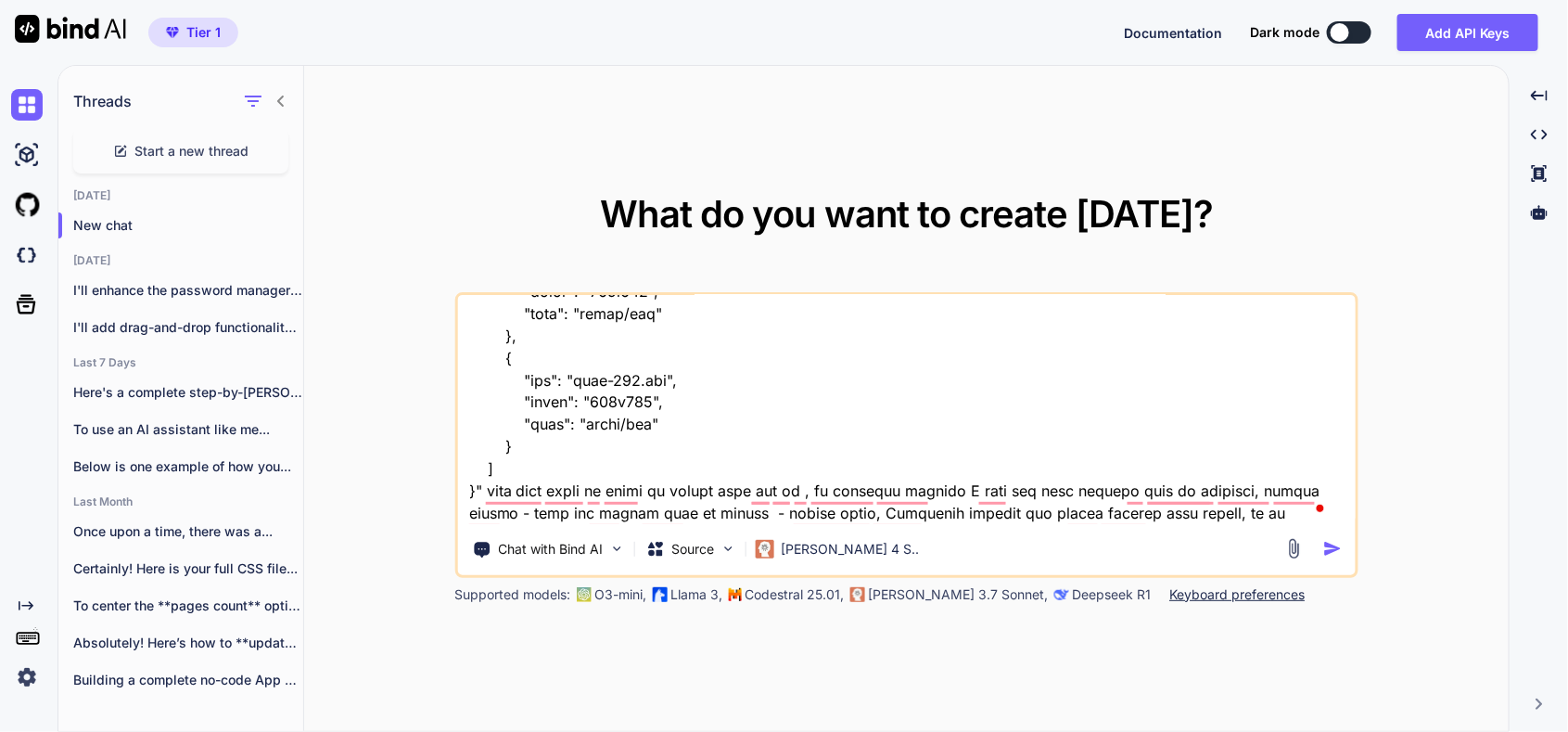 type on "x" 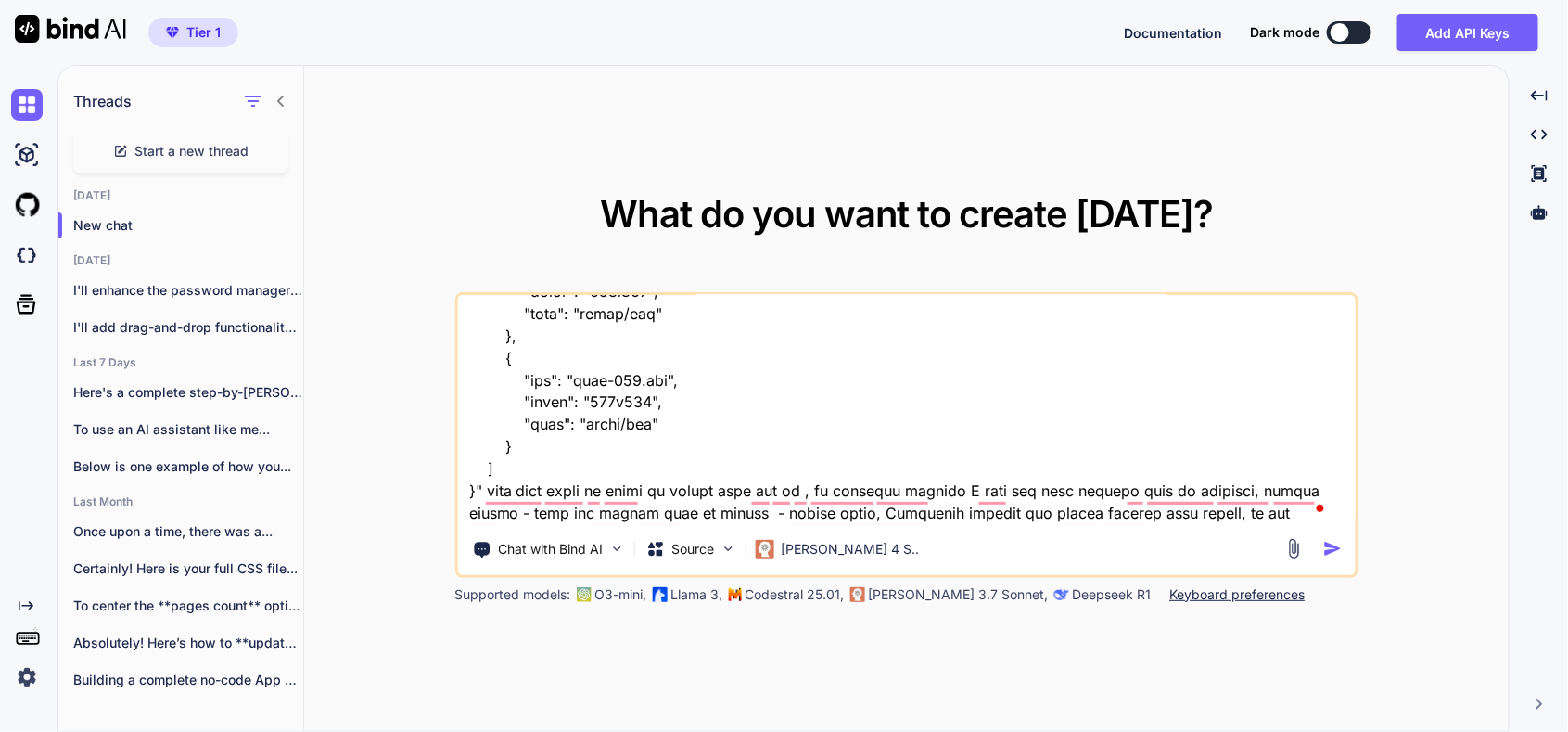 type on "here is old tool "HTML Structure
Html
copy
Open in Browser
<!DOCTYPE html>
<html lang="en">
<head>
<meta charset="UTF-8">
<meta name="viewport" content="width=device-width, initial-scale=1.0">
<title>SecureVault - Password Manager</title>
<link rel="stylesheet" href="styles.css">
<link href="[URL][DOMAIN_NAME]" rel="stylesheet">
</head>
<body>
<!-- Login Screen -->
<div id="loginScreen" class="screen active">
<div class="login-container">
<div class="login-header">
<i class="fas fa-shield-alt"></i>
<h1>SecureVault</h1>
<p>Your Personal Password Manager</p>
</div>
<div class="auth-tabs">
<button class="tab-btn active" onclick="switchTab('login')">Login</button>
<button class="tab-btn" onclick="switchTab('register')">Register</button>
</div>
<!-- Login For..." 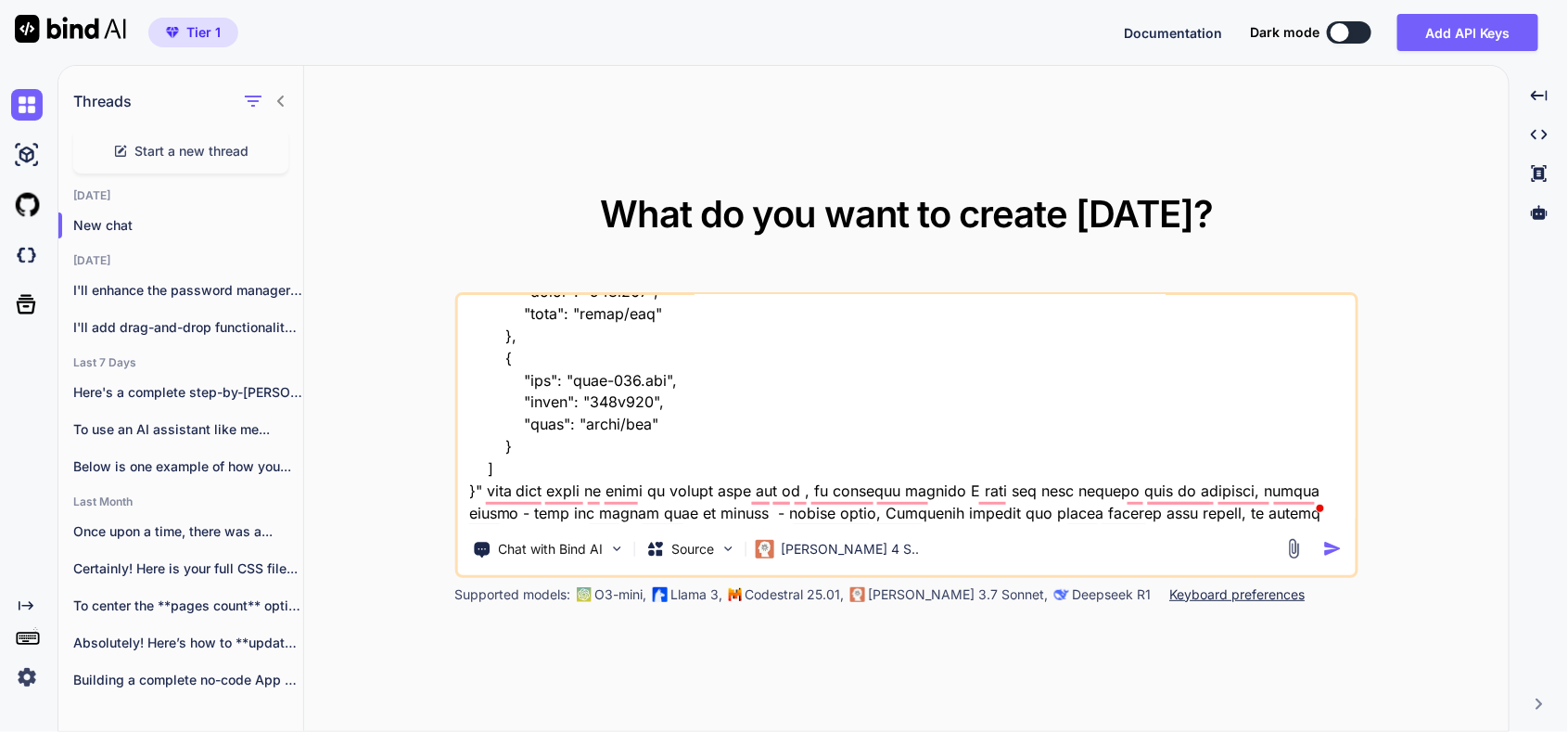 type on "here is old tool "HTML Structure
Html
copy
Open in Browser
<!DOCTYPE html>
<html lang="en">
<head>
<meta charset="UTF-8">
<meta name="viewport" content="width=device-width, initial-scale=1.0">
<title>SecureVault - Password Manager</title>
<link rel="stylesheet" href="styles.css">
<link href="[URL][DOMAIN_NAME]" rel="stylesheet">
</head>
<body>
<!-- Login Screen -->
<div id="loginScreen" class="screen active">
<div class="login-container">
<div class="login-header">
<i class="fas fa-shield-alt"></i>
<h1>SecureVault</h1>
<p>Your Personal Password Manager</p>
</div>
<div class="auth-tabs">
<button class="tab-btn active" onclick="switchTab('login')">Login</button>
<button class="tab-btn" onclick="switchTab('register')">Register</button>
</div>
<!-- Login For..." 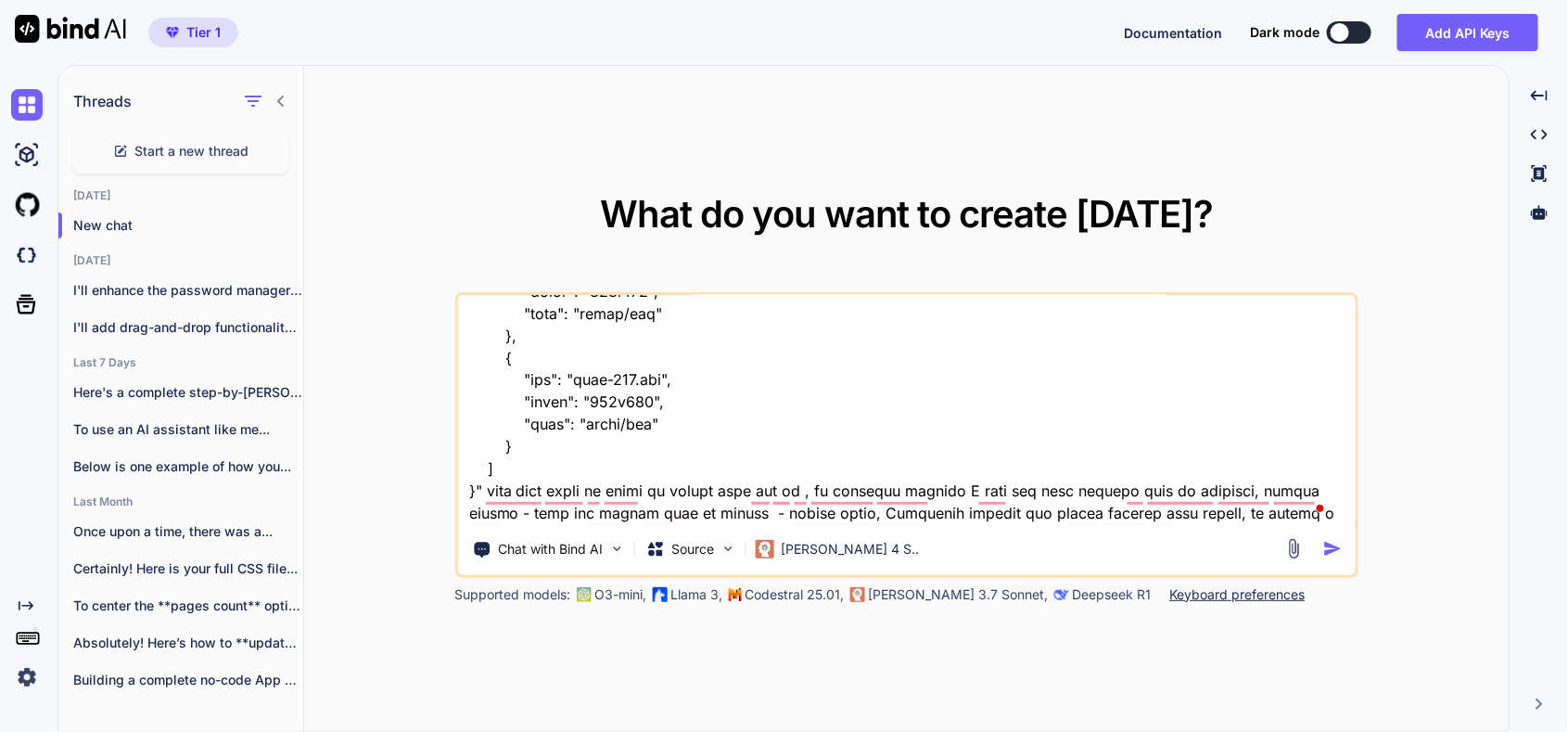 type on "here is old tool "HTML Structure
Html
copy
Open in Browser
<!DOCTYPE html>
<html lang="en">
<head>
<meta charset="UTF-8">
<meta name="viewport" content="width=device-width, initial-scale=1.0">
<title>SecureVault - Password Manager</title>
<link rel="stylesheet" href="styles.css">
<link href="[URL][DOMAIN_NAME]" rel="stylesheet">
</head>
<body>
<!-- Login Screen -->
<div id="loginScreen" class="screen active">
<div class="login-container">
<div class="login-header">
<i class="fas fa-shield-alt"></i>
<h1>SecureVault</h1>
<p>Your Personal Password Manager</p>
</div>
<div class="auth-tabs">
<button class="tab-btn active" onclick="switchTab('login')">Login</button>
<button class="tab-btn" onclick="switchTab('register')">Register</button>
</div>
<!-- Login For..." 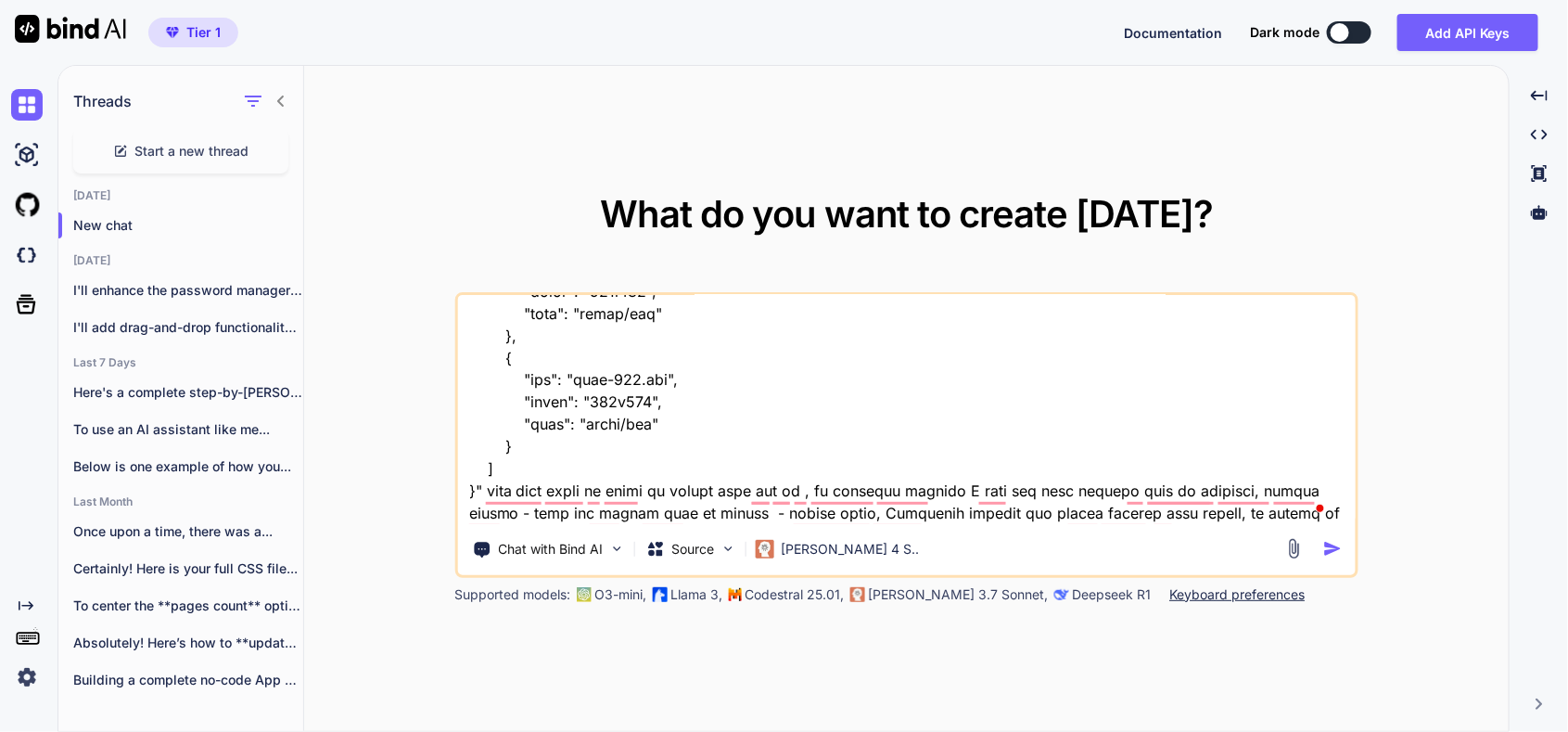 type on "here is old tool "HTML Structure
Html
copy
Open in Browser
<!DOCTYPE html>
<html lang="en">
<head>
<meta charset="UTF-8">
<meta name="viewport" content="width=device-width, initial-scale=1.0">
<title>SecureVault - Password Manager</title>
<link rel="stylesheet" href="styles.css">
<link href="[URL][DOMAIN_NAME]" rel="stylesheet">
</head>
<body>
<!-- Login Screen -->
<div id="loginScreen" class="screen active">
<div class="login-container">
<div class="login-header">
<i class="fas fa-shield-alt"></i>
<h1>SecureVault</h1>
<p>Your Personal Password Manager</p>
</div>
<div class="auth-tabs">
<button class="tab-btn active" onclick="switchTab('login')">Login</button>
<button class="tab-btn" onclick="switchTab('register')">Register</button>
</div>
<!-- Login For..." 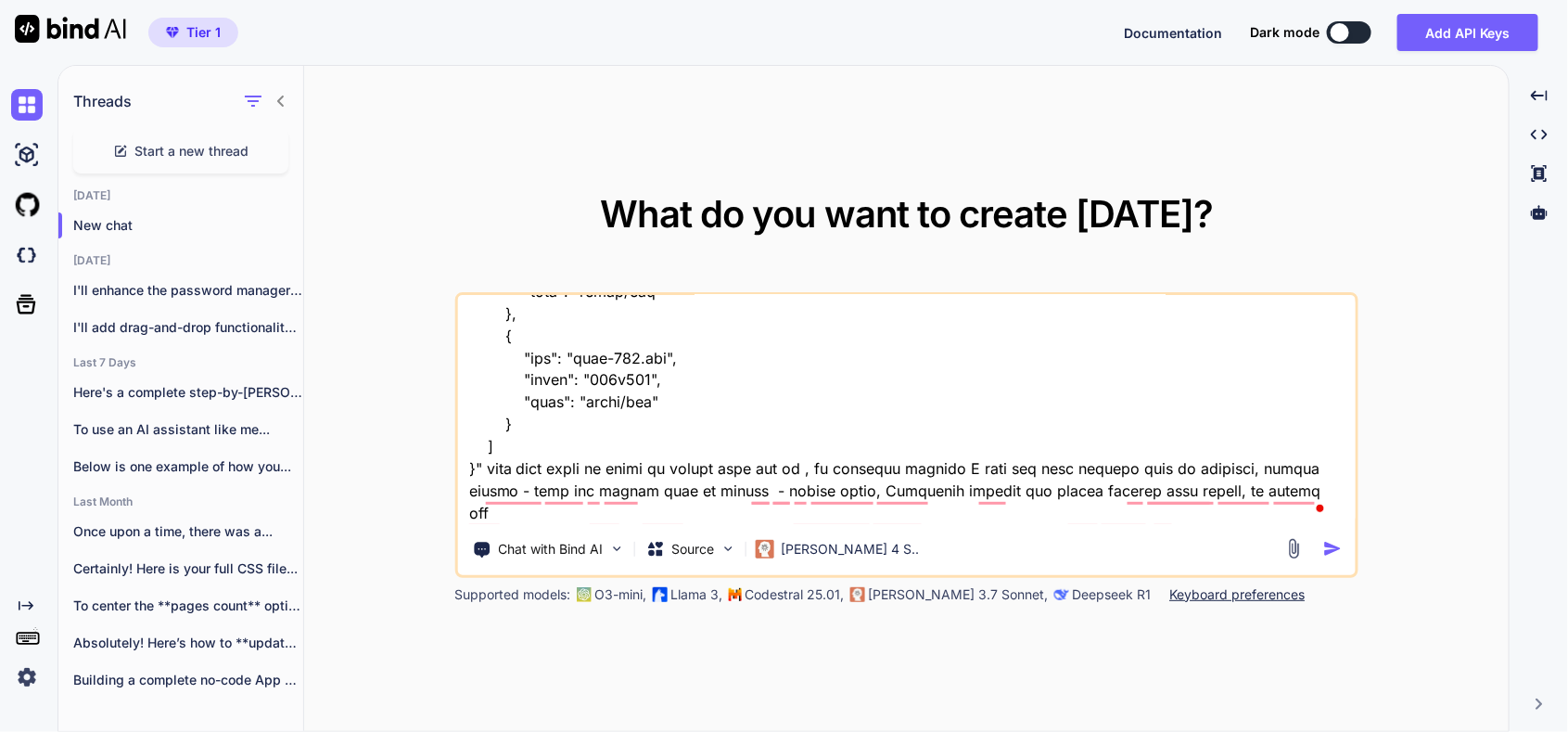 type on "x" 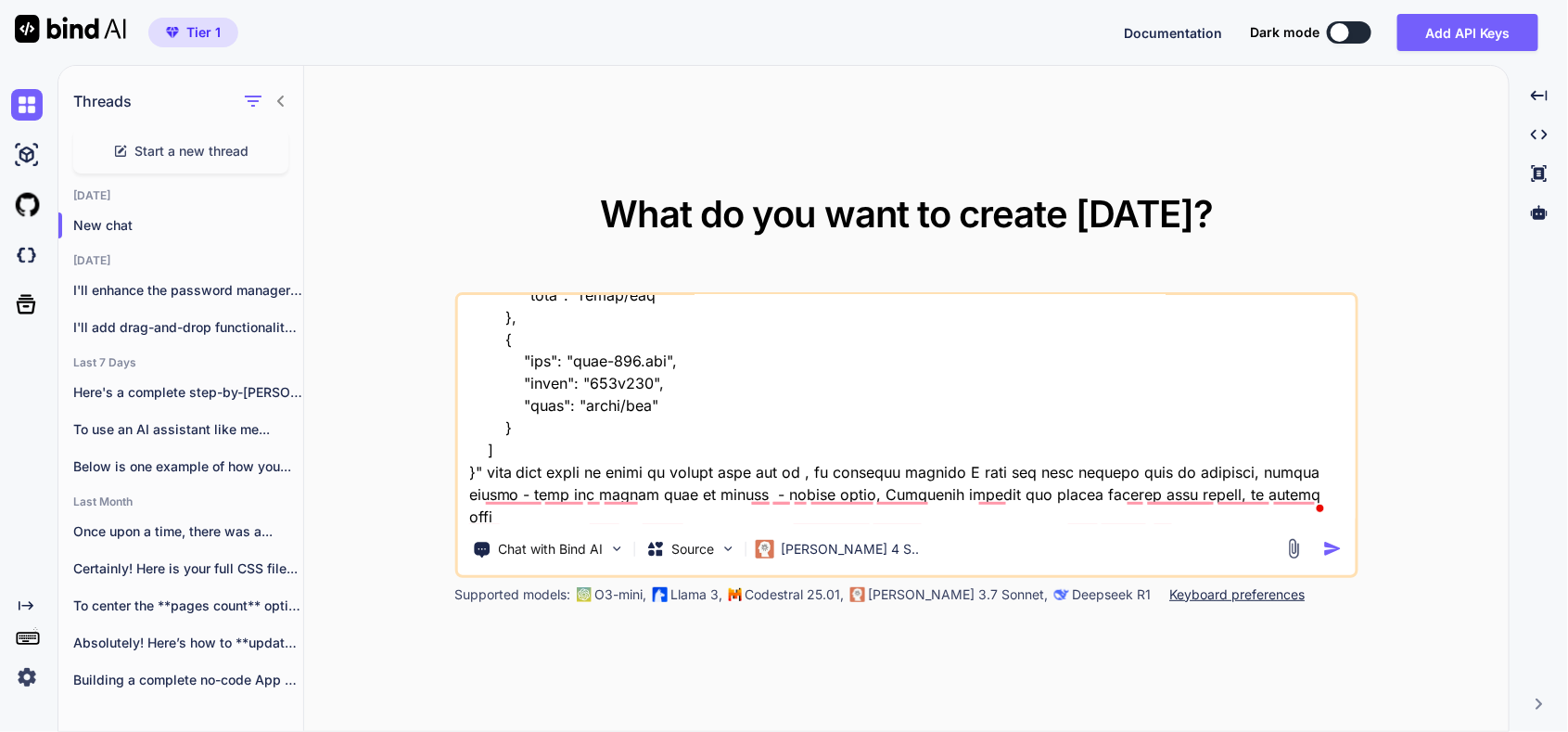 type on "x" 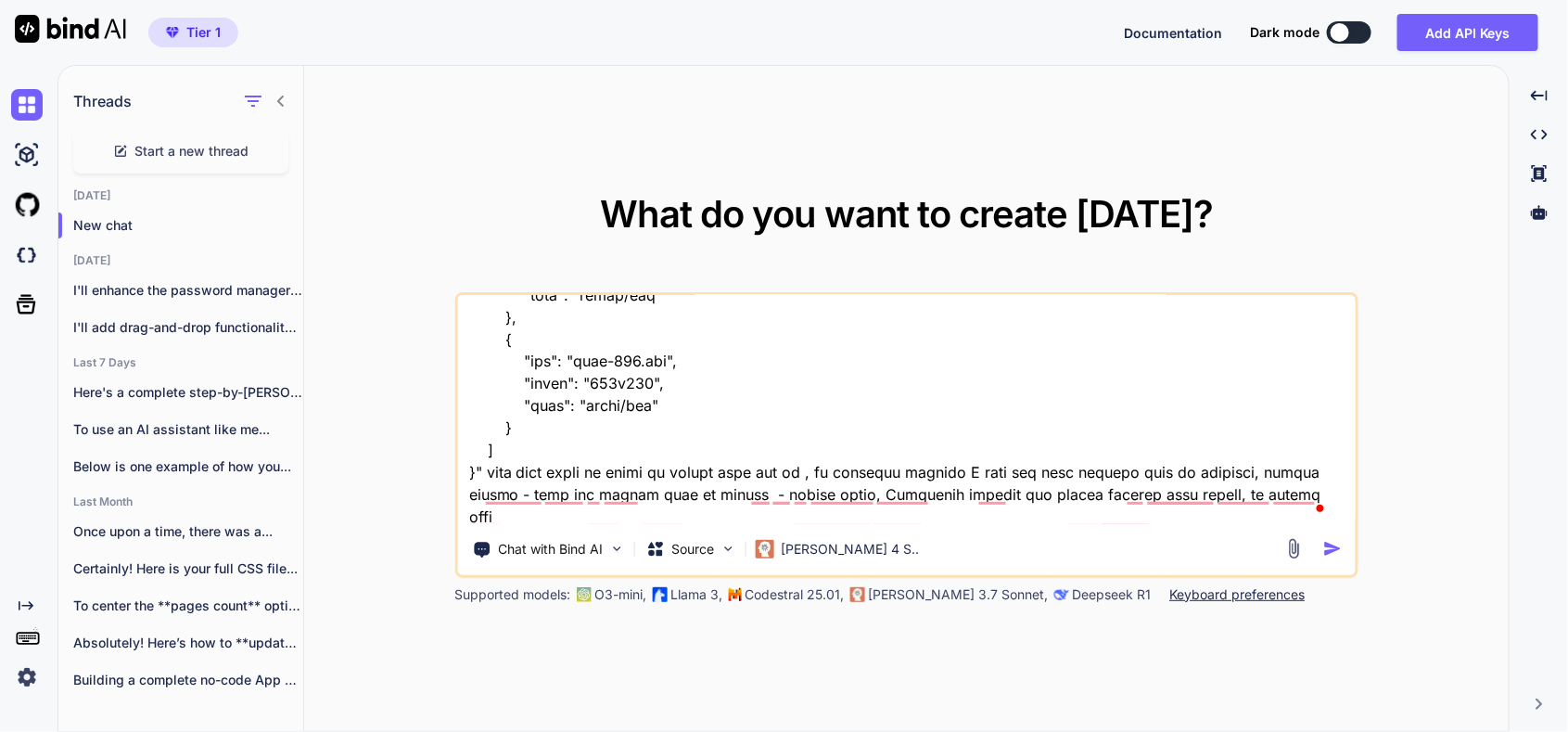 type on "here is old tool "HTML Structure
Html
copy
Open in Browser
<!DOCTYPE html>
<html lang="en">
<head>
<meta charset="UTF-8">
<meta name="viewport" content="width=device-width, initial-scale=1.0">
<title>SecureVault - Password Manager</title>
<link rel="stylesheet" href="styles.css">
<link href="[URL][DOMAIN_NAME]" rel="stylesheet">
</head>
<body>
<!-- Login Screen -->
<div id="loginScreen" class="screen active">
<div class="login-container">
<div class="login-header">
<i class="fas fa-shield-alt"></i>
<h1>SecureVault</h1>
<p>Your Personal Password Manager</p>
</div>
<div class="auth-tabs">
<button class="tab-btn active" onclick="switchTab('login')">Login</button>
<button class="tab-btn" onclick="switchTab('register')">Register</button>
</div>
<!-- Login For..." 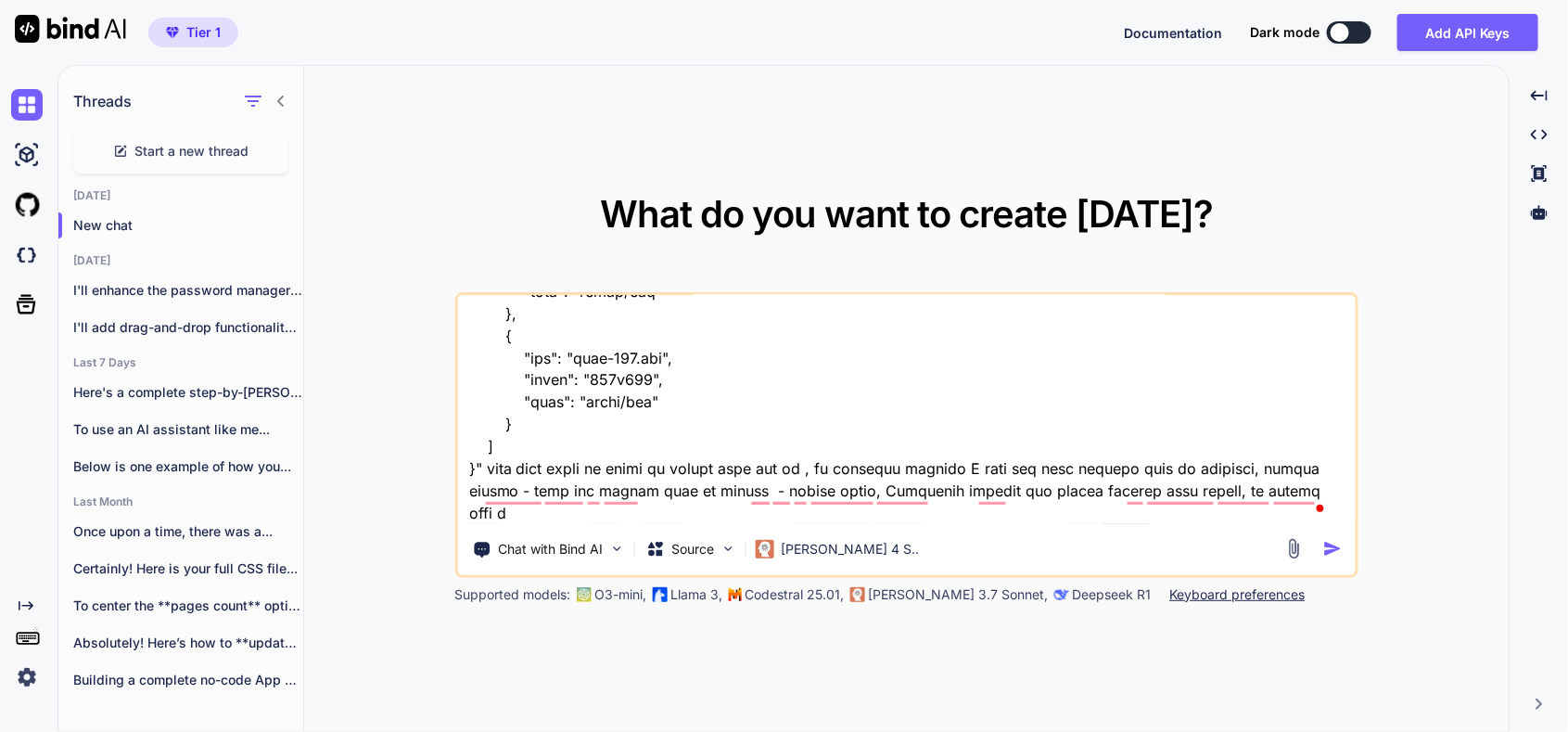 type on "x" 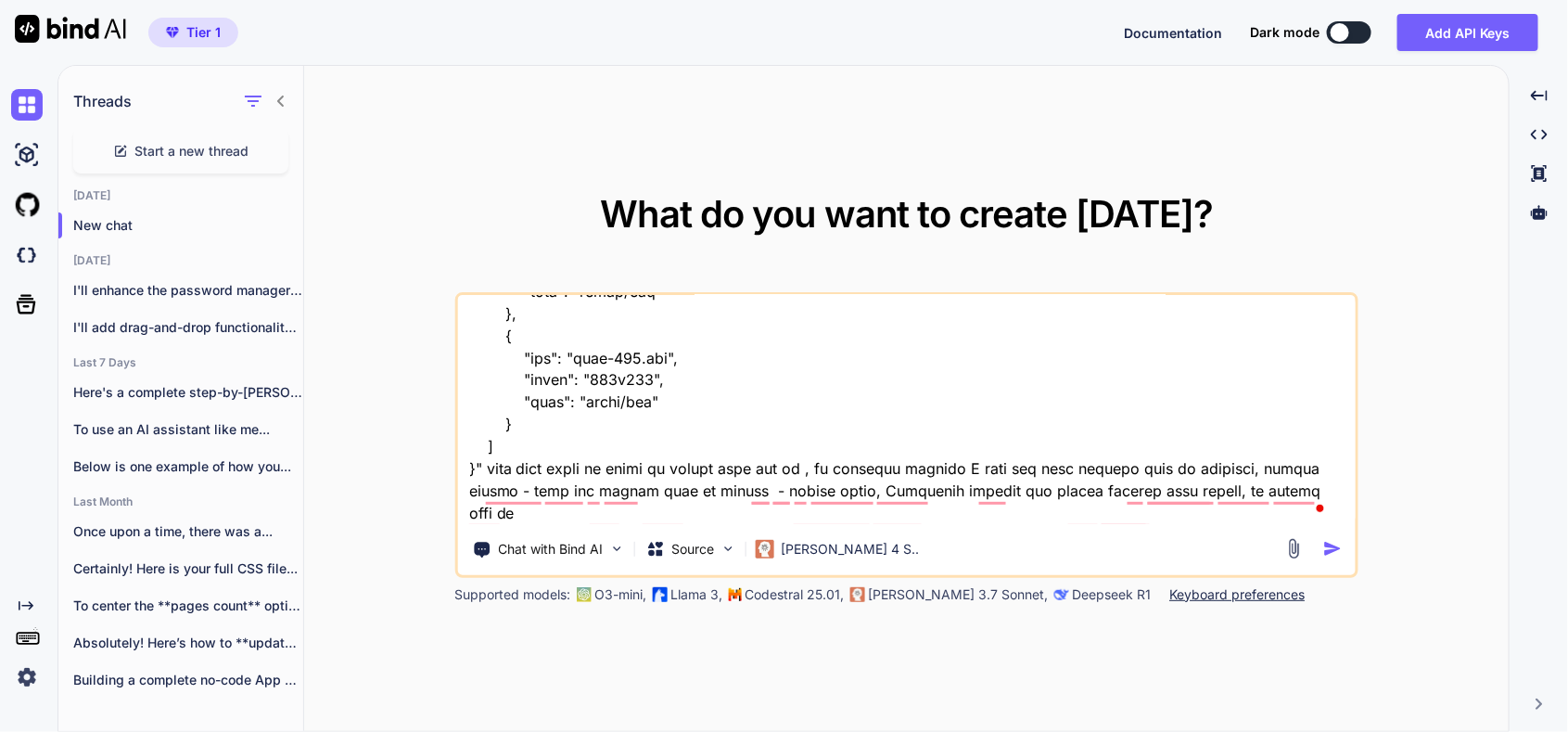 type on "here is old tool "HTML Structure
Html
copy
Open in Browser
<!DOCTYPE html>
<html lang="en">
<head>
<meta charset="UTF-8">
<meta name="viewport" content="width=device-width, initial-scale=1.0">
<title>SecureVault - Password Manager</title>
<link rel="stylesheet" href="styles.css">
<link href="[URL][DOMAIN_NAME]" rel="stylesheet">
</head>
<body>
<!-- Login Screen -->
<div id="loginScreen" class="screen active">
<div class="login-container">
<div class="login-header">
<i class="fas fa-shield-alt"></i>
<h1>SecureVault</h1>
<p>Your Personal Password Manager</p>
</div>
<div class="auth-tabs">
<button class="tab-btn active" onclick="switchTab('login')">Login</button>
<button class="tab-btn" onclick="switchTab('register')">Register</button>
</div>
<!-- Login For..." 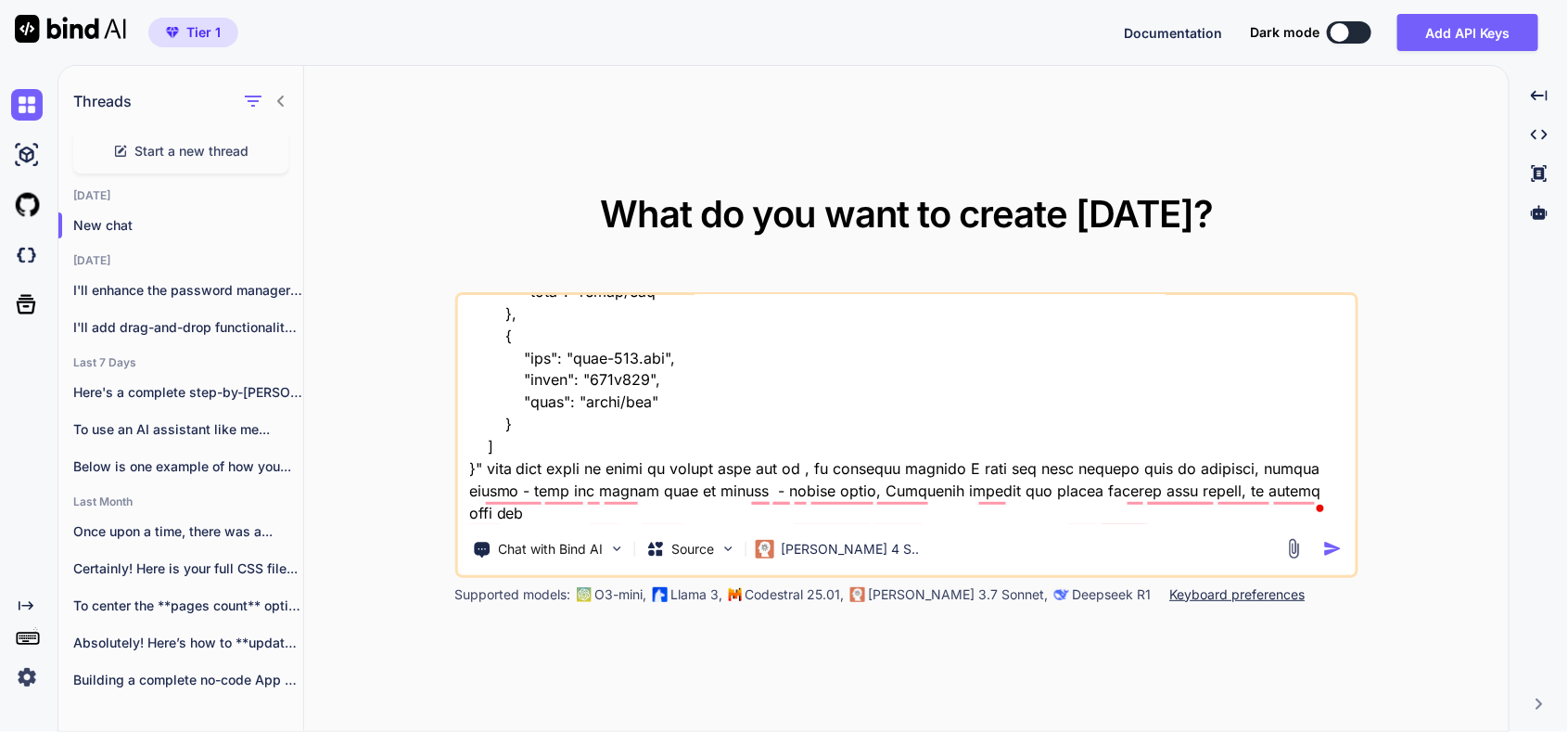 type on "here is old tool "HTML Structure
Html
copy
Open in Browser
<!DOCTYPE html>
<html lang="en">
<head>
<meta charset="UTF-8">
<meta name="viewport" content="width=device-width, initial-scale=1.0">
<title>SecureVault - Password Manager</title>
<link rel="stylesheet" href="styles.css">
<link href="[URL][DOMAIN_NAME]" rel="stylesheet">
</head>
<body>
<!-- Login Screen -->
<div id="loginScreen" class="screen active">
<div class="login-container">
<div class="login-header">
<i class="fas fa-shield-alt"></i>
<h1>SecureVault</h1>
<p>Your Personal Password Manager</p>
</div>
<div class="auth-tabs">
<button class="tab-btn active" onclick="switchTab('login')">Login</button>
<button class="tab-btn" onclick="switchTab('register')">Register</button>
</div>
<!-- Login For..." 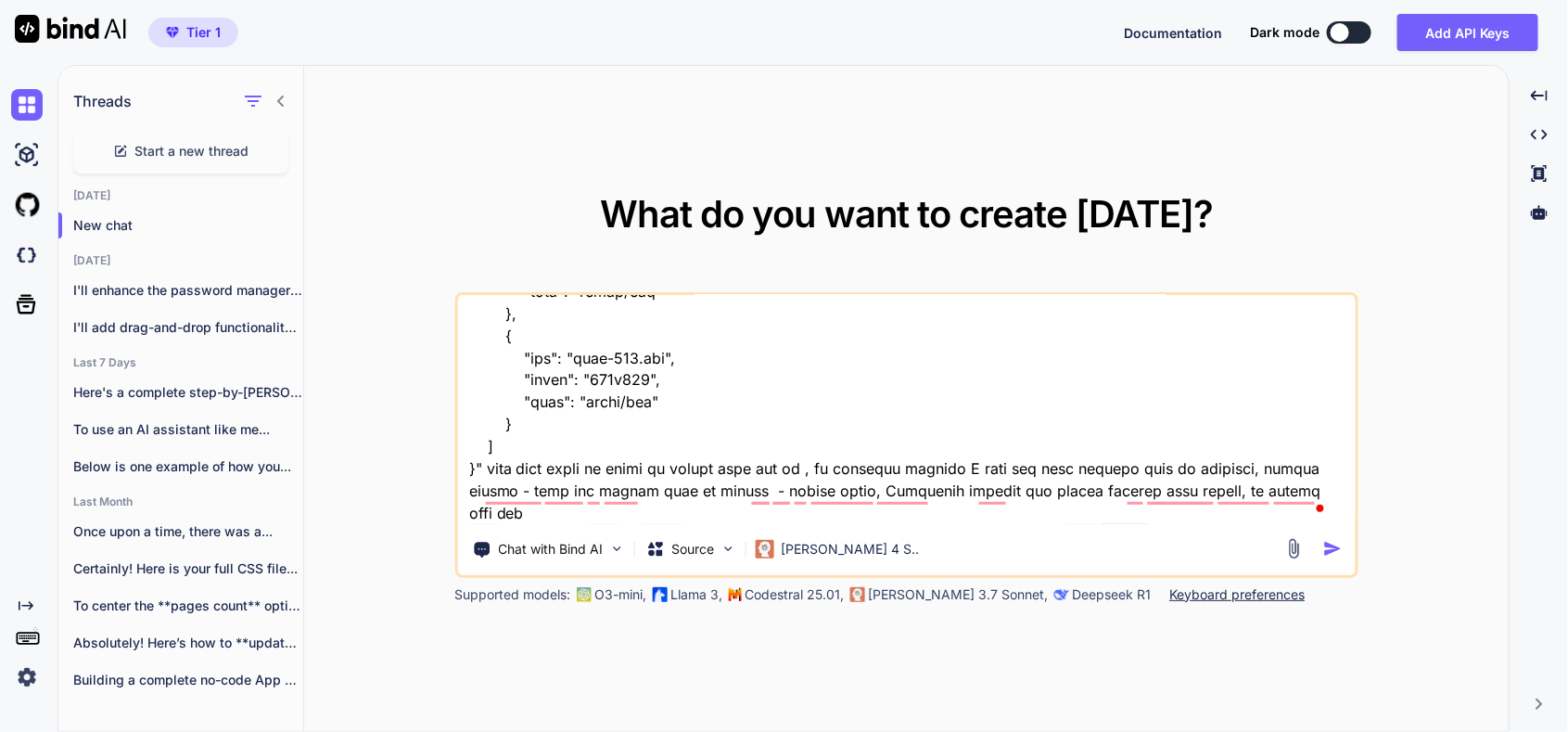 type on "x" 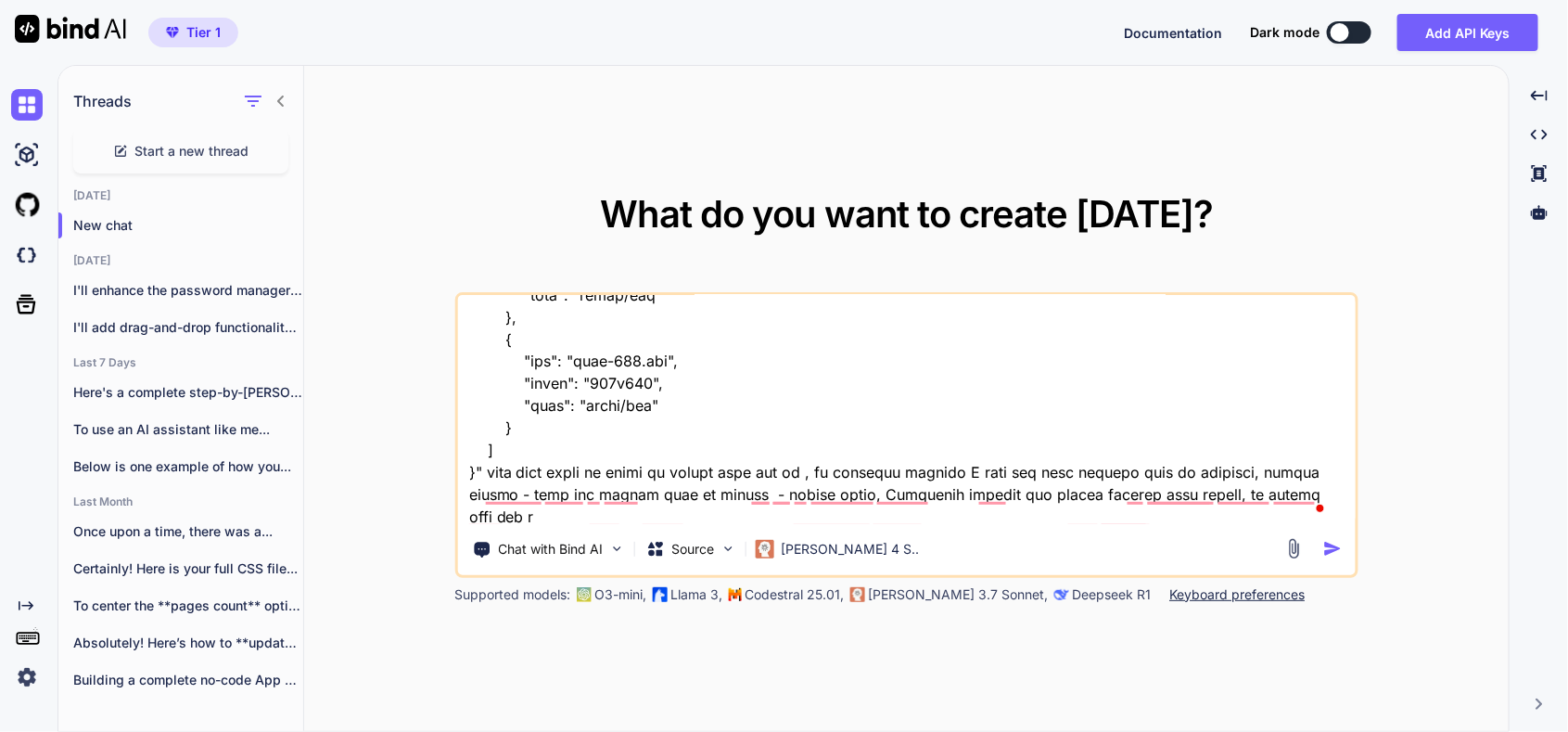 type on "x" 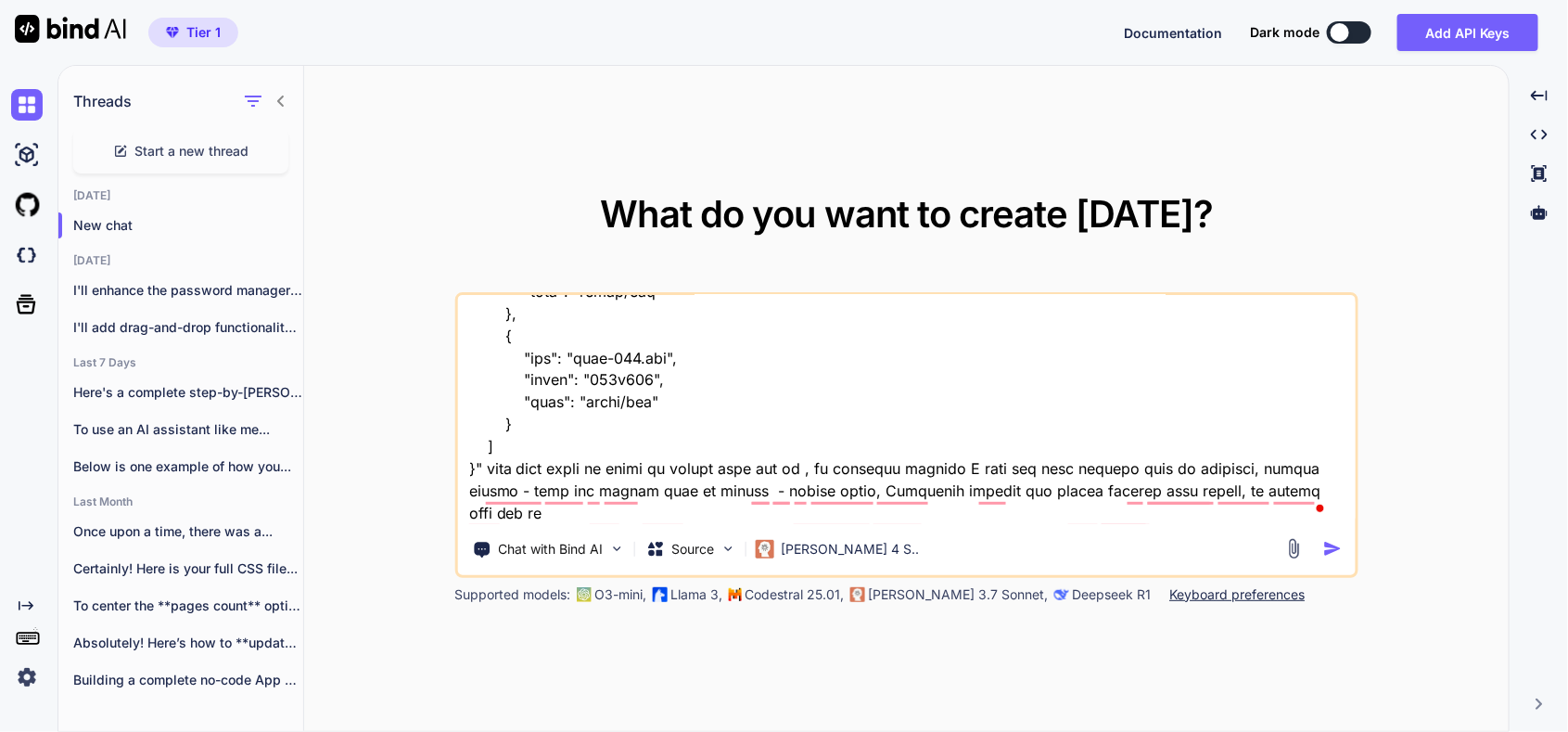 type on "here is old tool "HTML Structure
Html
copy
Open in Browser
<!DOCTYPE html>
<html lang="en">
<head>
<meta charset="UTF-8">
<meta name="viewport" content="width=device-width, initial-scale=1.0">
<title>SecureVault - Password Manager</title>
<link rel="stylesheet" href="styles.css">
<link href="[URL][DOMAIN_NAME]" rel="stylesheet">
</head>
<body>
<!-- Login Screen -->
<div id="loginScreen" class="screen active">
<div class="login-container">
<div class="login-header">
<i class="fas fa-shield-alt"></i>
<h1>SecureVault</h1>
<p>Your Personal Password Manager</p>
</div>
<div class="auth-tabs">
<button class="tab-btn active" onclick="switchTab('login')">Login</button>
<button class="tab-btn" onclick="switchTab('register')">Register</button>
</div>
<!-- Login For..." 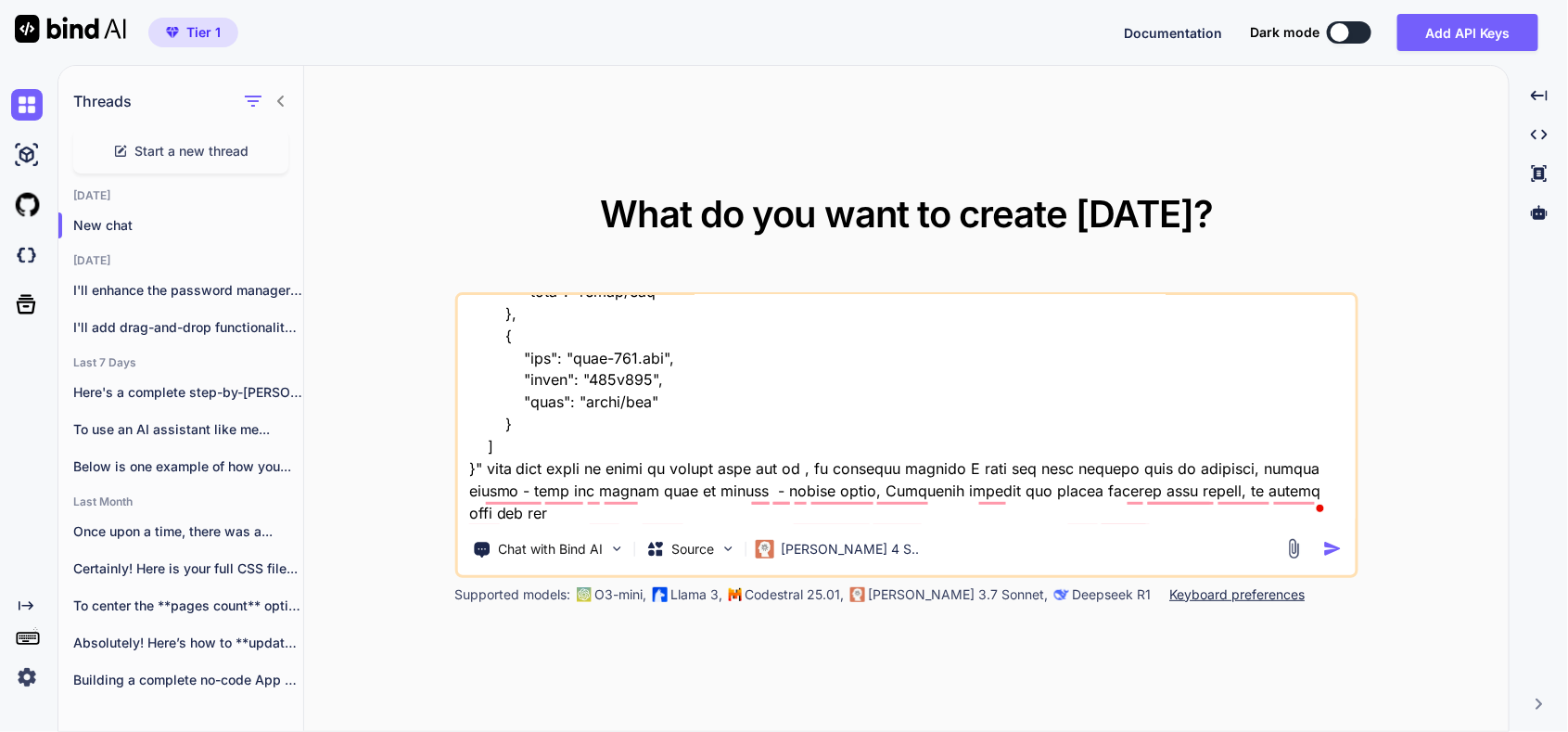 type on "x" 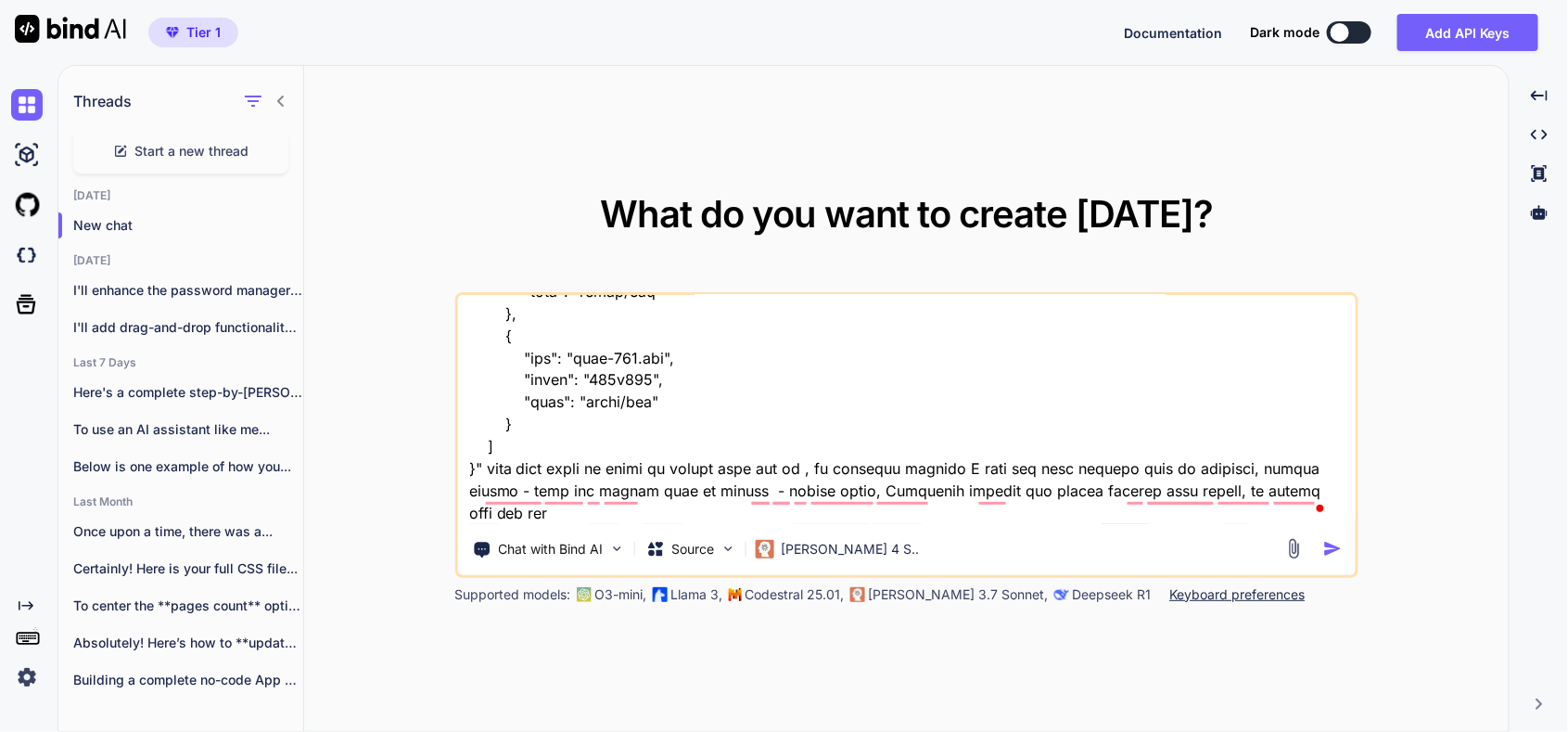 type on "here is old tool "HTML Structure
Html
copy
Open in Browser
<!DOCTYPE html>
<html lang="en">
<head>
<meta charset="UTF-8">
<meta name="viewport" content="width=device-width, initial-scale=1.0">
<title>SecureVault - Password Manager</title>
<link rel="stylesheet" href="styles.css">
<link href="[URL][DOMAIN_NAME]" rel="stylesheet">
</head>
<body>
<!-- Login Screen -->
<div id="loginScreen" class="screen active">
<div class="login-container">
<div class="login-header">
<i class="fas fa-shield-alt"></i>
<h1>SecureVault</h1>
<p>Your Personal Password Manager</p>
</div>
<div class="auth-tabs">
<button class="tab-btn active" onclick="switchTab('login')">Login</button>
<button class="tab-btn" onclick="switchTab('register')">Register</button>
</div>
<!-- Login For..." 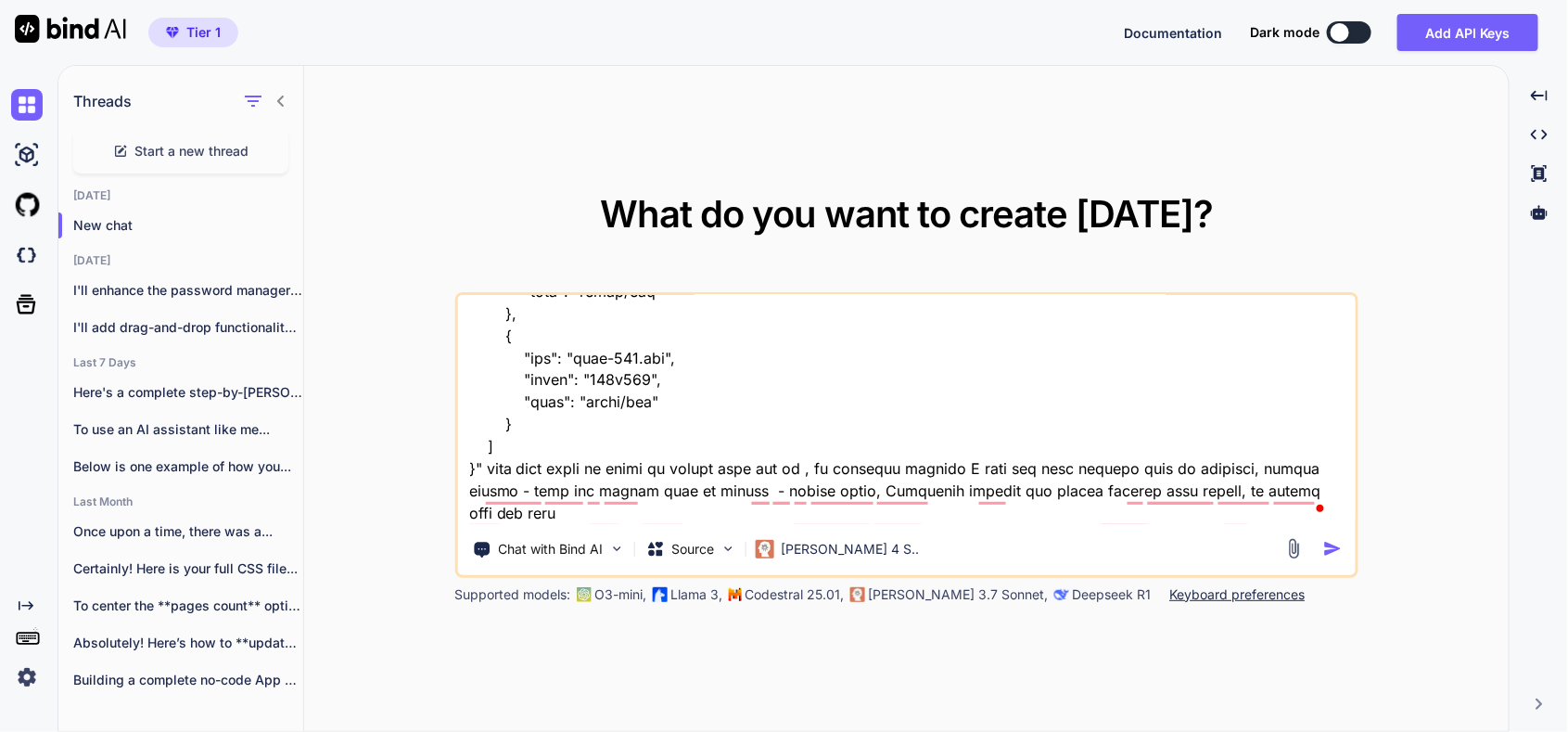 type on "x" 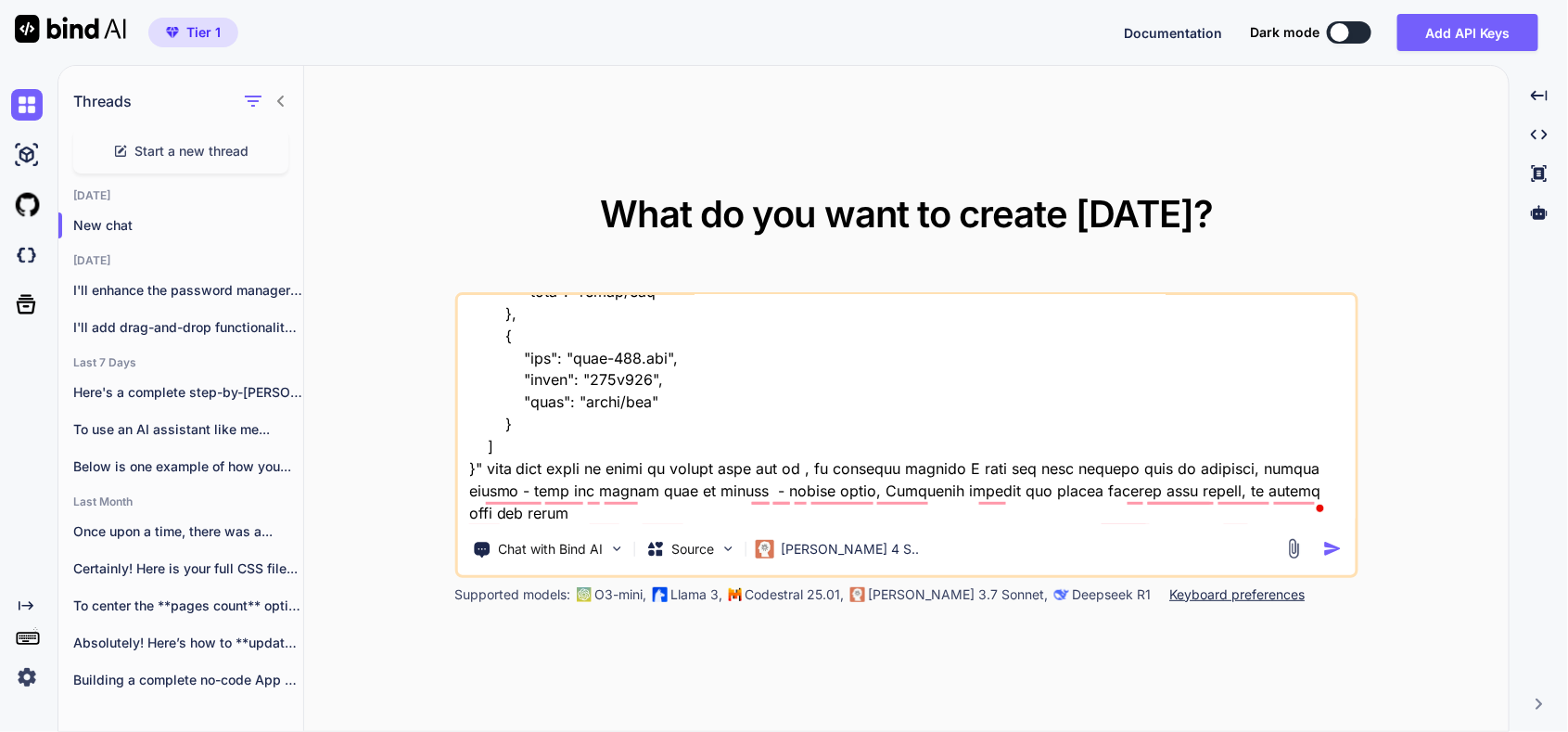 type on "here is old tool "HTML Structure
Html
copy
Open in Browser
<!DOCTYPE html>
<html lang="en">
<head>
<meta charset="UTF-8">
<meta name="viewport" content="width=device-width, initial-scale=1.0">
<title>SecureVault - Password Manager</title>
<link rel="stylesheet" href="styles.css">
<link href="[URL][DOMAIN_NAME]" rel="stylesheet">
</head>
<body>
<!-- Login Screen -->
<div id="loginScreen" class="screen active">
<div class="login-container">
<div class="login-header">
<i class="fas fa-shield-alt"></i>
<h1>SecureVault</h1>
<p>Your Personal Password Manager</p>
</div>
<div class="auth-tabs">
<button class="tab-btn active" onclick="switchTab('login')">Login</button>
<button class="tab-btn" onclick="switchTab('register')">Register</button>
</div>
<!-- Login For..." 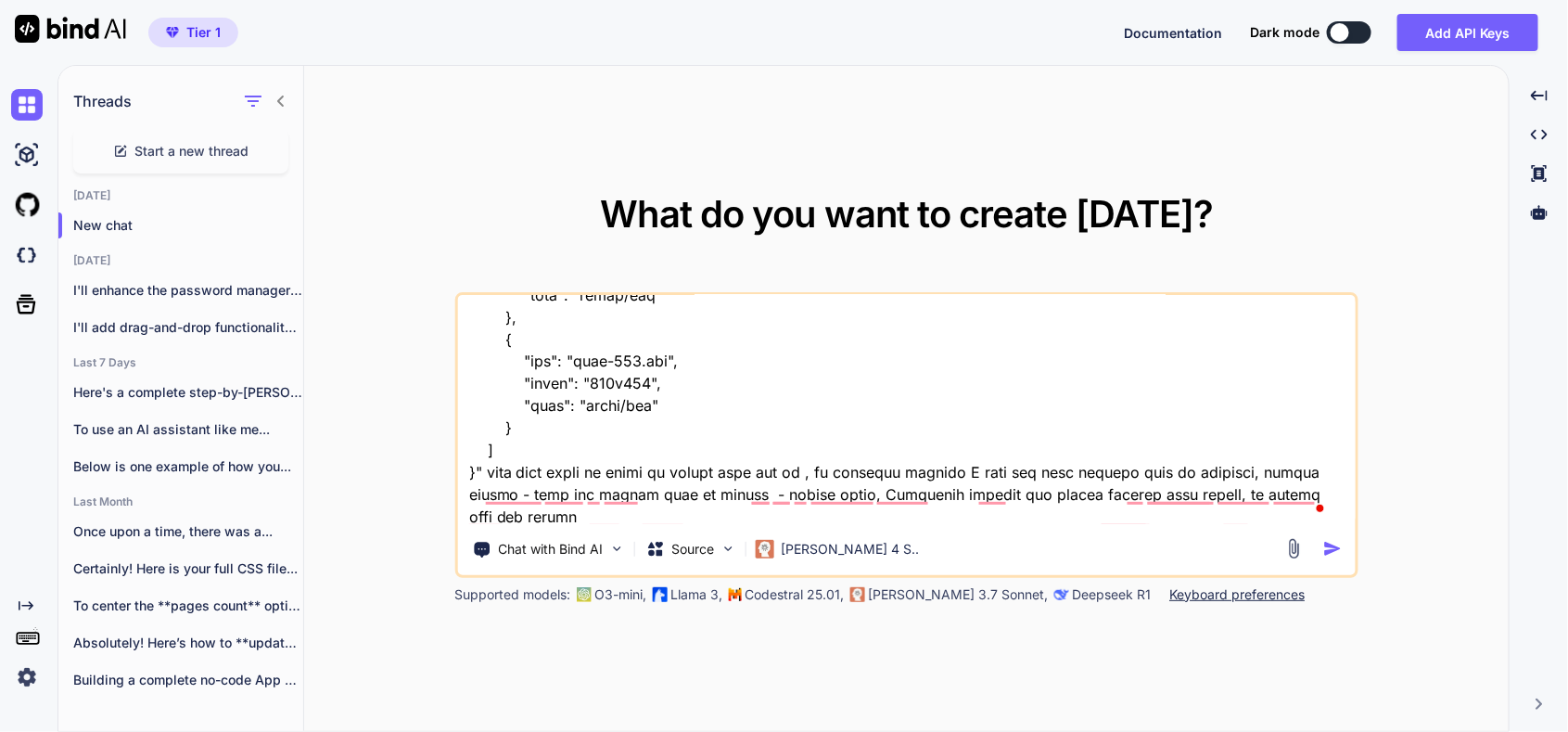 type on "here is old tool "HTML Structure
Html
copy
Open in Browser
<!DOCTYPE html>
<html lang="en">
<head>
<meta charset="UTF-8">
<meta name="viewport" content="width=device-width, initial-scale=1.0">
<title>SecureVault - Password Manager</title>
<link rel="stylesheet" href="styles.css">
<link href="[URL][DOMAIN_NAME]" rel="stylesheet">
</head>
<body>
<!-- Login Screen -->
<div id="loginScreen" class="screen active">
<div class="login-container">
<div class="login-header">
<i class="fas fa-shield-alt"></i>
<h1>SecureVault</h1>
<p>Your Personal Password Manager</p>
</div>
<div class="auth-tabs">
<button class="tab-btn active" onclick="switchTab('login')">Login</button>
<button class="tab-btn" onclick="switchTab('register')">Register</button>
</div>
<!-- Login For..." 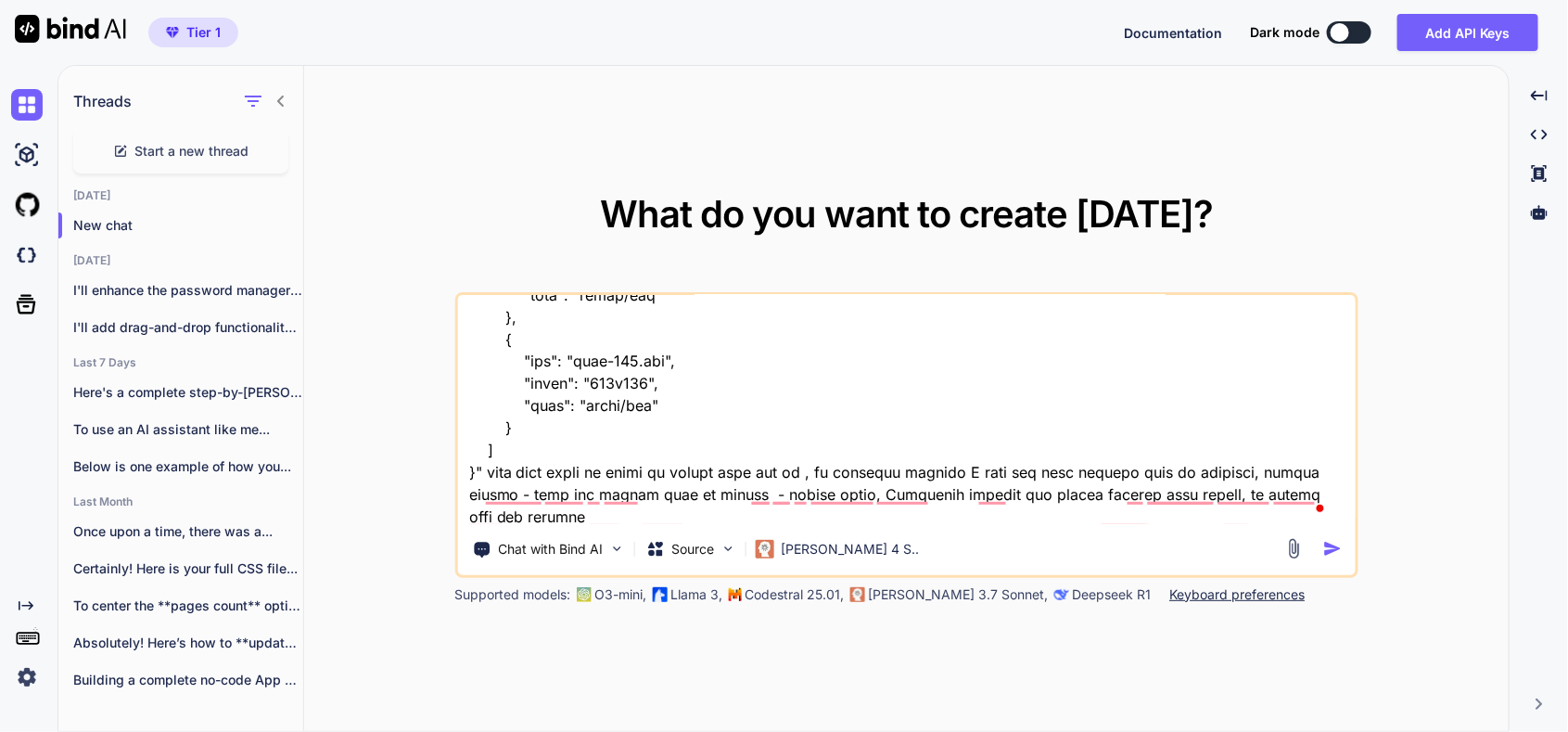 type on "x" 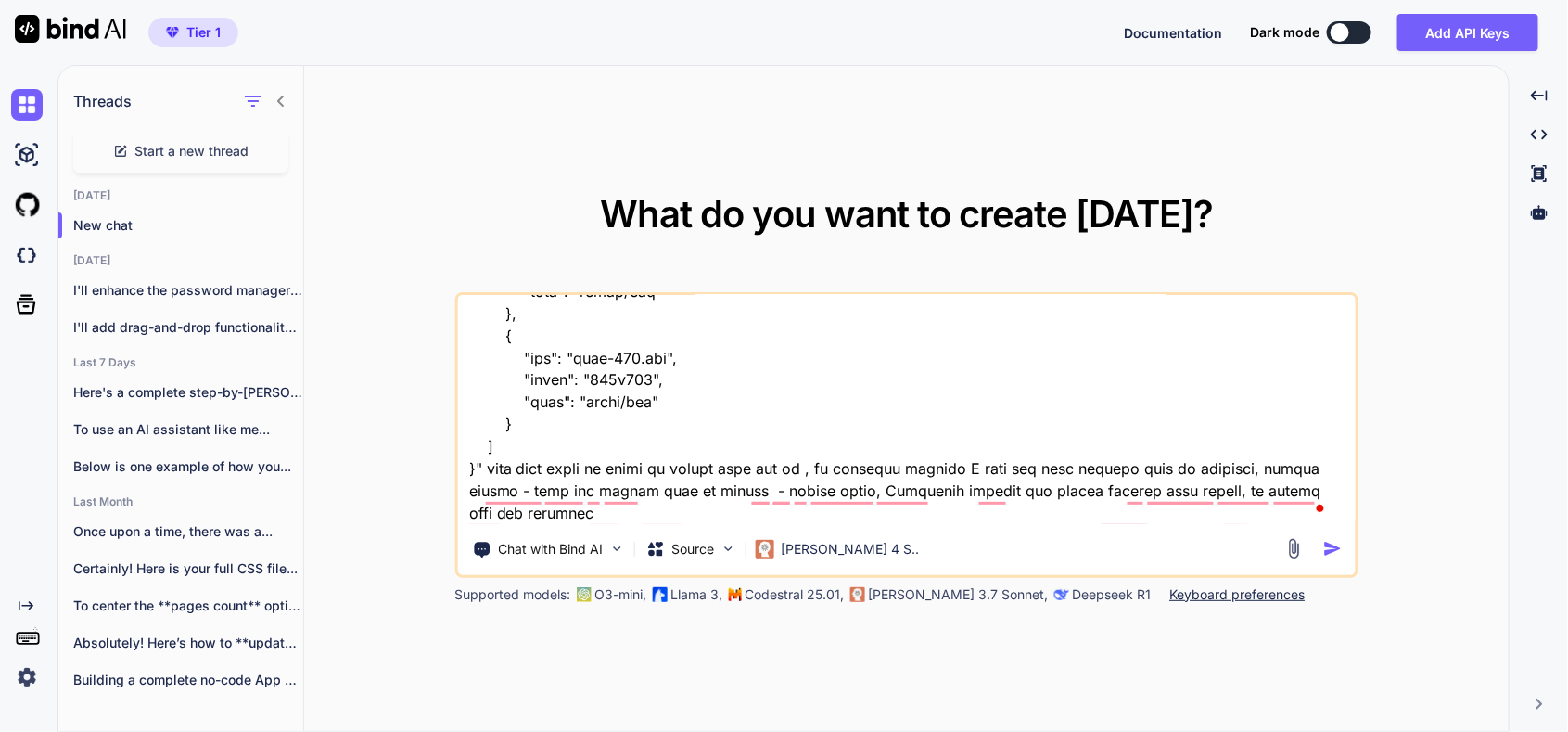 type on "x" 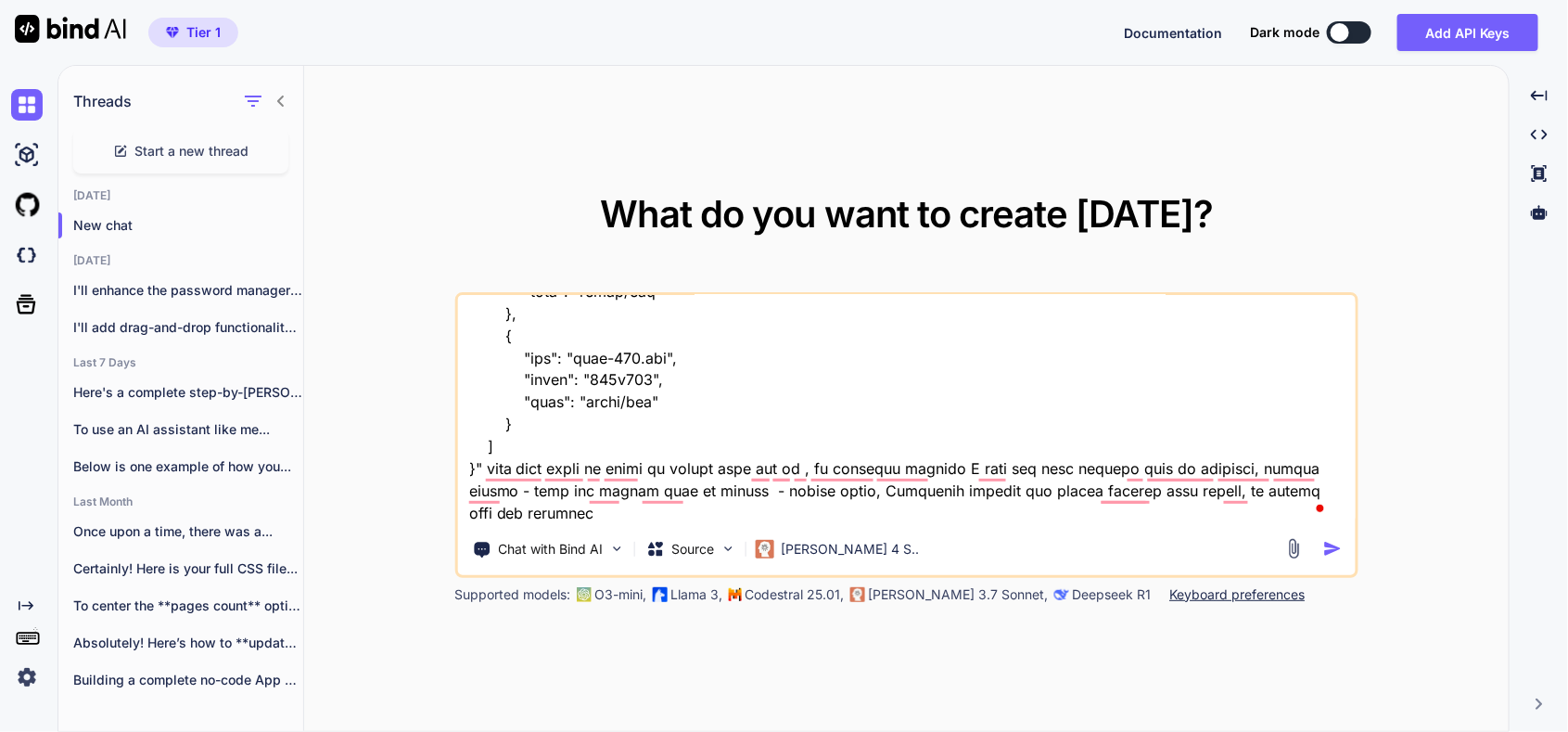 scroll, scrollTop: 51859, scrollLeft: 0, axis: vertical 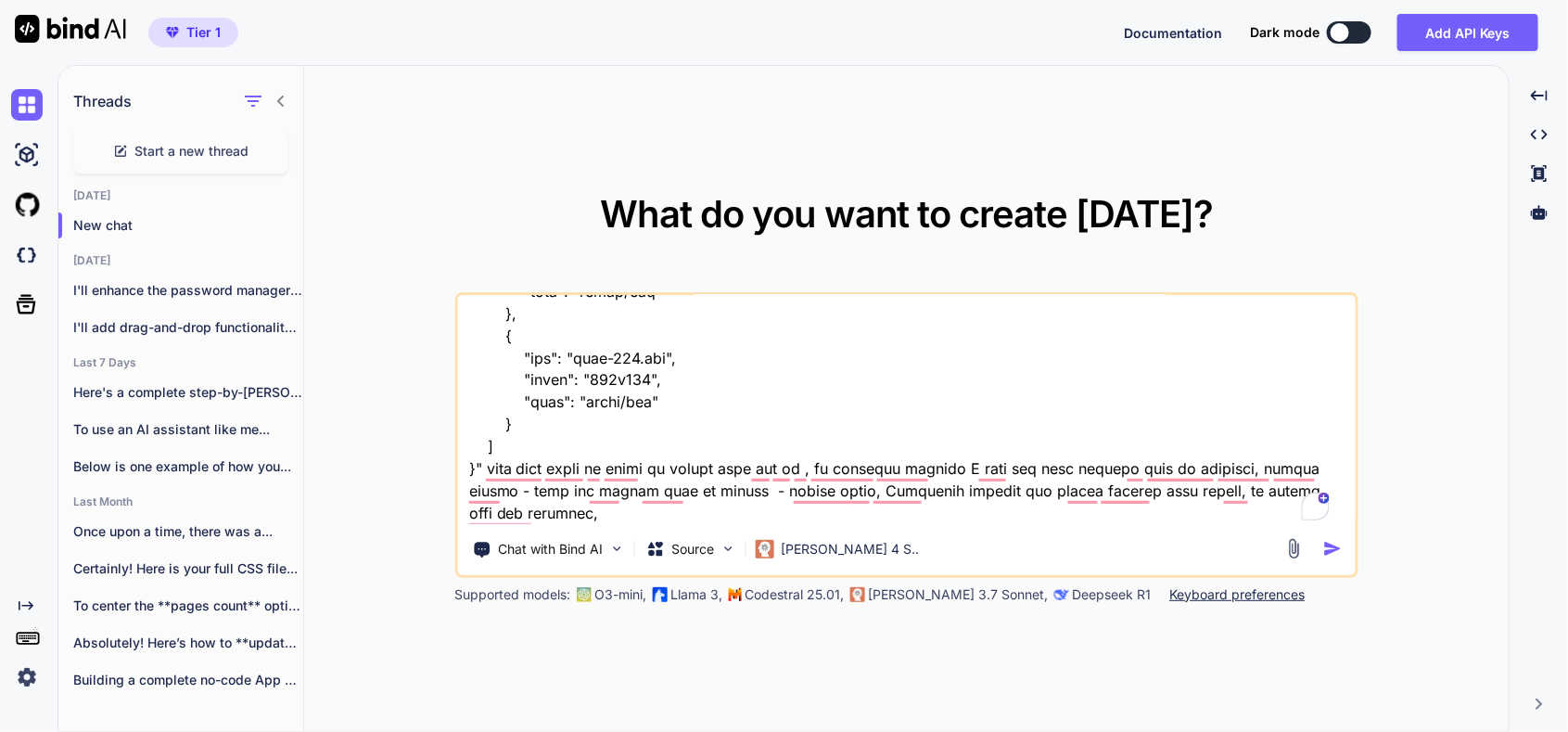 type on "here is old tool "HTML Structure
Html
copy
Open in Browser
<!DOCTYPE html>
<html lang="en">
<head>
<meta charset="UTF-8">
<meta name="viewport" content="width=device-width, initial-scale=1.0">
<title>SecureVault - Password Manager</title>
<link rel="stylesheet" href="styles.css">
<link href="[URL][DOMAIN_NAME]" rel="stylesheet">
</head>
<body>
<!-- Login Screen -->
<div id="loginScreen" class="screen active">
<div class="login-container">
<div class="login-header">
<i class="fas fa-shield-alt"></i>
<h1>SecureVault</h1>
<p>Your Personal Password Manager</p>
</div>
<div class="auth-tabs">
<button class="tab-btn active" onclick="switchTab('login')">Login</button>
<button class="tab-btn" onclick="switchTab('register')">Register</button>
</div>
<!-- Login For..." 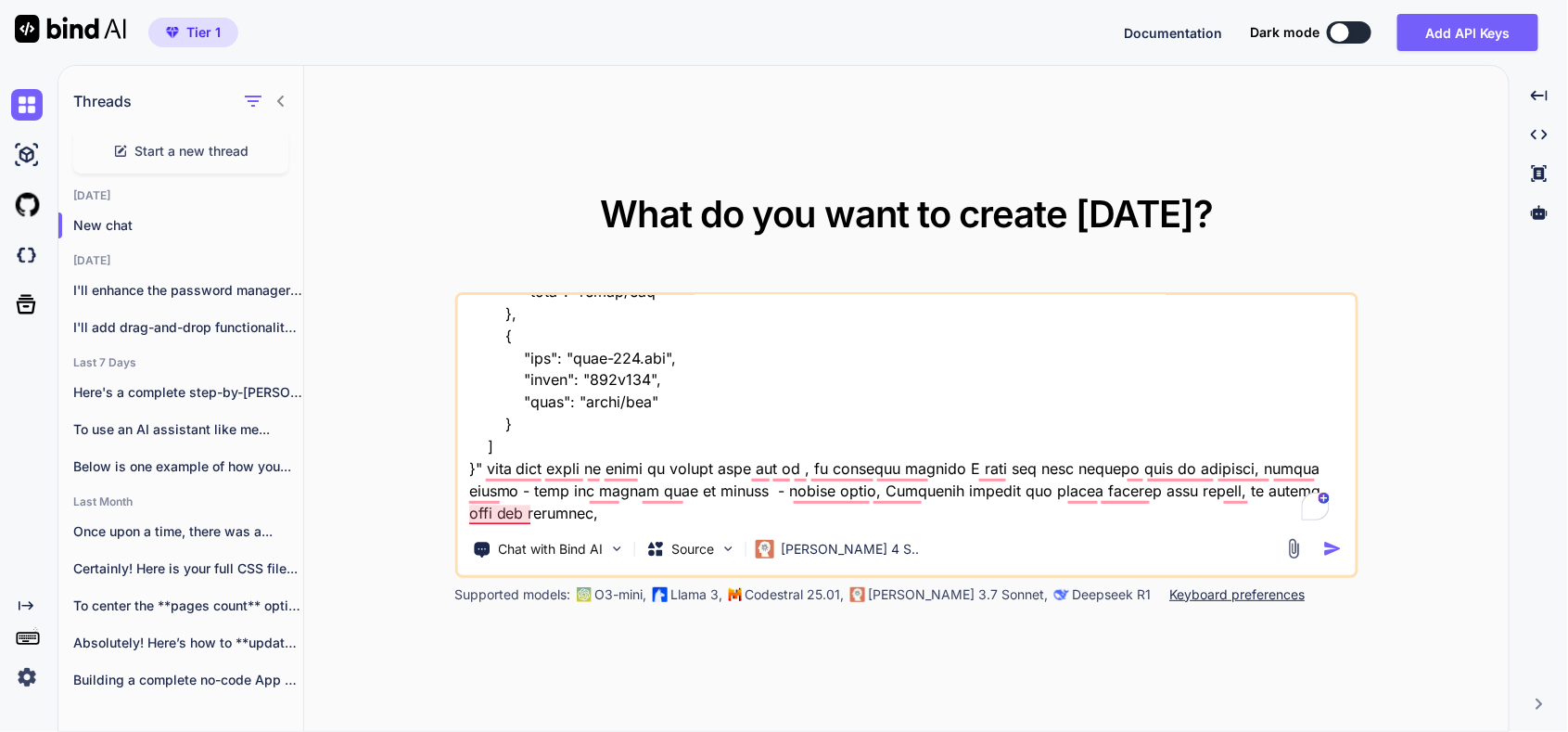 click at bounding box center (906, 410) 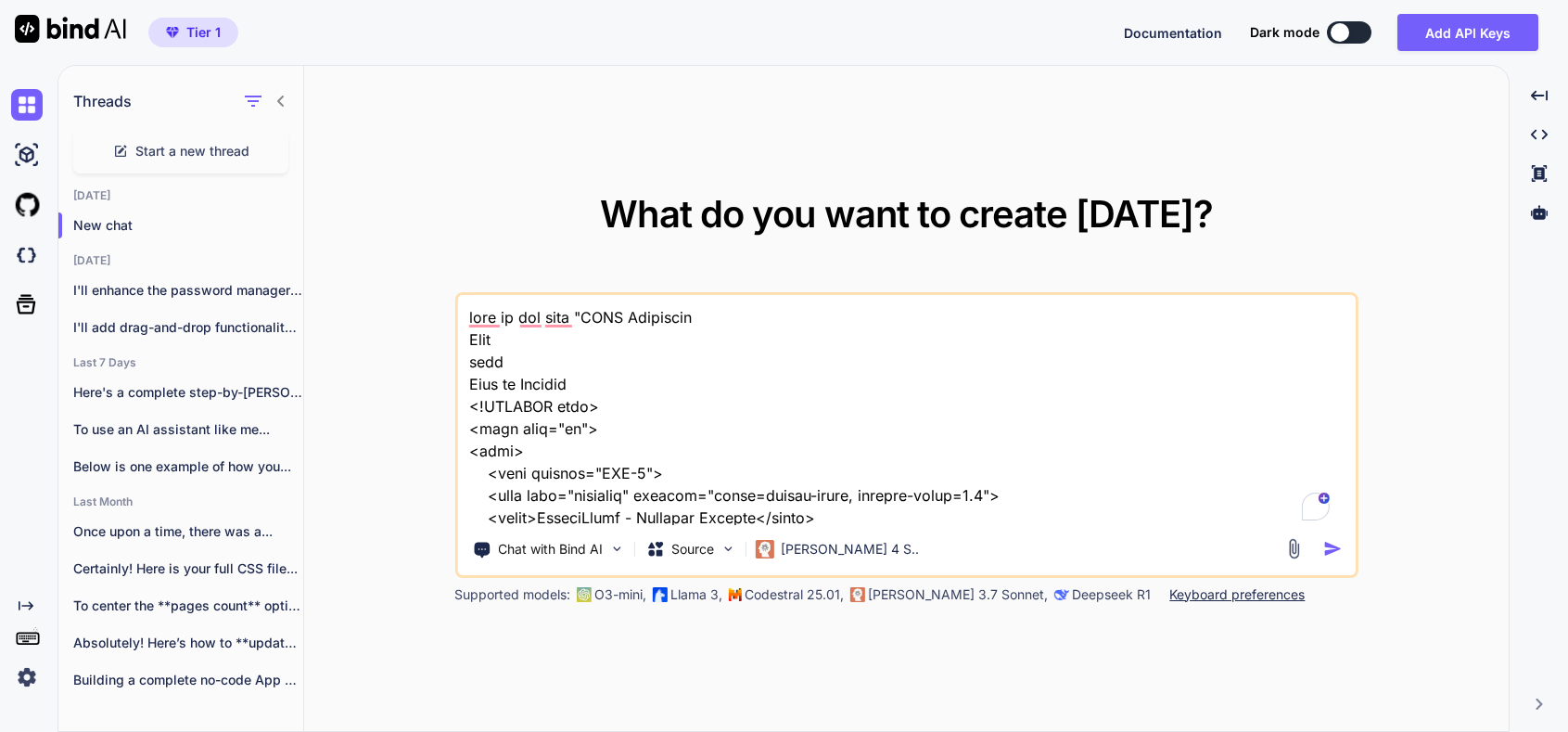 scroll, scrollTop: 0, scrollLeft: 0, axis: both 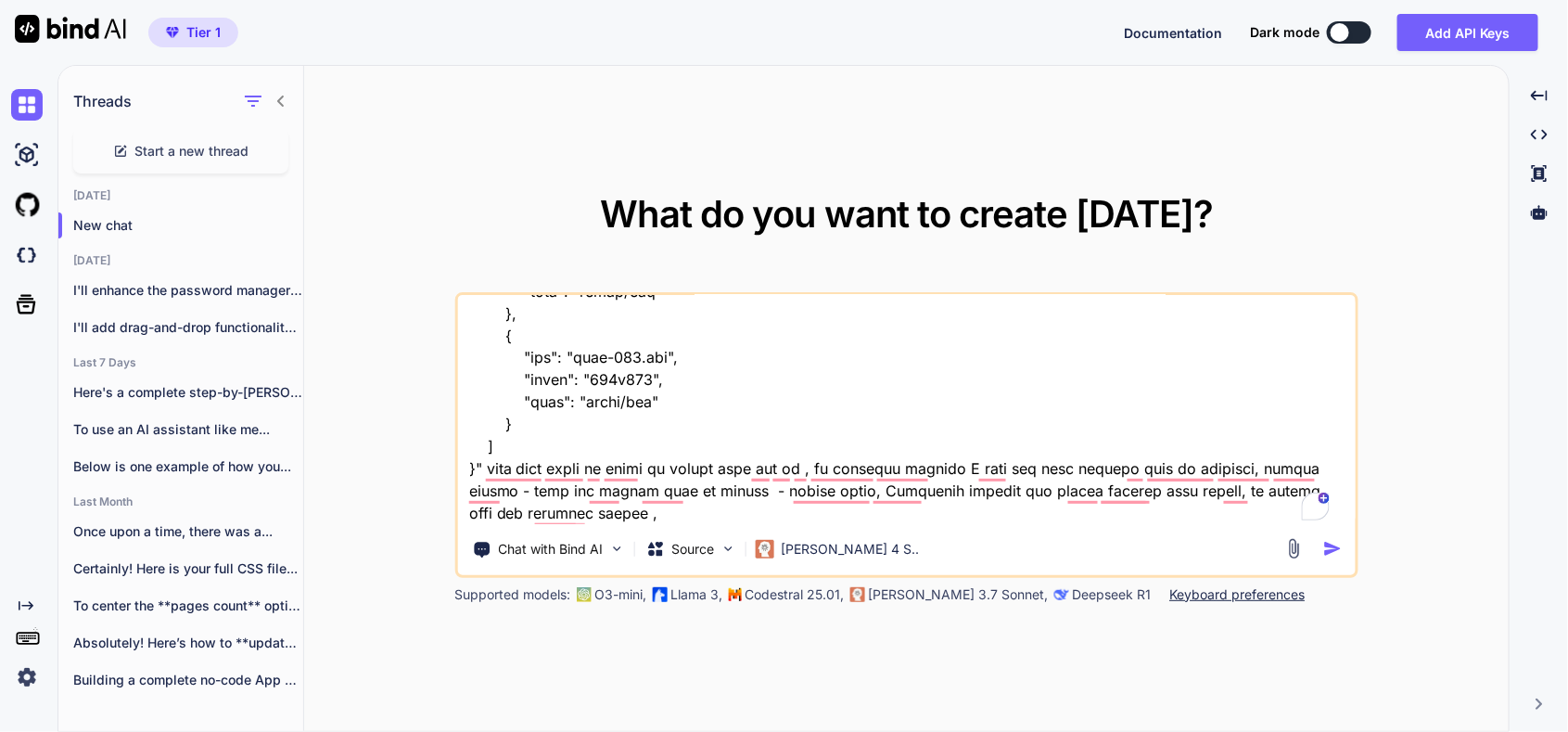 type on "here is old tool "HTML Structure
Html
copy
Open in Browser
<!DOCTYPE html>
<html lang="en">
<head>
<meta charset="UTF-8">
<meta name="viewport" content="width=device-width, initial-scale=1.0">
<title>SecureVault - Password Manager</title>
<link rel="stylesheet" href="styles.css">
<link href="[URL][DOMAIN_NAME]" rel="stylesheet">
</head>
<body>
<!-- Login Screen -->
<div id="loginScreen" class="screen active">
<div class="login-container">
<div class="login-header">
<i class="fas fa-shield-alt"></i>
<h1>SecureVault</h1>
<p>Your Personal Password Manager</p>
</div>
<div class="auth-tabs">
<button class="tab-btn active" onclick="switchTab('login')">Login</button>
<button class="tab-btn" onclick="switchTab('register')">Register</button>
</div>
<!-- Login For..." 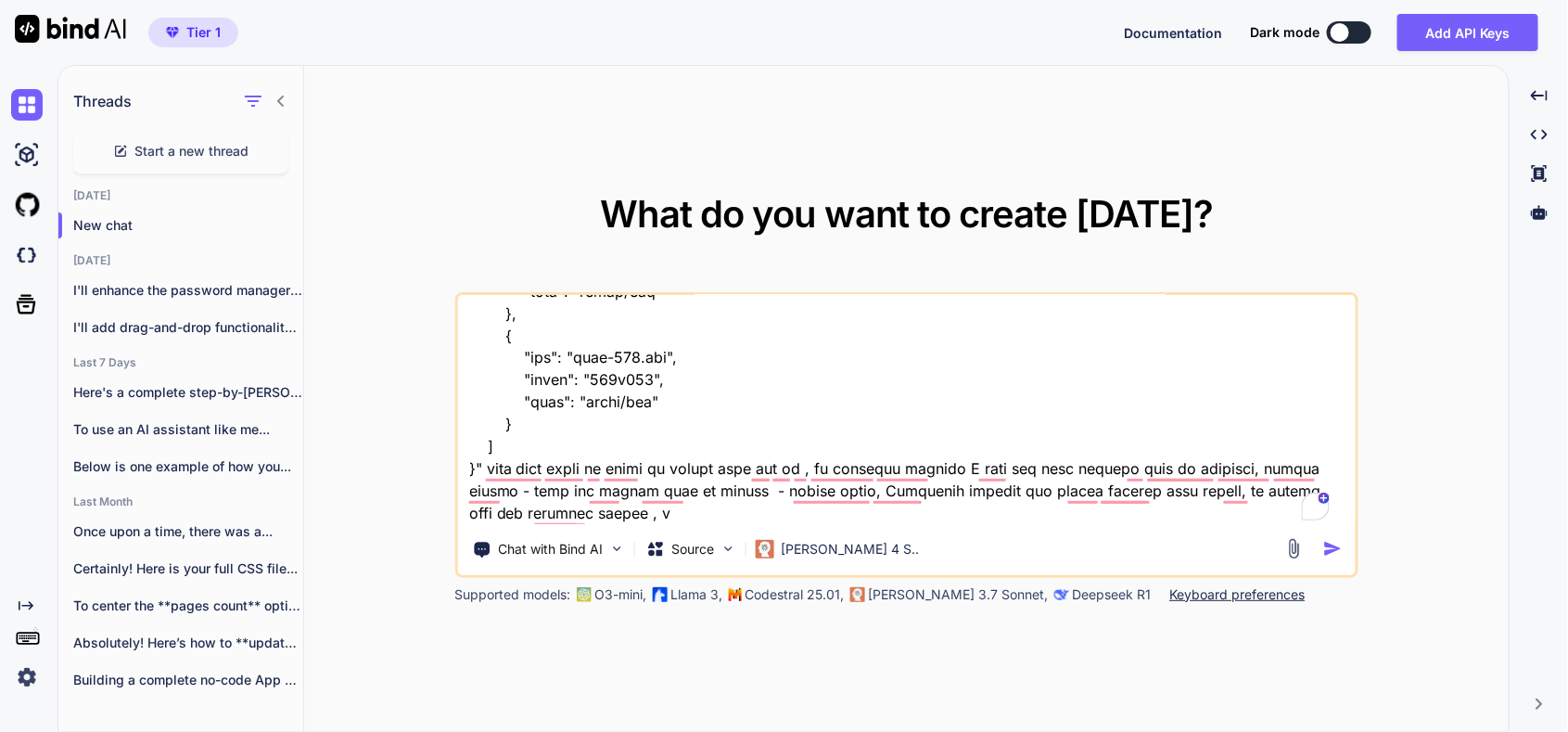 type on "x" 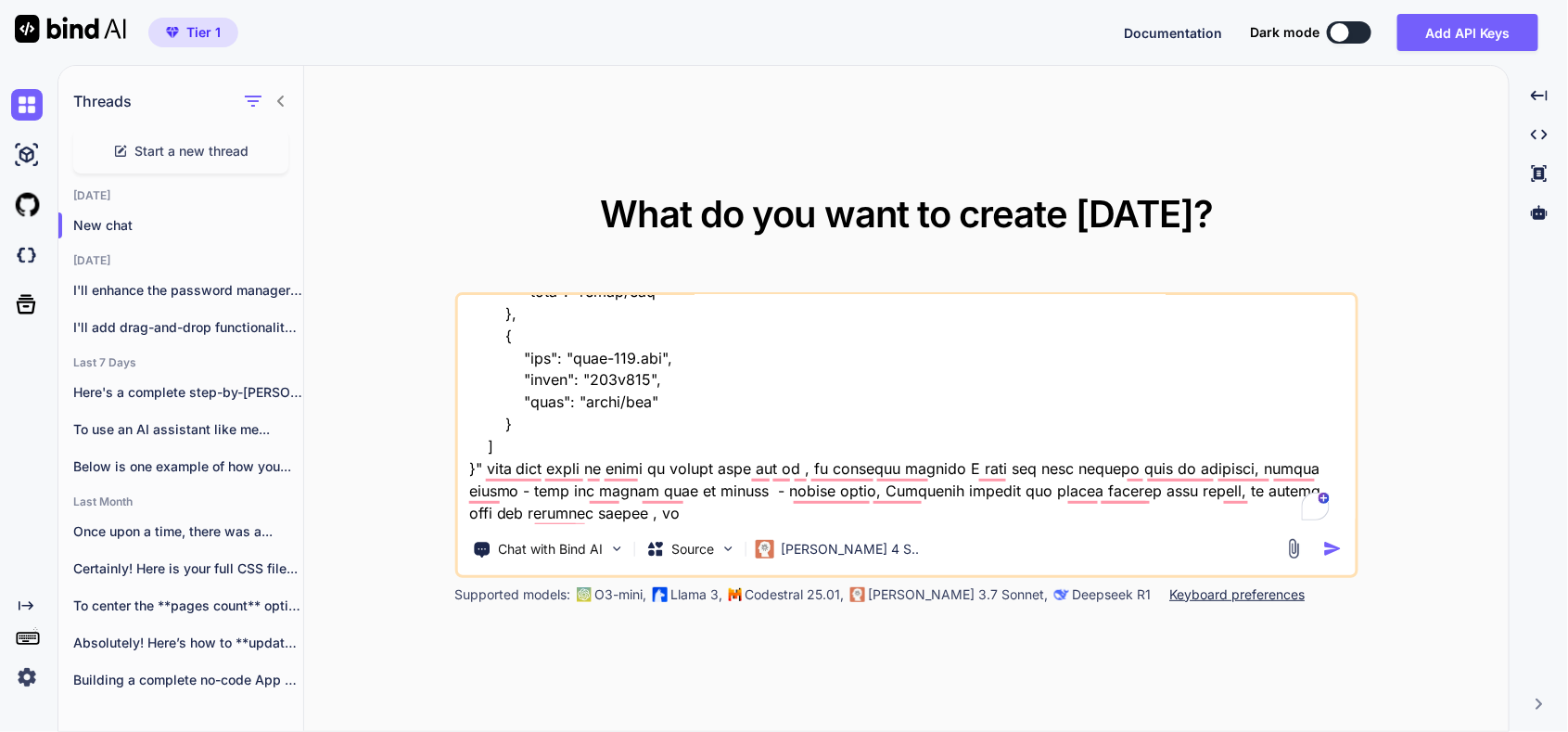 type on "x" 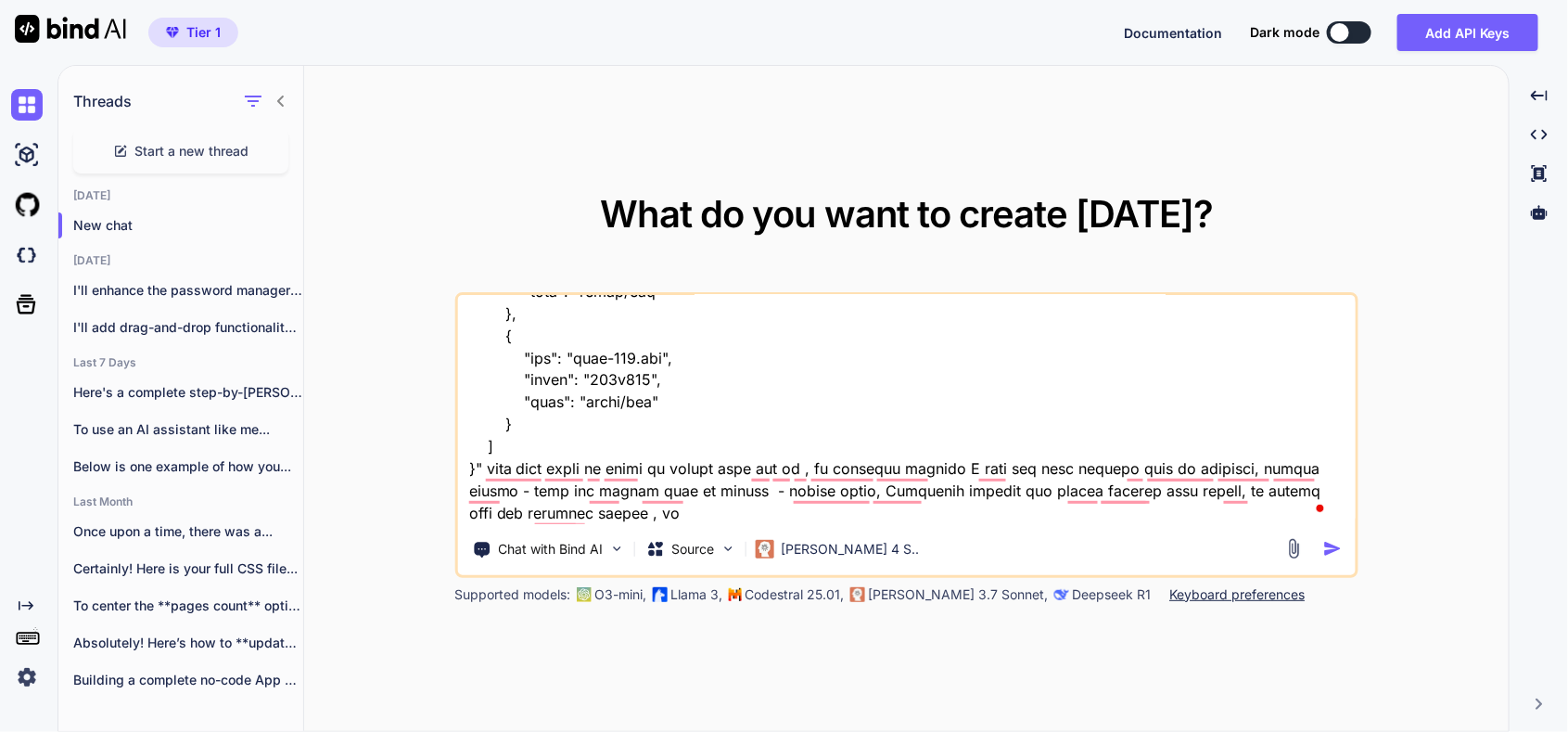 type on "here is old tool "HTML Structure
Html
copy
Open in Browser
<!DOCTYPE html>
<html lang="en">
<head>
<meta charset="UTF-8">
<meta name="viewport" content="width=device-width, initial-scale=1.0">
<title>SecureVault - Password Manager</title>
<link rel="stylesheet" href="styles.css">
<link href="[URL][DOMAIN_NAME]" rel="stylesheet">
</head>
<body>
<!-- Login Screen -->
<div id="loginScreen" class="screen active">
<div class="login-container">
<div class="login-header">
<i class="fas fa-shield-alt"></i>
<h1>SecureVault</h1>
<p>Your Personal Password Manager</p>
</div>
<div class="auth-tabs">
<button class="tab-btn active" onclick="switchTab('login')">Login</button>
<button class="tab-btn" onclick="switchTab('register')">Register</button>
</div>
<!-- Login For..." 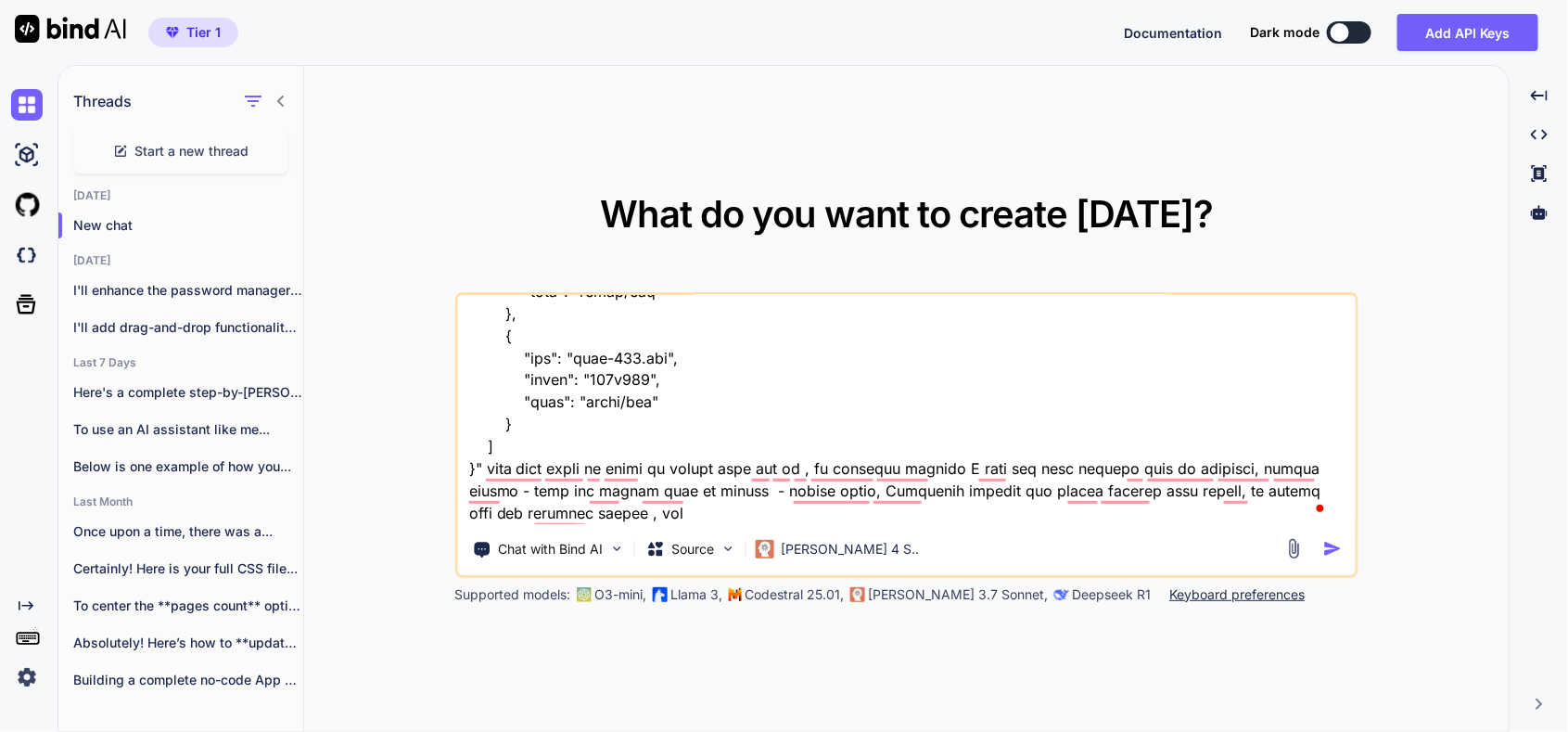type on "x" 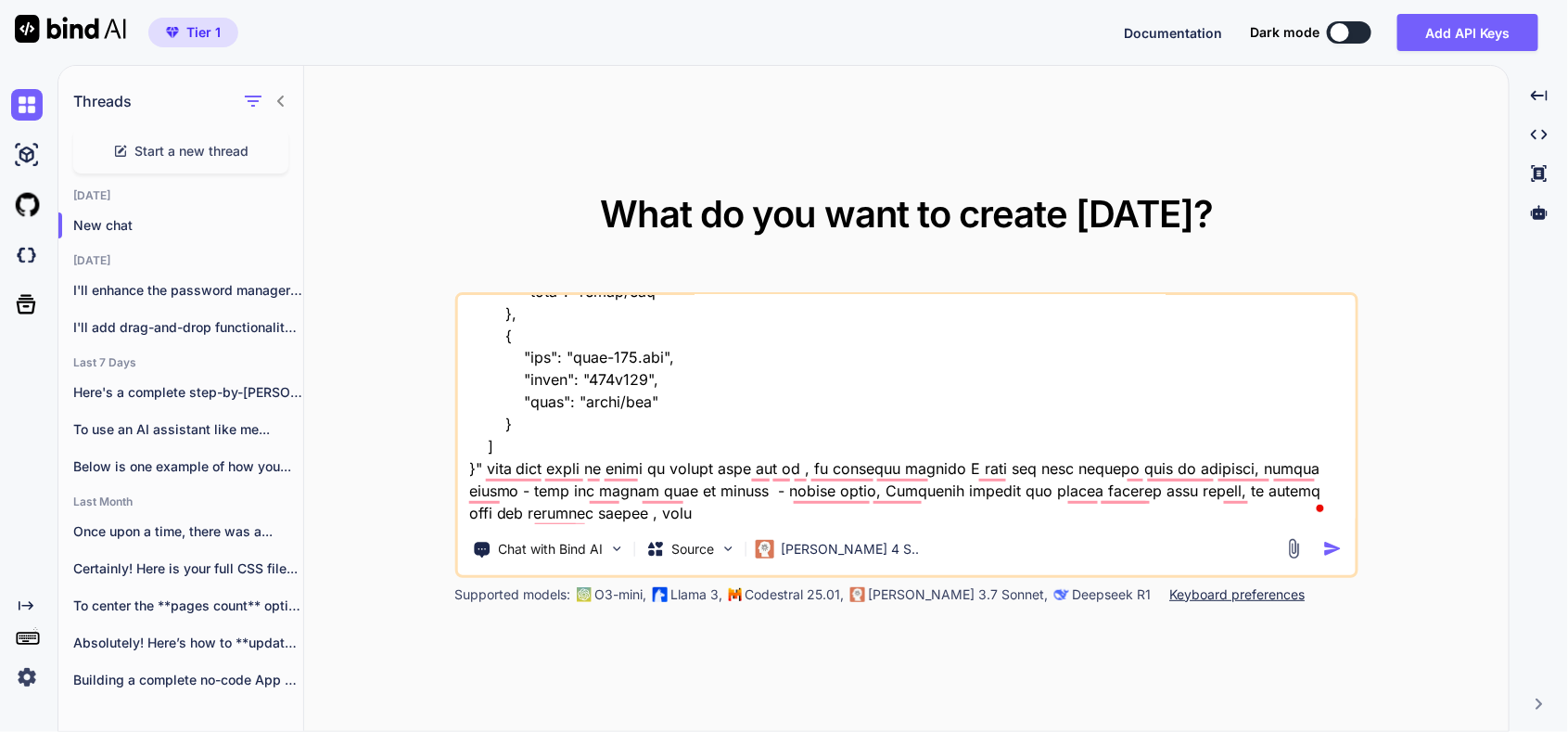 type on "here is old tool "HTML Structure
Html
copy
Open in Browser
<!DOCTYPE html>
<html lang="en">
<head>
<meta charset="UTF-8">
<meta name="viewport" content="width=device-width, initial-scale=1.0">
<title>SecureVault - Password Manager</title>
<link rel="stylesheet" href="styles.css">
<link href="[URL][DOMAIN_NAME]" rel="stylesheet">
</head>
<body>
<!-- Login Screen -->
<div id="loginScreen" class="screen active">
<div class="login-container">
<div class="login-header">
<i class="fas fa-shield-alt"></i>
<h1>SecureVault</h1>
<p>Your Personal Password Manager</p>
</div>
<div class="auth-tabs">
<button class="tab-btn active" onclick="switchTab('login')">Login</button>
<button class="tab-btn" onclick="switchTab('register')">Register</button>
</div>
<!-- Login For..." 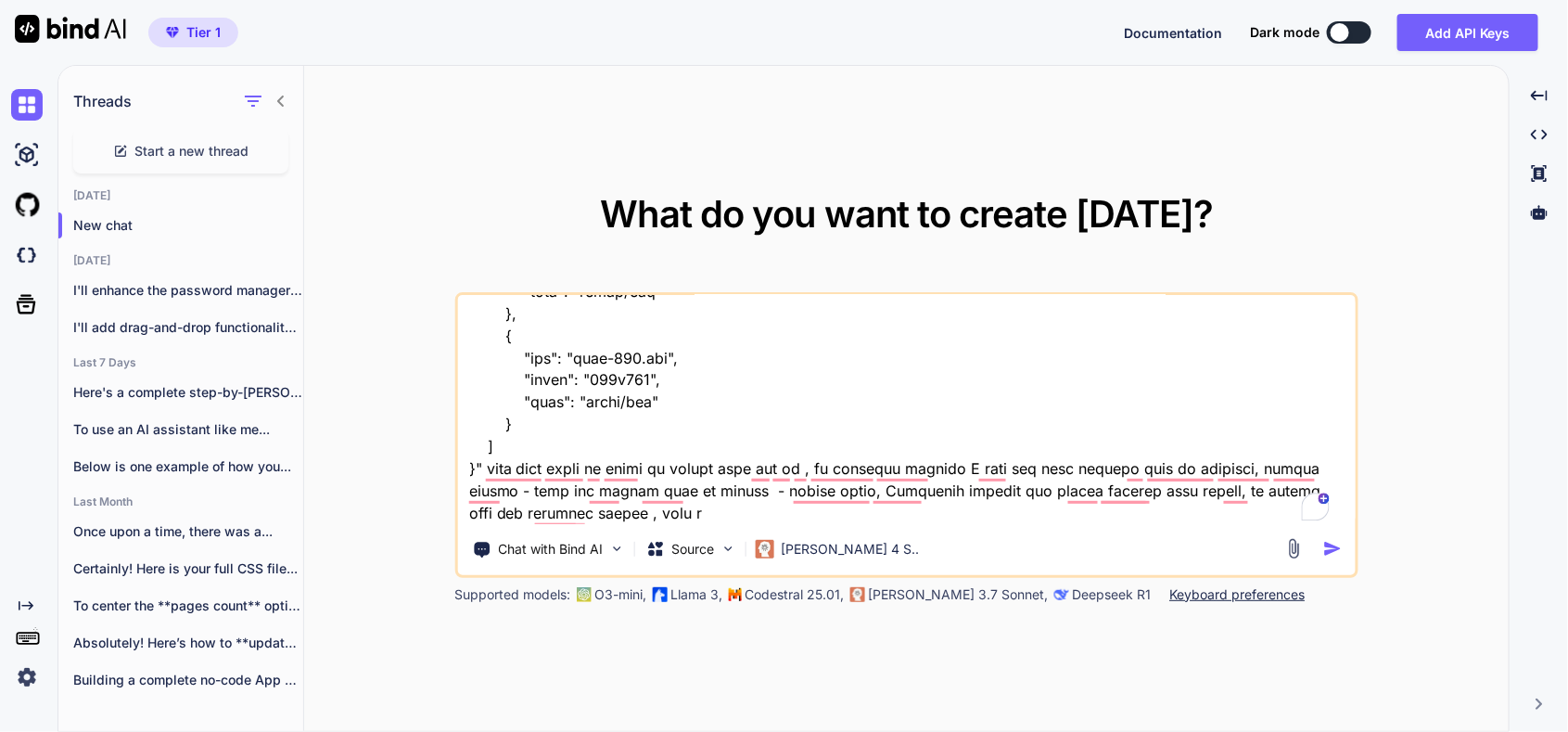 type on "here is old tool "HTML Structure
Html
copy
Open in Browser
<!DOCTYPE html>
<html lang="en">
<head>
<meta charset="UTF-8">
<meta name="viewport" content="width=device-width, initial-scale=1.0">
<title>SecureVault - Password Manager</title>
<link rel="stylesheet" href="styles.css">
<link href="[URL][DOMAIN_NAME]" rel="stylesheet">
</head>
<body>
<!-- Login Screen -->
<div id="loginScreen" class="screen active">
<div class="login-container">
<div class="login-header">
<i class="fas fa-shield-alt"></i>
<h1>SecureVault</h1>
<p>Your Personal Password Manager</p>
</div>
<div class="auth-tabs">
<button class="tab-btn active" onclick="switchTab('login')">Login</button>
<button class="tab-btn" onclick="switchTab('register')">Register</button>
</div>
<!-- Login For..." 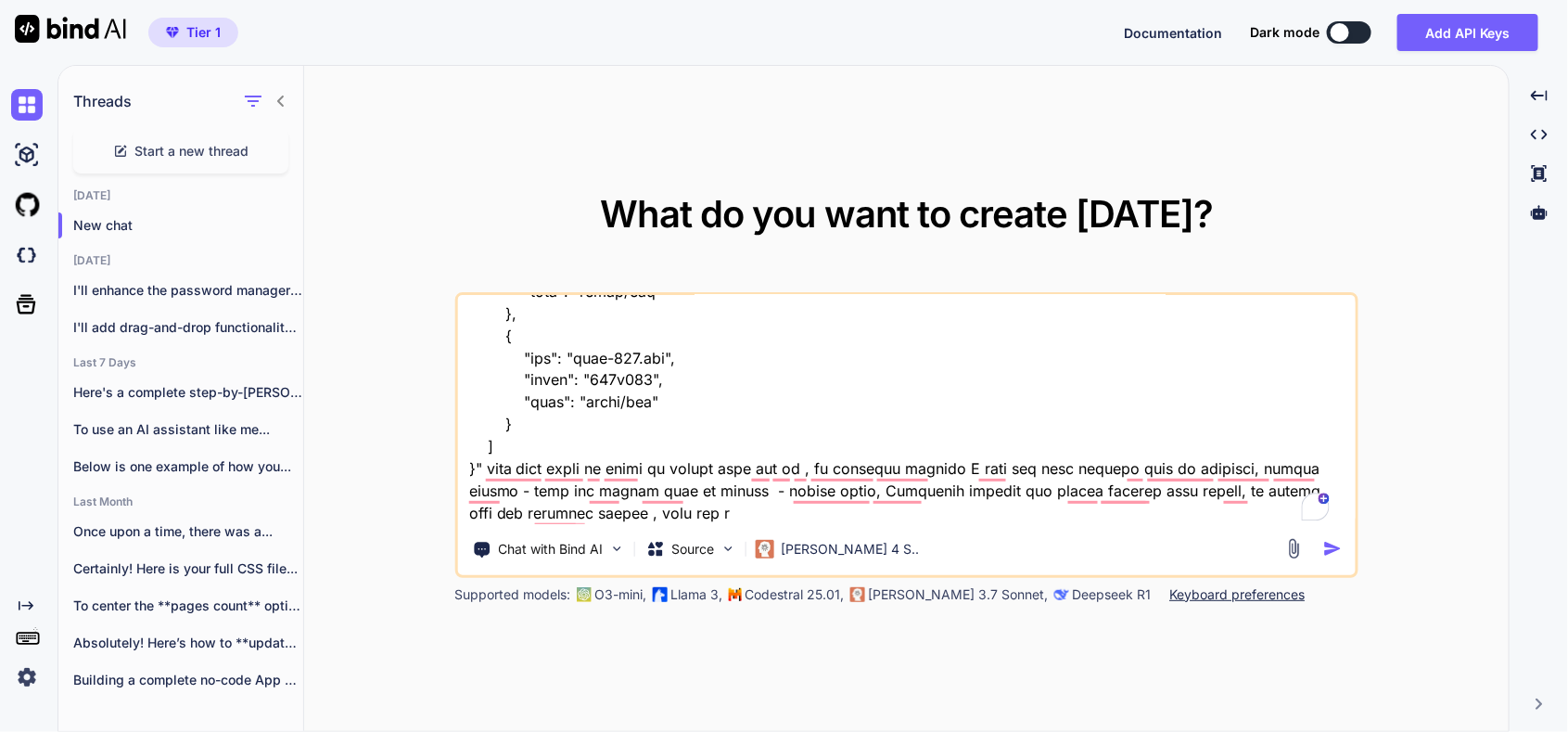 type on "here is old tool "HTML Structure
Html
copy
Open in Browser
<!DOCTYPE html>
<html lang="en">
<head>
<meta charset="UTF-8">
<meta name="viewport" content="width=device-width, initial-scale=1.0">
<title>SecureVault - Password Manager</title>
<link rel="stylesheet" href="styles.css">
<link href="[URL][DOMAIN_NAME]" rel="stylesheet">
</head>
<body>
<!-- Login Screen -->
<div id="loginScreen" class="screen active">
<div class="login-container">
<div class="login-header">
<i class="fas fa-shield-alt"></i>
<h1>SecureVault</h1>
<p>Your Personal Password Manager</p>
</div>
<div class="auth-tabs">
<button class="tab-btn active" onclick="switchTab('login')">Login</button>
<button class="tab-btn" onclick="switchTab('register')">Register</button>
</div>
<!-- Login For..." 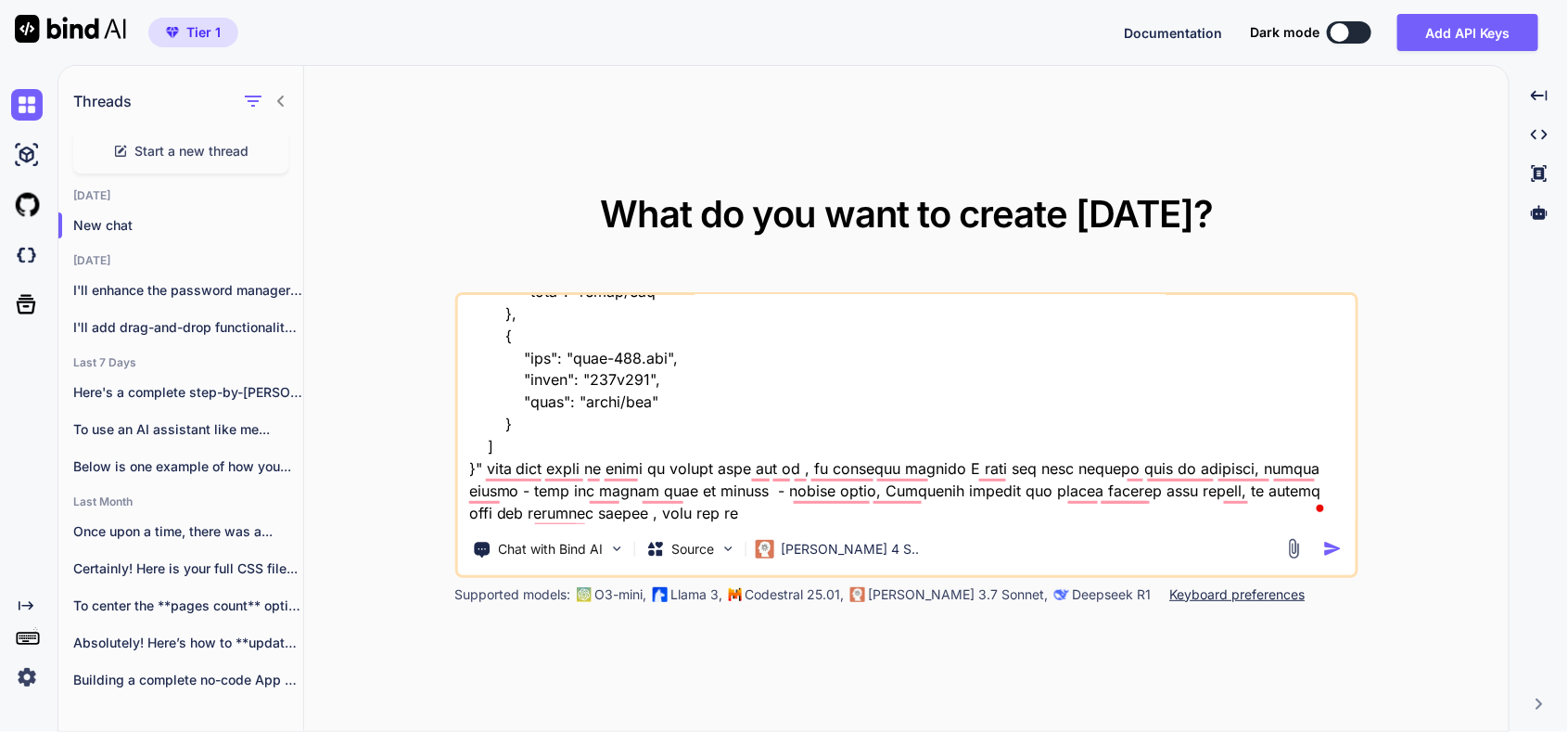 type on "x" 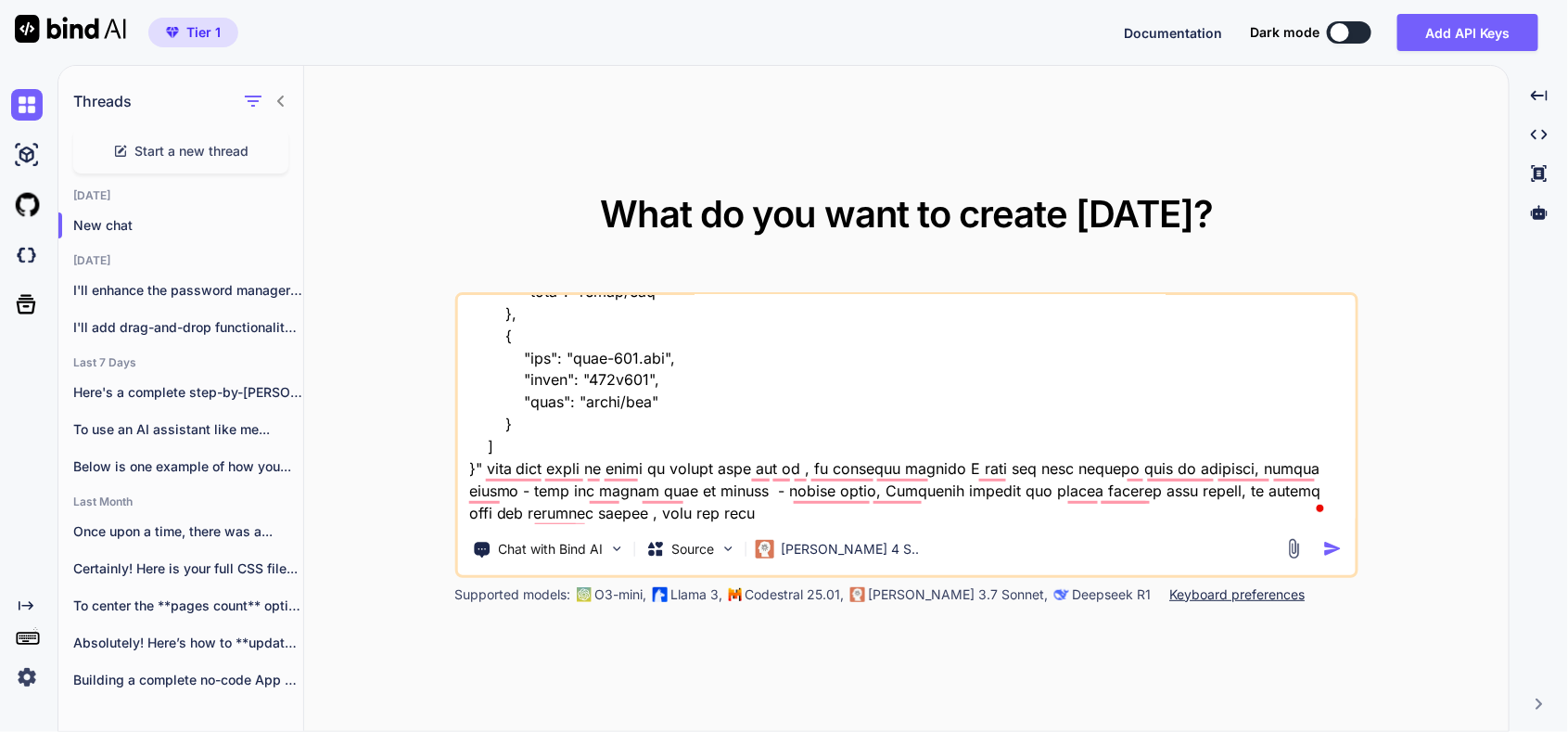 type on "here is old tool "HTML Structure
Html
copy
Open in Browser
<!DOCTYPE html>
<html lang="en">
<head>
<meta charset="UTF-8">
<meta name="viewport" content="width=device-width, initial-scale=1.0">
<title>SecureVault - Password Manager</title>
<link rel="stylesheet" href="styles.css">
<link href="[URL][DOMAIN_NAME]" rel="stylesheet">
</head>
<body>
<!-- Login Screen -->
<div id="loginScreen" class="screen active">
<div class="login-container">
<div class="login-header">
<i class="fas fa-shield-alt"></i>
<h1>SecureVault</h1>
<p>Your Personal Password Manager</p>
</div>
<div class="auth-tabs">
<button class="tab-btn active" onclick="switchTab('login')">Login</button>
<button class="tab-btn" onclick="switchTab('register')">Register</button>
</div>
<!-- Login For..." 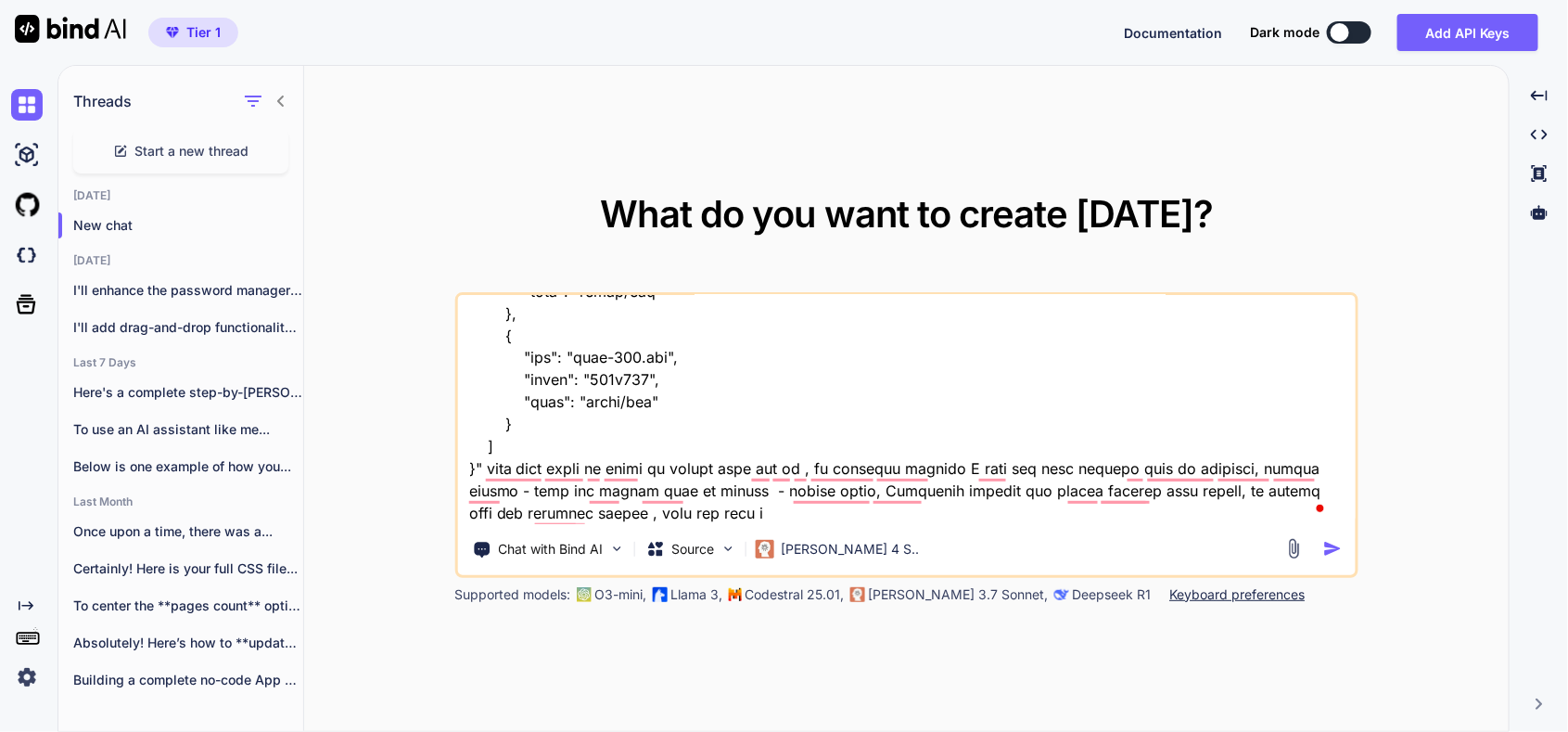 type on "here is old tool "HTML Structure
Html
copy
Open in Browser
<!DOCTYPE html>
<html lang="en">
<head>
<meta charset="UTF-8">
<meta name="viewport" content="width=device-width, initial-scale=1.0">
<title>SecureVault - Password Manager</title>
<link rel="stylesheet" href="styles.css">
<link href="[URL][DOMAIN_NAME]" rel="stylesheet">
</head>
<body>
<!-- Login Screen -->
<div id="loginScreen" class="screen active">
<div class="login-container">
<div class="login-header">
<i class="fas fa-shield-alt"></i>
<h1>SecureVault</h1>
<p>Your Personal Password Manager</p>
</div>
<div class="auth-tabs">
<button class="tab-btn active" onclick="switchTab('login')">Login</button>
<button class="tab-btn" onclick="switchTab('register')">Register</button>
</div>
<!-- Login For..." 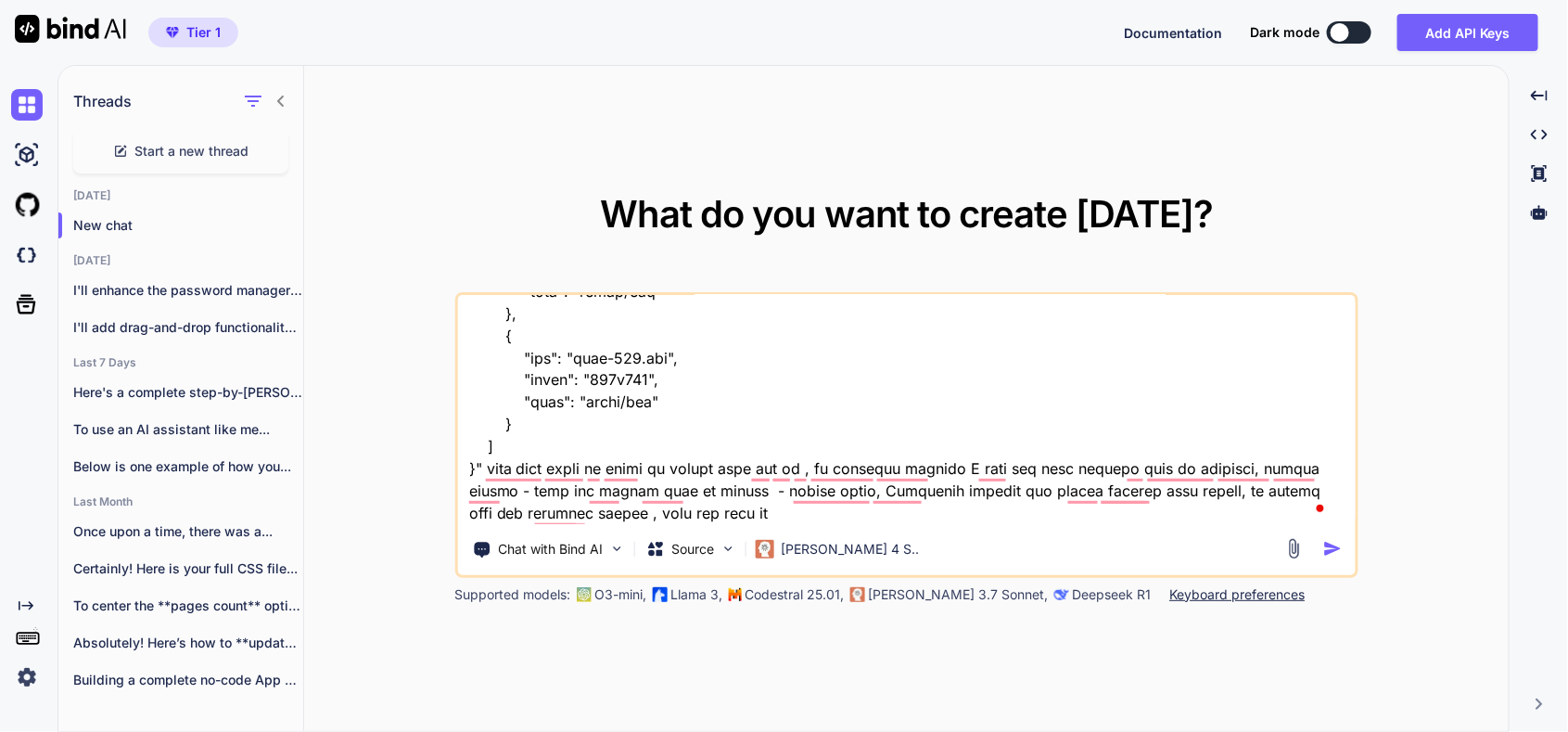type on "x" 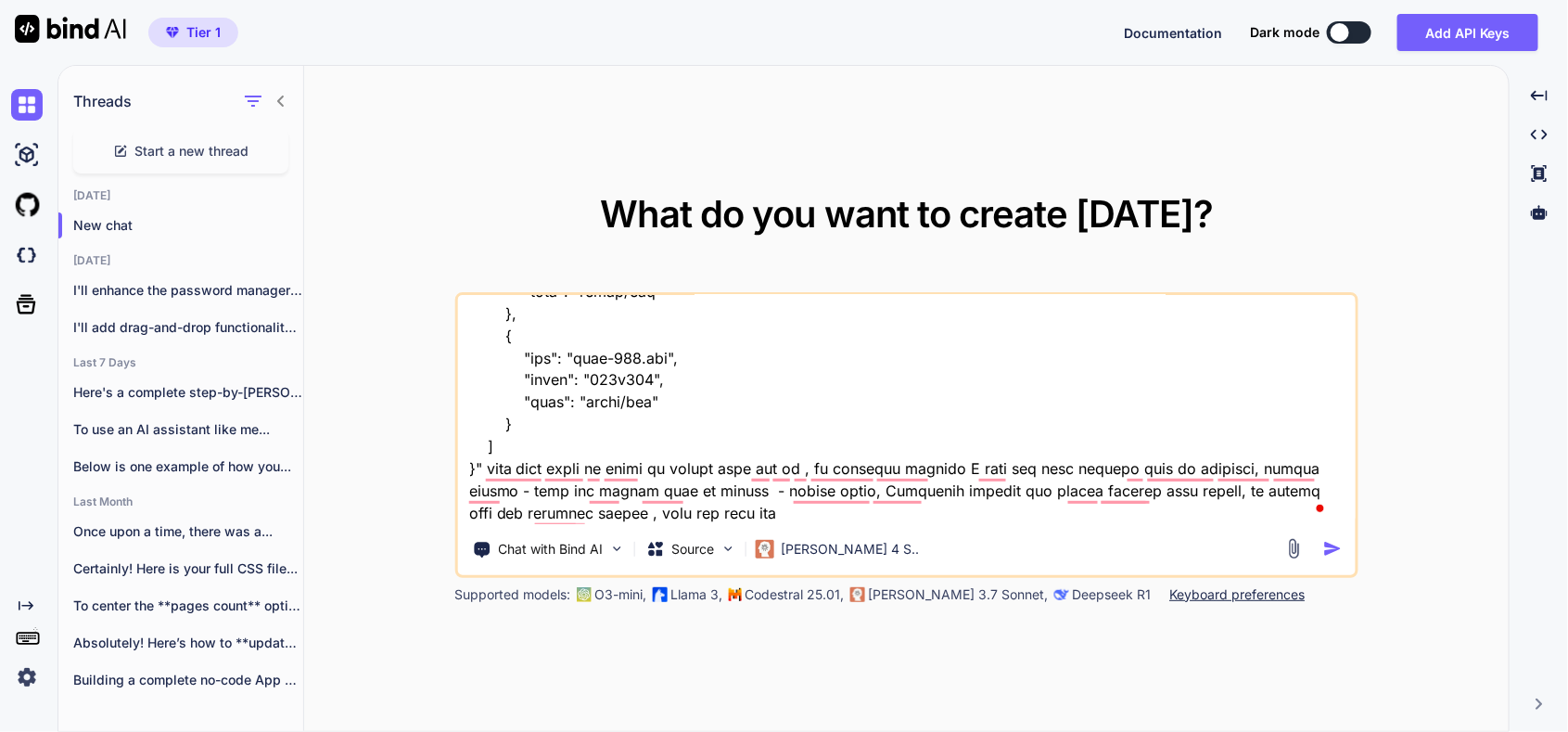 type on "here is old tool "HTML Structure
Html
copy
Open in Browser
<!DOCTYPE html>
<html lang="en">
<head>
<meta charset="UTF-8">
<meta name="viewport" content="width=device-width, initial-scale=1.0">
<title>SecureVault - Password Manager</title>
<link rel="stylesheet" href="styles.css">
<link href="[URL][DOMAIN_NAME]" rel="stylesheet">
</head>
<body>
<!-- Login Screen -->
<div id="loginScreen" class="screen active">
<div class="login-container">
<div class="login-header">
<i class="fas fa-shield-alt"></i>
<h1>SecureVault</h1>
<p>Your Personal Password Manager</p>
</div>
<div class="auth-tabs">
<button class="tab-btn active" onclick="switchTab('login')">Login</button>
<button class="tab-btn" onclick="switchTab('register')">Register</button>
</div>
<!-- Login For..." 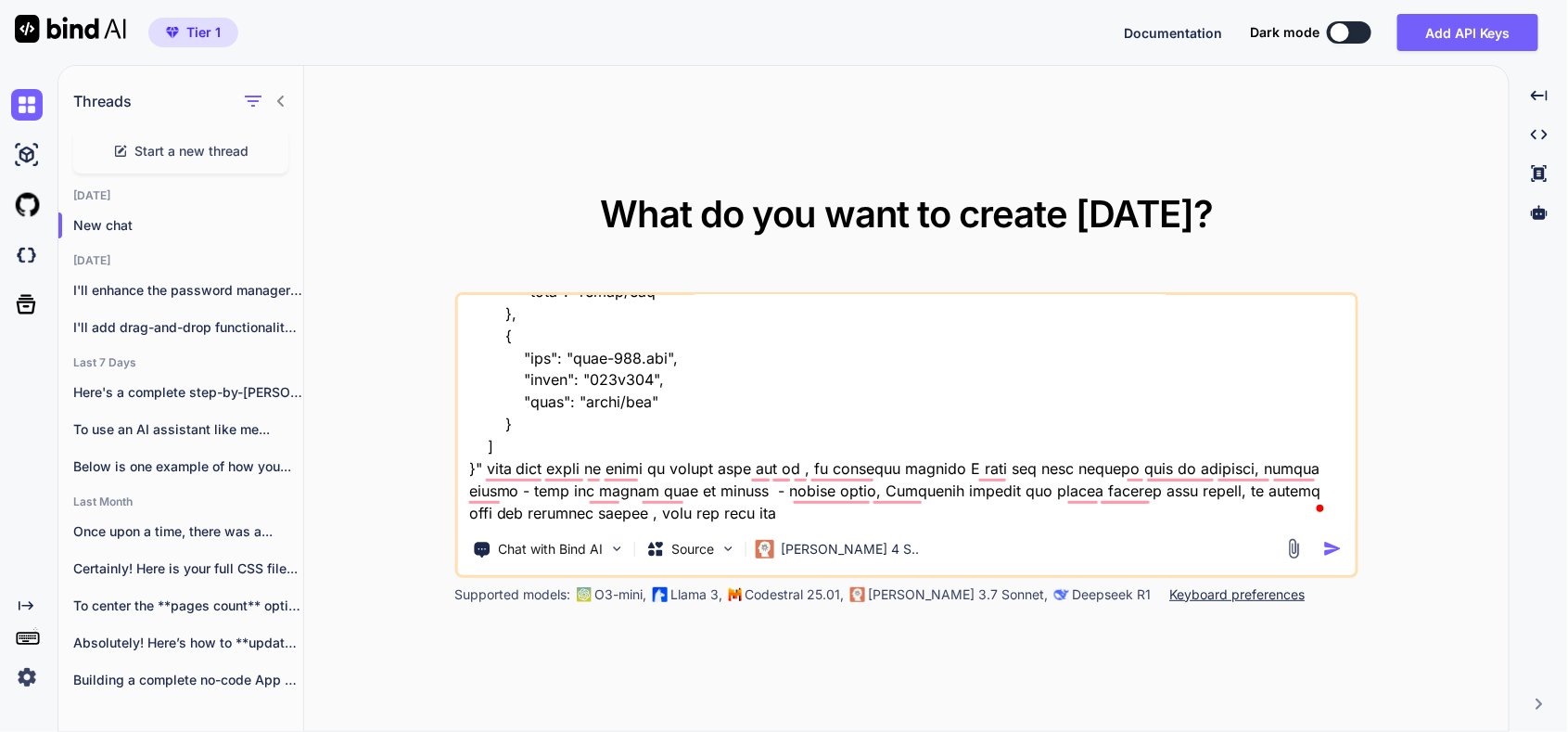 type on "x" 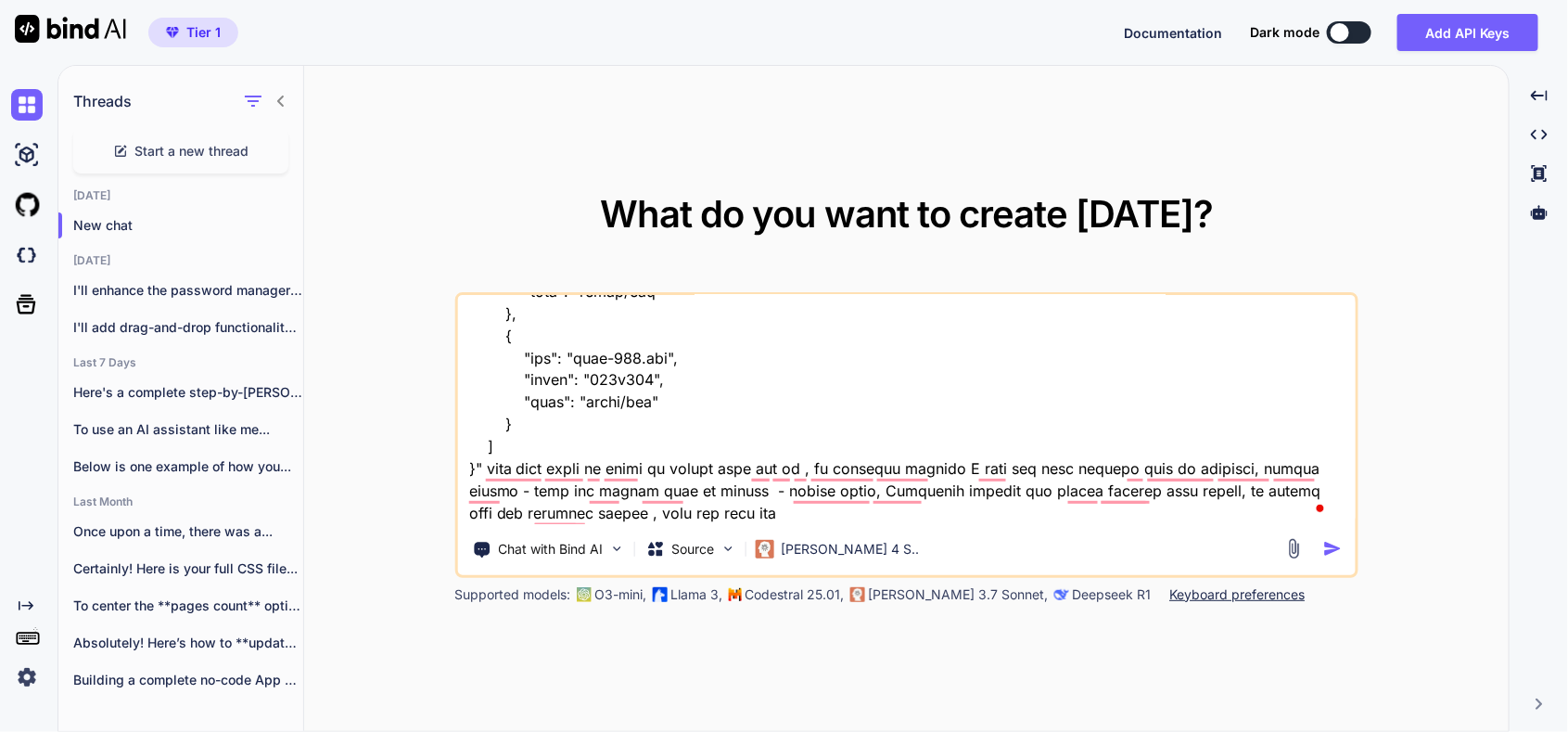 type on "here is old tool "HTML Structure
Html
copy
Open in Browser
<!DOCTYPE html>
<html lang="en">
<head>
<meta charset="UTF-8">
<meta name="viewport" content="width=device-width, initial-scale=1.0">
<title>SecureVault - Password Manager</title>
<link rel="stylesheet" href="styles.css">
<link href="[URL][DOMAIN_NAME]" rel="stylesheet">
</head>
<body>
<!-- Login Screen -->
<div id="loginScreen" class="screen active">
<div class="login-container">
<div class="login-header">
<i class="fas fa-shield-alt"></i>
<h1>SecureVault</h1>
<p>Your Personal Password Manager</p>
</div>
<div class="auth-tabs">
<button class="tab-btn active" onclick="switchTab('login')">Login</button>
<button class="tab-btn" onclick="switchTab('register')">Register</button>
</div>
<!-- Login For..." 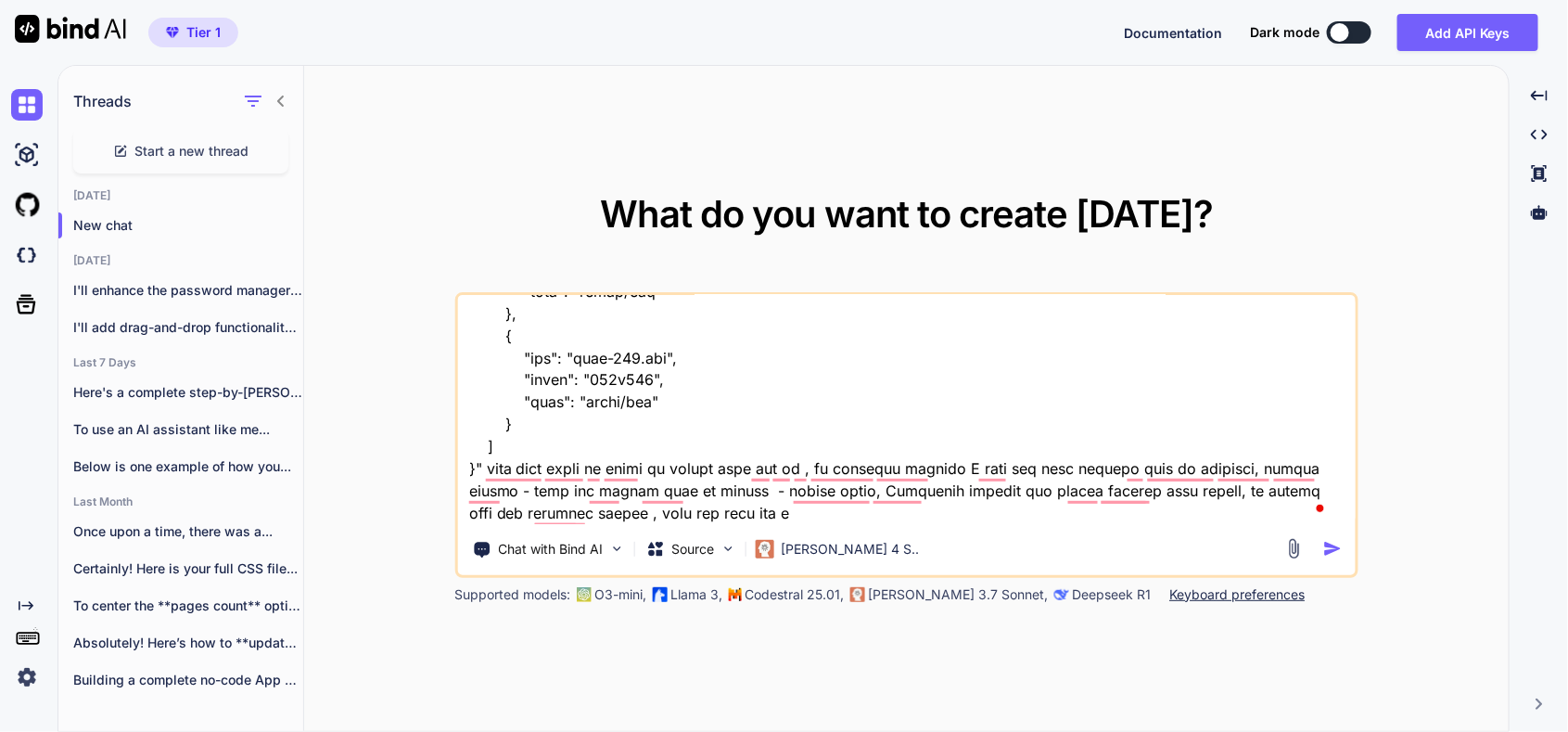 type on "x" 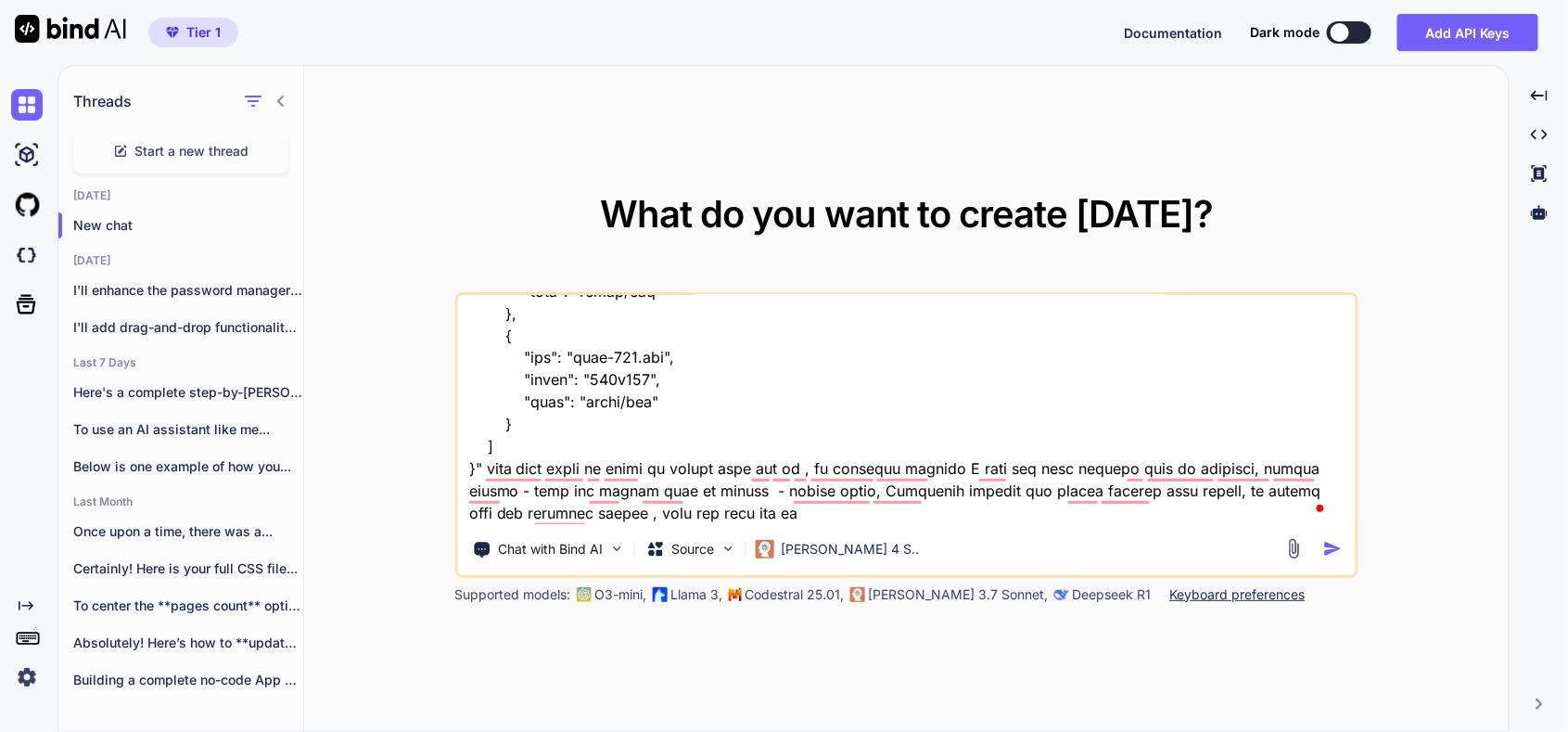 type on "x" 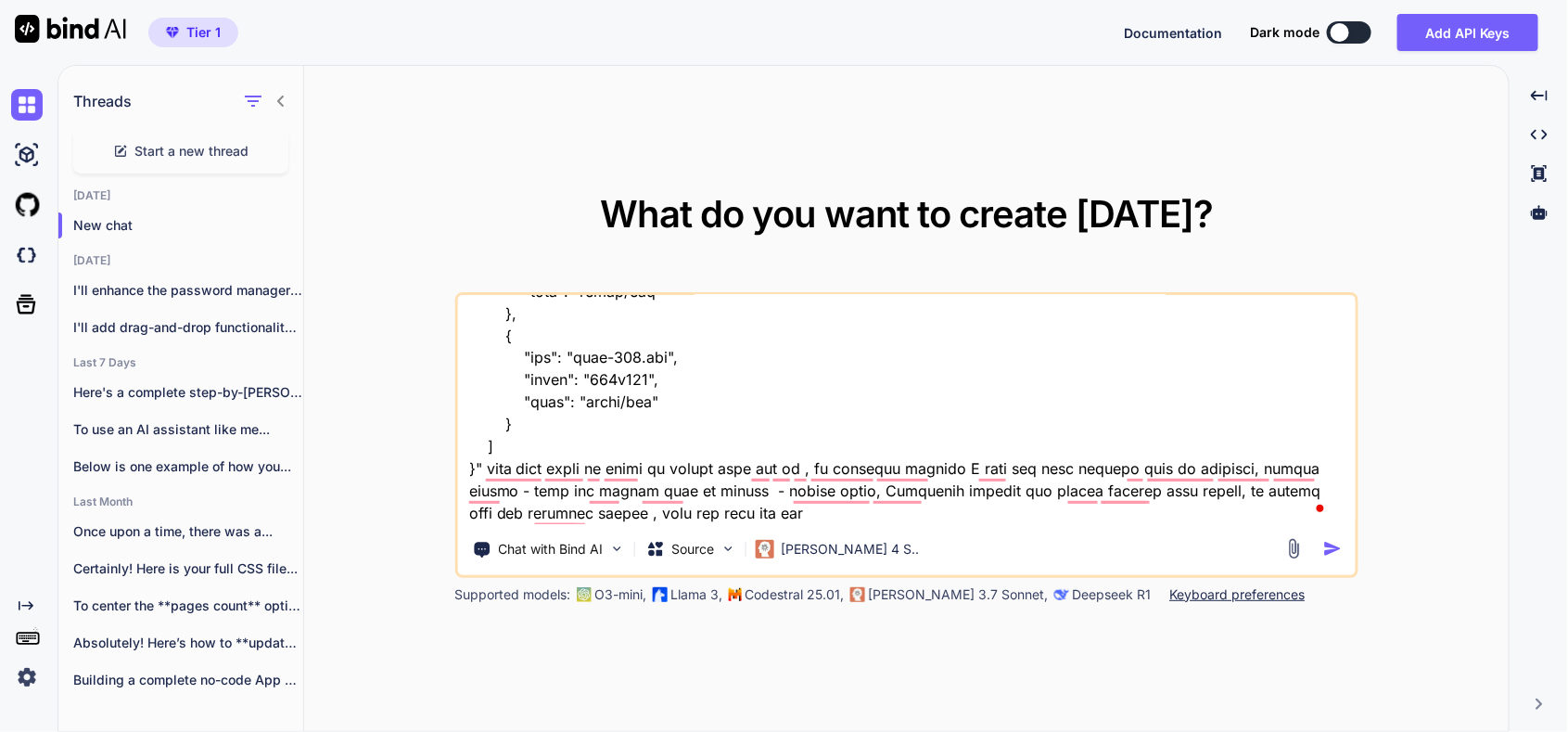type on "here is old tool "HTML Structure
Html
copy
Open in Browser
<!DOCTYPE html>
<html lang="en">
<head>
<meta charset="UTF-8">
<meta name="viewport" content="width=device-width, initial-scale=1.0">
<title>SecureVault - Password Manager</title>
<link rel="stylesheet" href="styles.css">
<link href="[URL][DOMAIN_NAME]" rel="stylesheet">
</head>
<body>
<!-- Login Screen -->
<div id="loginScreen" class="screen active">
<div class="login-container">
<div class="login-header">
<i class="fas fa-shield-alt"></i>
<h1>SecureVault</h1>
<p>Your Personal Password Manager</p>
</div>
<div class="auth-tabs">
<button class="tab-btn active" onclick="switchTab('login')">Login</button>
<button class="tab-btn" onclick="switchTab('register')">Register</button>
</div>
<!-- Login For..." 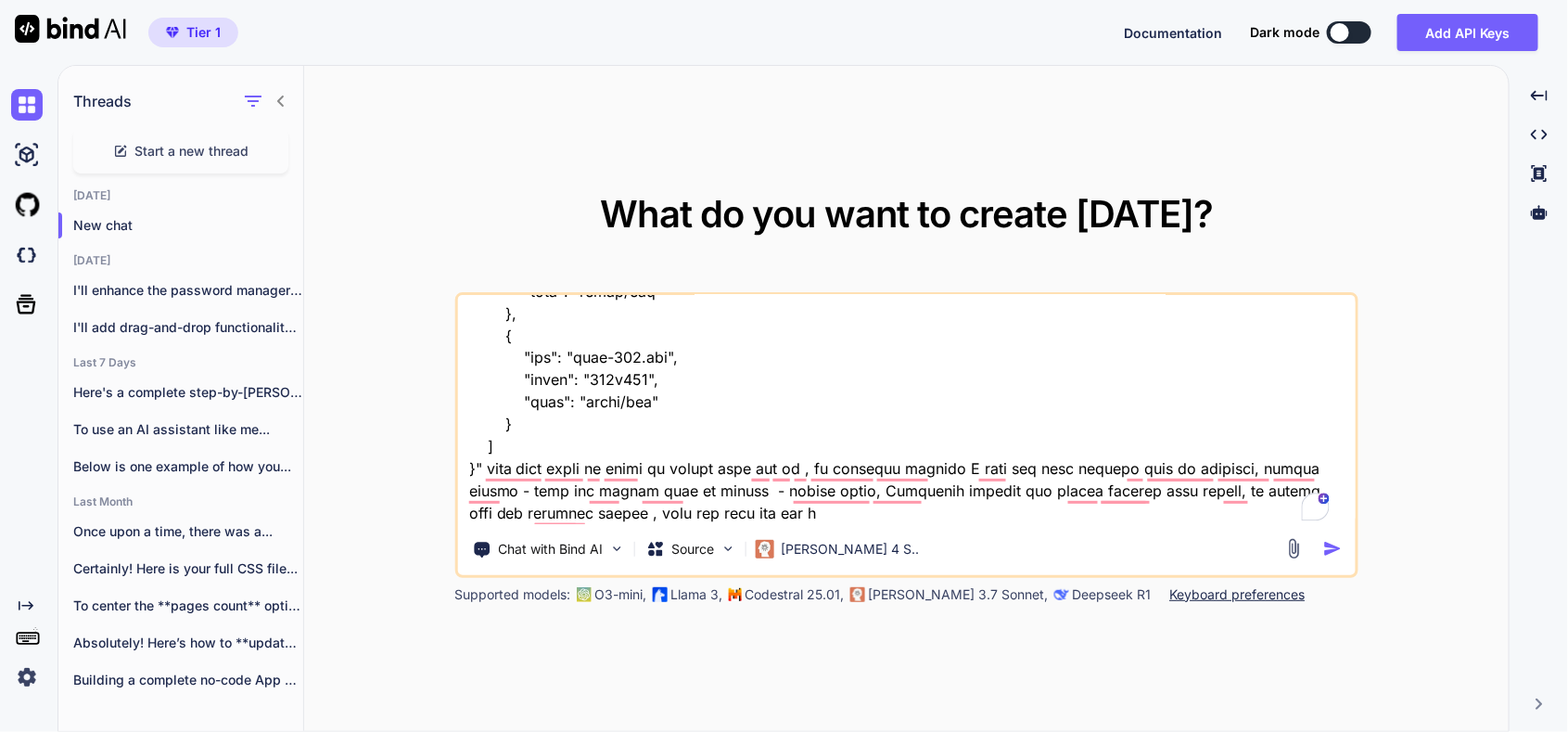 type on "here is old tool "HTML Structure
Html
copy
Open in Browser
<!DOCTYPE html>
<html lang="en">
<head>
<meta charset="UTF-8">
<meta name="viewport" content="width=device-width, initial-scale=1.0">
<title>SecureVault - Password Manager</title>
<link rel="stylesheet" href="styles.css">
<link href="[URL][DOMAIN_NAME]" rel="stylesheet">
</head>
<body>
<!-- Login Screen -->
<div id="loginScreen" class="screen active">
<div class="login-container">
<div class="login-header">
<i class="fas fa-shield-alt"></i>
<h1>SecureVault</h1>
<p>Your Personal Password Manager</p>
</div>
<div class="auth-tabs">
<button class="tab-btn active" onclick="switchTab('login')">Login</button>
<button class="tab-btn" onclick="switchTab('register')">Register</button>
</div>
<!-- Login For..." 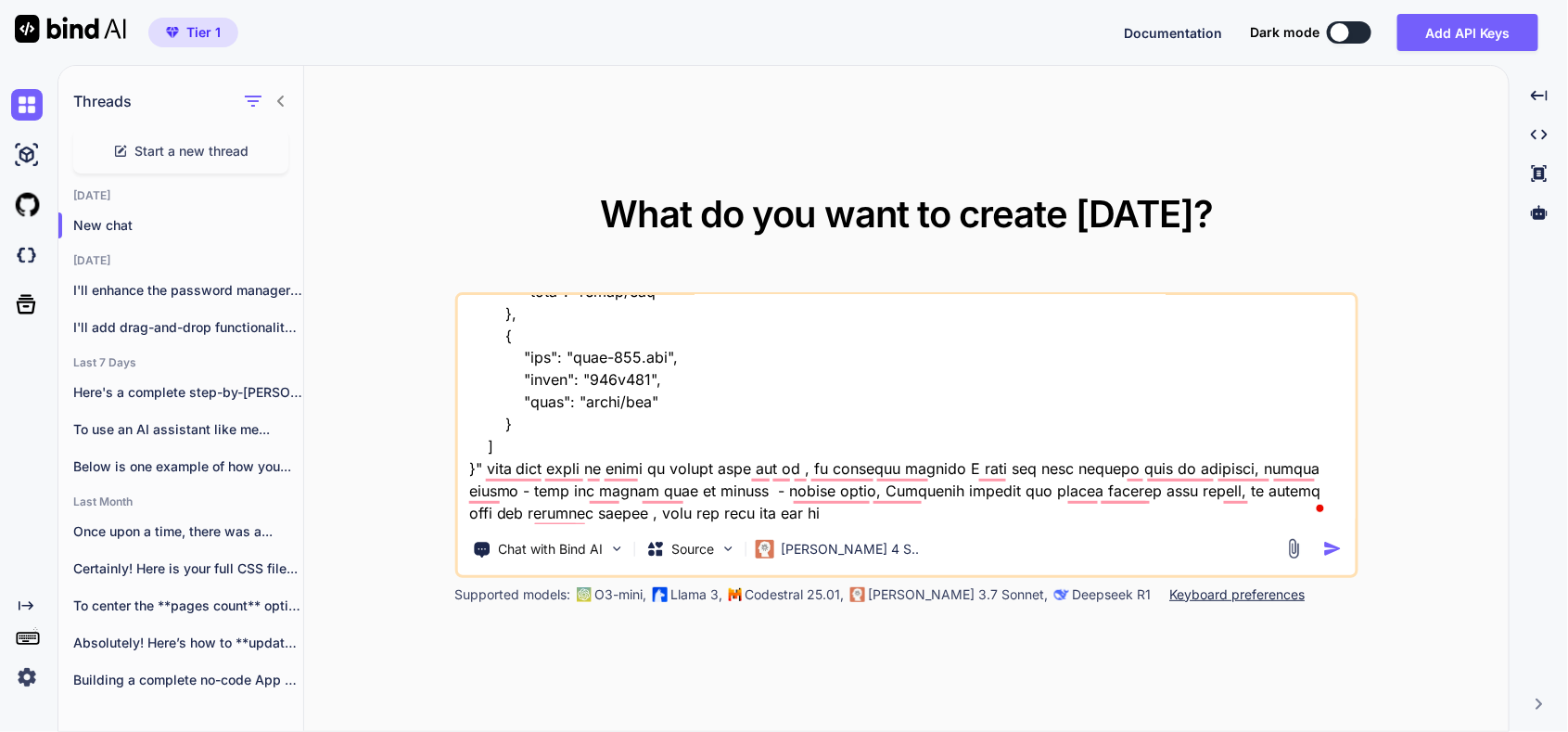 type on "x" 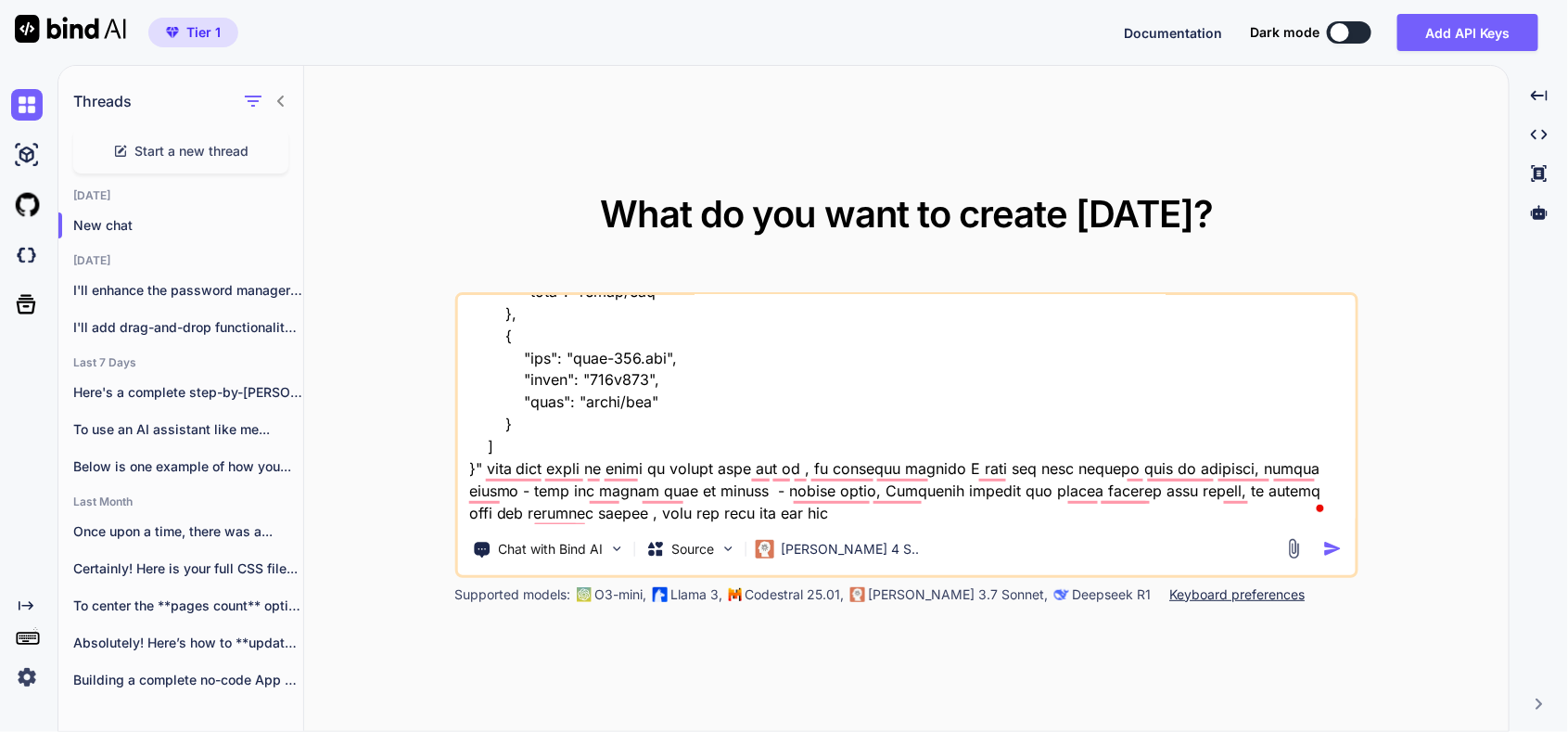 type on "here is old tool "HTML Structure
Html
copy
Open in Browser
<!DOCTYPE html>
<html lang="en">
<head>
<meta charset="UTF-8">
<meta name="viewport" content="width=device-width, initial-scale=1.0">
<title>SecureVault - Password Manager</title>
<link rel="stylesheet" href="styles.css">
<link href="[URL][DOMAIN_NAME]" rel="stylesheet">
</head>
<body>
<!-- Login Screen -->
<div id="loginScreen" class="screen active">
<div class="login-container">
<div class="login-header">
<i class="fas fa-shield-alt"></i>
<h1>SecureVault</h1>
<p>Your Personal Password Manager</p>
</div>
<div class="auth-tabs">
<button class="tab-btn active" onclick="switchTab('login')">Login</button>
<button class="tab-btn" onclick="switchTab('register')">Register</button>
</div>
<!-- Login For..." 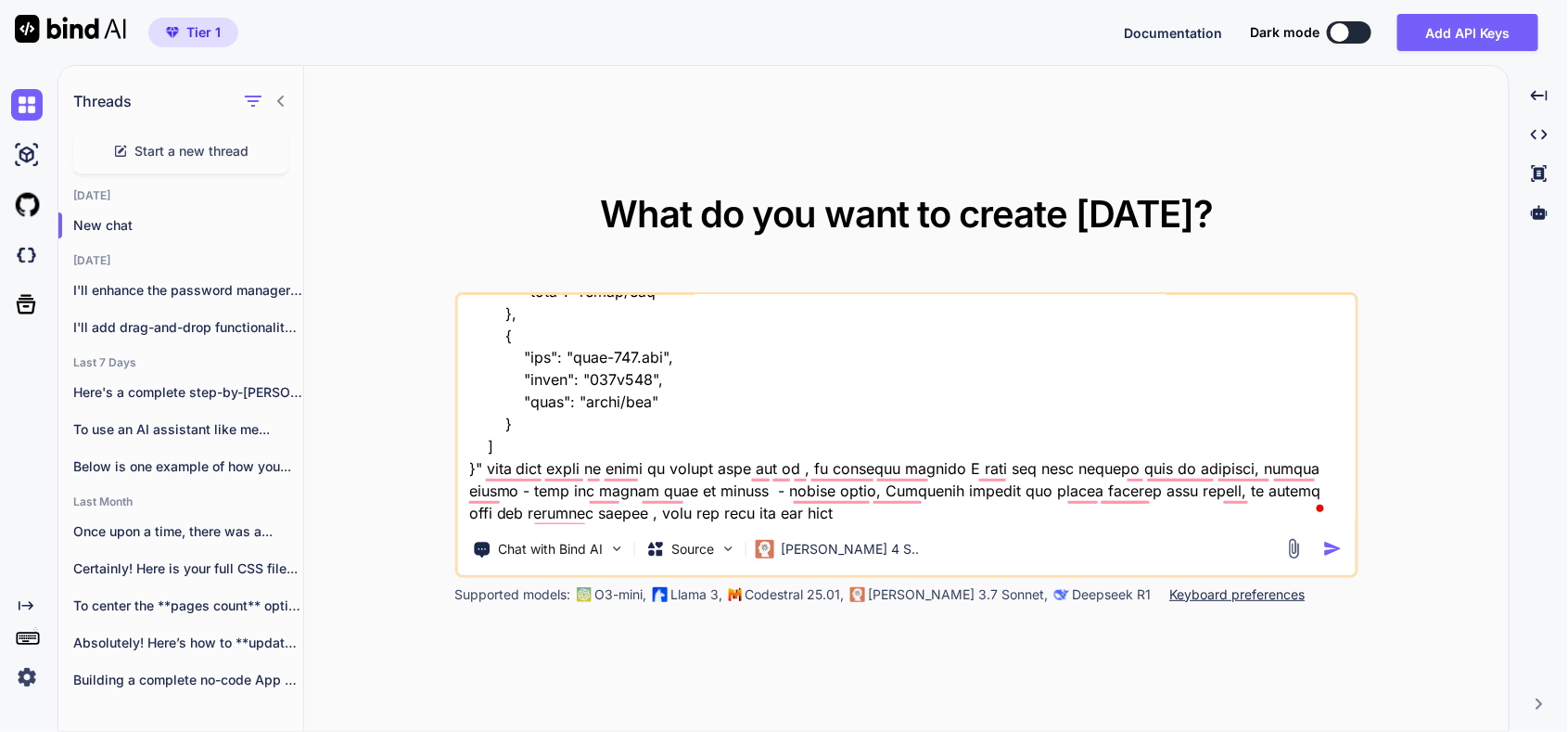 type on "x" 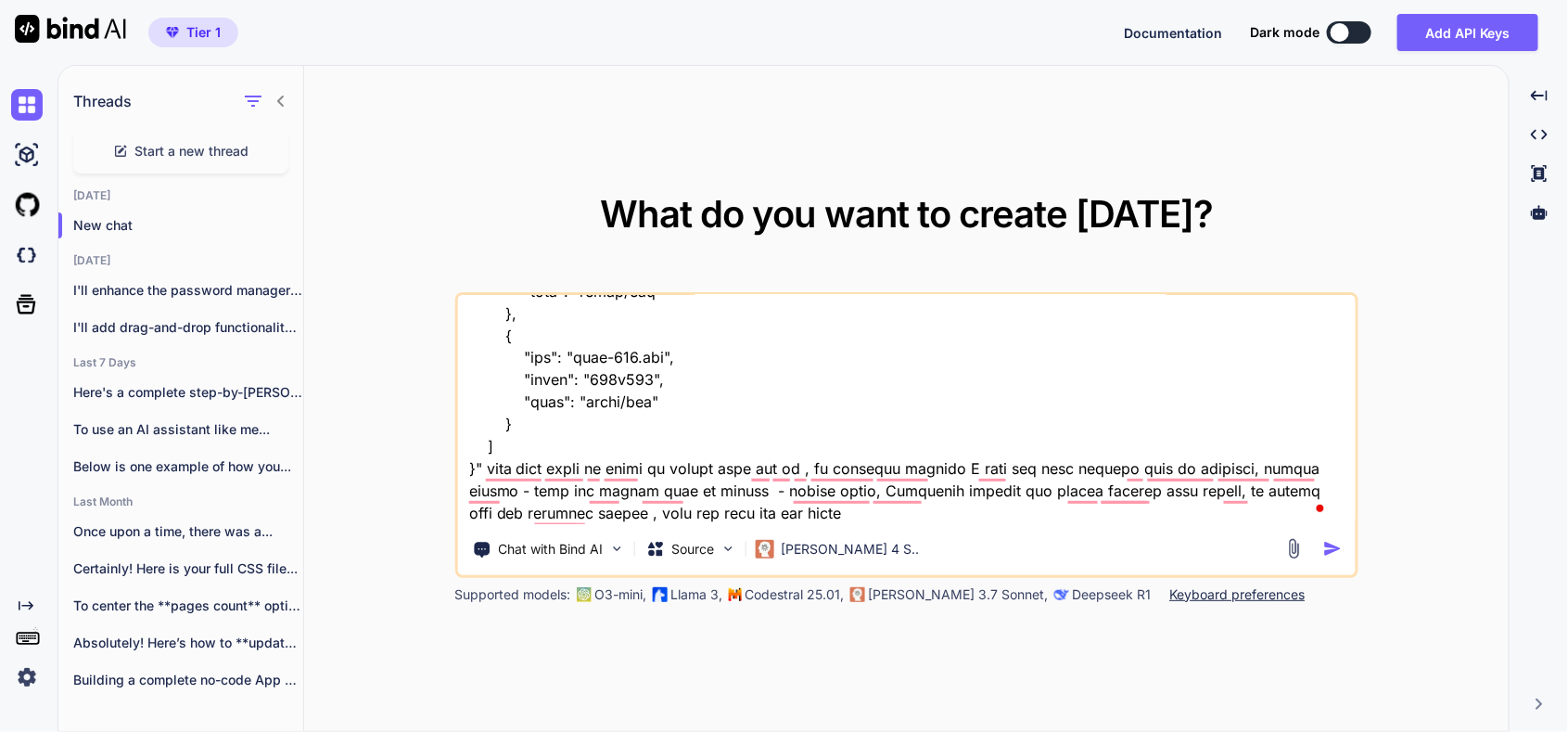 type on "x" 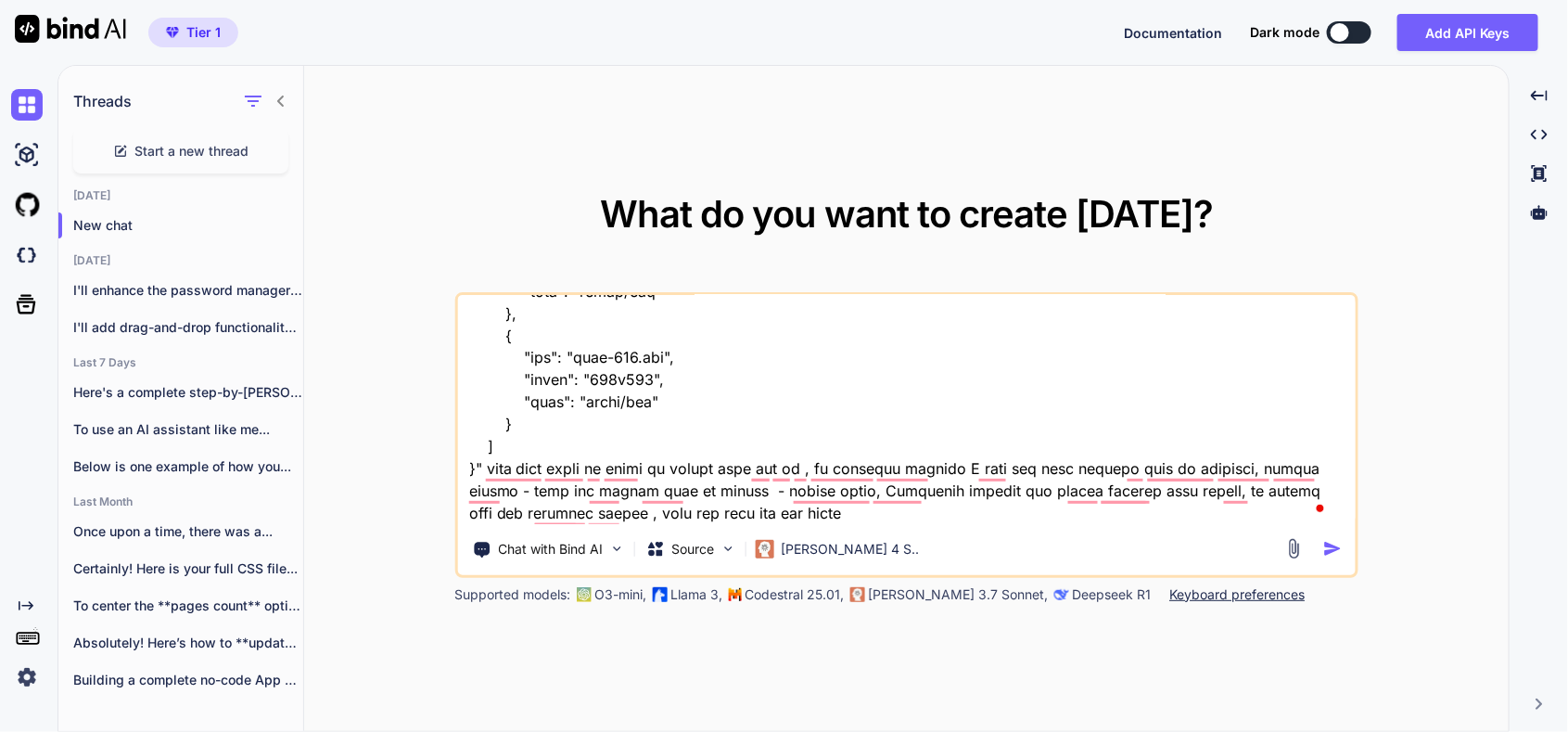type on "here is old tool "HTML Structure
Html
copy
Open in Browser
<!DOCTYPE html>
<html lang="en">
<head>
<meta charset="UTF-8">
<meta name="viewport" content="width=device-width, initial-scale=1.0">
<title>SecureVault - Password Manager</title>
<link rel="stylesheet" href="styles.css">
<link href="[URL][DOMAIN_NAME]" rel="stylesheet">
</head>
<body>
<!-- Login Screen -->
<div id="loginScreen" class="screen active">
<div class="login-container">
<div class="login-header">
<i class="fas fa-shield-alt"></i>
<h1>SecureVault</h1>
<p>Your Personal Password Manager</p>
</div>
<div class="auth-tabs">
<button class="tab-btn active" onclick="switchTab('login')">Login</button>
<button class="tab-btn" onclick="switchTab('register')">Register</button>
</div>
<!-- Login For..." 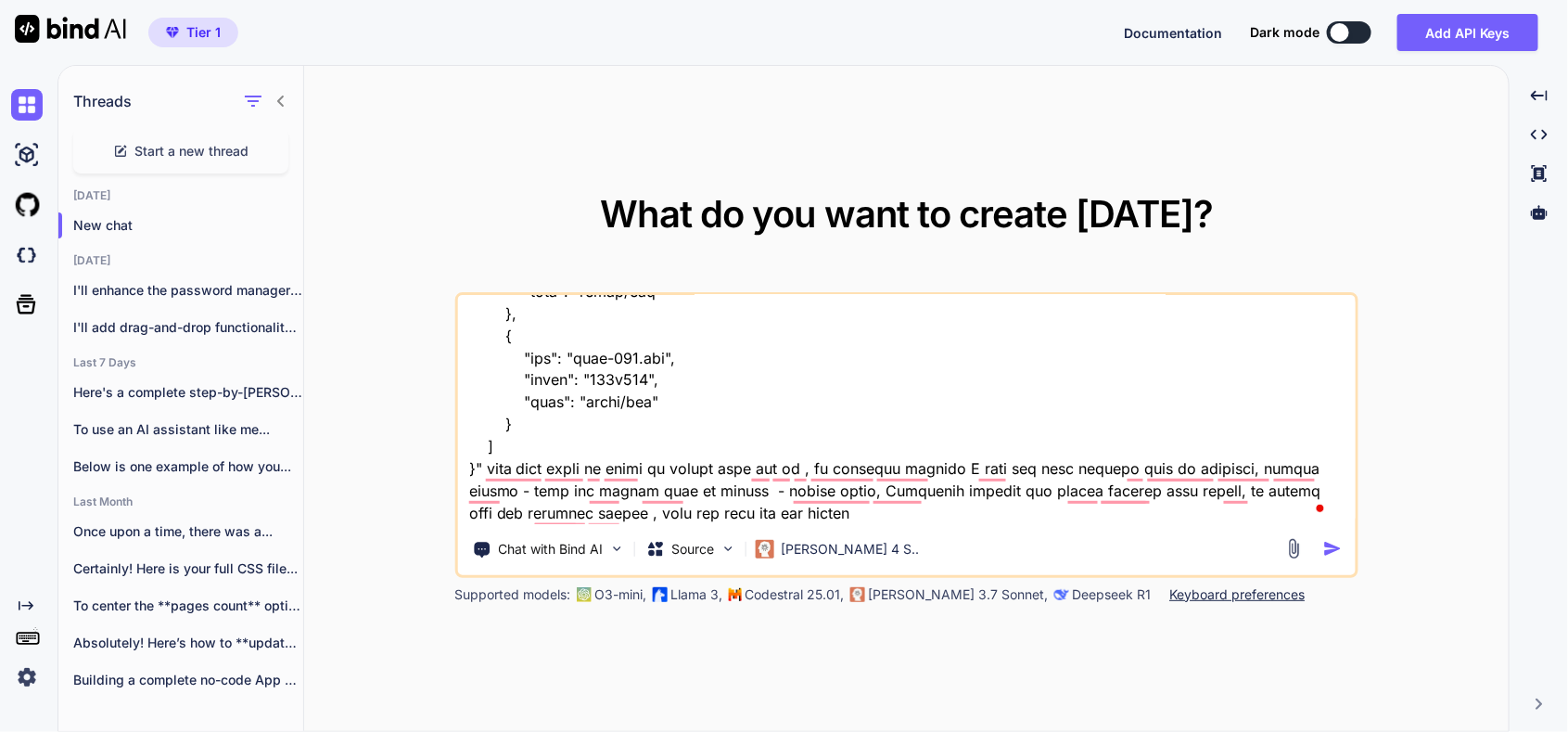 type on "x" 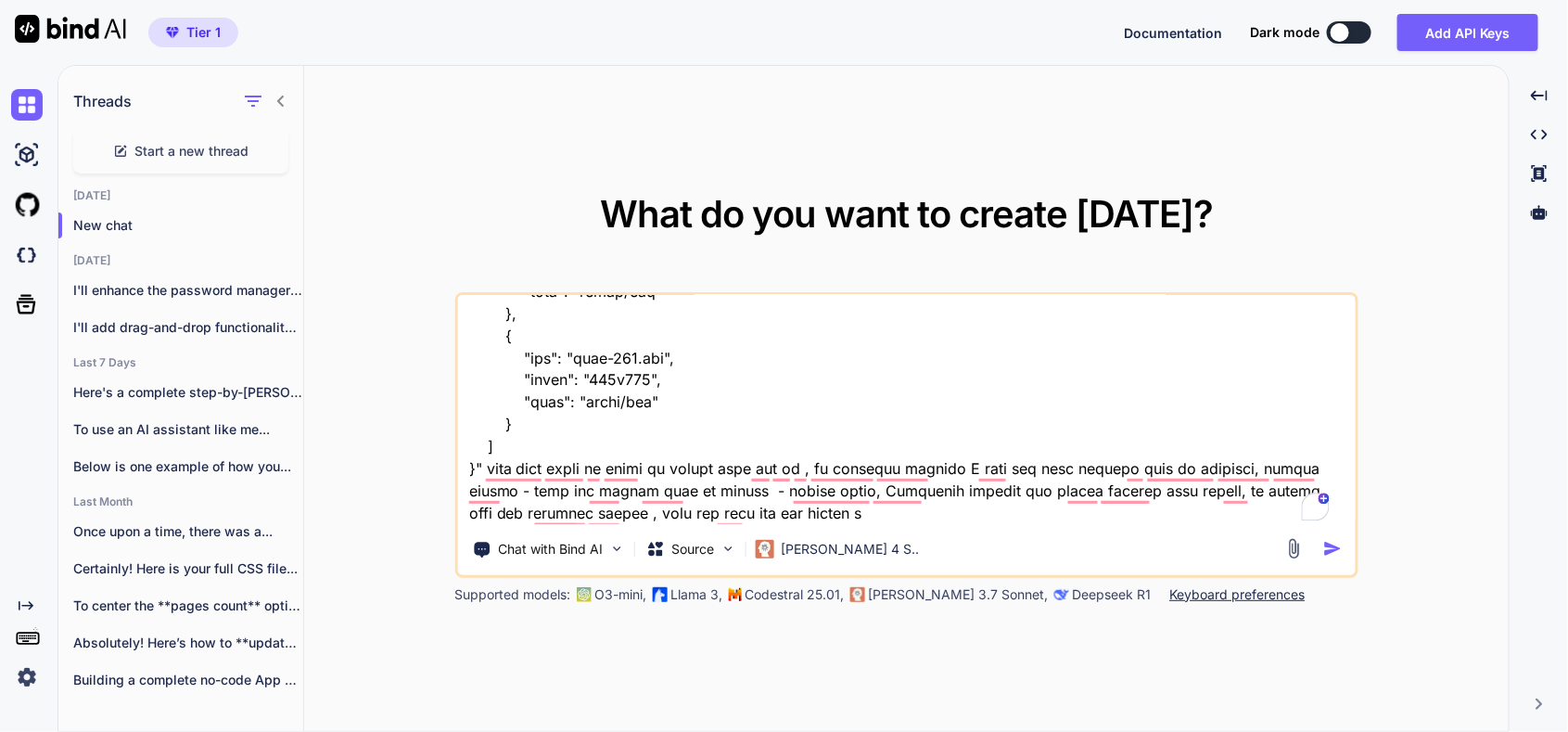 type on "here is old tool "HTML Structure
Html
copy
Open in Browser
<!DOCTYPE html>
<html lang="en">
<head>
<meta charset="UTF-8">
<meta name="viewport" content="width=device-width, initial-scale=1.0">
<title>SecureVault - Password Manager</title>
<link rel="stylesheet" href="styles.css">
<link href="[URL][DOMAIN_NAME]" rel="stylesheet">
</head>
<body>
<!-- Login Screen -->
<div id="loginScreen" class="screen active">
<div class="login-container">
<div class="login-header">
<i class="fas fa-shield-alt"></i>
<h1>SecureVault</h1>
<p>Your Personal Password Manager</p>
</div>
<div class="auth-tabs">
<button class="tab-btn active" onclick="switchTab('login')">Login</button>
<button class="tab-btn" onclick="switchTab('register')">Register</button>
</div>
<!-- Login For..." 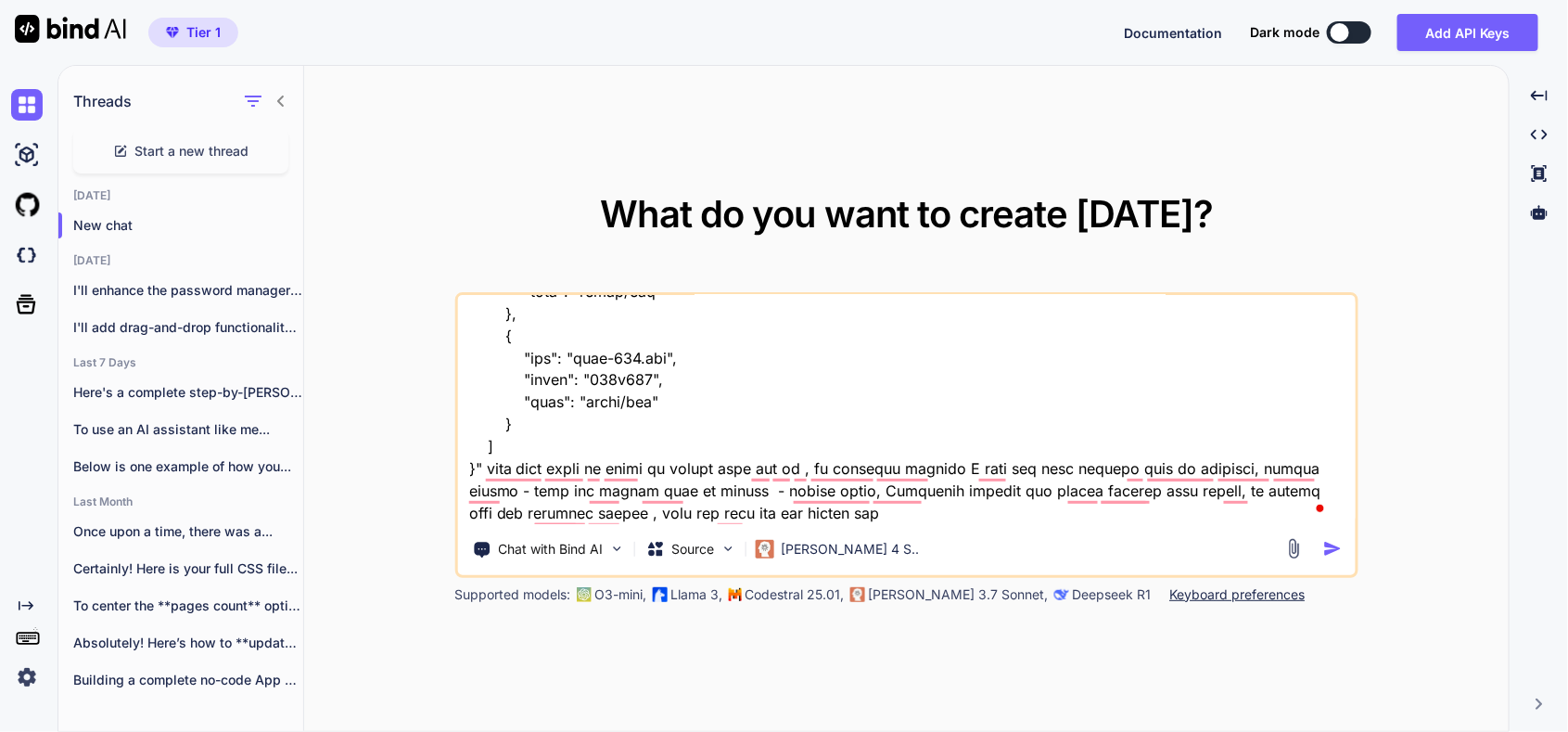type on "here is old tool "HTML Structure
Html
copy
Open in Browser
<!DOCTYPE html>
<html lang="en">
<head>
<meta charset="UTF-8">
<meta name="viewport" content="width=device-width, initial-scale=1.0">
<title>SecureVault - Password Manager</title>
<link rel="stylesheet" href="styles.css">
<link href="[URL][DOMAIN_NAME]" rel="stylesheet">
</head>
<body>
<!-- Login Screen -->
<div id="loginScreen" class="screen active">
<div class="login-container">
<div class="login-header">
<i class="fas fa-shield-alt"></i>
<h1>SecureVault</h1>
<p>Your Personal Password Manager</p>
</div>
<div class="auth-tabs">
<button class="tab-btn active" onclick="switchTab('login')">Login</button>
<button class="tab-btn" onclick="switchTab('register')">Register</button>
</div>
<!-- Login For..." 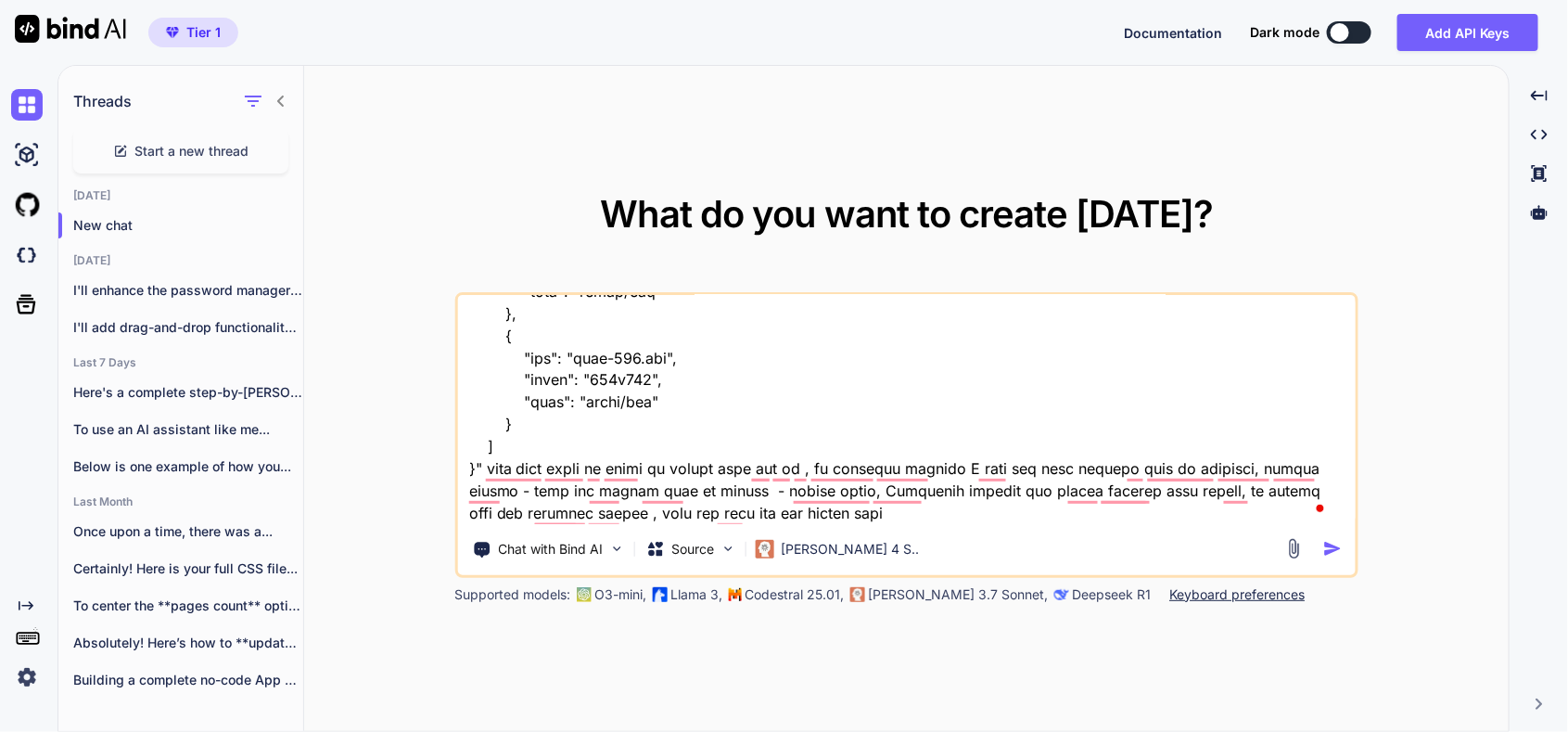 type on "x" 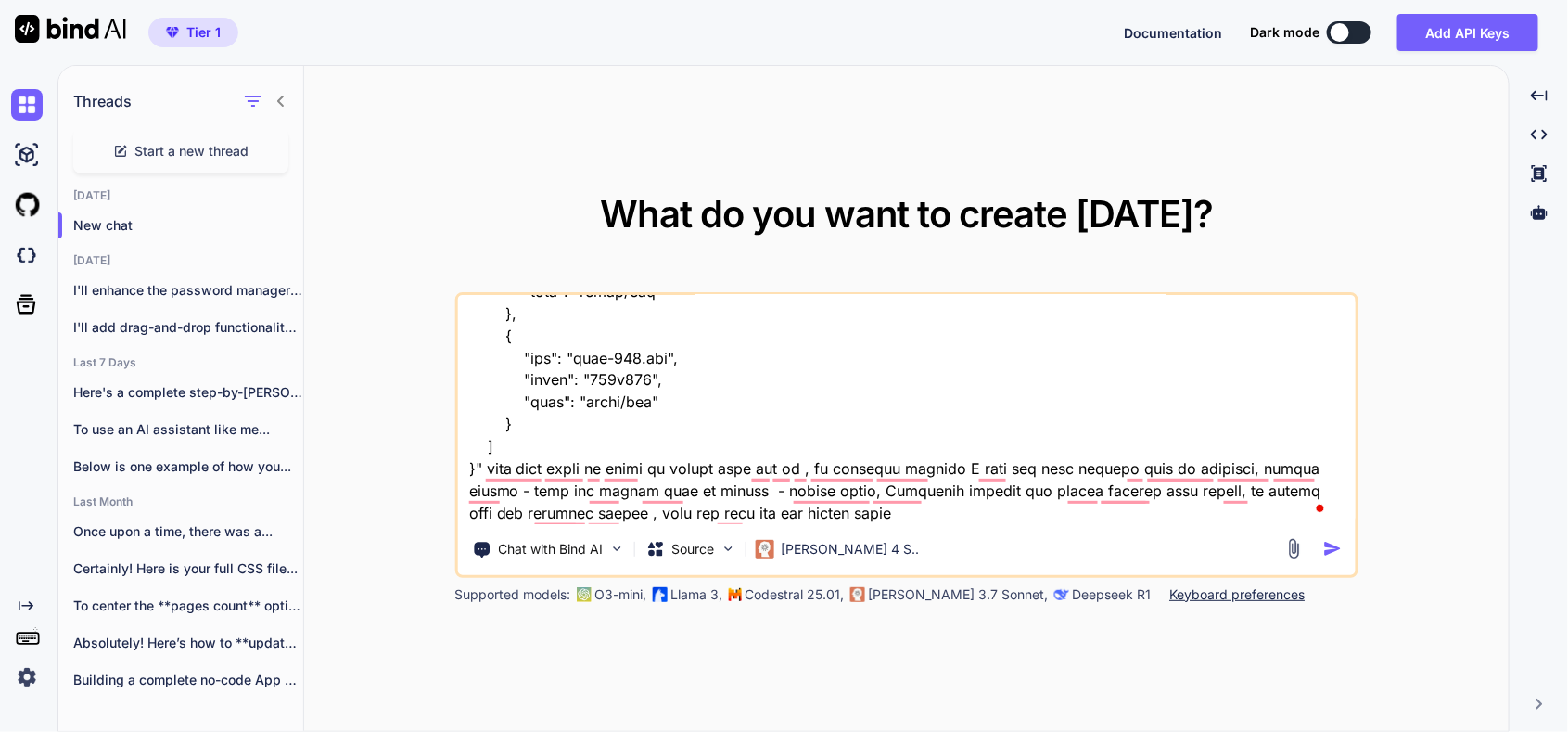 type on "x" 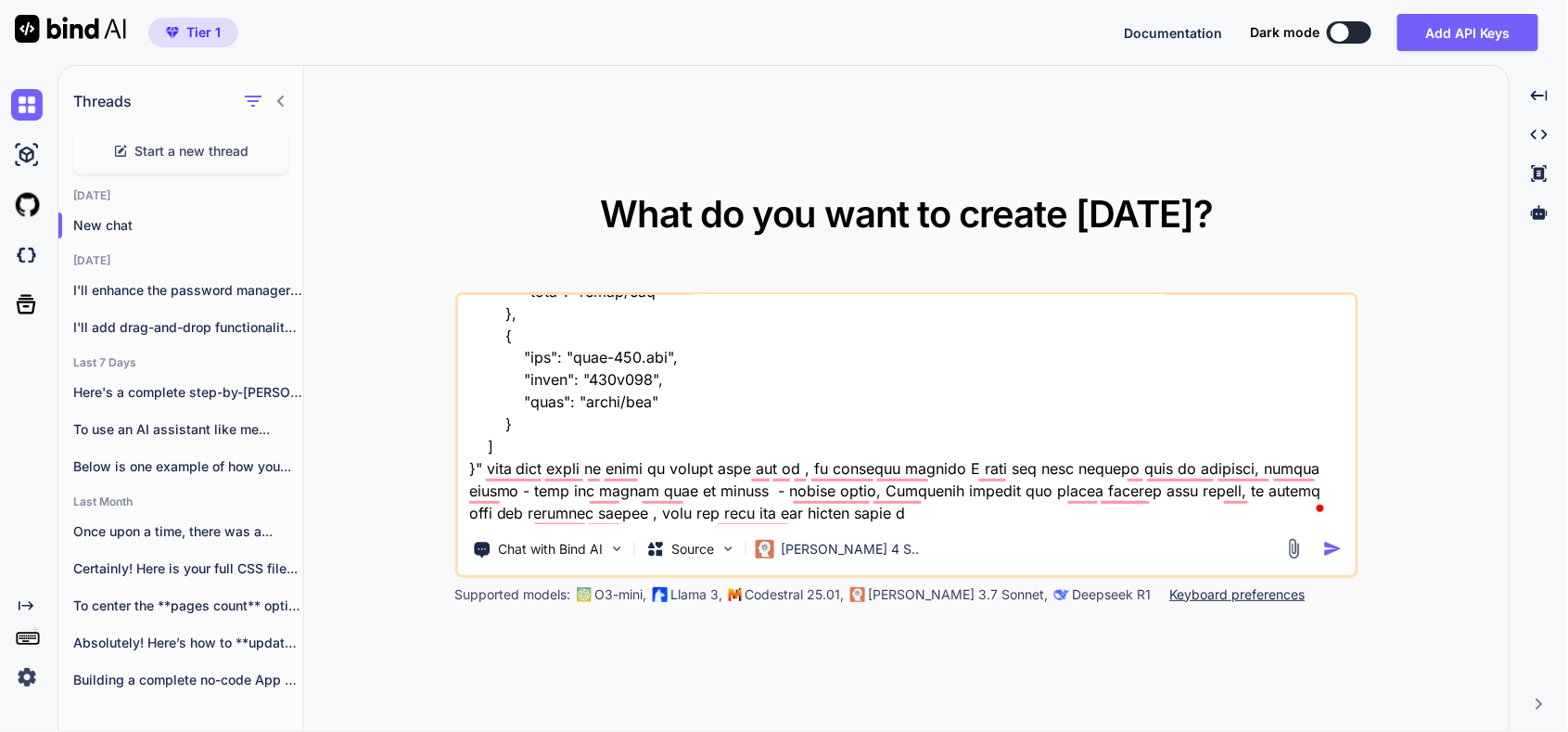 type on "here is old tool "HTML Structure
Html
copy
Open in Browser
<!DOCTYPE html>
<html lang="en">
<head>
<meta charset="UTF-8">
<meta name="viewport" content="width=device-width, initial-scale=1.0">
<title>SecureVault - Password Manager</title>
<link rel="stylesheet" href="styles.css">
<link href="[URL][DOMAIN_NAME]" rel="stylesheet">
</head>
<body>
<!-- Login Screen -->
<div id="loginScreen" class="screen active">
<div class="login-container">
<div class="login-header">
<i class="fas fa-shield-alt"></i>
<h1>SecureVault</h1>
<p>Your Personal Password Manager</p>
</div>
<div class="auth-tabs">
<button class="tab-btn active" onclick="switchTab('login')">Login</button>
<button class="tab-btn" onclick="switchTab('register')">Register</button>
</div>
<!-- Login For..." 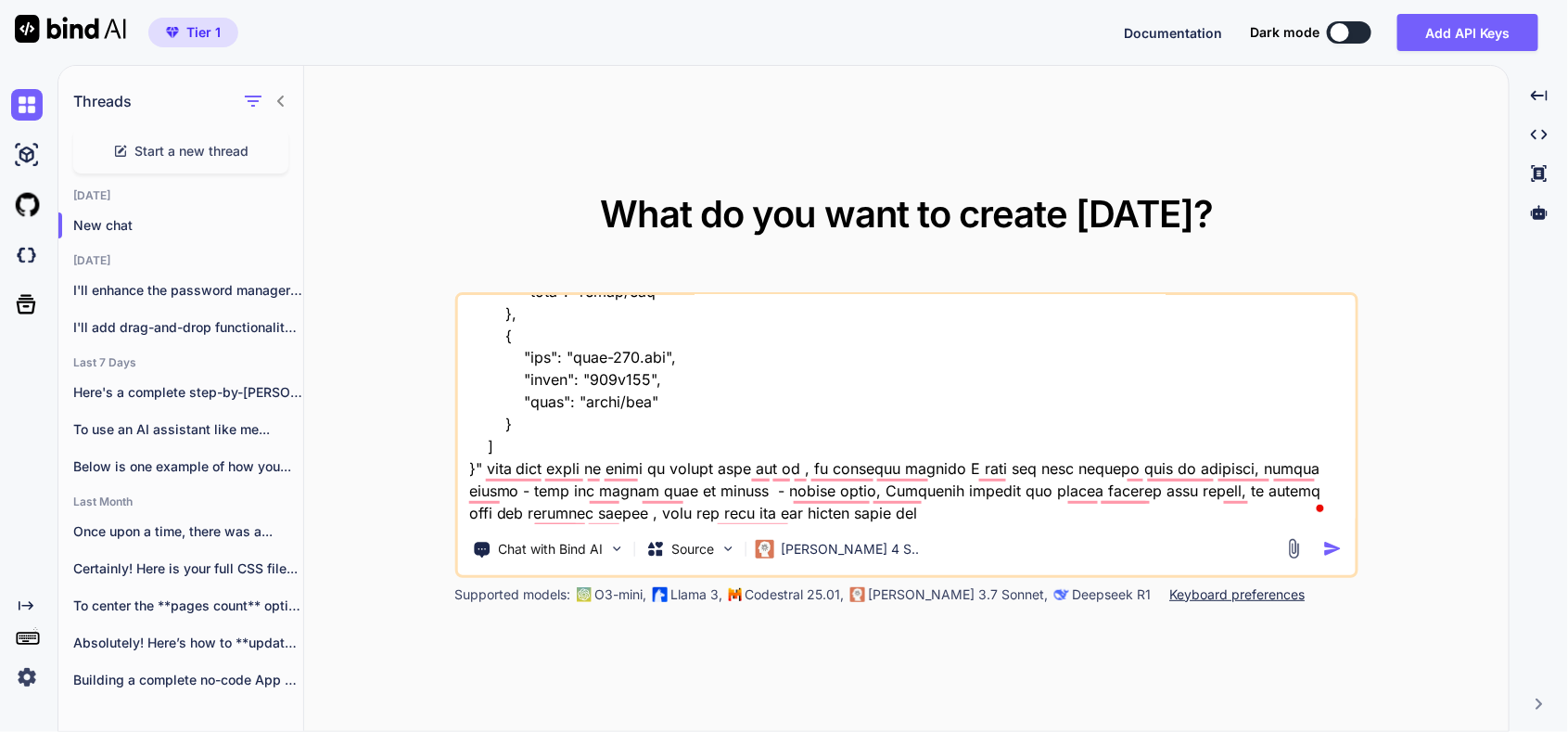 type on "here is old tool "HTML Structure
Html
copy
Open in Browser
<!DOCTYPE html>
<html lang="en">
<head>
<meta charset="UTF-8">
<meta name="viewport" content="width=device-width, initial-scale=1.0">
<title>SecureVault - Password Manager</title>
<link rel="stylesheet" href="styles.css">
<link href="[URL][DOMAIN_NAME]" rel="stylesheet">
</head>
<body>
<!-- Login Screen -->
<div id="loginScreen" class="screen active">
<div class="login-container">
<div class="login-header">
<i class="fas fa-shield-alt"></i>
<h1>SecureVault</h1>
<p>Your Personal Password Manager</p>
</div>
<div class="auth-tabs">
<button class="tab-btn active" onclick="switchTab('login')">Login</button>
<button class="tab-btn" onclick="switchTab('register')">Register</button>
</div>
<!-- Login For..." 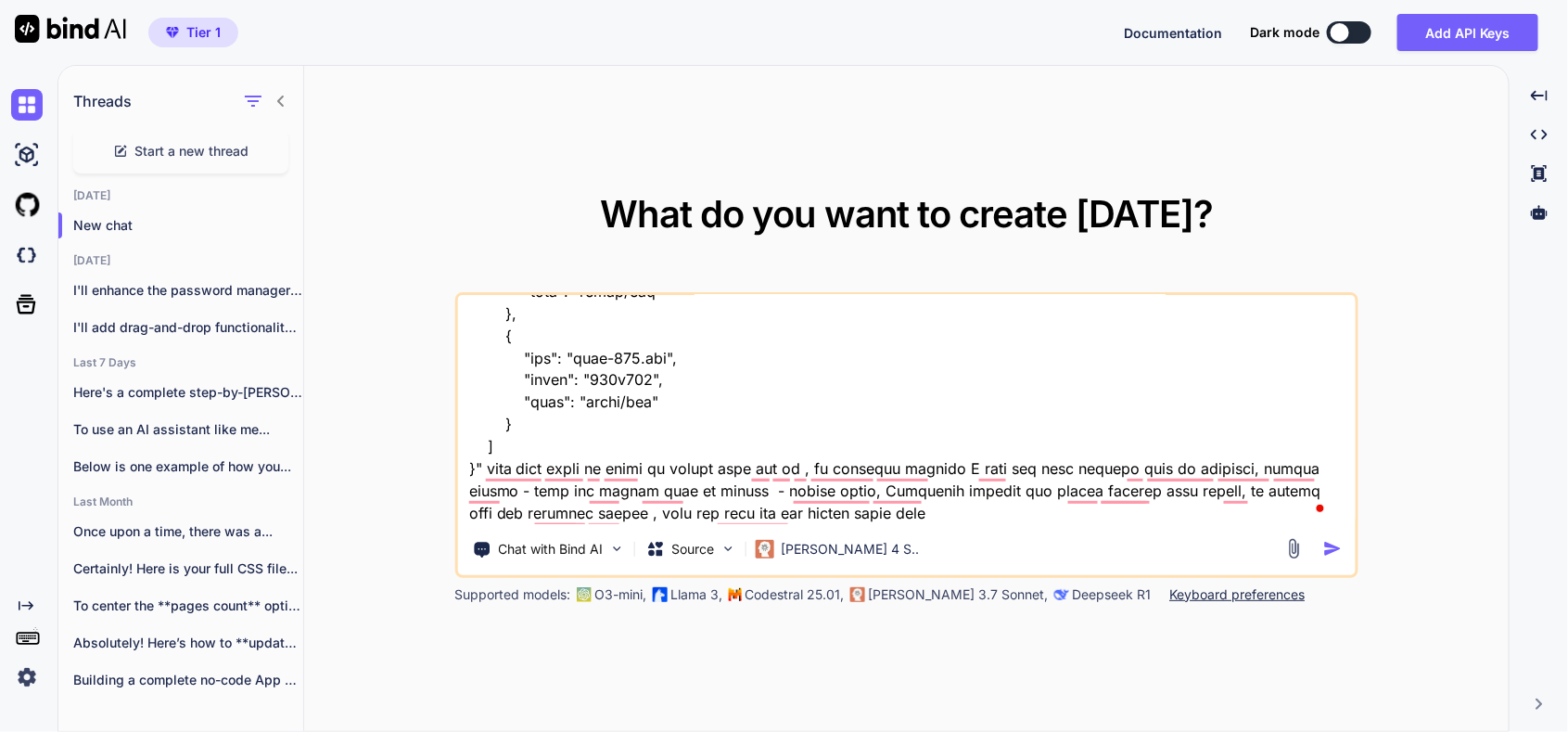 type on "x" 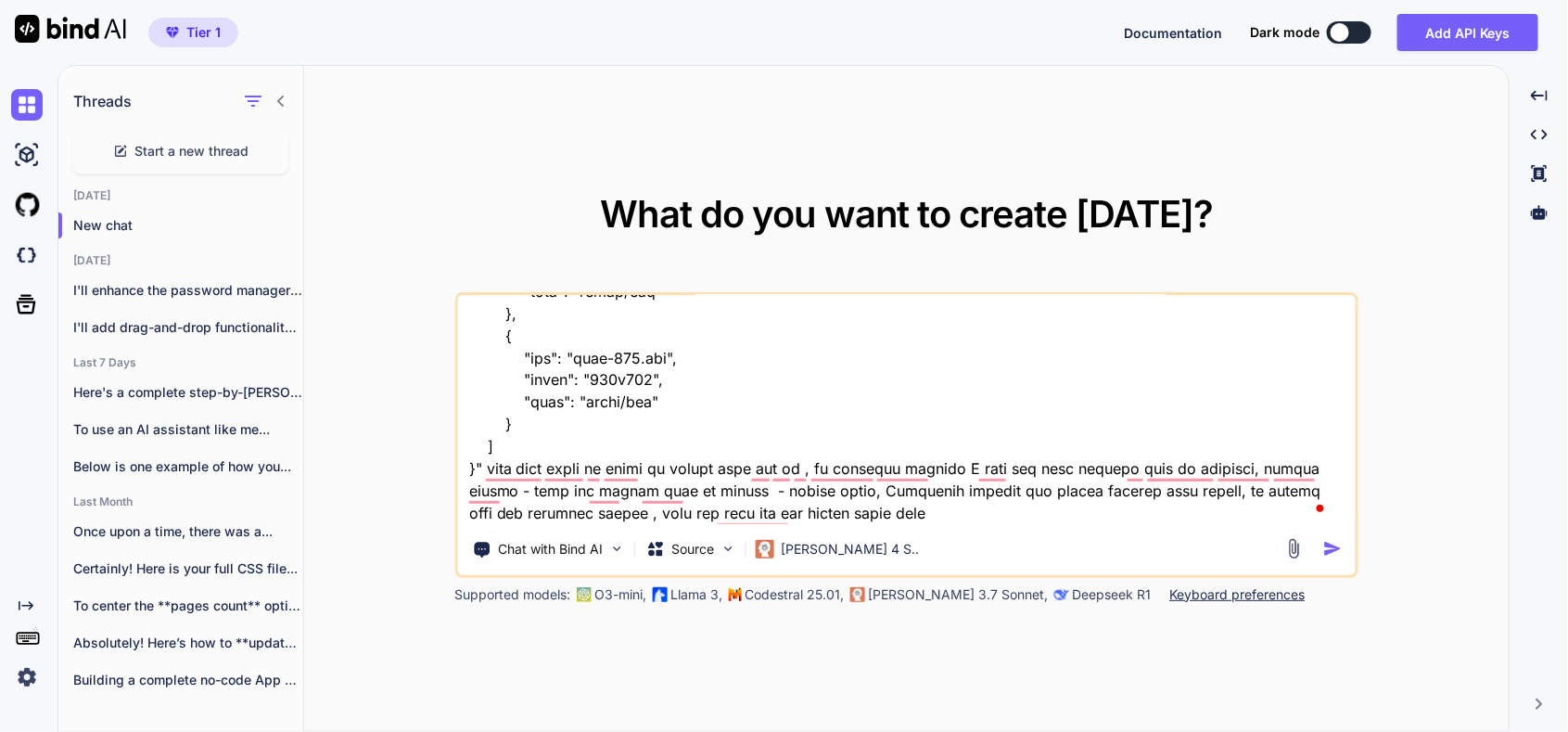 type on "here is old tool "HTML Structure
Html
copy
Open in Browser
<!DOCTYPE html>
<html lang="en">
<head>
<meta charset="UTF-8">
<meta name="viewport" content="width=device-width, initial-scale=1.0">
<title>SecureVault - Password Manager</title>
<link rel="stylesheet" href="styles.css">
<link href="[URL][DOMAIN_NAME]" rel="stylesheet">
</head>
<body>
<!-- Login Screen -->
<div id="loginScreen" class="screen active">
<div class="login-container">
<div class="login-header">
<i class="fas fa-shield-alt"></i>
<h1>SecureVault</h1>
<p>Your Personal Password Manager</p>
</div>
<div class="auth-tabs">
<button class="tab-btn active" onclick="switchTab('login')">Login</button>
<button class="tab-btn" onclick="switchTab('register')">Register</button>
</div>
<!-- Login For..." 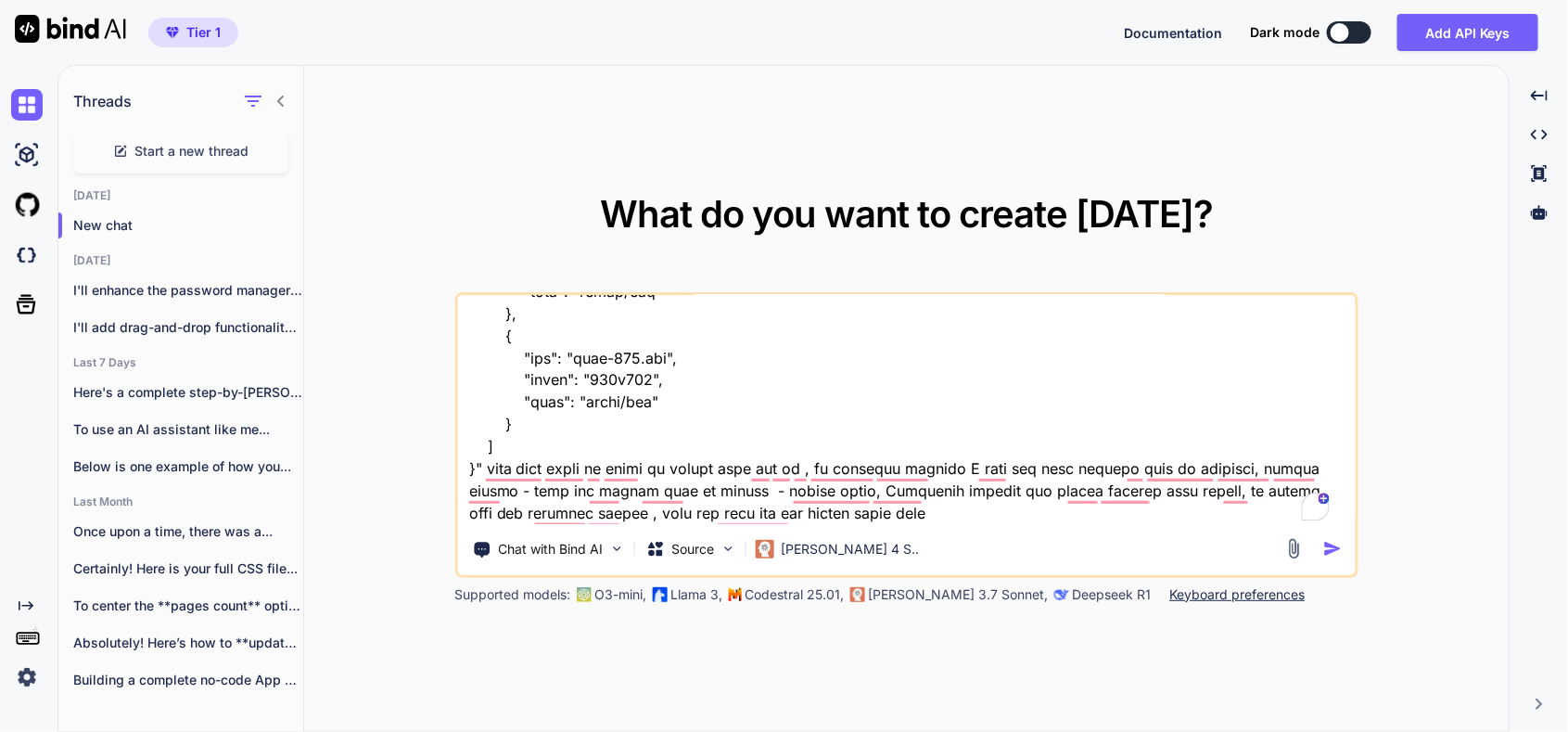 type on "here is old tool "HTML Structure
Html
copy
Open in Browser
<!DOCTYPE html>
<html lang="en">
<head>
<meta charset="UTF-8">
<meta name="viewport" content="width=device-width, initial-scale=1.0">
<title>SecureVault - Password Manager</title>
<link rel="stylesheet" href="styles.css">
<link href="[URL][DOMAIN_NAME]" rel="stylesheet">
</head>
<body>
<!-- Login Screen -->
<div id="loginScreen" class="screen active">
<div class="login-container">
<div class="login-header">
<i class="fas fa-shield-alt"></i>
<h1>SecureVault</h1>
<p>Your Personal Password Manager</p>
</div>
<div class="auth-tabs">
<button class="tab-btn active" onclick="switchTab('login')">Login</button>
<button class="tab-btn" onclick="switchTab('register')">Register</button>
</div>
<!-- Login For..." 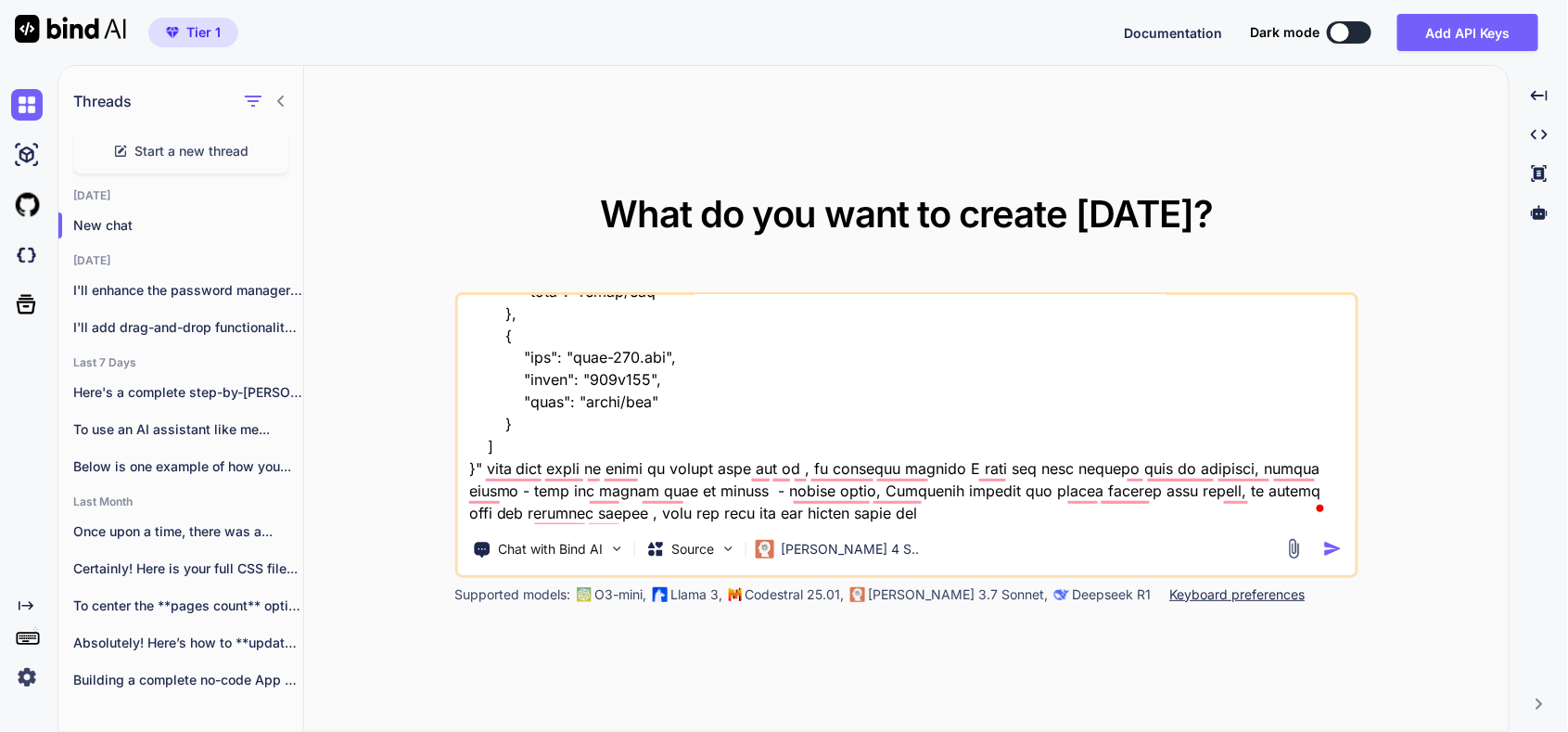 type on "x" 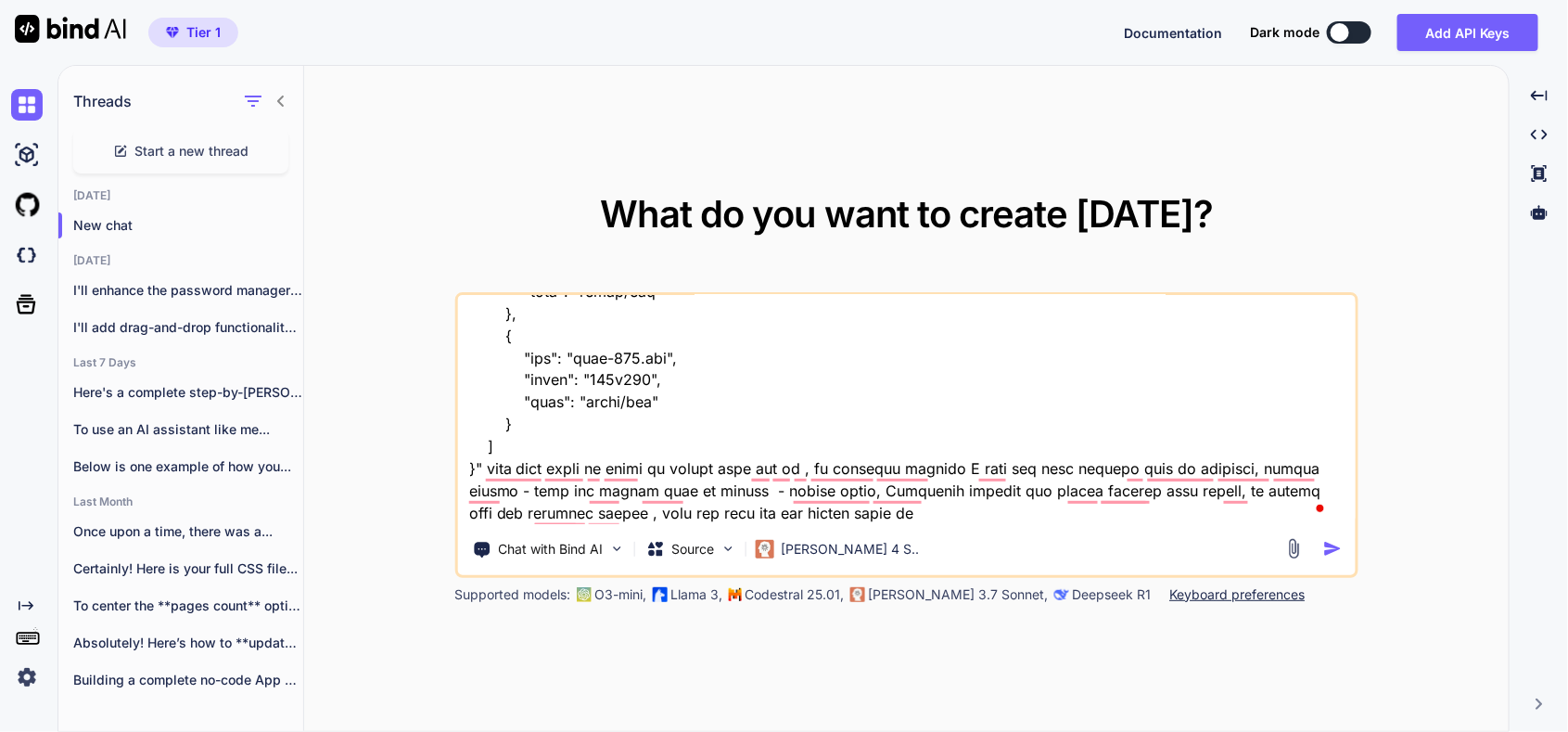 type on "here is old tool "HTML Structure
Html
copy
Open in Browser
<!DOCTYPE html>
<html lang="en">
<head>
<meta charset="UTF-8">
<meta name="viewport" content="width=device-width, initial-scale=1.0">
<title>SecureVault - Password Manager</title>
<link rel="stylesheet" href="styles.css">
<link href="[URL][DOMAIN_NAME]" rel="stylesheet">
</head>
<body>
<!-- Login Screen -->
<div id="loginScreen" class="screen active">
<div class="login-container">
<div class="login-header">
<i class="fas fa-shield-alt"></i>
<h1>SecureVault</h1>
<p>Your Personal Password Manager</p>
</div>
<div class="auth-tabs">
<button class="tab-btn active" onclick="switchTab('login')">Login</button>
<button class="tab-btn" onclick="switchTab('register')">Register</button>
</div>
<!-- Login For..." 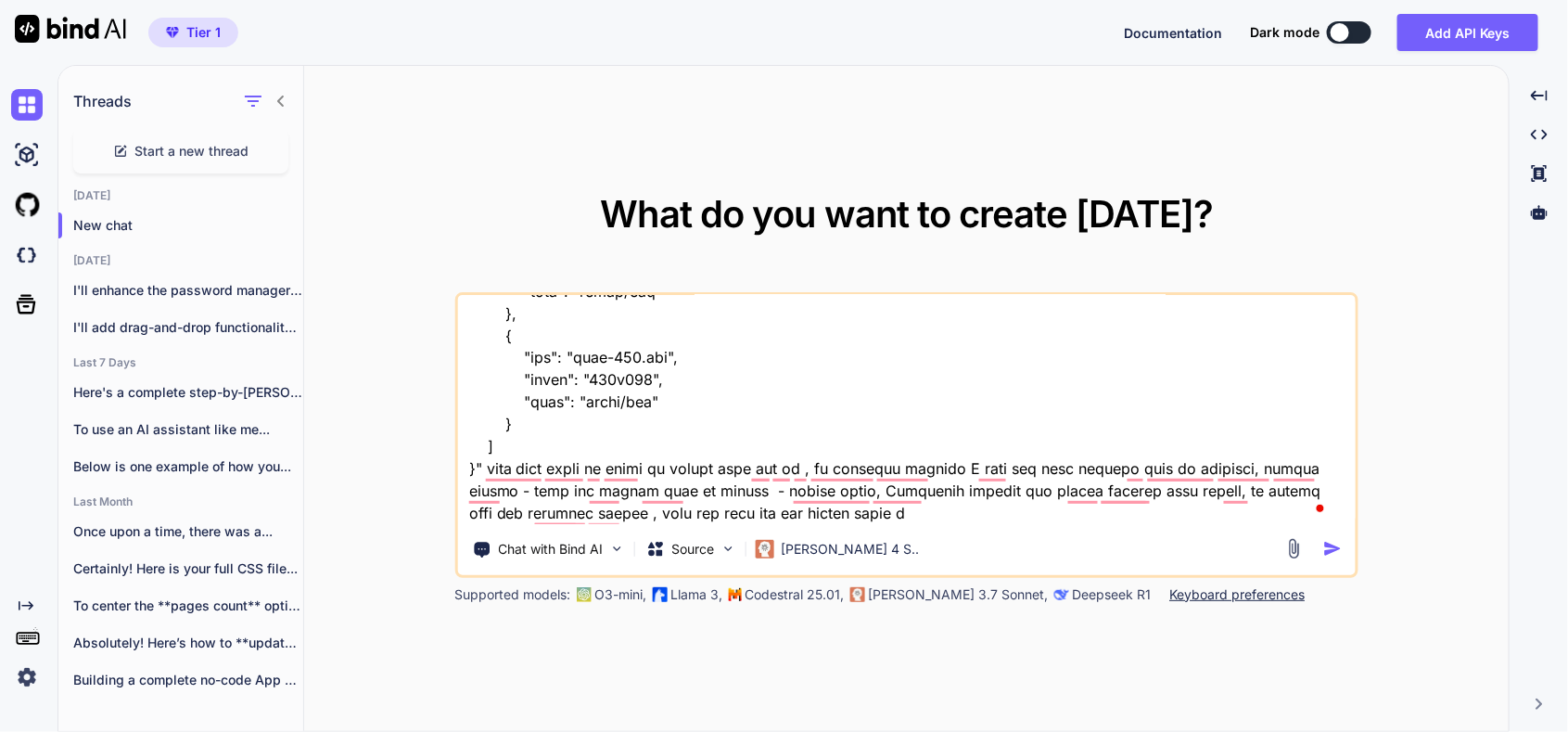 type on "x" 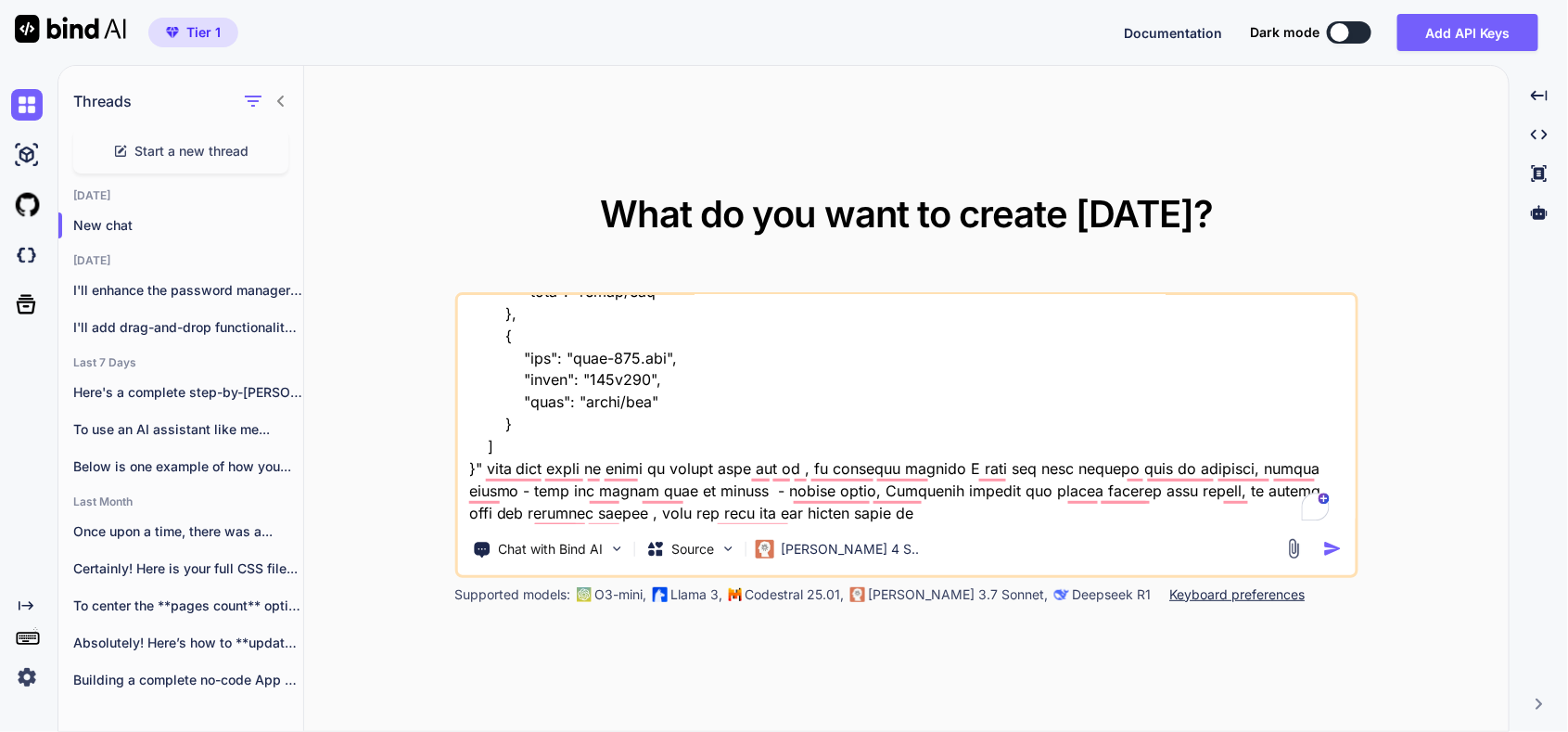type on "here is old tool "HTML Structure
Html
copy
Open in Browser
<!DOCTYPE html>
<html lang="en">
<head>
<meta charset="UTF-8">
<meta name="viewport" content="width=device-width, initial-scale=1.0">
<title>SecureVault - Password Manager</title>
<link rel="stylesheet" href="styles.css">
<link href="[URL][DOMAIN_NAME]" rel="stylesheet">
</head>
<body>
<!-- Login Screen -->
<div id="loginScreen" class="screen active">
<div class="login-container">
<div class="login-header">
<i class="fas fa-shield-alt"></i>
<h1>SecureVault</h1>
<p>Your Personal Password Manager</p>
</div>
<div class="auth-tabs">
<button class="tab-btn active" onclick="switchTab('login')">Login</button>
<button class="tab-btn" onclick="switchTab('register')">Register</button>
</div>
<!-- Login For..." 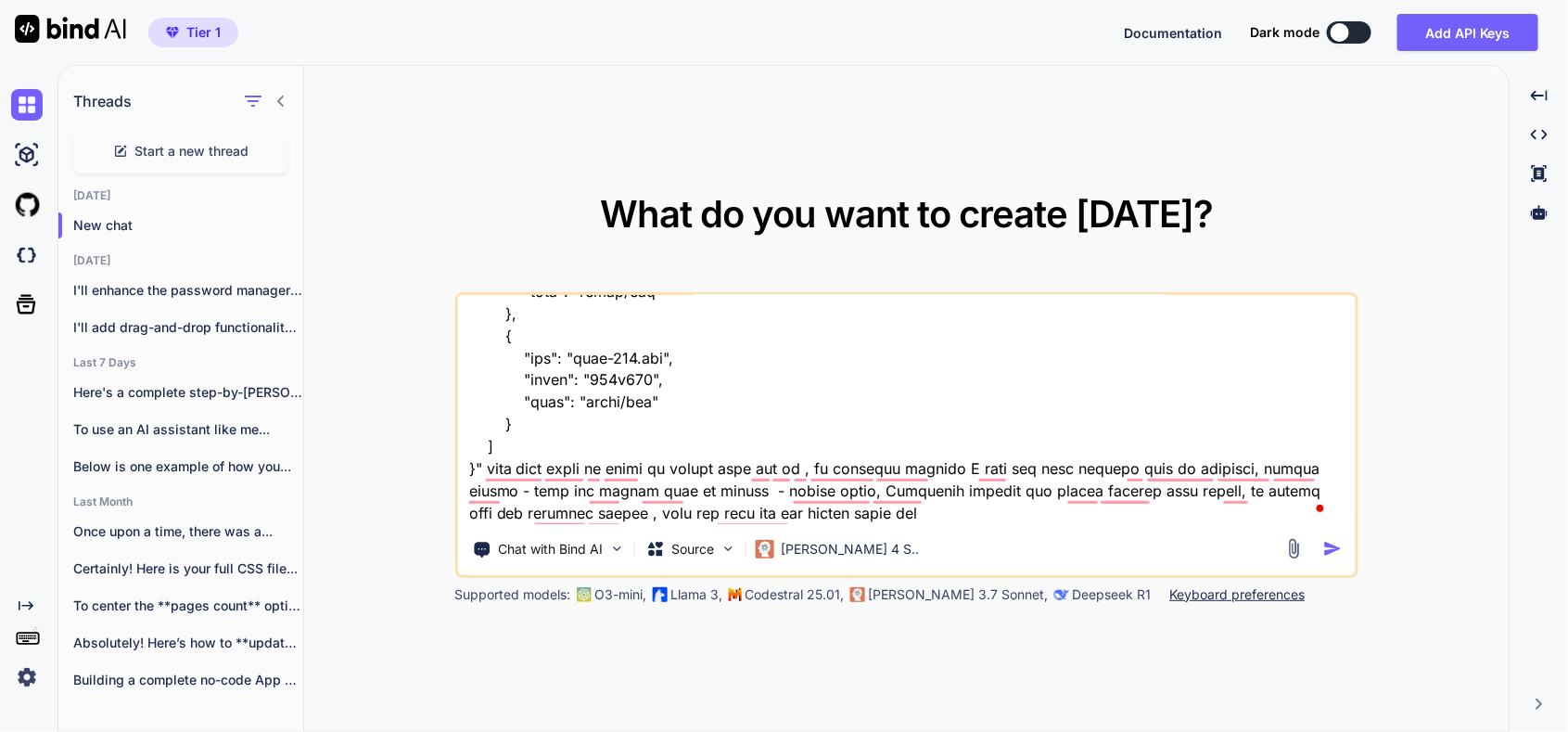 type on "x" 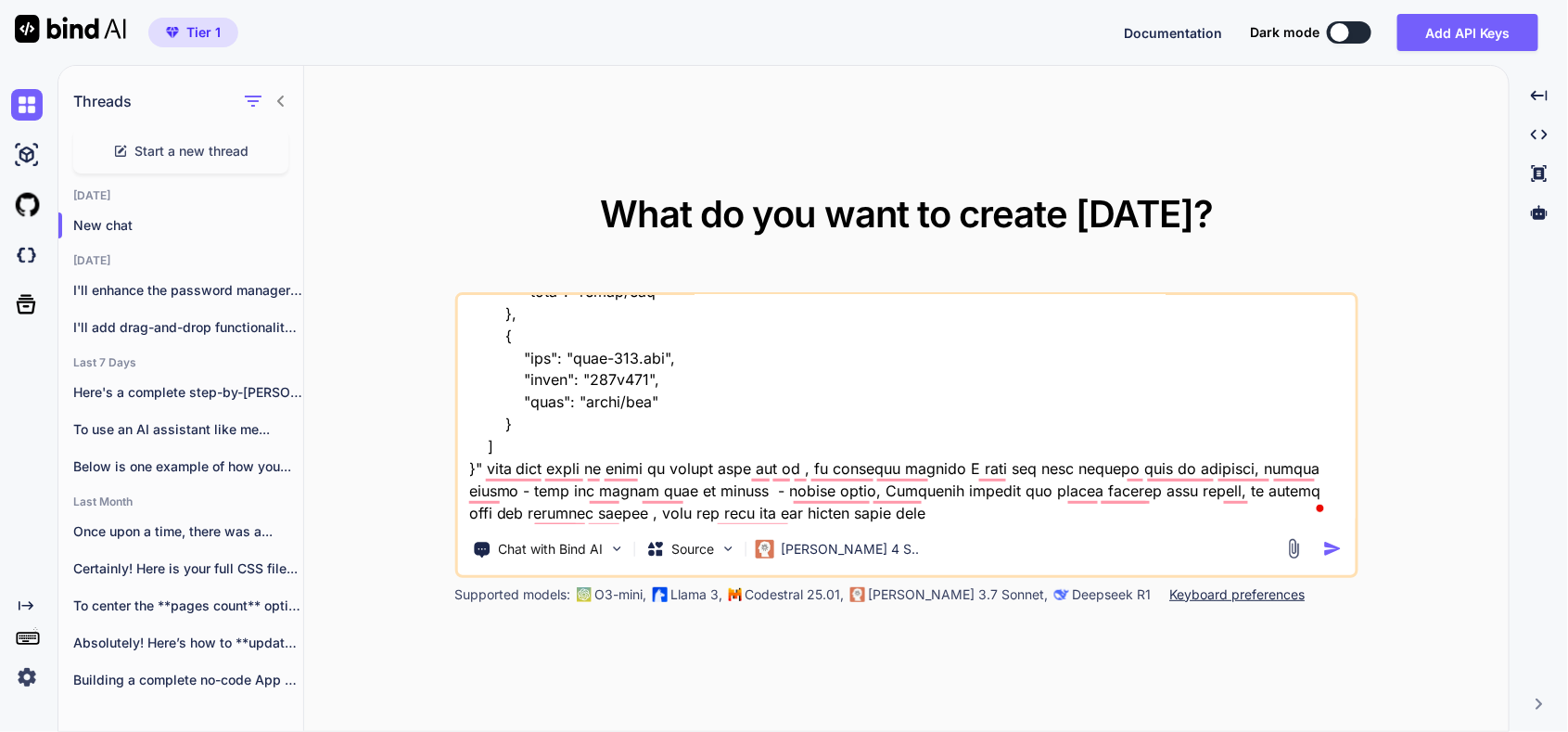 type on "here is old tool "HTML Structure
Html
copy
Open in Browser
<!DOCTYPE html>
<html lang="en">
<head>
<meta charset="UTF-8">
<meta name="viewport" content="width=device-width, initial-scale=1.0">
<title>SecureVault - Password Manager</title>
<link rel="stylesheet" href="styles.css">
<link href="[URL][DOMAIN_NAME]" rel="stylesheet">
</head>
<body>
<!-- Login Screen -->
<div id="loginScreen" class="screen active">
<div class="login-container">
<div class="login-header">
<i class="fas fa-shield-alt"></i>
<h1>SecureVault</h1>
<p>Your Personal Password Manager</p>
</div>
<div class="auth-tabs">
<button class="tab-btn active" onclick="switchTab('login')">Login</button>
<button class="tab-btn" onclick="switchTab('register')">Register</button>
</div>
<!-- Login For..." 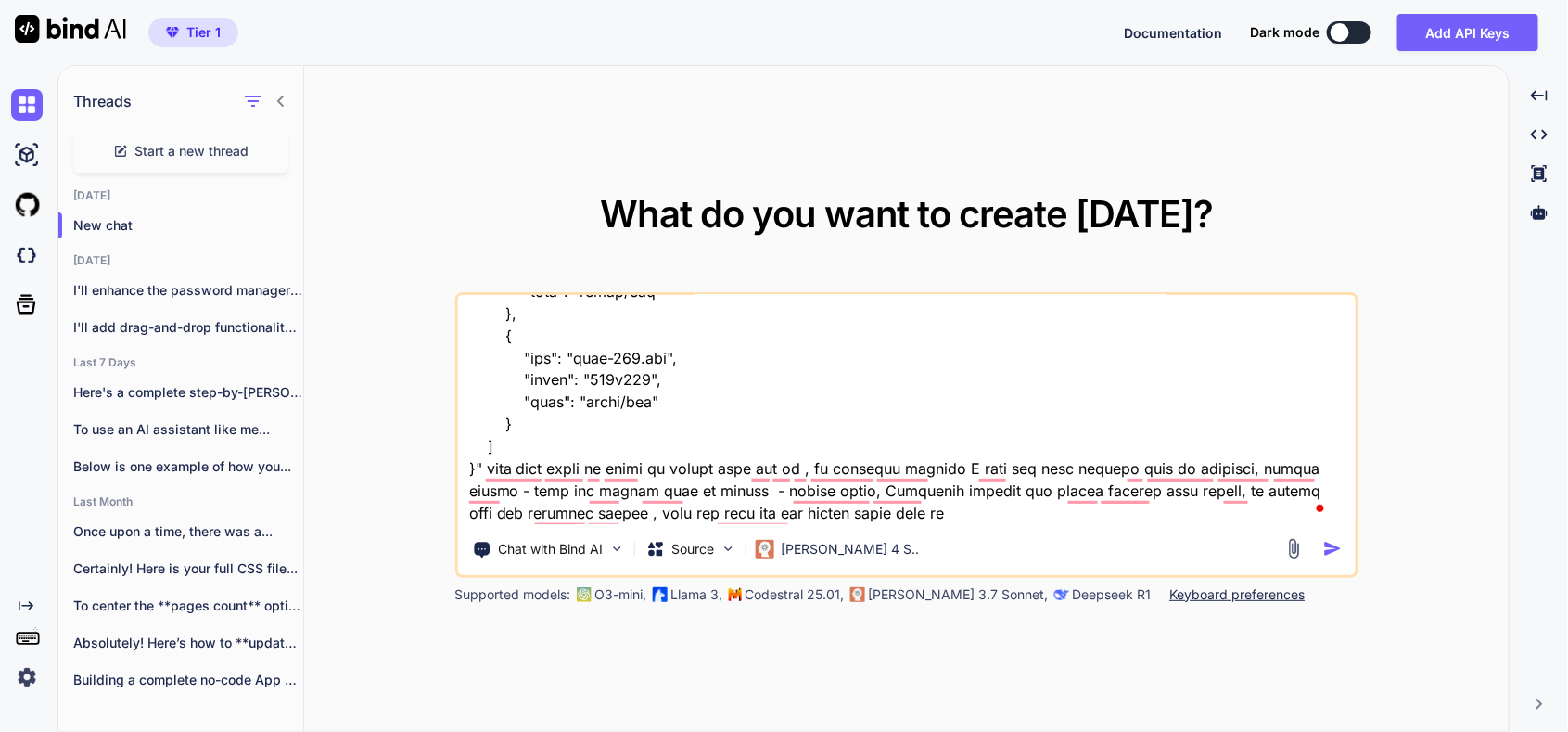 type on "here is old tool "HTML Structure
Html
copy
Open in Browser
<!DOCTYPE html>
<html lang="en">
<head>
<meta charset="UTF-8">
<meta name="viewport" content="width=device-width, initial-scale=1.0">
<title>SecureVault - Password Manager</title>
<link rel="stylesheet" href="styles.css">
<link href="[URL][DOMAIN_NAME]" rel="stylesheet">
</head>
<body>
<!-- Login Screen -->
<div id="loginScreen" class="screen active">
<div class="login-container">
<div class="login-header">
<i class="fas fa-shield-alt"></i>
<h1>SecureVault</h1>
<p>Your Personal Password Manager</p>
</div>
<div class="auth-tabs">
<button class="tab-btn active" onclick="switchTab('login')">Login</button>
<button class="tab-btn" onclick="switchTab('register')">Register</button>
</div>
<!-- Login For..." 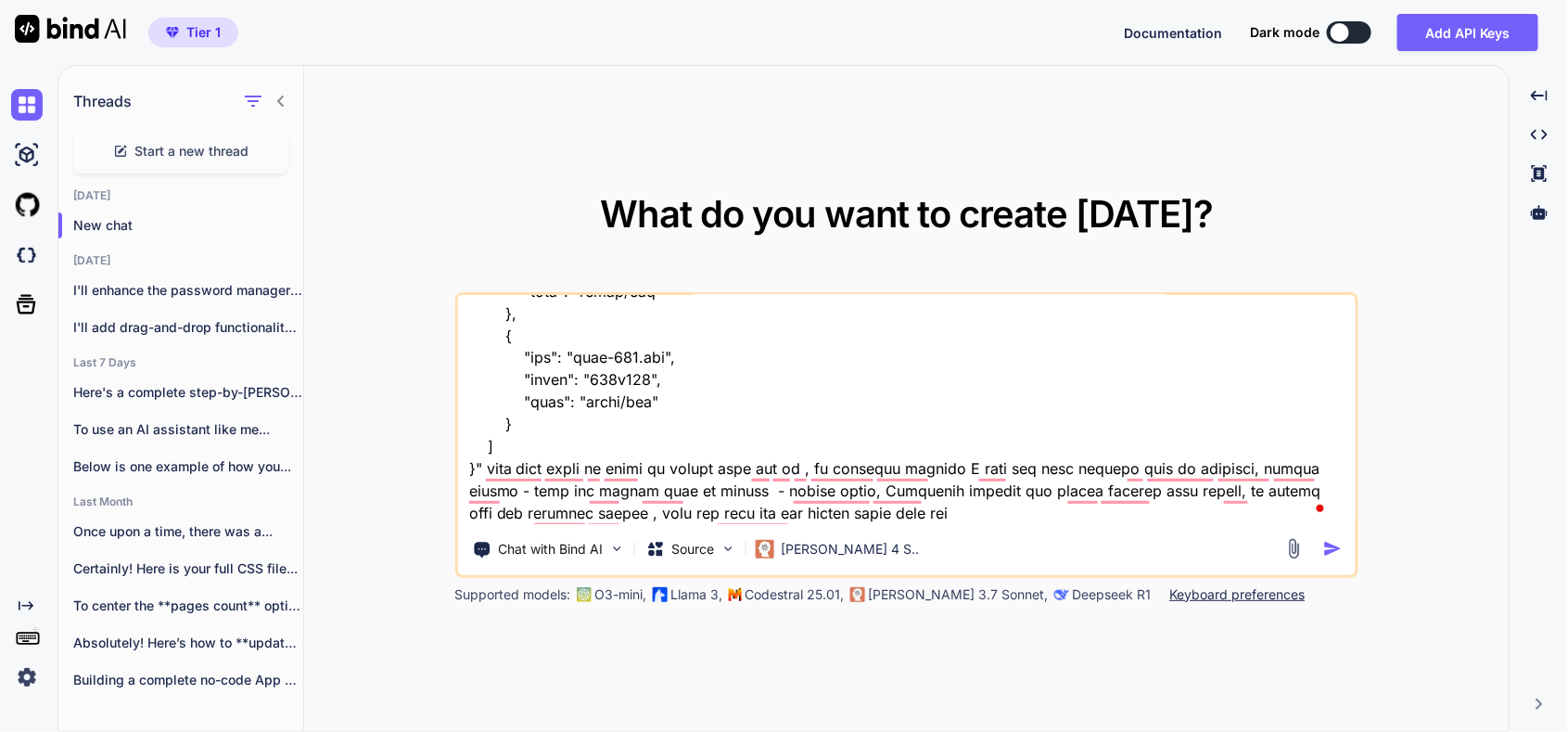 type on "here is old tool "HTML Structure
Html
copy
Open in Browser
<!DOCTYPE html>
<html lang="en">
<head>
<meta charset="UTF-8">
<meta name="viewport" content="width=device-width, initial-scale=1.0">
<title>SecureVault - Password Manager</title>
<link rel="stylesheet" href="styles.css">
<link href="[URL][DOMAIN_NAME]" rel="stylesheet">
</head>
<body>
<!-- Login Screen -->
<div id="loginScreen" class="screen active">
<div class="login-container">
<div class="login-header">
<i class="fas fa-shield-alt"></i>
<h1>SecureVault</h1>
<p>Your Personal Password Manager</p>
</div>
<div class="auth-tabs">
<button class="tab-btn active" onclick="switchTab('login')">Login</button>
<button class="tab-btn" onclick="switchTab('register')">Register</button>
</div>
<!-- Login For..." 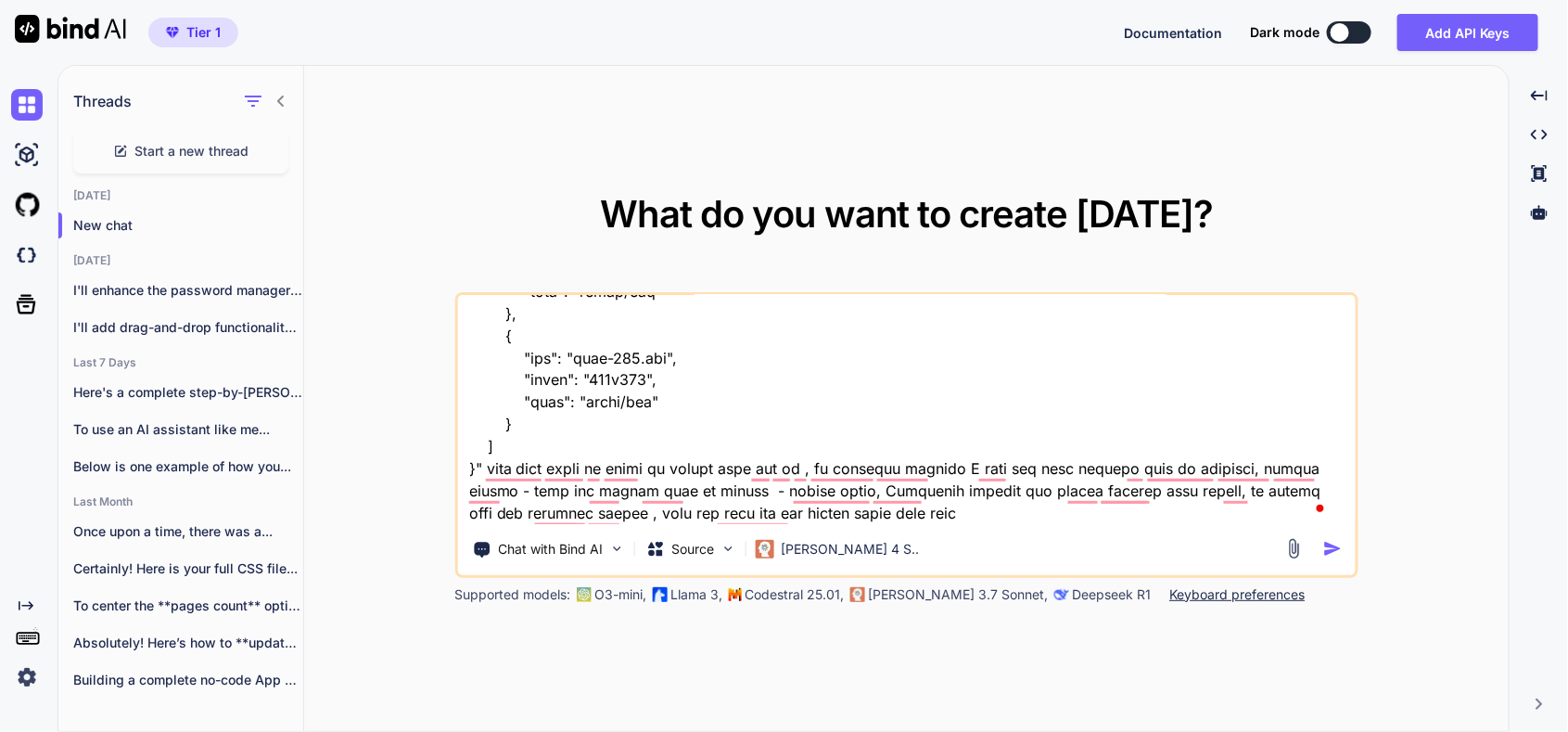 type on "x" 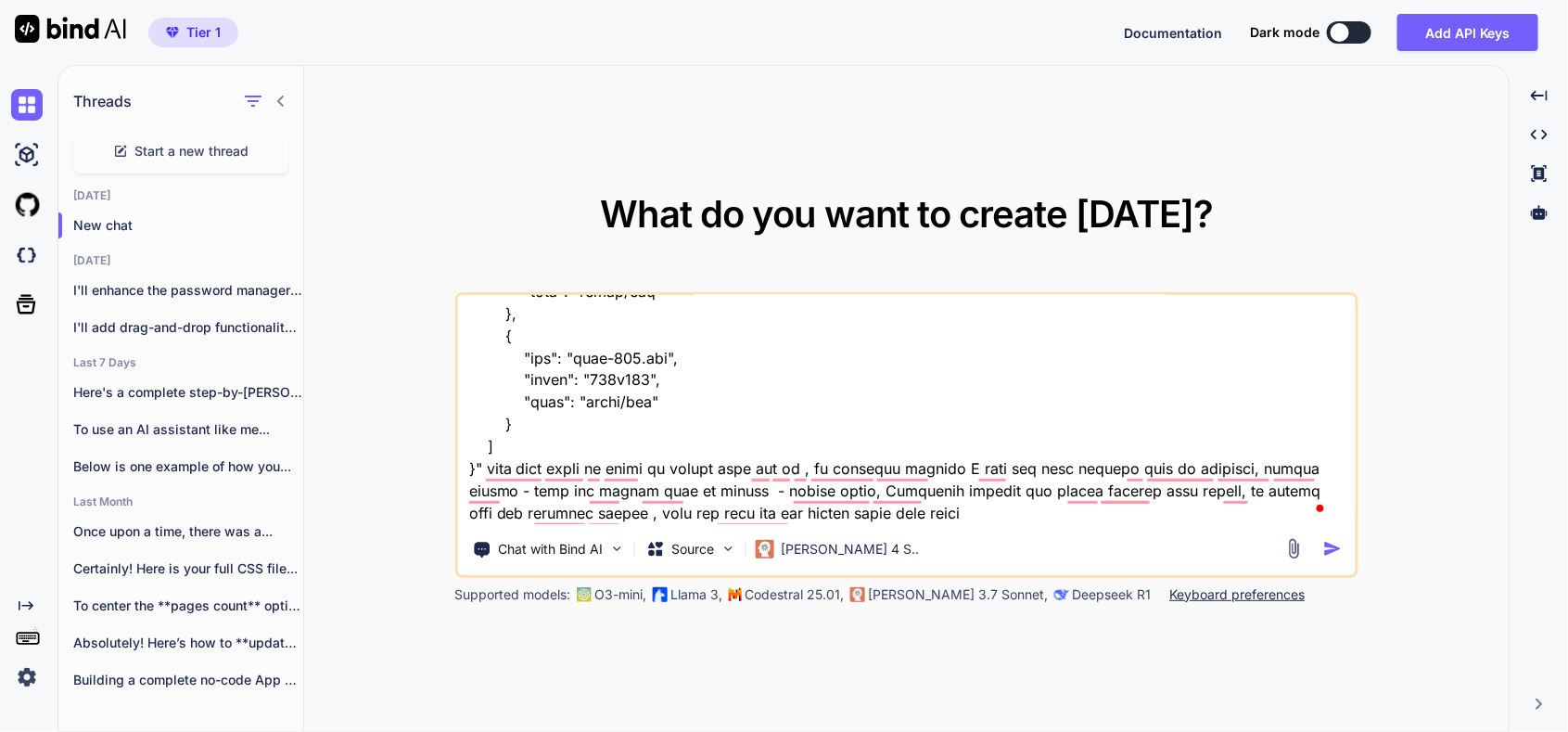 type on "x" 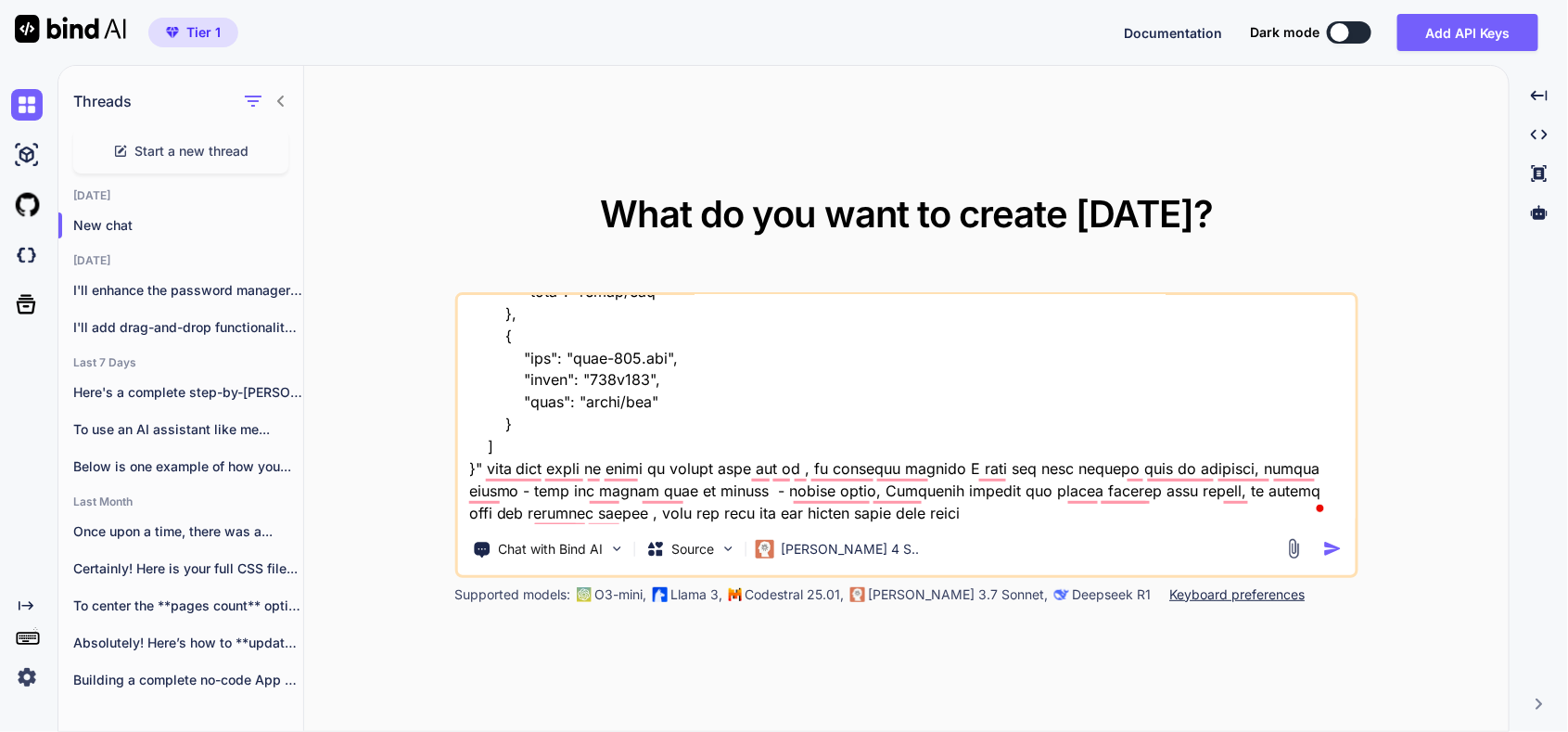 type on "here is old tool "HTML Structure
Html
copy
Open in Browser
<!DOCTYPE html>
<html lang="en">
<head>
<meta charset="UTF-8">
<meta name="viewport" content="width=device-width, initial-scale=1.0">
<title>SecureVault - Password Manager</title>
<link rel="stylesheet" href="styles.css">
<link href="[URL][DOMAIN_NAME]" rel="stylesheet">
</head>
<body>
<!-- Login Screen -->
<div id="loginScreen" class="screen active">
<div class="login-container">
<div class="login-header">
<i class="fas fa-shield-alt"></i>
<h1>SecureVault</h1>
<p>Your Personal Password Manager</p>
</div>
<div class="auth-tabs">
<button class="tab-btn active" onclick="switchTab('login')">Login</button>
<button class="tab-btn" onclick="switchTab('register')">Register</button>
</div>
<!-- Login For..." 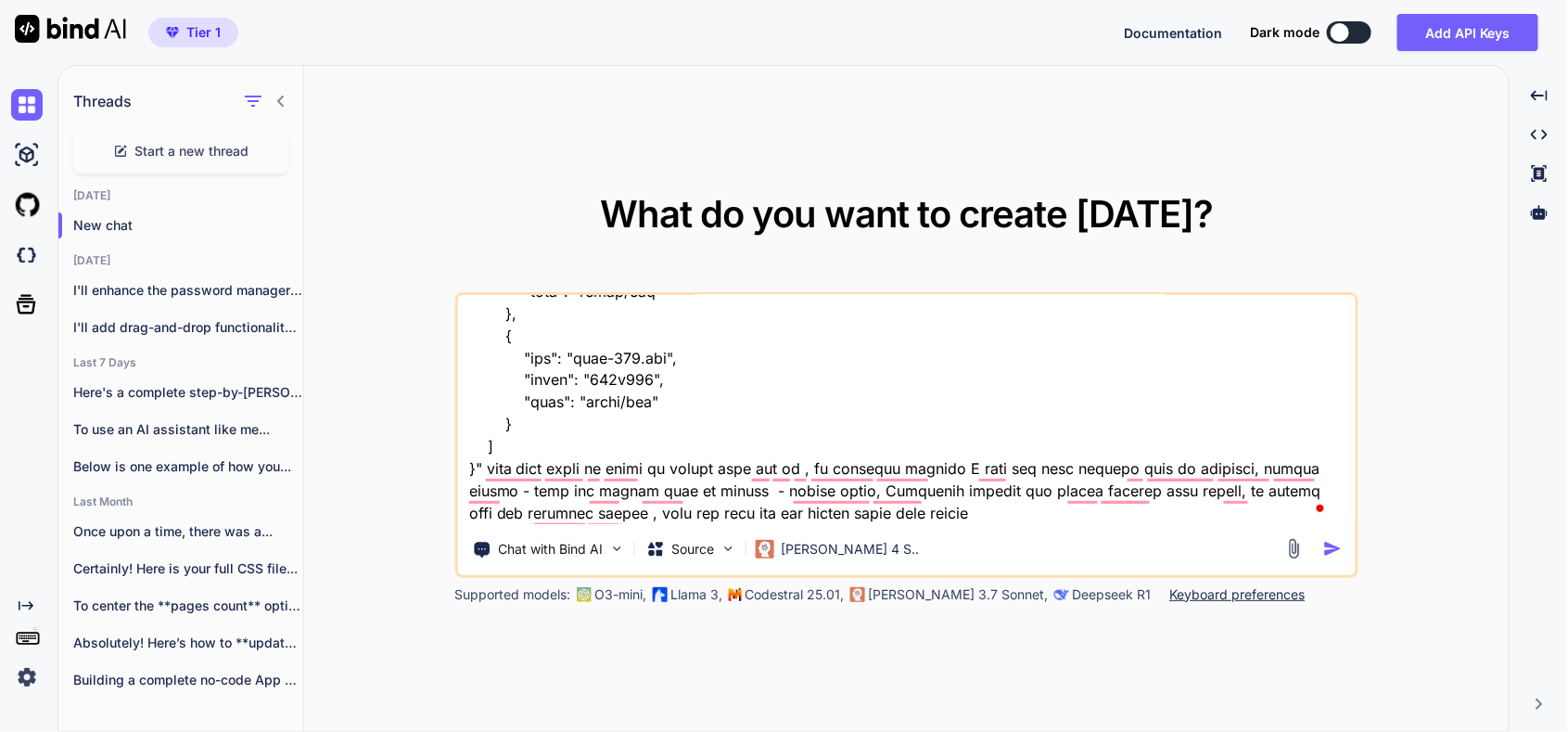 type on "x" 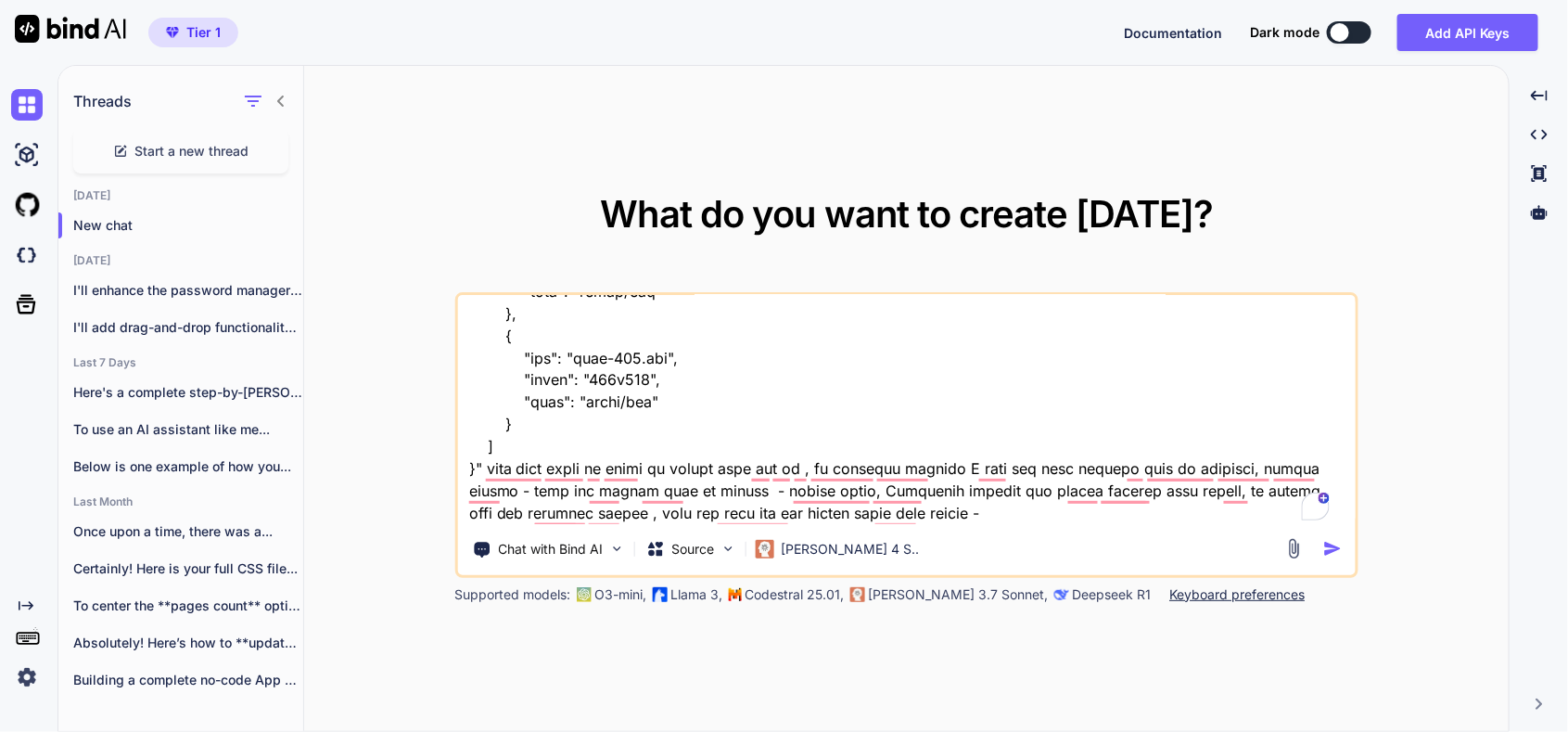 type on "here is old tool "HTML Structure
Html
copy
Open in Browser
<!DOCTYPE html>
<html lang="en">
<head>
<meta charset="UTF-8">
<meta name="viewport" content="width=device-width, initial-scale=1.0">
<title>SecureVault - Password Manager</title>
<link rel="stylesheet" href="styles.css">
<link href="[URL][DOMAIN_NAME]" rel="stylesheet">
</head>
<body>
<!-- Login Screen -->
<div id="loginScreen" class="screen active">
<div class="login-container">
<div class="login-header">
<i class="fas fa-shield-alt"></i>
<h1>SecureVault</h1>
<p>Your Personal Password Manager</p>
</div>
<div class="auth-tabs">
<button class="tab-btn active" onclick="switchTab('login')">Login</button>
<button class="tab-btn" onclick="switchTab('register')">Register</button>
</div>
<!-- Login For..." 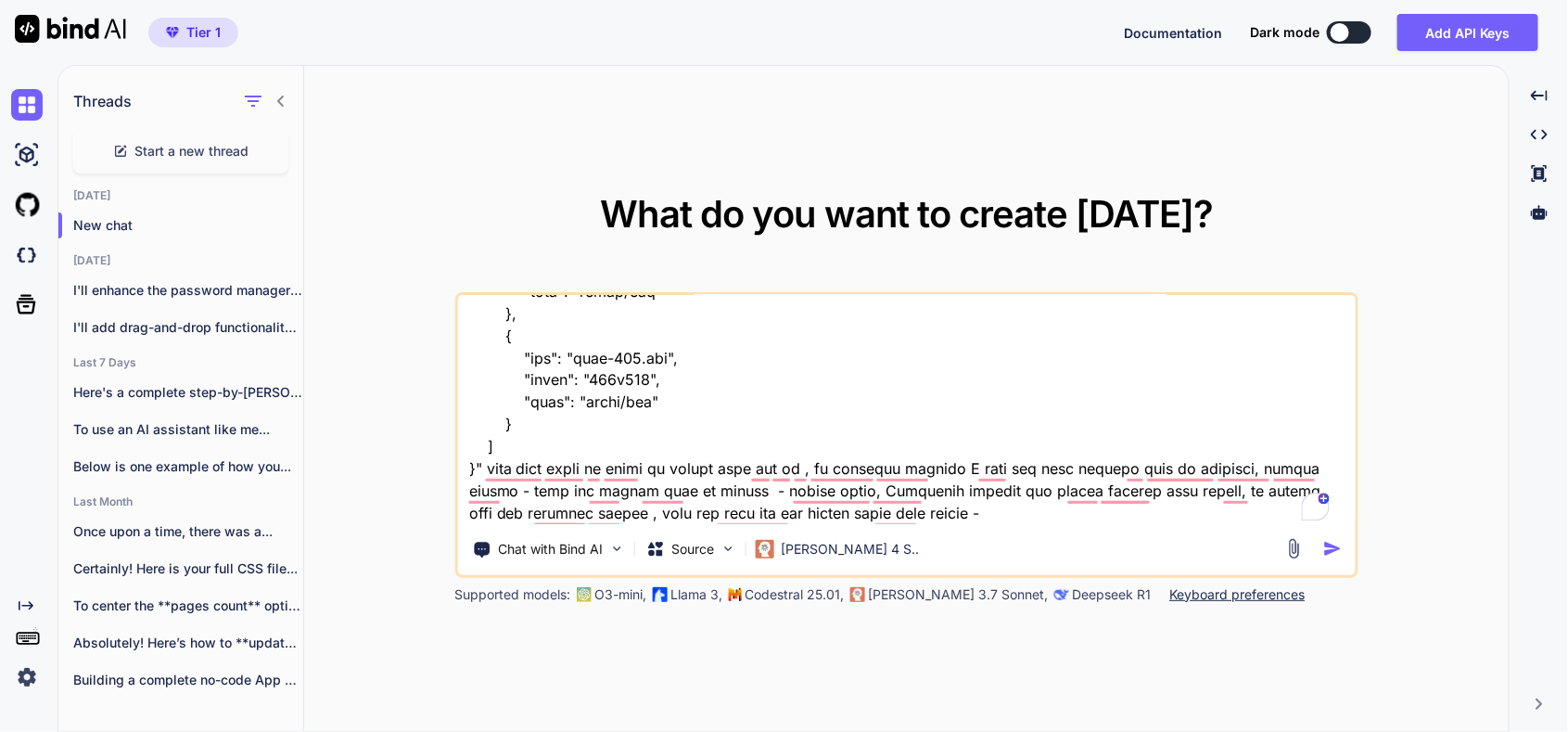 type on "here is old tool "HTML Structure
Html
copy
Open in Browser
<!DOCTYPE html>
<html lang="en">
<head>
<meta charset="UTF-8">
<meta name="viewport" content="width=device-width, initial-scale=1.0">
<title>SecureVault - Password Manager</title>
<link rel="stylesheet" href="styles.css">
<link href="[URL][DOMAIN_NAME]" rel="stylesheet">
</head>
<body>
<!-- Login Screen -->
<div id="loginScreen" class="screen active">
<div class="login-container">
<div class="login-header">
<i class="fas fa-shield-alt"></i>
<h1>SecureVault</h1>
<p>Your Personal Password Manager</p>
</div>
<div class="auth-tabs">
<button class="tab-btn active" onclick="switchTab('login')">Login</button>
<button class="tab-btn" onclick="switchTab('register')">Register</button>
</div>
<!-- Login For..." 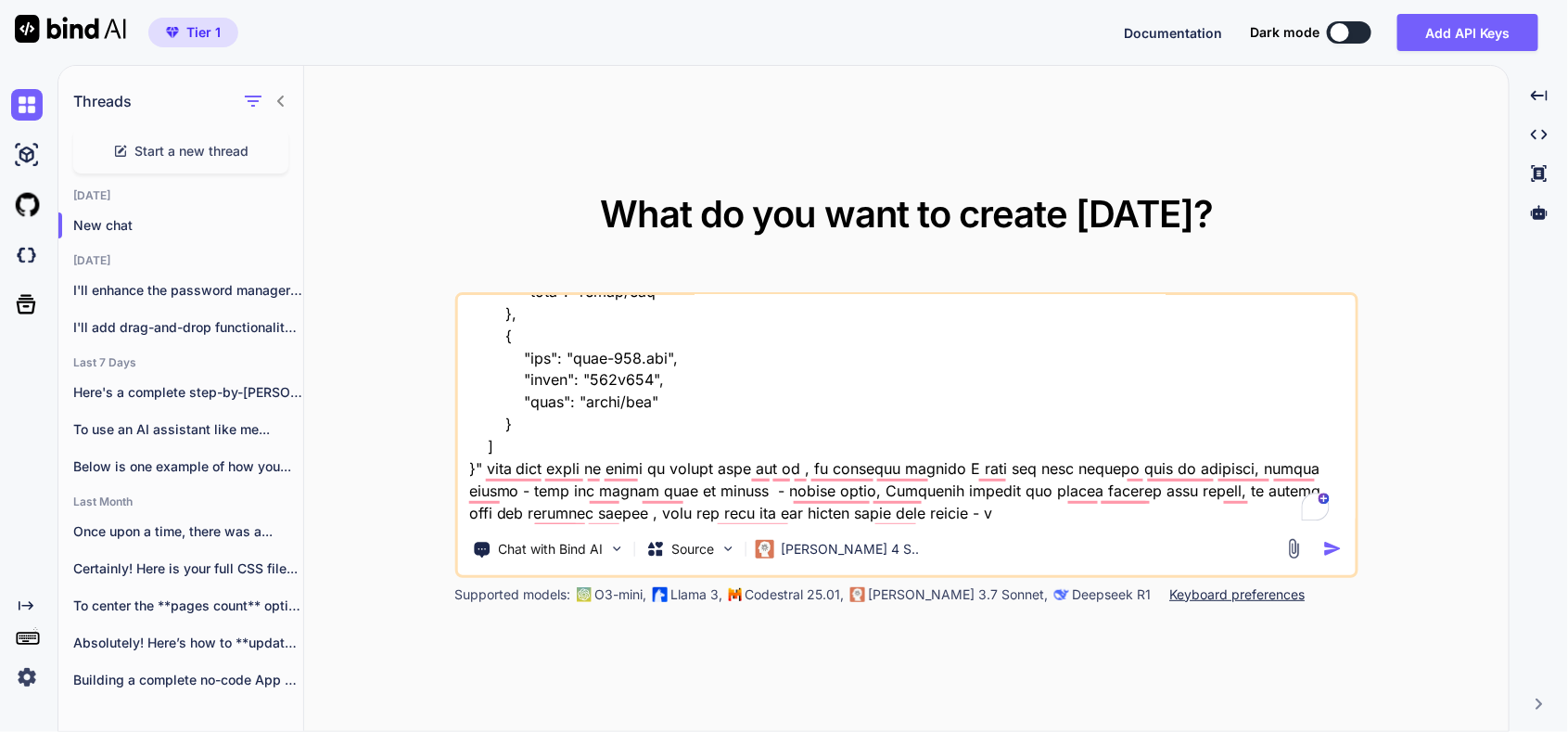 type on "x" 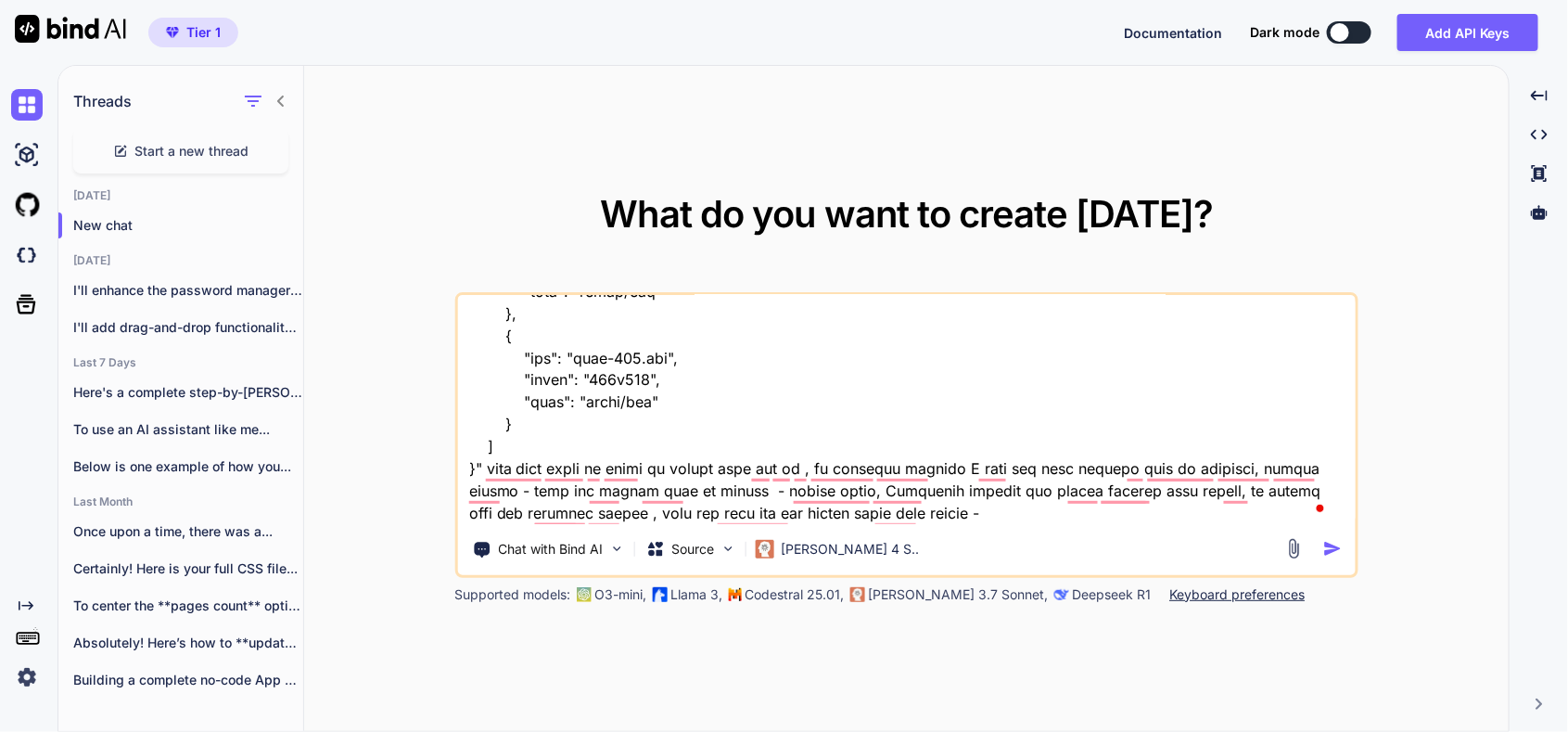 type on "x" 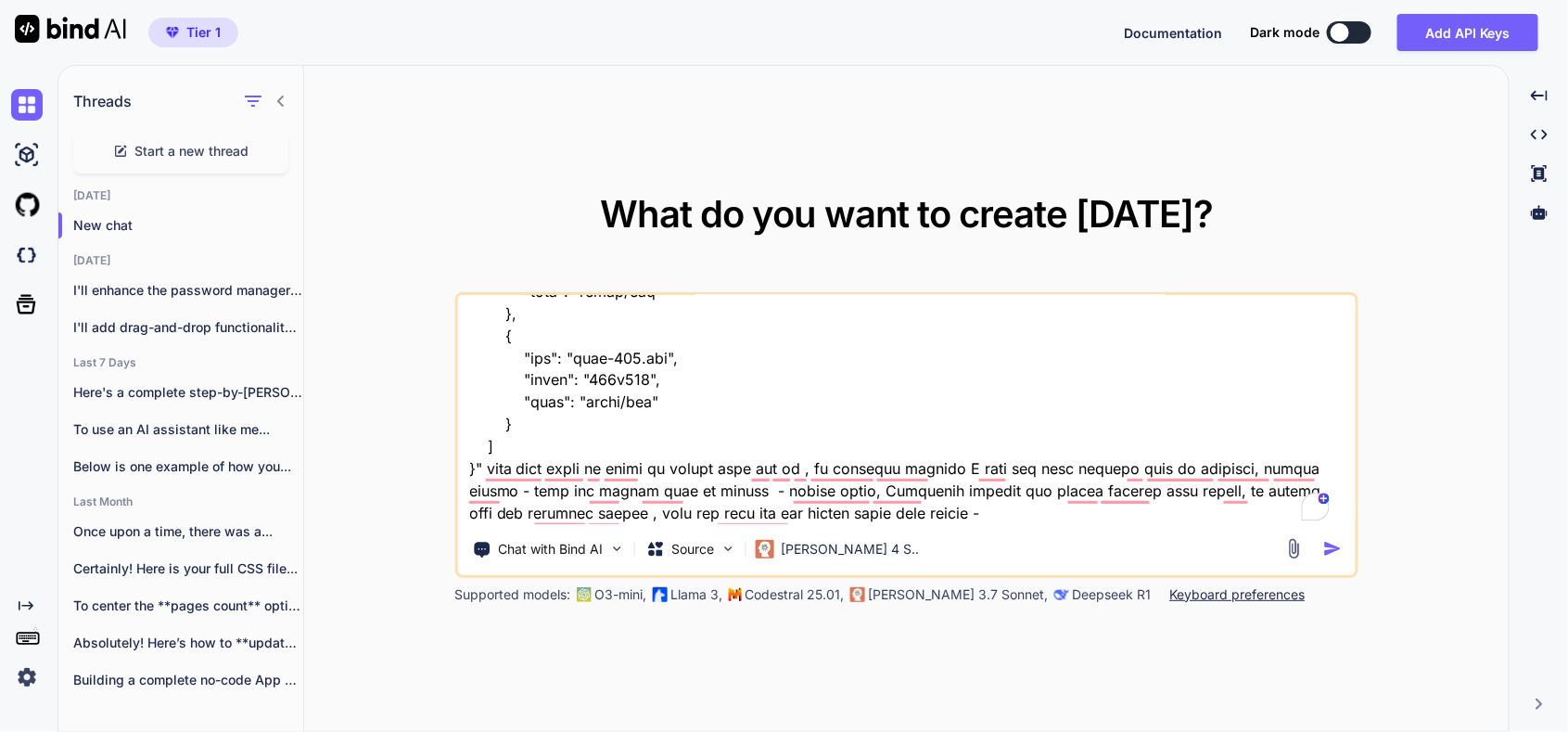 type on "here is old tool "HTML Structure
Html
copy
Open in Browser
<!DOCTYPE html>
<html lang="en">
<head>
<meta charset="UTF-8">
<meta name="viewport" content="width=device-width, initial-scale=1.0">
<title>SecureVault - Password Manager</title>
<link rel="stylesheet" href="styles.css">
<link href="[URL][DOMAIN_NAME]" rel="stylesheet">
</head>
<body>
<!-- Login Screen -->
<div id="loginScreen" class="screen active">
<div class="login-container">
<div class="login-header">
<i class="fas fa-shield-alt"></i>
<h1>SecureVault</h1>
<p>Your Personal Password Manager</p>
</div>
<div class="auth-tabs">
<button class="tab-btn active" onclick="switchTab('login')">Login</button>
<button class="tab-btn" onclick="switchTab('register')">Register</button>
</div>
<!-- Login For..." 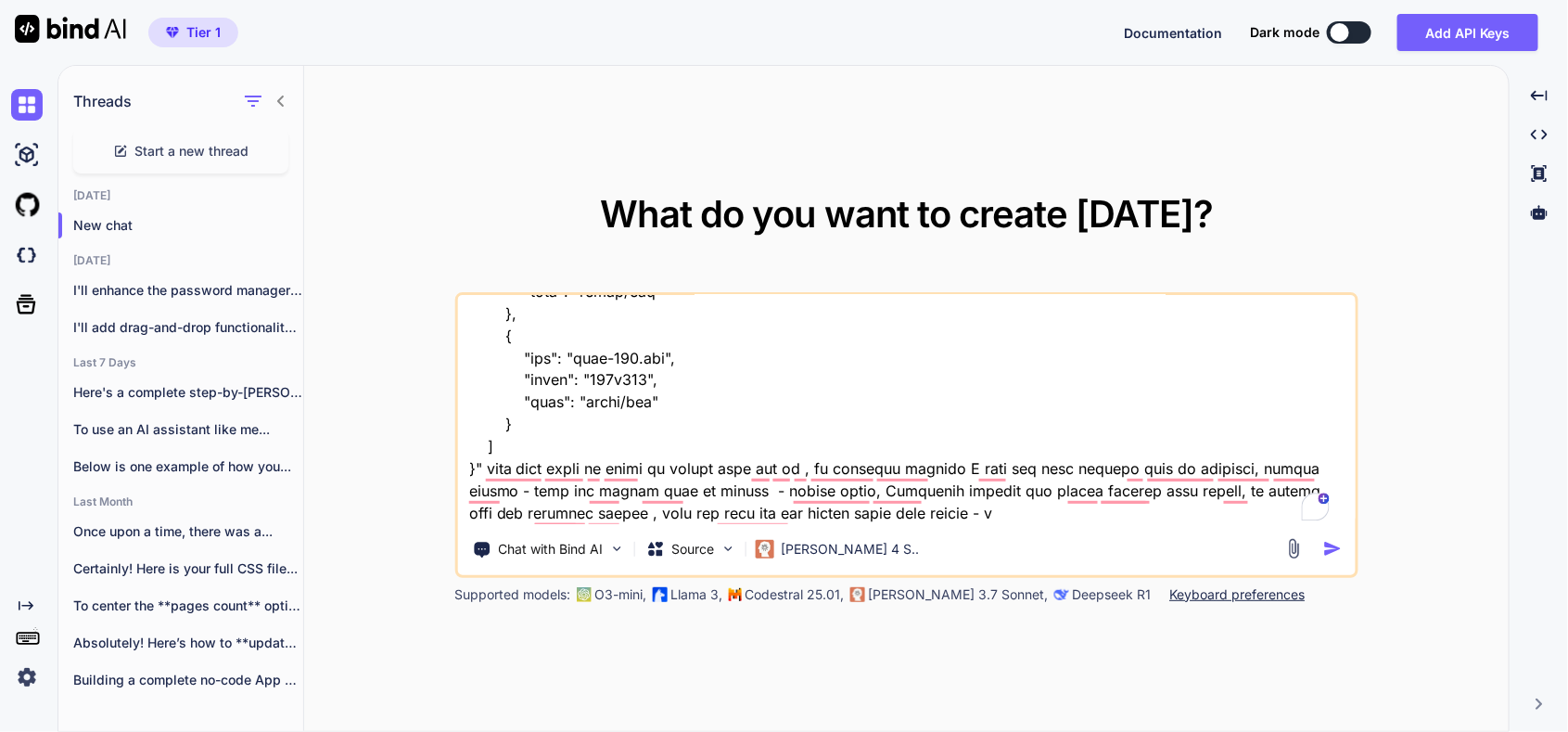 type on "x" 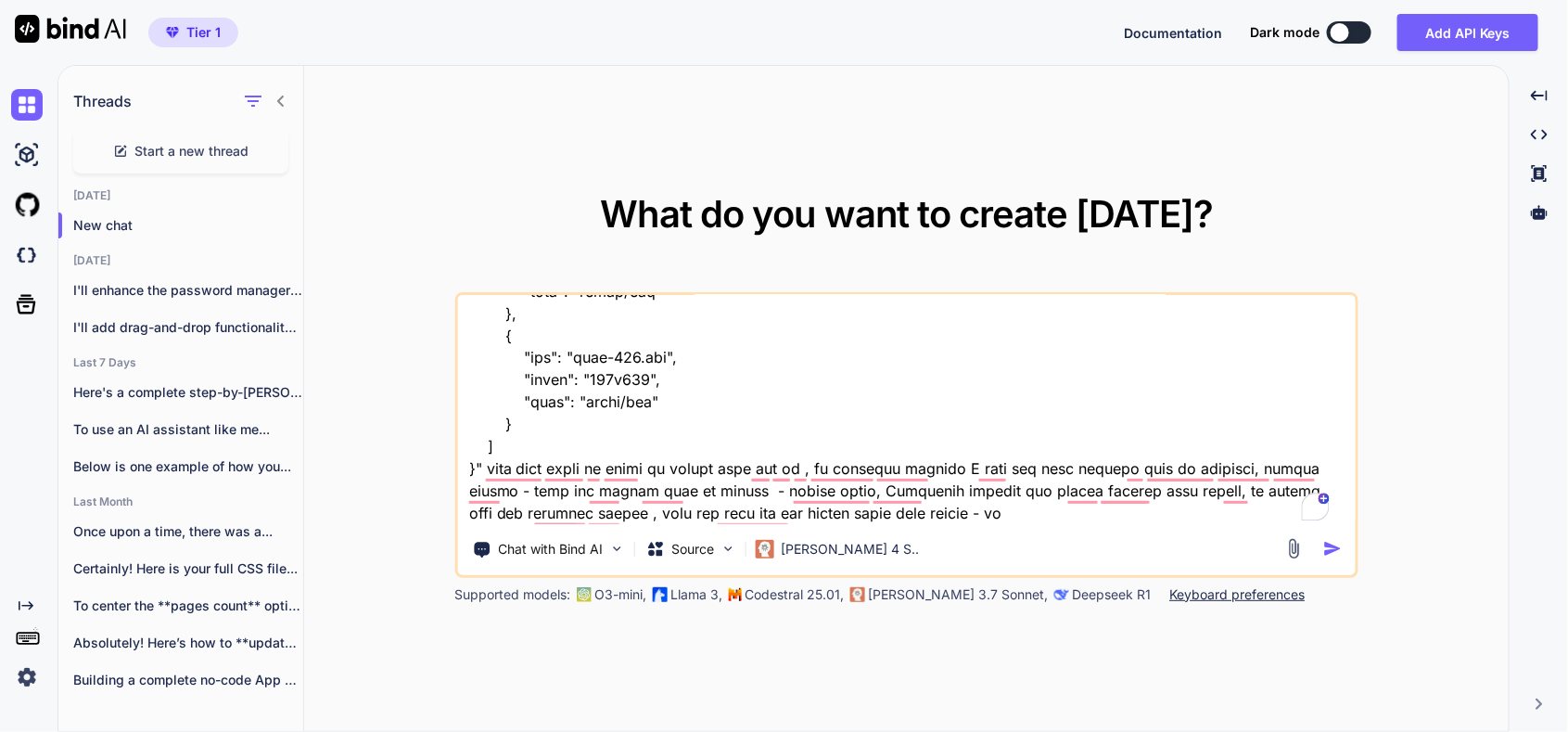 type on "here is old tool "HTML Structure
Html
copy
Open in Browser
<!DOCTYPE html>
<html lang="en">
<head>
<meta charset="UTF-8">
<meta name="viewport" content="width=device-width, initial-scale=1.0">
<title>SecureVault - Password Manager</title>
<link rel="stylesheet" href="styles.css">
<link href="[URL][DOMAIN_NAME]" rel="stylesheet">
</head>
<body>
<!-- Login Screen -->
<div id="loginScreen" class="screen active">
<div class="login-container">
<div class="login-header">
<i class="fas fa-shield-alt"></i>
<h1>SecureVault</h1>
<p>Your Personal Password Manager</p>
</div>
<div class="auth-tabs">
<button class="tab-btn active" onclick="switchTab('login')">Login</button>
<button class="tab-btn" onclick="switchTab('register')">Register</button>
</div>
<!-- Login For..." 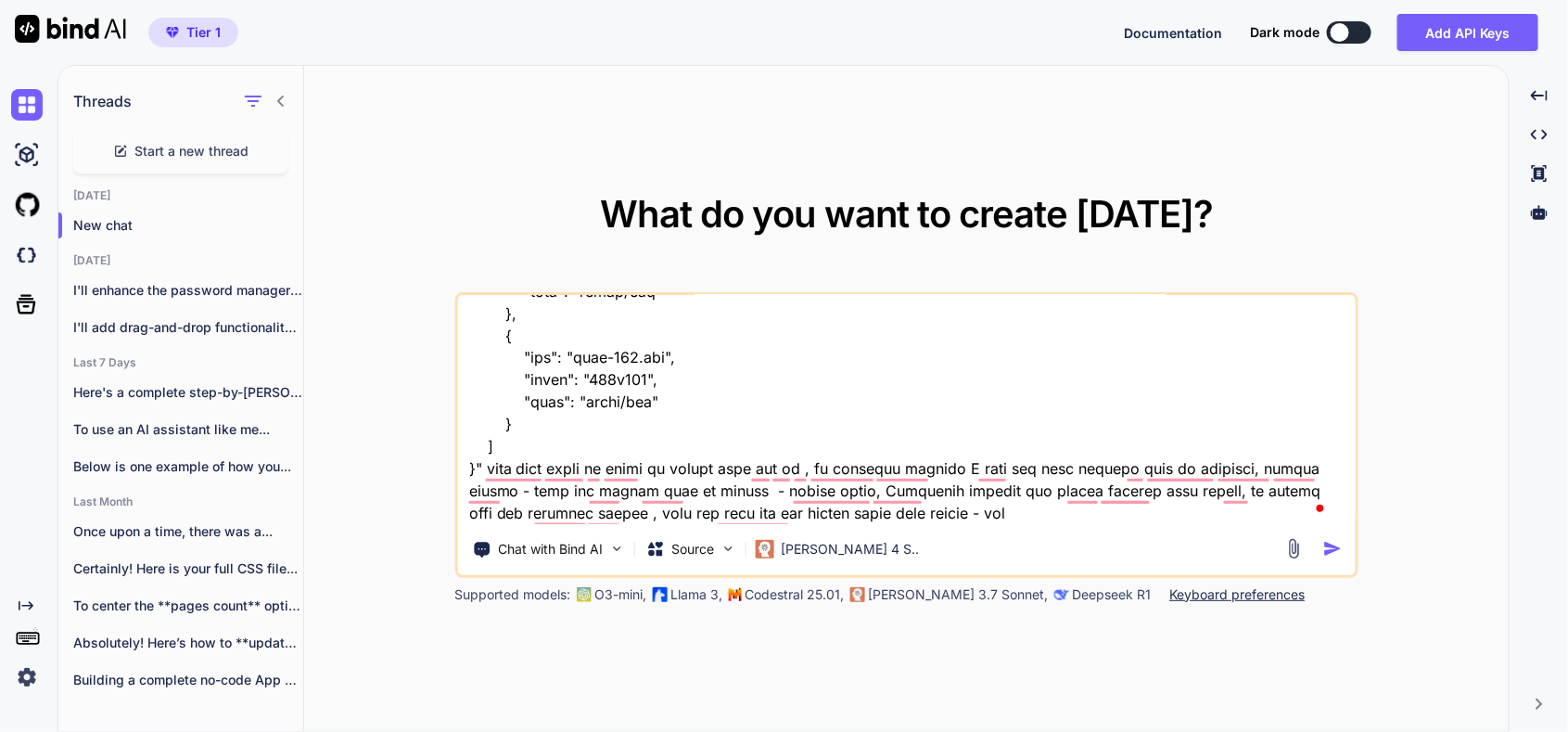 type on "x" 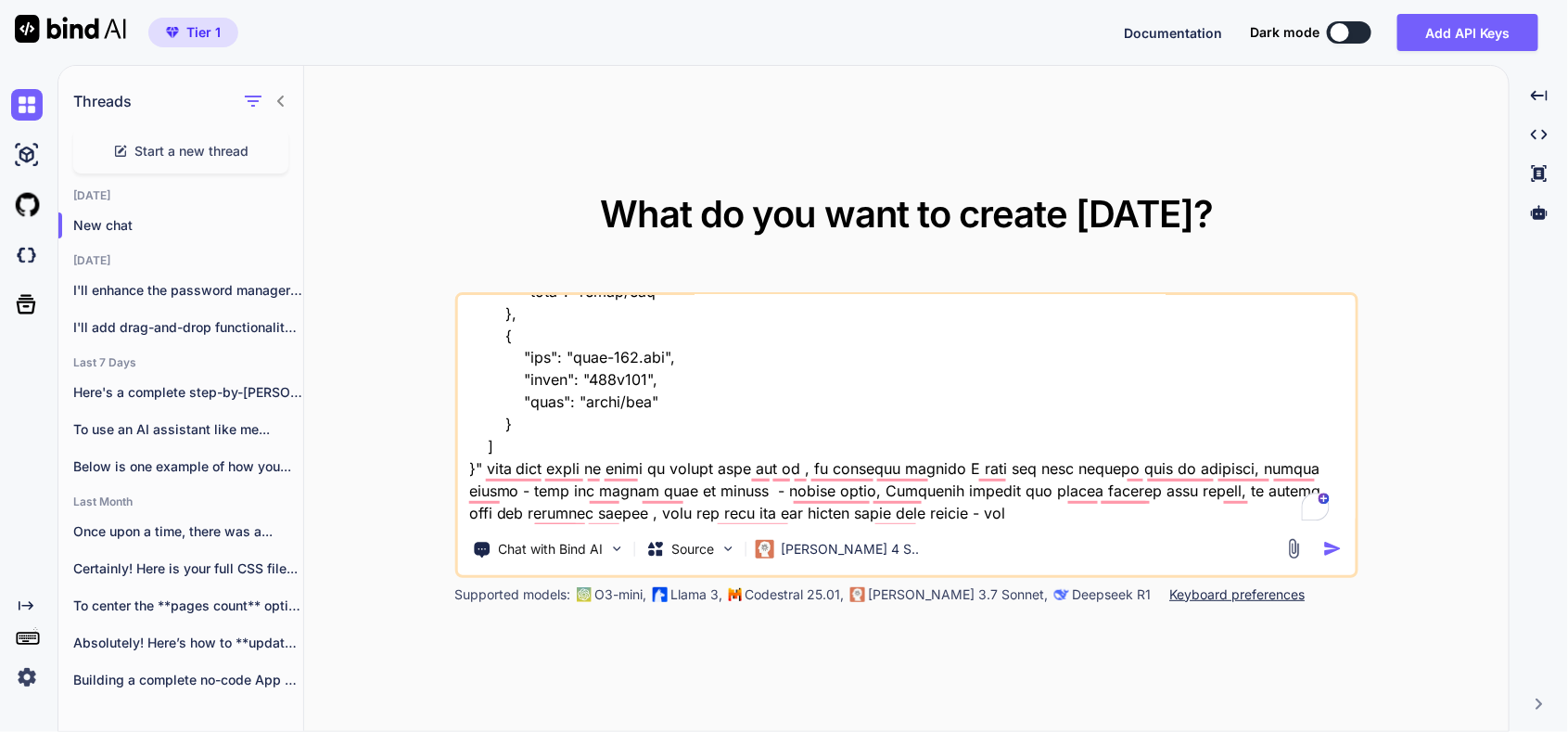 type on "here is old tool "HTML Structure
Html
copy
Open in Browser
<!DOCTYPE html>
<html lang="en">
<head>
<meta charset="UTF-8">
<meta name="viewport" content="width=device-width, initial-scale=1.0">
<title>SecureVault - Password Manager</title>
<link rel="stylesheet" href="styles.css">
<link href="[URL][DOMAIN_NAME]" rel="stylesheet">
</head>
<body>
<!-- Login Screen -->
<div id="loginScreen" class="screen active">
<div class="login-container">
<div class="login-header">
<i class="fas fa-shield-alt"></i>
<h1>SecureVault</h1>
<p>Your Personal Password Manager</p>
</div>
<div class="auth-tabs">
<button class="tab-btn active" onclick="switchTab('login')">Login</button>
<button class="tab-btn" onclick="switchTab('register')">Register</button>
</div>
<!-- Login For..." 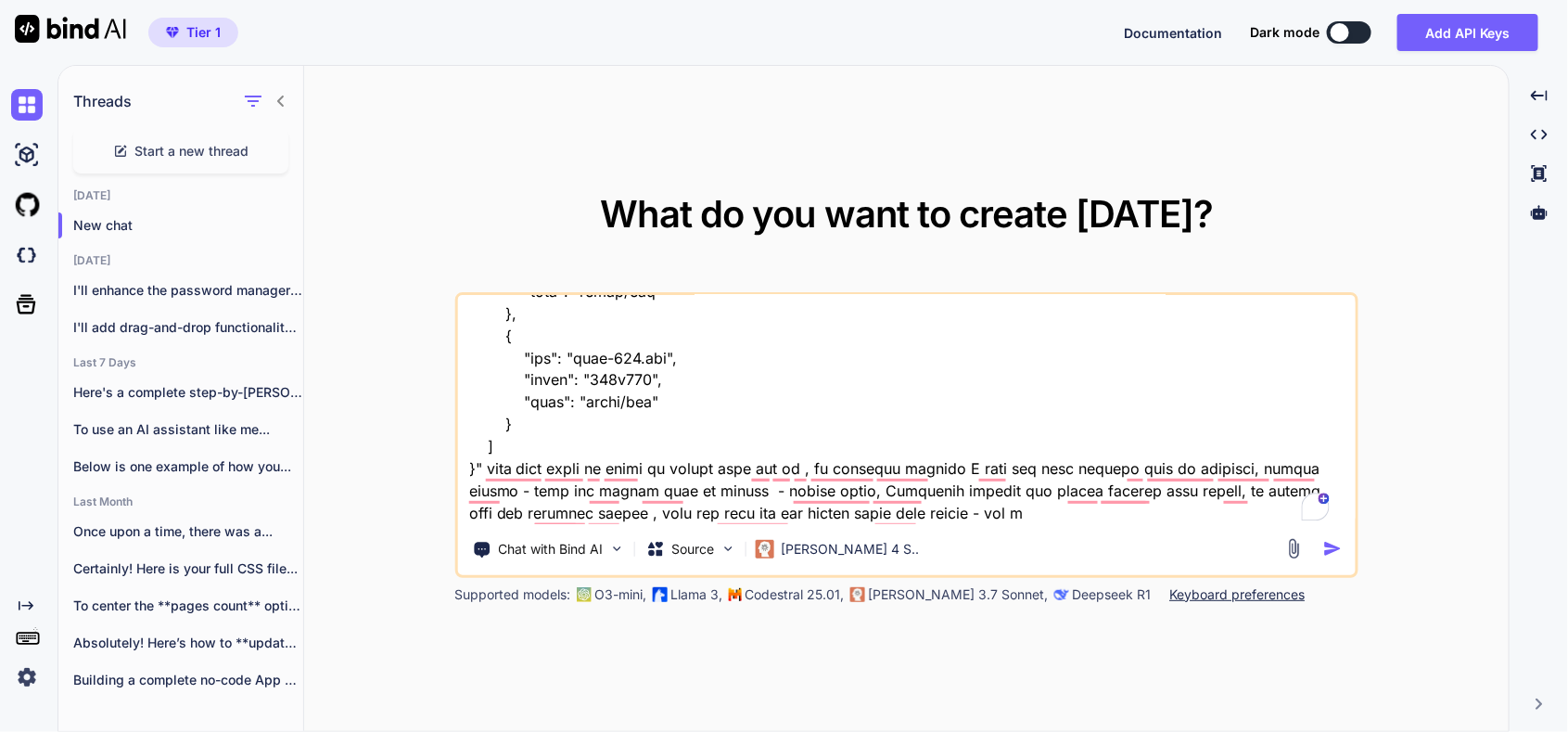 type on "x" 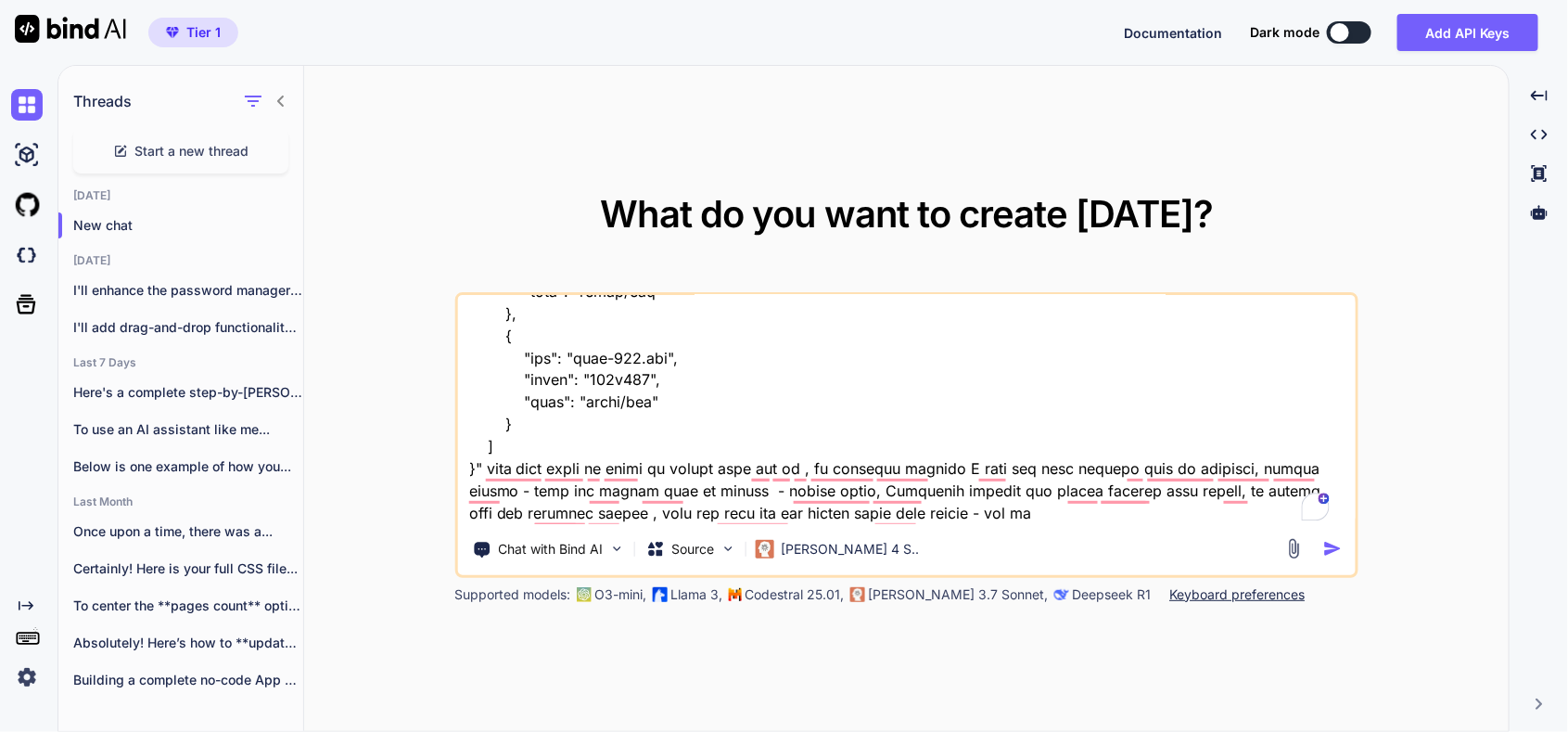 type on "x" 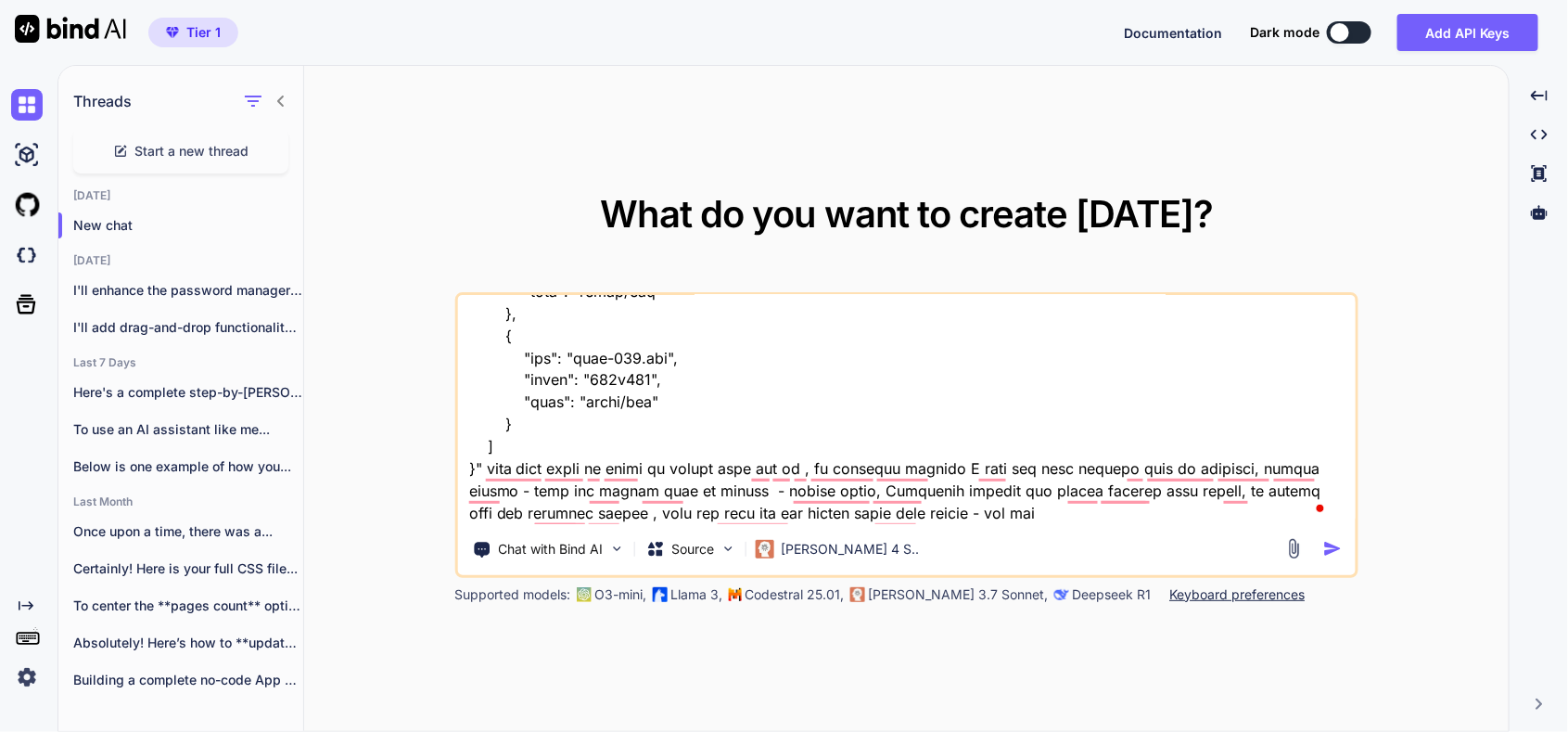 type on "x" 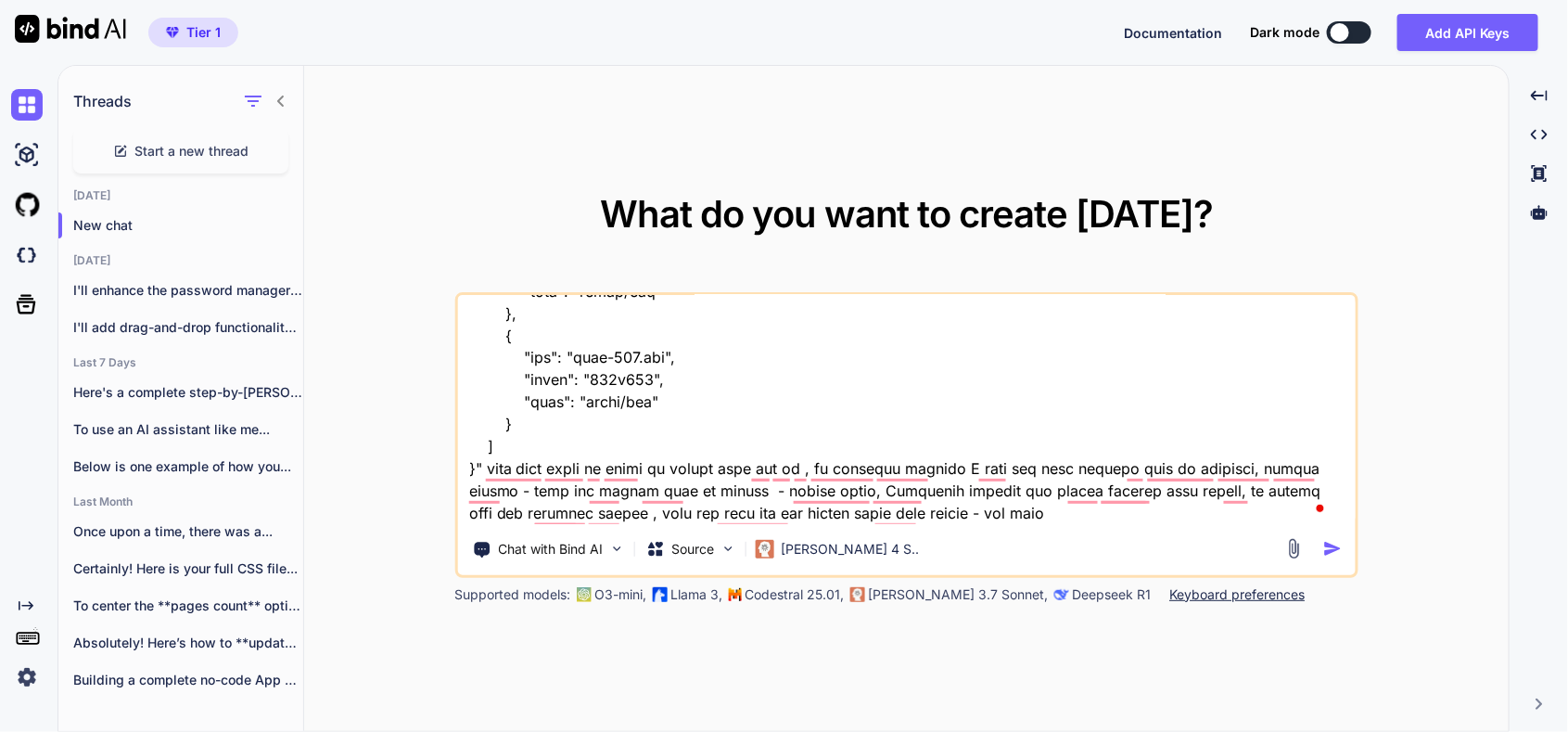 type on "here is old tool "HTML Structure
Html
copy
Open in Browser
<!DOCTYPE html>
<html lang="en">
<head>
<meta charset="UTF-8">
<meta name="viewport" content="width=device-width, initial-scale=1.0">
<title>SecureVault - Password Manager</title>
<link rel="stylesheet" href="styles.css">
<link href="[URL][DOMAIN_NAME]" rel="stylesheet">
</head>
<body>
<!-- Login Screen -->
<div id="loginScreen" class="screen active">
<div class="login-container">
<div class="login-header">
<i class="fas fa-shield-alt"></i>
<h1>SecureVault</h1>
<p>Your Personal Password Manager</p>
</div>
<div class="auth-tabs">
<button class="tab-btn active" onclick="switchTab('login')">Login</button>
<button class="tab-btn" onclick="switchTab('register')">Register</button>
</div>
<!-- Login For..." 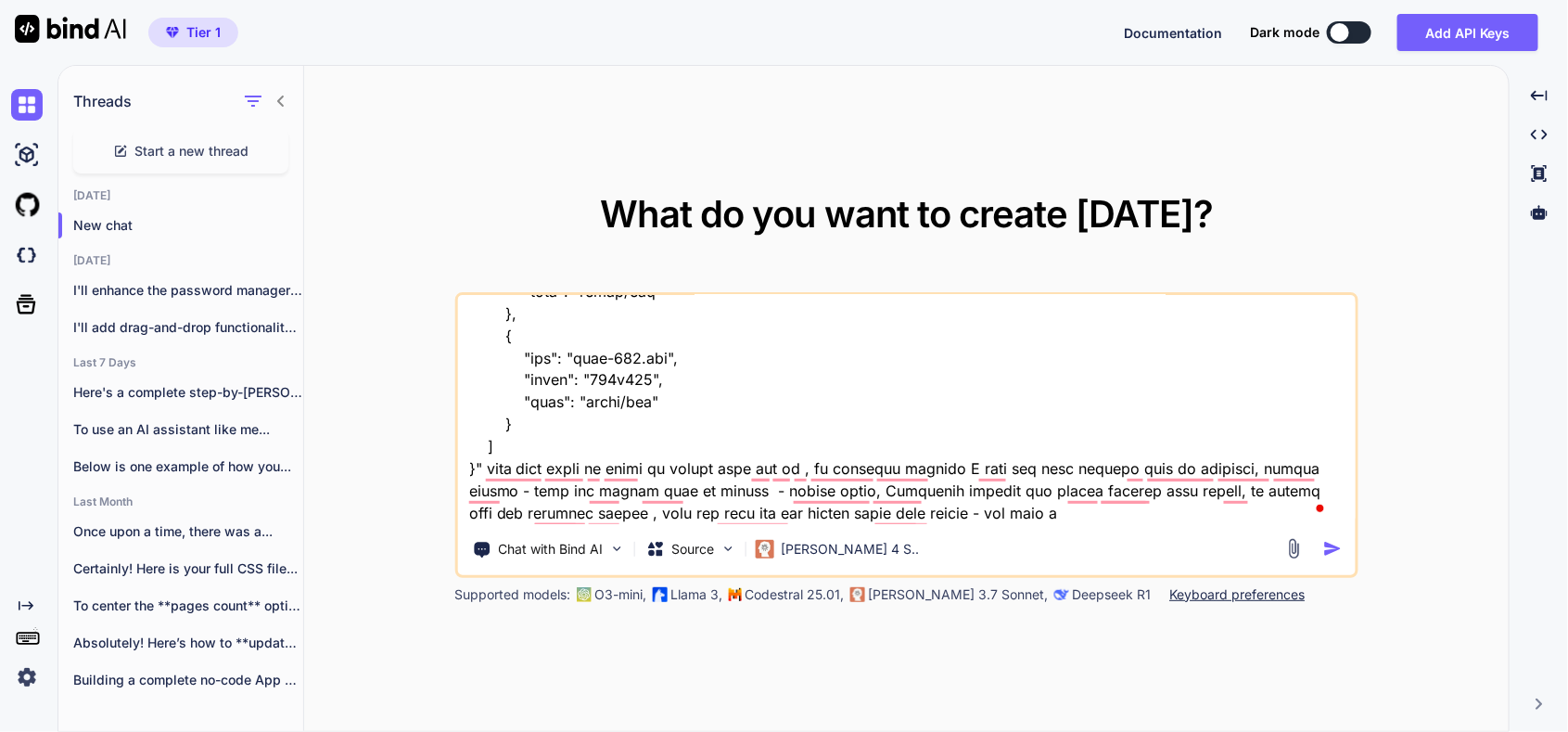 type on "x" 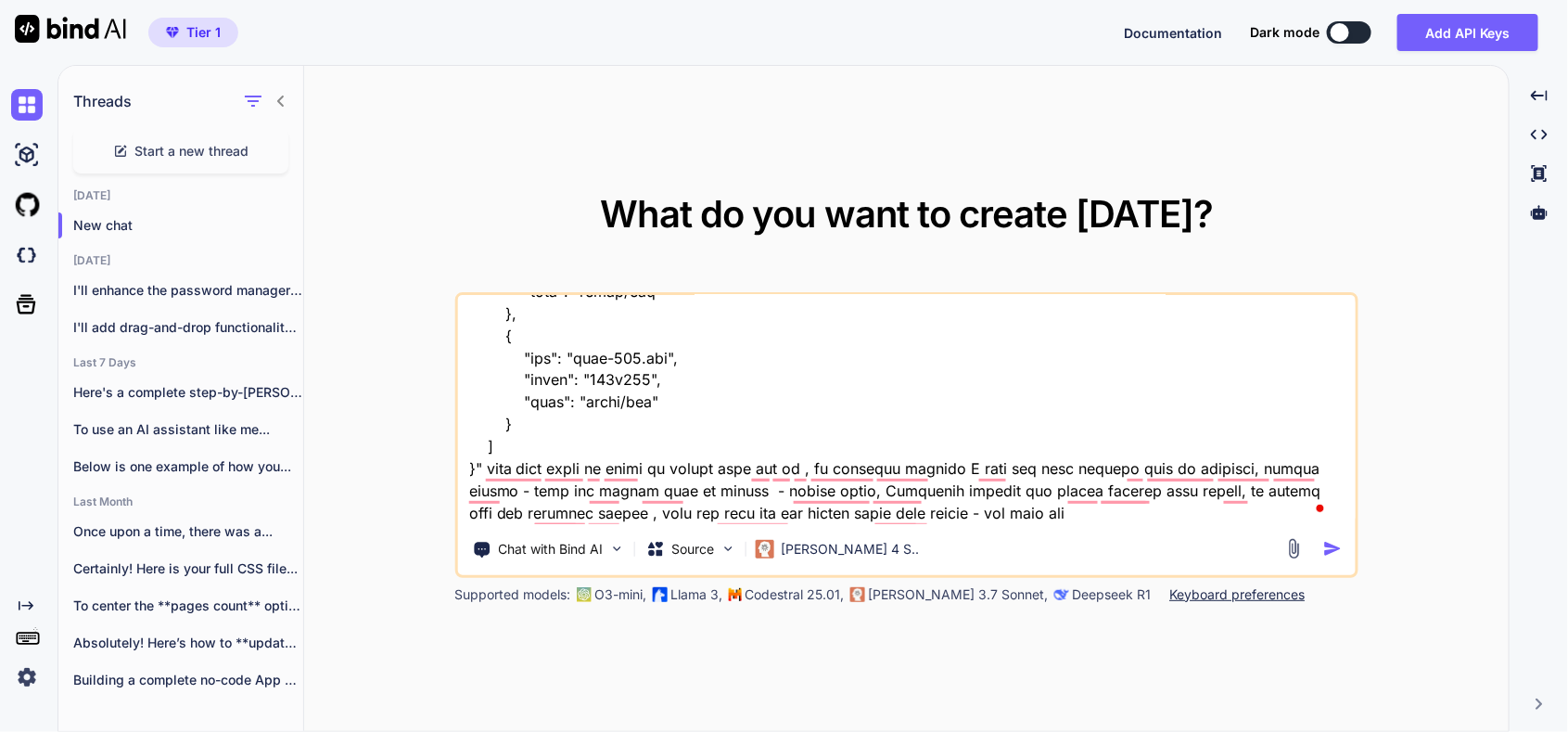 type on "here is old tool "HTML Structure
Html
copy
Open in Browser
<!DOCTYPE html>
<html lang="en">
<head>
<meta charset="UTF-8">
<meta name="viewport" content="width=device-width, initial-scale=1.0">
<title>SecureVault - Password Manager</title>
<link rel="stylesheet" href="styles.css">
<link href="[URL][DOMAIN_NAME]" rel="stylesheet">
</head>
<body>
<!-- Login Screen -->
<div id="loginScreen" class="screen active">
<div class="login-container">
<div class="login-header">
<i class="fas fa-shield-alt"></i>
<h1>SecureVault</h1>
<p>Your Personal Password Manager</p>
</div>
<div class="auth-tabs">
<button class="tab-btn active" onclick="switchTab('login')">Login</button>
<button class="tab-btn" onclick="switchTab('register')">Register</button>
</div>
<!-- Login For..." 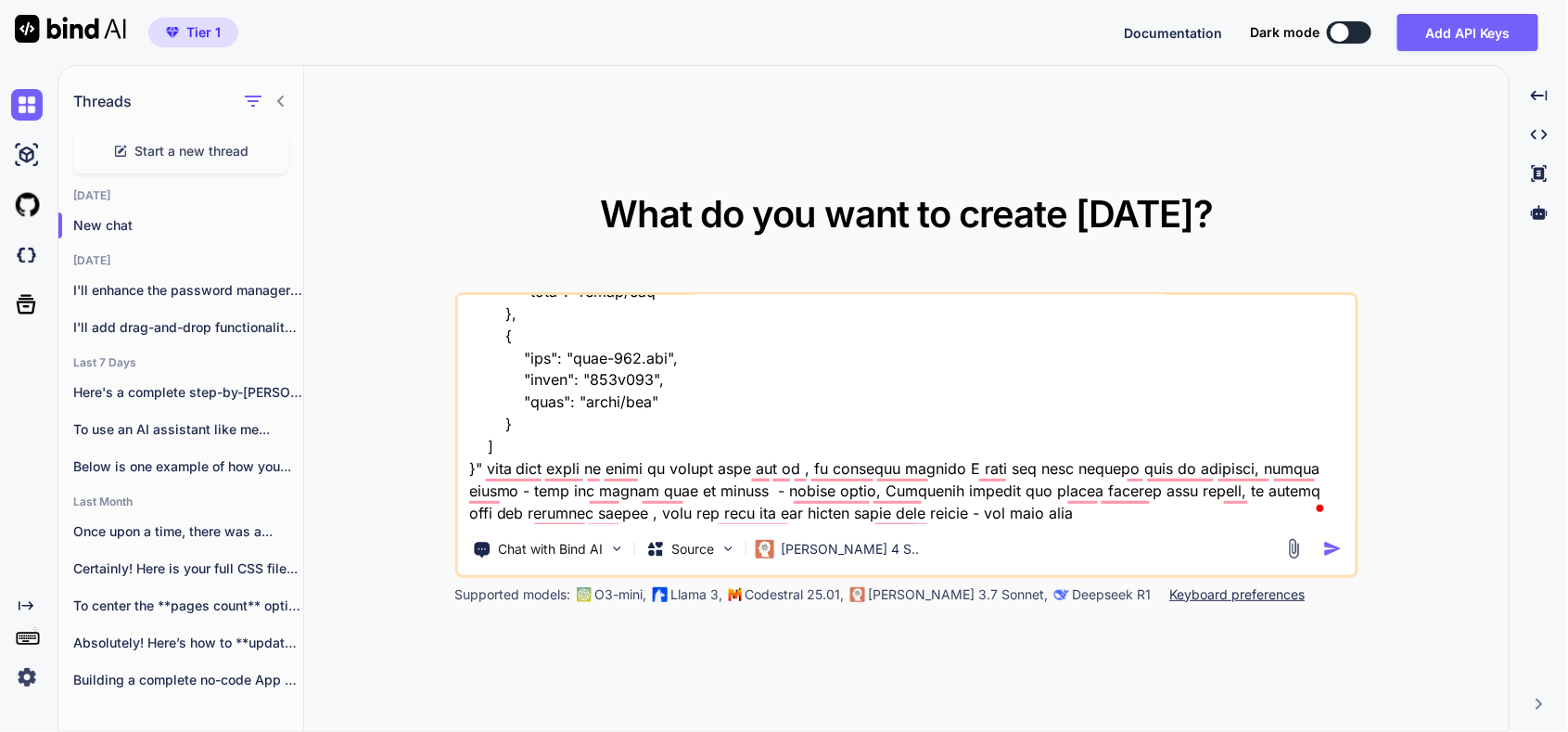 type on "here is old tool "HTML Structure
Html
copy
Open in Browser
<!DOCTYPE html>
<html lang="en">
<head>
<meta charset="UTF-8">
<meta name="viewport" content="width=device-width, initial-scale=1.0">
<title>SecureVault - Password Manager</title>
<link rel="stylesheet" href="styles.css">
<link href="[URL][DOMAIN_NAME]" rel="stylesheet">
</head>
<body>
<!-- Login Screen -->
<div id="loginScreen" class="screen active">
<div class="login-container">
<div class="login-header">
<i class="fas fa-shield-alt"></i>
<h1>SecureVault</h1>
<p>Your Personal Password Manager</p>
</div>
<div class="auth-tabs">
<button class="tab-btn active" onclick="switchTab('login')">Login</button>
<button class="tab-btn" onclick="switchTab('register')">Register</button>
</div>
<!-- Login For..." 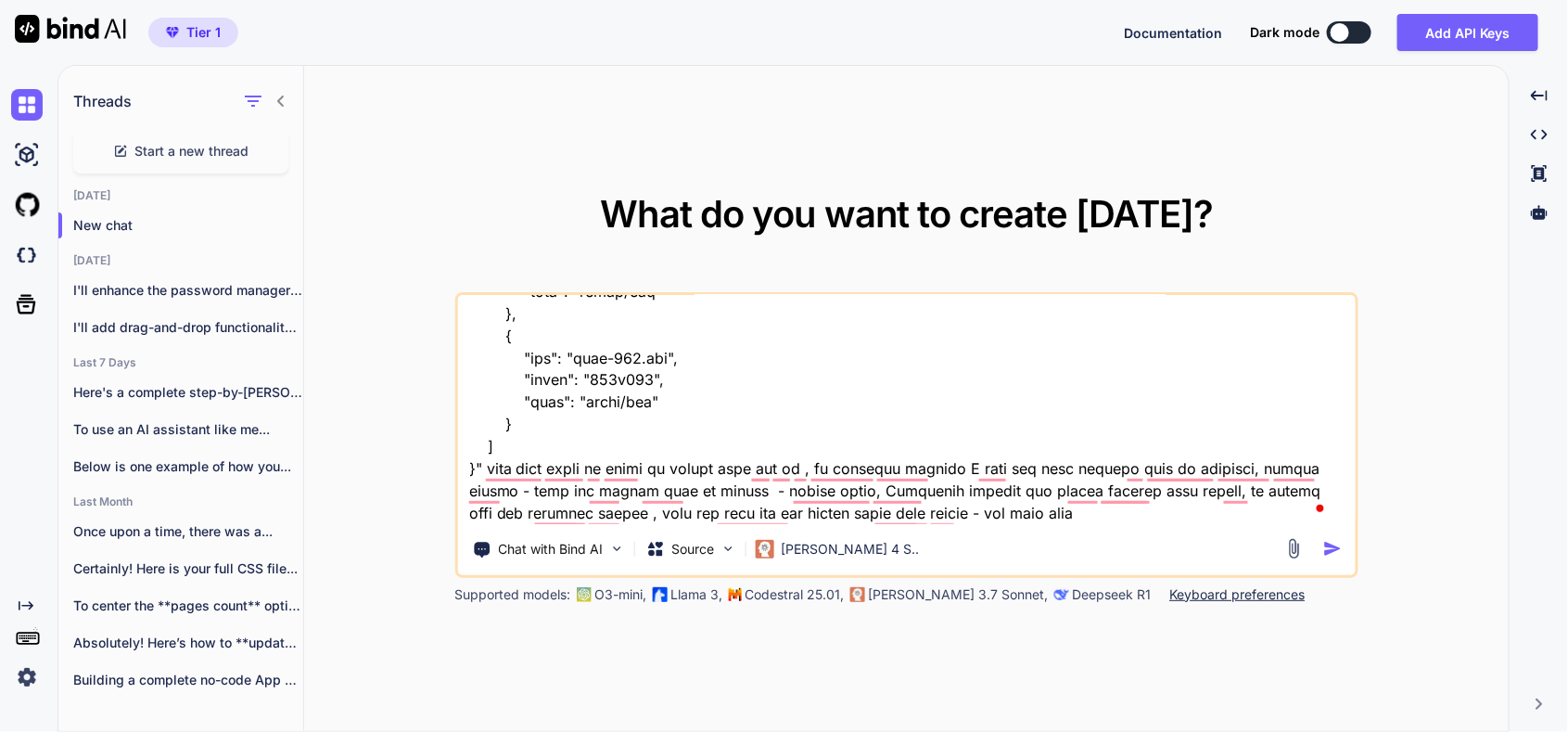 type on "x" 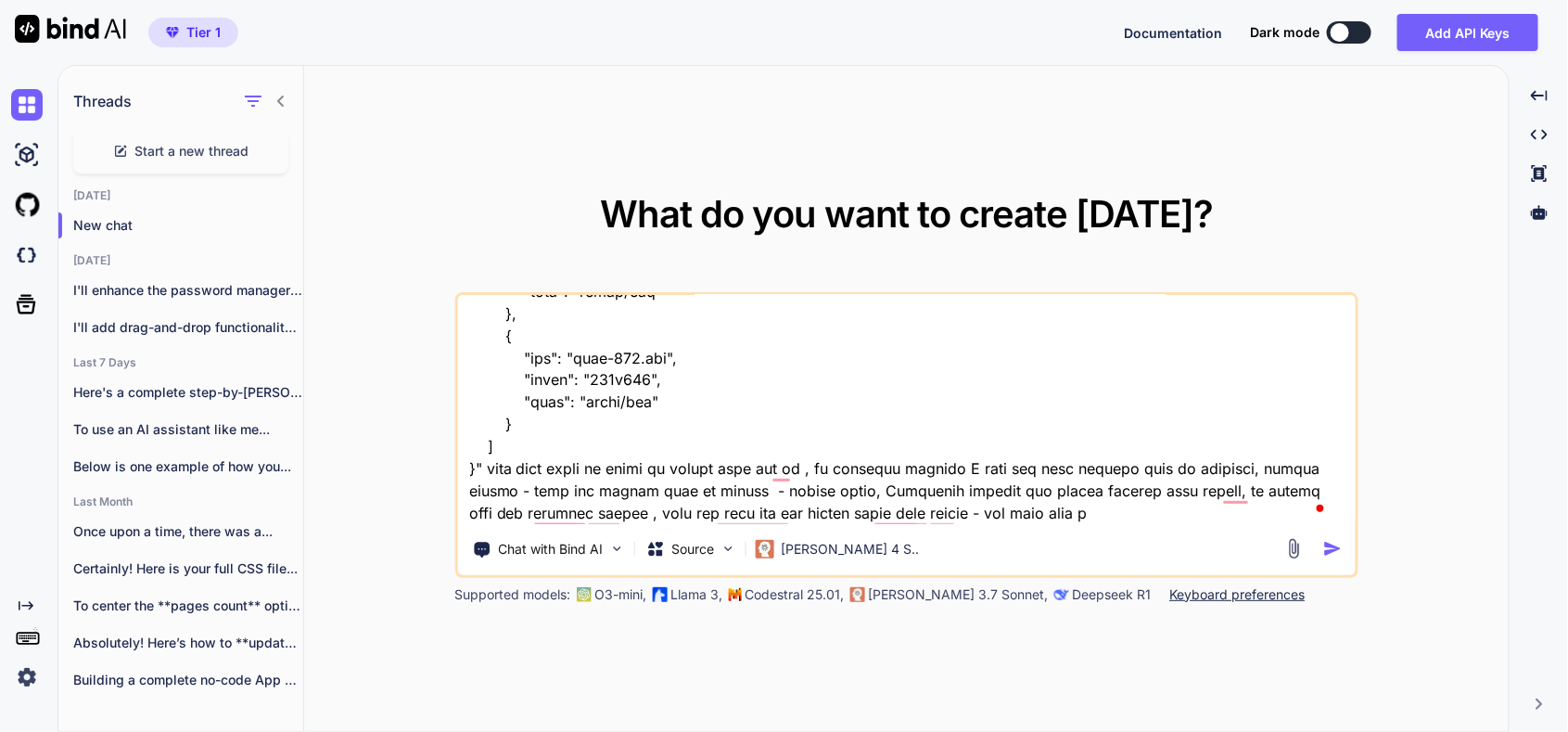 type on "here is old tool "HTML Structure
Html
copy
Open in Browser
<!DOCTYPE html>
<html lang="en">
<head>
<meta charset="UTF-8">
<meta name="viewport" content="width=device-width, initial-scale=1.0">
<title>SecureVault - Password Manager</title>
<link rel="stylesheet" href="styles.css">
<link href="[URL][DOMAIN_NAME]" rel="stylesheet">
</head>
<body>
<!-- Login Screen -->
<div id="loginScreen" class="screen active">
<div class="login-container">
<div class="login-header">
<i class="fas fa-shield-alt"></i>
<h1>SecureVault</h1>
<p>Your Personal Password Manager</p>
</div>
<div class="auth-tabs">
<button class="tab-btn active" onclick="switchTab('login')">Login</button>
<button class="tab-btn" onclick="switchTab('register')">Register</button>
</div>
<!-- Login For..." 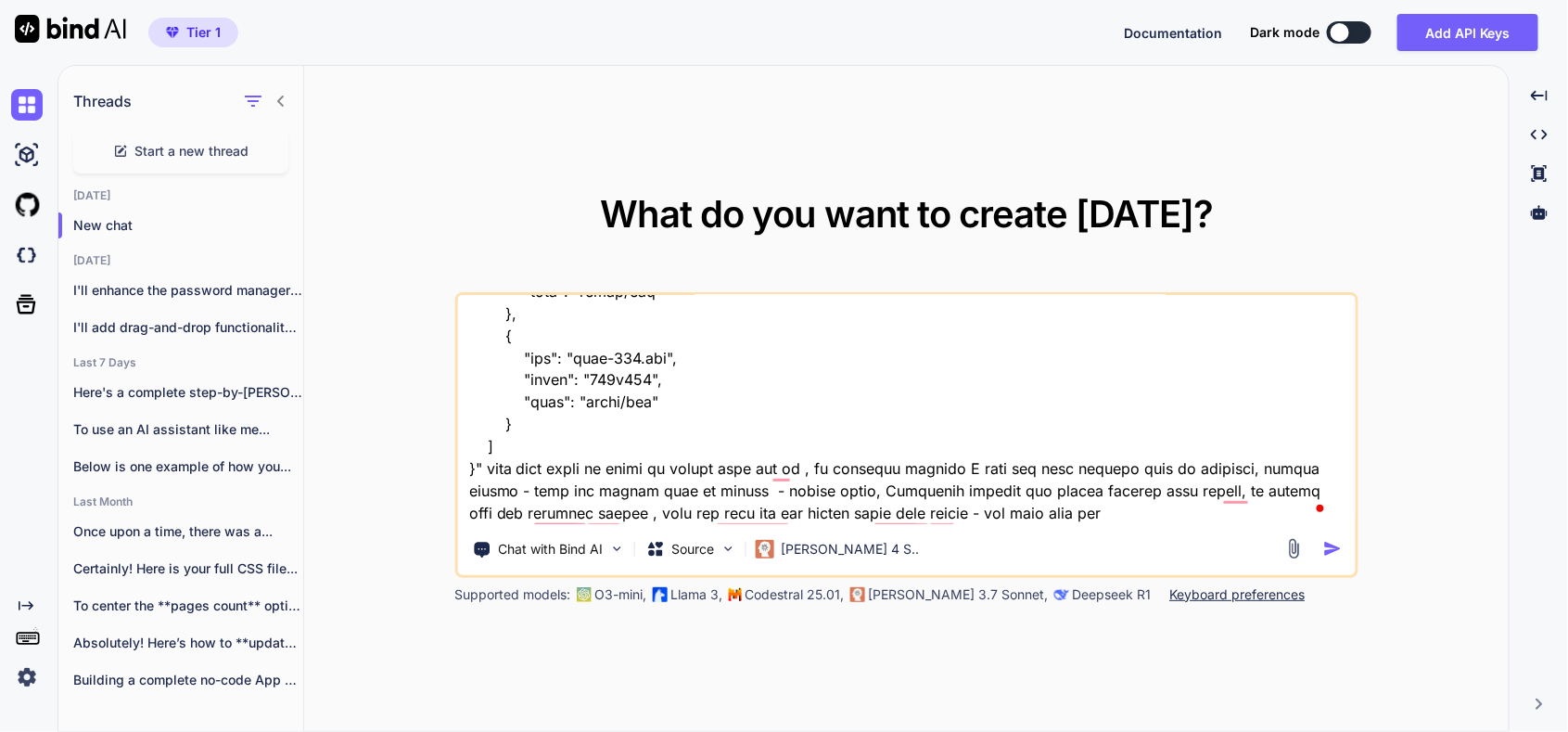 type on "here is old tool "HTML Structure
Html
copy
Open in Browser
<!DOCTYPE html>
<html lang="en">
<head>
<meta charset="UTF-8">
<meta name="viewport" content="width=device-width, initial-scale=1.0">
<title>SecureVault - Password Manager</title>
<link rel="stylesheet" href="styles.css">
<link href="[URL][DOMAIN_NAME]" rel="stylesheet">
</head>
<body>
<!-- Login Screen -->
<div id="loginScreen" class="screen active">
<div class="login-container">
<div class="login-header">
<i class="fas fa-shield-alt"></i>
<h1>SecureVault</h1>
<p>Your Personal Password Manager</p>
</div>
<div class="auth-tabs">
<button class="tab-btn active" onclick="switchTab('login')">Login</button>
<button class="tab-btn" onclick="switchTab('register')">Register</button>
</div>
<!-- Login For..." 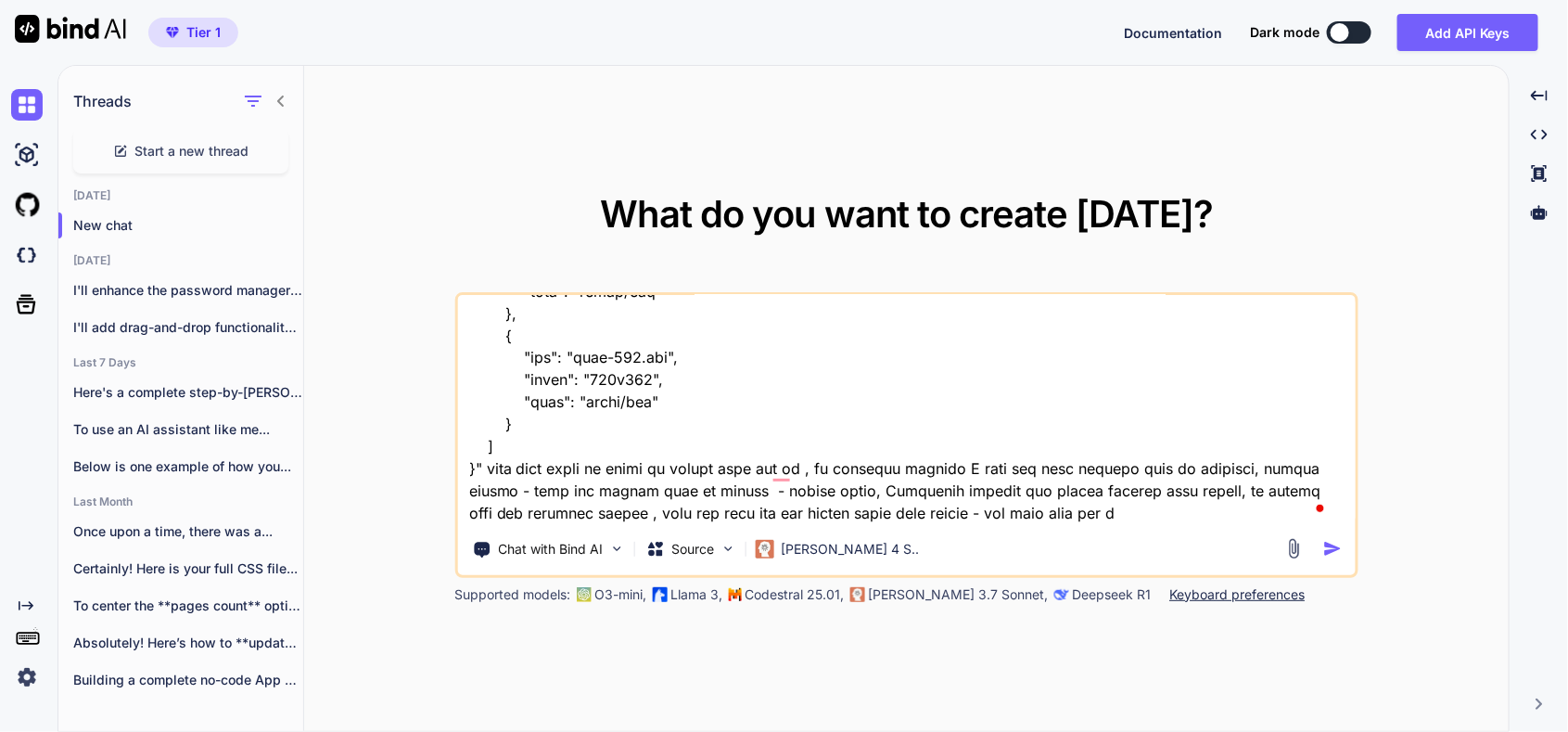 type on "here is old tool "HTML Structure
Html
copy
Open in Browser
<!DOCTYPE html>
<html lang="en">
<head>
<meta charset="UTF-8">
<meta name="viewport" content="width=device-width, initial-scale=1.0">
<title>SecureVault - Password Manager</title>
<link rel="stylesheet" href="styles.css">
<link href="[URL][DOMAIN_NAME]" rel="stylesheet">
</head>
<body>
<!-- Login Screen -->
<div id="loginScreen" class="screen active">
<div class="login-container">
<div class="login-header">
<i class="fas fa-shield-alt"></i>
<h1>SecureVault</h1>
<p>Your Personal Password Manager</p>
</div>
<div class="auth-tabs">
<button class="tab-btn active" onclick="switchTab('login')">Login</button>
<button class="tab-btn" onclick="switchTab('register')">Register</button>
</div>
<!-- Login For..." 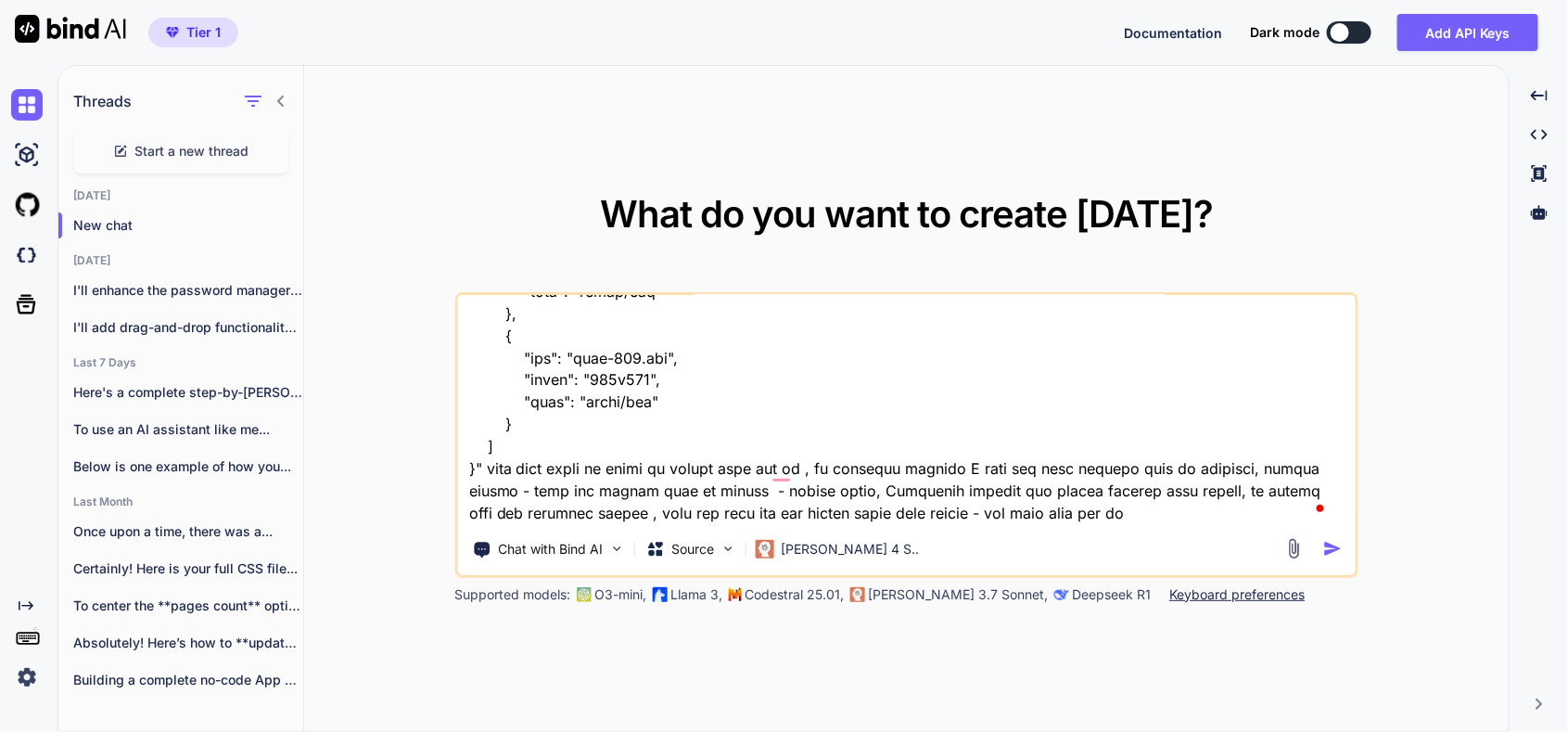 type on "x" 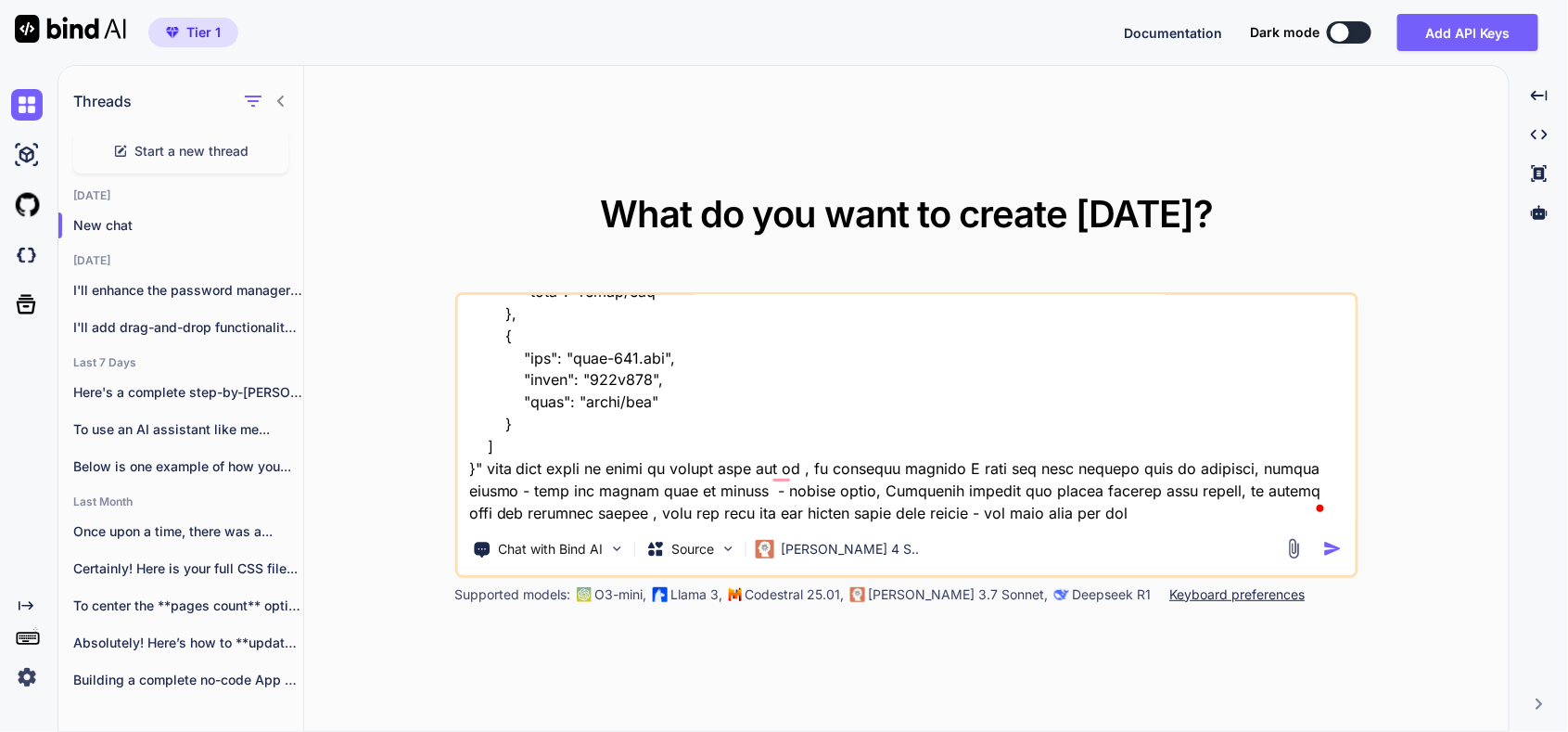 type on "x" 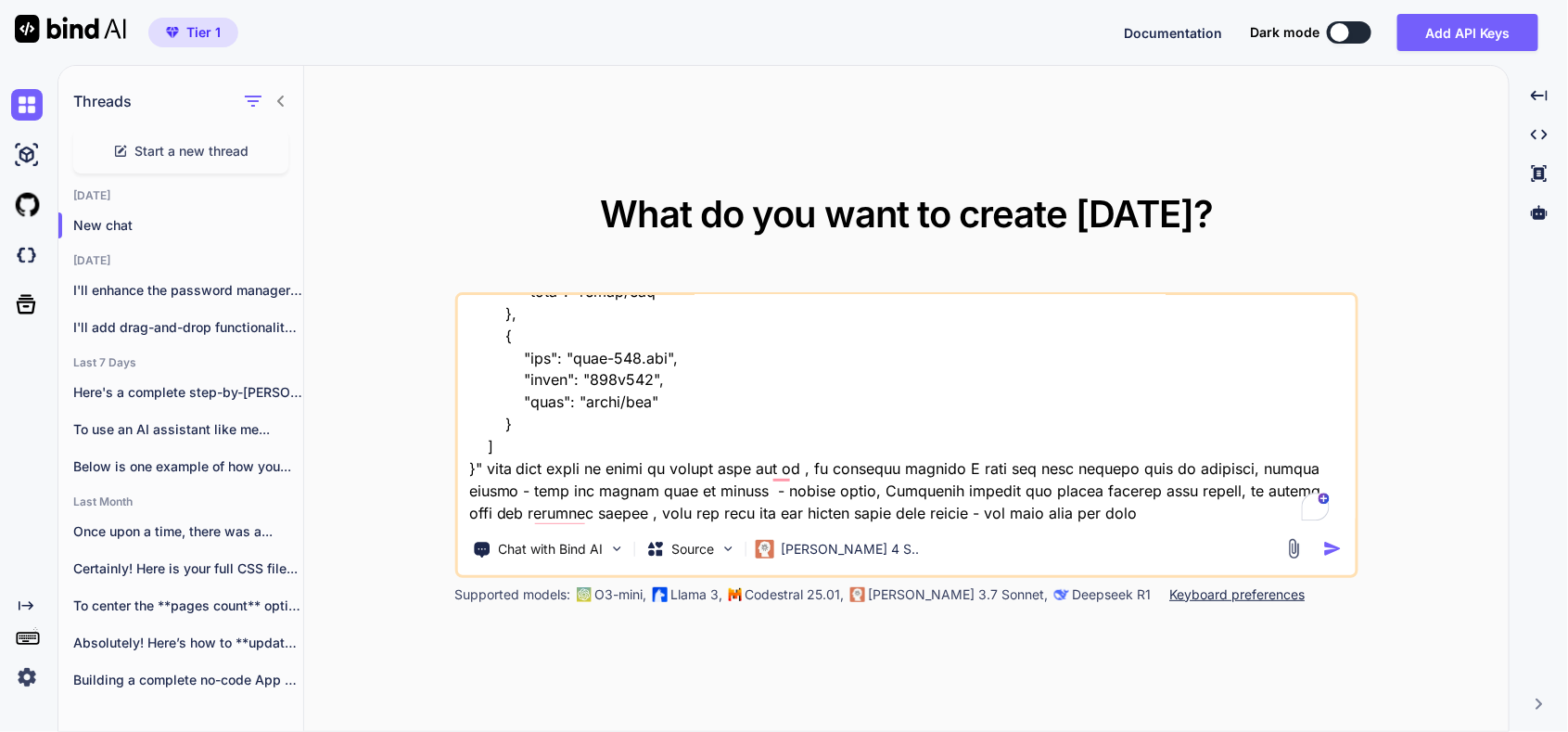 type on "here is old tool "HTML Structure
Html
copy
Open in Browser
<!DOCTYPE html>
<html lang="en">
<head>
<meta charset="UTF-8">
<meta name="viewport" content="width=device-width, initial-scale=1.0">
<title>SecureVault - Password Manager</title>
<link rel="stylesheet" href="styles.css">
<link href="[URL][DOMAIN_NAME]" rel="stylesheet">
</head>
<body>
<!-- Login Screen -->
<div id="loginScreen" class="screen active">
<div class="login-container">
<div class="login-header">
<i class="fas fa-shield-alt"></i>
<h1>SecureVault</h1>
<p>Your Personal Password Manager</p>
</div>
<div class="auth-tabs">
<button class="tab-btn active" onclick="switchTab('login')">Login</button>
<button class="tab-btn" onclick="switchTab('register')">Register</button>
</div>
<!-- Login For..." 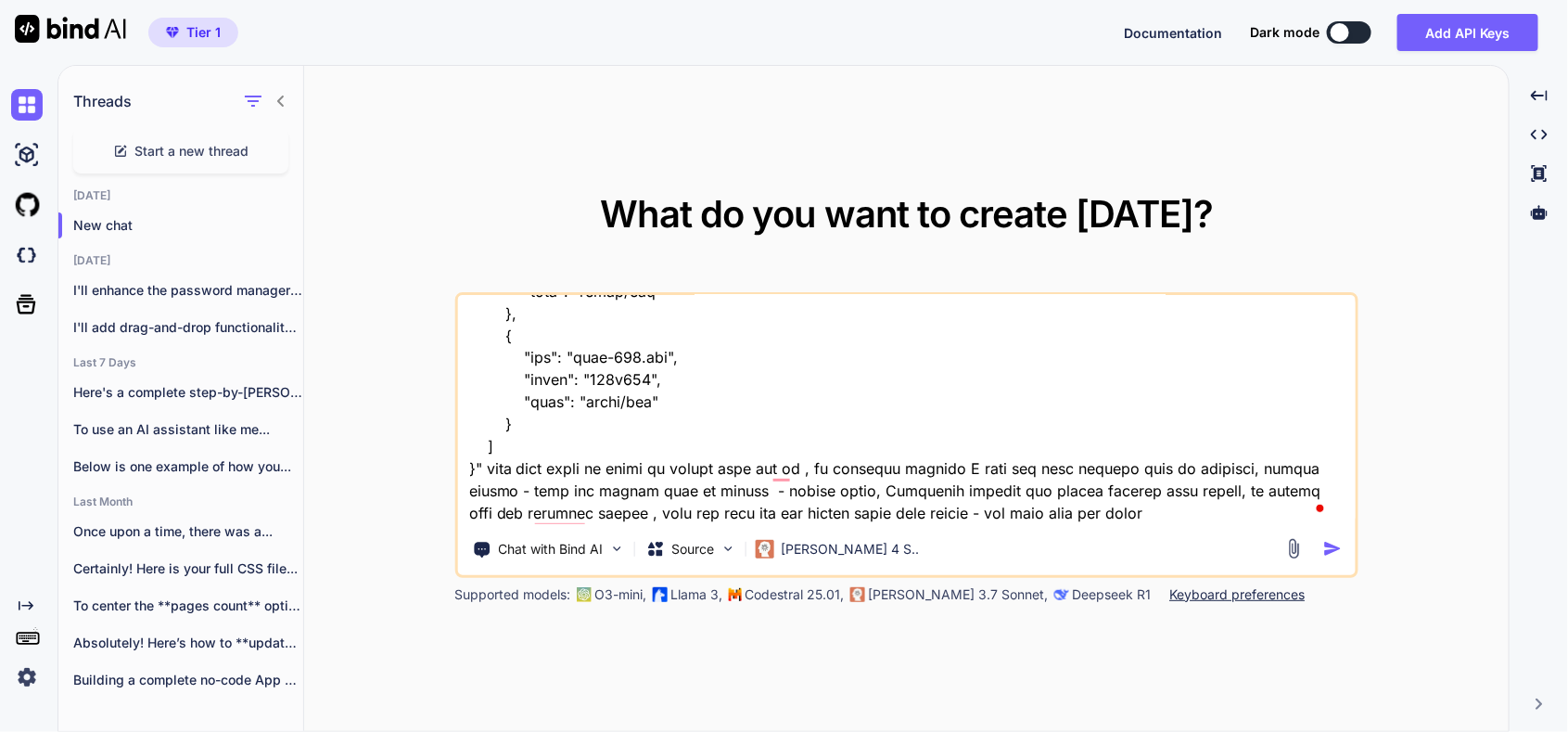 type on "x" 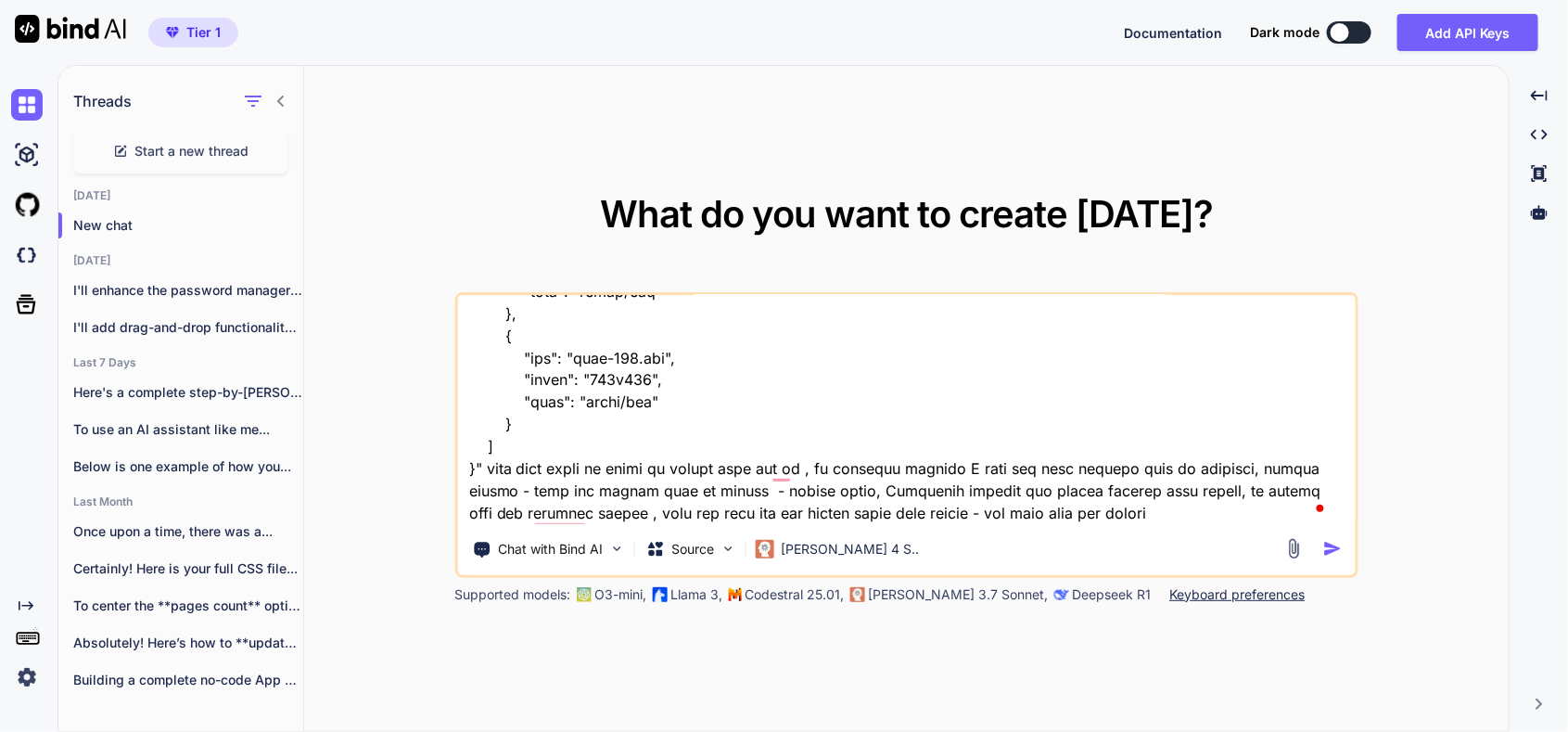 type on "here is old tool "HTML Structure
Html
copy
Open in Browser
<!DOCTYPE html>
<html lang="en">
<head>
<meta charset="UTF-8">
<meta name="viewport" content="width=device-width, initial-scale=1.0">
<title>SecureVault - Password Manager</title>
<link rel="stylesheet" href="styles.css">
<link href="[URL][DOMAIN_NAME]" rel="stylesheet">
</head>
<body>
<!-- Login Screen -->
<div id="loginScreen" class="screen active">
<div class="login-container">
<div class="login-header">
<i class="fas fa-shield-alt"></i>
<h1>SecureVault</h1>
<p>Your Personal Password Manager</p>
</div>
<div class="auth-tabs">
<button class="tab-btn active" onclick="switchTab('login')">Login</button>
<button class="tab-btn" onclick="switchTab('register')">Register</button>
</div>
<!-- Login For..." 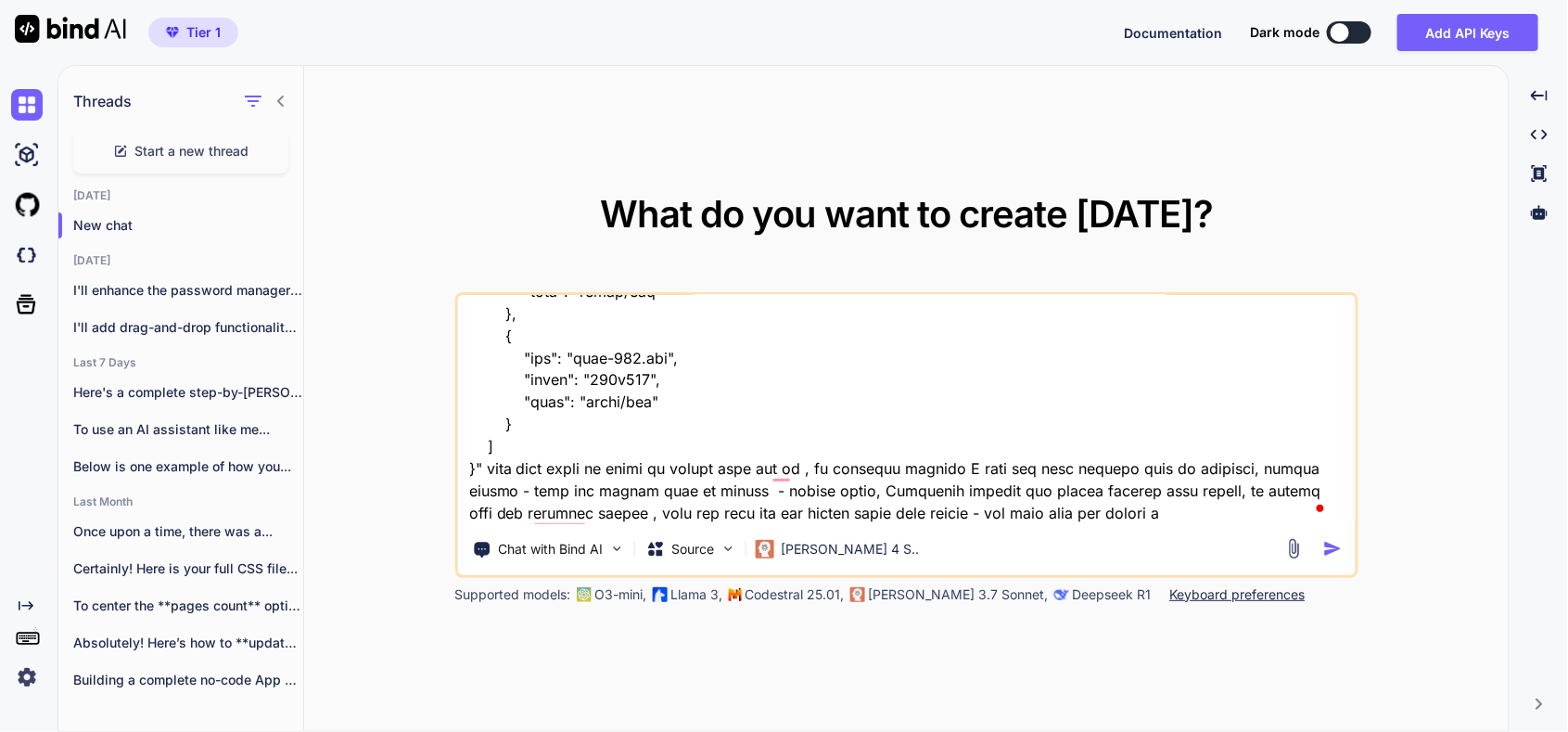 type on "x" 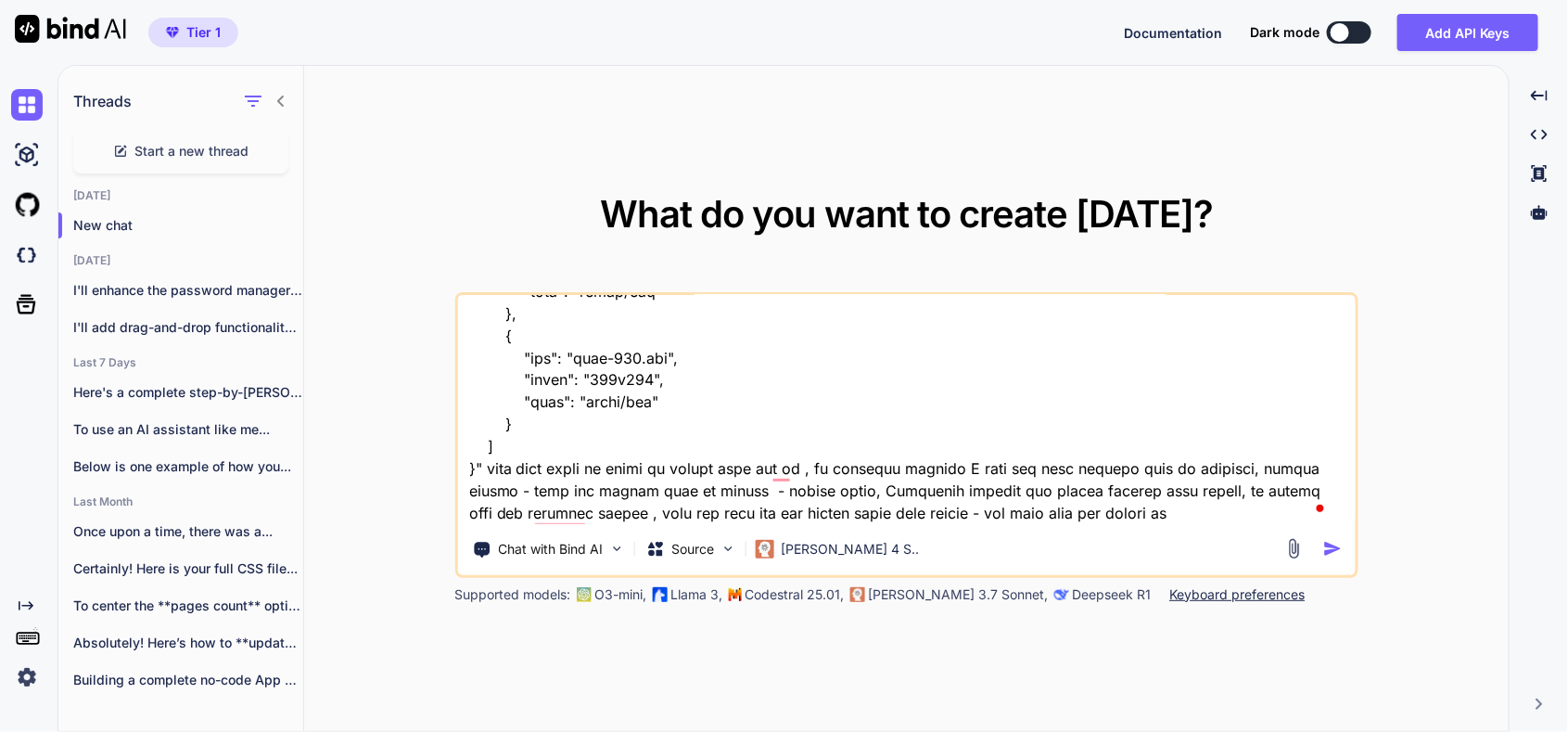 type on "x" 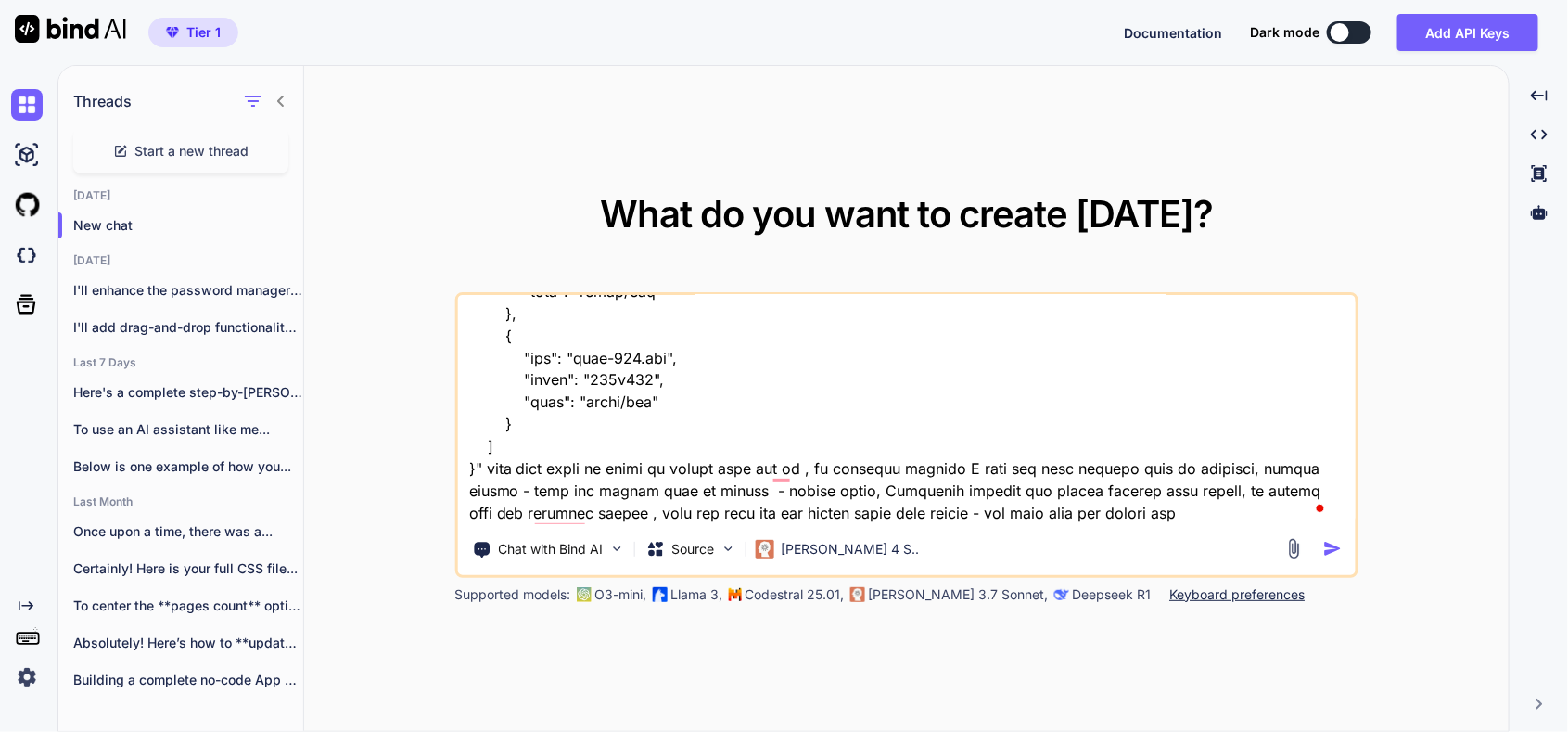 type on "x" 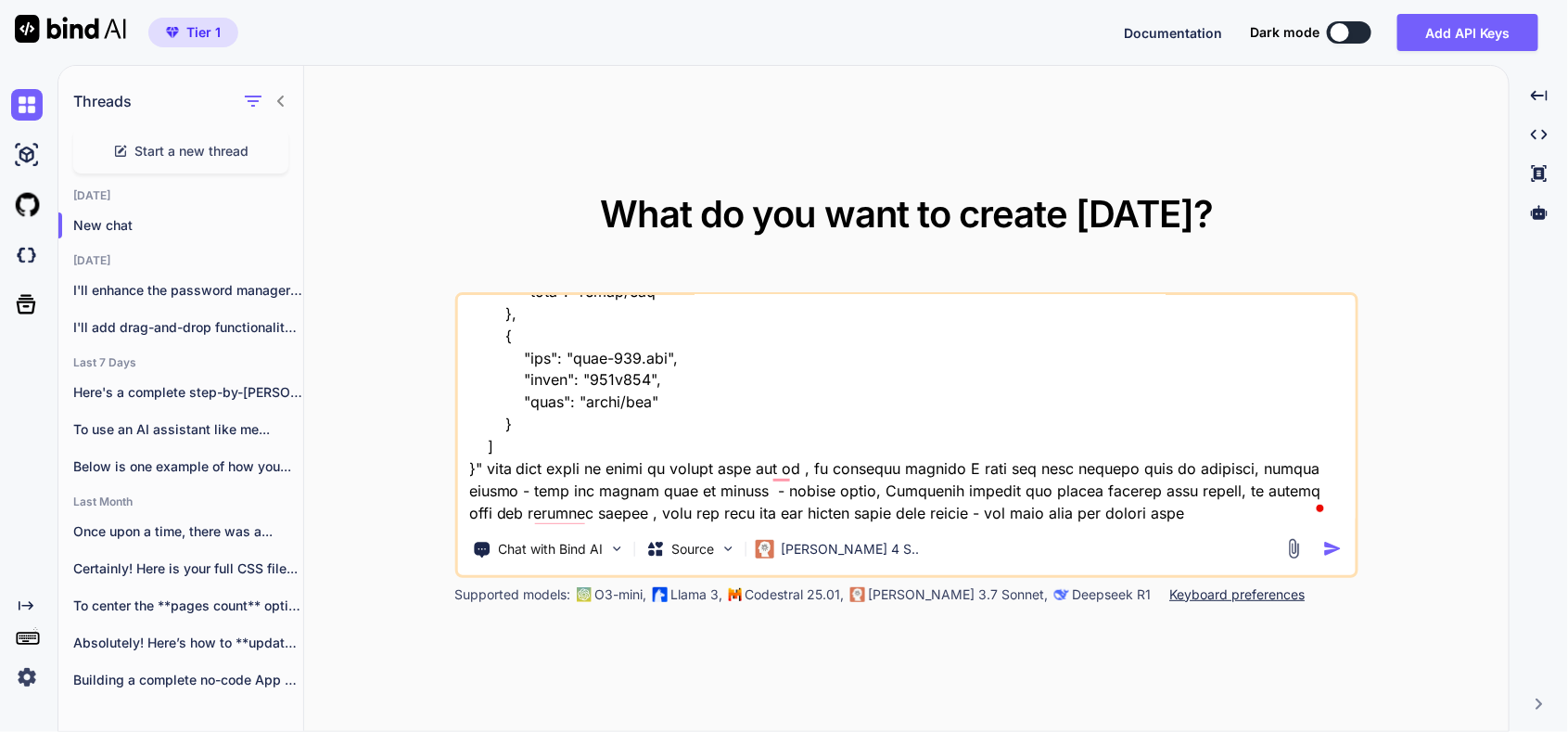 type on "here is old tool "HTML Structure
Html
copy
Open in Browser
<!DOCTYPE html>
<html lang="en">
<head>
<meta charset="UTF-8">
<meta name="viewport" content="width=device-width, initial-scale=1.0">
<title>SecureVault - Password Manager</title>
<link rel="stylesheet" href="styles.css">
<link href="[URL][DOMAIN_NAME]" rel="stylesheet">
</head>
<body>
<!-- Login Screen -->
<div id="loginScreen" class="screen active">
<div class="login-container">
<div class="login-header">
<i class="fas fa-shield-alt"></i>
<h1>SecureVault</h1>
<p>Your Personal Password Manager</p>
</div>
<div class="auth-tabs">
<button class="tab-btn active" onclick="switchTab('login')">Login</button>
<button class="tab-btn" onclick="switchTab('register')">Register</button>
</div>
<!-- Login For..." 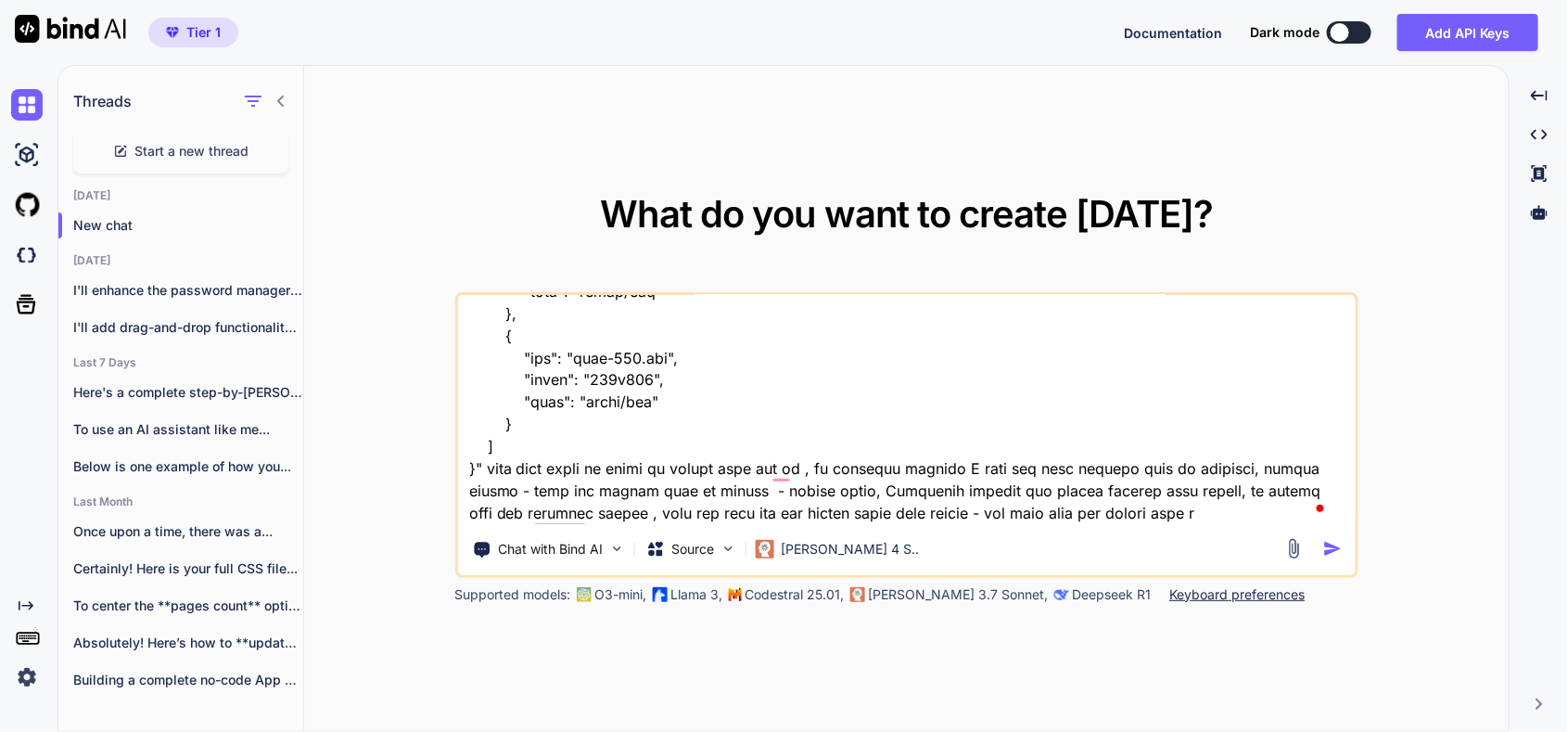 type on "here is old tool "HTML Structure
Html
copy
Open in Browser
<!DOCTYPE html>
<html lang="en">
<head>
<meta charset="UTF-8">
<meta name="viewport" content="width=device-width, initial-scale=1.0">
<title>SecureVault - Password Manager</title>
<link rel="stylesheet" href="styles.css">
<link href="[URL][DOMAIN_NAME]" rel="stylesheet">
</head>
<body>
<!-- Login Screen -->
<div id="loginScreen" class="screen active">
<div class="login-container">
<div class="login-header">
<i class="fas fa-shield-alt"></i>
<h1>SecureVault</h1>
<p>Your Personal Password Manager</p>
</div>
<div class="auth-tabs">
<button class="tab-btn active" onclick="switchTab('login')">Login</button>
<button class="tab-btn" onclick="switchTab('register')">Register</button>
</div>
<!-- Login For..." 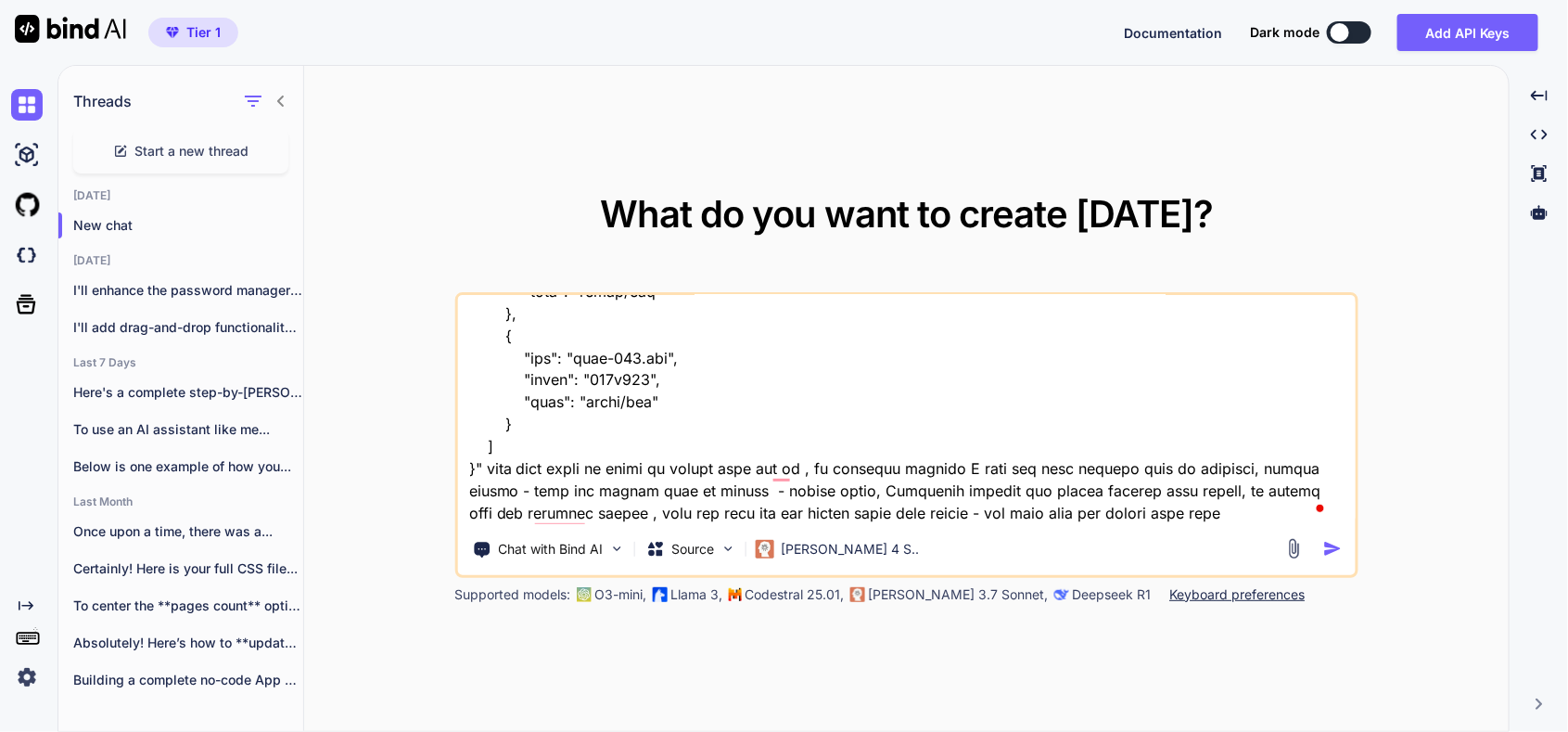 type on "here is old tool "HTML Structure
Html
copy
Open in Browser
<!DOCTYPE html>
<html lang="en">
<head>
<meta charset="UTF-8">
<meta name="viewport" content="width=device-width, initial-scale=1.0">
<title>SecureVault - Password Manager</title>
<link rel="stylesheet" href="styles.css">
<link href="[URL][DOMAIN_NAME]" rel="stylesheet">
</head>
<body>
<!-- Login Screen -->
<div id="loginScreen" class="screen active">
<div class="login-container">
<div class="login-header">
<i class="fas fa-shield-alt"></i>
<h1>SecureVault</h1>
<p>Your Personal Password Manager</p>
</div>
<div class="auth-tabs">
<button class="tab-btn active" onclick="switchTab('login')">Login</button>
<button class="tab-btn" onclick="switchTab('register')">Register</button>
</div>
<!-- Login For..." 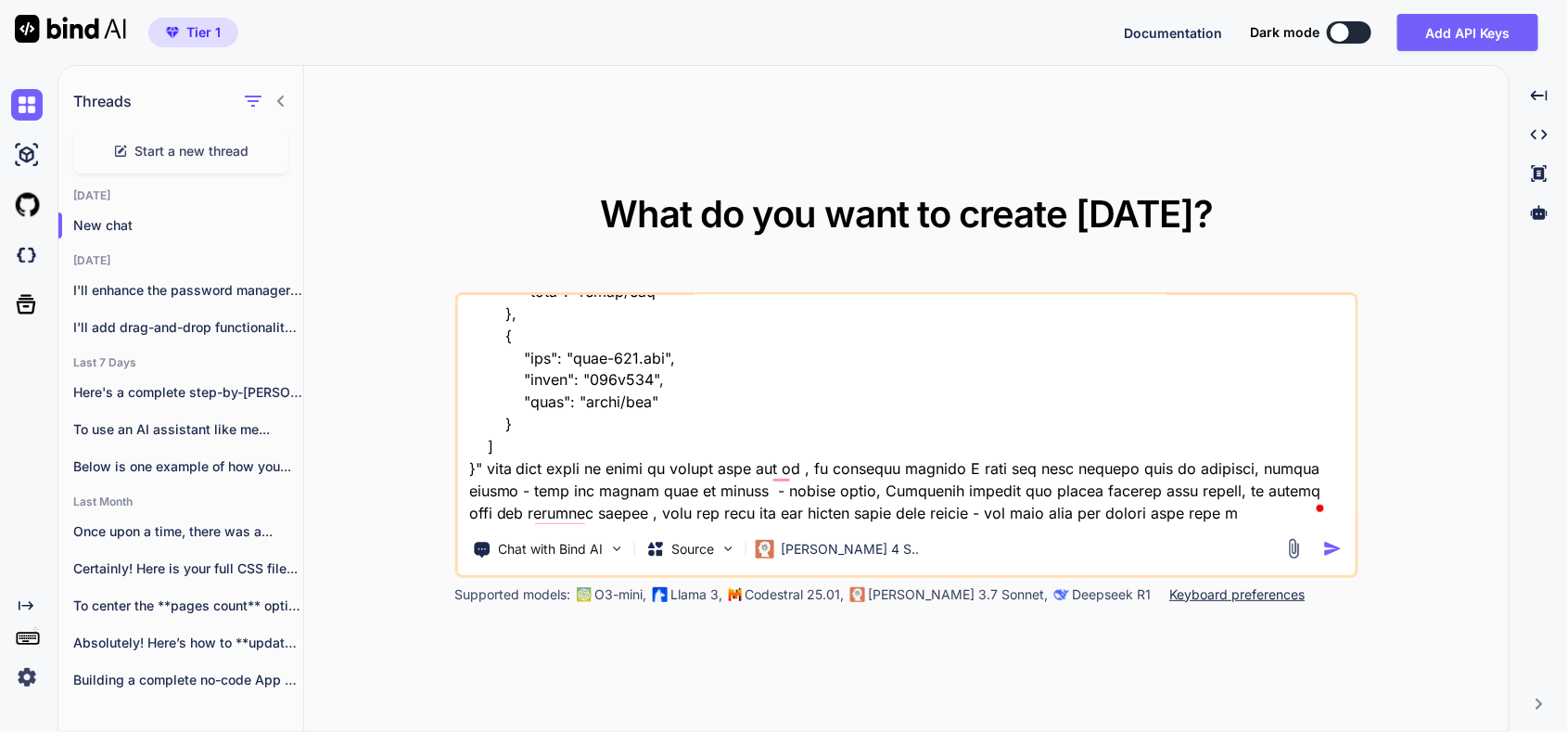 type on "x" 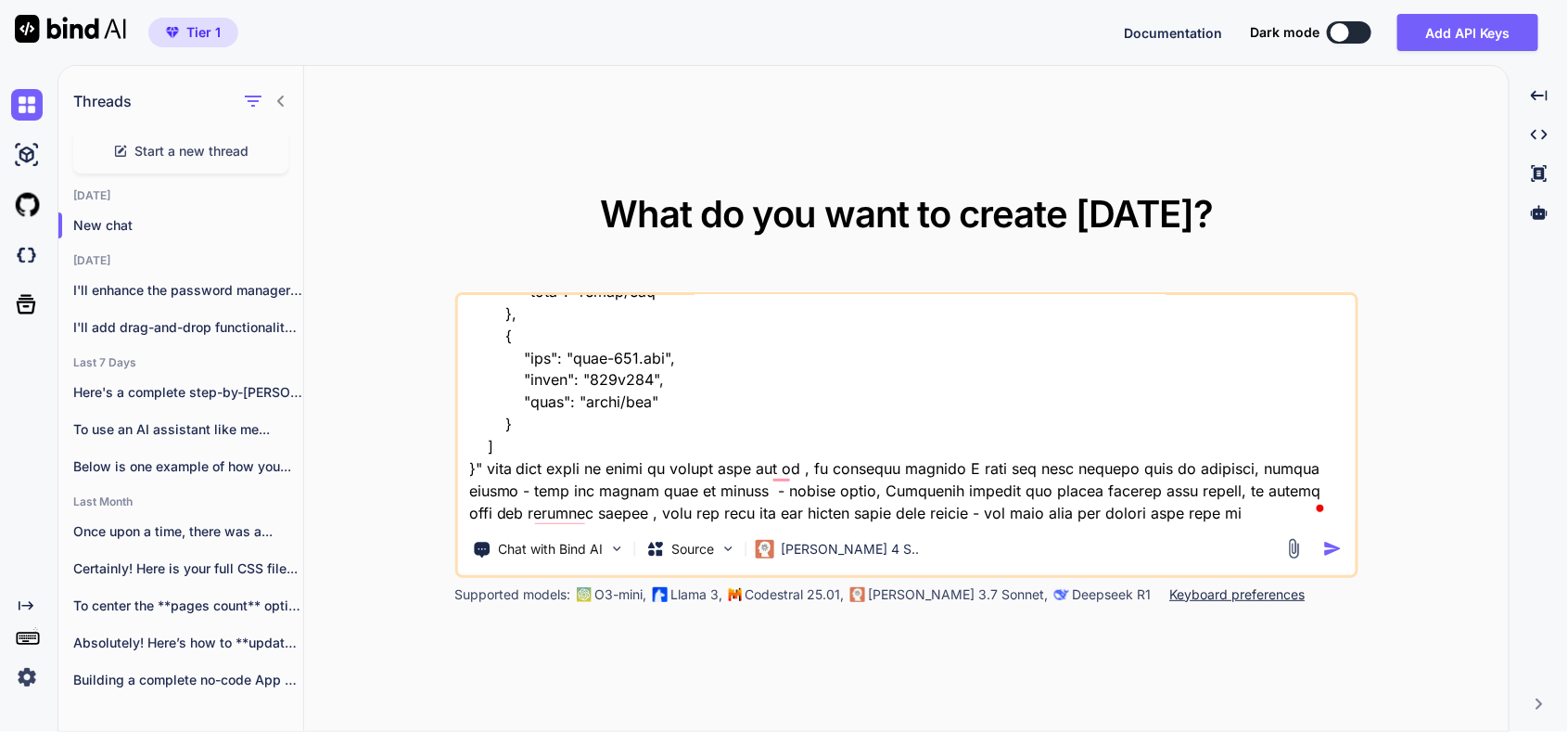 type on "x" 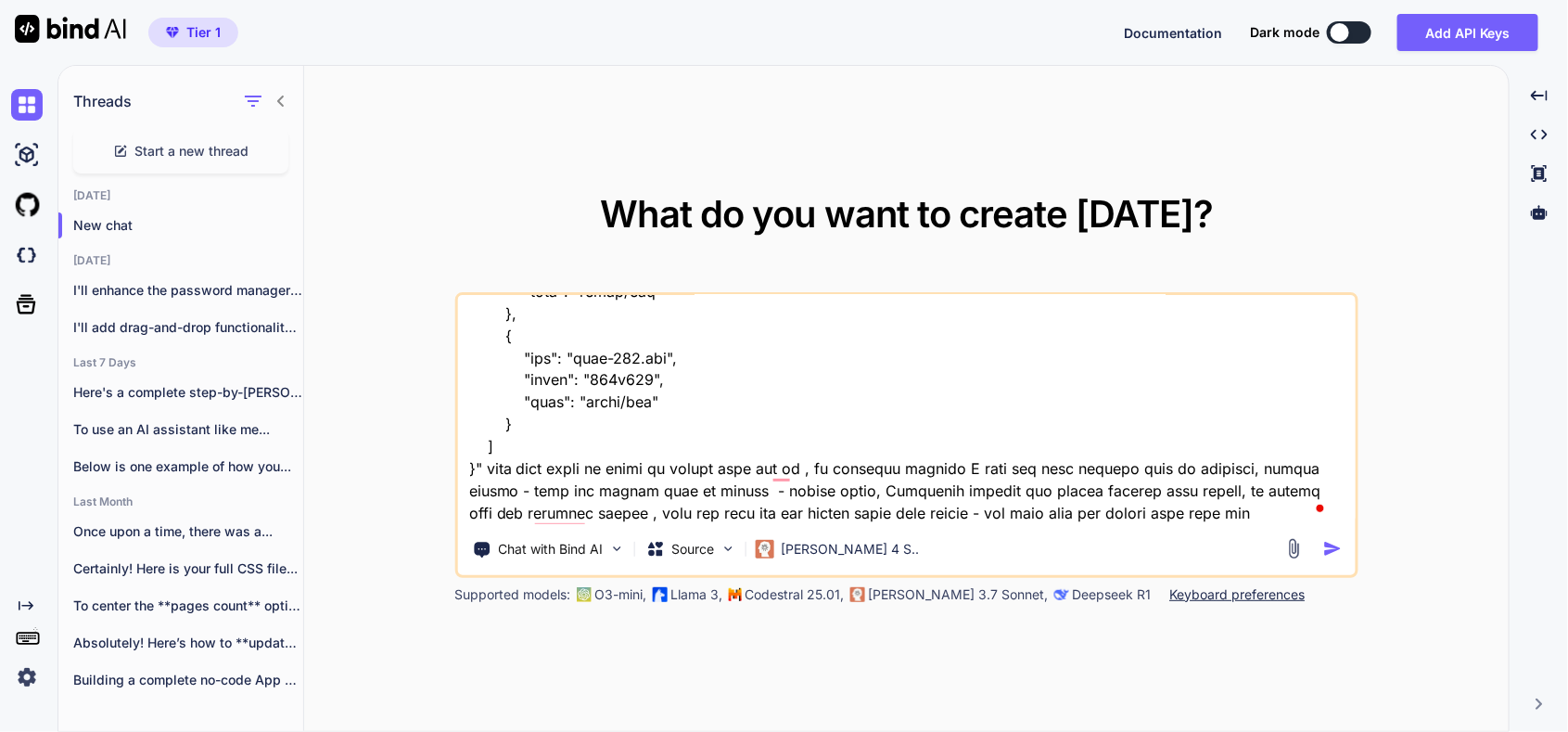type on "x" 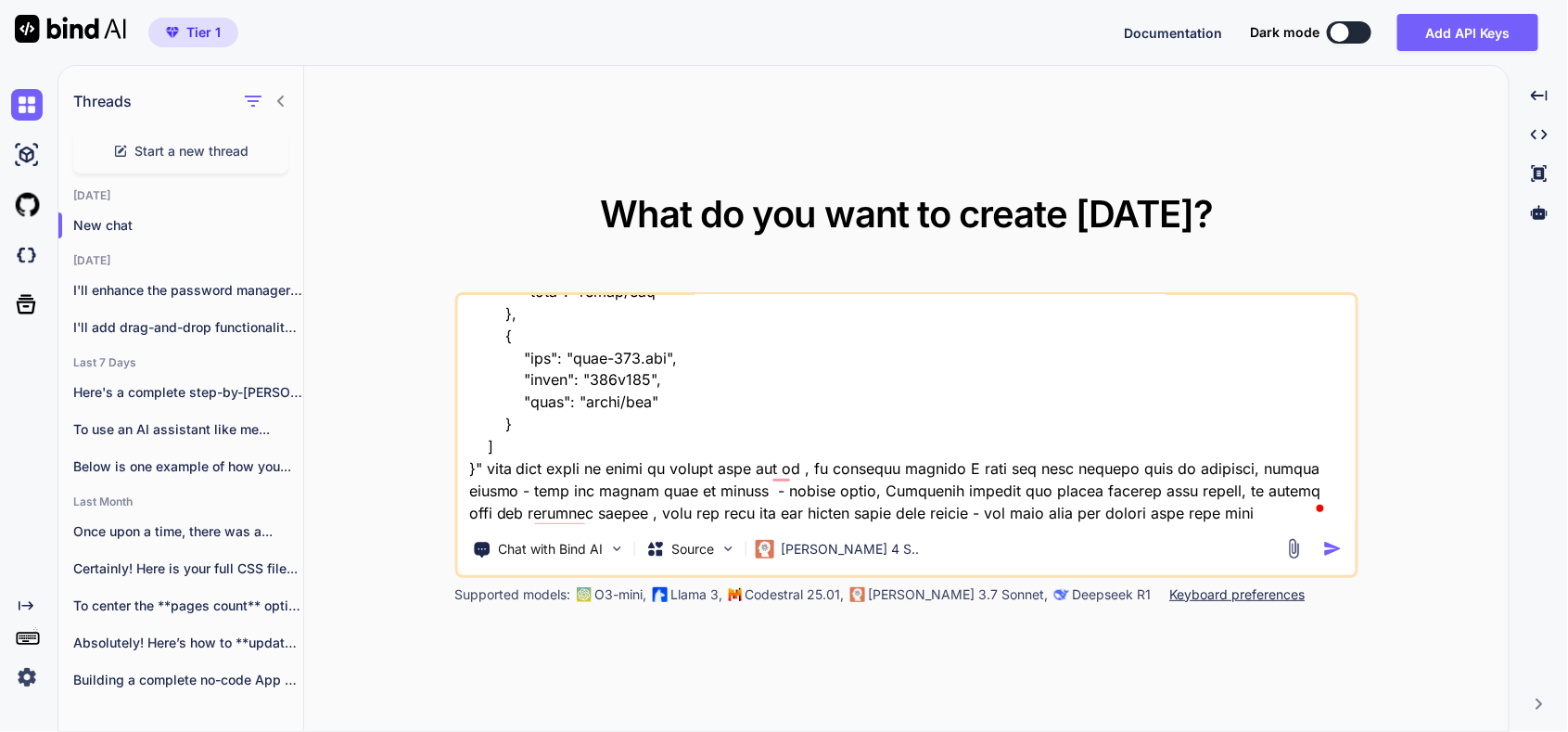 type on "here is old tool "HTML Structure
Html
copy
Open in Browser
<!DOCTYPE html>
<html lang="en">
<head>
<meta charset="UTF-8">
<meta name="viewport" content="width=device-width, initial-scale=1.0">
<title>SecureVault - Password Manager</title>
<link rel="stylesheet" href="styles.css">
<link href="[URL][DOMAIN_NAME]" rel="stylesheet">
</head>
<body>
<!-- Login Screen -->
<div id="loginScreen" class="screen active">
<div class="login-container">
<div class="login-header">
<i class="fas fa-shield-alt"></i>
<h1>SecureVault</h1>
<p>Your Personal Password Manager</p>
</div>
<div class="auth-tabs">
<button class="tab-btn active" onclick="switchTab('login')">Login</button>
<button class="tab-btn" onclick="switchTab('register')">Register</button>
</div>
<!-- Login For..." 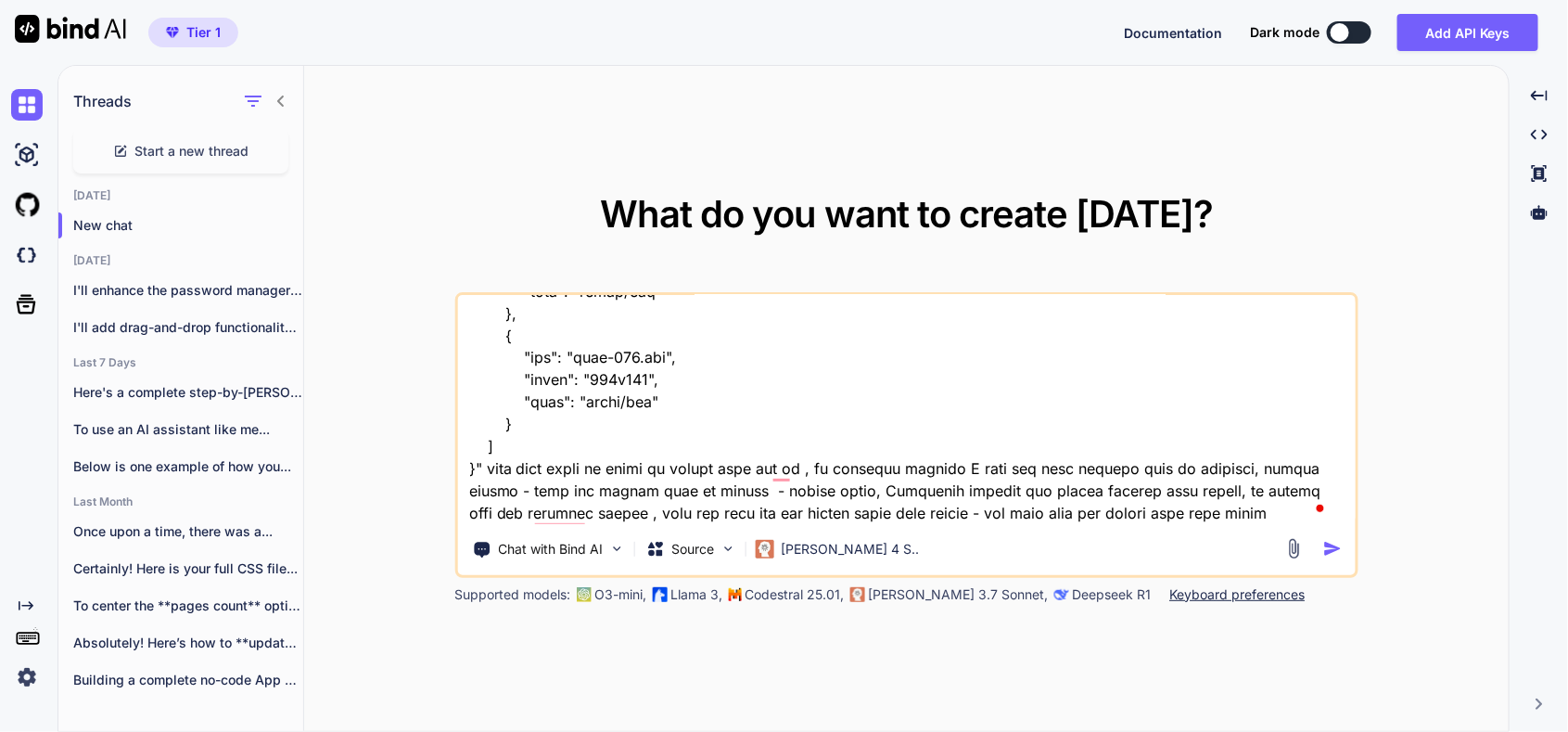 type on "here is old tool "HTML Structure
Html
copy
Open in Browser
<!DOCTYPE html>
<html lang="en">
<head>
<meta charset="UTF-8">
<meta name="viewport" content="width=device-width, initial-scale=1.0">
<title>SecureVault - Password Manager</title>
<link rel="stylesheet" href="styles.css">
<link href="[URL][DOMAIN_NAME]" rel="stylesheet">
</head>
<body>
<!-- Login Screen -->
<div id="loginScreen" class="screen active">
<div class="login-container">
<div class="login-header">
<i class="fas fa-shield-alt"></i>
<h1>SecureVault</h1>
<p>Your Personal Password Manager</p>
</div>
<div class="auth-tabs">
<button class="tab-btn active" onclick="switchTab('login')">Login</button>
<button class="tab-btn" onclick="switchTab('register')">Register</button>
</div>
<!-- Login For..." 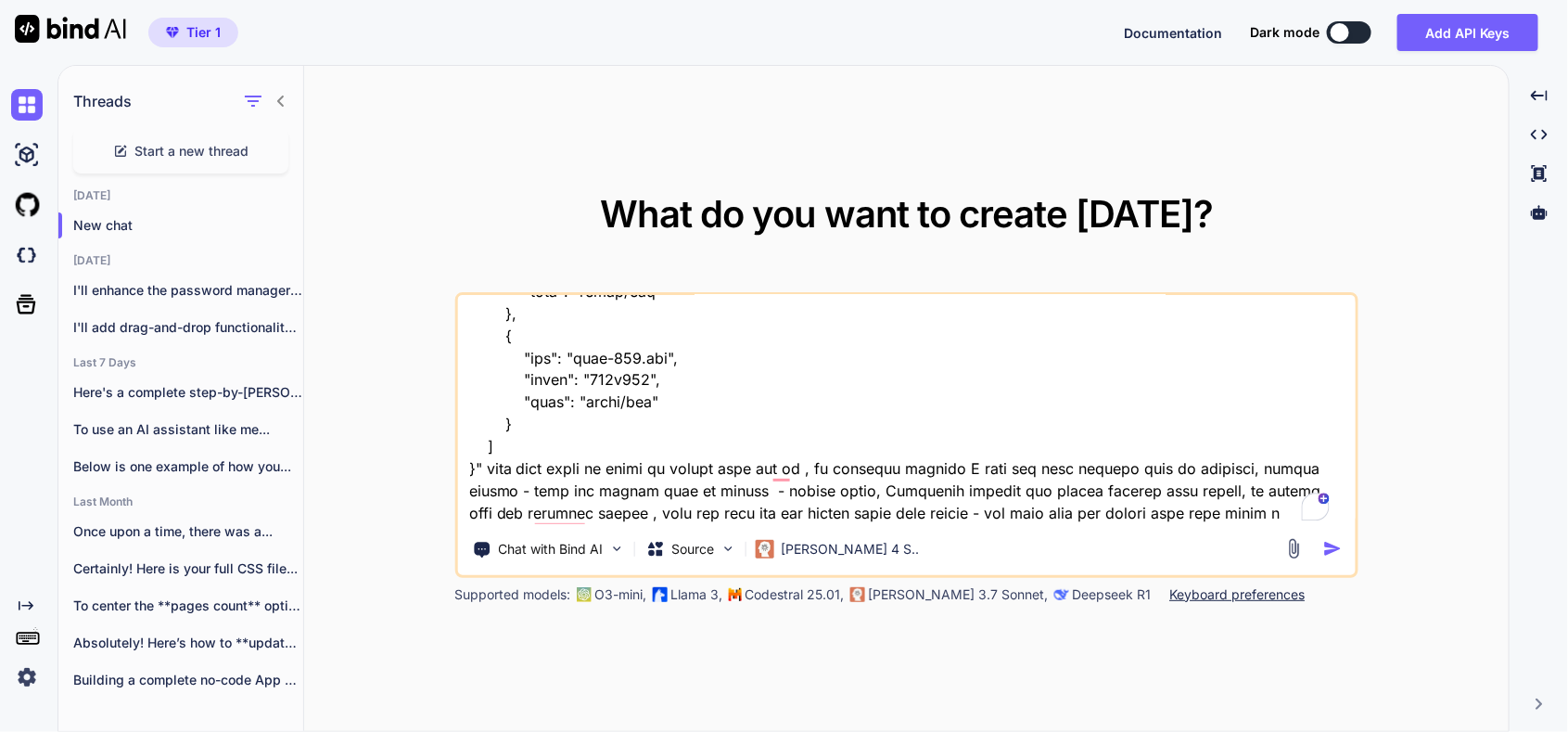 type on "here is old tool "HTML Structure
Html
copy
Open in Browser
<!DOCTYPE html>
<html lang="en">
<head>
<meta charset="UTF-8">
<meta name="viewport" content="width=device-width, initial-scale=1.0">
<title>SecureVault - Password Manager</title>
<link rel="stylesheet" href="styles.css">
<link href="[URL][DOMAIN_NAME]" rel="stylesheet">
</head>
<body>
<!-- Login Screen -->
<div id="loginScreen" class="screen active">
<div class="login-container">
<div class="login-header">
<i class="fas fa-shield-alt"></i>
<h1>SecureVault</h1>
<p>Your Personal Password Manager</p>
</div>
<div class="auth-tabs">
<button class="tab-btn active" onclick="switchTab('login')">Login</button>
<button class="tab-btn" onclick="switchTab('register')">Register</button>
</div>
<!-- Login For..." 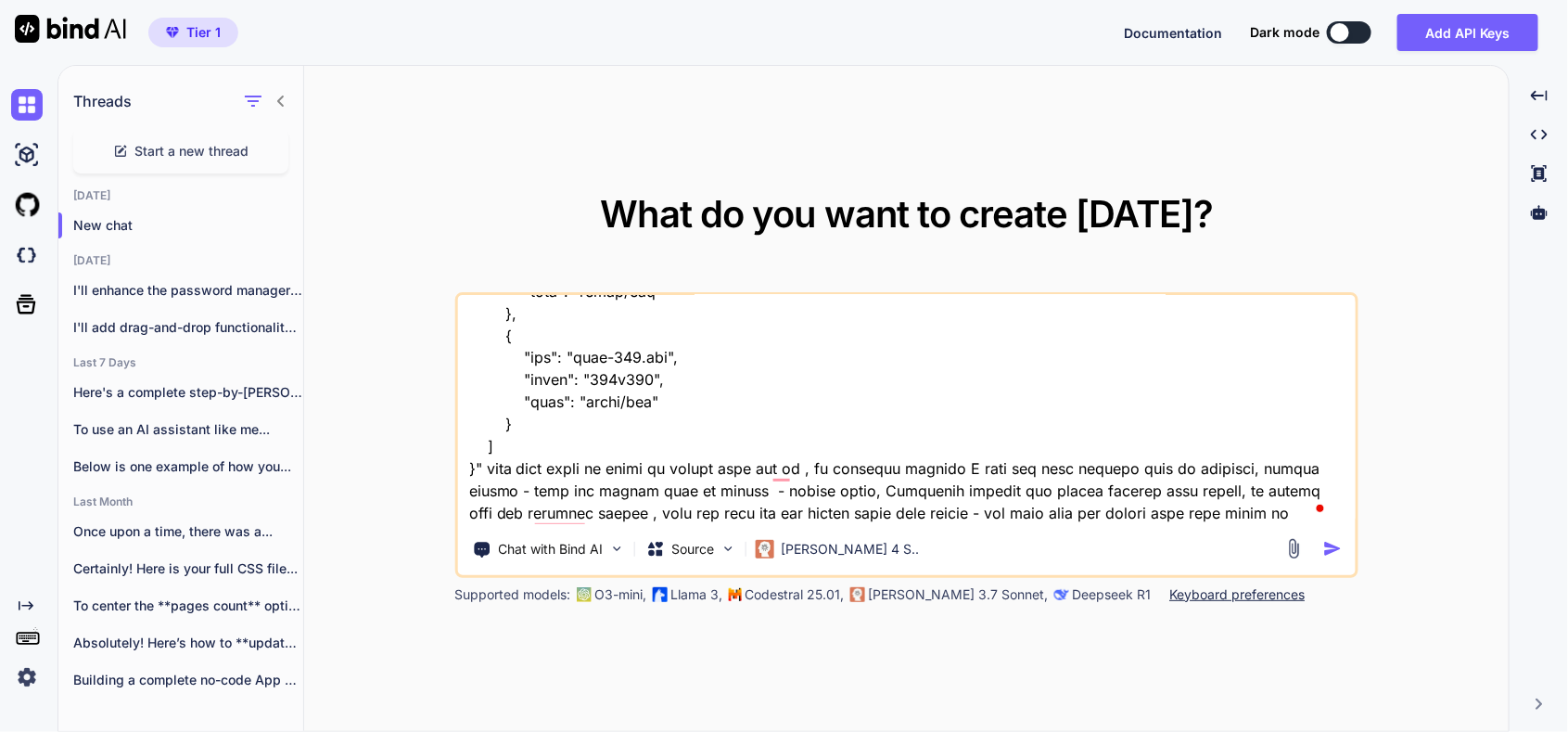 type on "x" 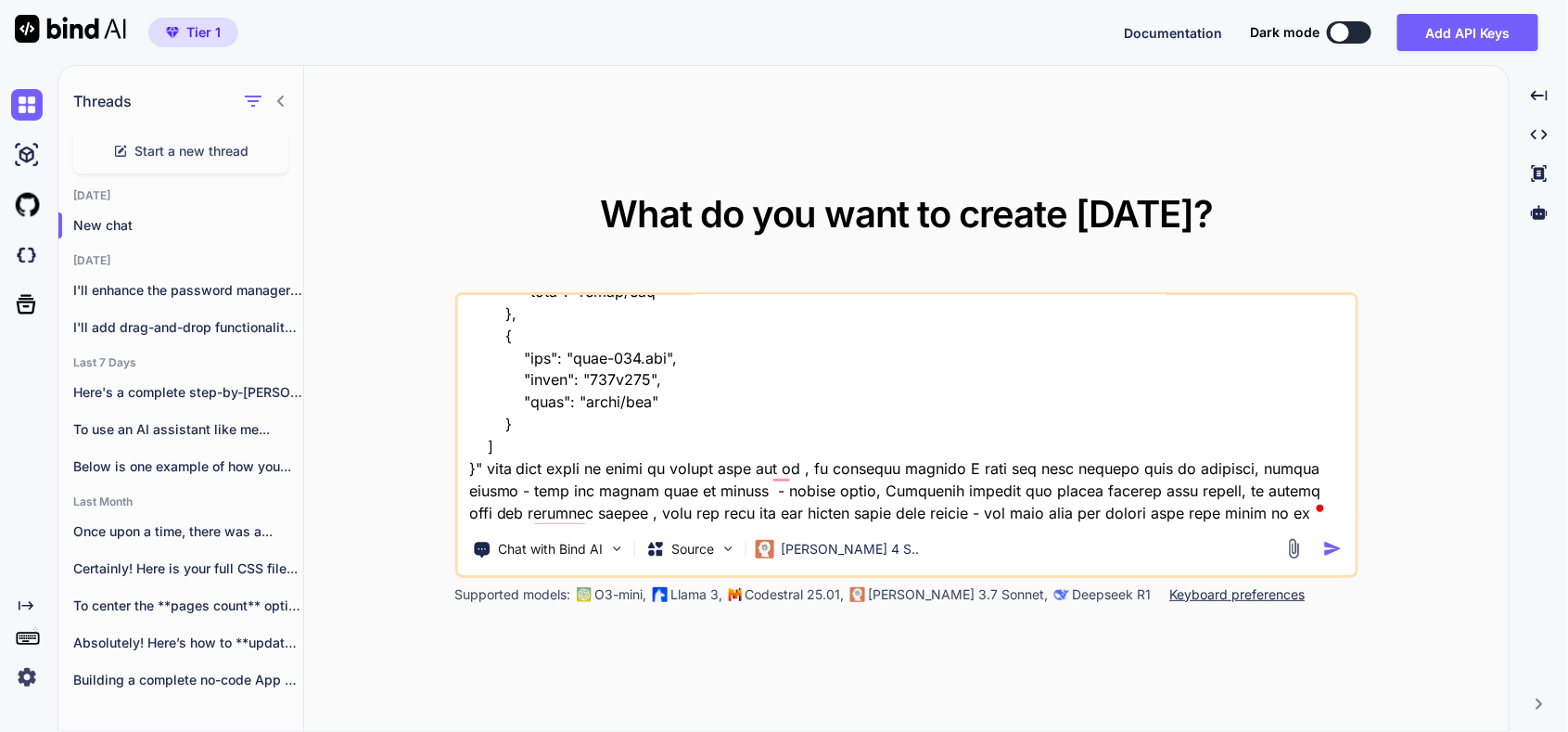 type on "here is old tool "HTML Structure
Html
copy
Open in Browser
<!DOCTYPE html>
<html lang="en">
<head>
<meta charset="UTF-8">
<meta name="viewport" content="width=device-width, initial-scale=1.0">
<title>SecureVault - Password Manager</title>
<link rel="stylesheet" href="styles.css">
<link href="[URL][DOMAIN_NAME]" rel="stylesheet">
</head>
<body>
<!-- Login Screen -->
<div id="loginScreen" class="screen active">
<div class="login-container">
<div class="login-header">
<i class="fas fa-shield-alt"></i>
<h1>SecureVault</h1>
<p>Your Personal Password Manager</p>
</div>
<div class="auth-tabs">
<button class="tab-btn active" onclick="switchTab('login')">Login</button>
<button class="tab-btn" onclick="switchTab('register')">Register</button>
</div>
<!-- Login For..." 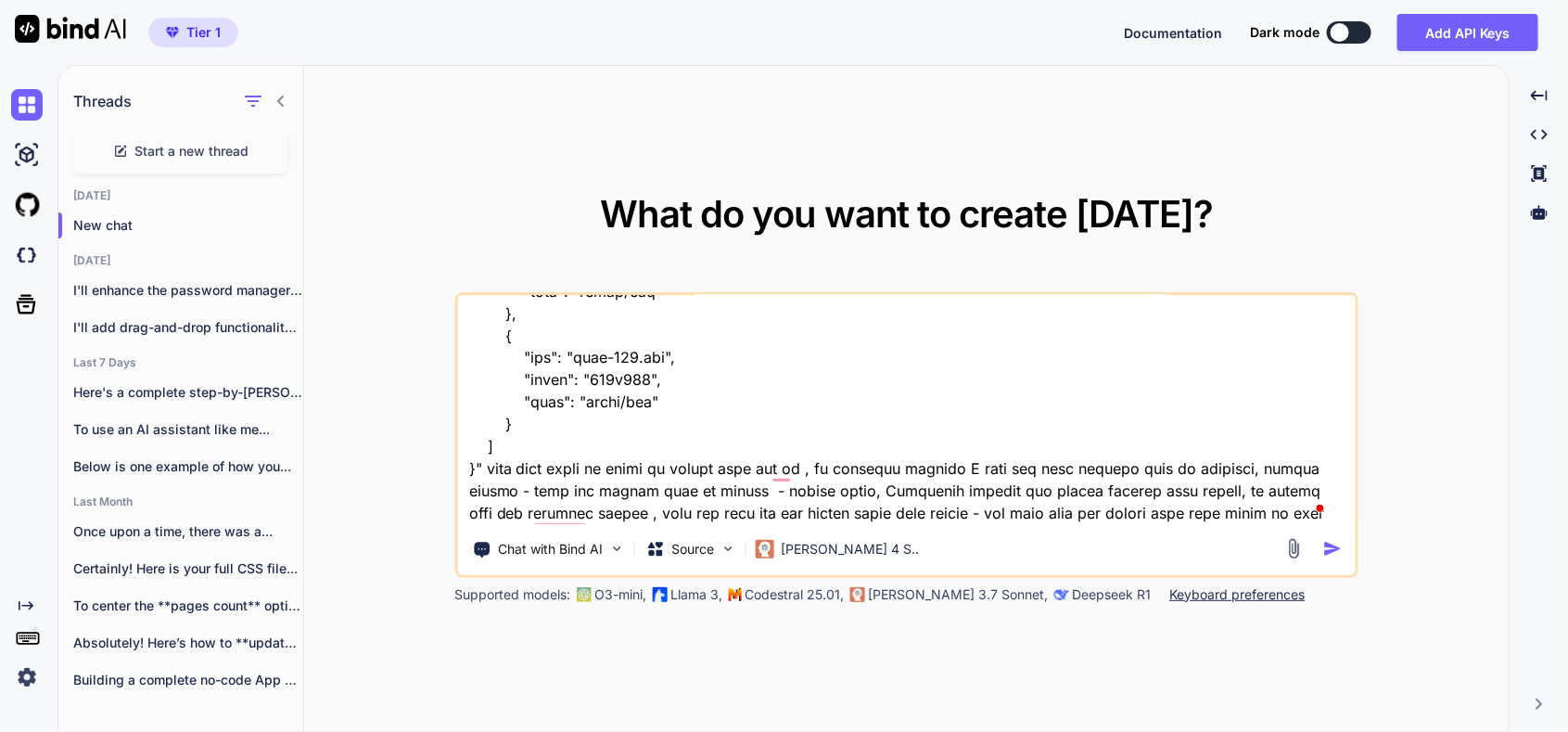 type on "here is old tool "HTML Structure
Html
copy
Open in Browser
<!DOCTYPE html>
<html lang="en">
<head>
<meta charset="UTF-8">
<meta name="viewport" content="width=device-width, initial-scale=1.0">
<title>SecureVault - Password Manager</title>
<link rel="stylesheet" href="styles.css">
<link href="[URL][DOMAIN_NAME]" rel="stylesheet">
</head>
<body>
<!-- Login Screen -->
<div id="loginScreen" class="screen active">
<div class="login-container">
<div class="login-header">
<i class="fas fa-shield-alt"></i>
<h1>SecureVault</h1>
<p>Your Personal Password Manager</p>
</div>
<div class="auth-tabs">
<button class="tab-btn active" onclick="switchTab('login')">Login</button>
<button class="tab-btn" onclick="switchTab('register')">Register</button>
</div>
<!-- Login For..." 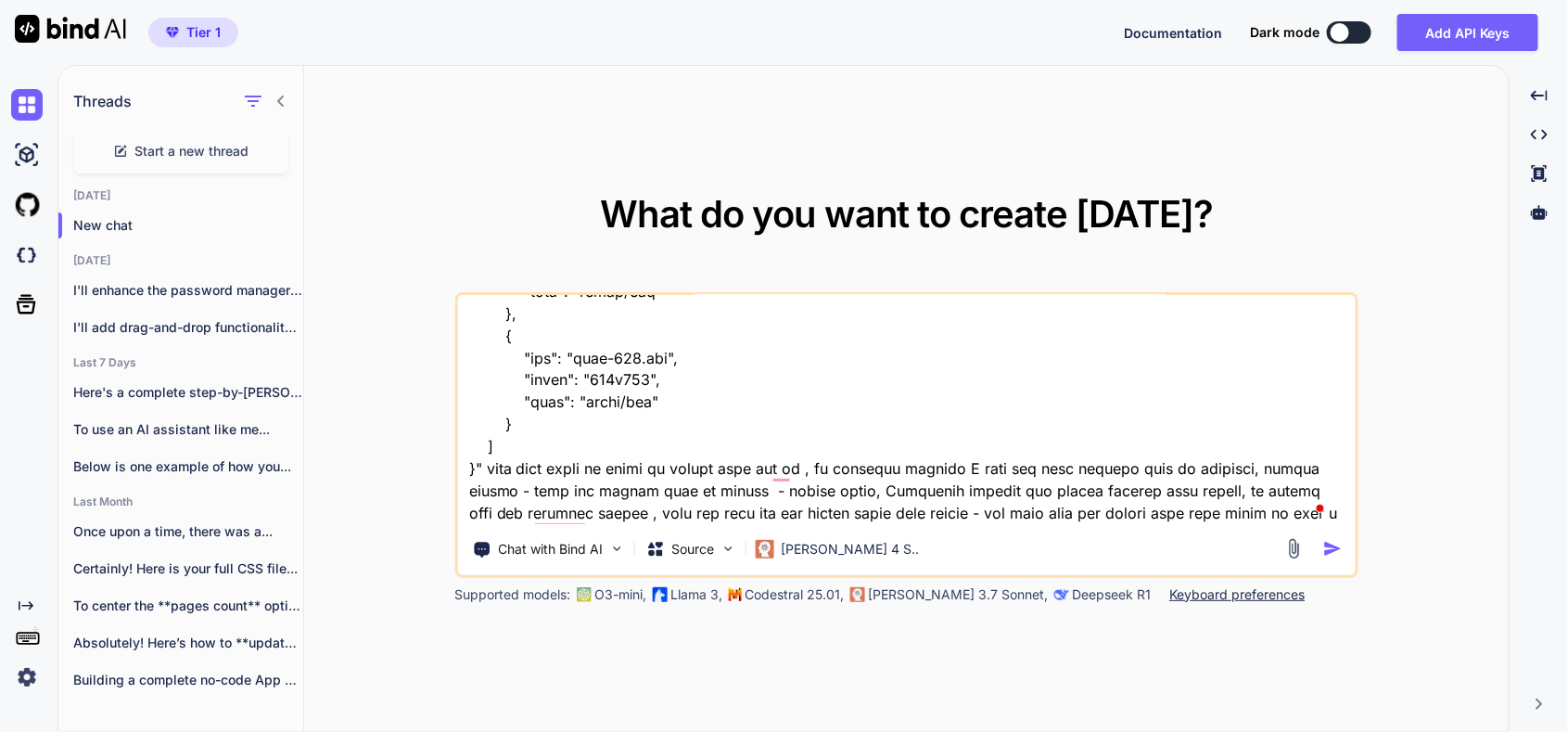 type on "x" 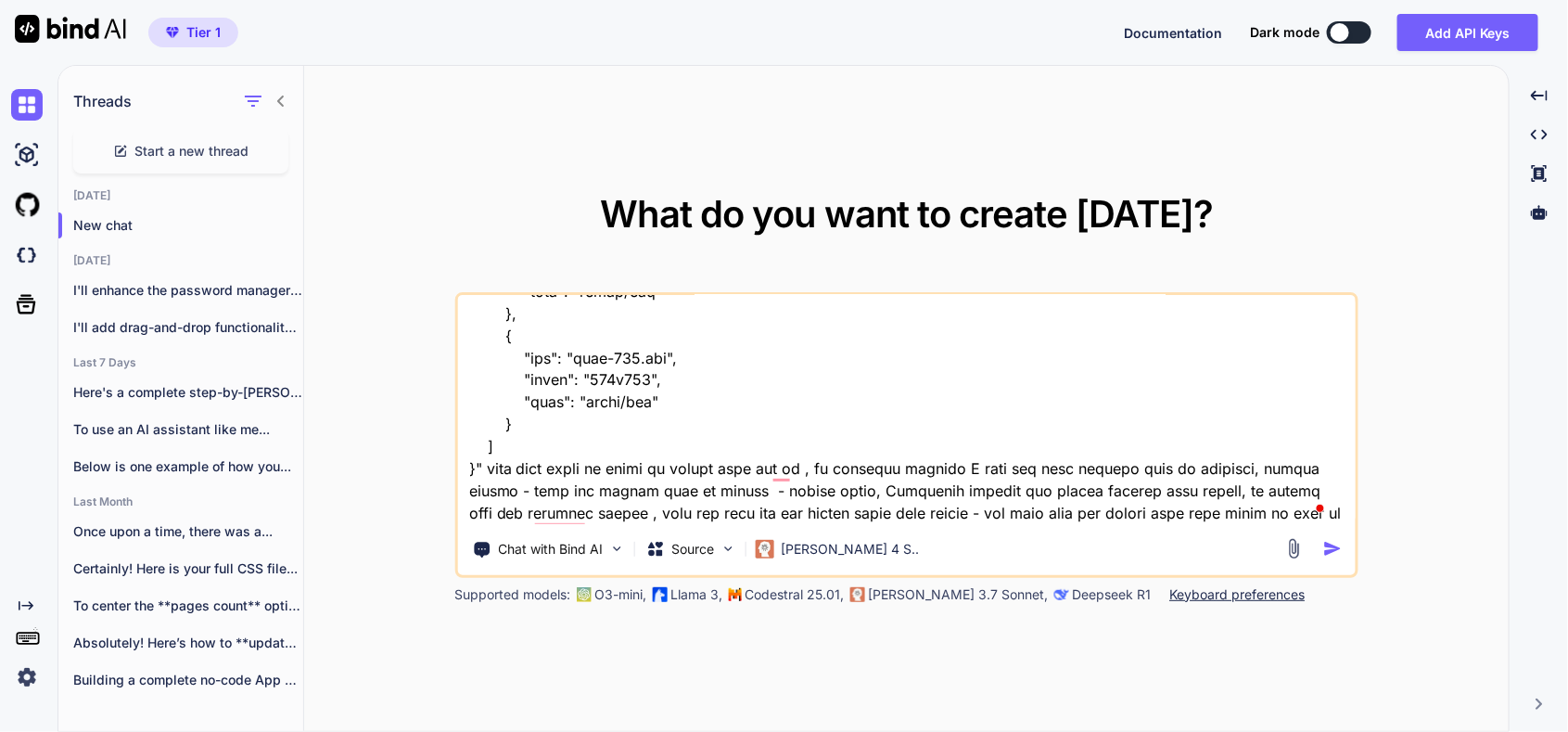 type on "here is old tool "HTML Structure
Html
copy
Open in Browser
<!DOCTYPE html>
<html lang="en">
<head>
<meta charset="UTF-8">
<meta name="viewport" content="width=device-width, initial-scale=1.0">
<title>SecureVault - Password Manager</title>
<link rel="stylesheet" href="styles.css">
<link href="[URL][DOMAIN_NAME]" rel="stylesheet">
</head>
<body>
<!-- Login Screen -->
<div id="loginScreen" class="screen active">
<div class="login-container">
<div class="login-header">
<i class="fas fa-shield-alt"></i>
<h1>SecureVault</h1>
<p>Your Personal Password Manager</p>
</div>
<div class="auth-tabs">
<button class="tab-btn active" onclick="switchTab('login')">Login</button>
<button class="tab-btn" onclick="switchTab('register')">Register</button>
</div>
<!-- Login For..." 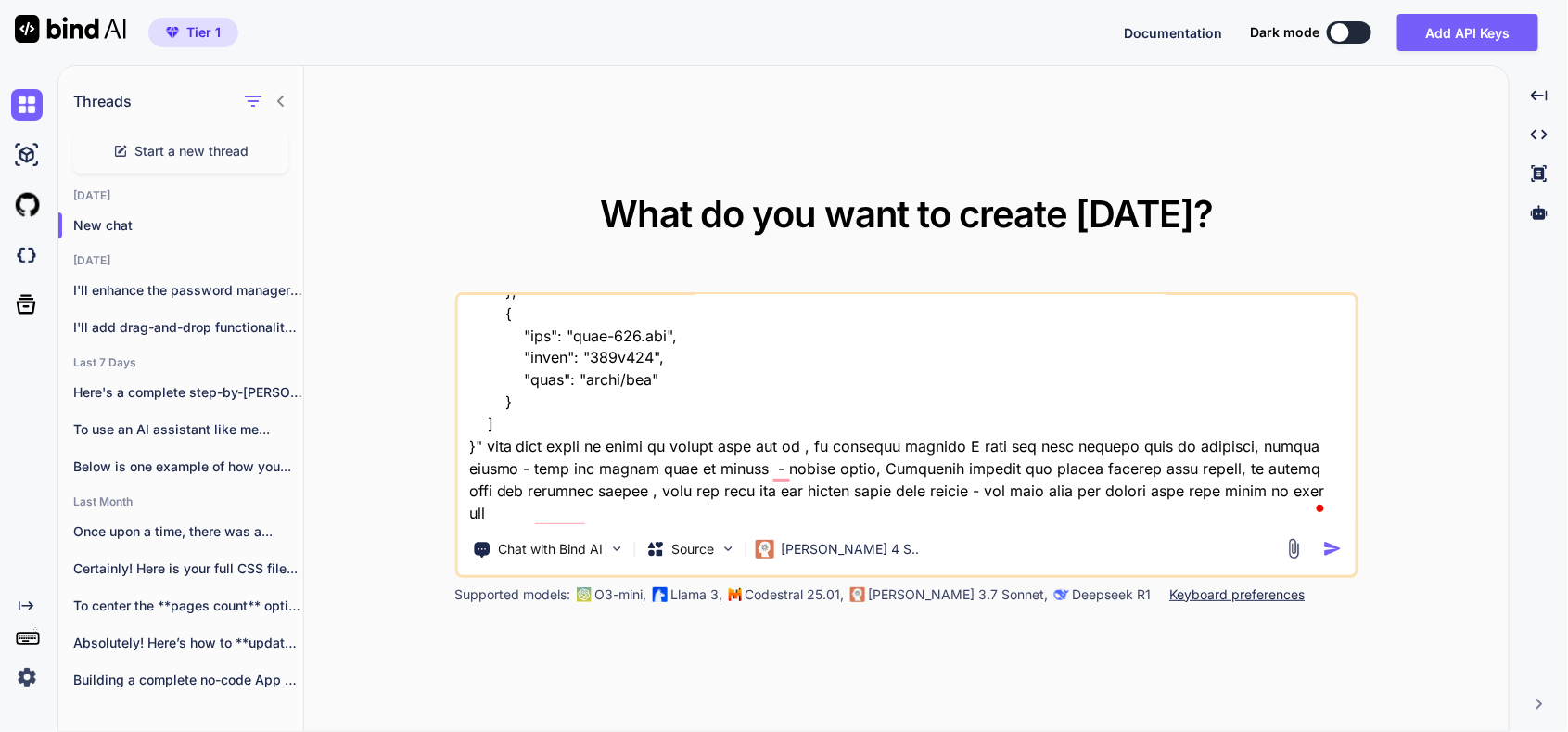 type on "x" 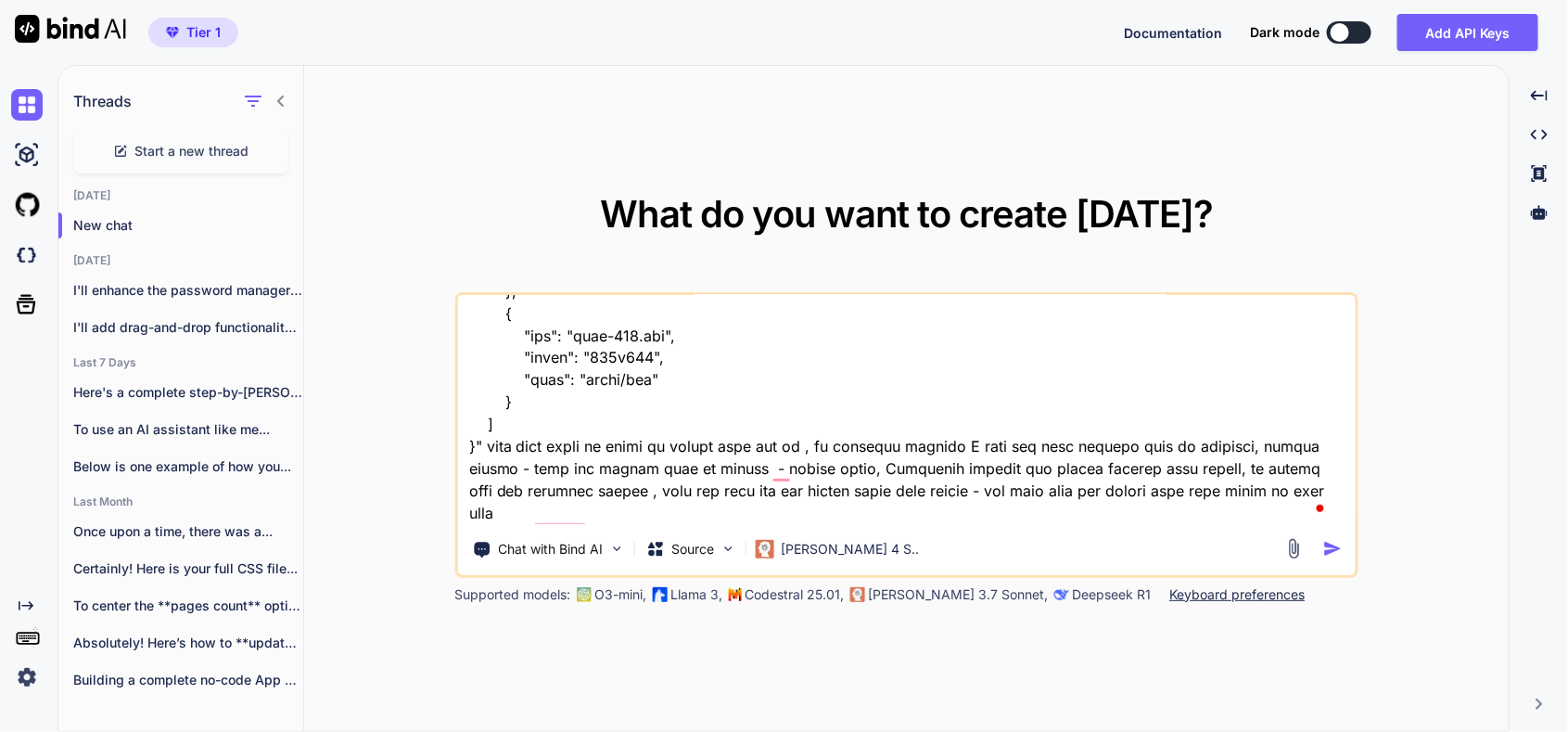 type on "here is old tool "HTML Structure
Html
copy
Open in Browser
<!DOCTYPE html>
<html lang="en">
<head>
<meta charset="UTF-8">
<meta name="viewport" content="width=device-width, initial-scale=1.0">
<title>SecureVault - Password Manager</title>
<link rel="stylesheet" href="styles.css">
<link href="[URL][DOMAIN_NAME]" rel="stylesheet">
</head>
<body>
<!-- Login Screen -->
<div id="loginScreen" class="screen active">
<div class="login-container">
<div class="login-header">
<i class="fas fa-shield-alt"></i>
<h1>SecureVault</h1>
<p>Your Personal Password Manager</p>
</div>
<div class="auth-tabs">
<button class="tab-btn active" onclick="switchTab('login')">Login</button>
<button class="tab-btn" onclick="switchTab('register')">Register</button>
</div>
<!-- Login For..." 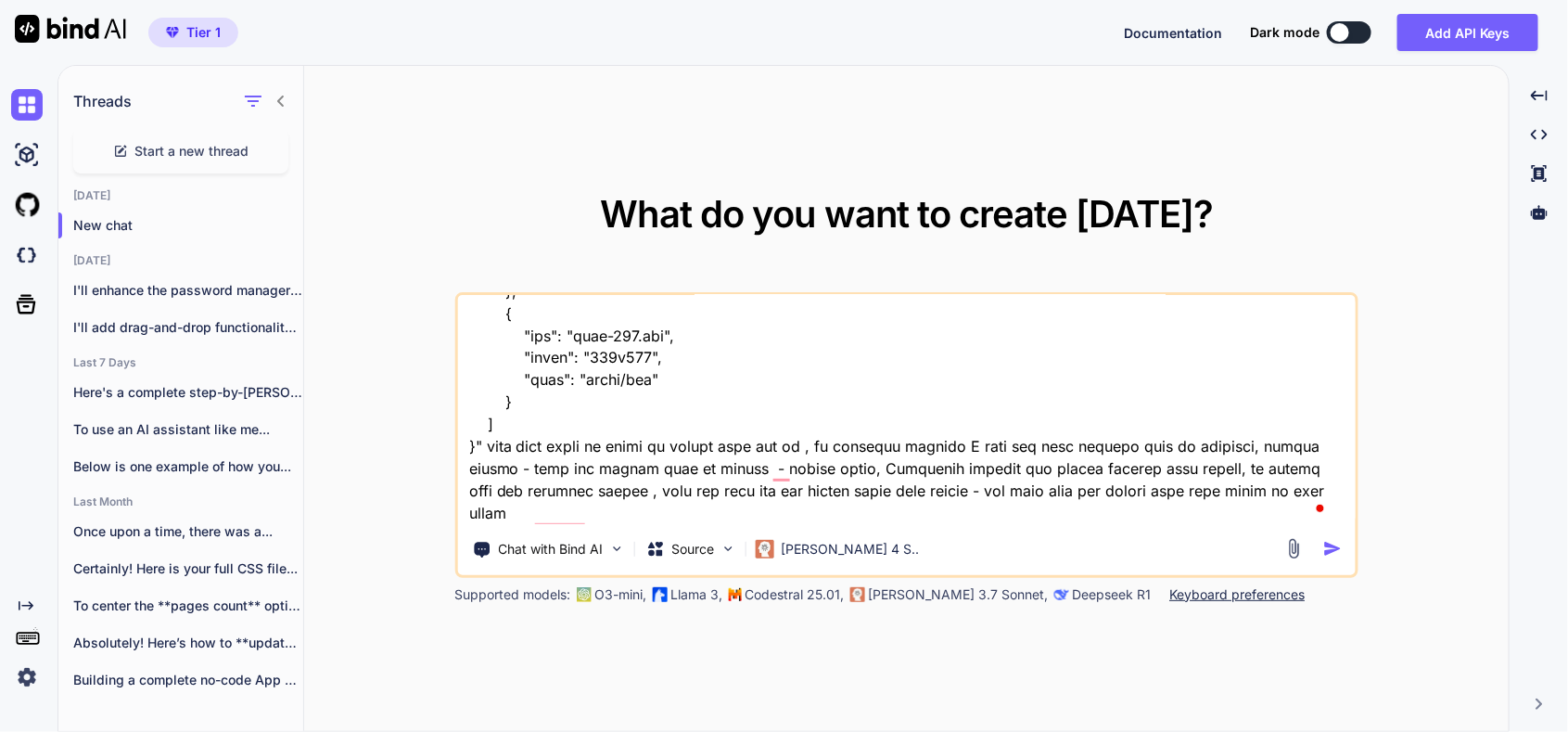 type on "x" 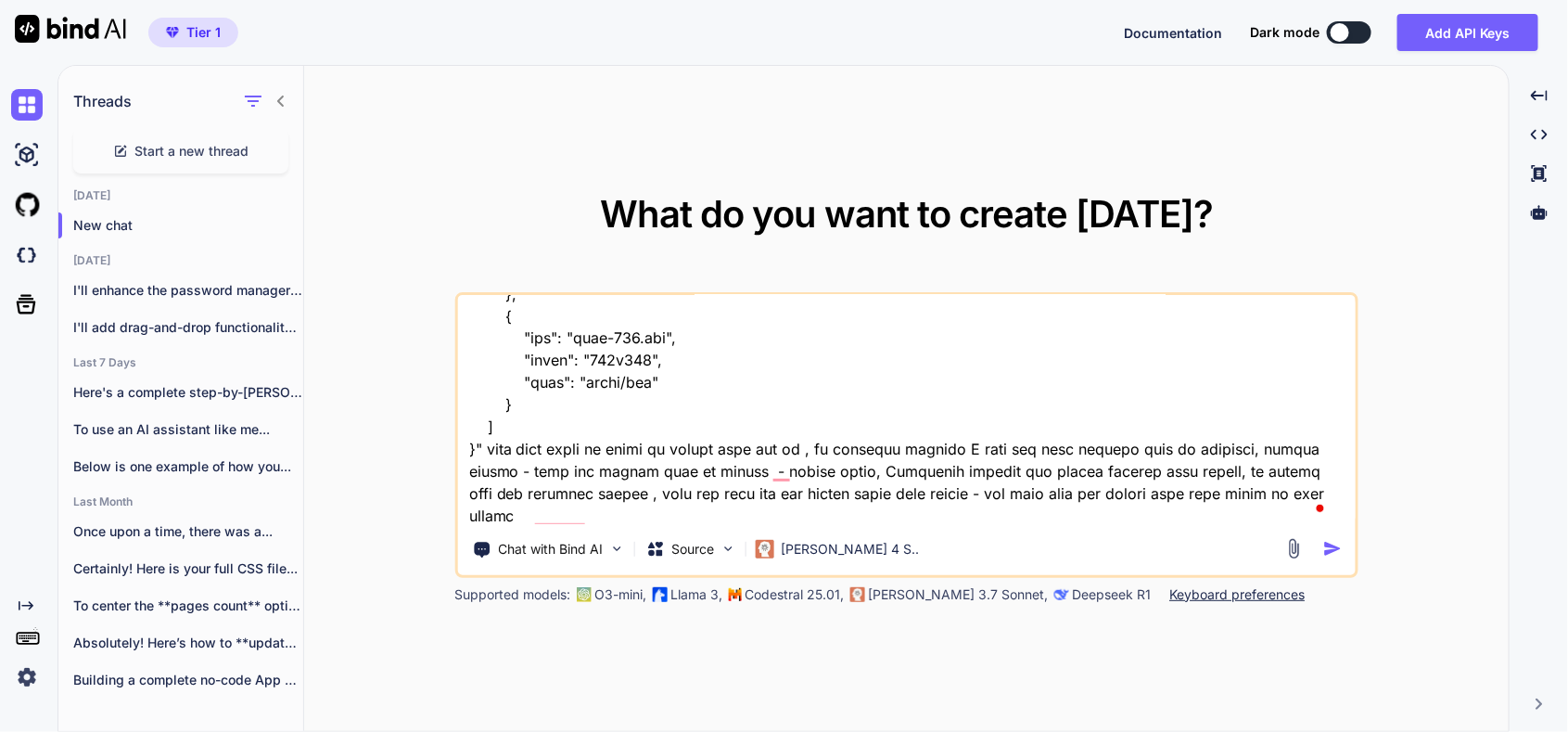 type on "x" 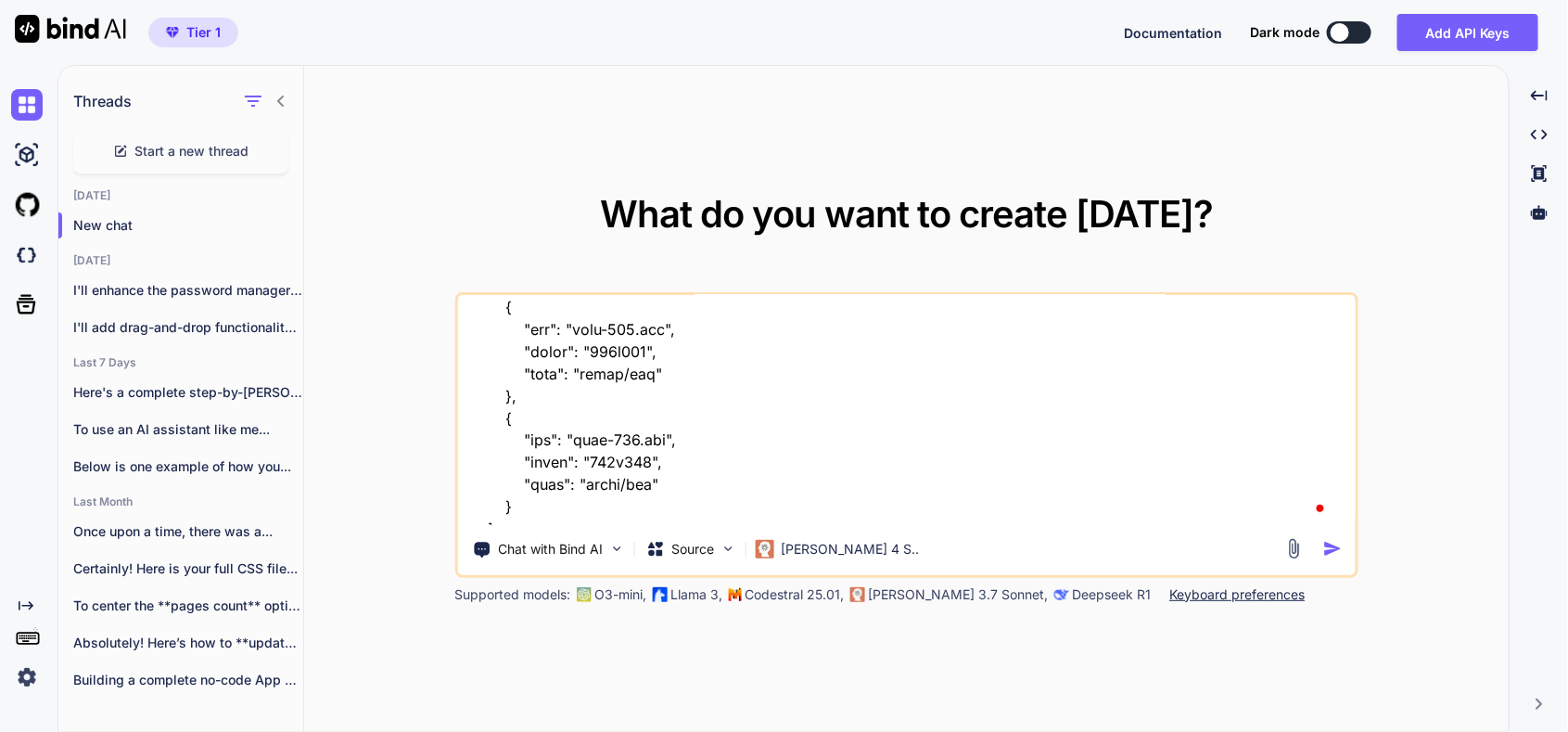 scroll, scrollTop: 51757, scrollLeft: 0, axis: vertical 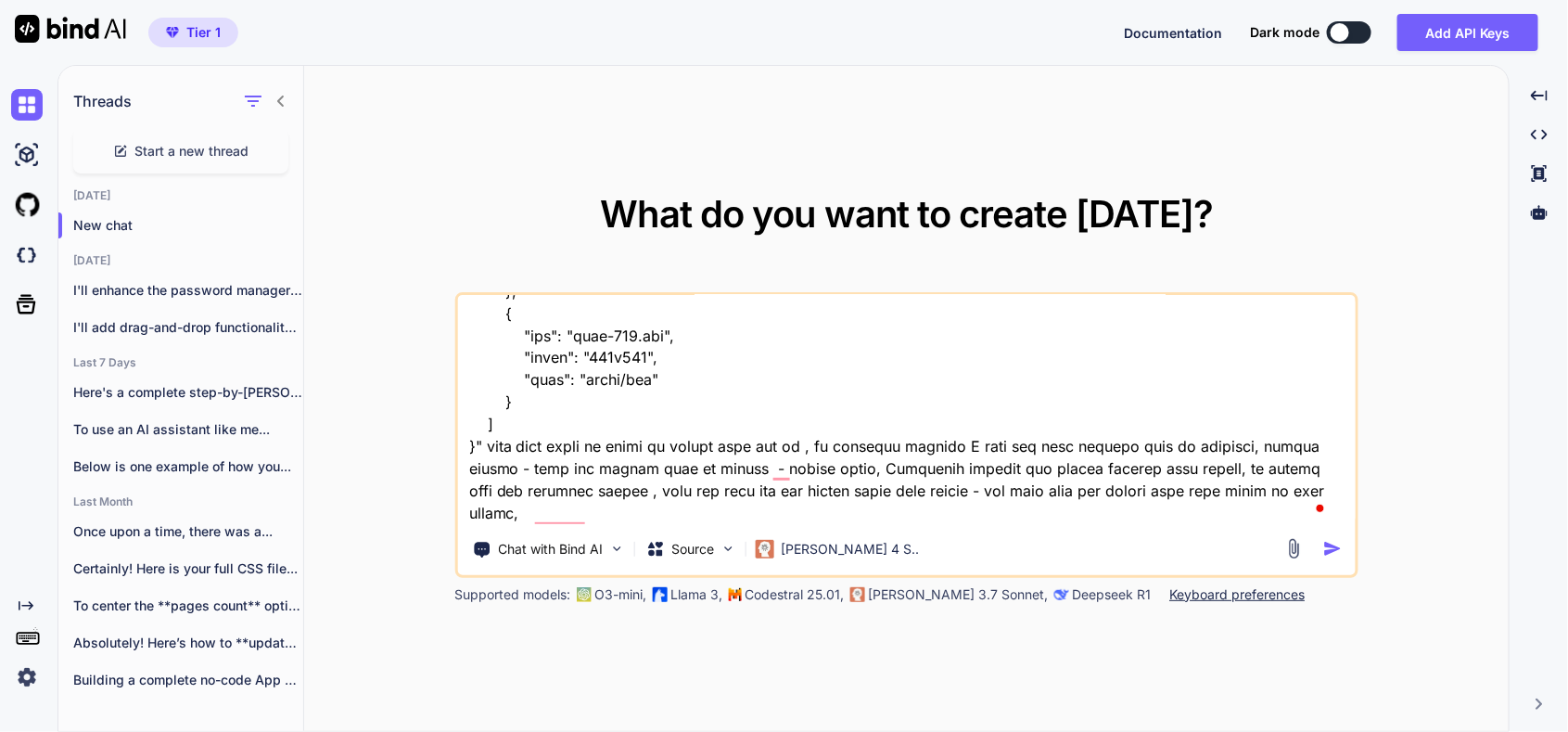 type on "here is old tool "HTML Structure
Html
copy
Open in Browser
<!DOCTYPE html>
<html lang="en">
<head>
<meta charset="UTF-8">
<meta name="viewport" content="width=device-width, initial-scale=1.0">
<title>SecureVault - Password Manager</title>
<link rel="stylesheet" href="styles.css">
<link href="[URL][DOMAIN_NAME]" rel="stylesheet">
</head>
<body>
<!-- Login Screen -->
<div id="loginScreen" class="screen active">
<div class="login-container">
<div class="login-header">
<i class="fas fa-shield-alt"></i>
<h1>SecureVault</h1>
<p>Your Personal Password Manager</p>
</div>
<div class="auth-tabs">
<button class="tab-btn active" onclick="switchTab('login')">Login</button>
<button class="tab-btn" onclick="switchTab('register')">Register</button>
</div>
<!-- Login For..." 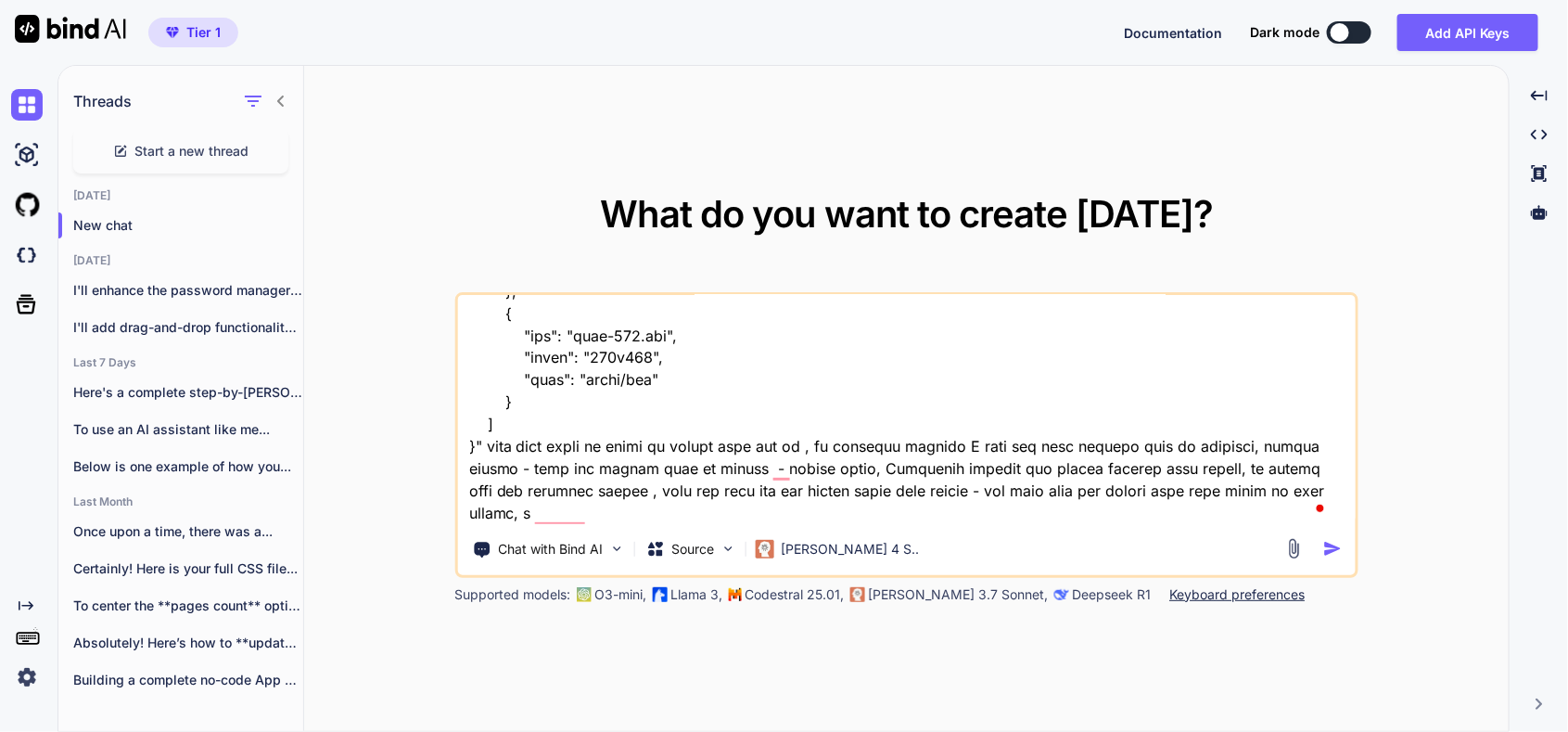 type on "x" 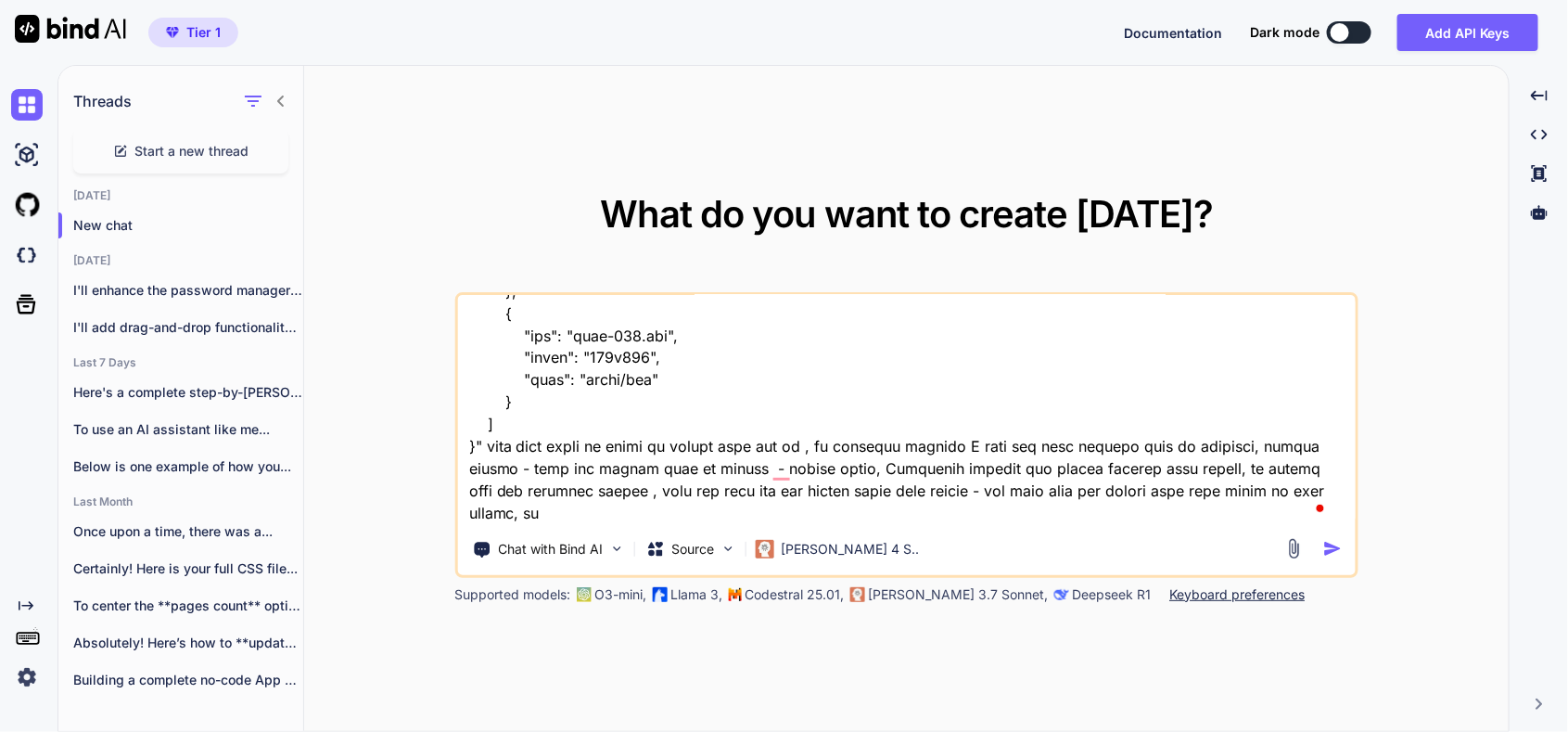 type on "here is old tool "HTML Structure
Html
copy
Open in Browser
<!DOCTYPE html>
<html lang="en">
<head>
<meta charset="UTF-8">
<meta name="viewport" content="width=device-width, initial-scale=1.0">
<title>SecureVault - Password Manager</title>
<link rel="stylesheet" href="styles.css">
<link href="[URL][DOMAIN_NAME]" rel="stylesheet">
</head>
<body>
<!-- Login Screen -->
<div id="loginScreen" class="screen active">
<div class="login-container">
<div class="login-header">
<i class="fas fa-shield-alt"></i>
<h1>SecureVault</h1>
<p>Your Personal Password Manager</p>
</div>
<div class="auth-tabs">
<button class="tab-btn active" onclick="switchTab('login')">Login</button>
<button class="tab-btn" onclick="switchTab('register')">Register</button>
</div>
<!-- Login For..." 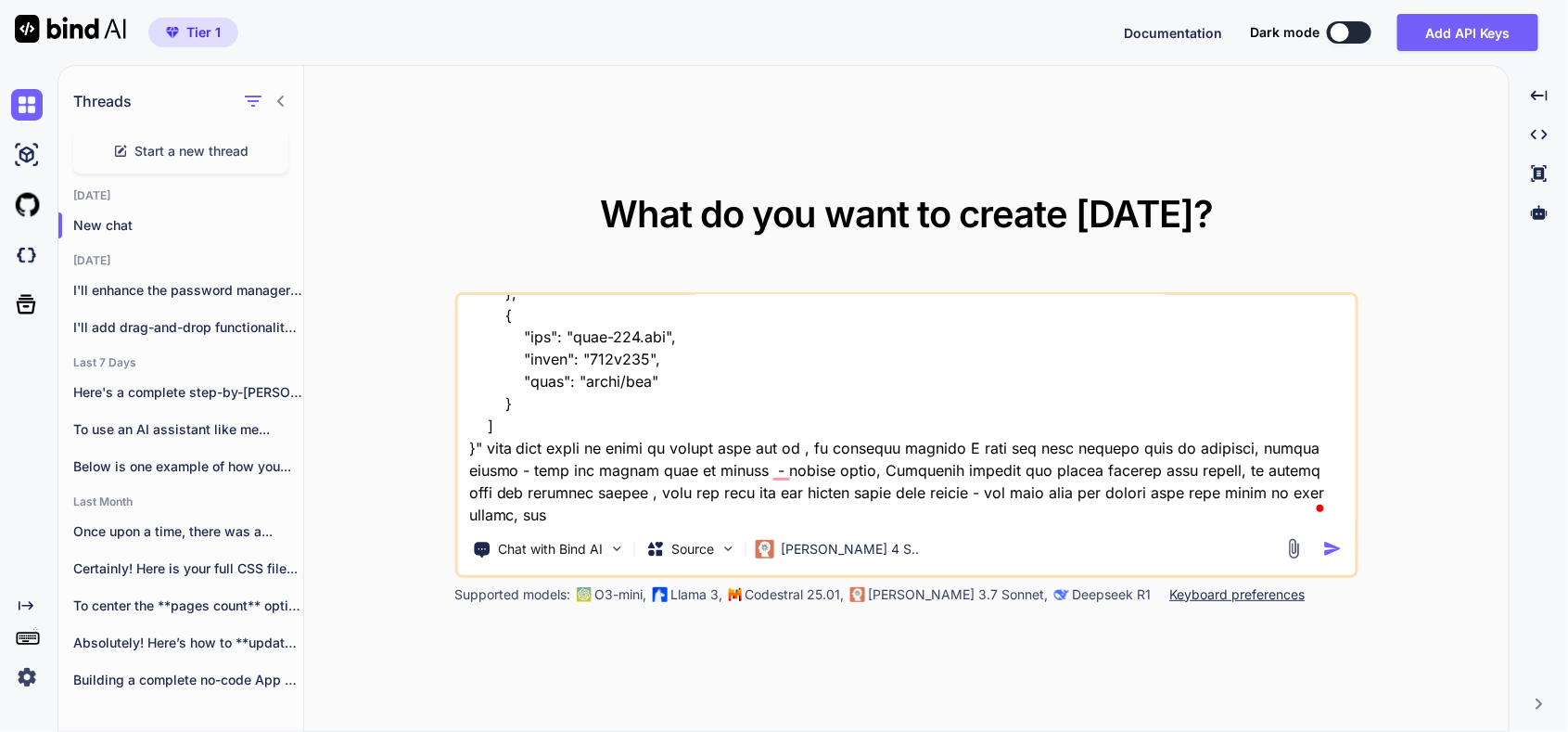 scroll, scrollTop: 51880, scrollLeft: 0, axis: vertical 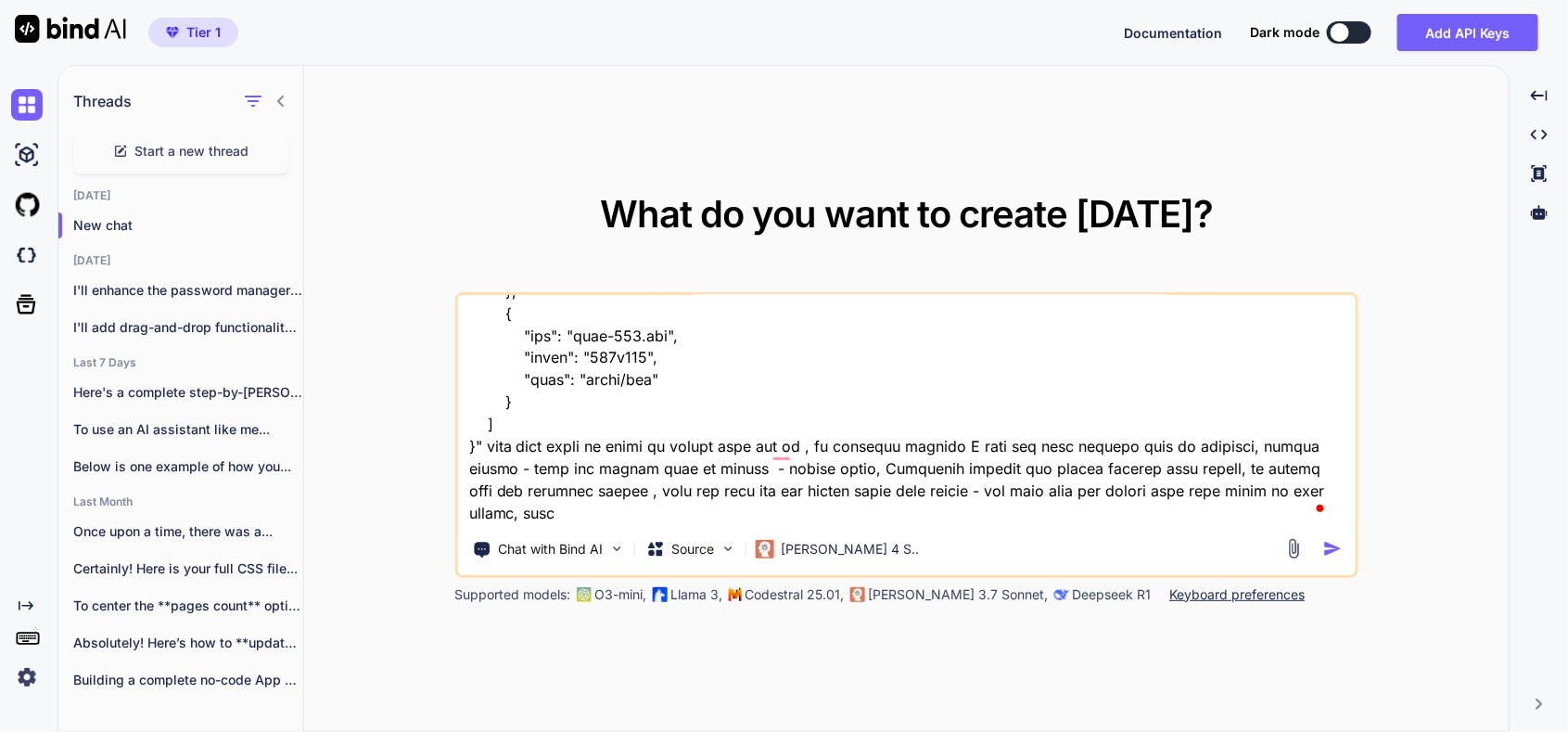 type on "here is old tool "HTML Structure
Html
copy
Open in Browser
<!DOCTYPE html>
<html lang="en">
<head>
<meta charset="UTF-8">
<meta name="viewport" content="width=device-width, initial-scale=1.0">
<title>SecureVault - Password Manager</title>
<link rel="stylesheet" href="styles.css">
<link href="[URL][DOMAIN_NAME]" rel="stylesheet">
</head>
<body>
<!-- Login Screen -->
<div id="loginScreen" class="screen active">
<div class="login-container">
<div class="login-header">
<i class="fas fa-shield-alt"></i>
<h1>SecureVault</h1>
<p>Your Personal Password Manager</p>
</div>
<div class="auth-tabs">
<button class="tab-btn active" onclick="switchTab('login')">Login</button>
<button class="tab-btn" onclick="switchTab('register')">Register</button>
</div>
<!-- Login For..." 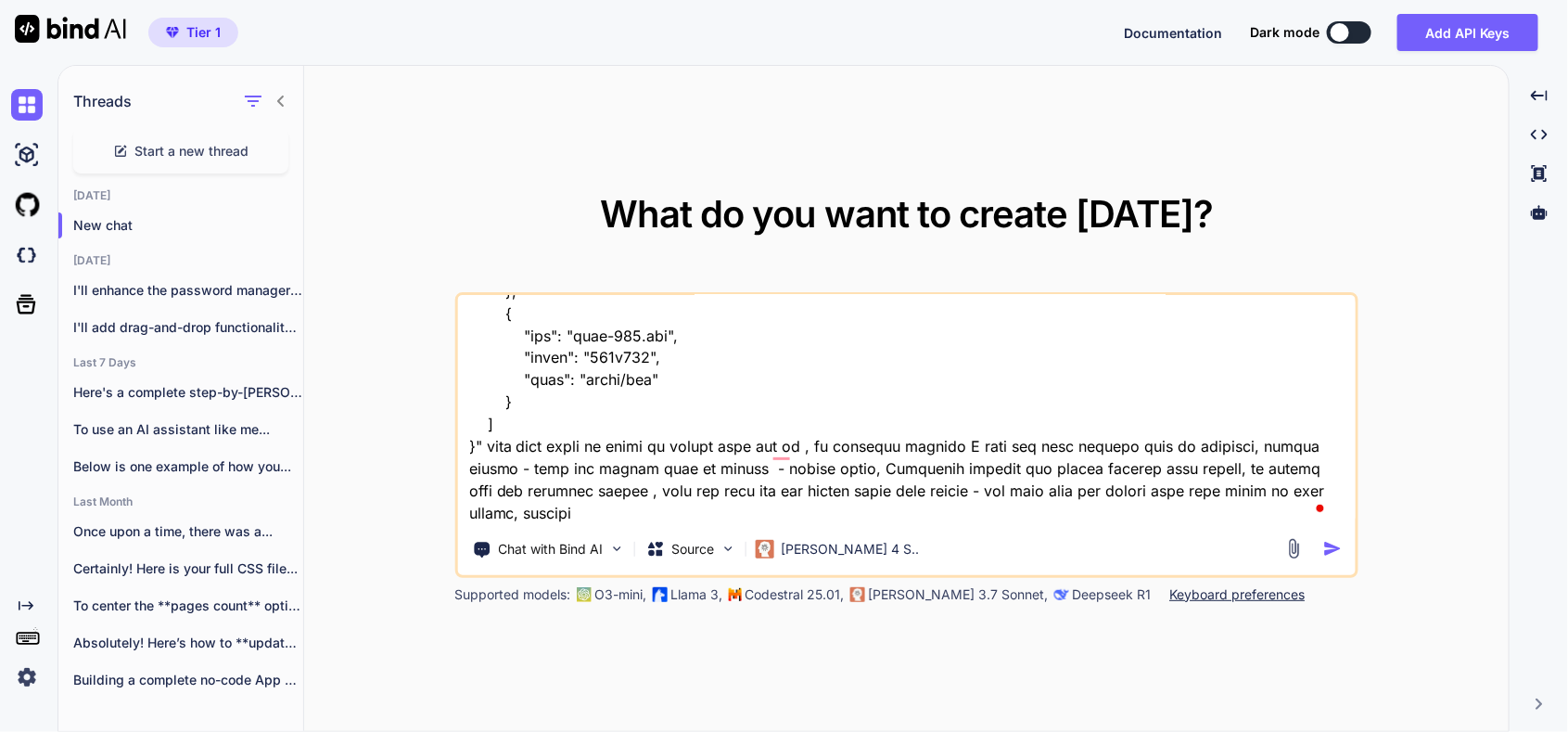 type on "here is old tool "HTML Structure
Html
copy
Open in Browser
<!DOCTYPE html>
<html lang="en">
<head>
<meta charset="UTF-8">
<meta name="viewport" content="width=device-width, initial-scale=1.0">
<title>SecureVault - Password Manager</title>
<link rel="stylesheet" href="styles.css">
<link href="[URL][DOMAIN_NAME]" rel="stylesheet">
</head>
<body>
<!-- Login Screen -->
<div id="loginScreen" class="screen active">
<div class="login-container">
<div class="login-header">
<i class="fas fa-shield-alt"></i>
<h1>SecureVault</h1>
<p>Your Personal Password Manager</p>
</div>
<div class="auth-tabs">
<button class="tab-btn active" onclick="switchTab('login')">Login</button>
<button class="tab-btn" onclick="switchTab('register')">Register</button>
</div>
<!-- Login For..." 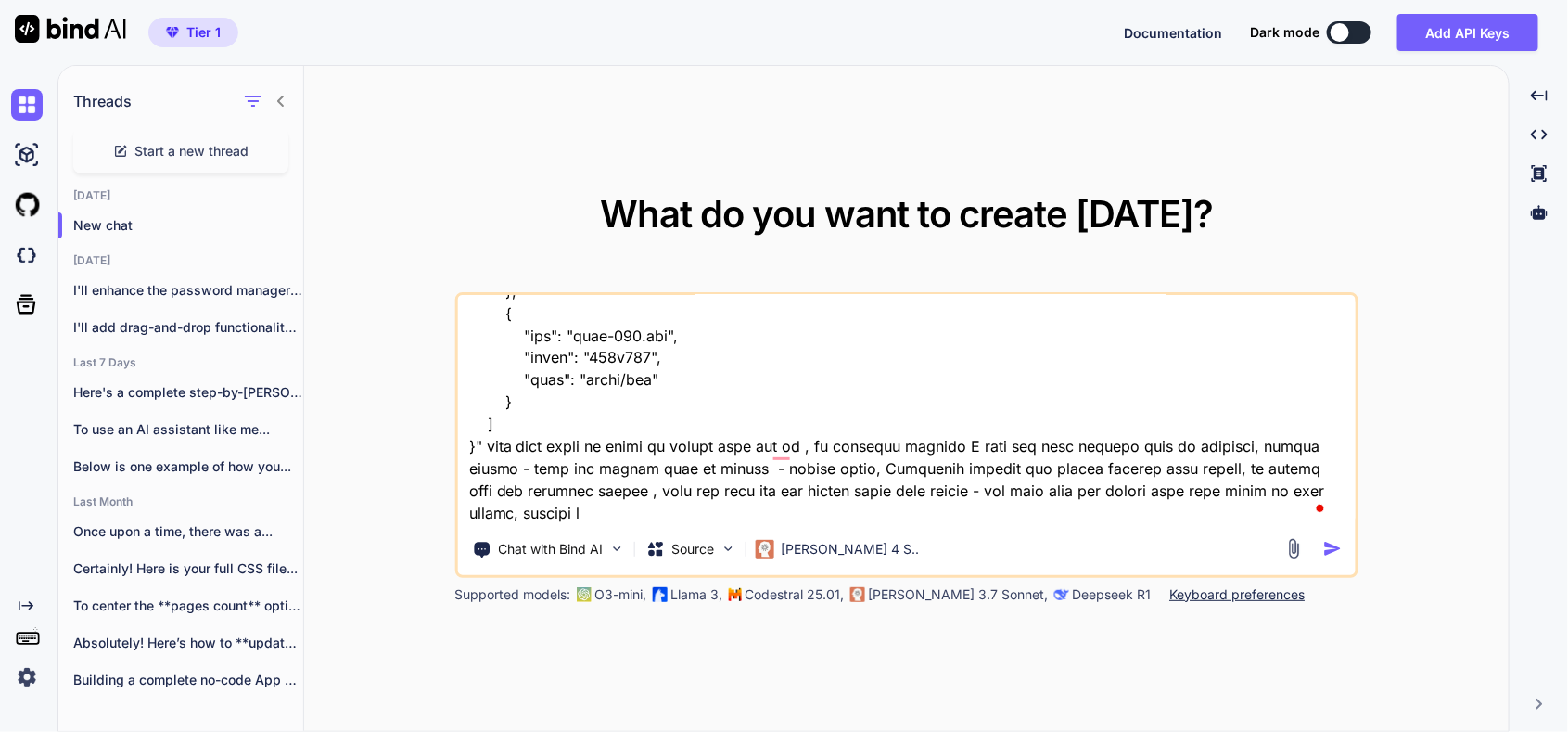 type on "x" 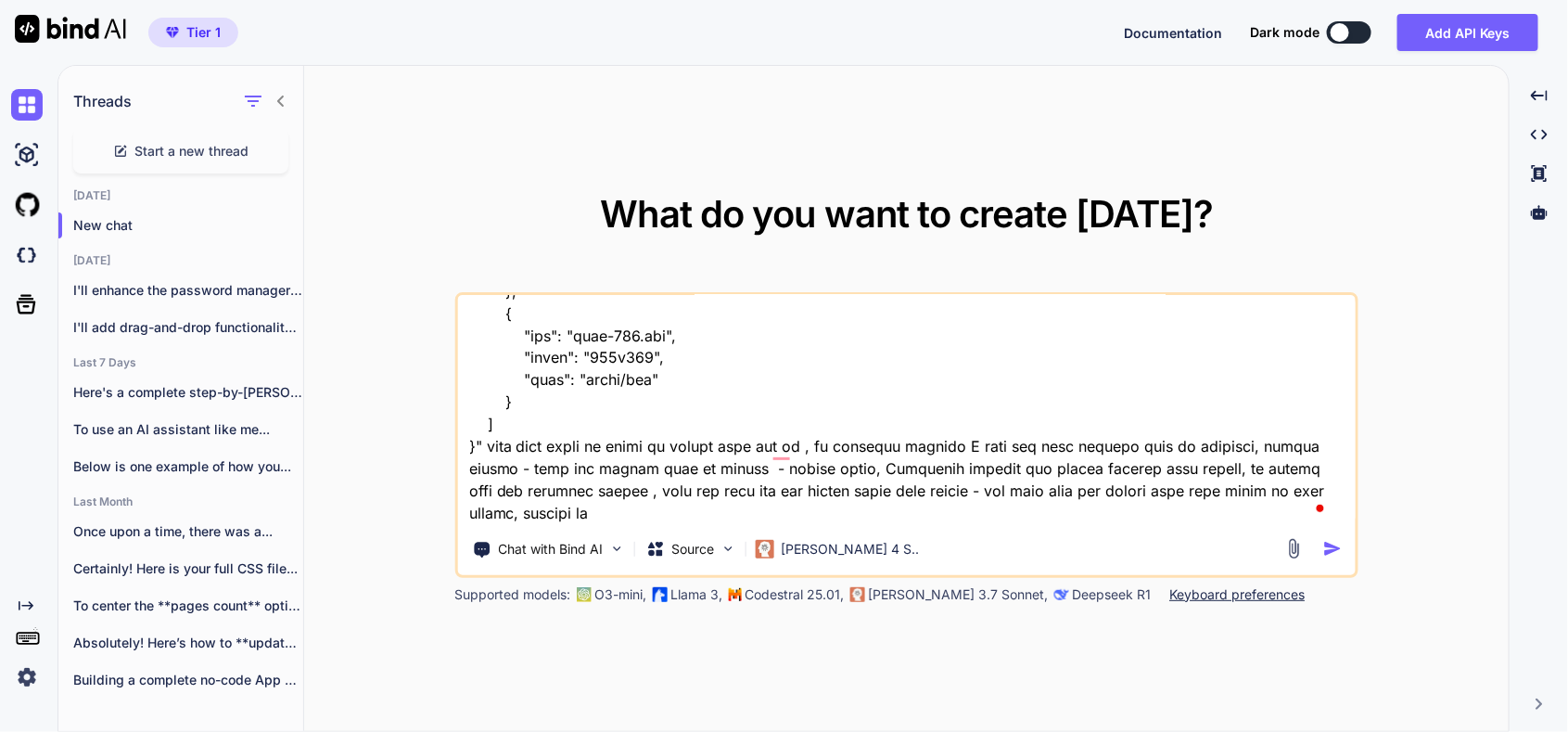 type on "x" 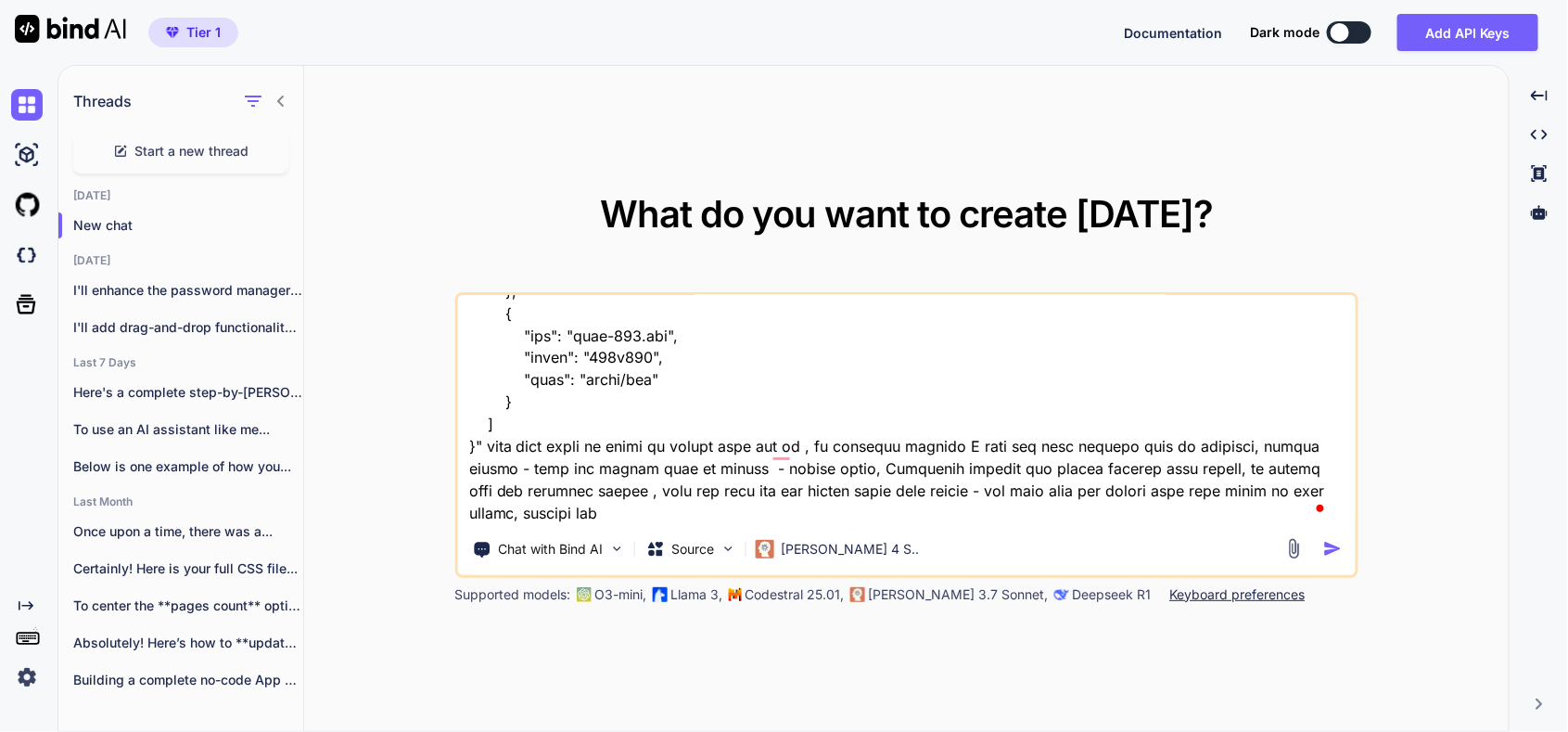 type on "x" 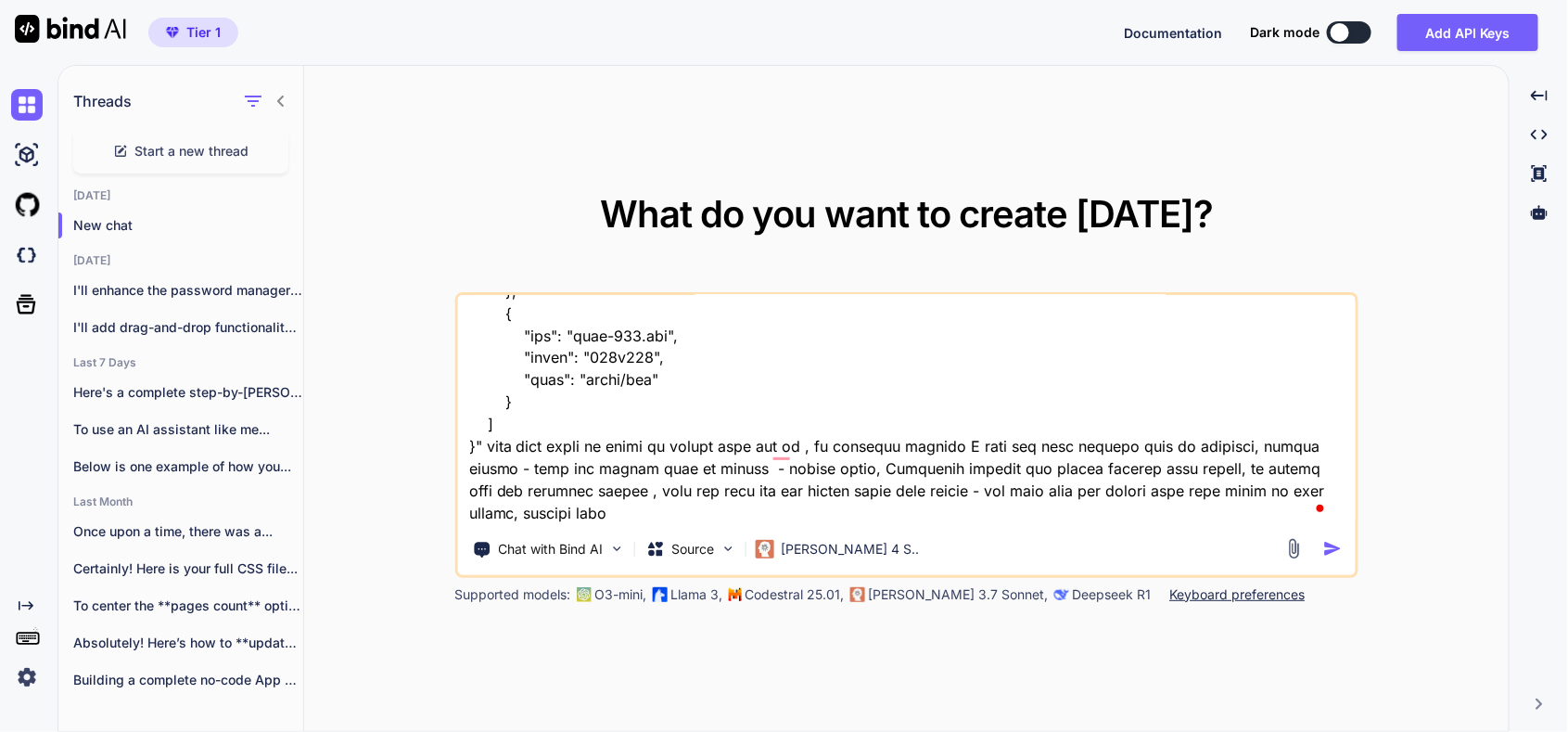 type on "here is old tool "HTML Structure
Html
copy
Open in Browser
<!DOCTYPE html>
<html lang="en">
<head>
<meta charset="UTF-8">
<meta name="viewport" content="width=device-width, initial-scale=1.0">
<title>SecureVault - Password Manager</title>
<link rel="stylesheet" href="styles.css">
<link href="[URL][DOMAIN_NAME]" rel="stylesheet">
</head>
<body>
<!-- Login Screen -->
<div id="loginScreen" class="screen active">
<div class="login-container">
<div class="login-header">
<i class="fas fa-shield-alt"></i>
<h1>SecureVault</h1>
<p>Your Personal Password Manager</p>
</div>
<div class="auth-tabs">
<button class="tab-btn active" onclick="switchTab('login')">Login</button>
<button class="tab-btn" onclick="switchTab('register')">Register</button>
</div>
<!-- Login For..." 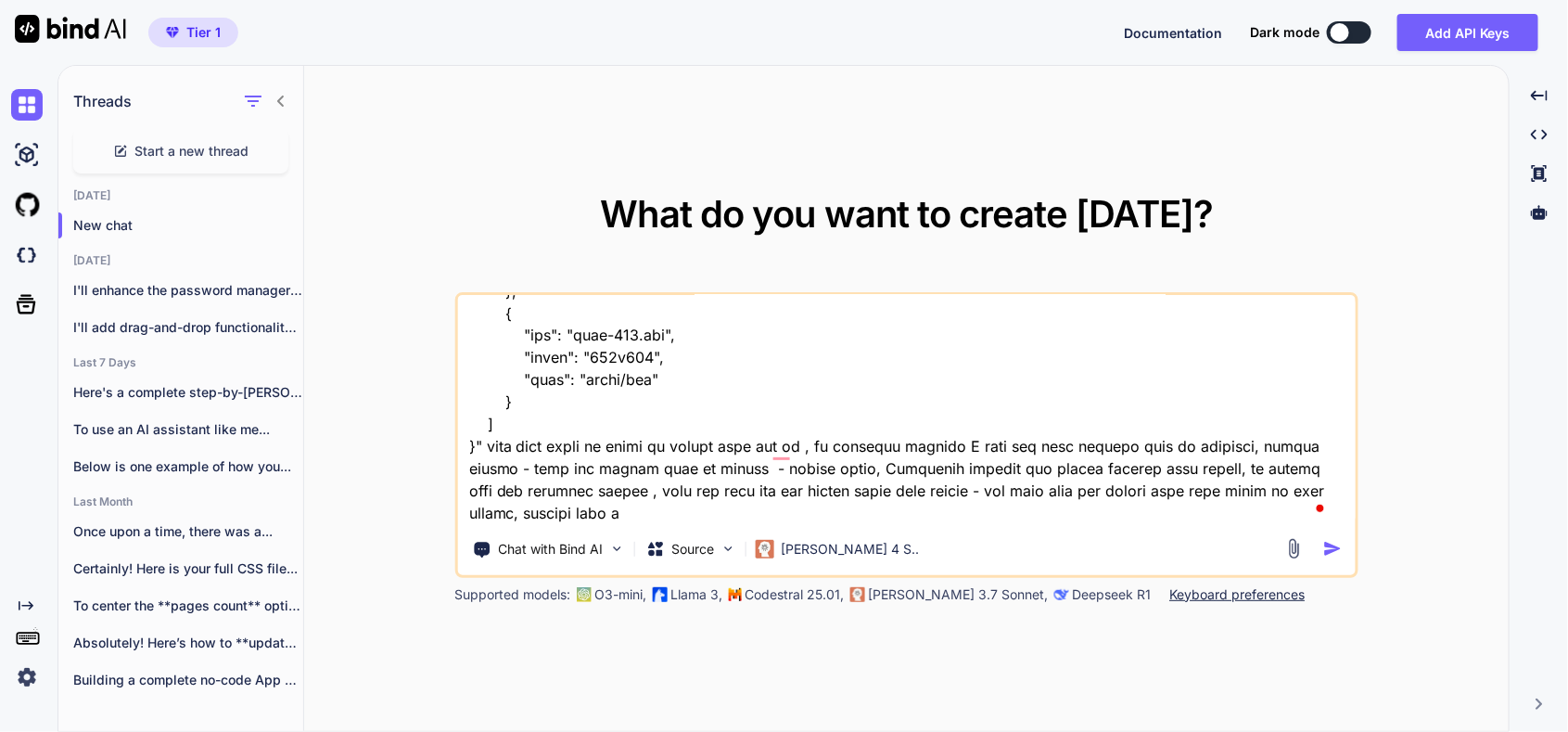 type on "x" 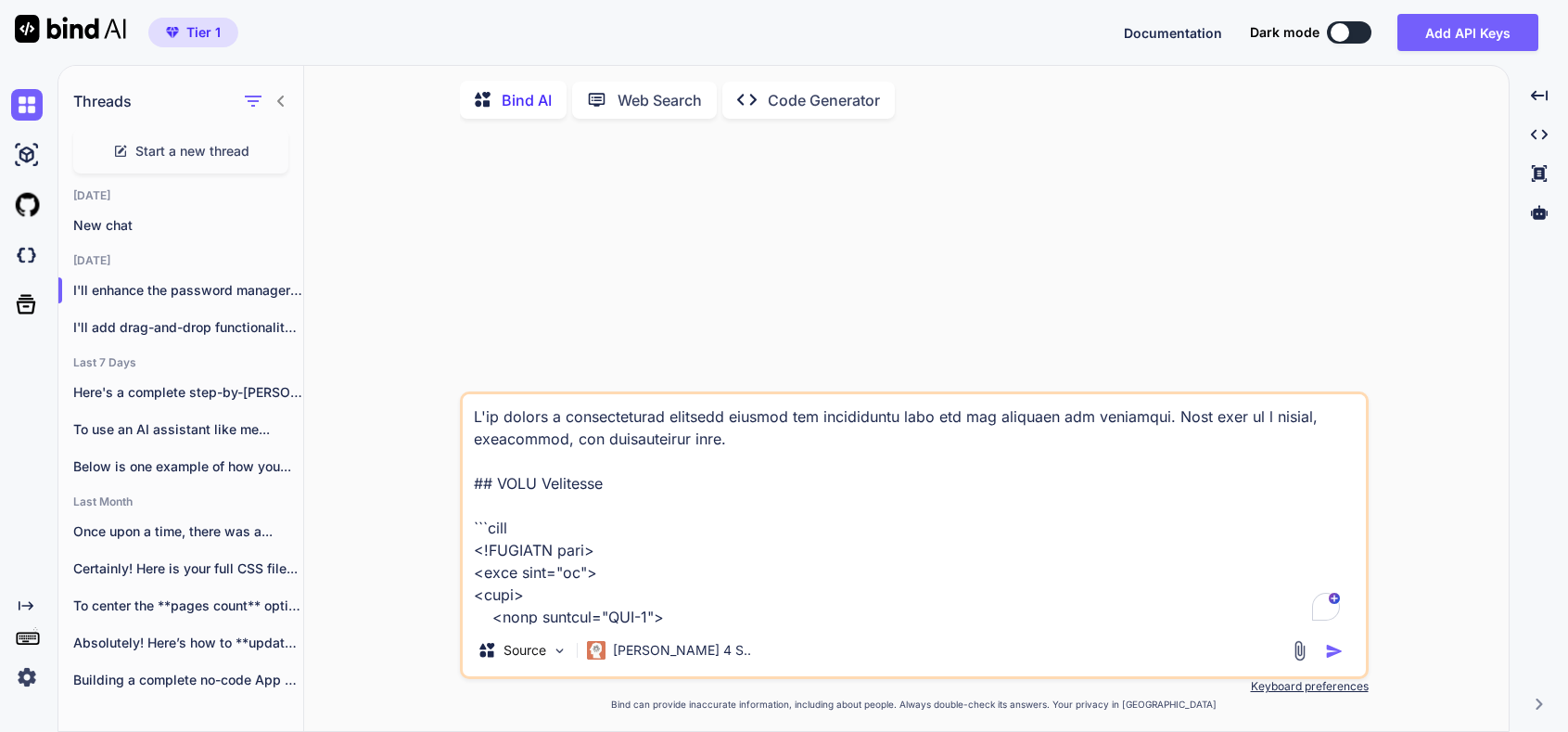 scroll, scrollTop: 0, scrollLeft: 0, axis: both 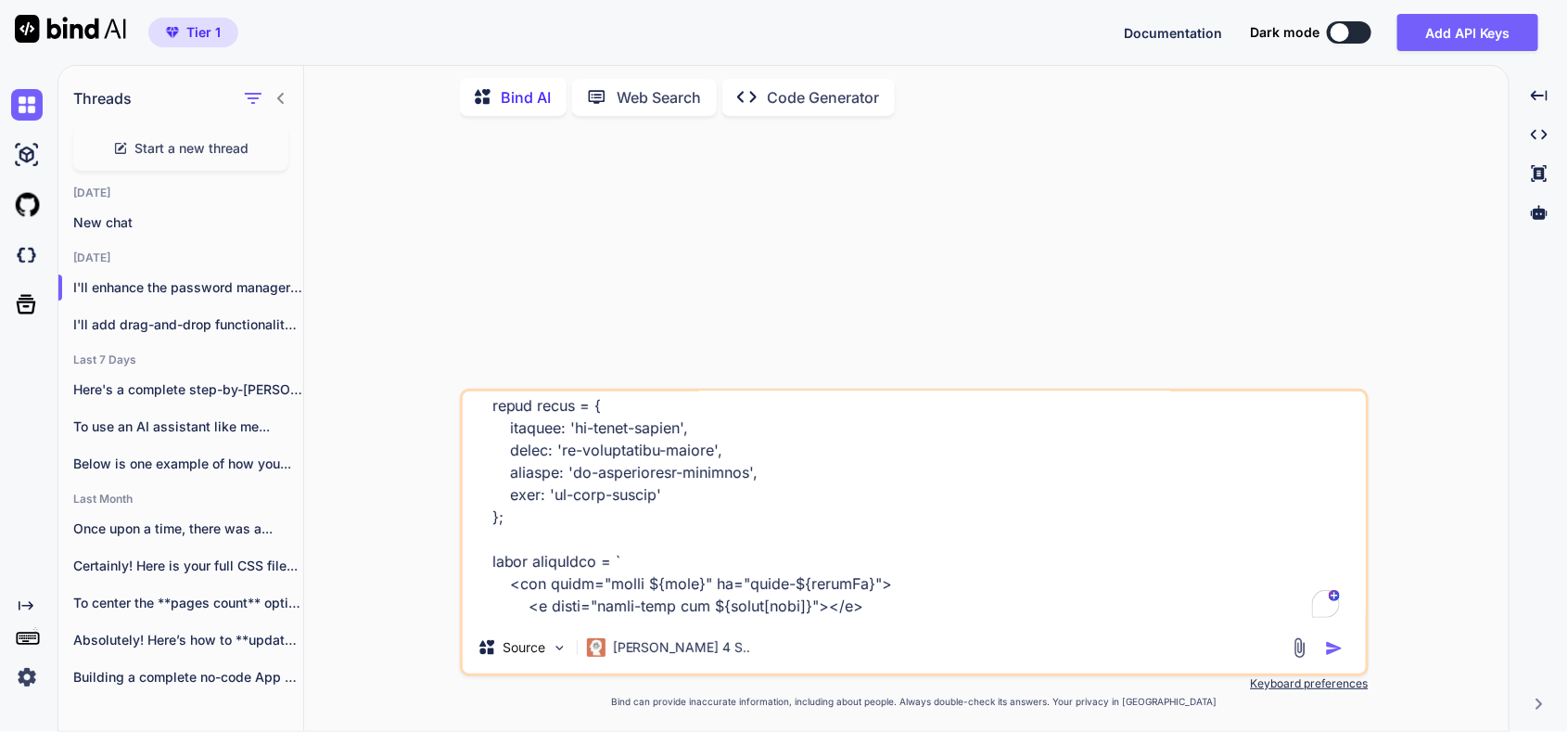 click at bounding box center [916, 260] 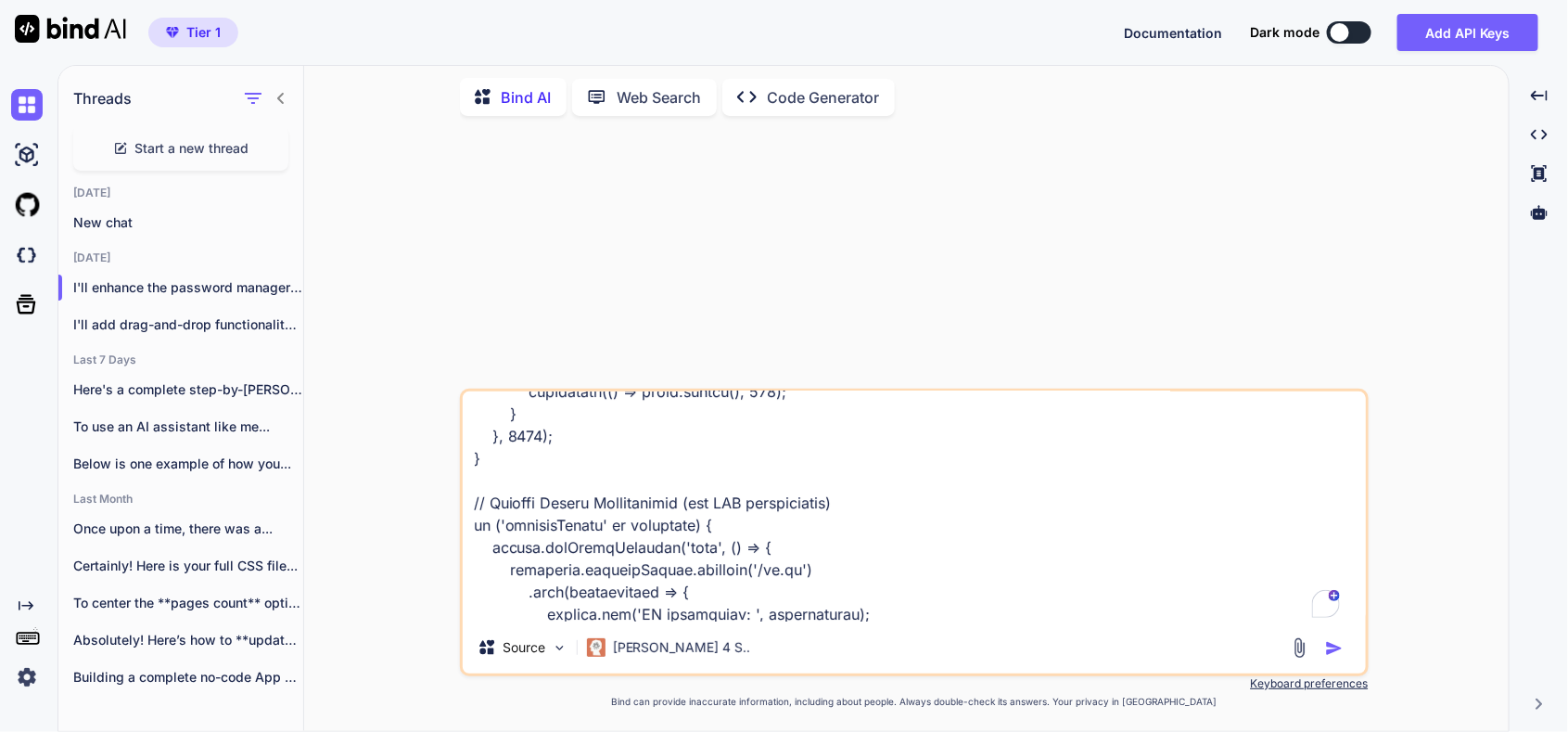 scroll, scrollTop: 50455, scrollLeft: 0, axis: vertical 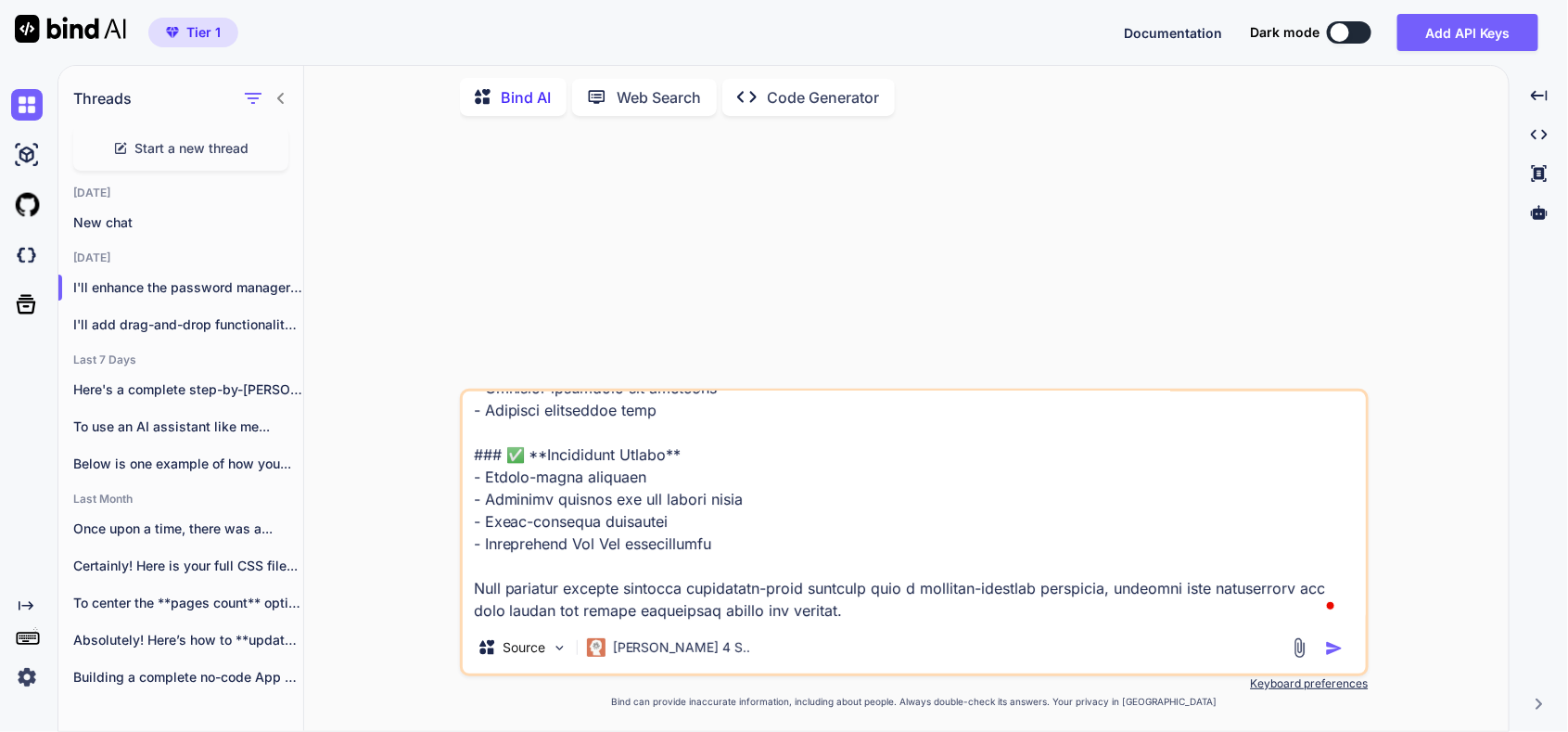 click 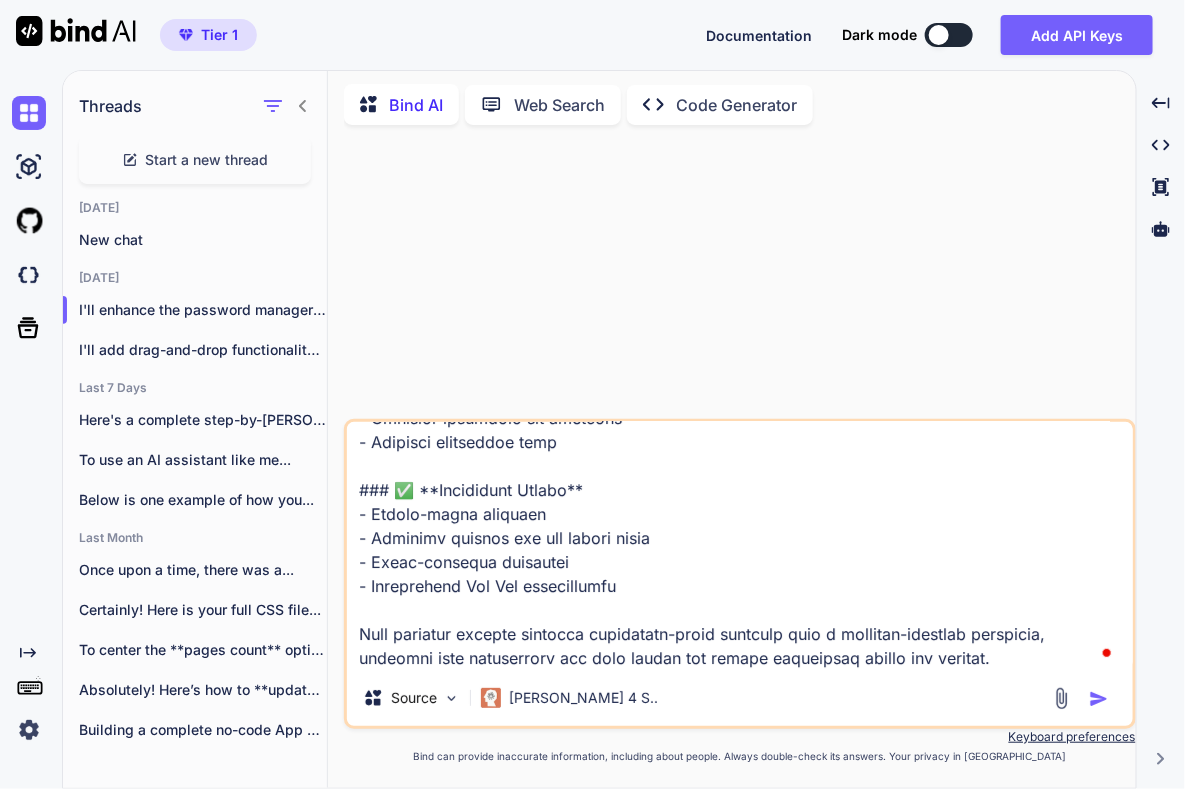 click at bounding box center [742, 280] 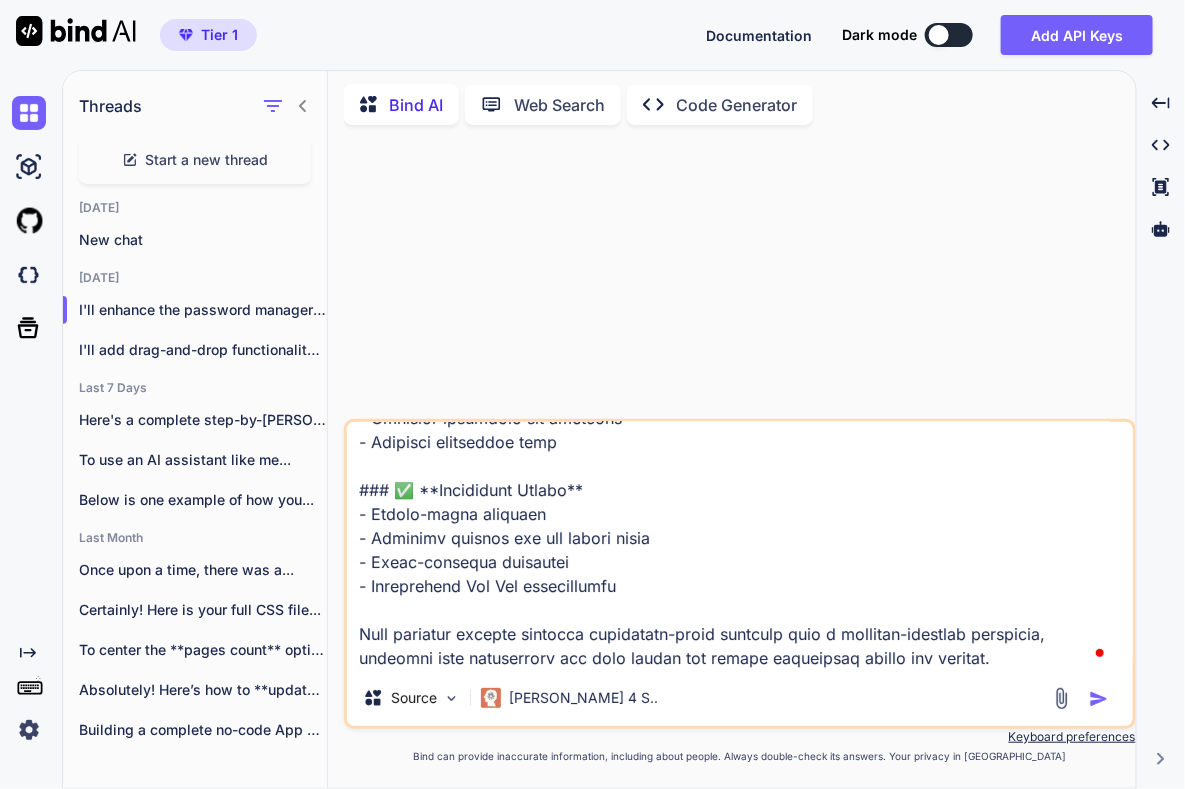 click at bounding box center [742, 280] 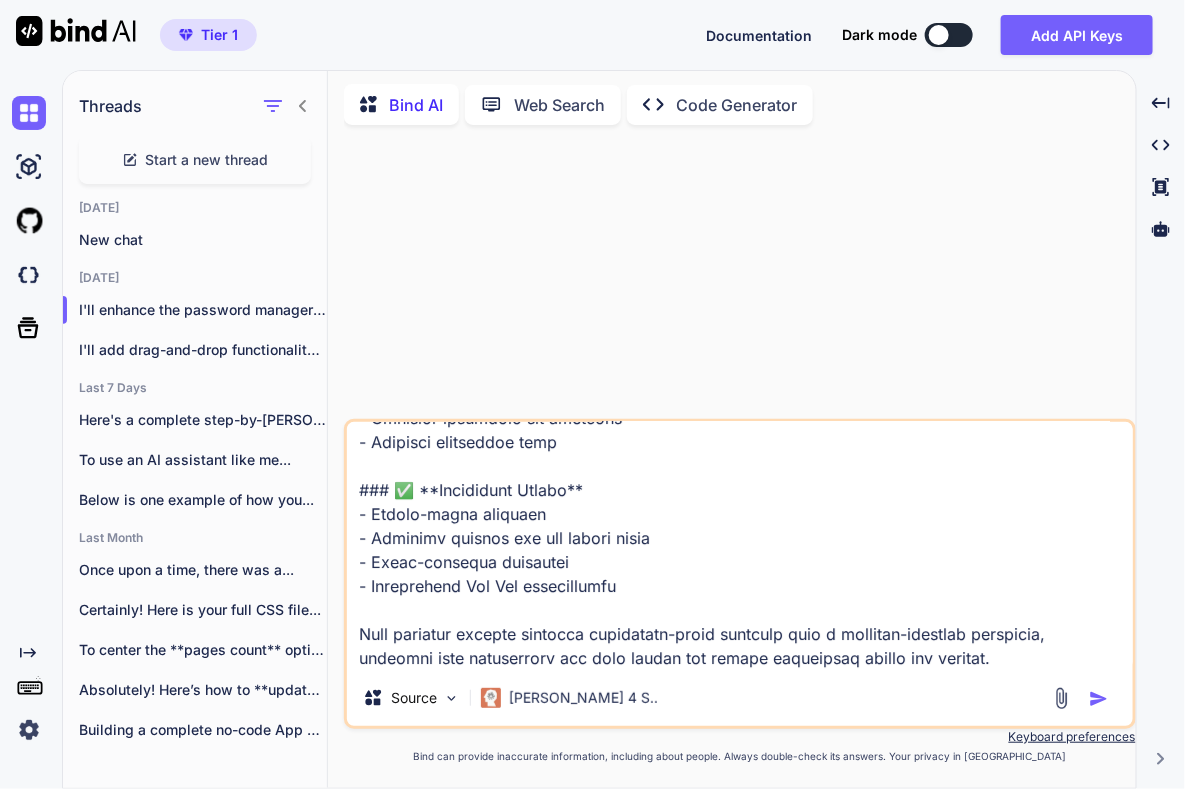 type on "x" 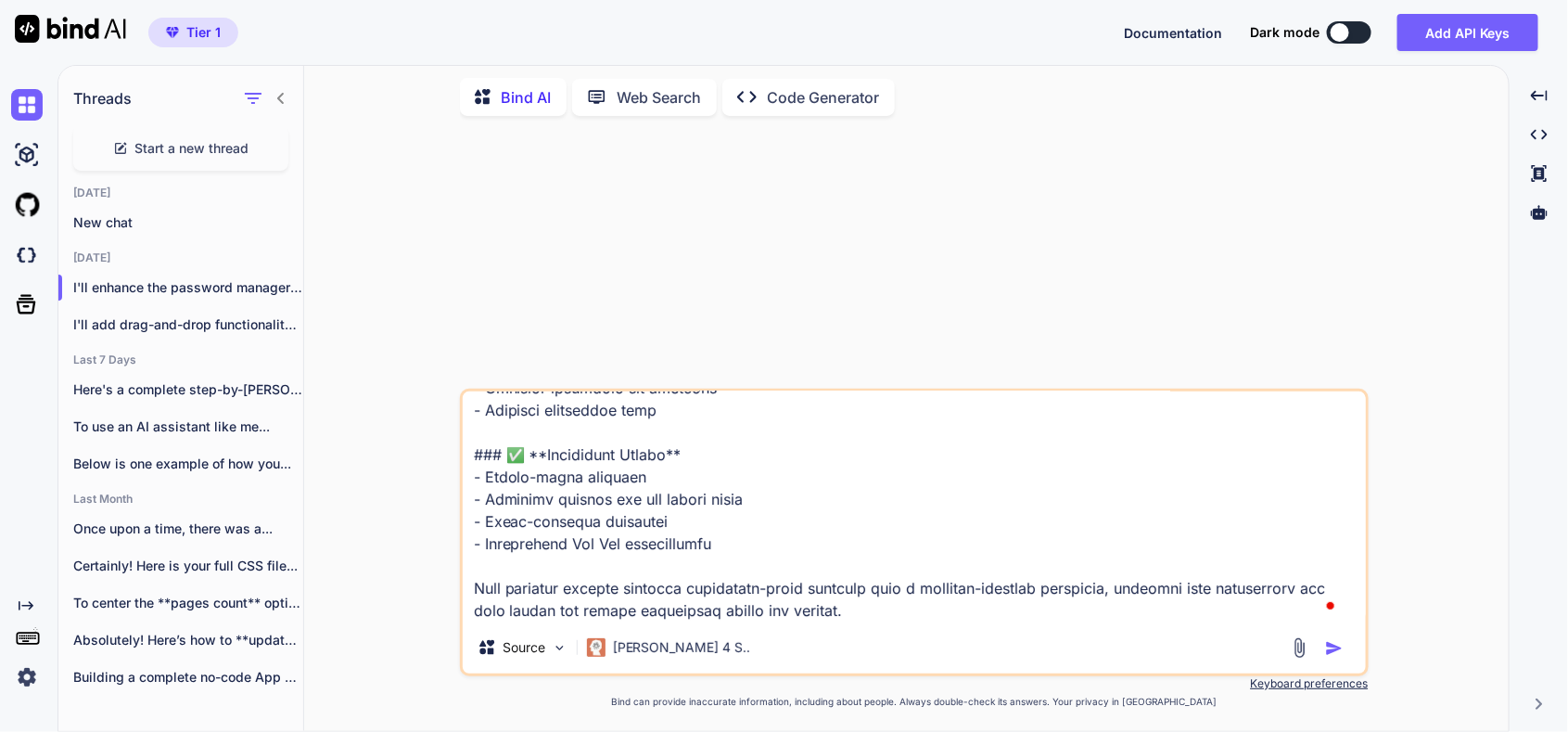 scroll, scrollTop: 52750, scrollLeft: 0, axis: vertical 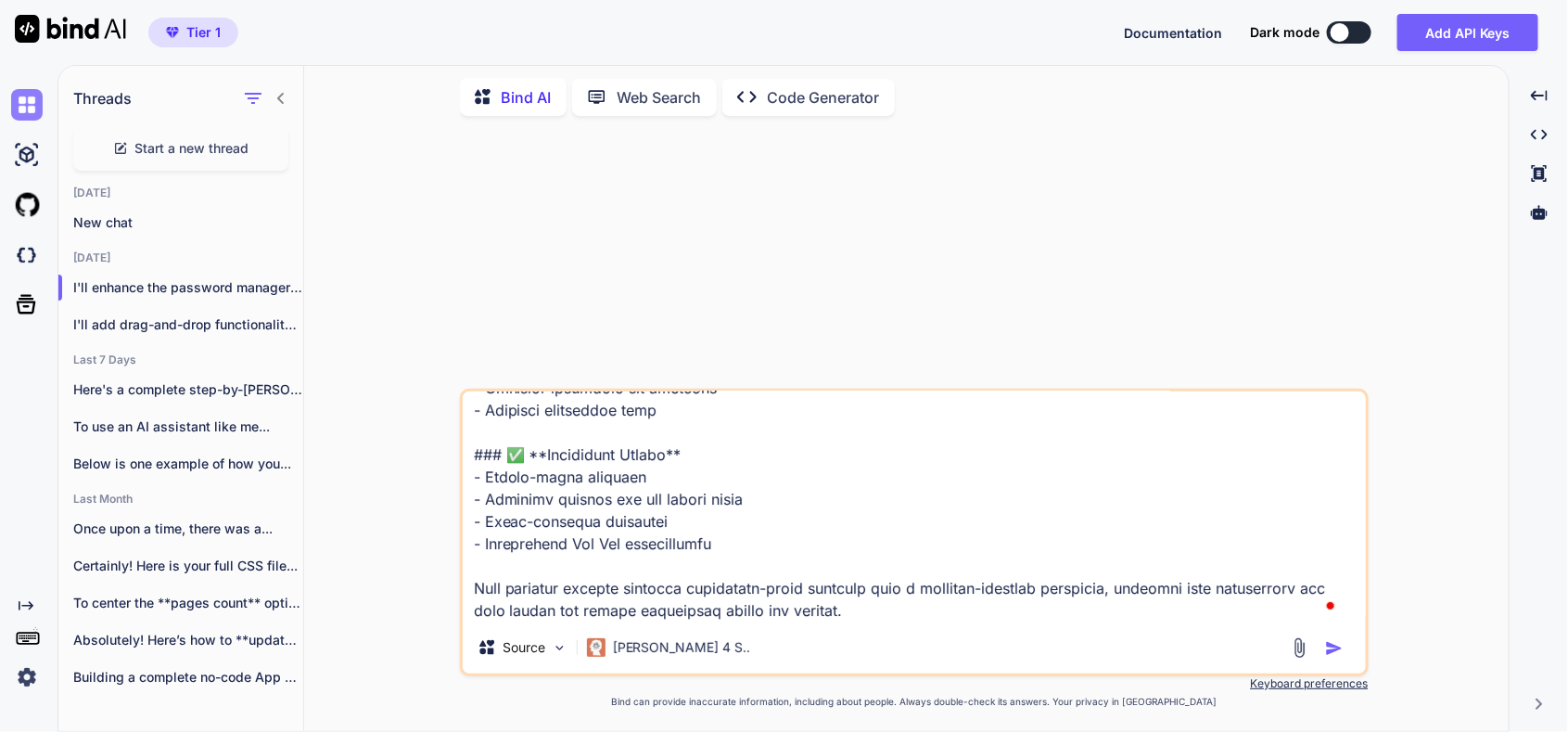 click at bounding box center (27, 105) 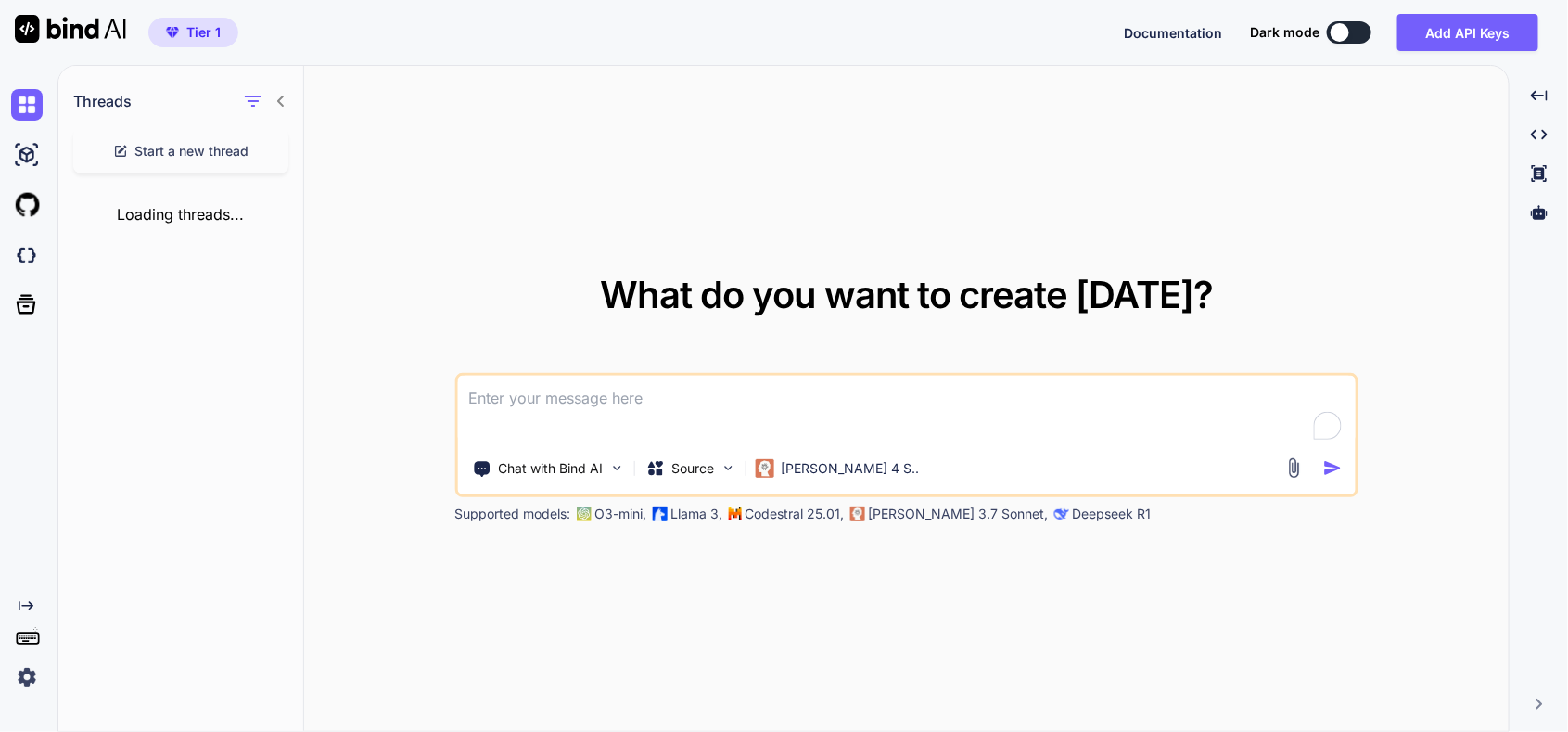 click at bounding box center [906, 410] 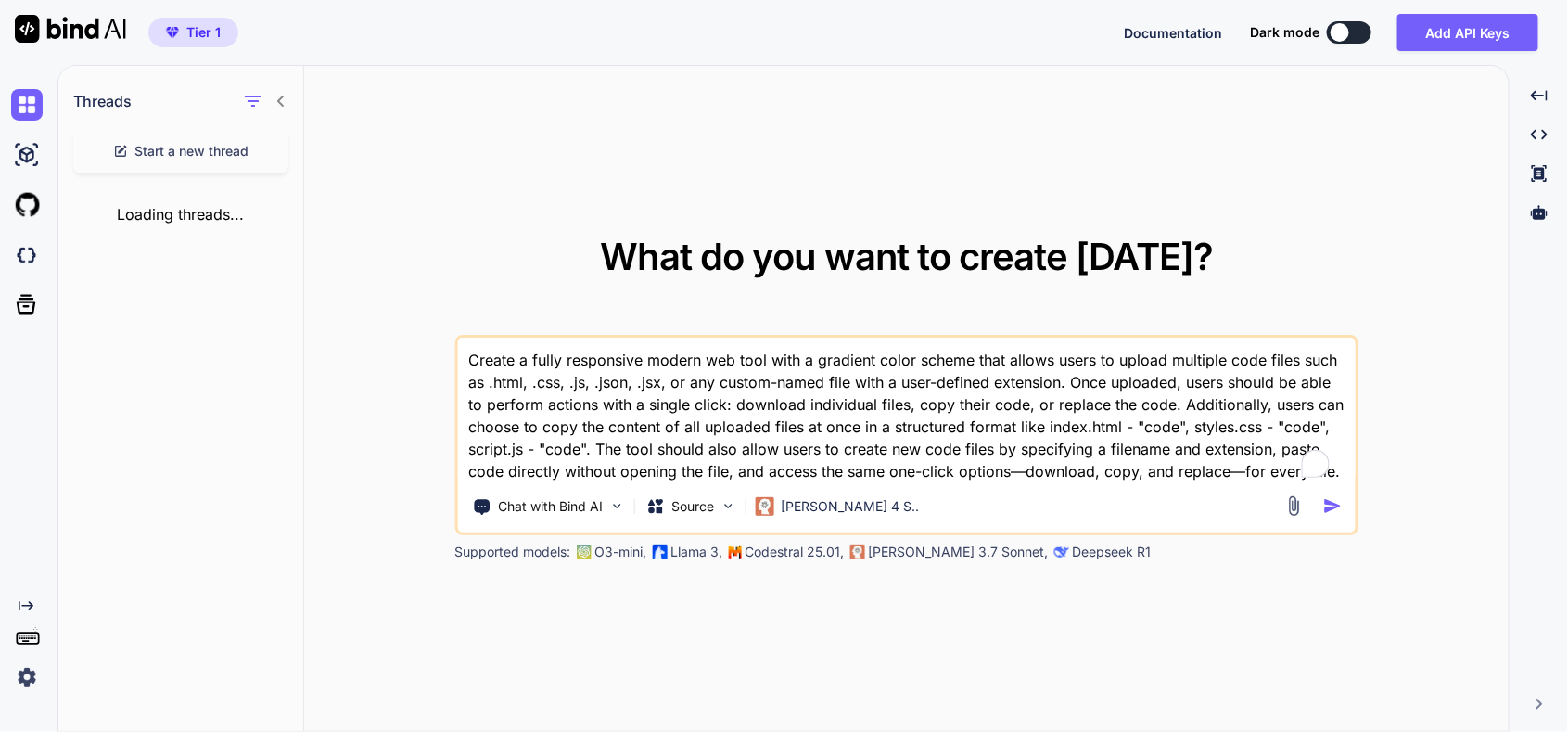 scroll, scrollTop: 19, scrollLeft: 0, axis: vertical 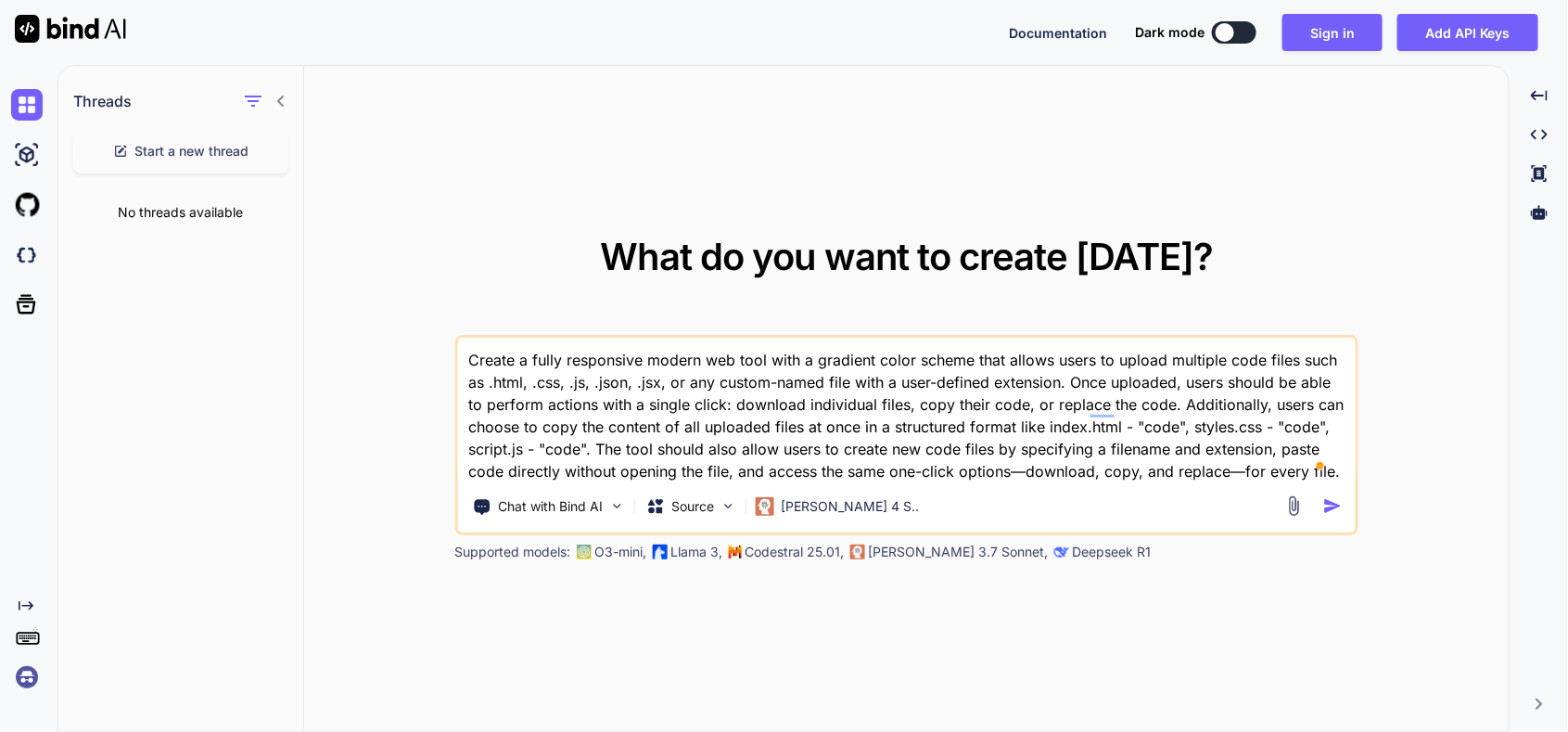 type on "Create a fully responsive modern web tool with a gradient color scheme that allows users to upload multiple code files such as .html, .css, .js, .json, .jsx, or any custom-named file with a user-defined extension. Once uploaded, users should be able to perform actions with a single click: download individual files, copy their code, or replace the code. Additionally, users can choose to copy the content of all uploaded files at once in a structured format like index.html - "code", styles.css - "code", script.js - "code". The tool should also allow users to create new code files by specifying a filename and extension, paste code directly without opening the file, and access the same one-click options—download, copy, and replace—for every file." 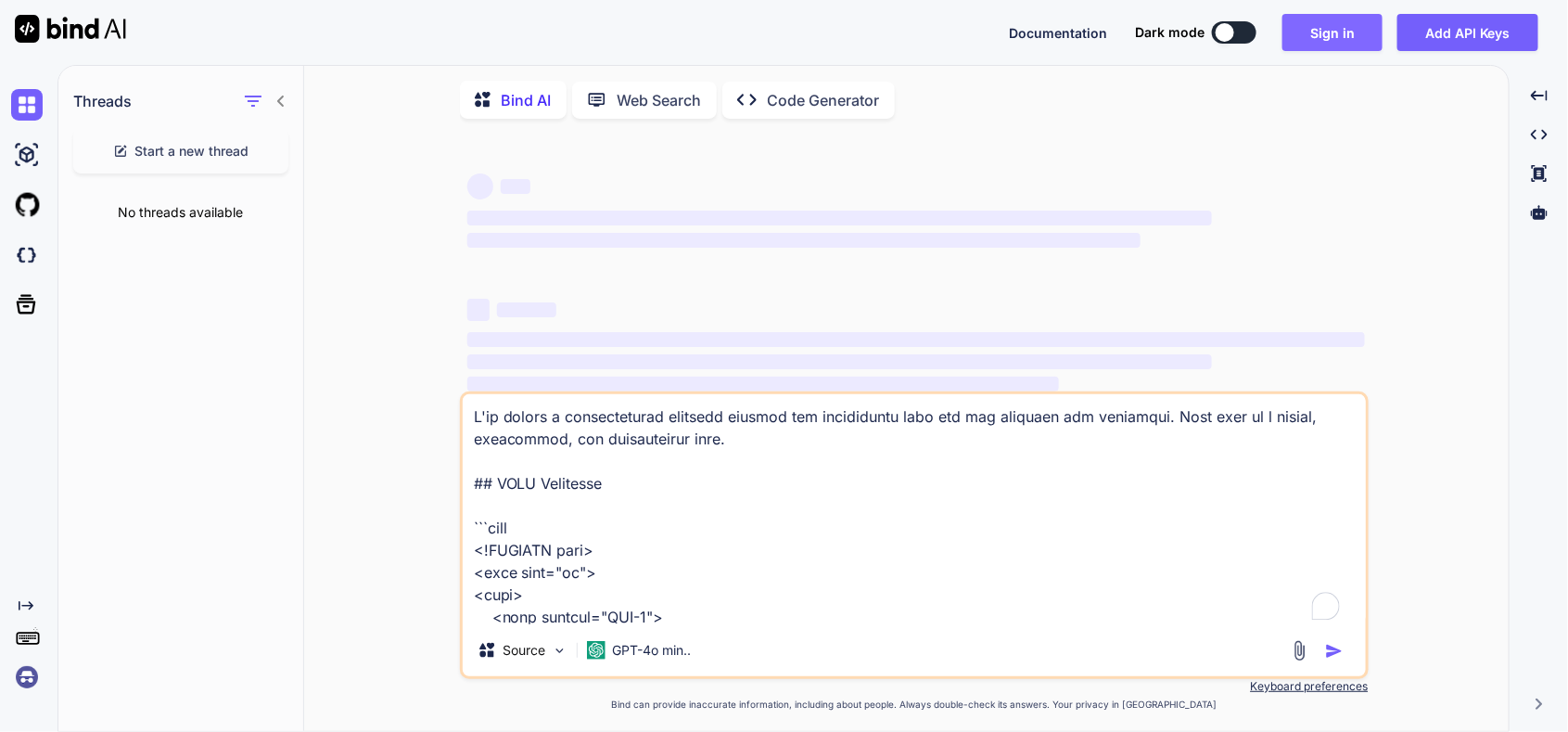 click on "Sign in" at bounding box center [1332, 32] 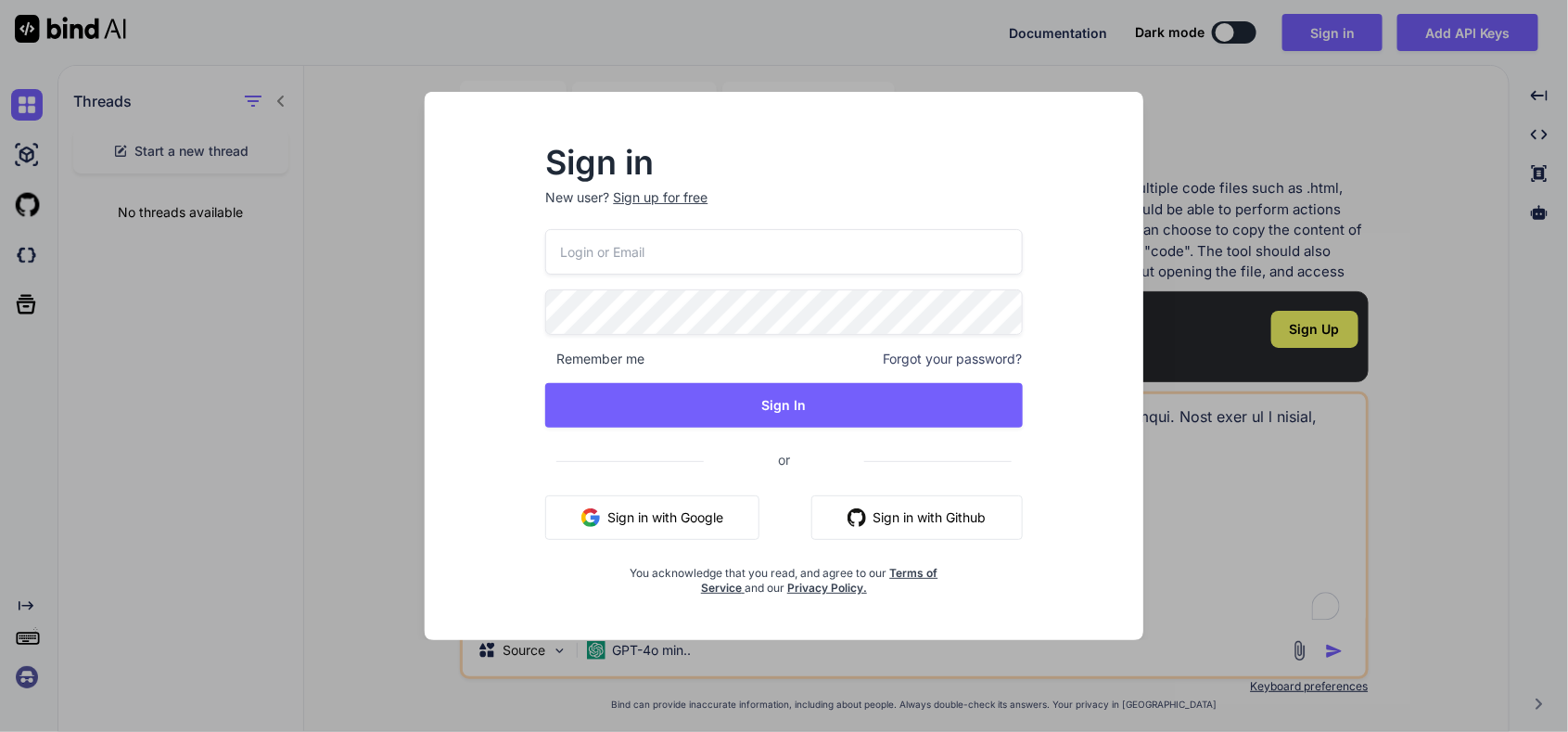 click on "Sign in with Google" at bounding box center (652, 518) 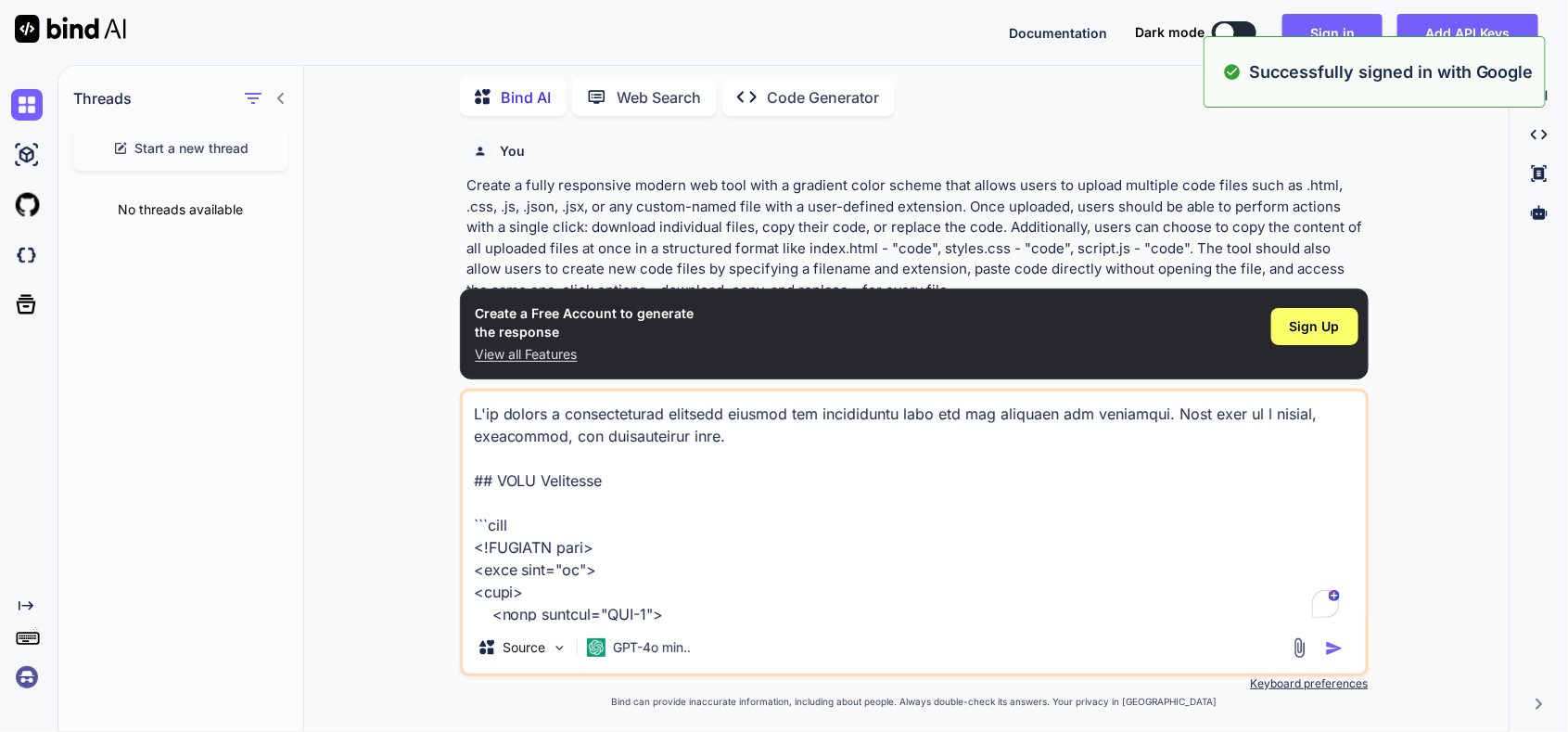 click at bounding box center (914, 507) 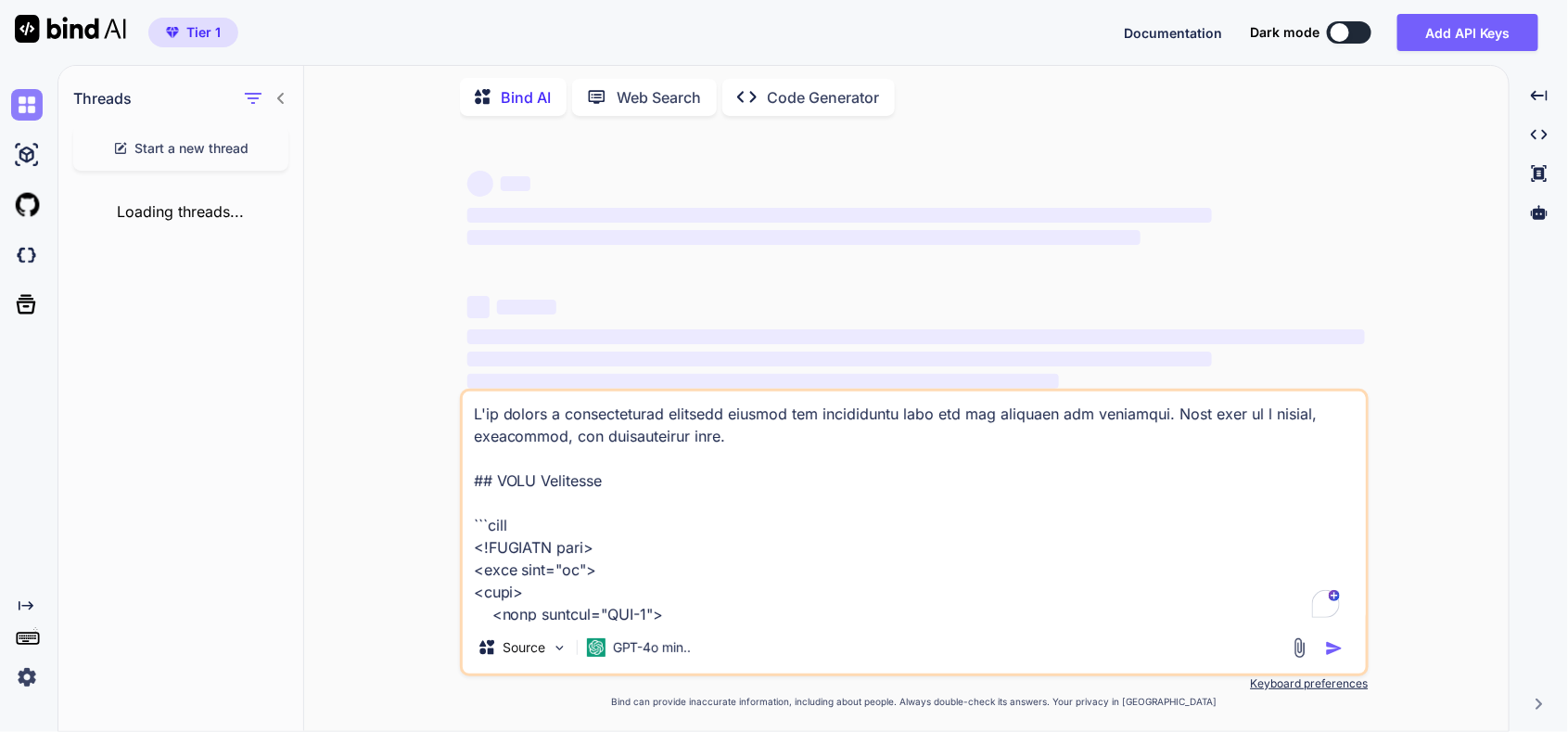 click at bounding box center (27, 105) 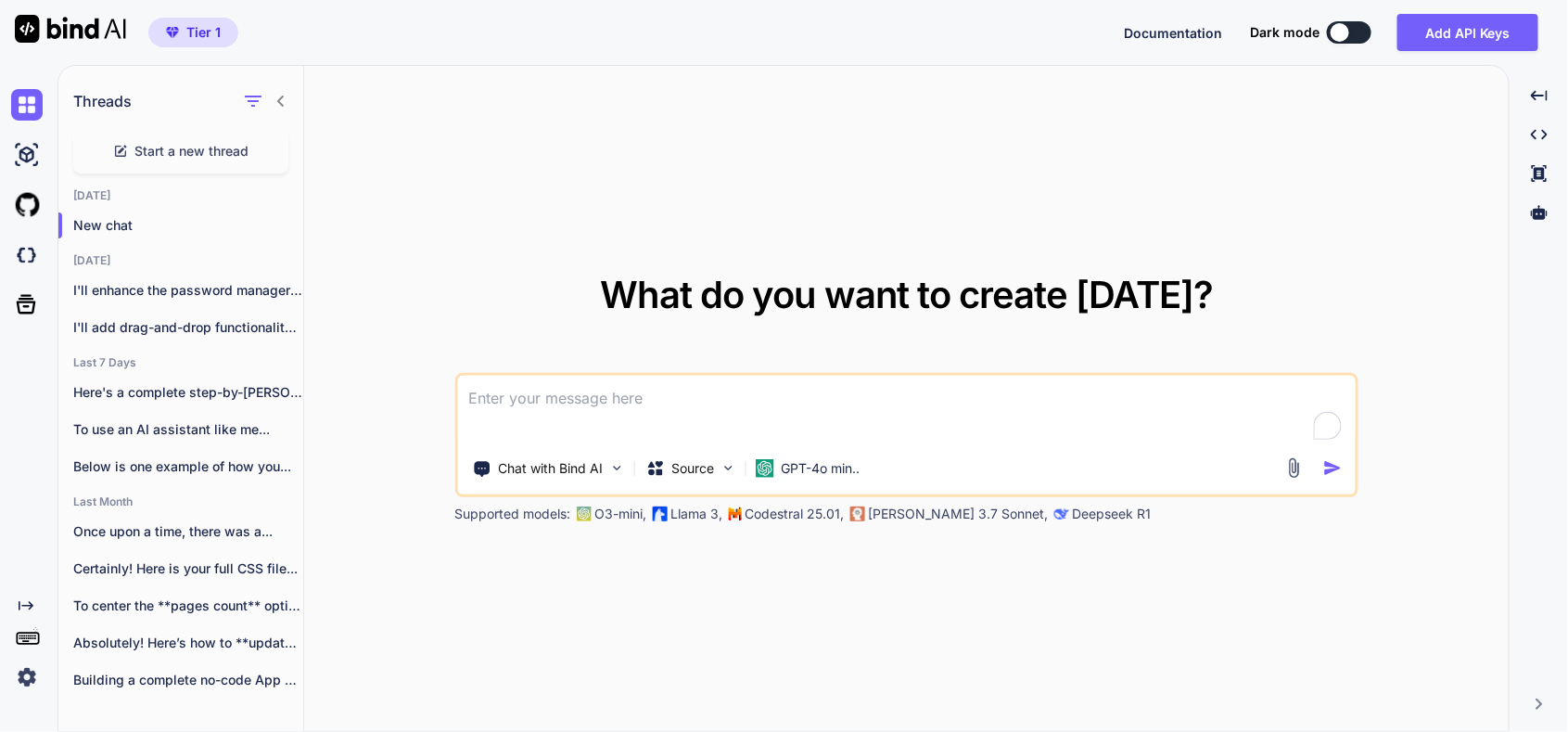 click at bounding box center [906, 410] 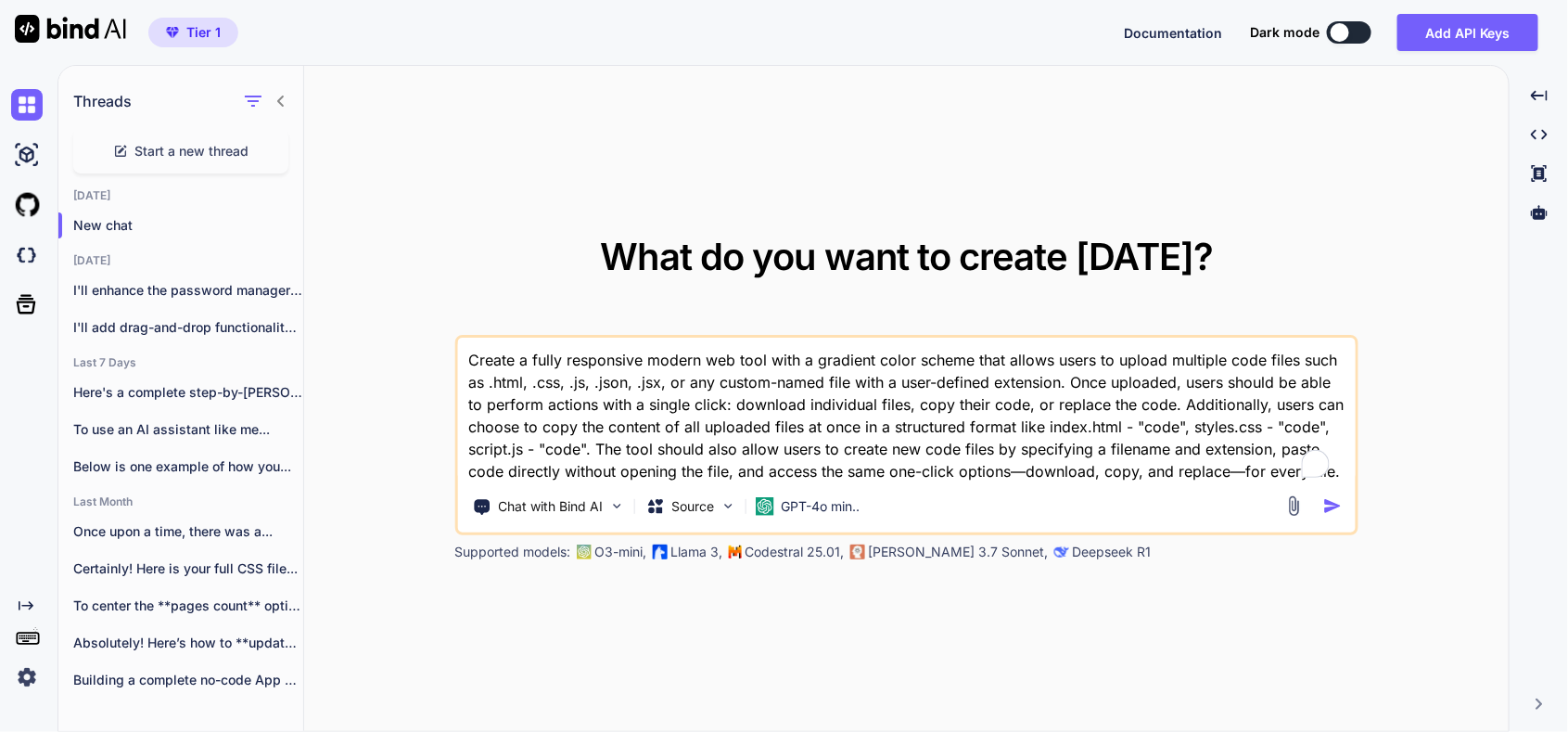 scroll, scrollTop: 19, scrollLeft: 0, axis: vertical 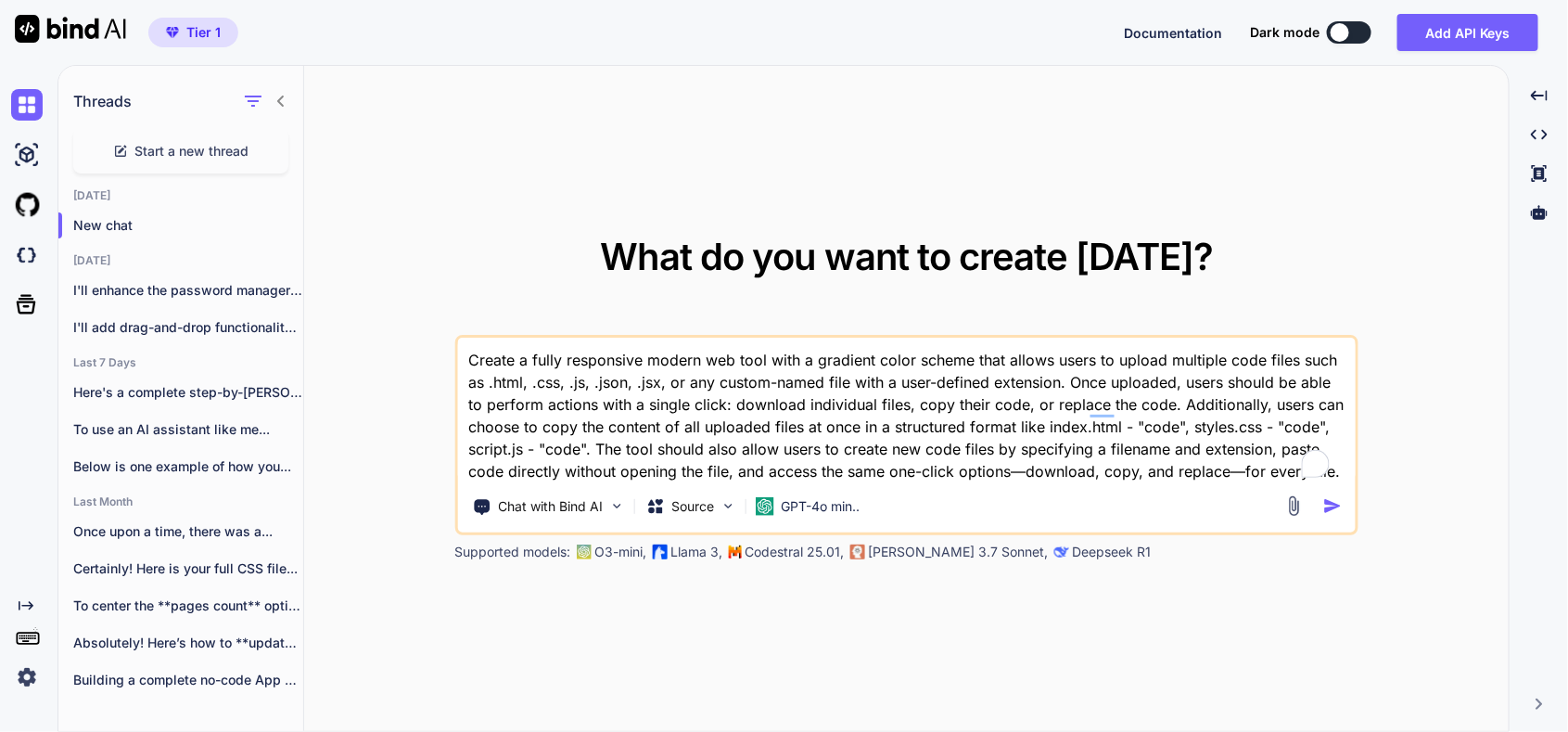 type on "Create a fully responsive modern web tool with a gradient color scheme that allows users to upload multiple code files such as .html, .css, .js, .json, .jsx, or any custom-named file with a user-defined extension. Once uploaded, users should be able to perform actions with a single click: download individual files, copy their code, or replace the code. Additionally, users can choose to copy the content of all uploaded files at once in a structured format like index.html - "code", styles.css - "code", script.js - "code". The tool should also allow users to create new code files by specifying a filename and extension, paste code directly without opening the file, and access the same one-click options—download, copy, and replace—for every file." 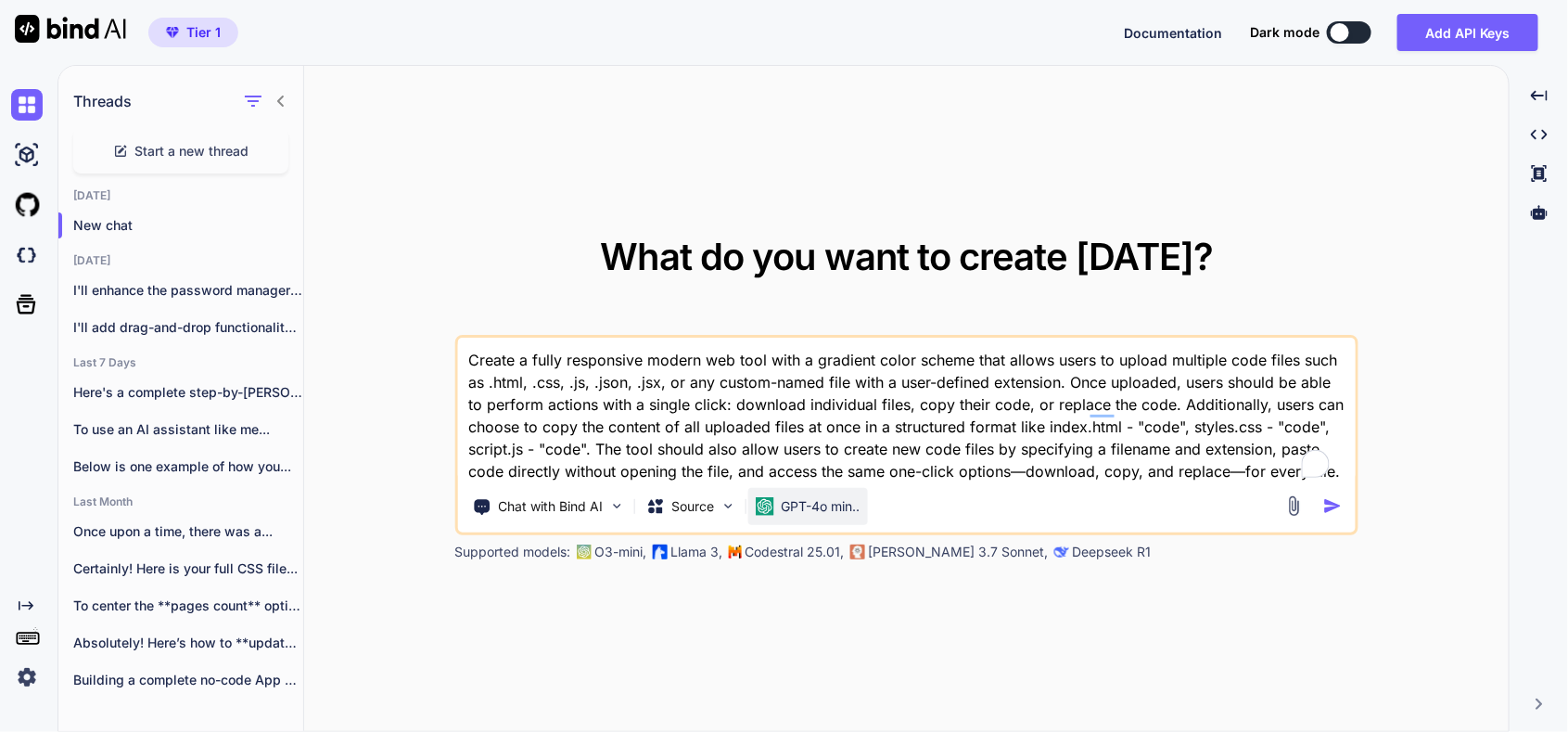 drag, startPoint x: 813, startPoint y: 531, endPoint x: 803, endPoint y: 519, distance: 15.620499 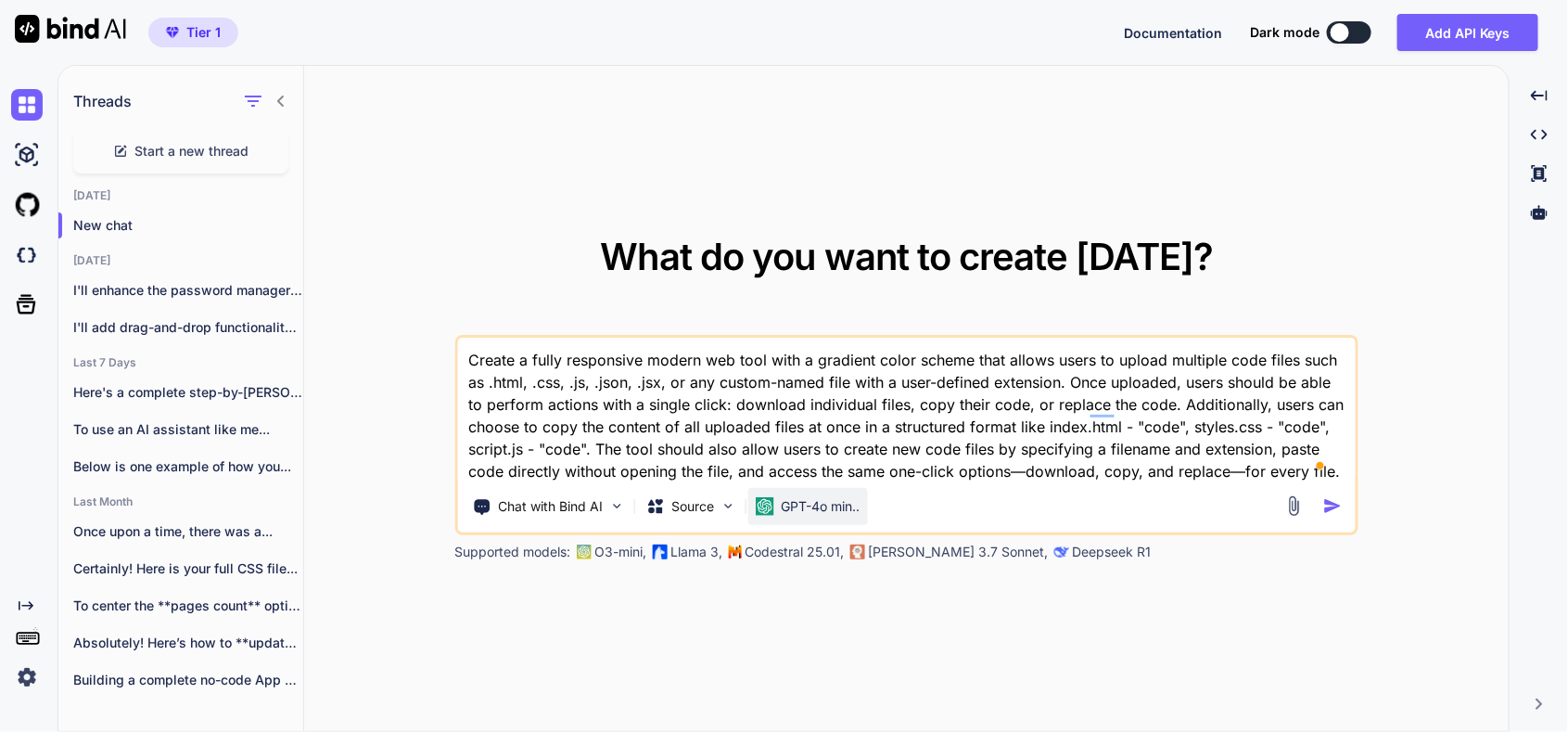 click on "GPT-4o min.." at bounding box center (820, 507) 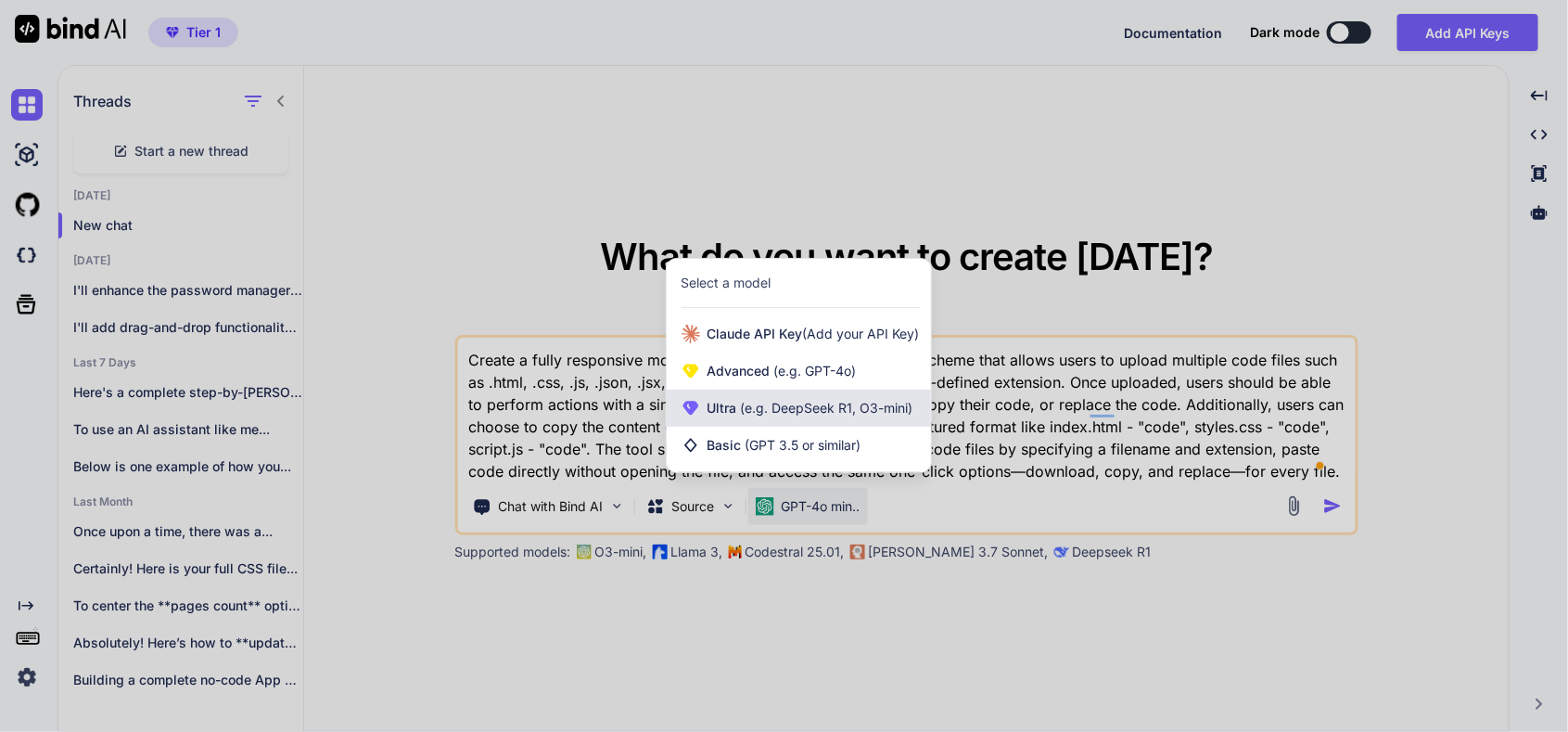 click on "(e.g. DeepSeek R1, O3-mini)" at bounding box center [825, 407] 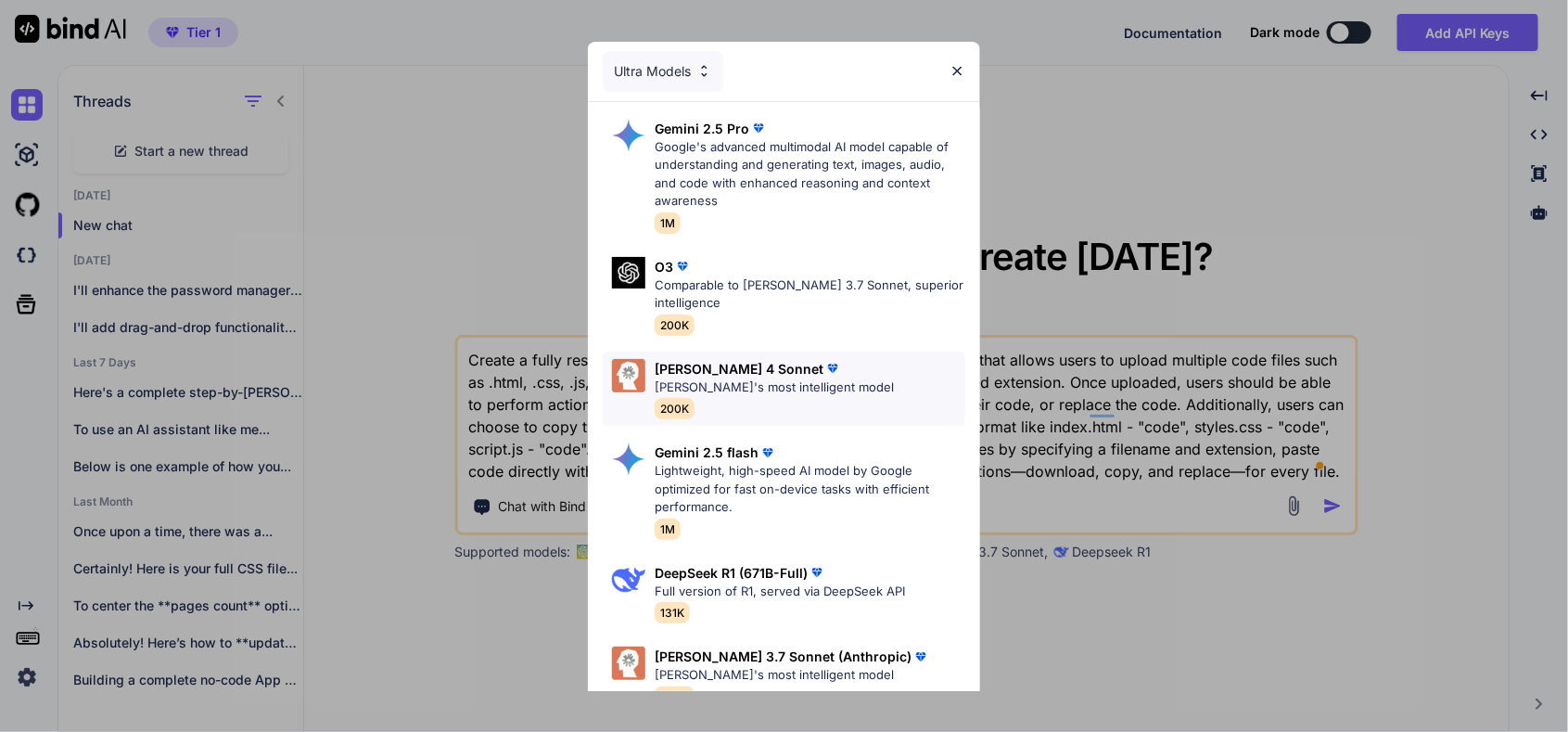 click on "Claude's most intelligent model" at bounding box center [774, 388] 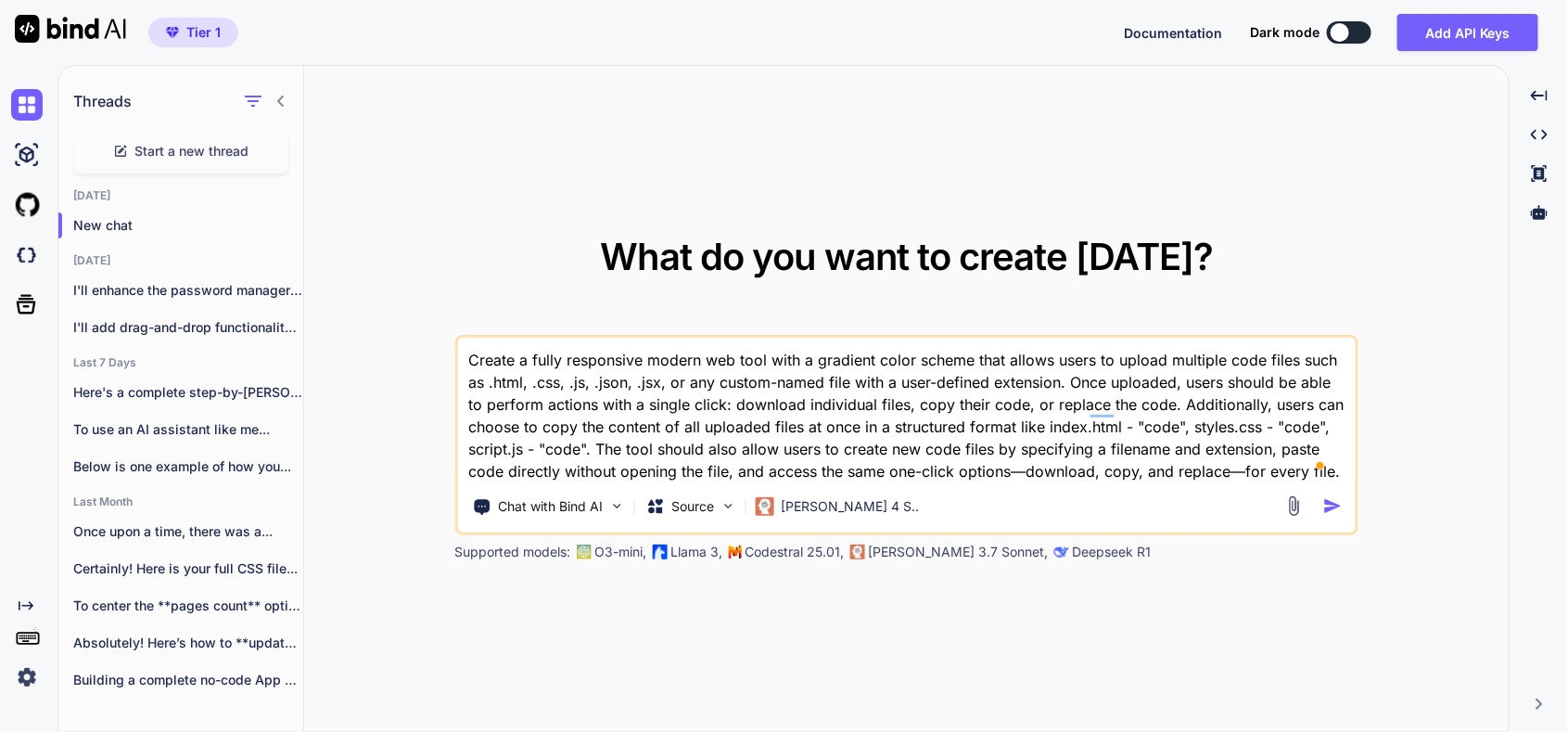 click at bounding box center [1332, 506] 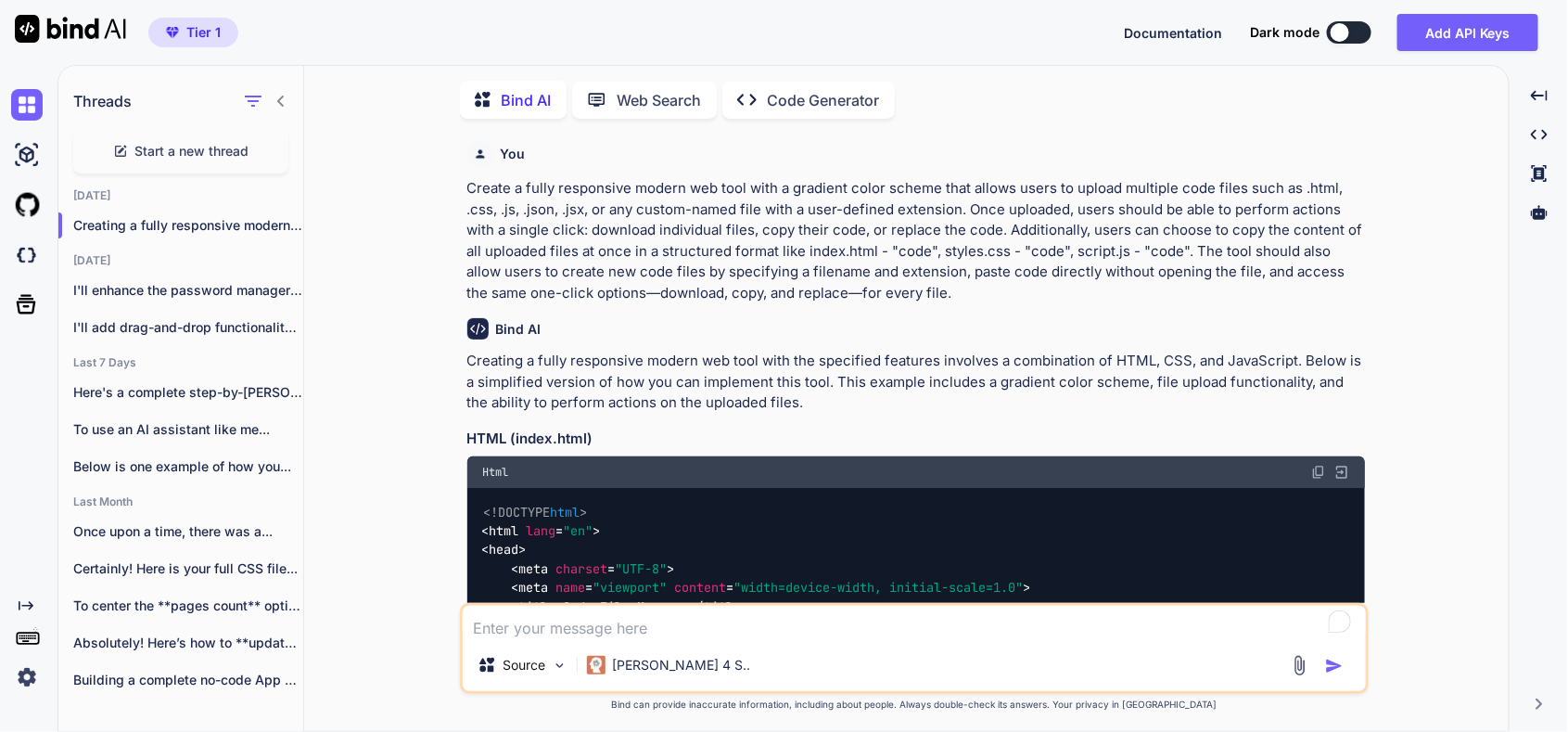 scroll, scrollTop: 878, scrollLeft: 0, axis: vertical 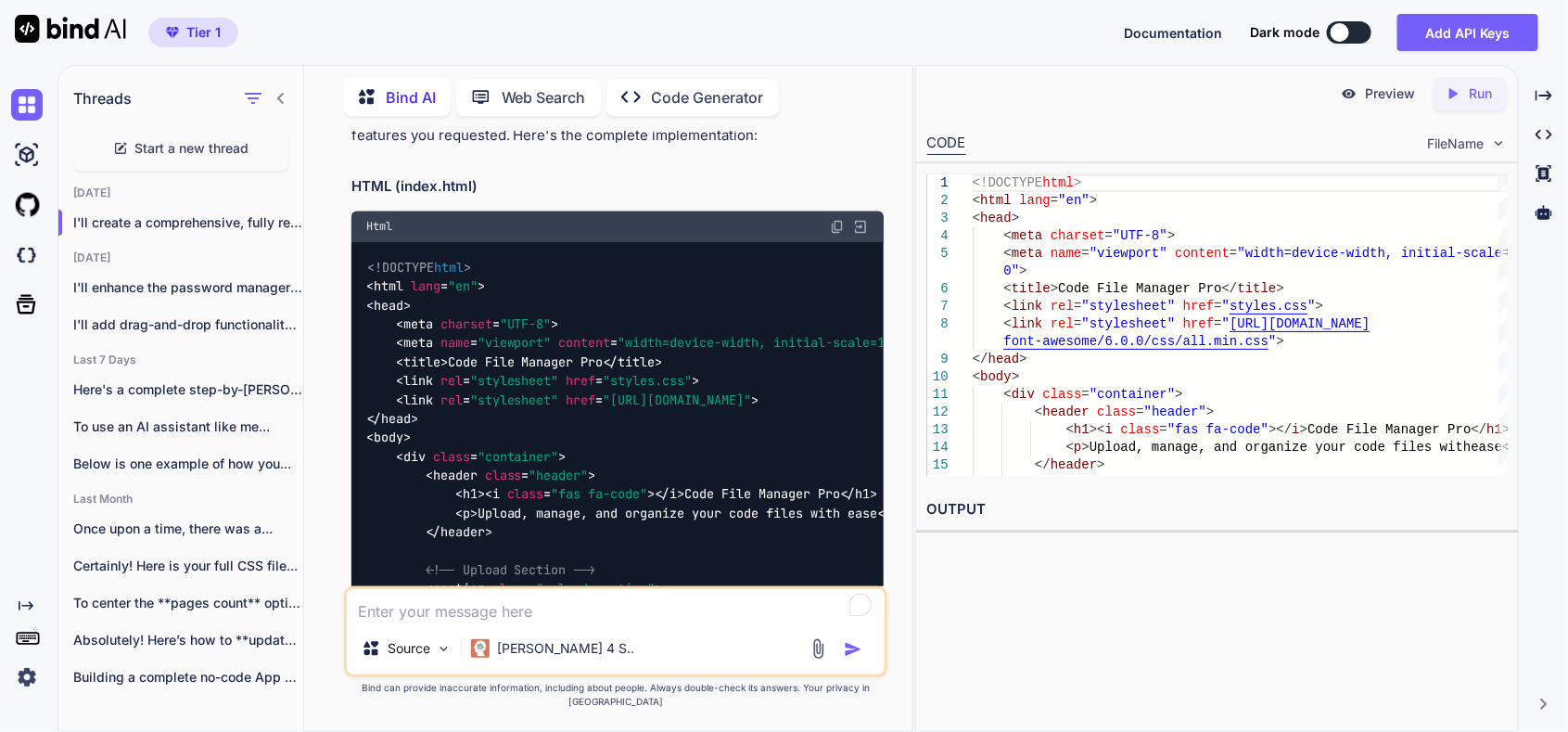 click at bounding box center (837, 227) 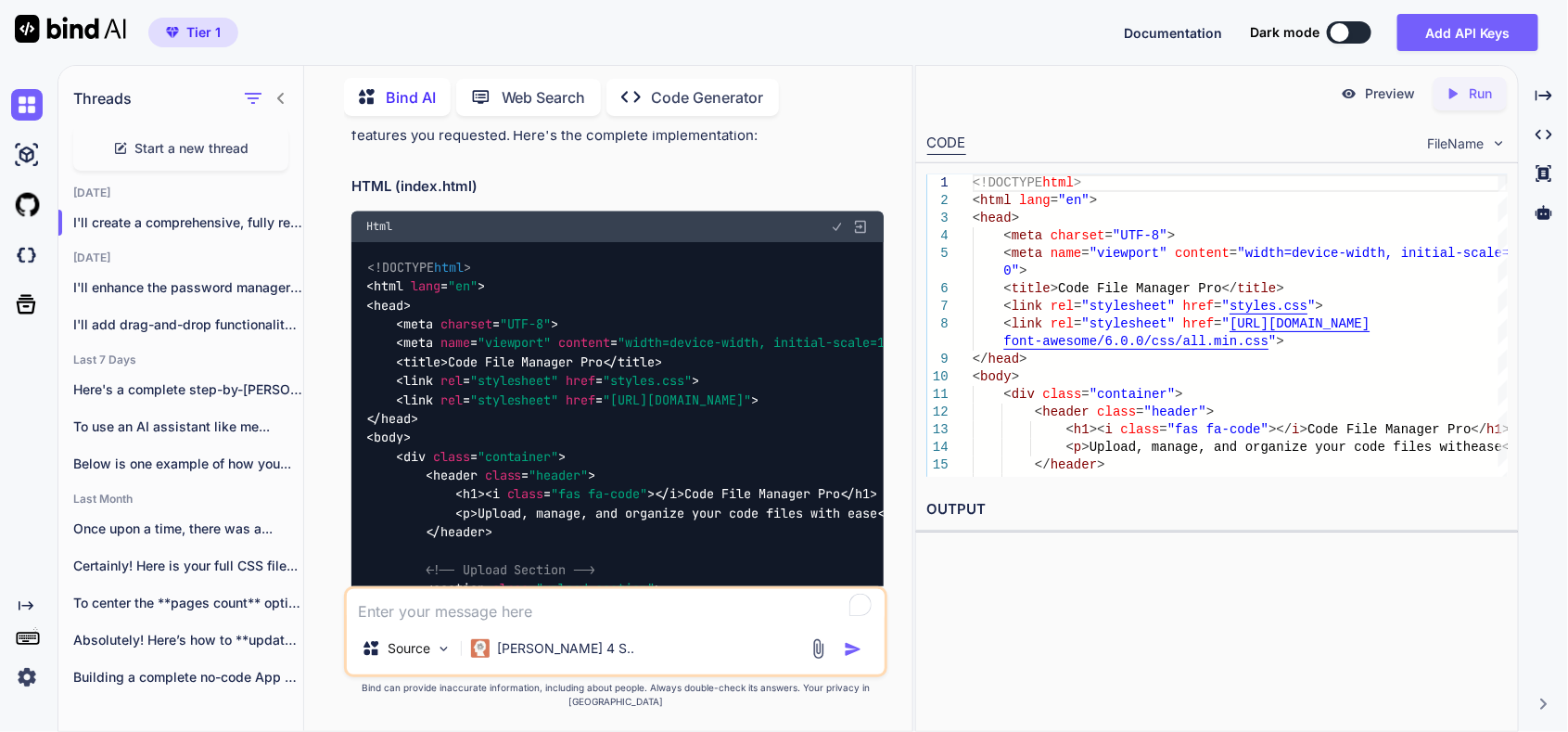 type 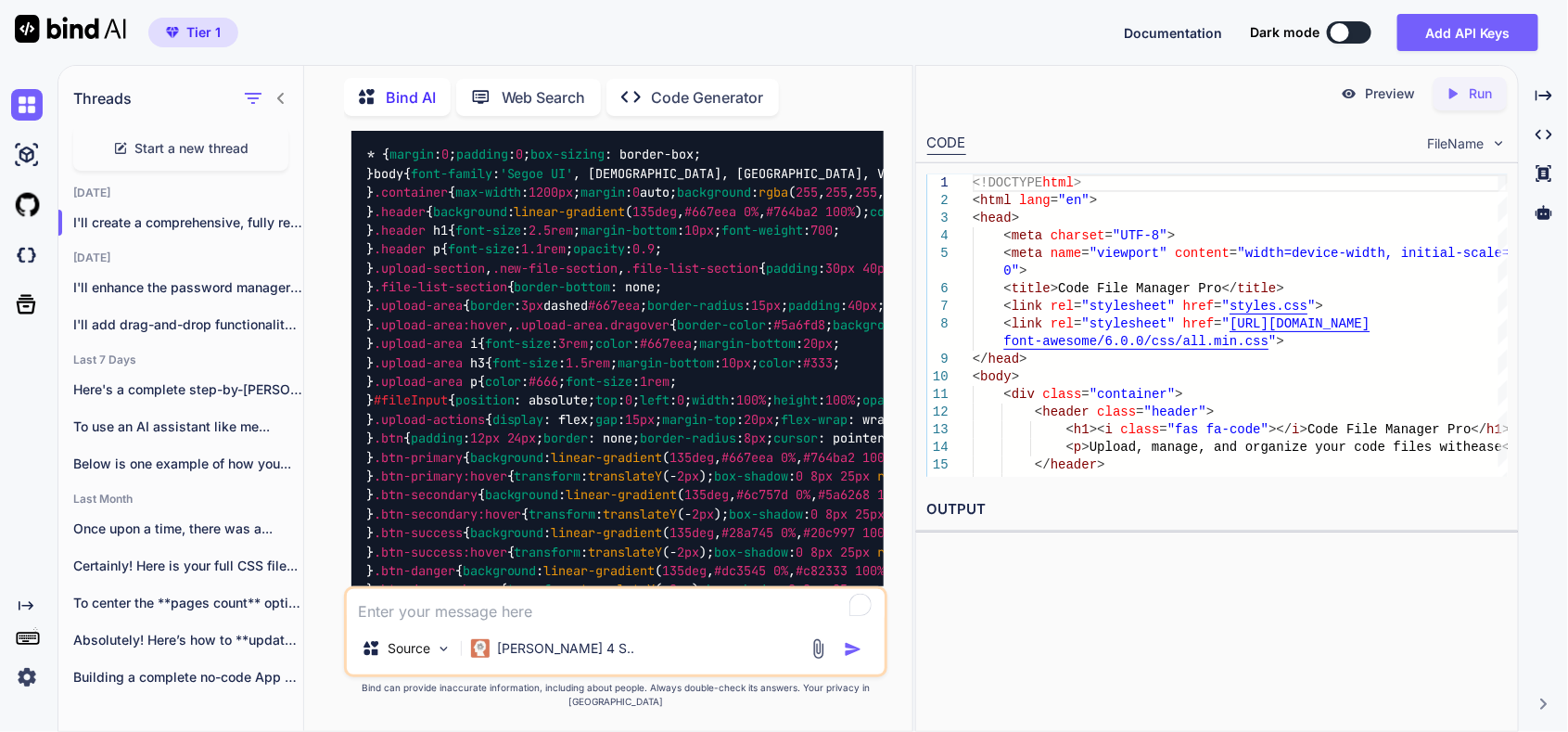 scroll, scrollTop: 3318, scrollLeft: 0, axis: vertical 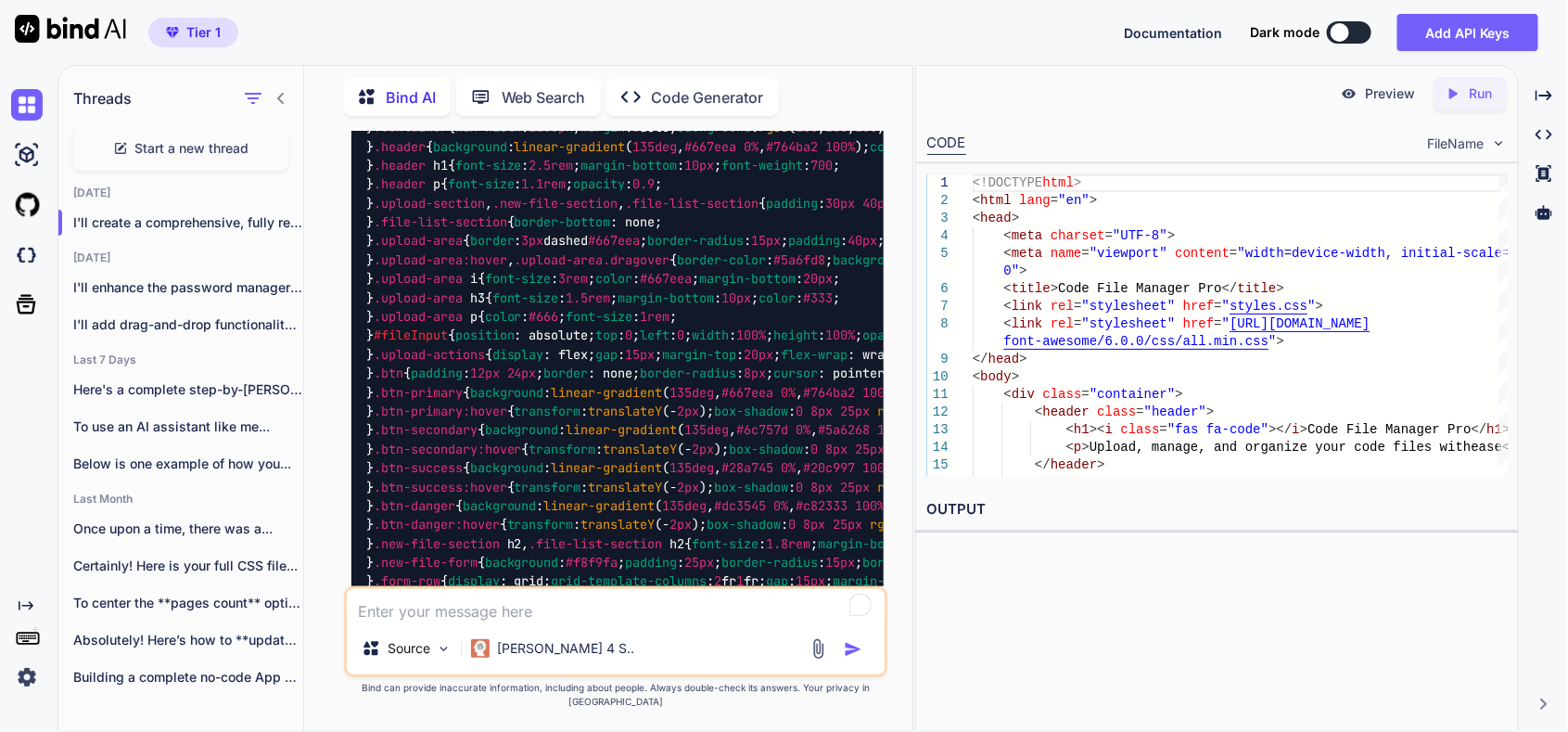 click at bounding box center (837, 50) 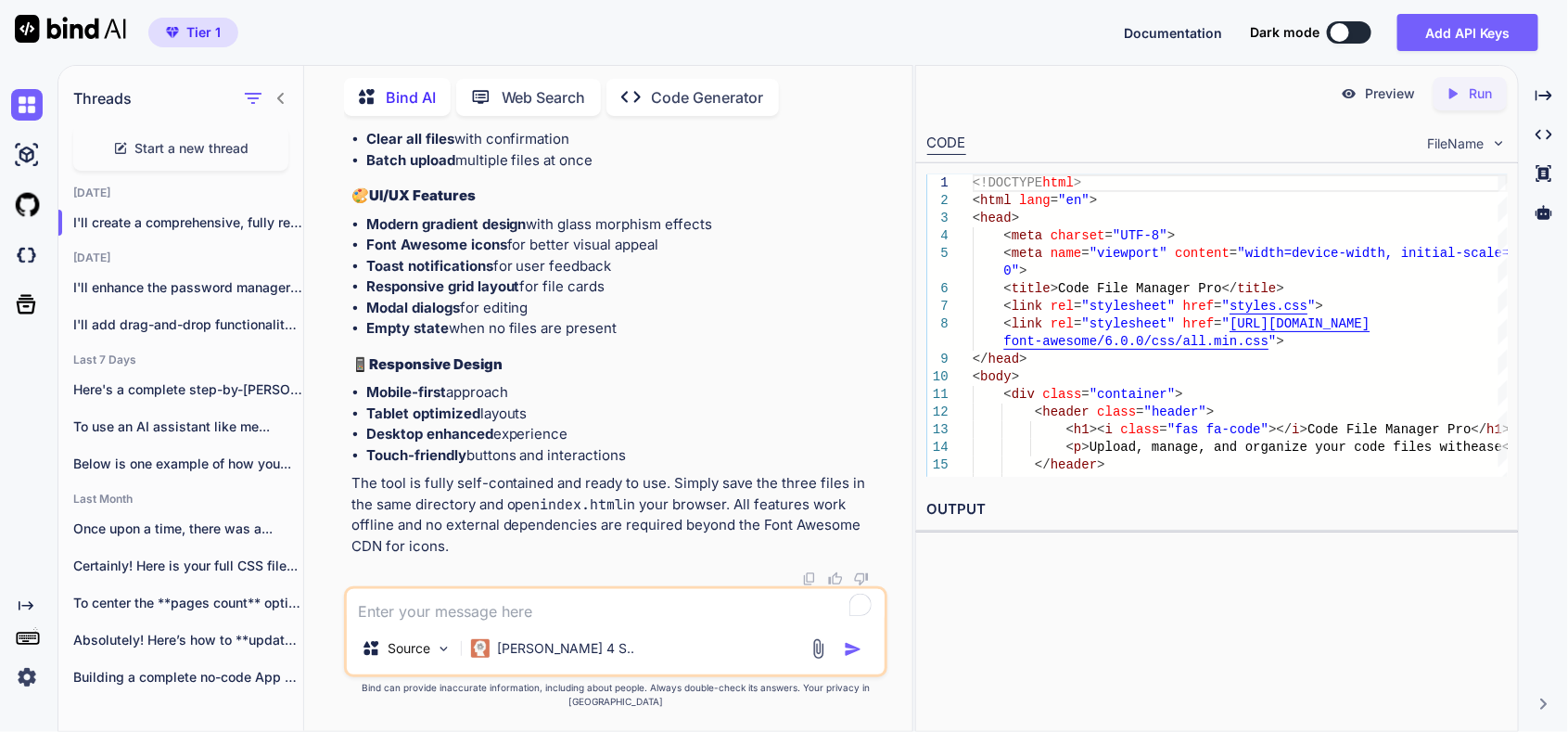 scroll, scrollTop: 12100, scrollLeft: 0, axis: vertical 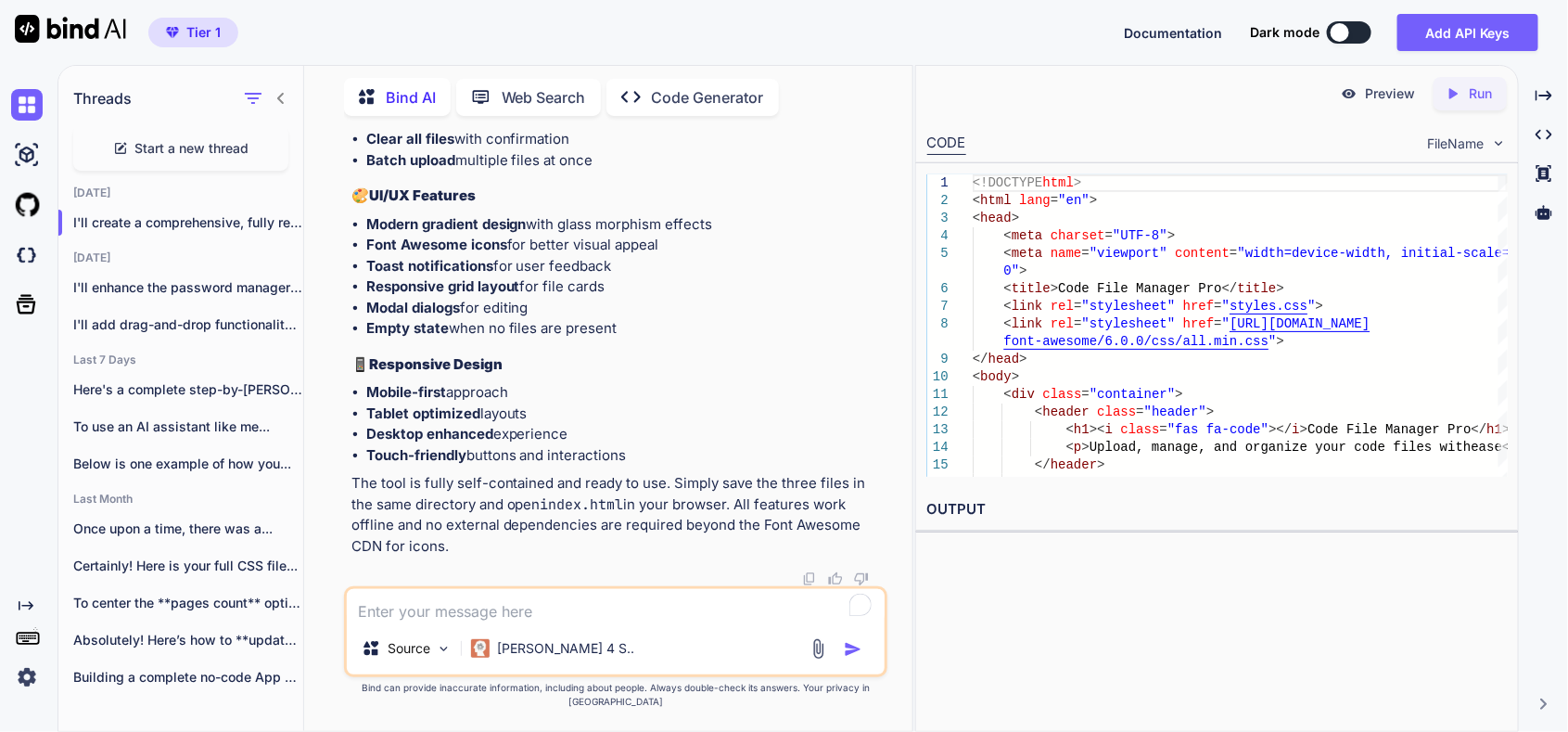 click on "Start a new thread" at bounding box center [192, 148] 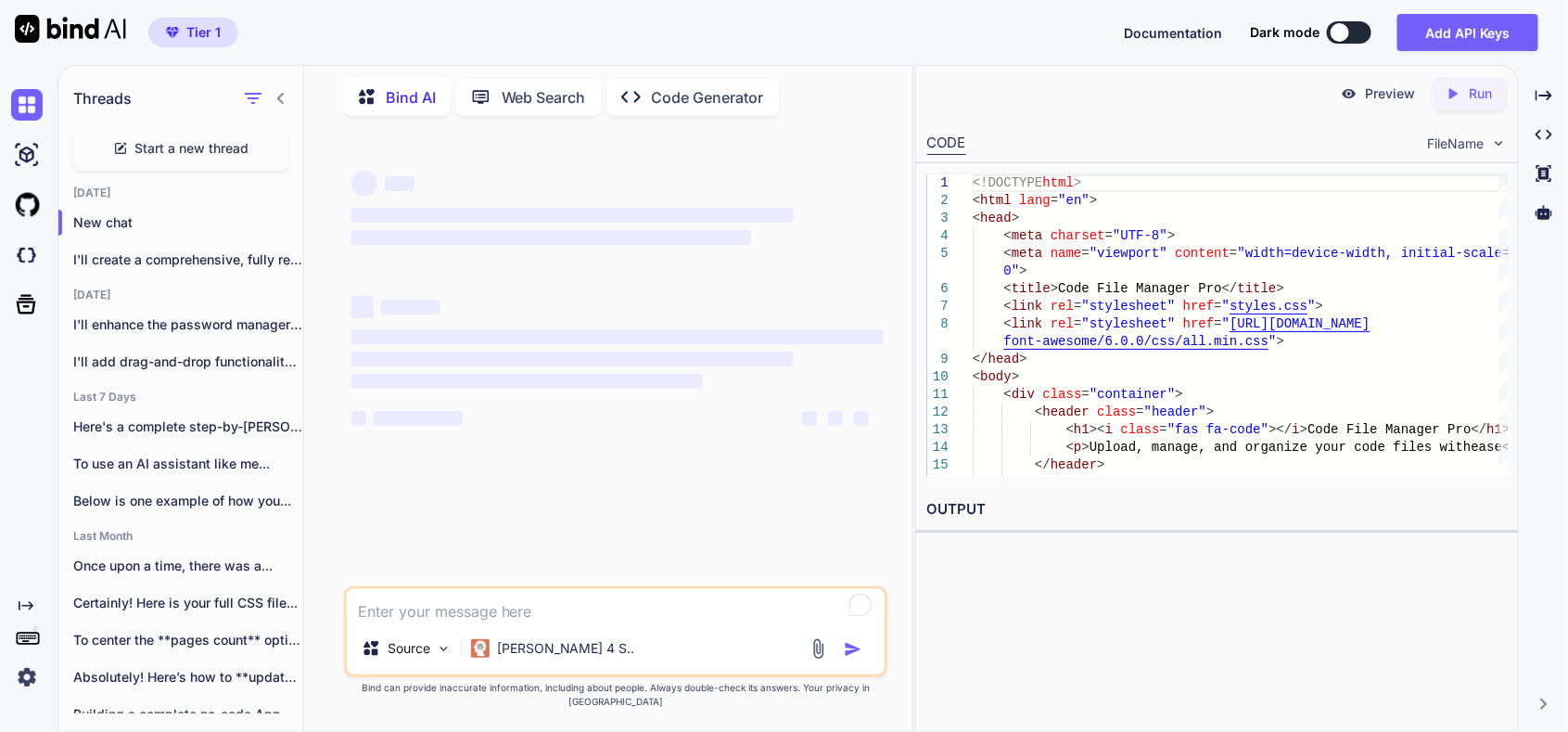 scroll, scrollTop: 0, scrollLeft: 0, axis: both 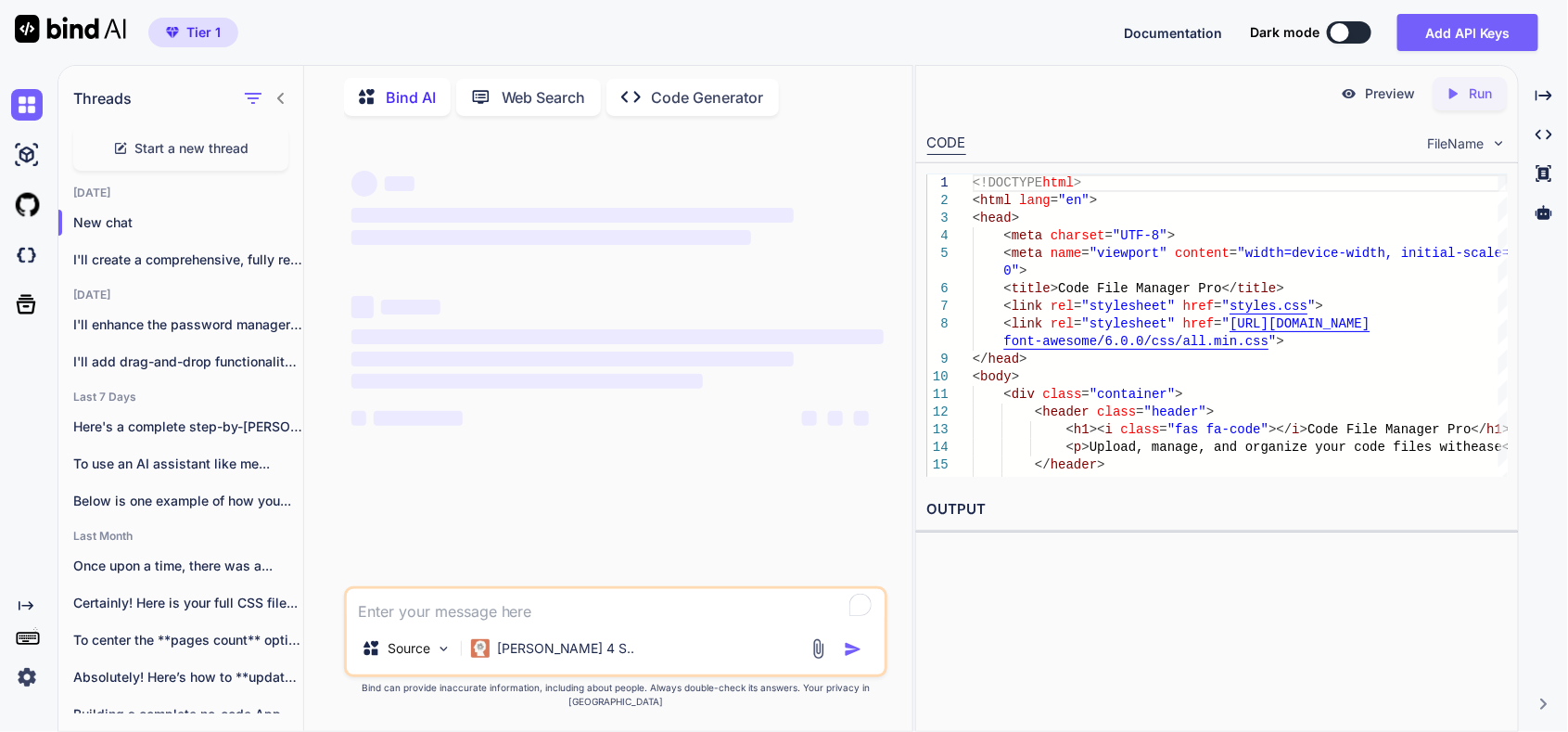 click at bounding box center (616, 606) 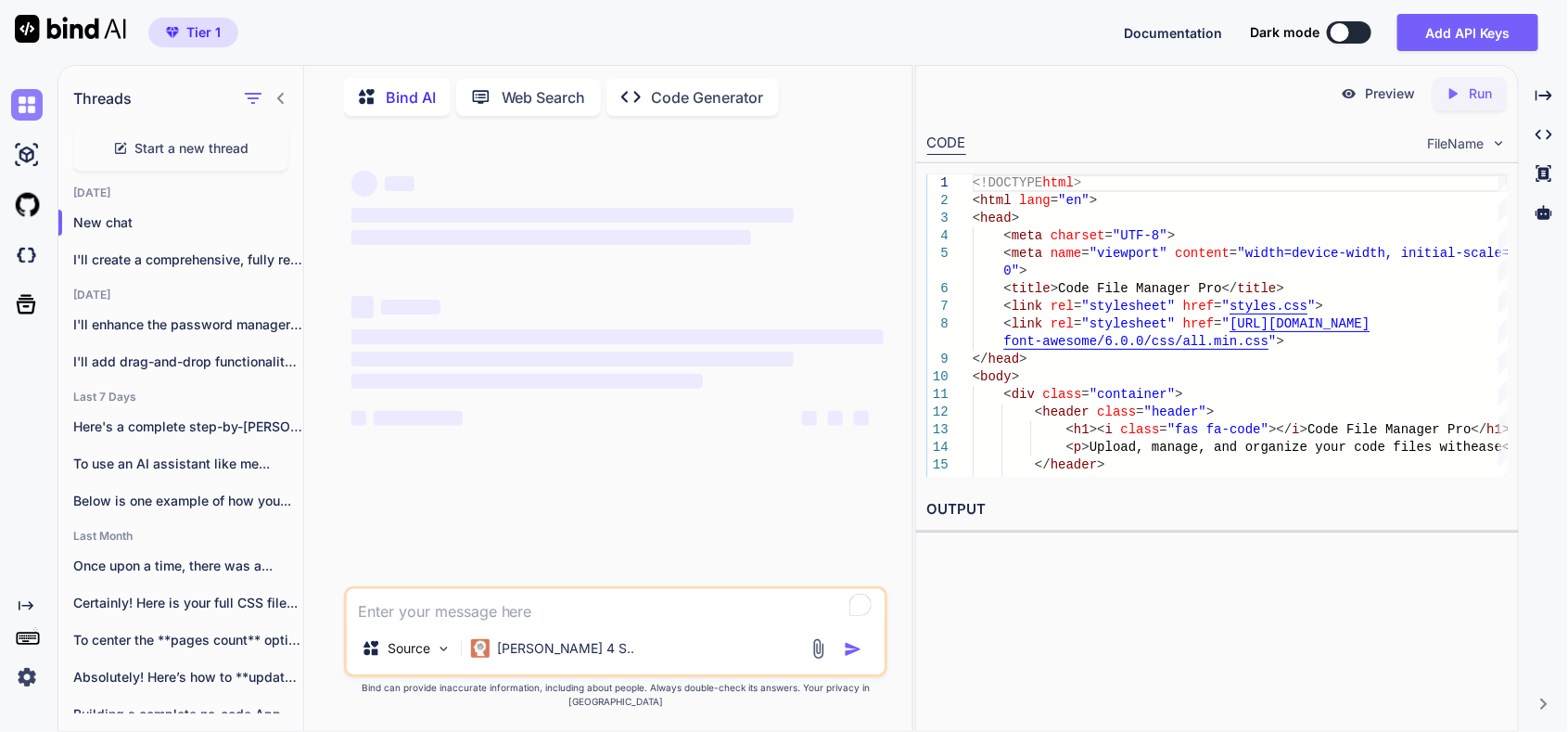 click at bounding box center (27, 105) 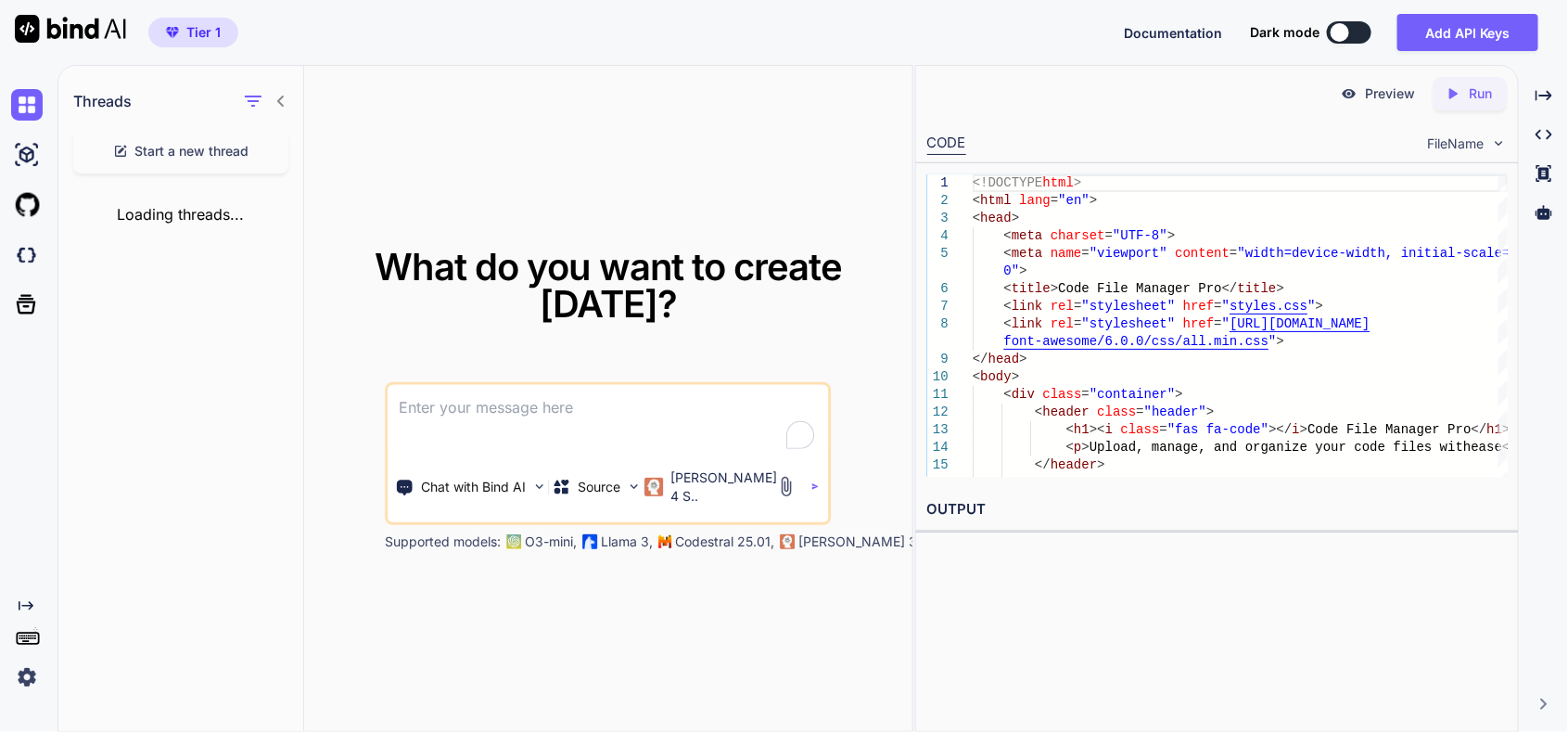 click at bounding box center [607, 419] 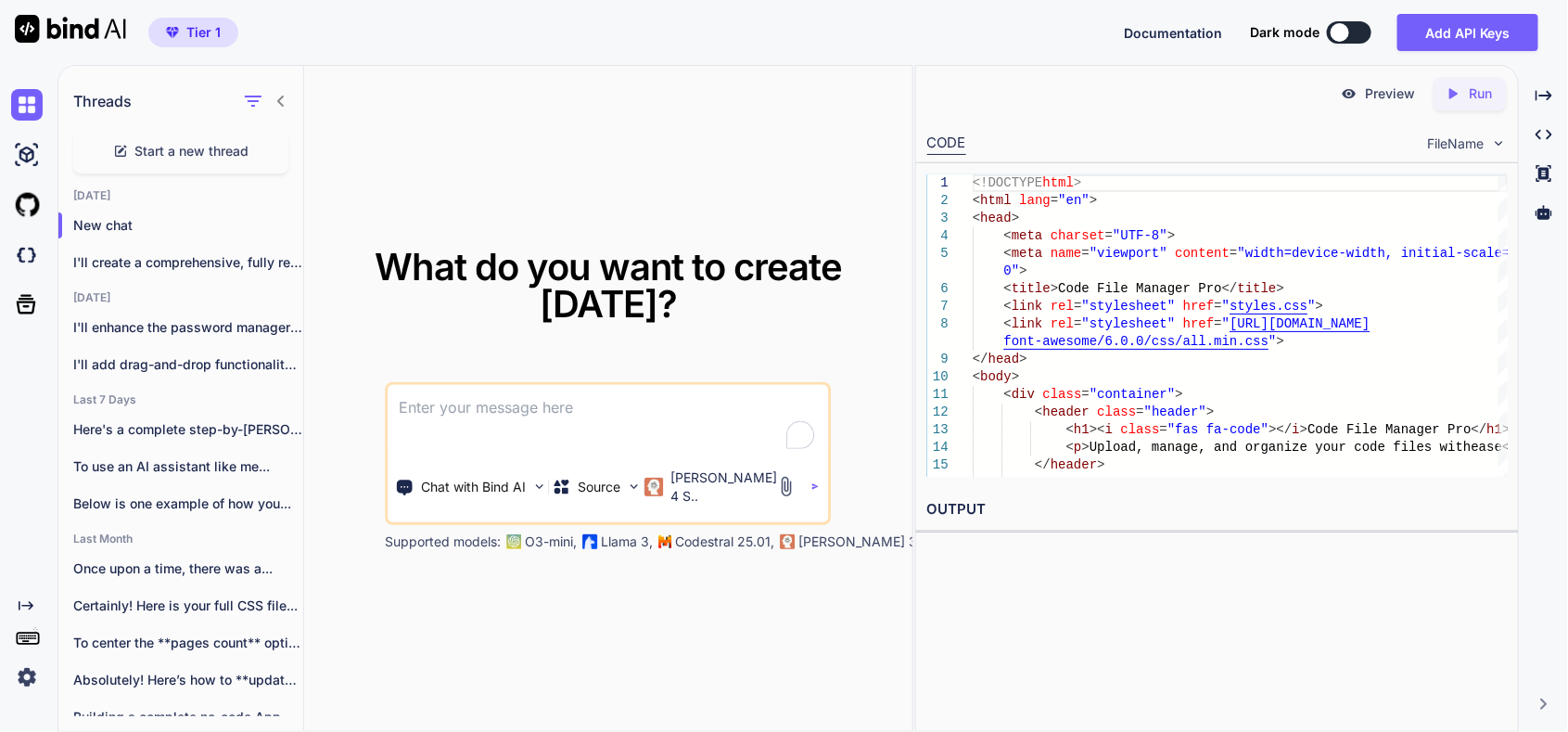 click at bounding box center (607, 419) 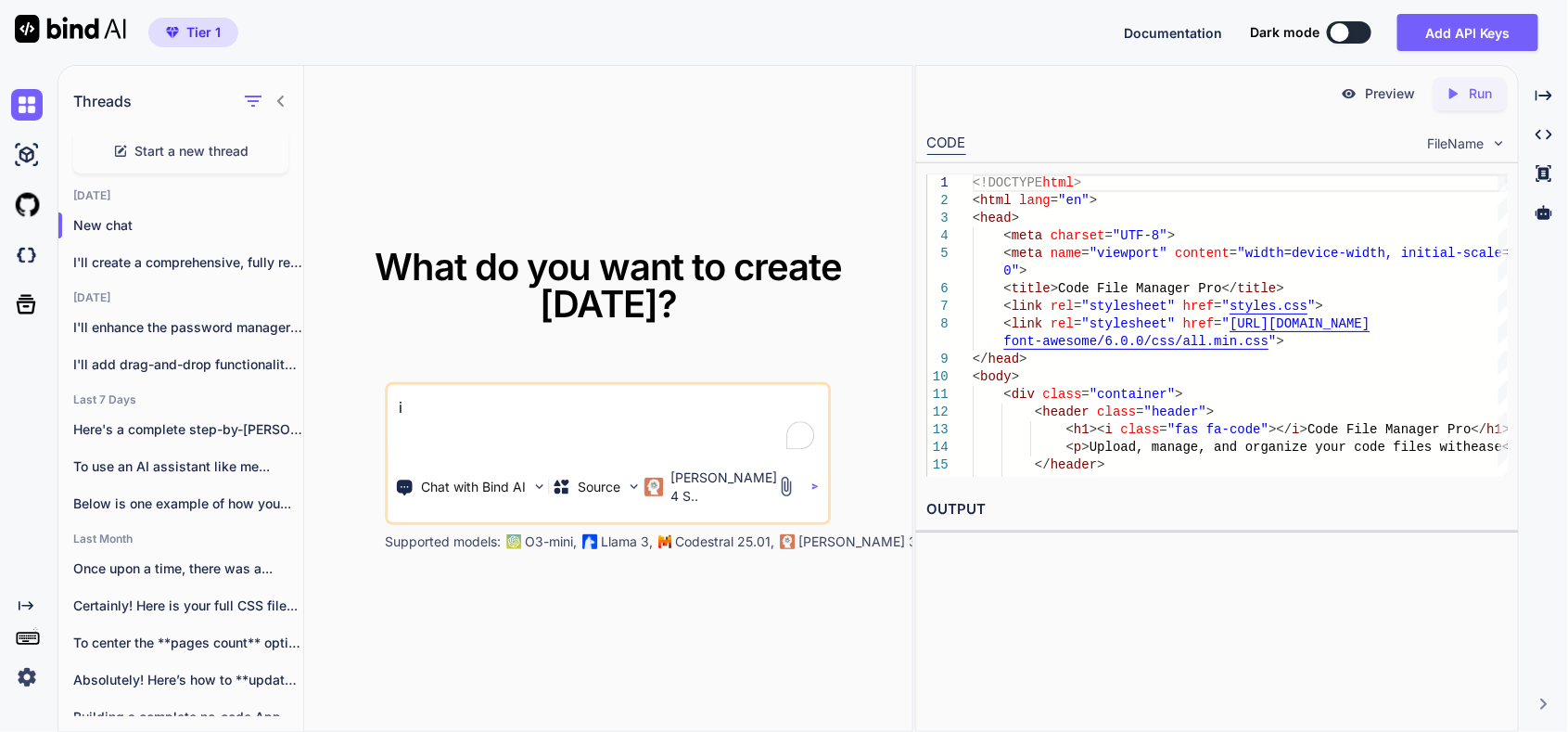 type on "i" 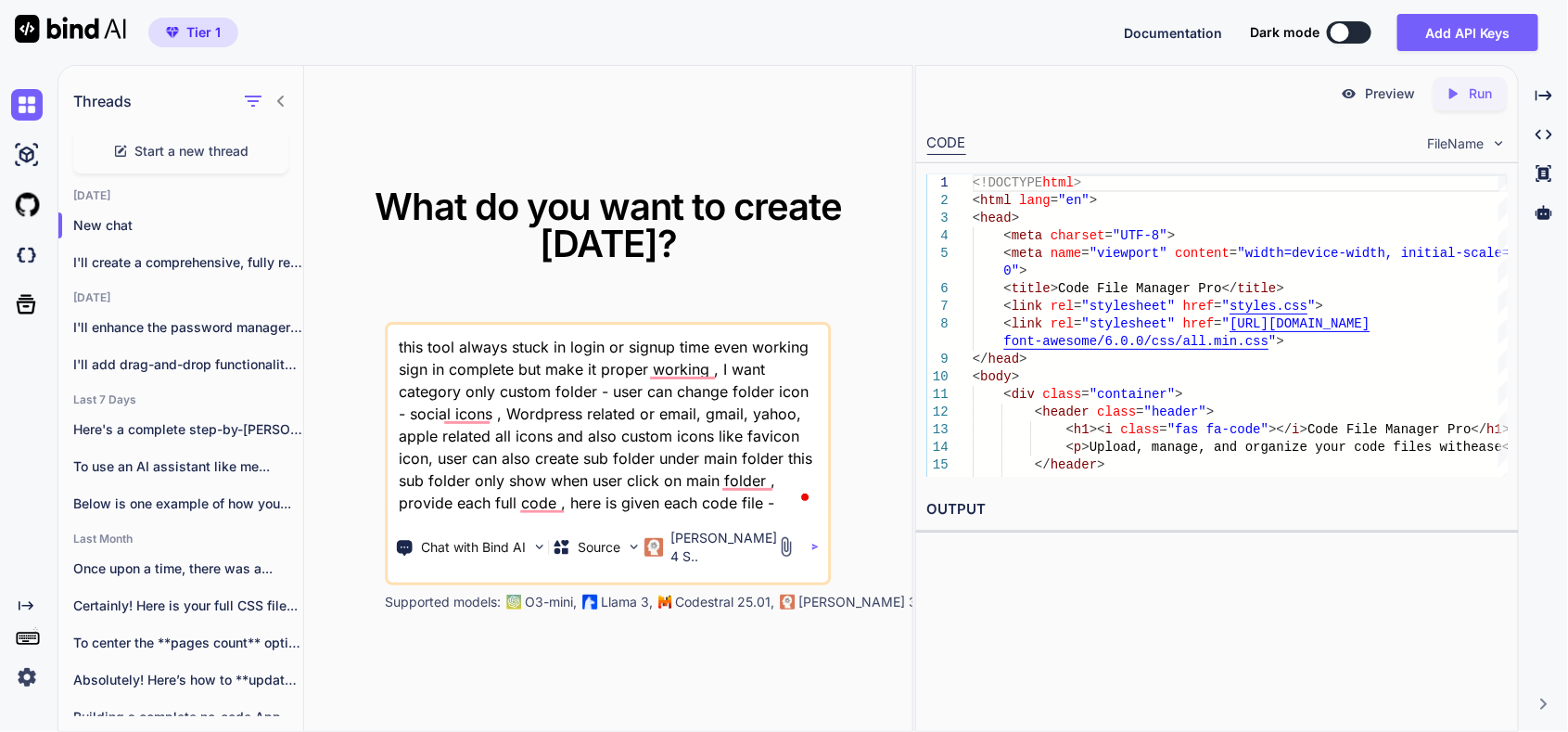 paste on "manifest.json - "const CACHE_NAME = 'securevault-v1';
const urlsToCache = [
'/',
'/styles.css',
'/script.js',
'/crypto-js.min.js',
'https://cdnjs.cloudflare.com/ajax/libs/font-awesome/6.0.0/css/all.min.css'
];
self.addEventListener('install', event => {
event.waitUntil(
caches.open(CACHE_NAME)
.then(cache => cache.addAll(urlsToCache))
);
});
self.addEventListener('fetch', event => {
event.respondWith(
caches.match(event.request)
.then(response => {
if (response) {
return response;
}
return fetch(event.request);
})
);
});"
sw.js - "const CACHE_NAME = 'securevault-v1';
const urlsToCache = [
'/',
'/styles.css',
'/script.js',
'/crypto-js.min.js',
'https://cdnjs.cloudflare.com/ajax/libs/font-awesome/6.0.0/css/all.min.css'
];
self.addEventListener('install', event => {
event.waitUntil(
caches.open(CACHE_NAME)
.t..." 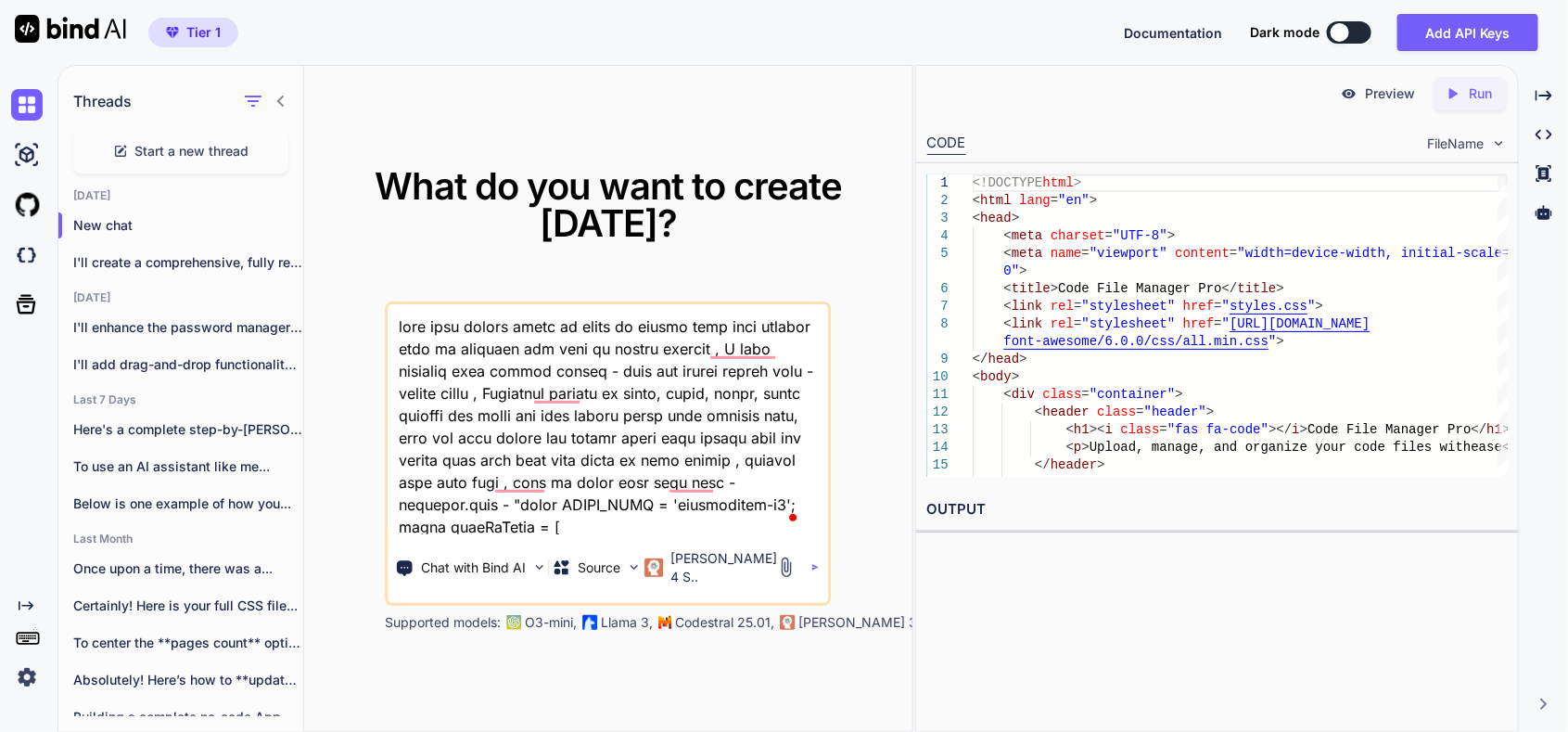 scroll, scrollTop: 57182, scrollLeft: 0, axis: vertical 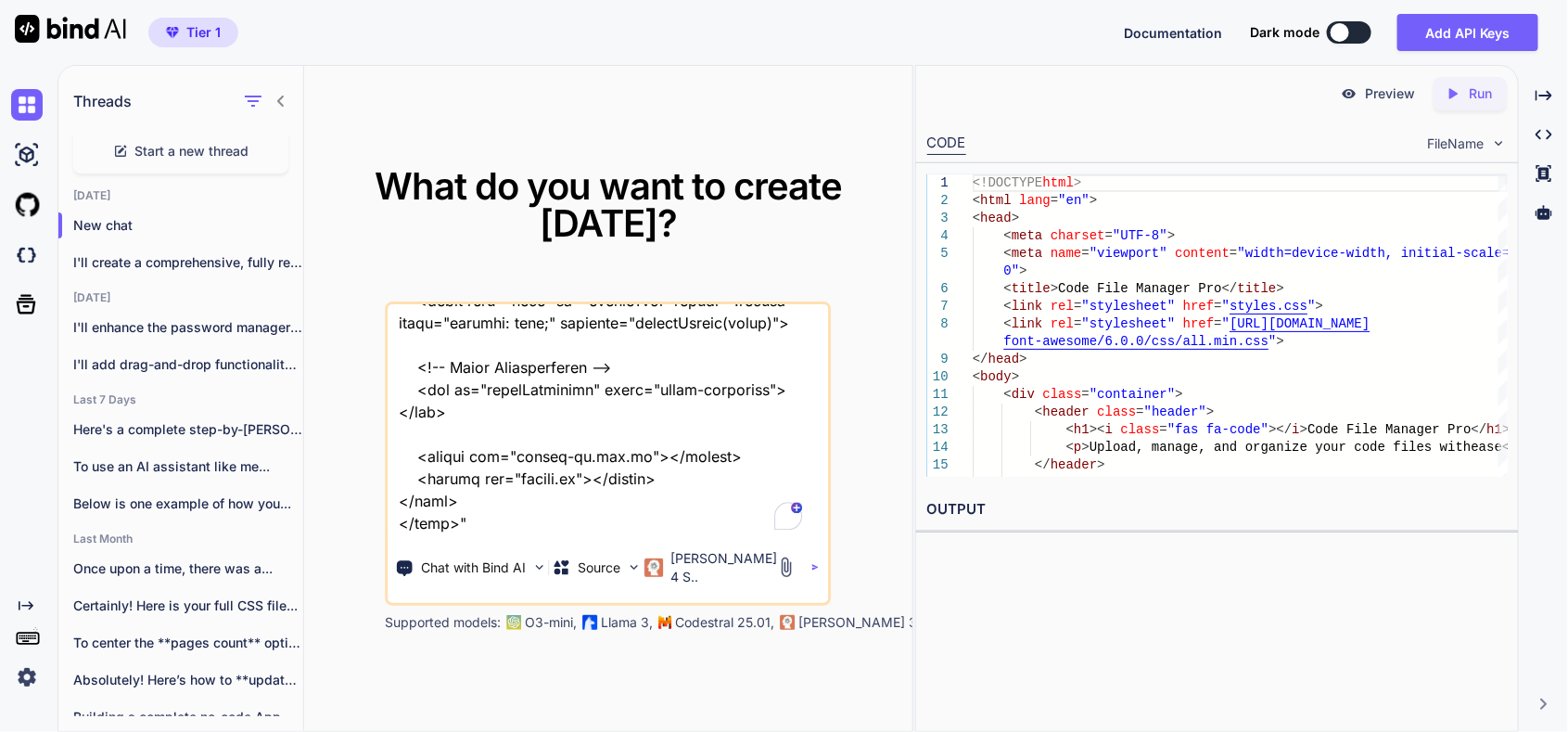 type on "this tool always stuck in login or signup time even working sign in complete but make it proper working , I want category only custom folder - user can change folder icon - social icons , Wordpress related or email, gmail, yahoo, apple related all icons and also custom icons like favicon icon, user can also create sub folder under main folder this sub folder only show when user click on main folder , provide each full code , here is given each code file - manifest.json - "const CACHE_NAME = 'securevault-v1';
const urlsToCache = [
'/',
'/styles.css',
'/script.js',
'/crypto-js.min.js',
'https://cdnjs.cloudflare.com/ajax/libs/font-awesome/6.0.0/css/all.min.css'
];
self.addEventListener('install', event => {
event.waitUntil(
caches.open(CACHE_NAME)
.then(cache => cache.addAll(urlsToCache))
);
});
self.addEventListener('fetch', event => {
event.respondWith(
caches.match(event.request)
.then(response => {
if (response) {
..." 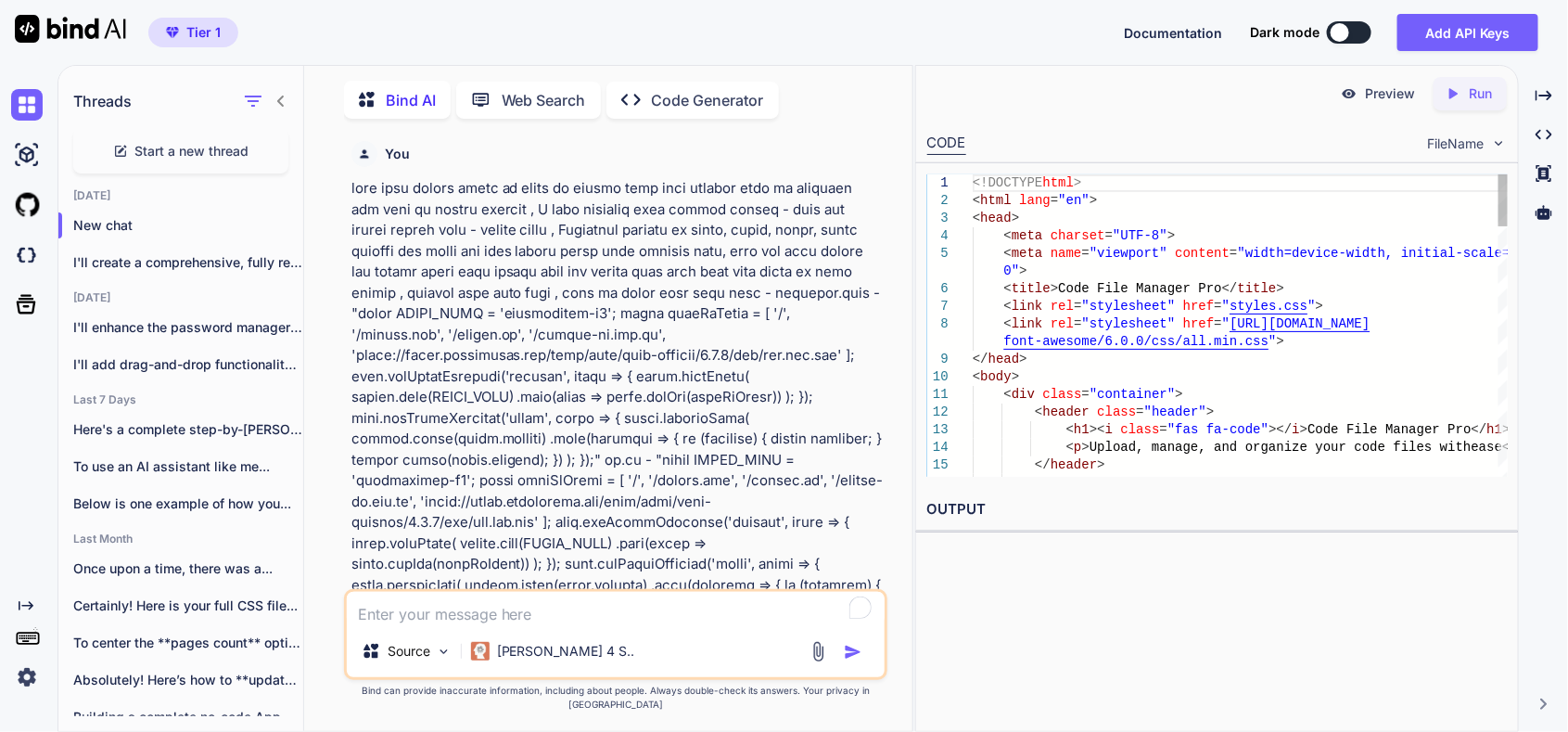 scroll, scrollTop: 6, scrollLeft: 0, axis: vertical 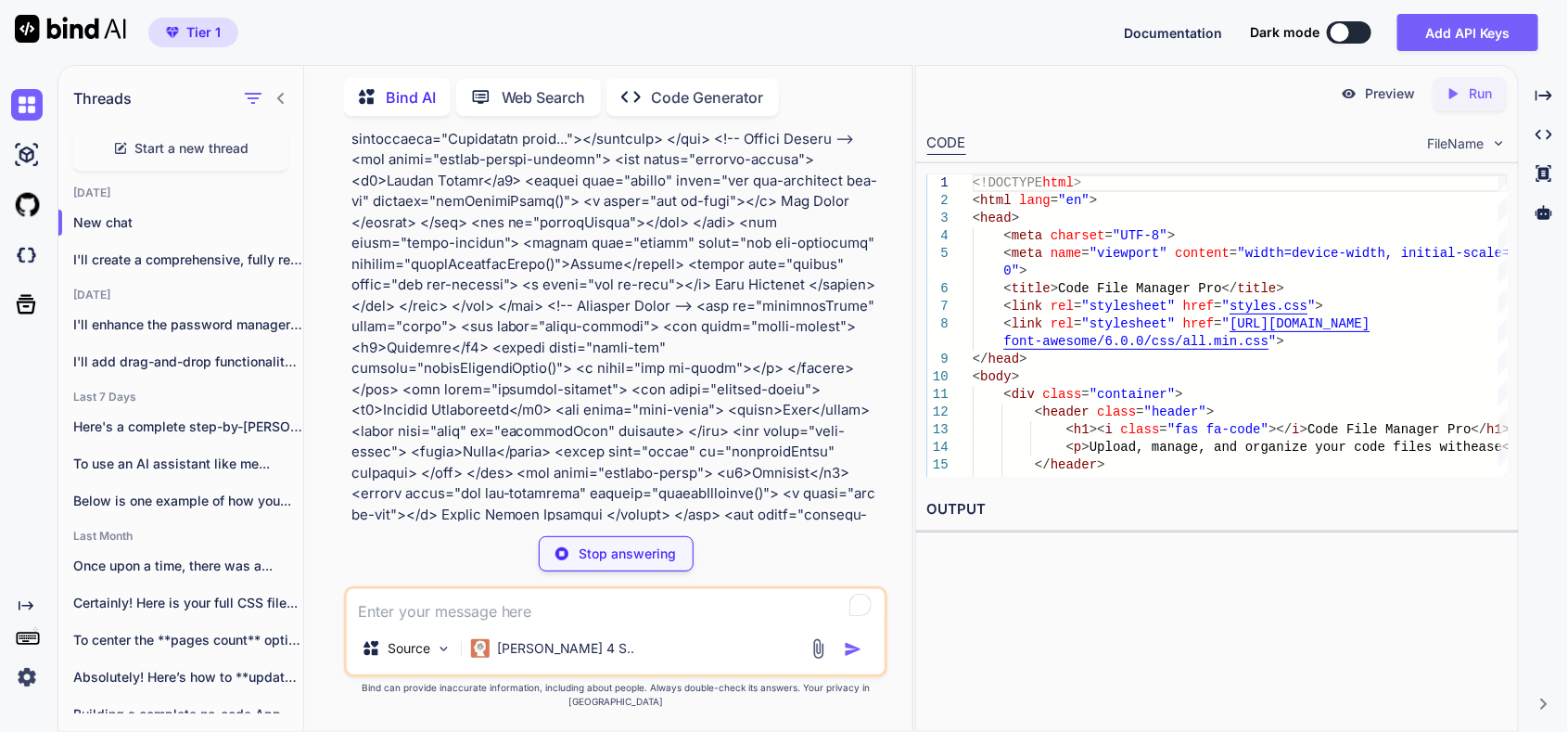 type on "x" 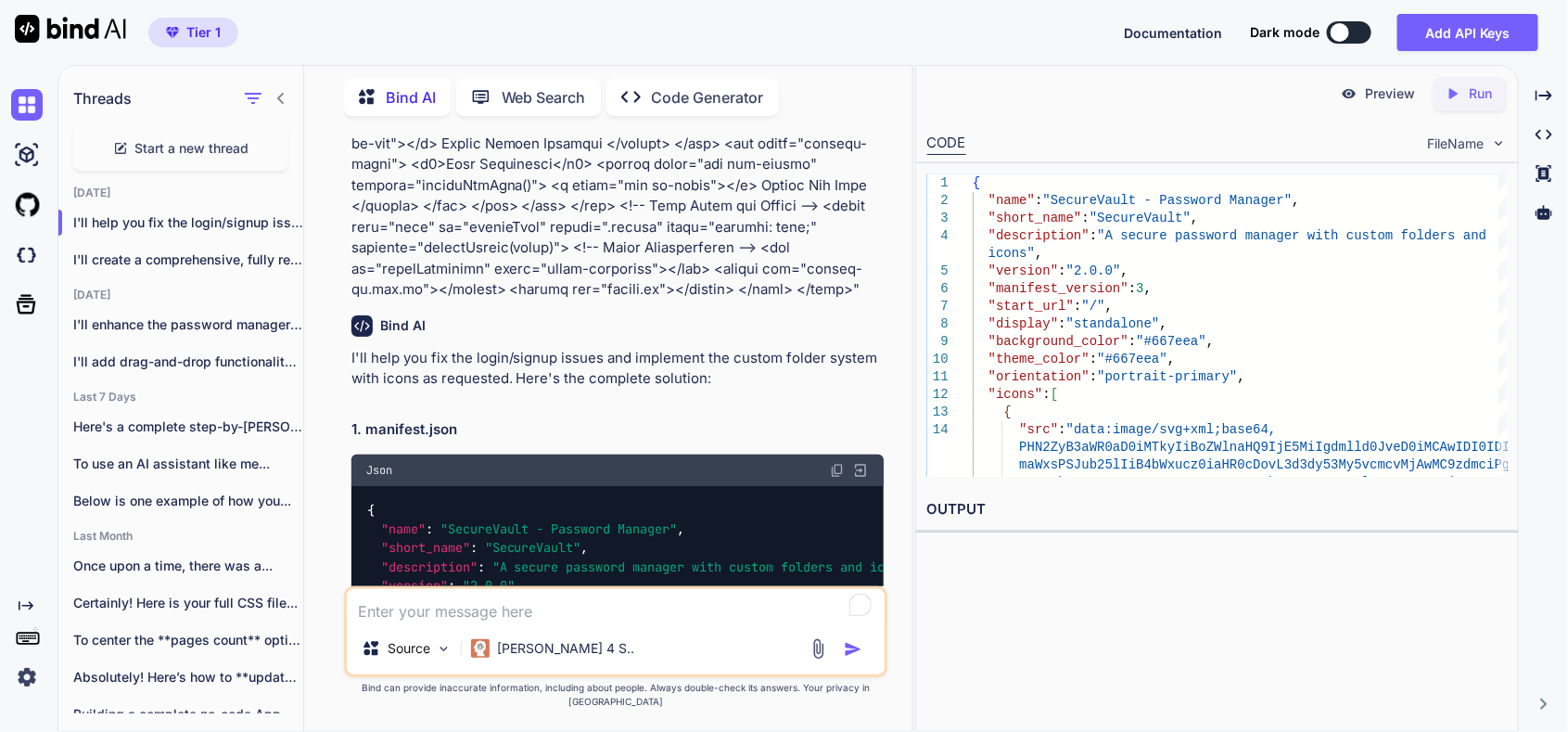scroll, scrollTop: 14217, scrollLeft: 0, axis: vertical 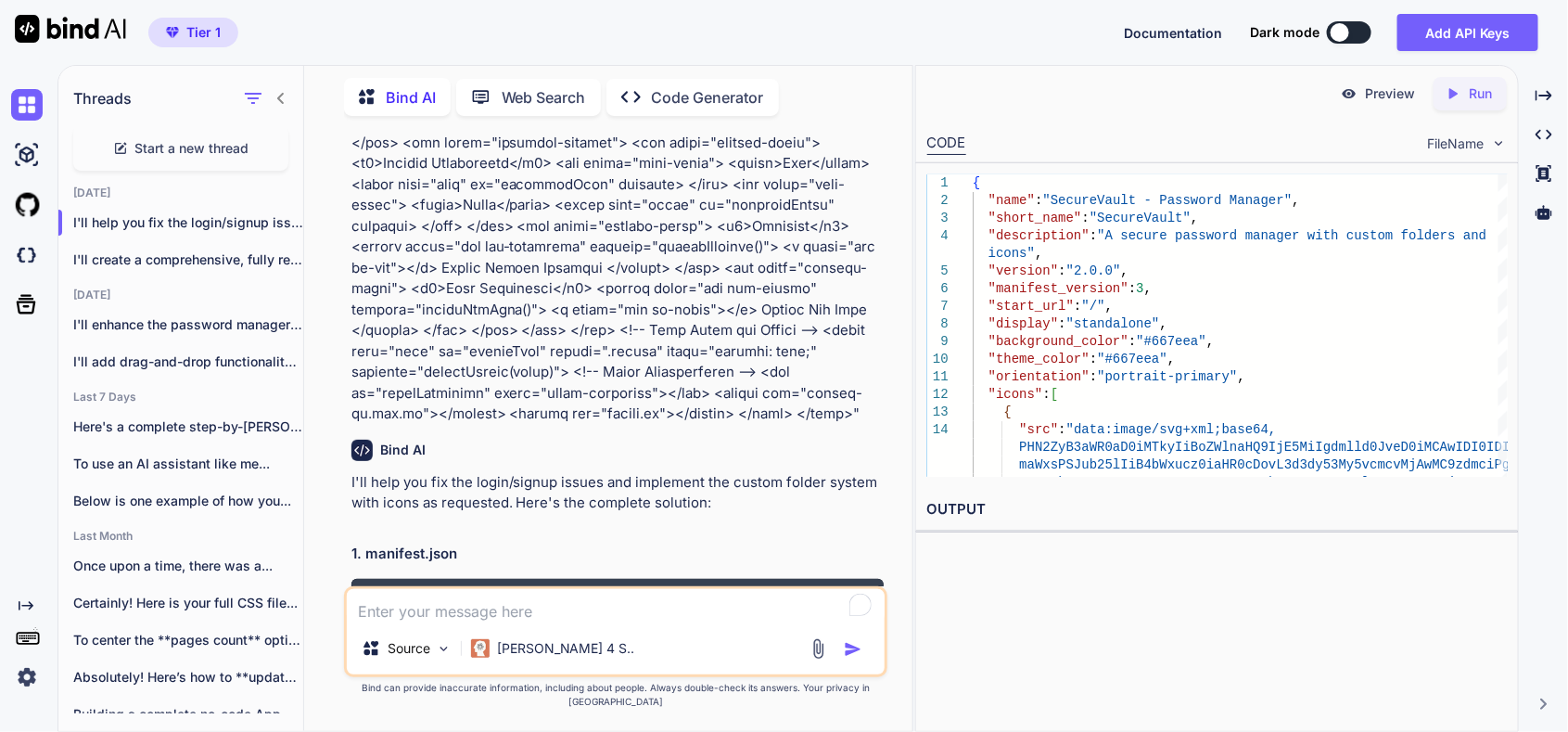 click at bounding box center (837, 595) 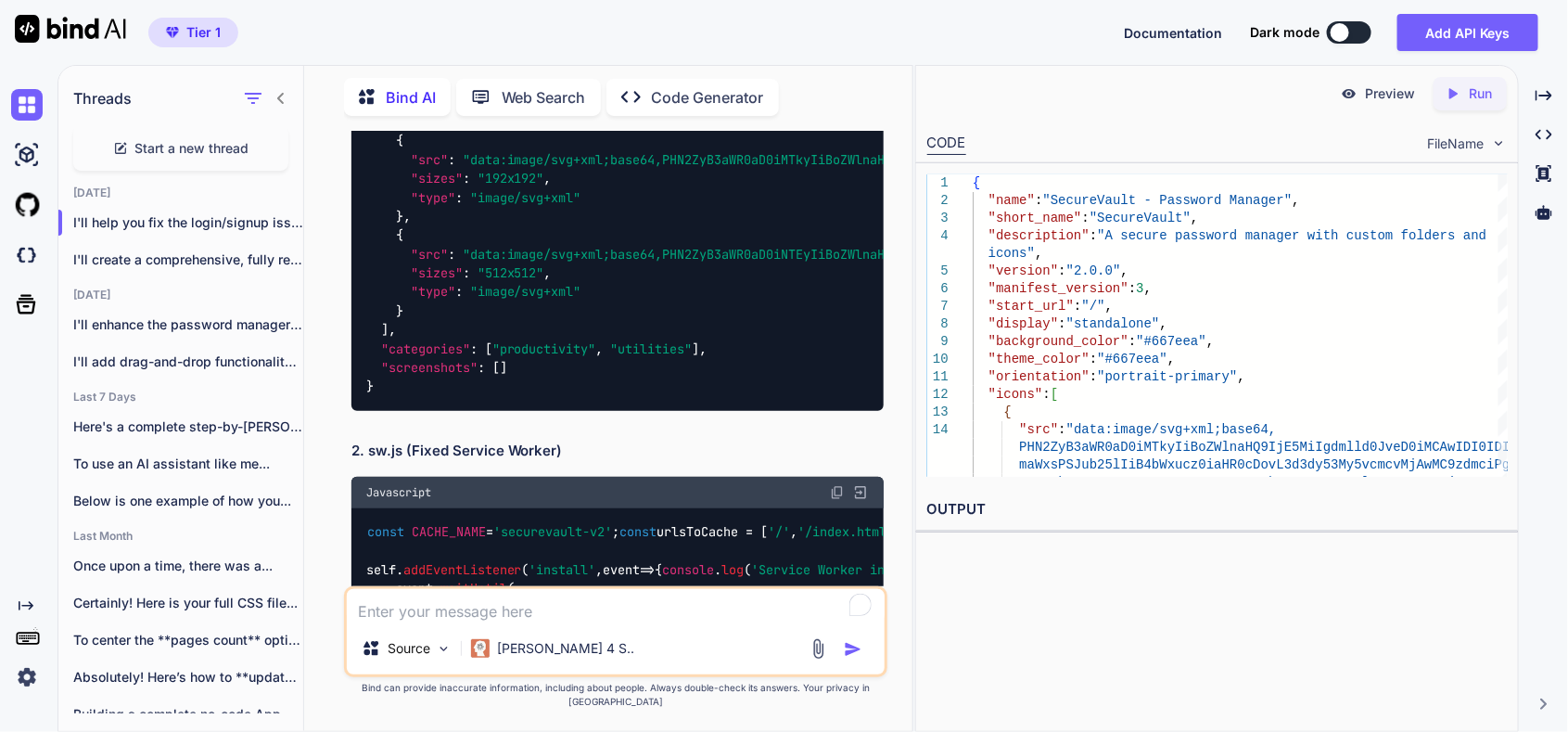 scroll, scrollTop: 14959, scrollLeft: 0, axis: vertical 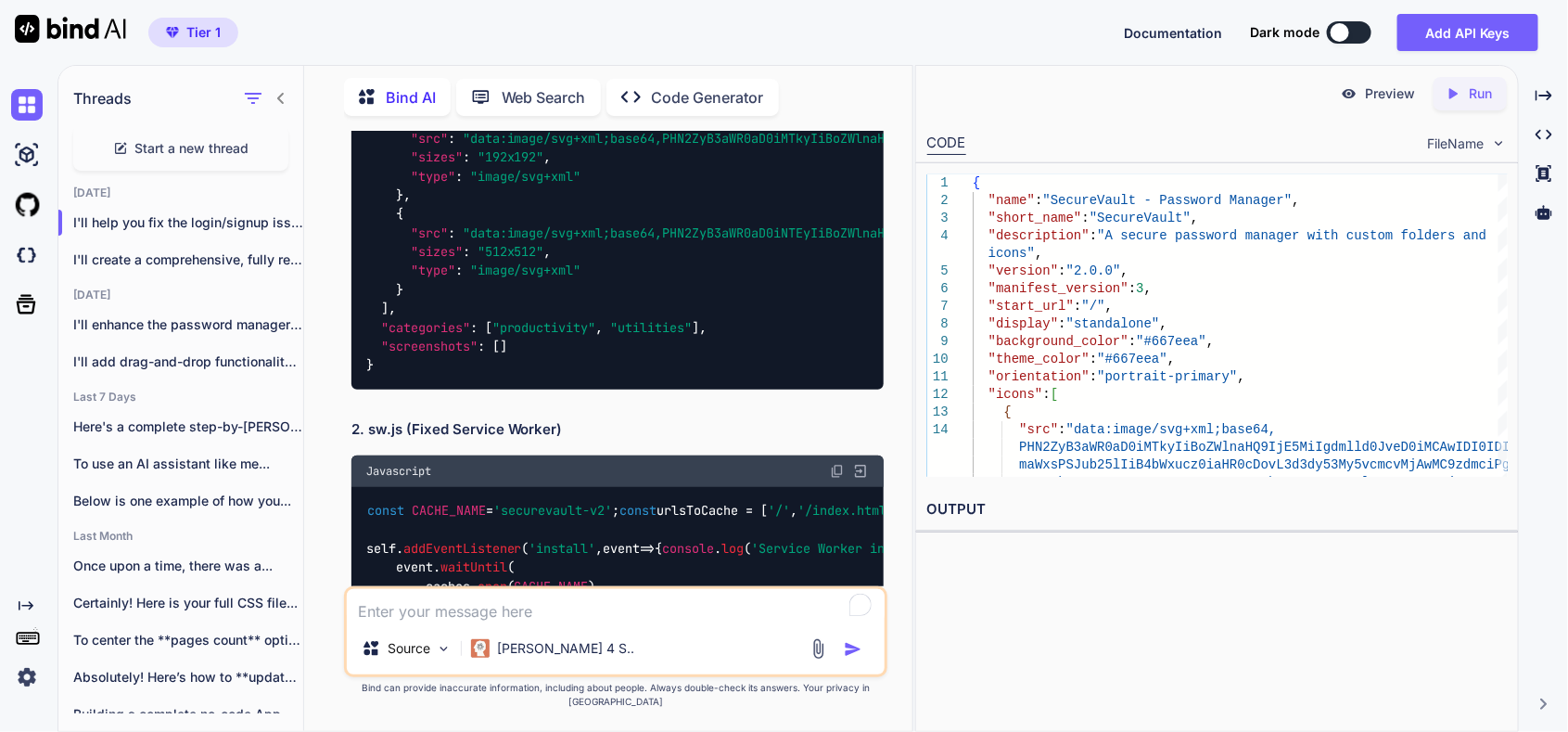click at bounding box center [837, 471] 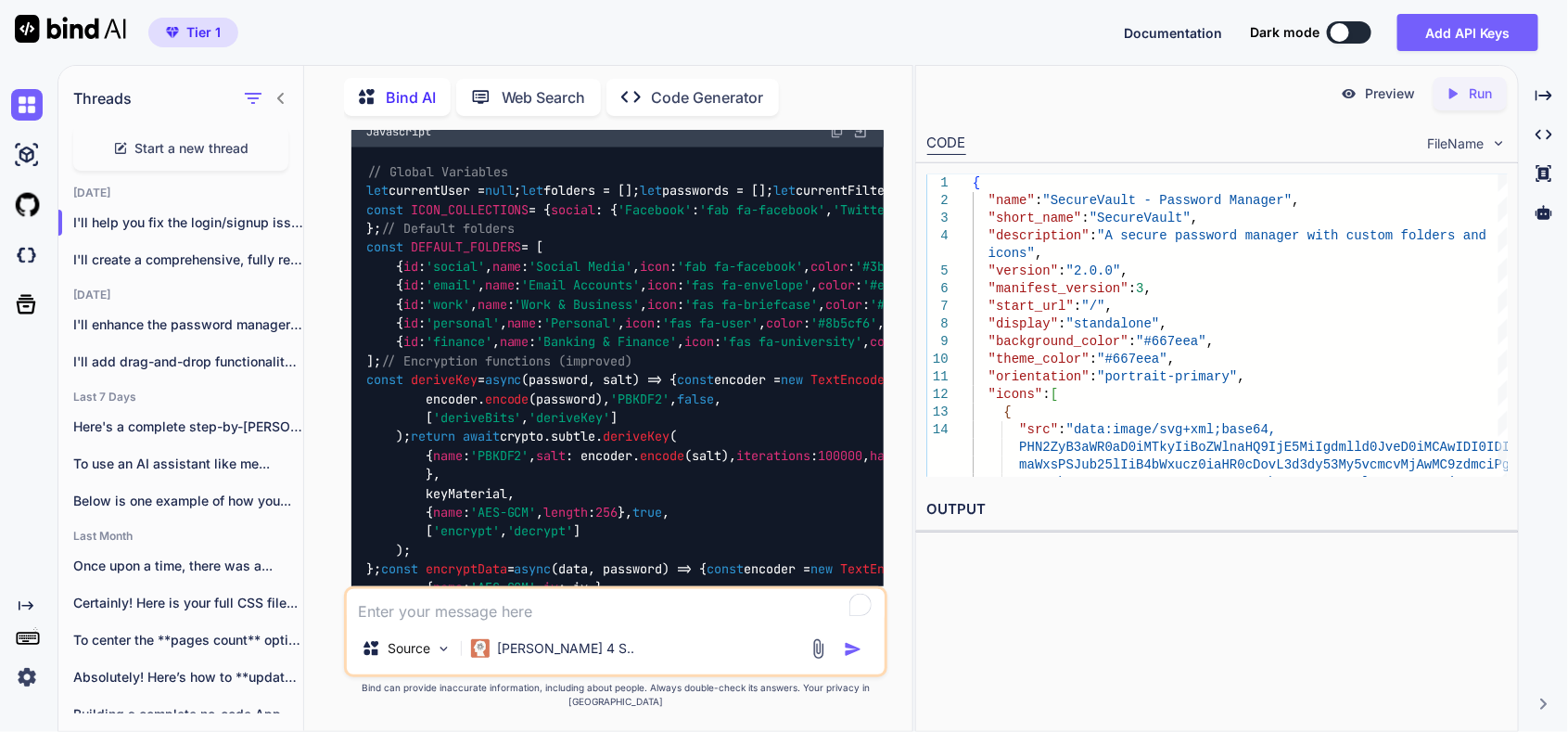 scroll, scrollTop: 16073, scrollLeft: 0, axis: vertical 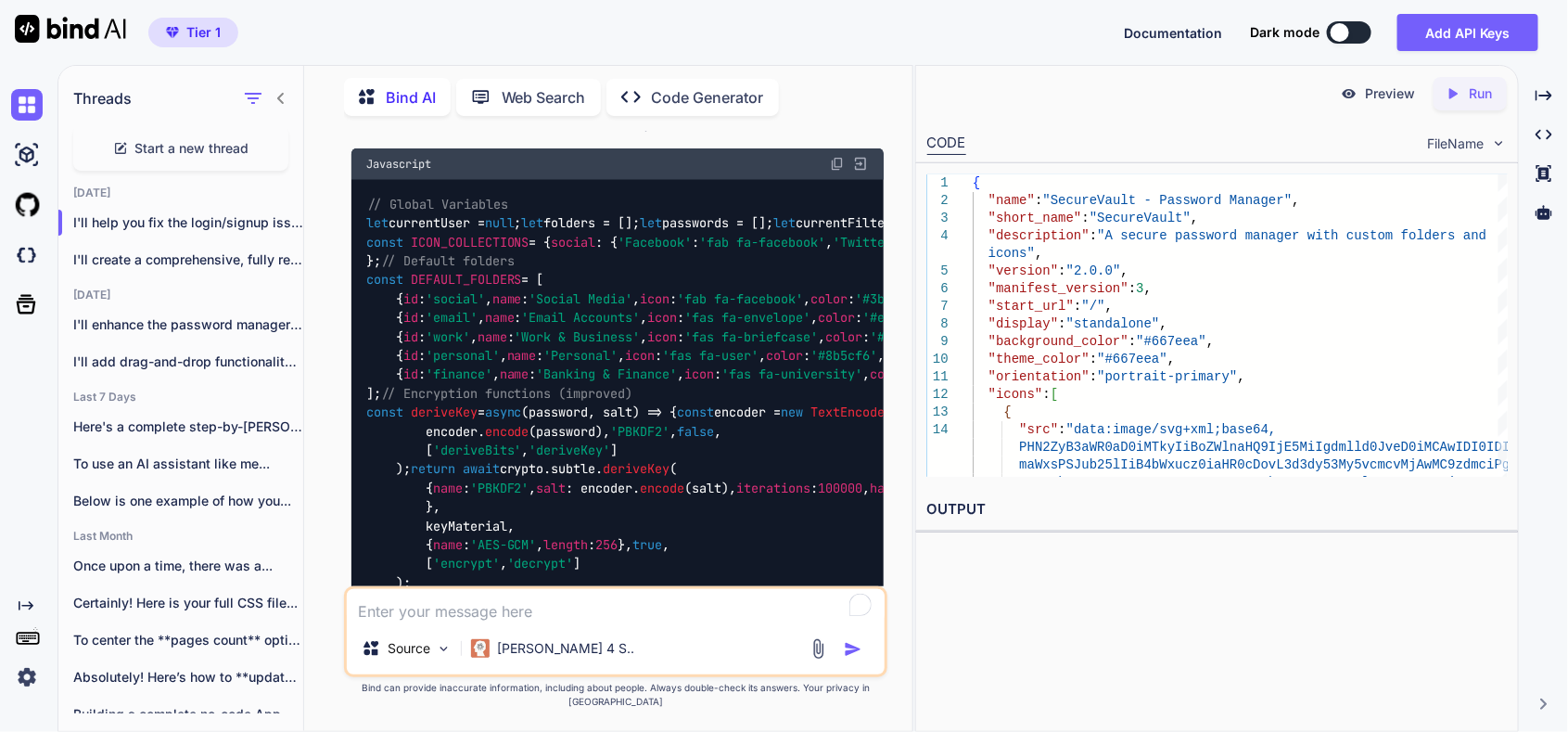 click at bounding box center [837, 164] 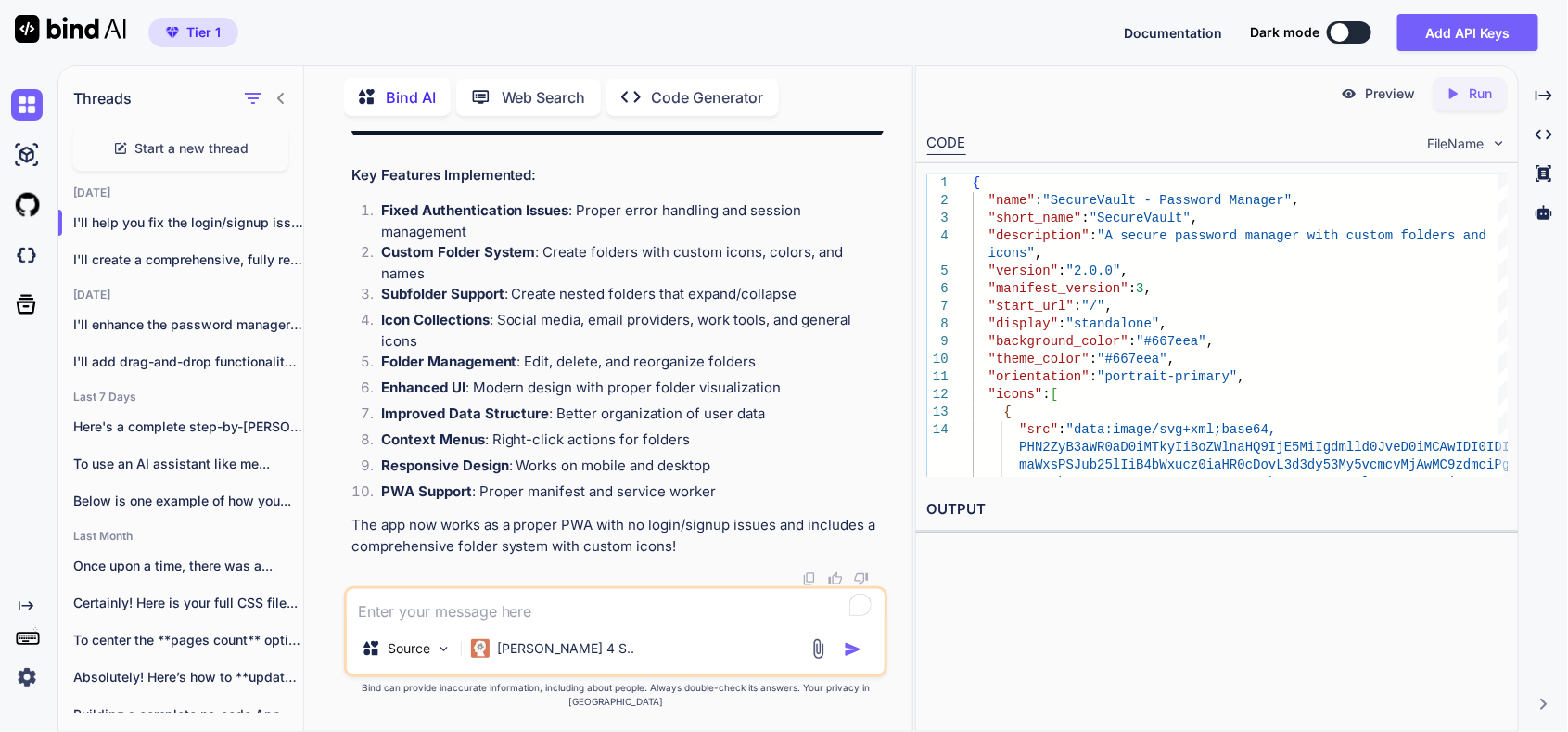 scroll, scrollTop: 40194, scrollLeft: 0, axis: vertical 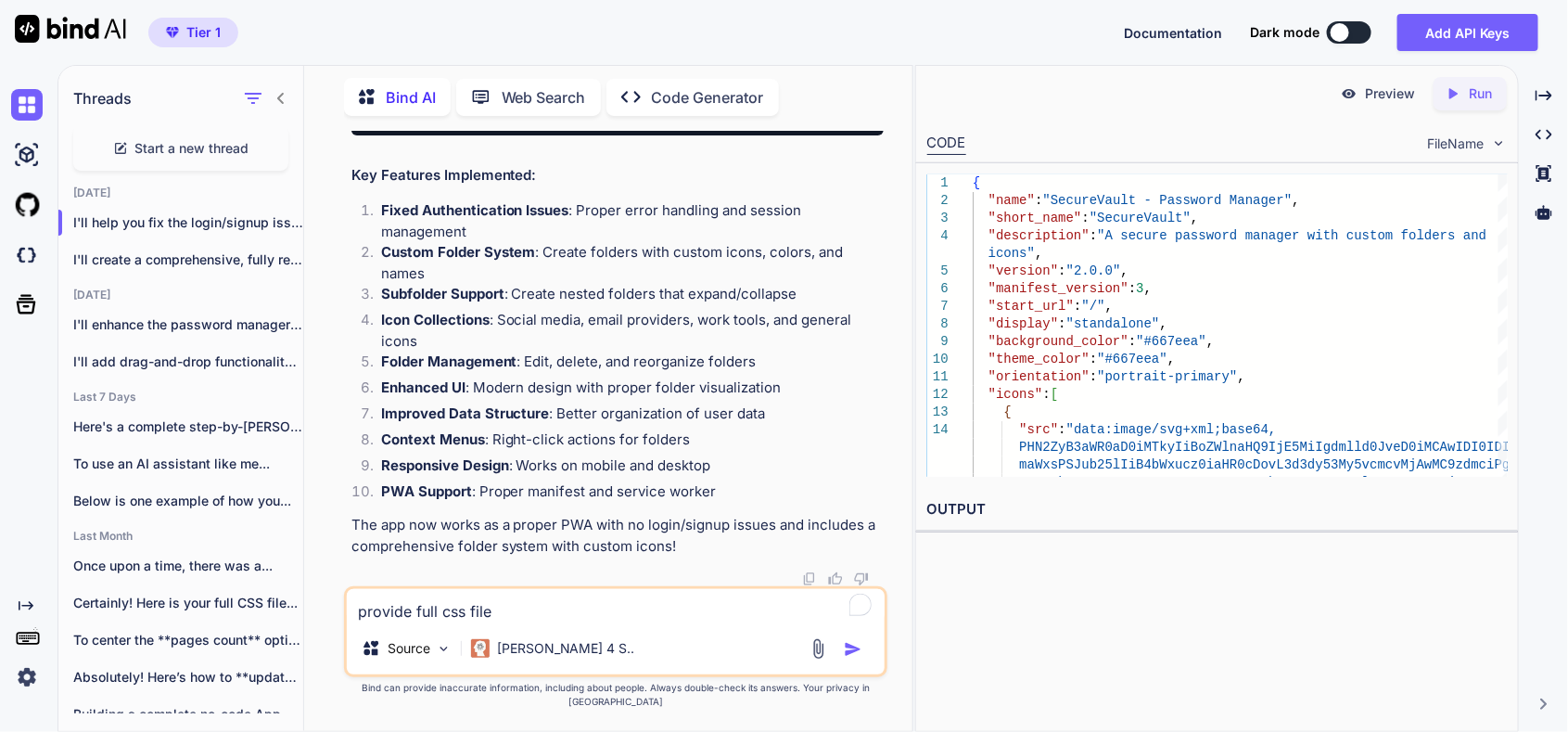 type on "provide full css file" 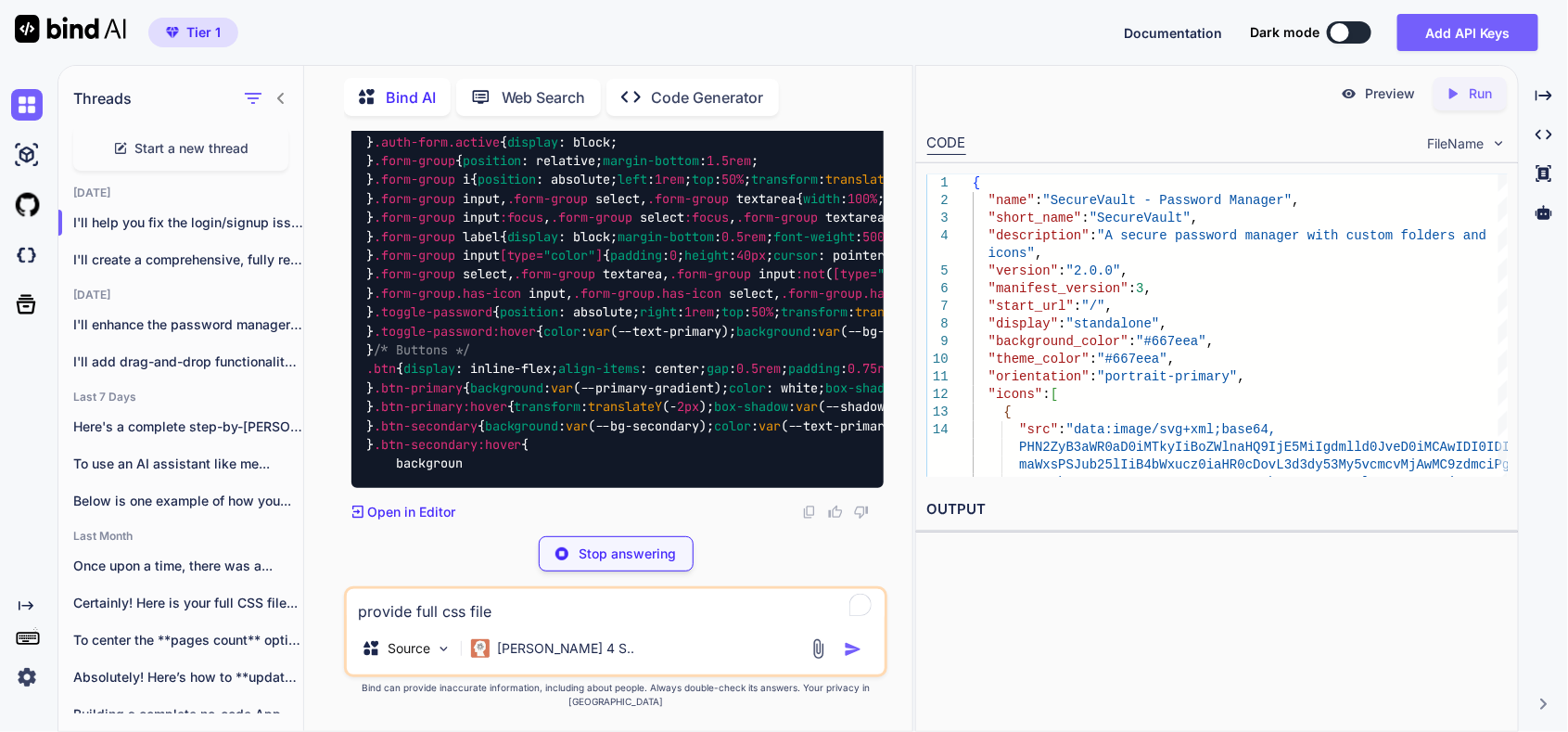 scroll, scrollTop: 51302, scrollLeft: 0, axis: vertical 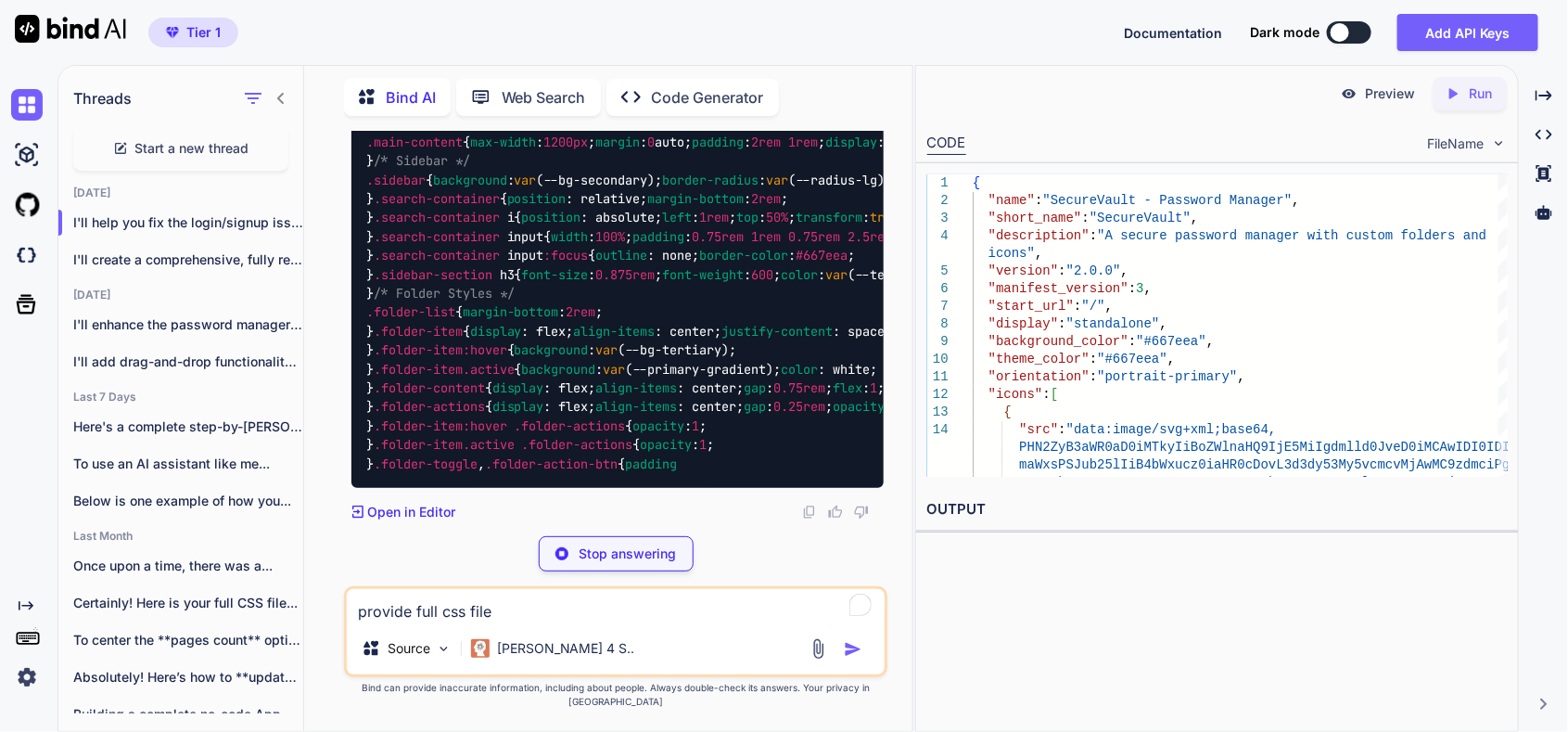 drag, startPoint x: 748, startPoint y: 279, endPoint x: 639, endPoint y: 336, distance: 123.00406 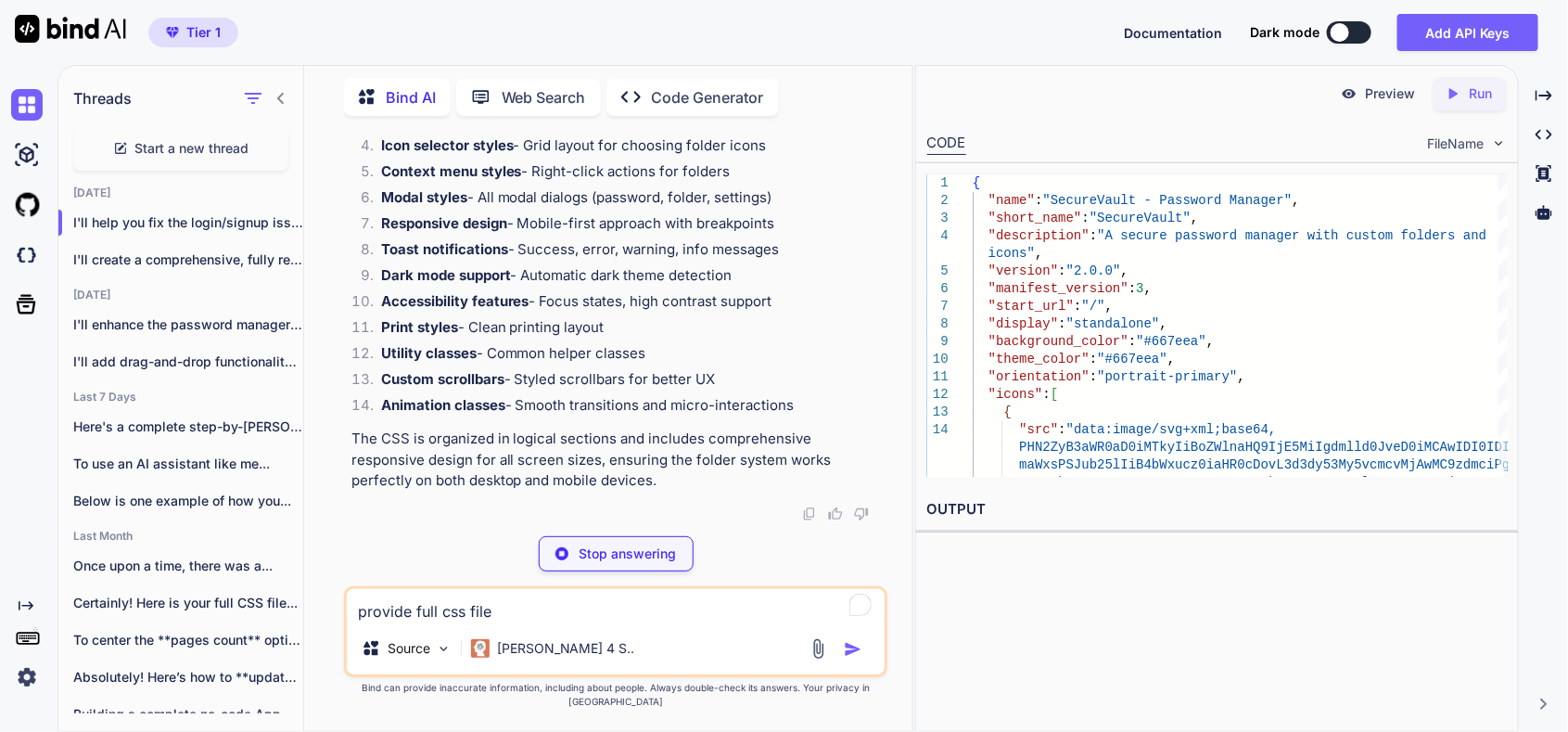 scroll, scrollTop: 51550, scrollLeft: 0, axis: vertical 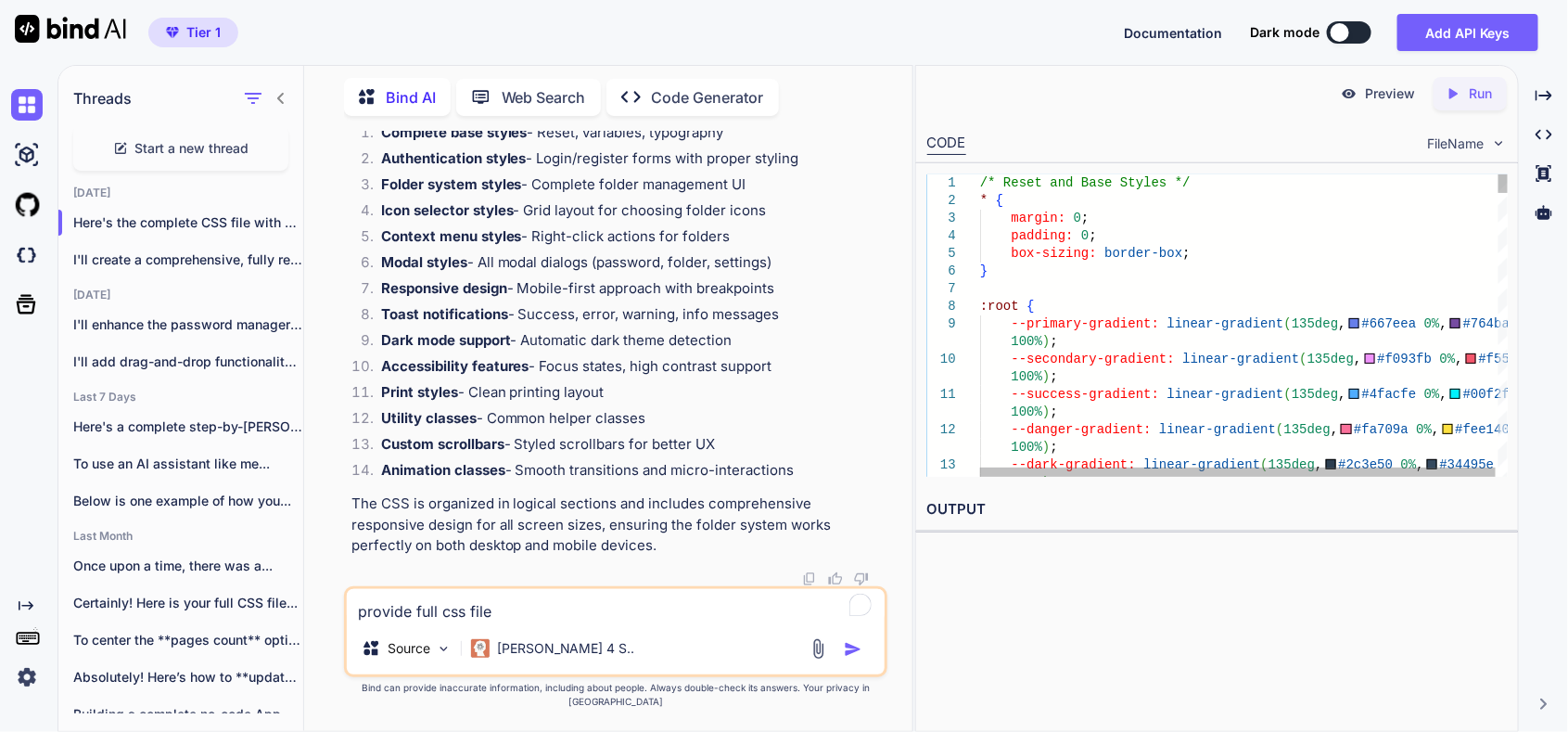 click at bounding box center [837, -4892] 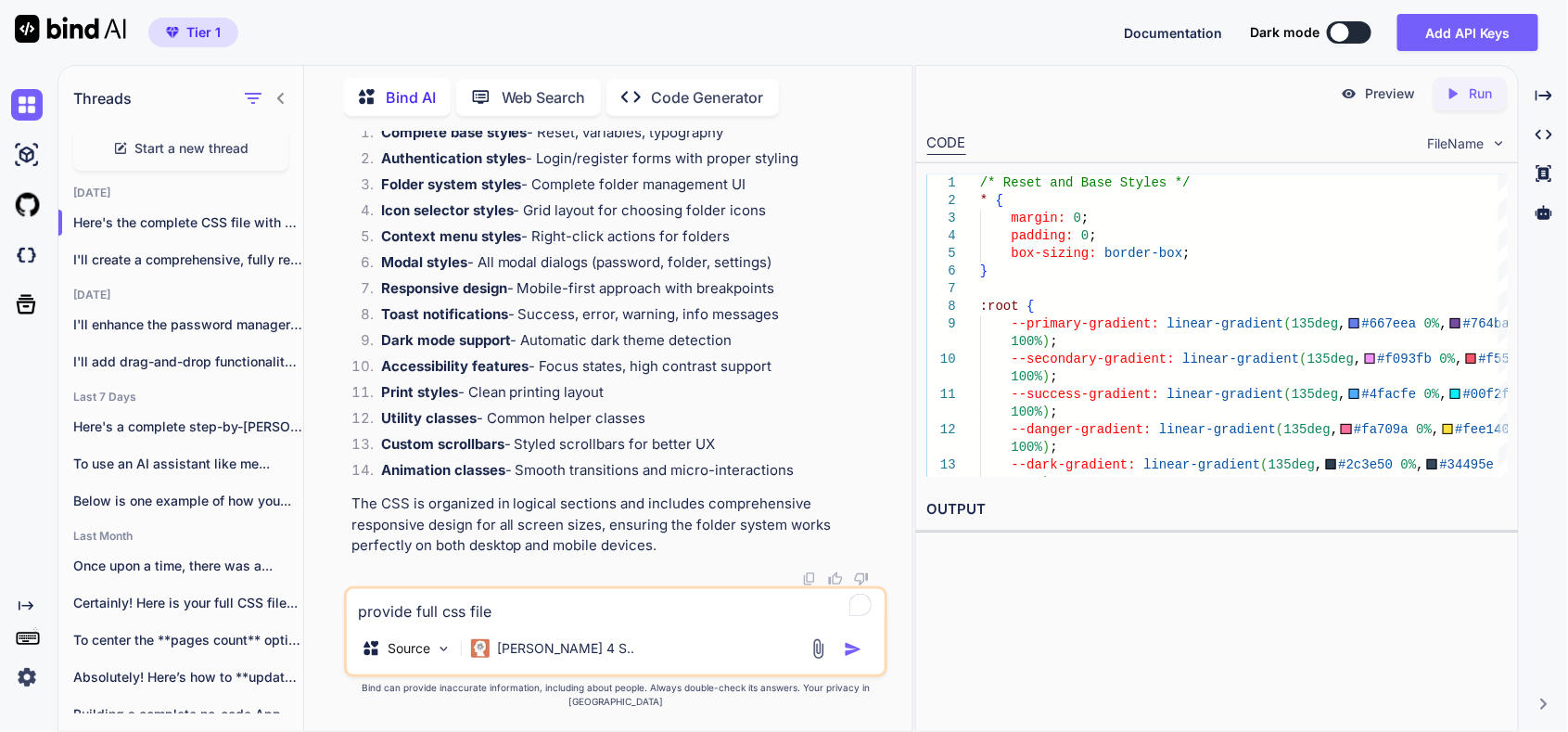 scroll, scrollTop: 54519, scrollLeft: 0, axis: vertical 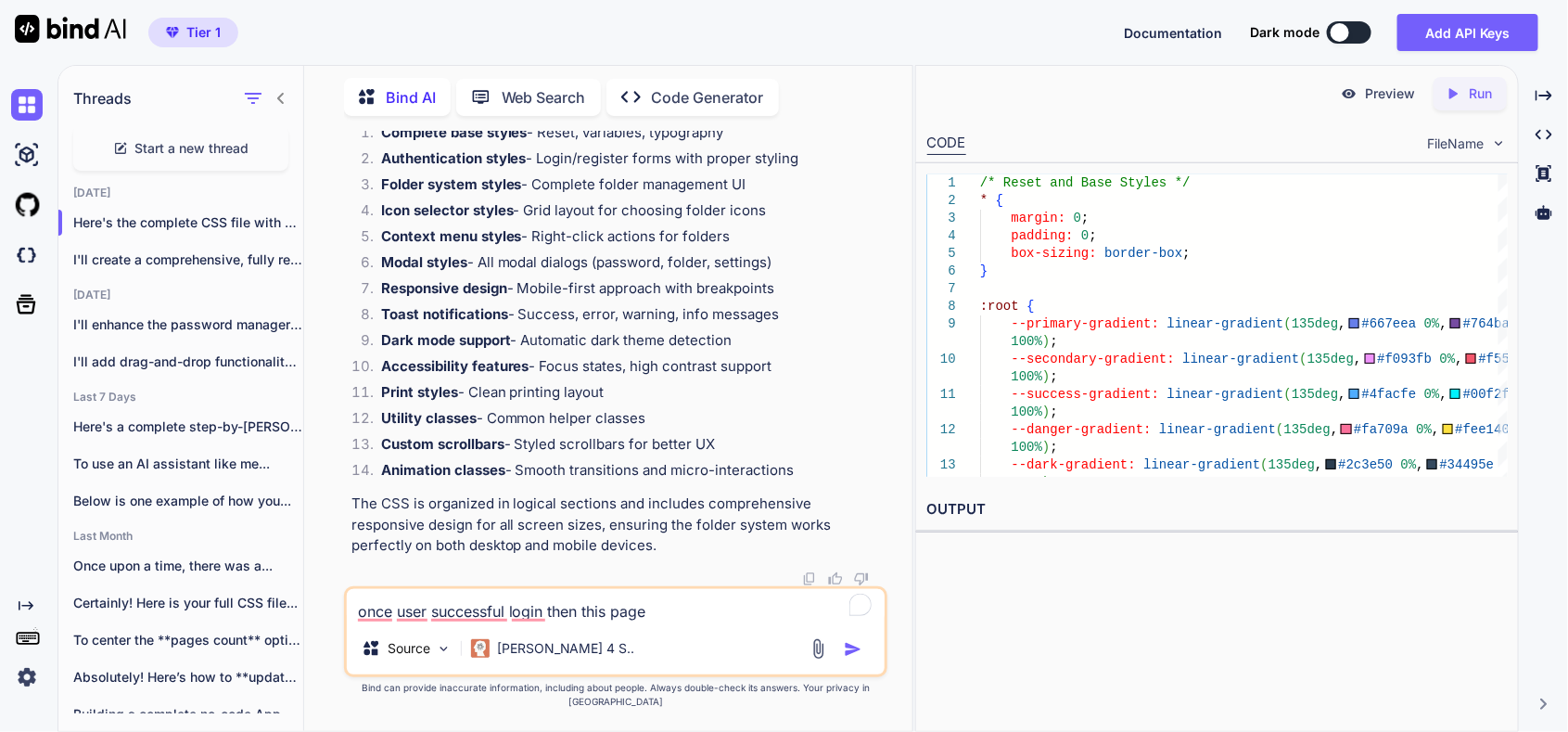 paste on "Login
Register" 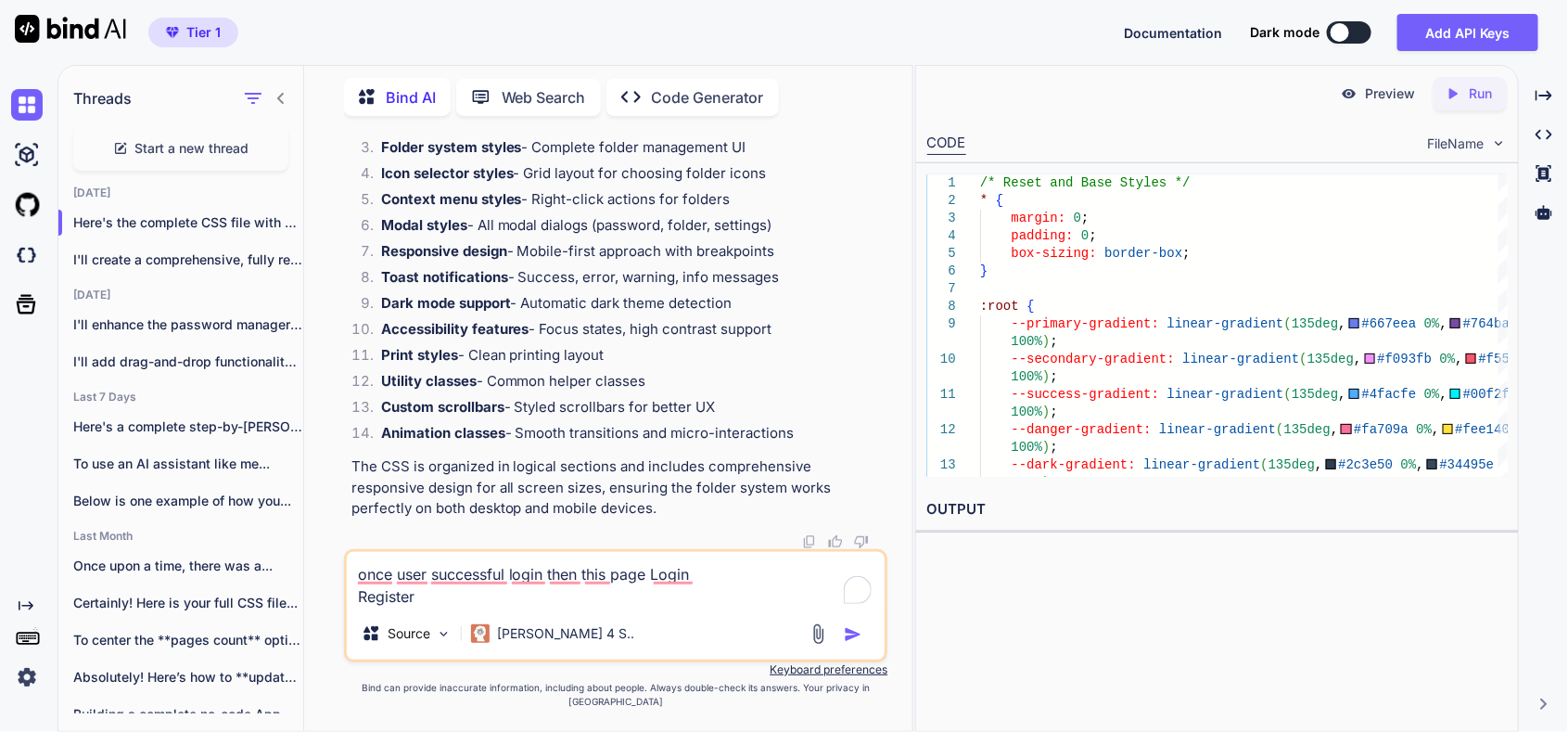 click on "once user successful login then this page Login
Register" at bounding box center (616, 580) 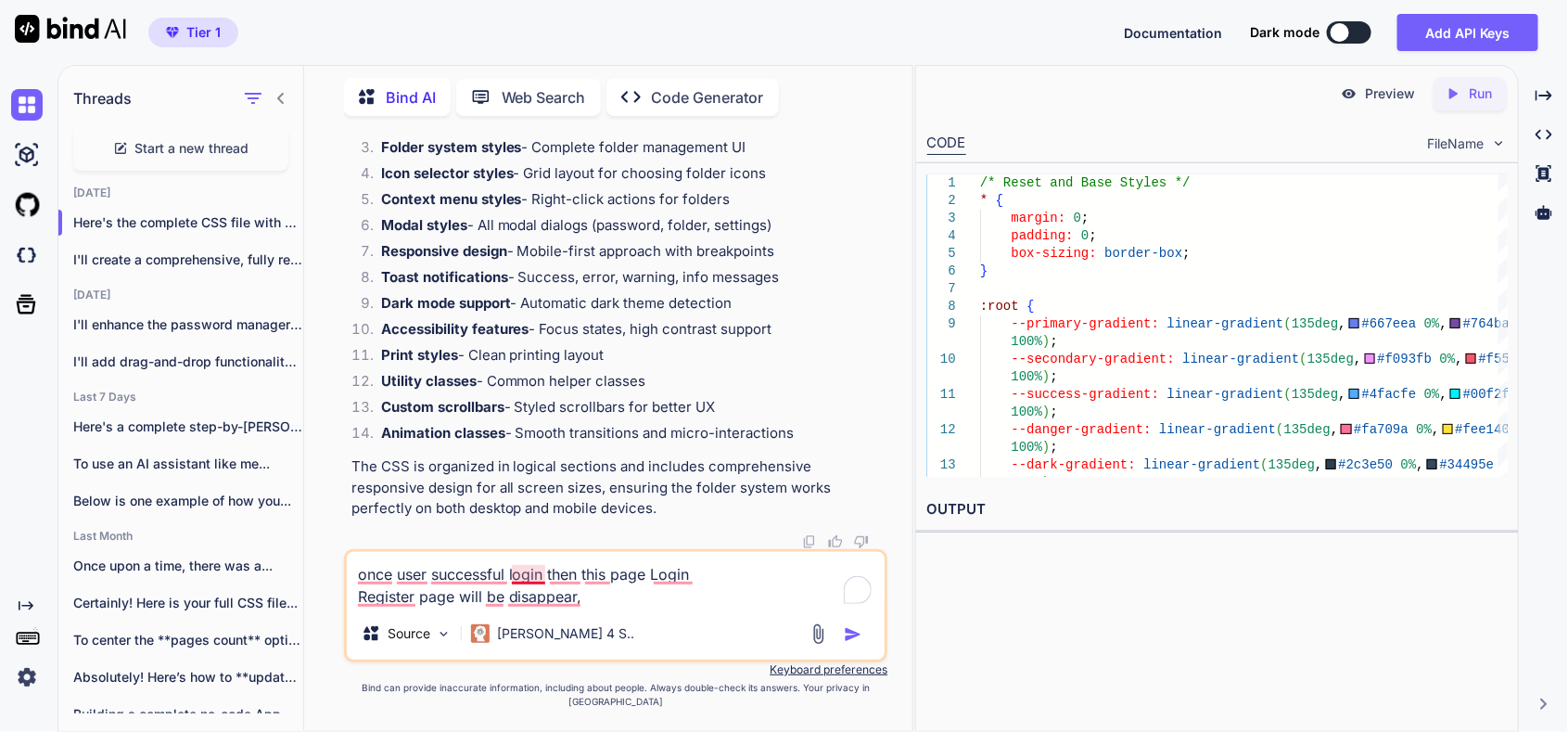 click on "once user successful login then this page Login
Register page will be disappear," at bounding box center (616, 580) 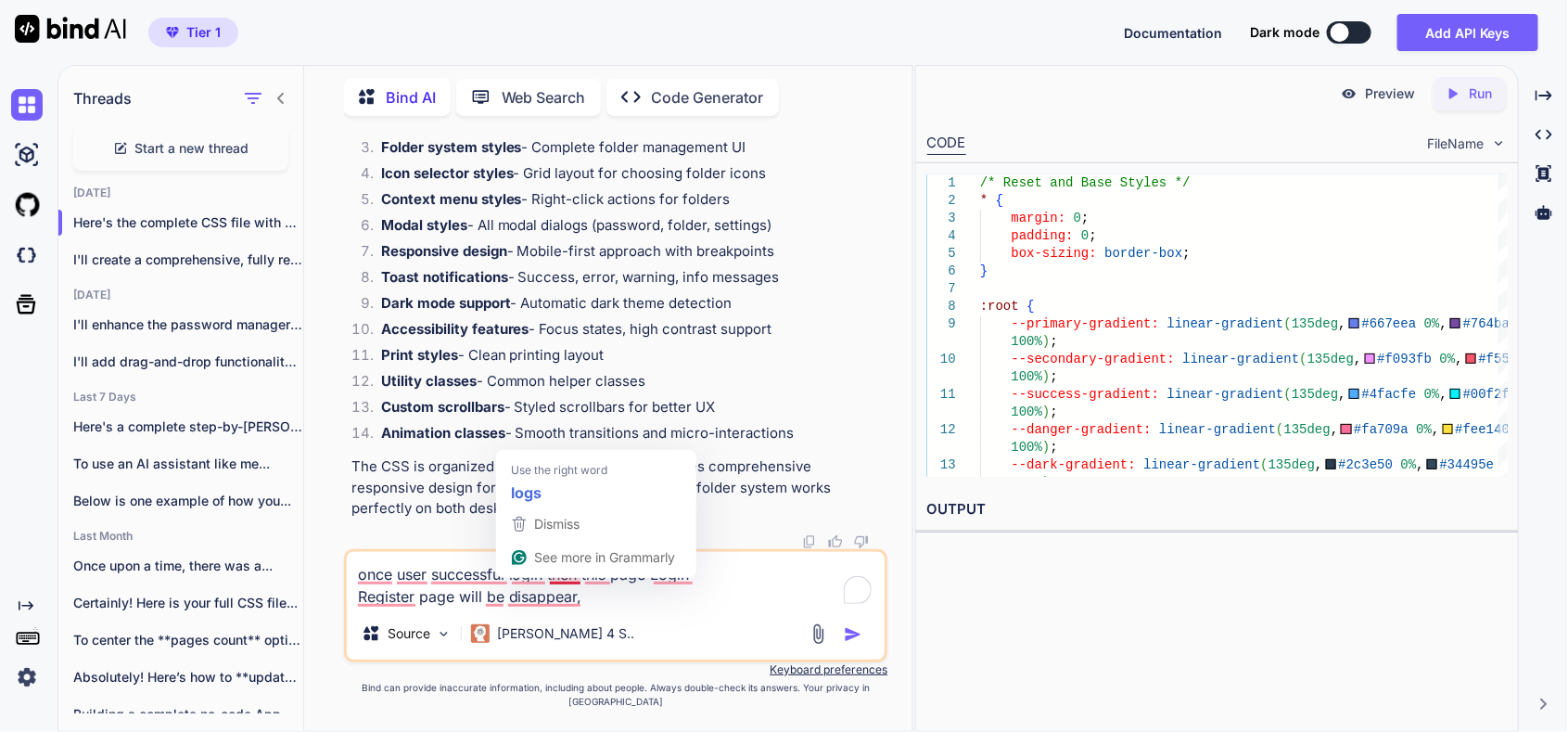 click on "once user successful login then this page Login
Register page will be disappear," at bounding box center (616, 580) 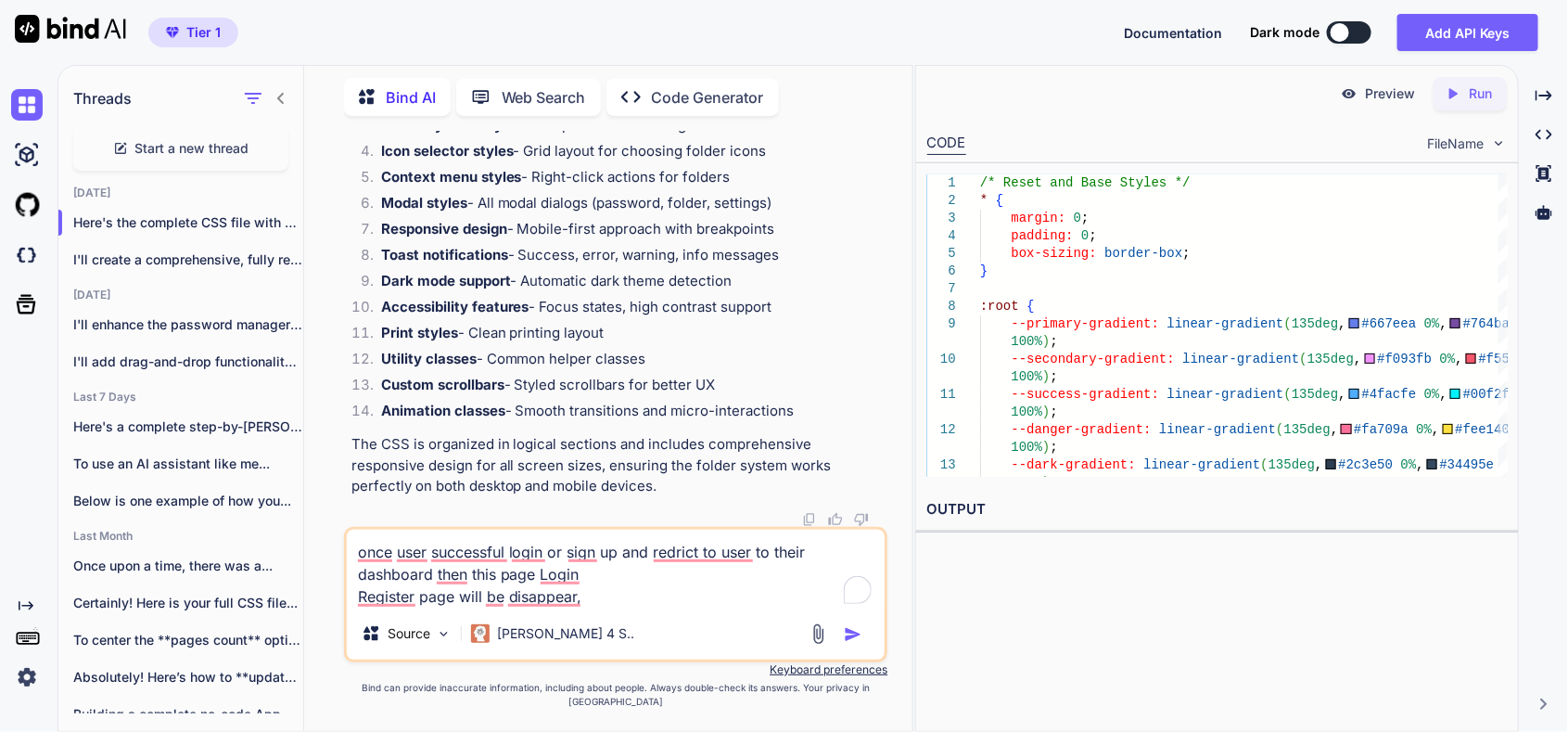 click on "once user successful login or sign up and redrict to user to their dashboard then this page Login
Register page will be disappear," at bounding box center [616, 569] 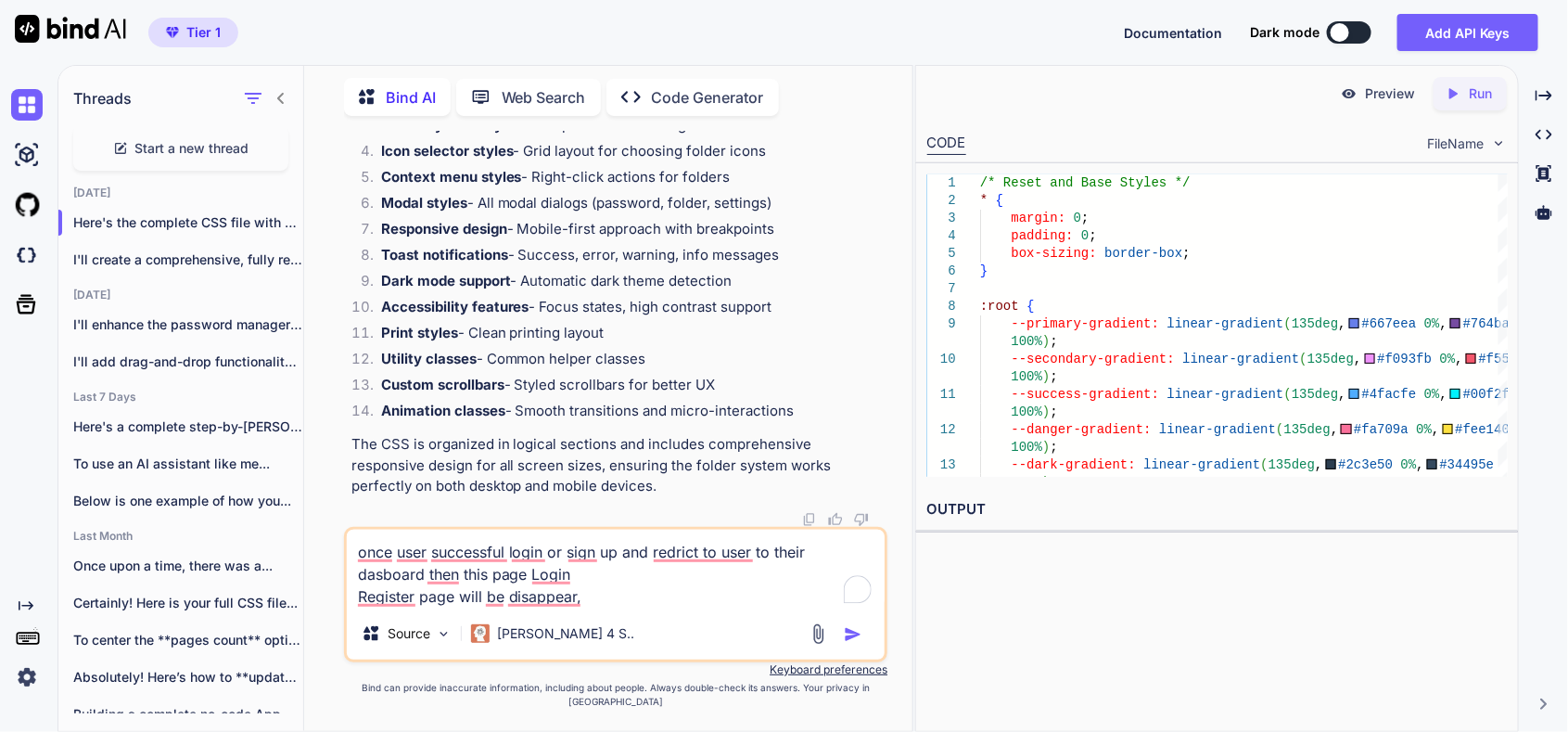 click on "once user successful login or sign up and redrict to user to their dasboard then this page Login
Register page will be disappear," at bounding box center [616, 569] 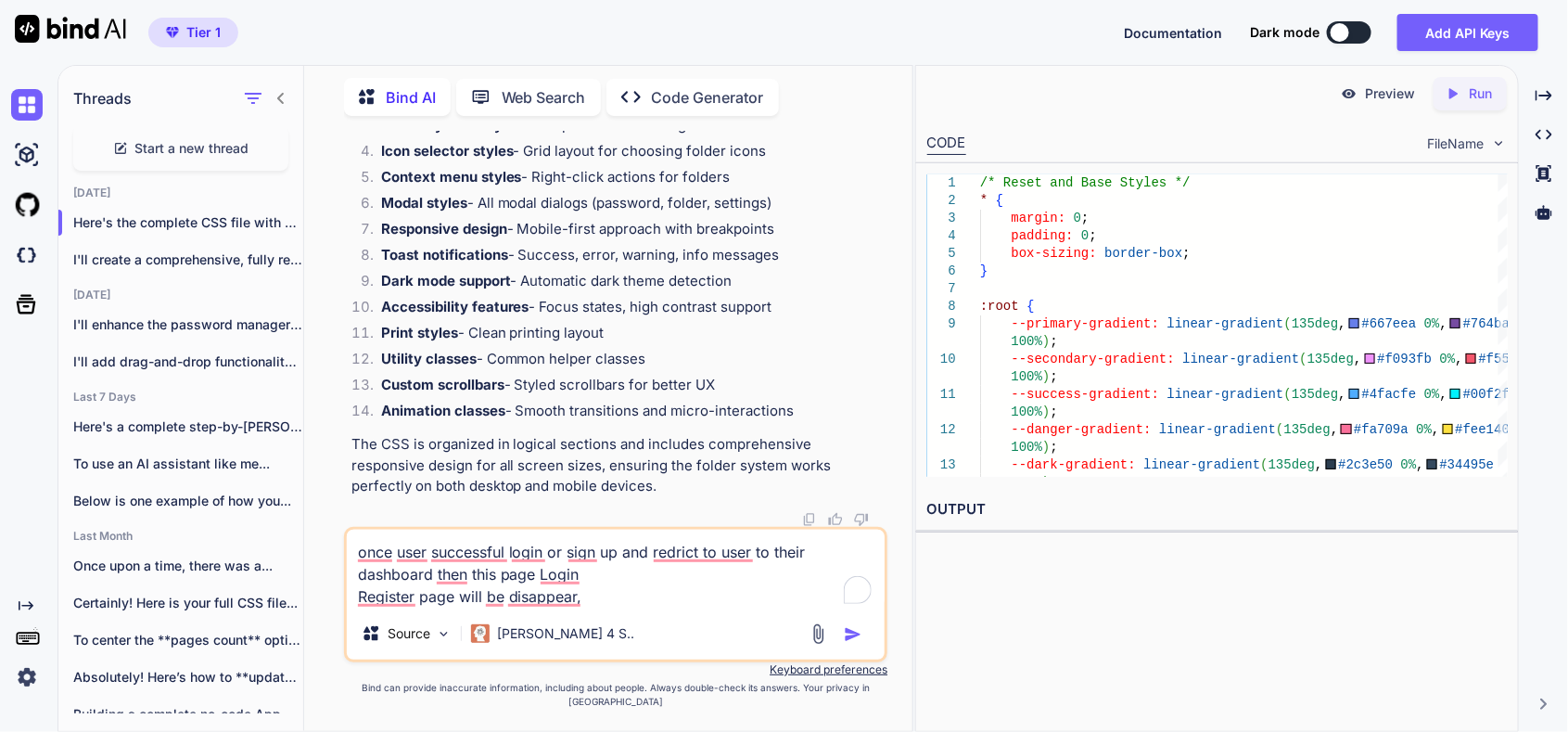 click on "once user successful login or sign up and redrict to user to their dashboard then this page Login
Register page will be disappear," at bounding box center [616, 569] 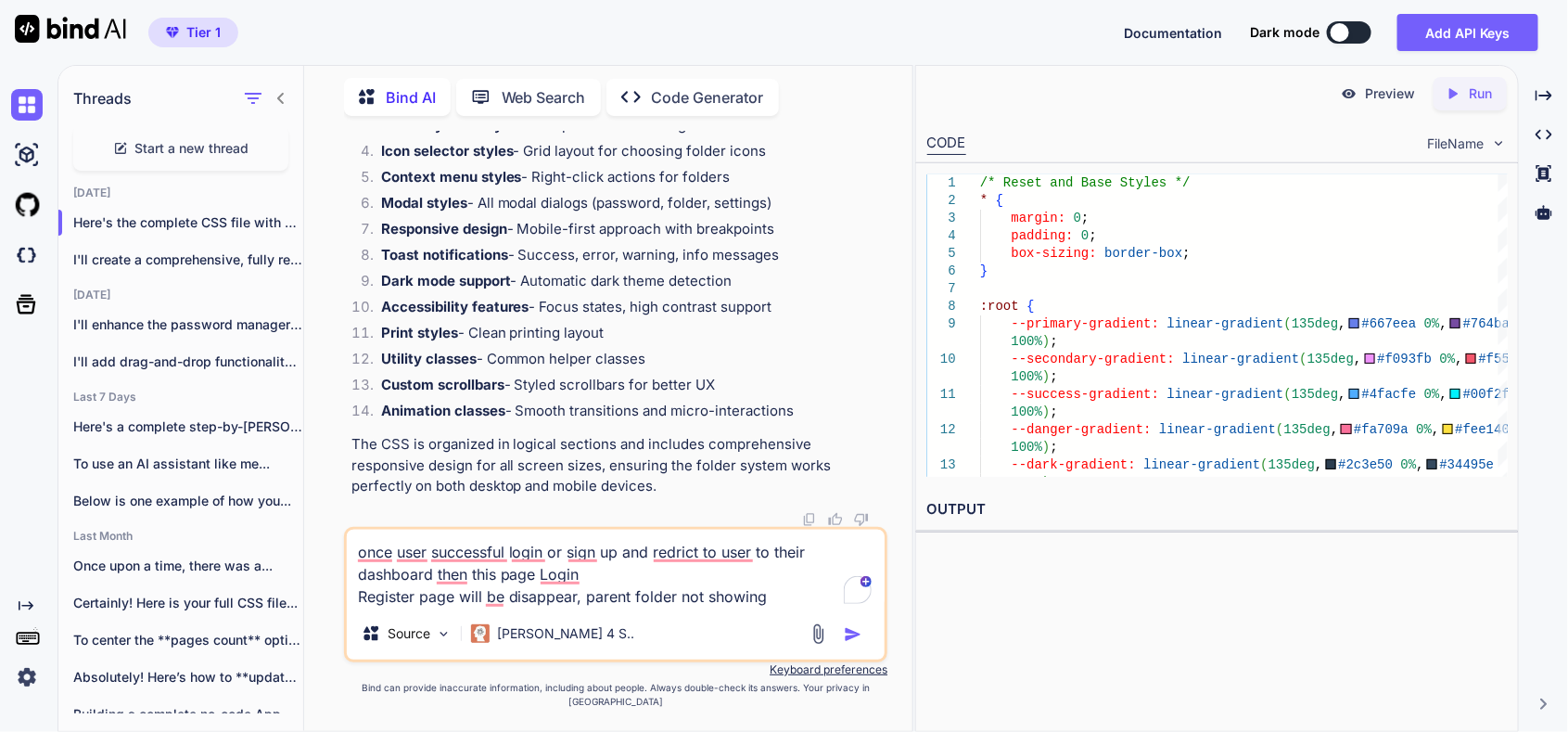 click on "once user successful login or sign up and redrict to user to their dashboard then this page Login
Register page will be disappear, parent folder not showing" at bounding box center [616, 569] 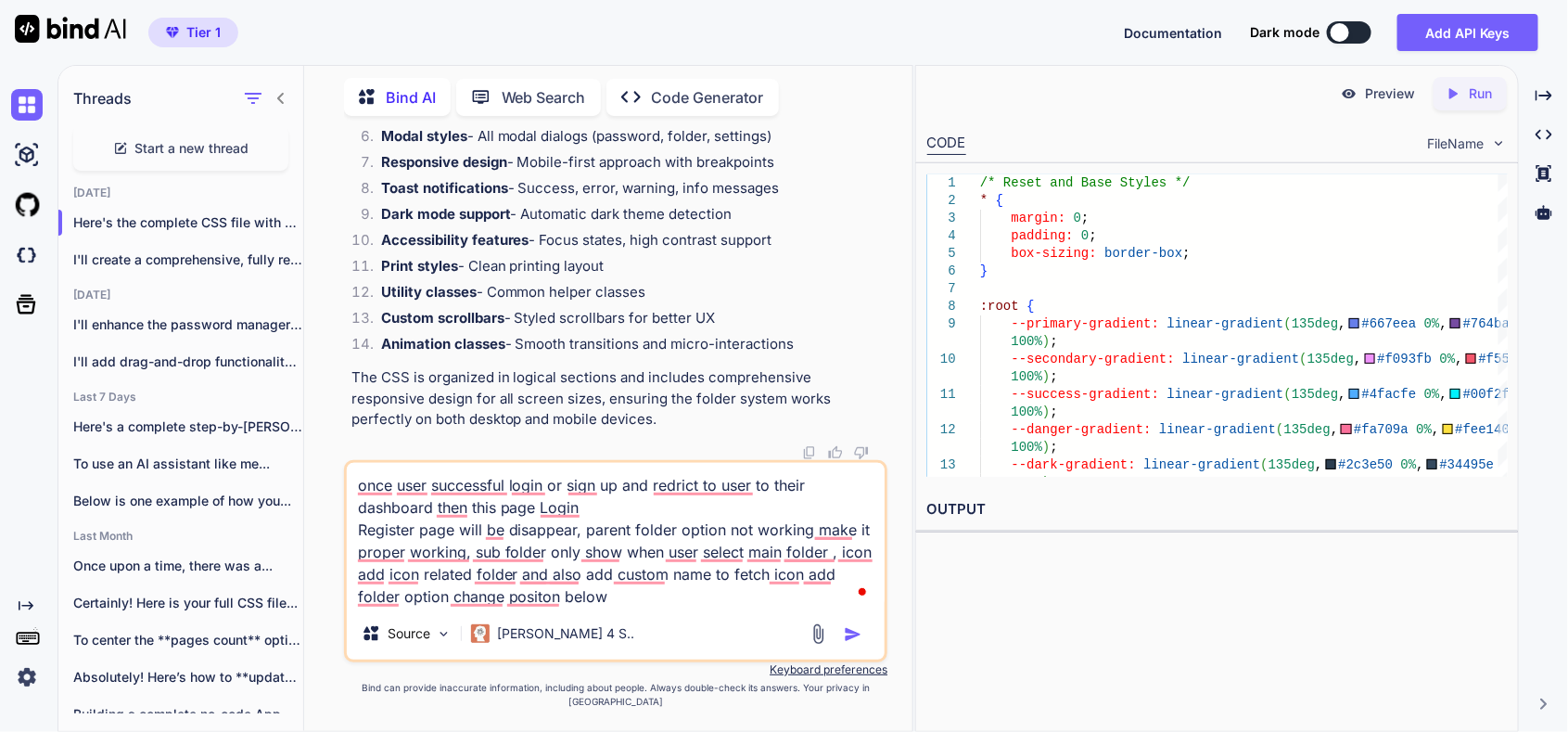 paste on "Add Password" 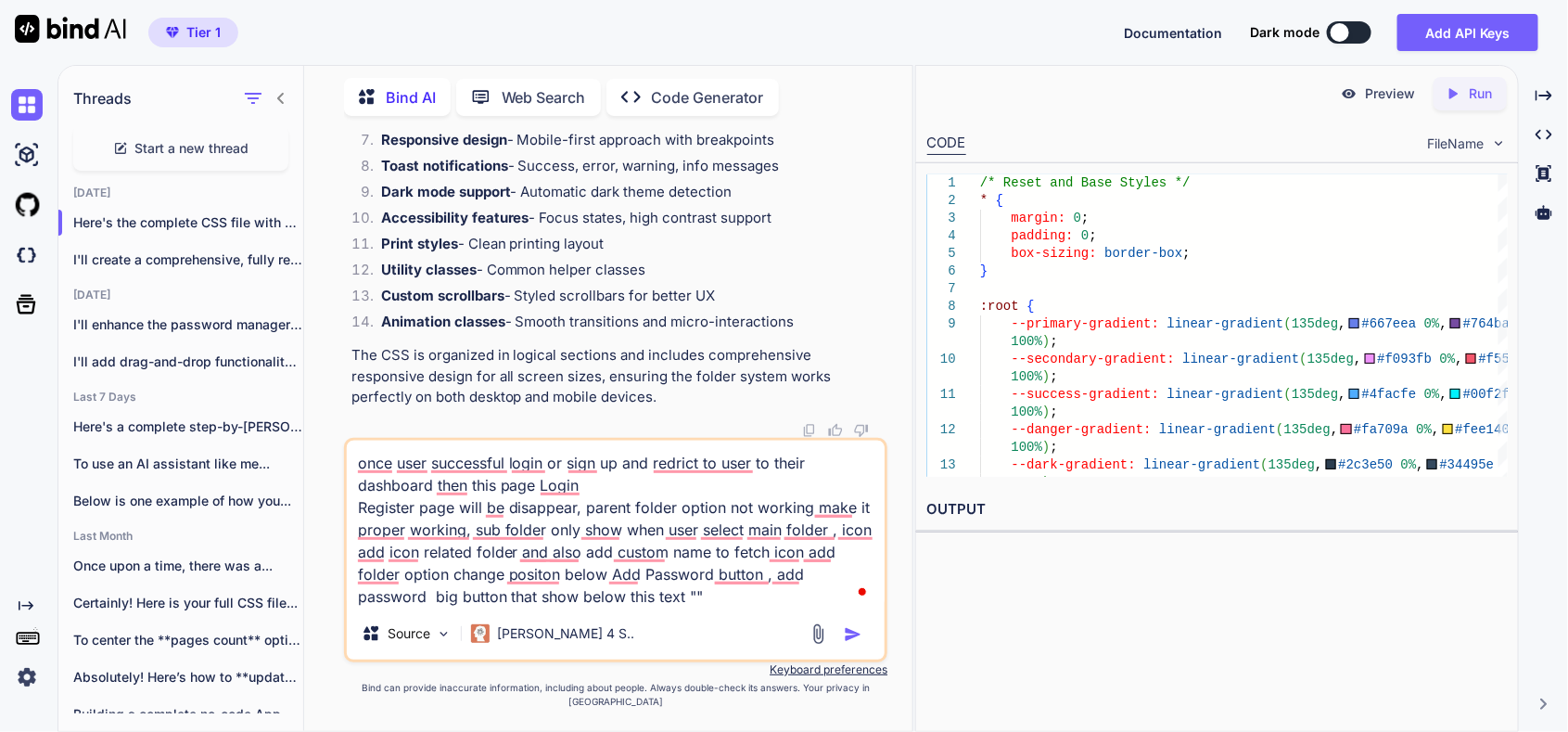 paste on "No passwords yet
Start by adding your first password" 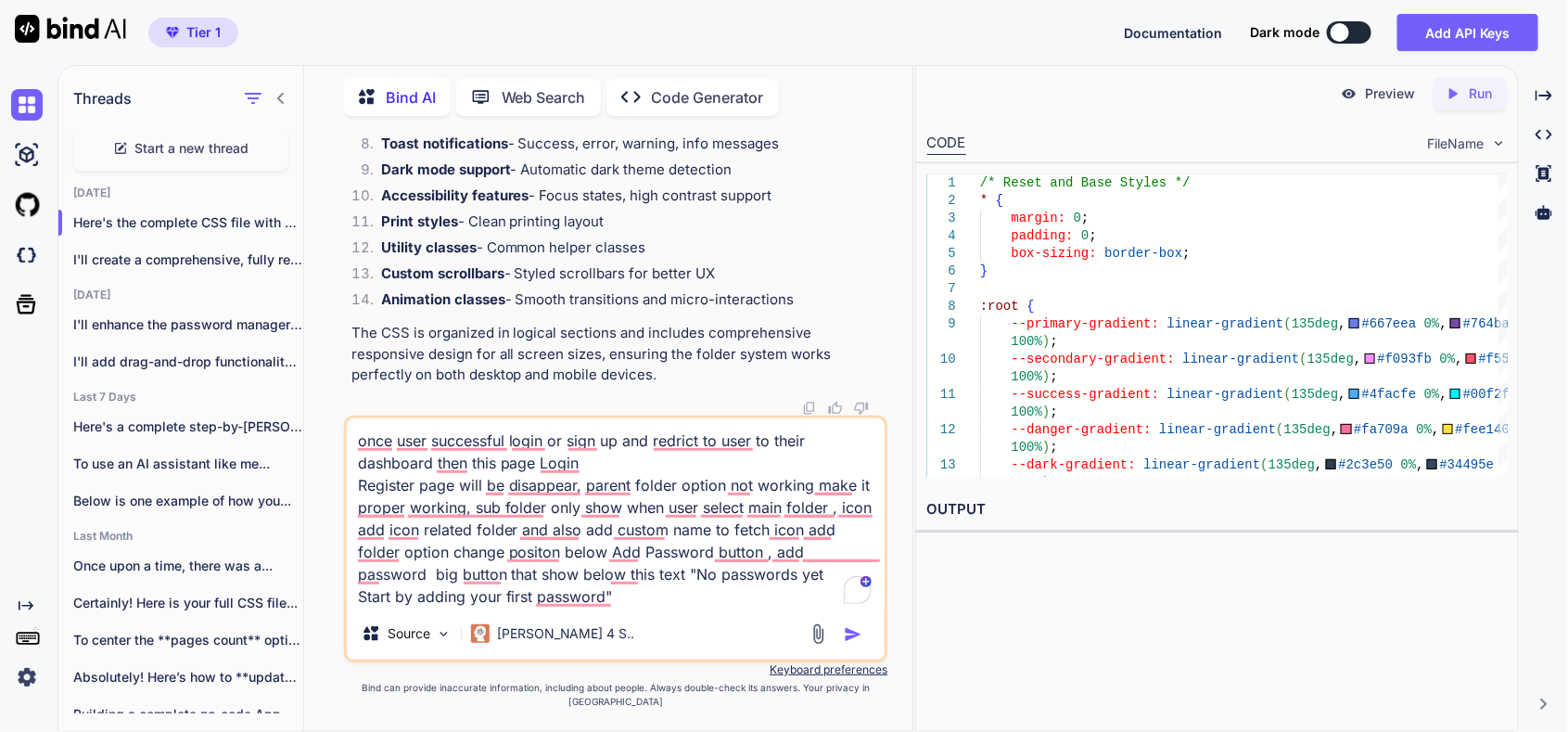 click on "once user successful login or sign up and redrict to user to their dashboard then this page Login
Register page will be disappear, parent folder option not working make it proper working, sub folder only show when user select main folder , icon add icon related folder and also add custom name to fetch icon add folder option change positon below Add Password button , add password  big button that show below this text "No passwords yet
Start by adding your first password"" at bounding box center [616, 513] 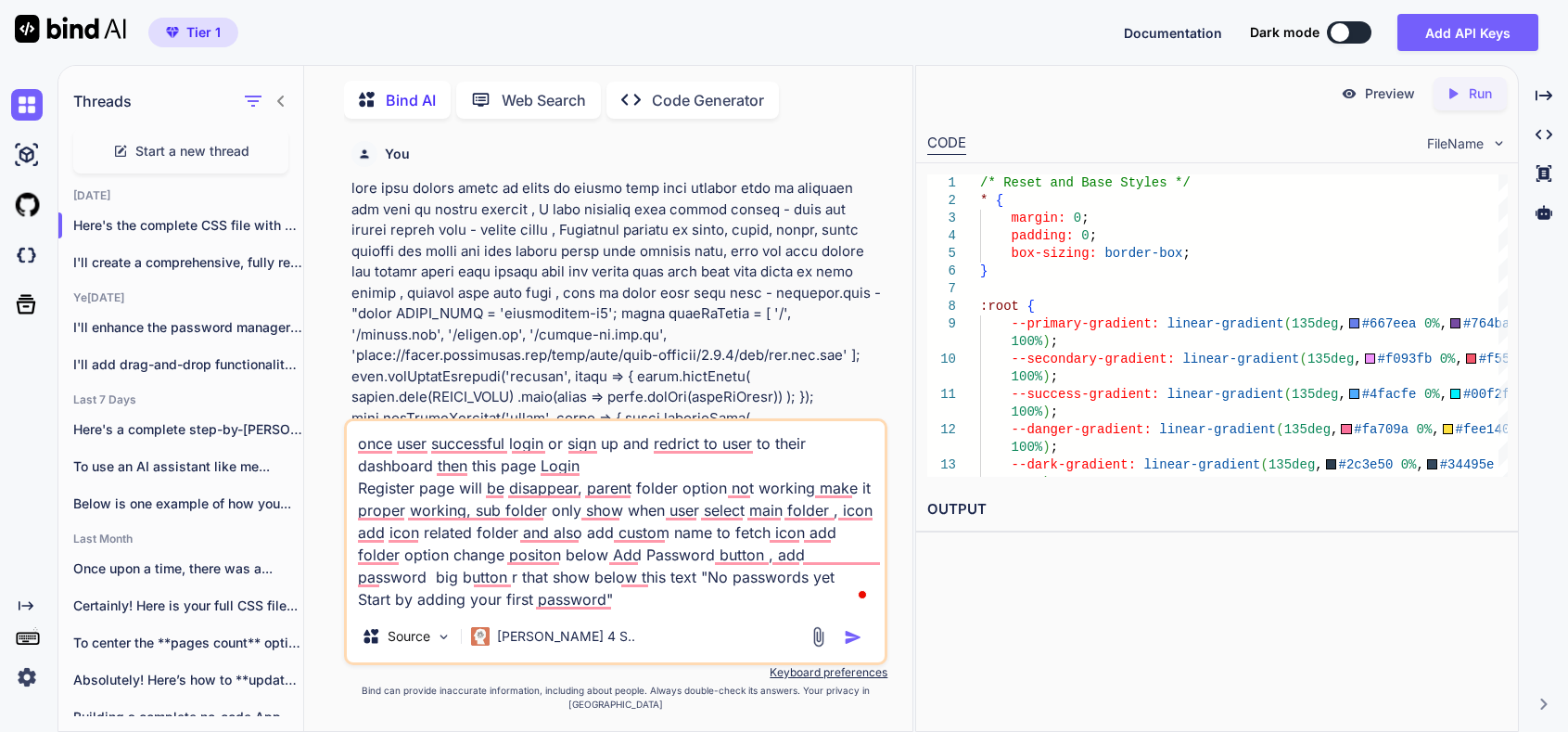 type on "once user successful login or sign up and redrict to user to their dashboard then this page Login
Register page will be disappear, parent folder option not working make it proper working, sub folder only show when user select main folder , icon add icon related folder and also add custom name to fetch icon add folder option change positon below Add Password button , add password  big button re that show below this text "No passwords yet
Start by adding your first password"" 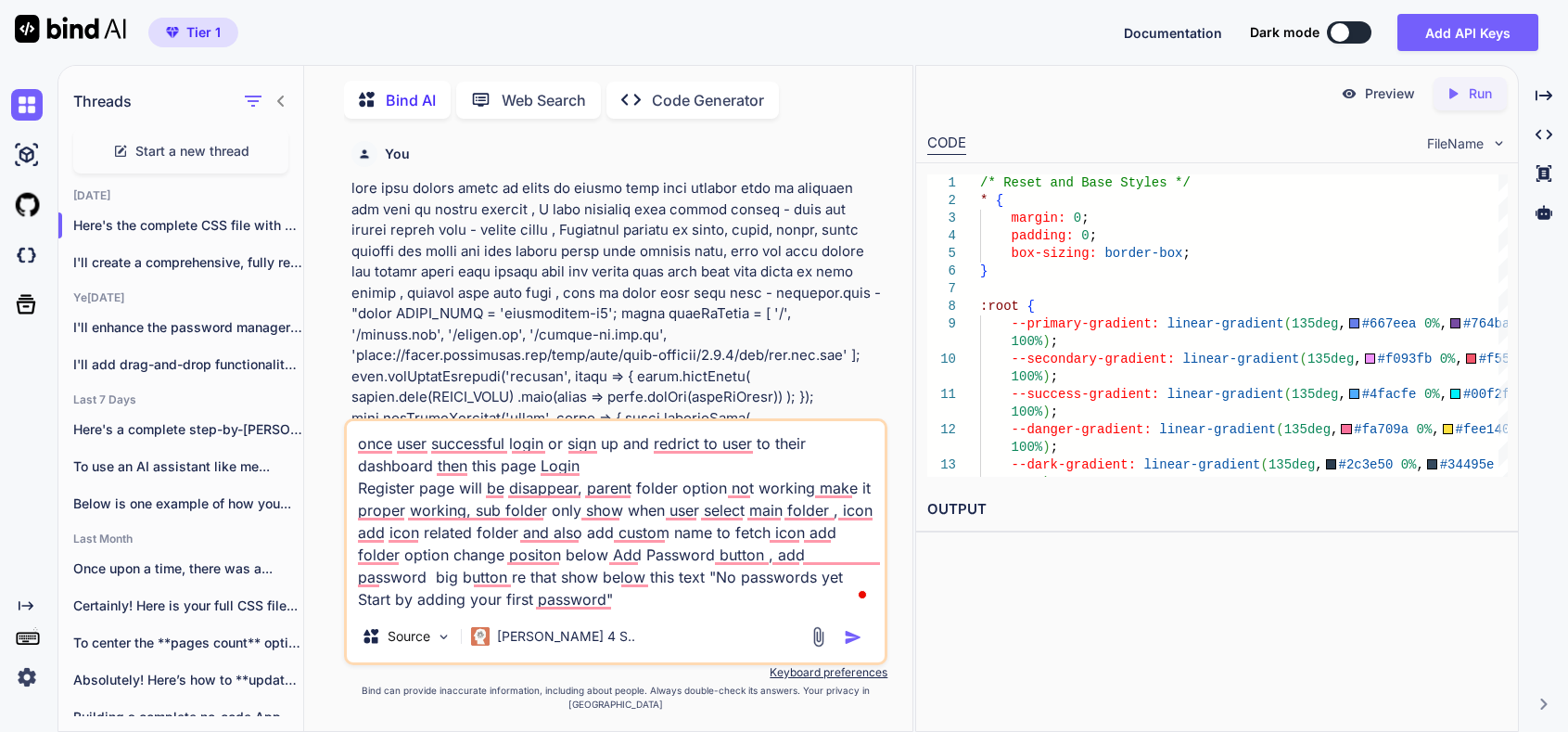 type on "x" 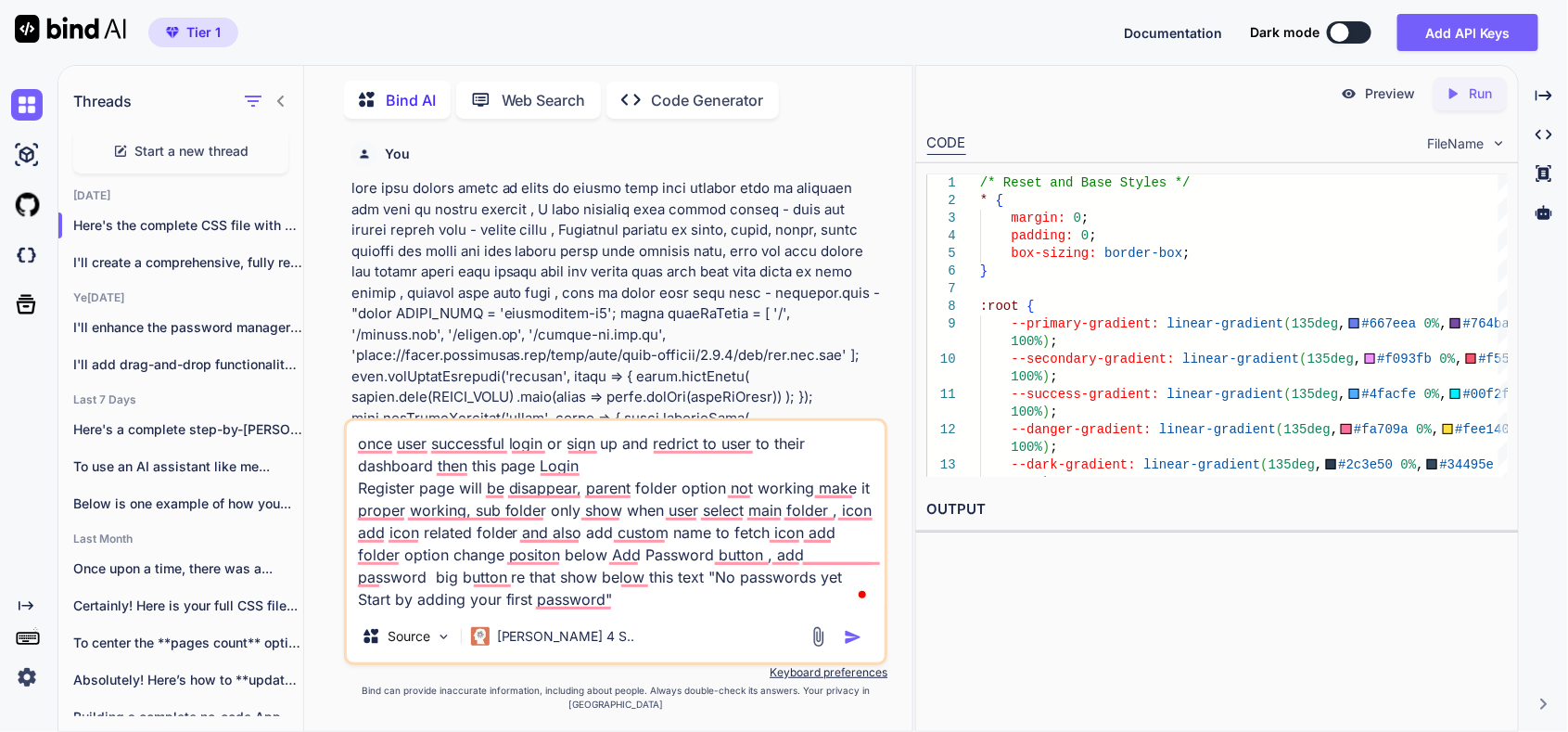 type on "once user successful login or sign up and redrict to user to their dashboard then this page Login
Register page will be disappear, parent folder option not working make it proper working, sub folder only show when user select main folder , icon add icon related folder and also add custom name to fetch icon add folder option change positon below Add Password button , add password  big button rem that show below this text "No passwords yet
Start by adding your first password"" 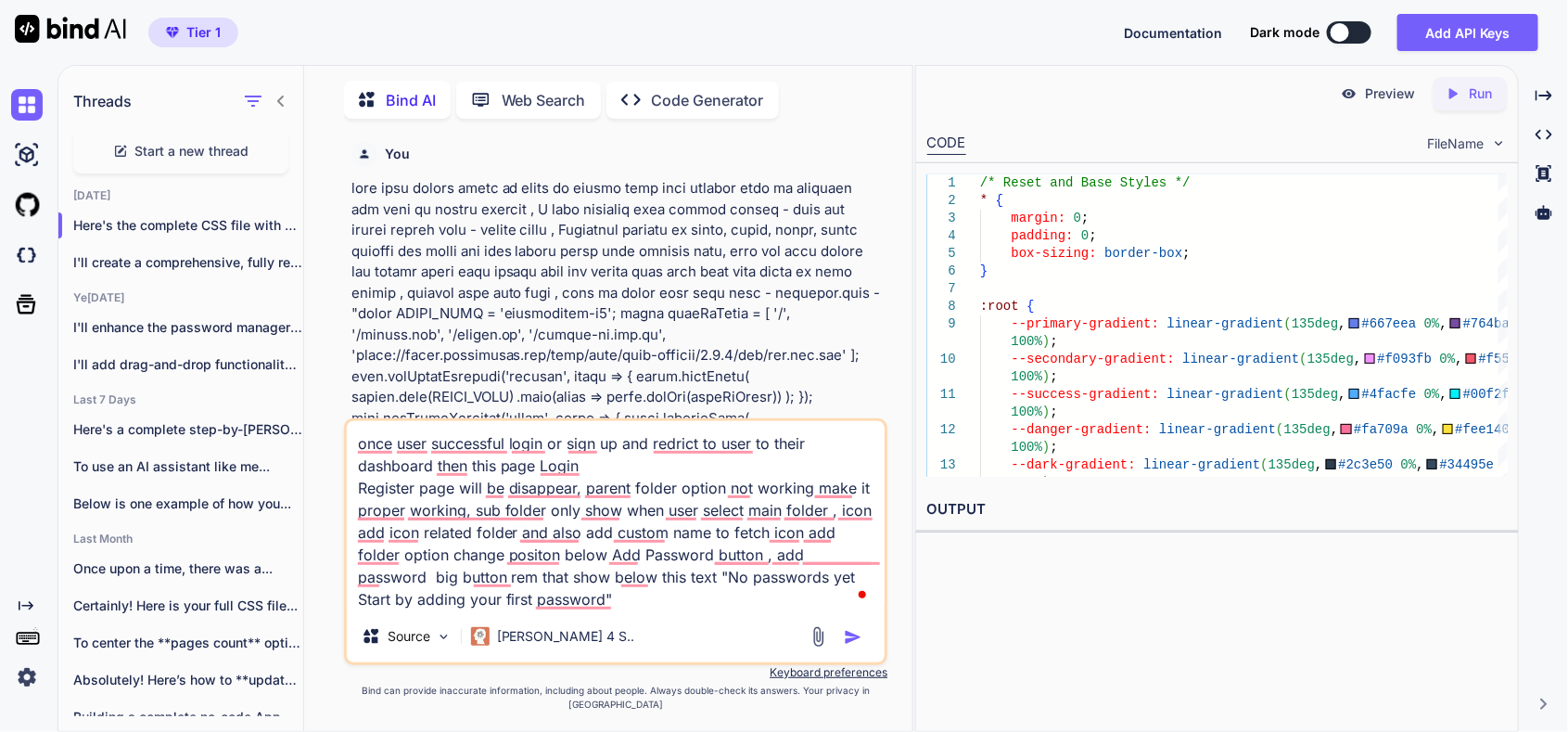scroll, scrollTop: 0, scrollLeft: 0, axis: both 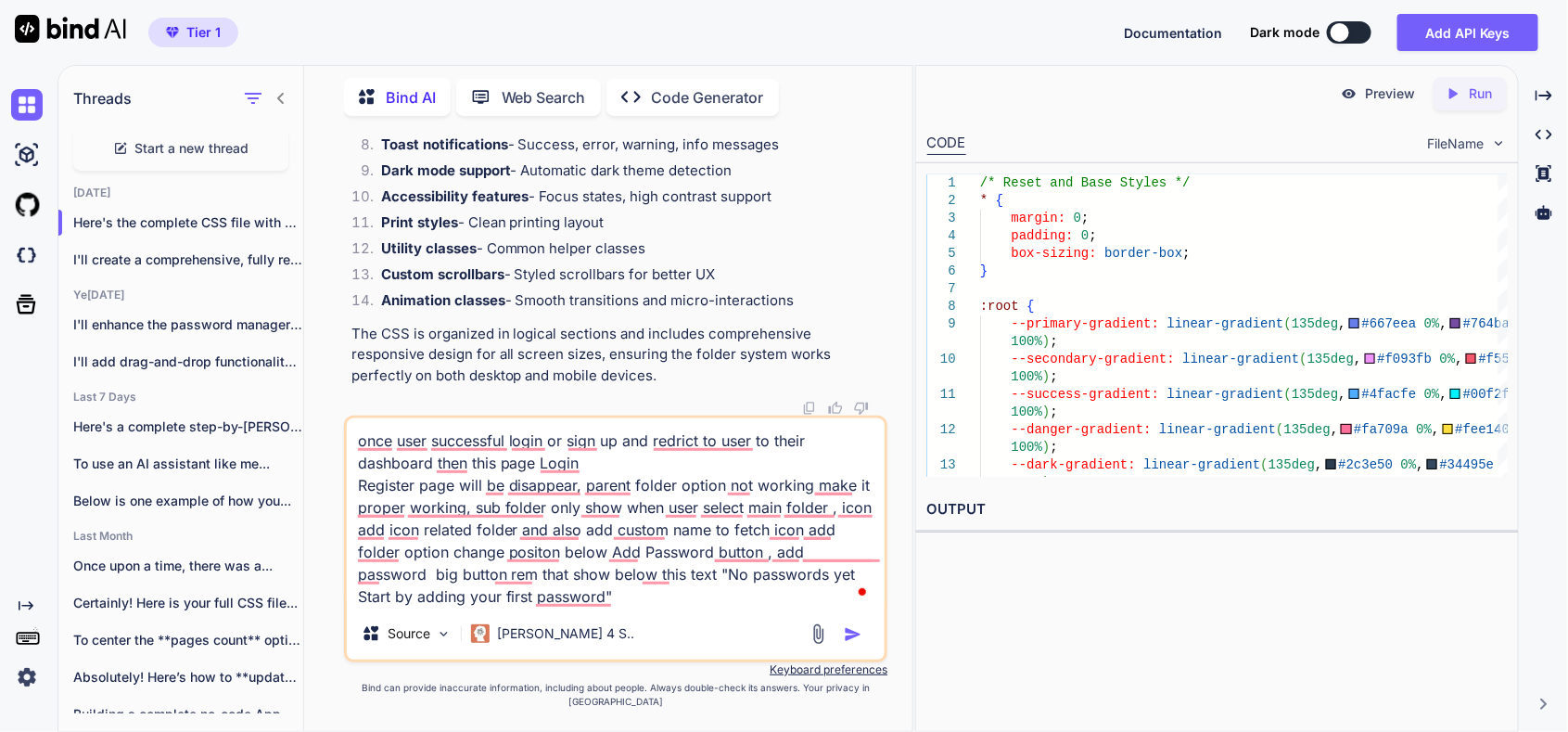 type on "once user successful login or sign up and redrict to user to their dashboard then this page Login
Register page will be disappear, parent folder option not working make it proper working, sub folder only show when user select main folder , icon add icon related folder and also add custom name to fetch icon add folder option change positon below Add Password button , add password  big button remo that show below this text "No passwords yet
Start by adding your first password"" 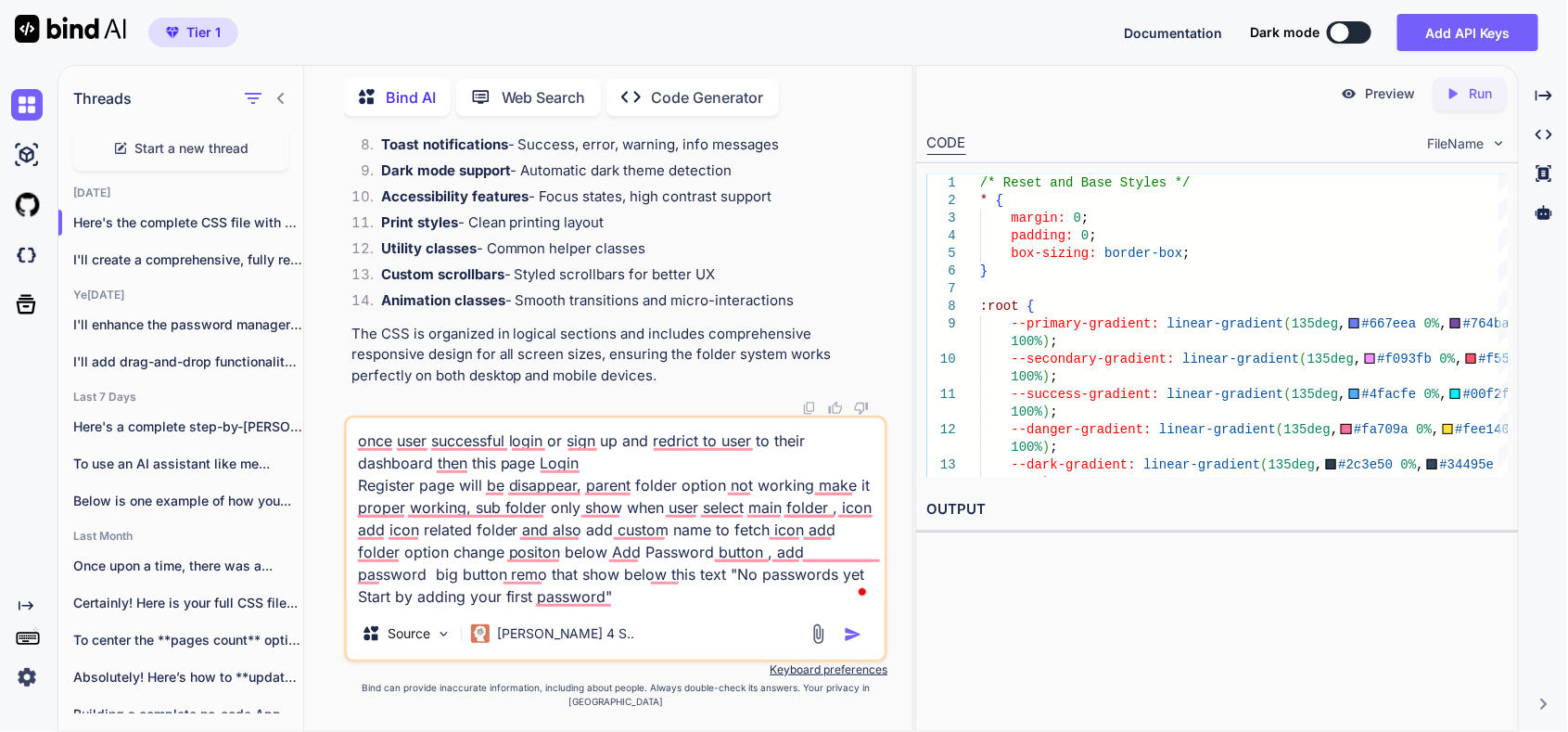 type on "once user successful login or sign up and redrict to user to their dashboard then this page Login
Register page will be disappear, parent folder option not working make it proper working, sub folder only show when user select main folder , icon add icon related folder and also add custom name to fetch icon add folder option change positon below Add Password button , add password  big button remov that show below this text "No passwords yet
Start by adding your first password"" 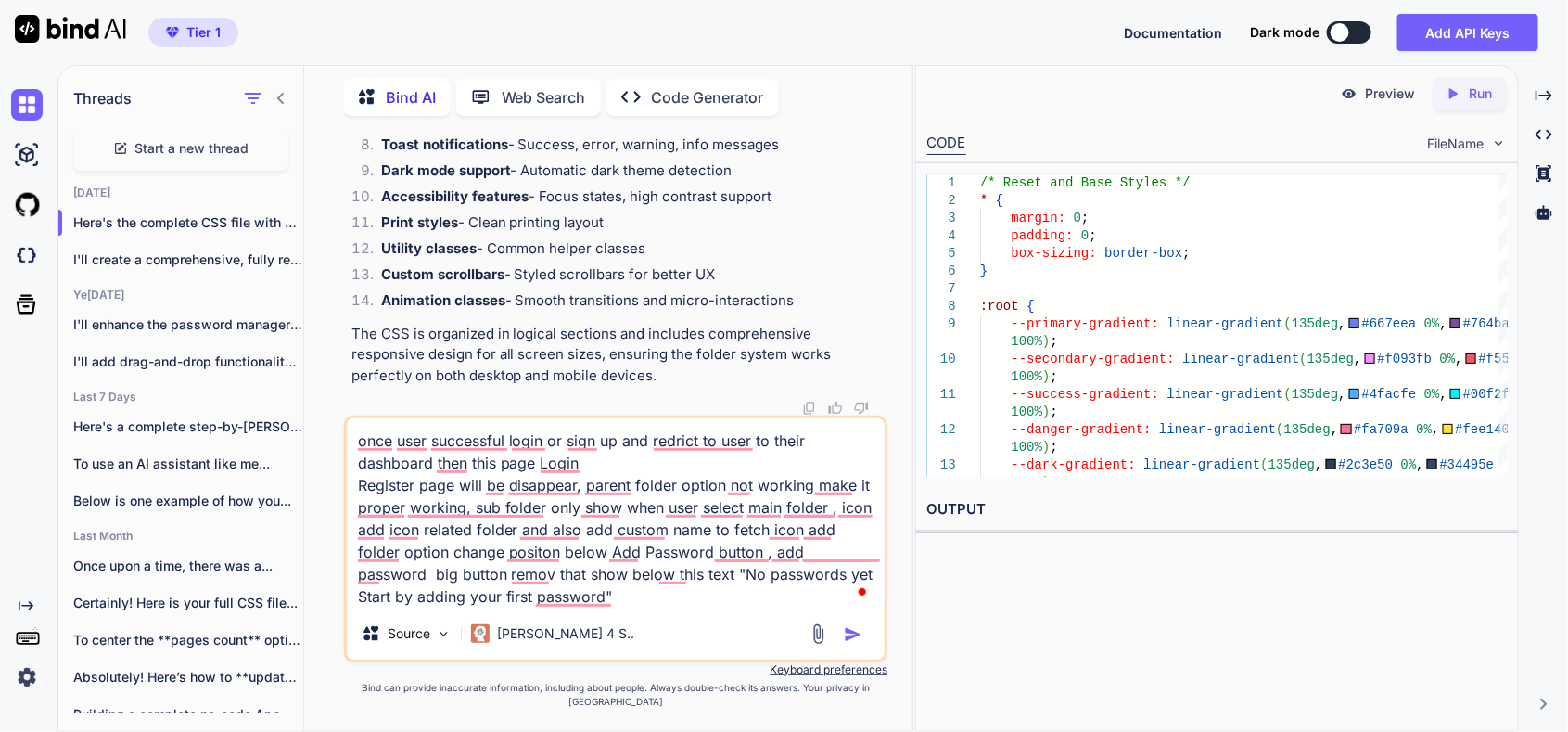 type on "once user successful login or sign up and redrict to user to their dashboard then this page Login
Register page will be disappear, parent folder option not working make it proper working, sub folder only show when user select main folder , icon add icon related folder and also add custom name to fetch icon add folder option change positon below Add Password button , add password  big button remove that show below this text "No passwords yet
Start by adding your first password"" 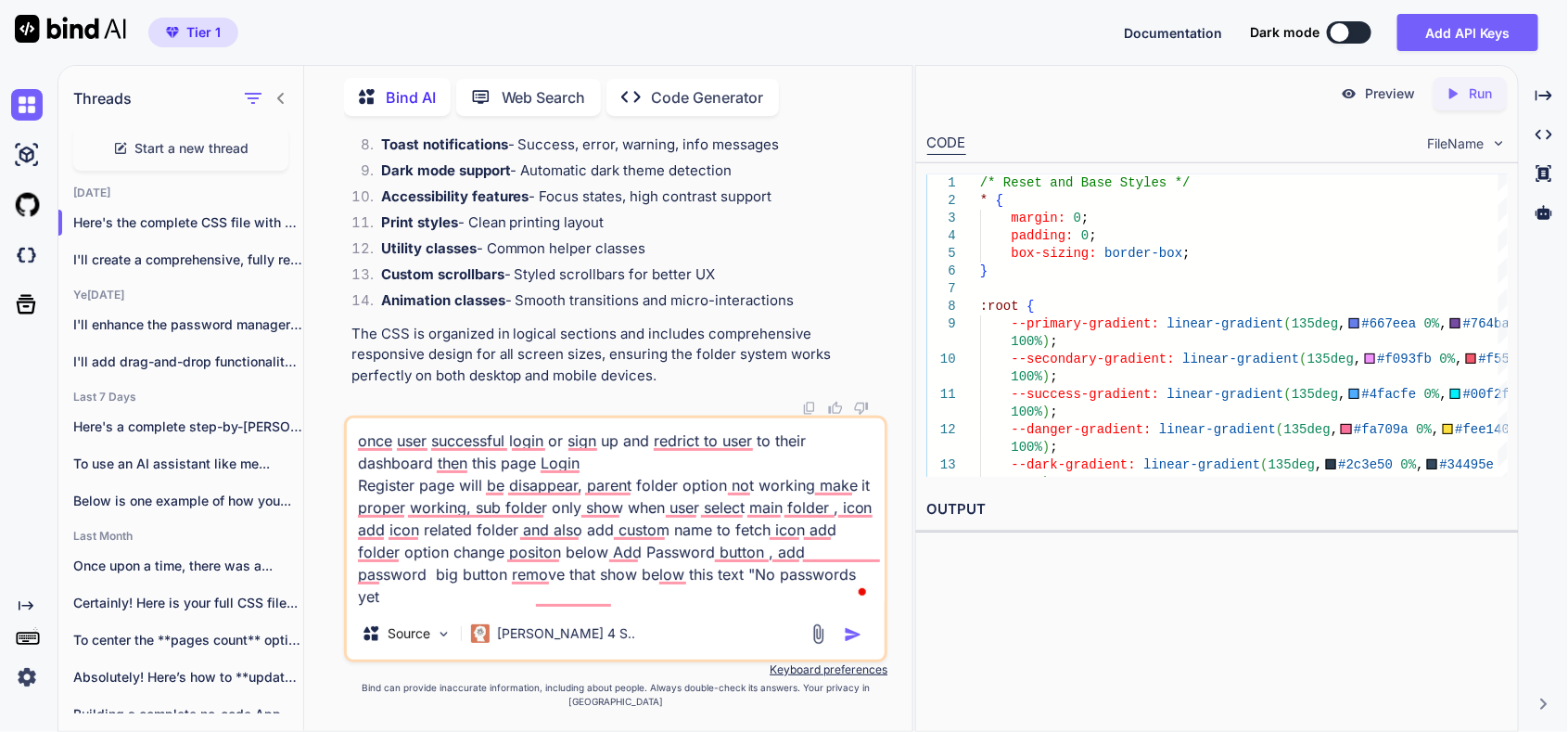 type on "once user successful login or sign up and redrict to user to their dashboard then this page Login
Register page will be disappear, parent folder option not working make it proper working, sub folder only show when user select main folder , icon add icon related folder and also add custom name to fetch icon add folder option change positon below Add Password button , add password  big button remove  that show below this text "No passwords yet
Start by adding your first password"" 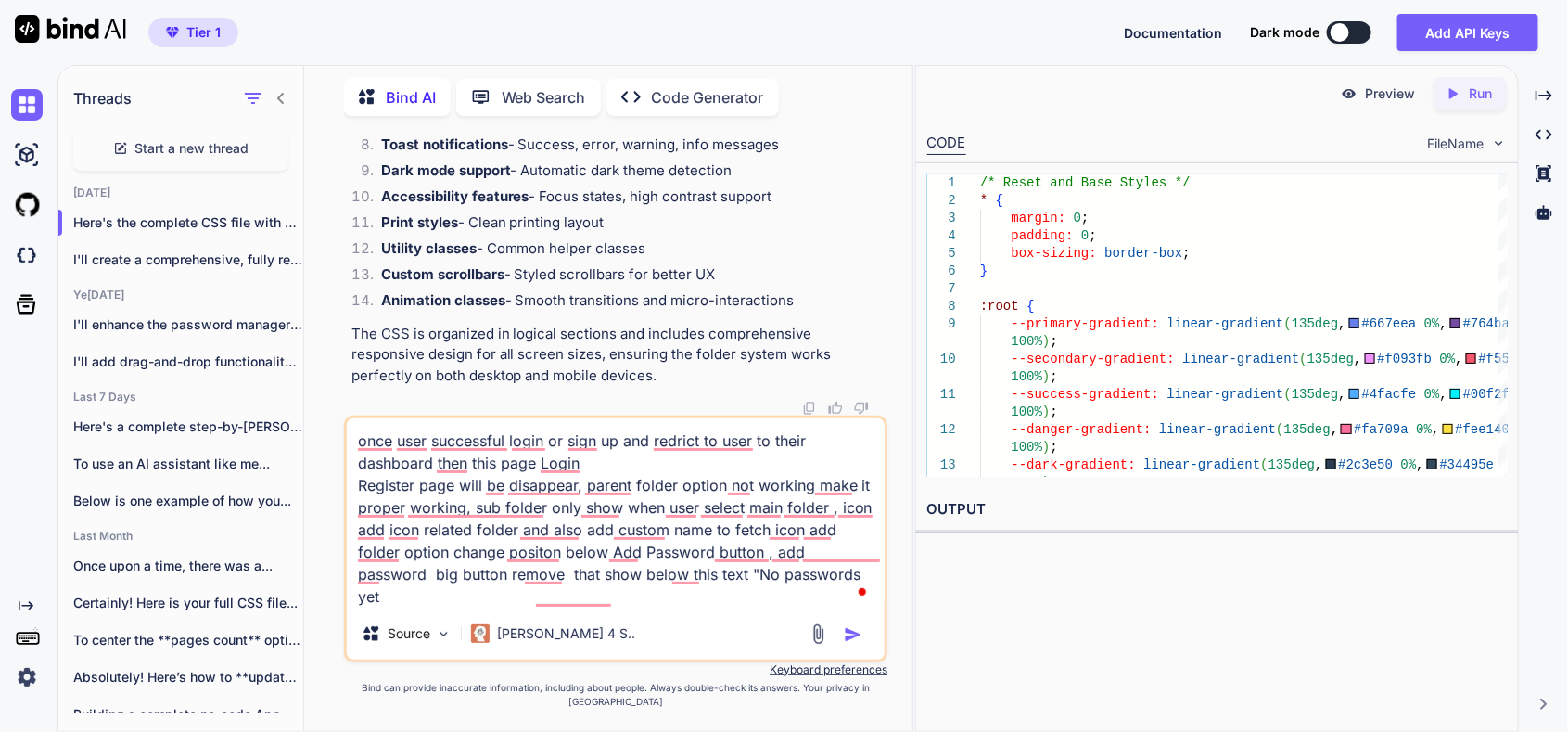 type on "once user successful login or sign up and redrict to user to their dashboard then this page Login
Register page will be disappear, parent folder option not working make it proper working, sub folder only show when user select main folder , icon add icon related folder and also add custom name to fetch icon add folder option change positon below Add Password button , add password  big button remove t that show below this text "No passwords yet
Start by adding your first password"" 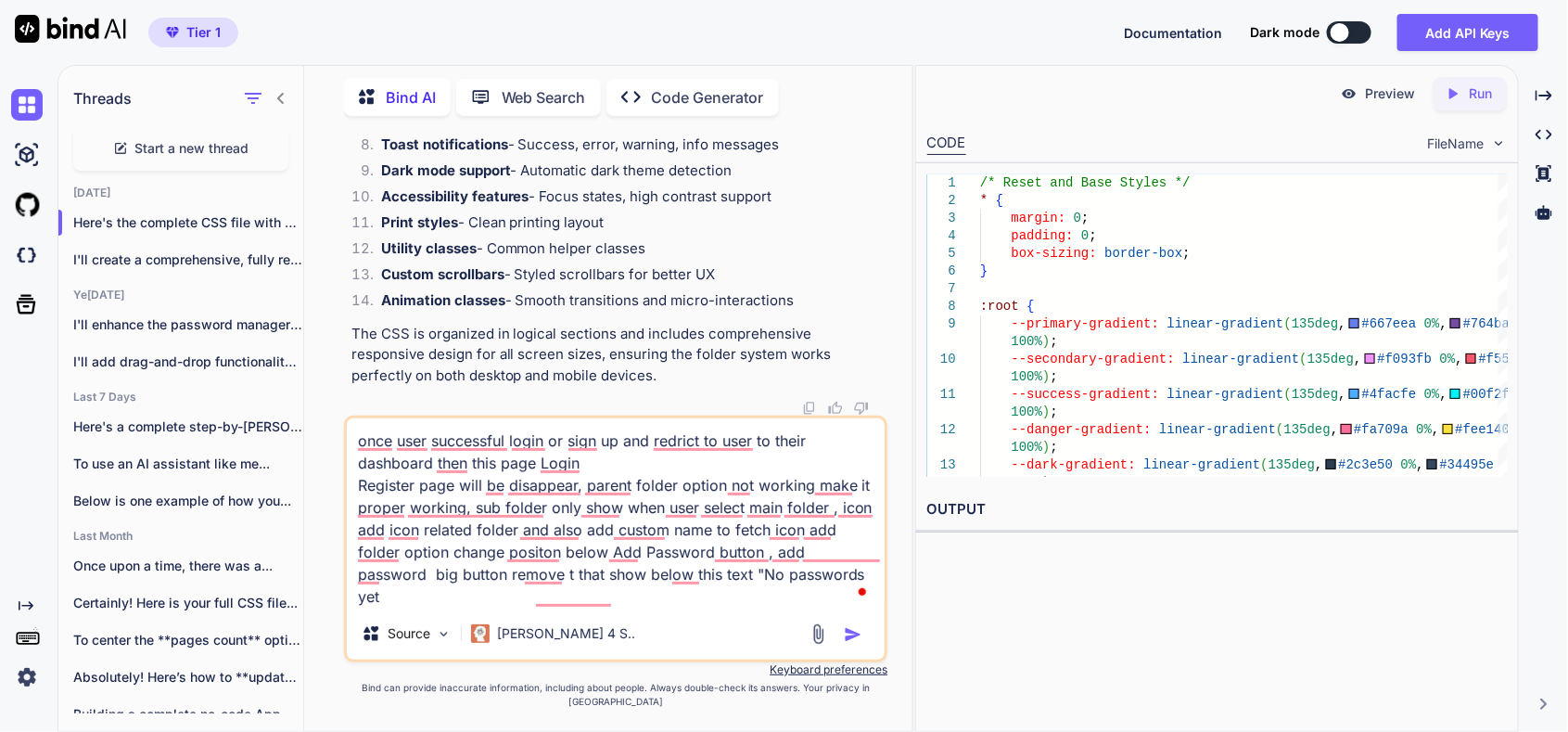 type on "x" 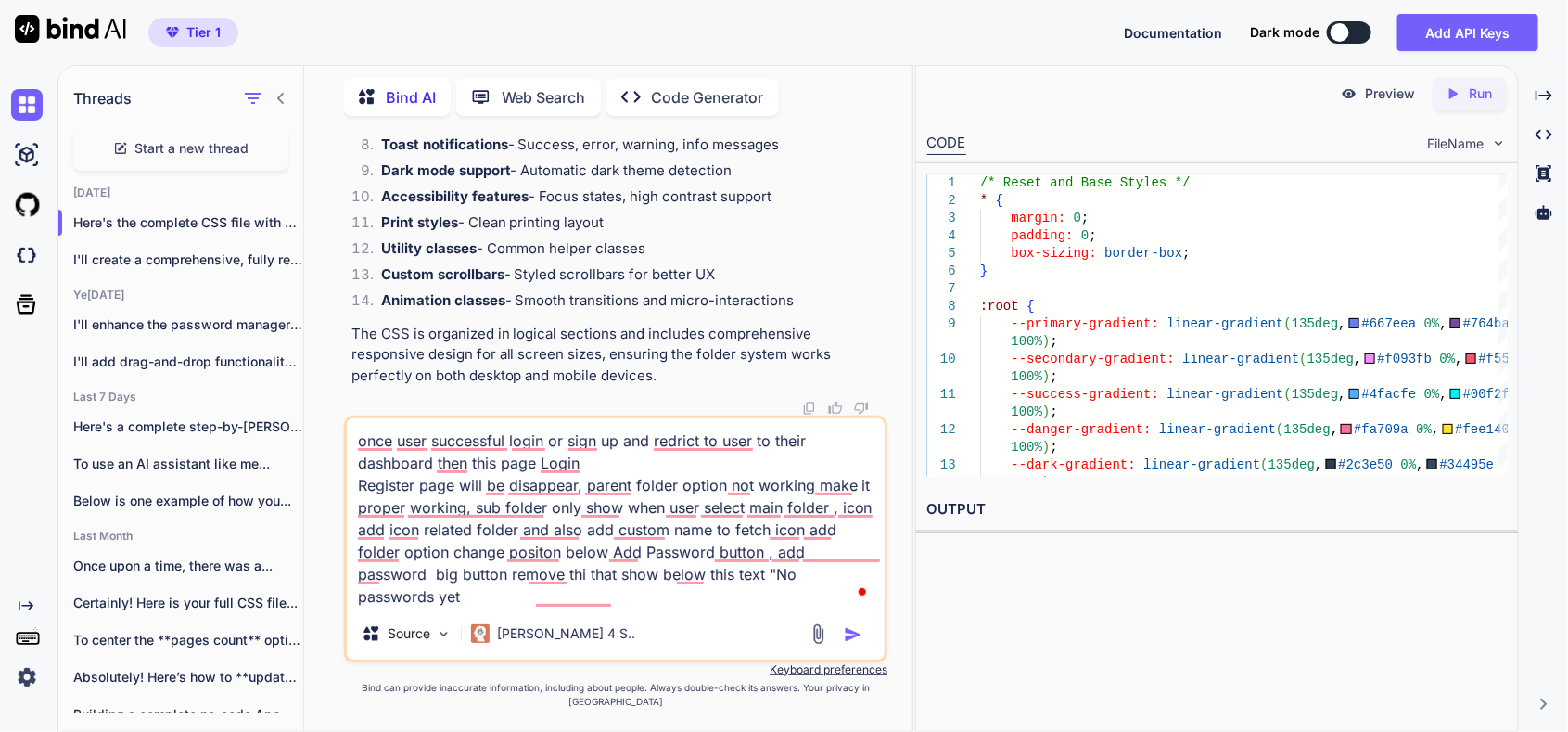 type on "once user successful login or sign up and redrict to user to their dashboard then this page Login
Register page will be disappear, parent folder option not working make it proper working, sub folder only show when user select main folder , icon add icon related folder and also add custom name to fetch icon add folder option change positon below Add Password button , add password  big button remove this that show below this text "No passwords yet
Start by adding your first password"" 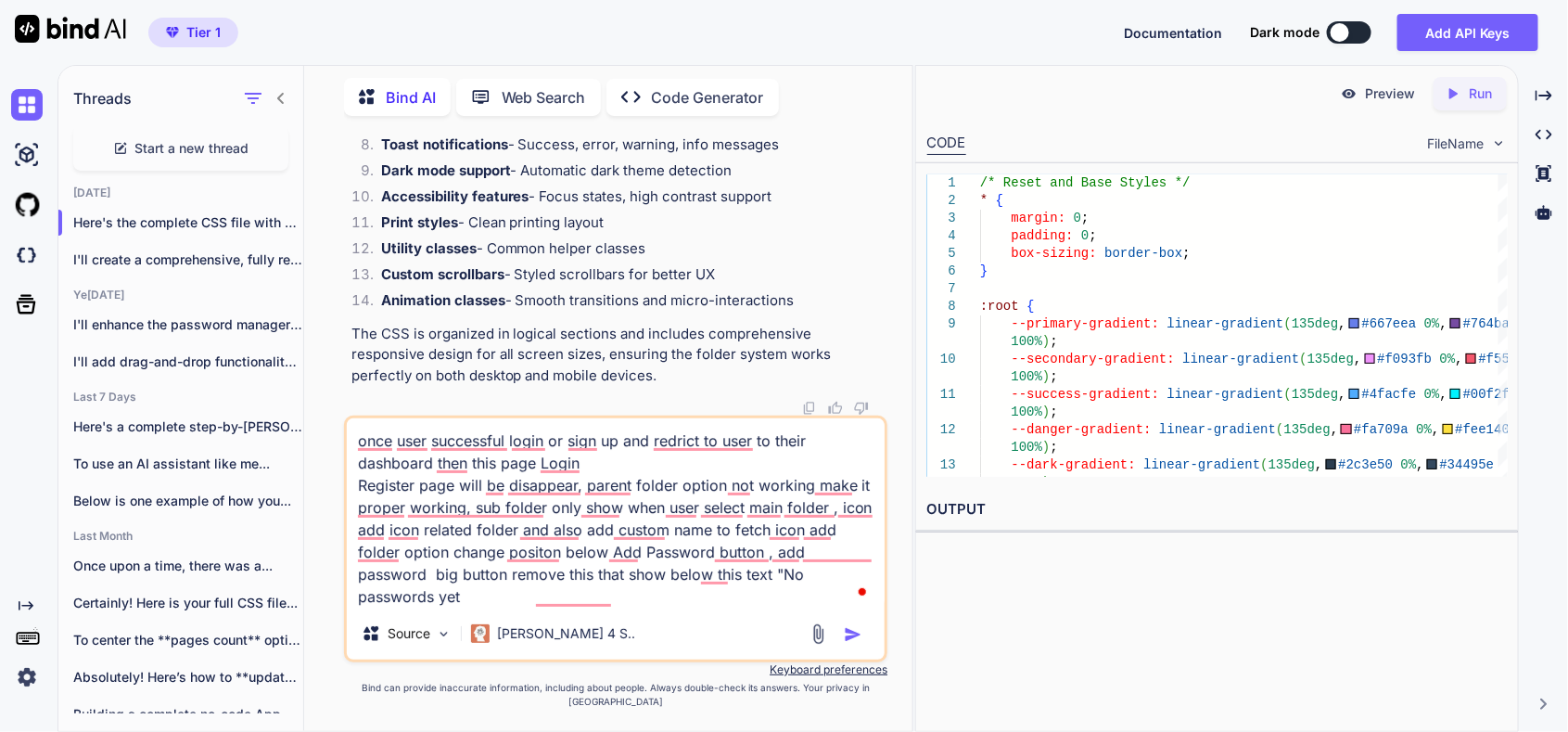 type on "once user successful login or sign up and redrict to user to their dashboard then this page Login
Register page will be disappear, parent folder option not working make it proper working, sub folder only show when user select main folder , icon add icon related folder and also add custom name to fetch icon add folder option change positon below Add Password button , add password  big button remove this  that show below this text "No passwords yet
Start by adding your first password"" 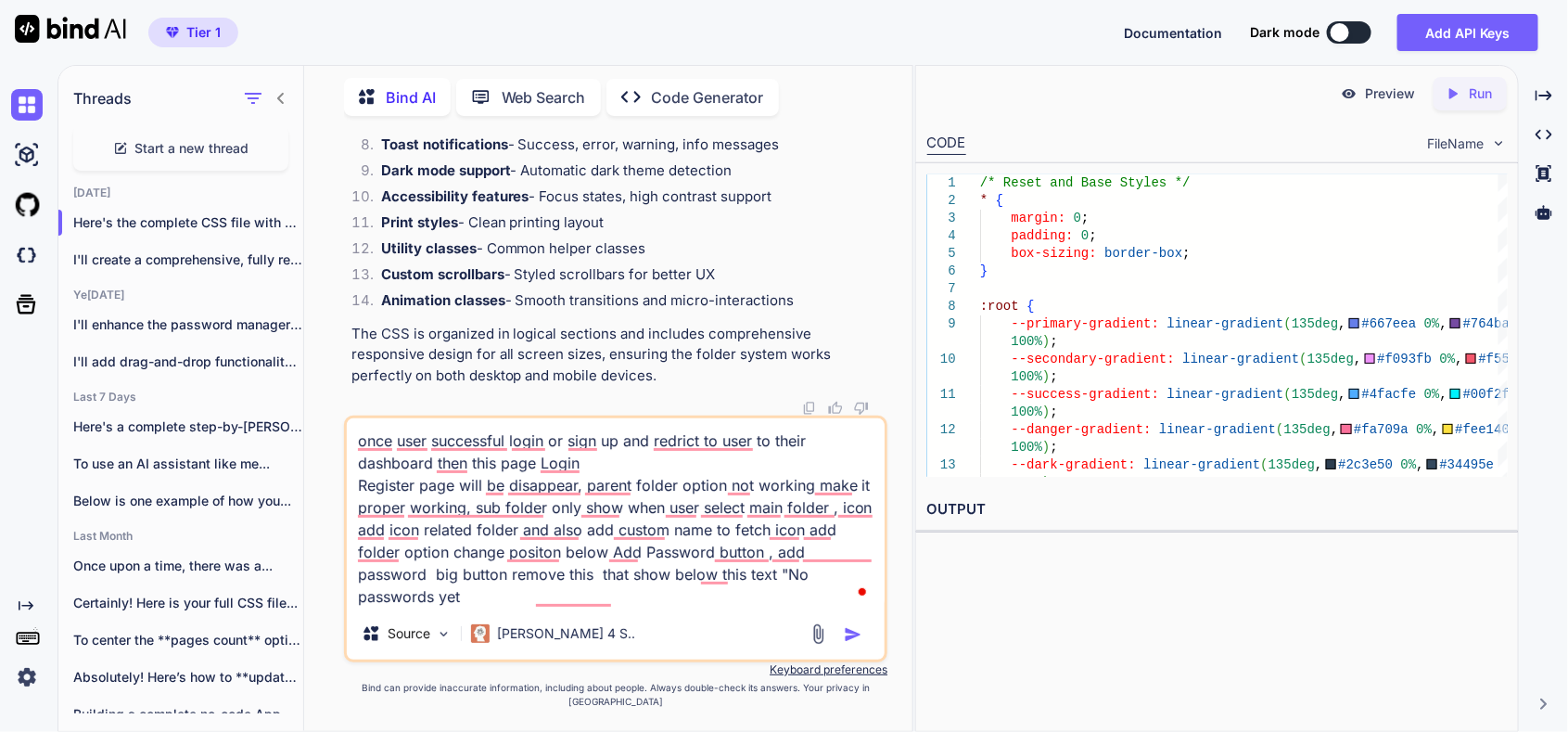 type on "x" 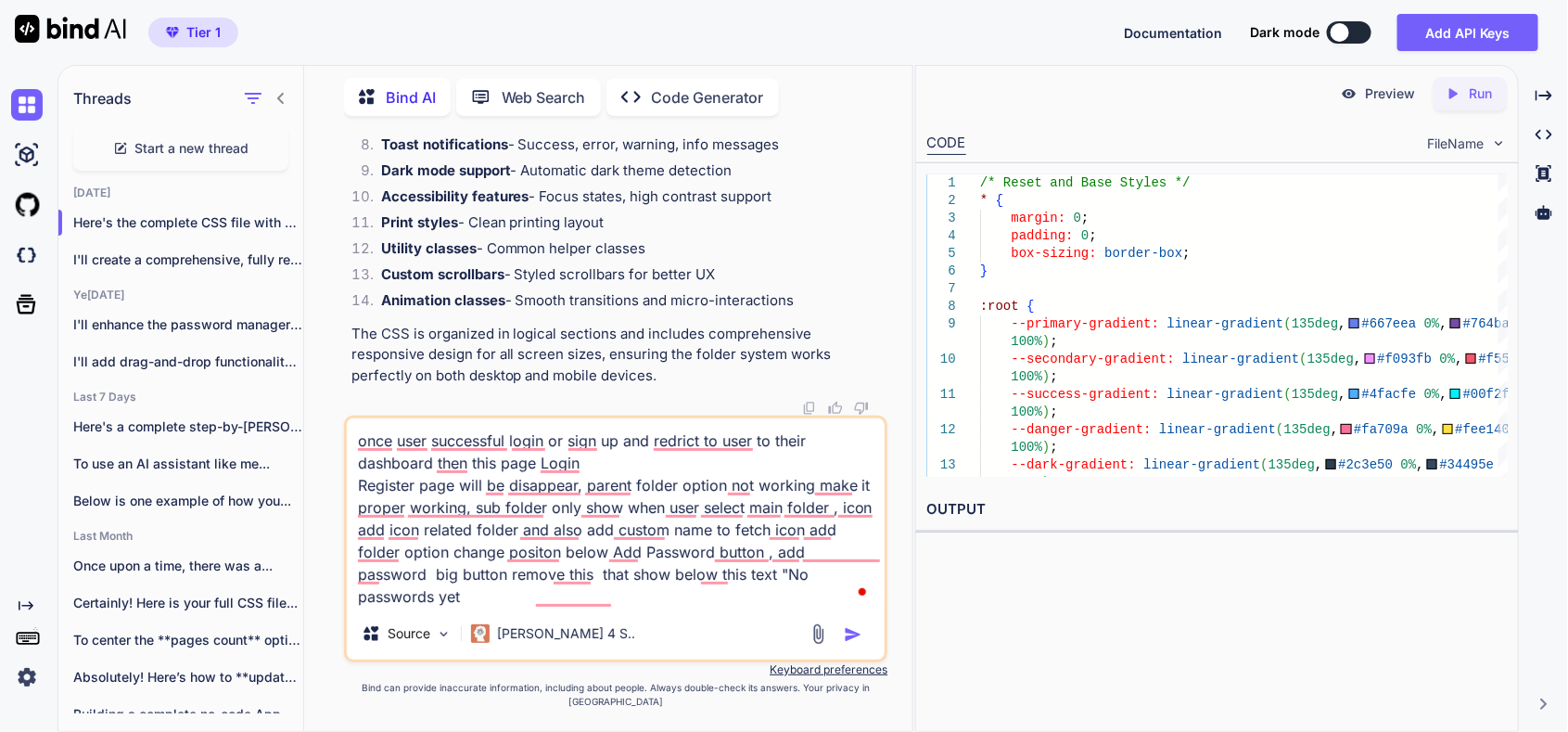 click on "once user successful login or sign up and redrict to user to their dashboard then this page Login
Register page will be disappear, parent folder option not working make it proper working, sub folder only show when user select main folder , icon add icon related folder and also add custom name to fetch icon add folder option change positon below Add Password button , add password  big button remove this  that show below this text "No passwords yet
Start by adding your first password" Source   [PERSON_NAME] 4 S.." at bounding box center [616, 539] 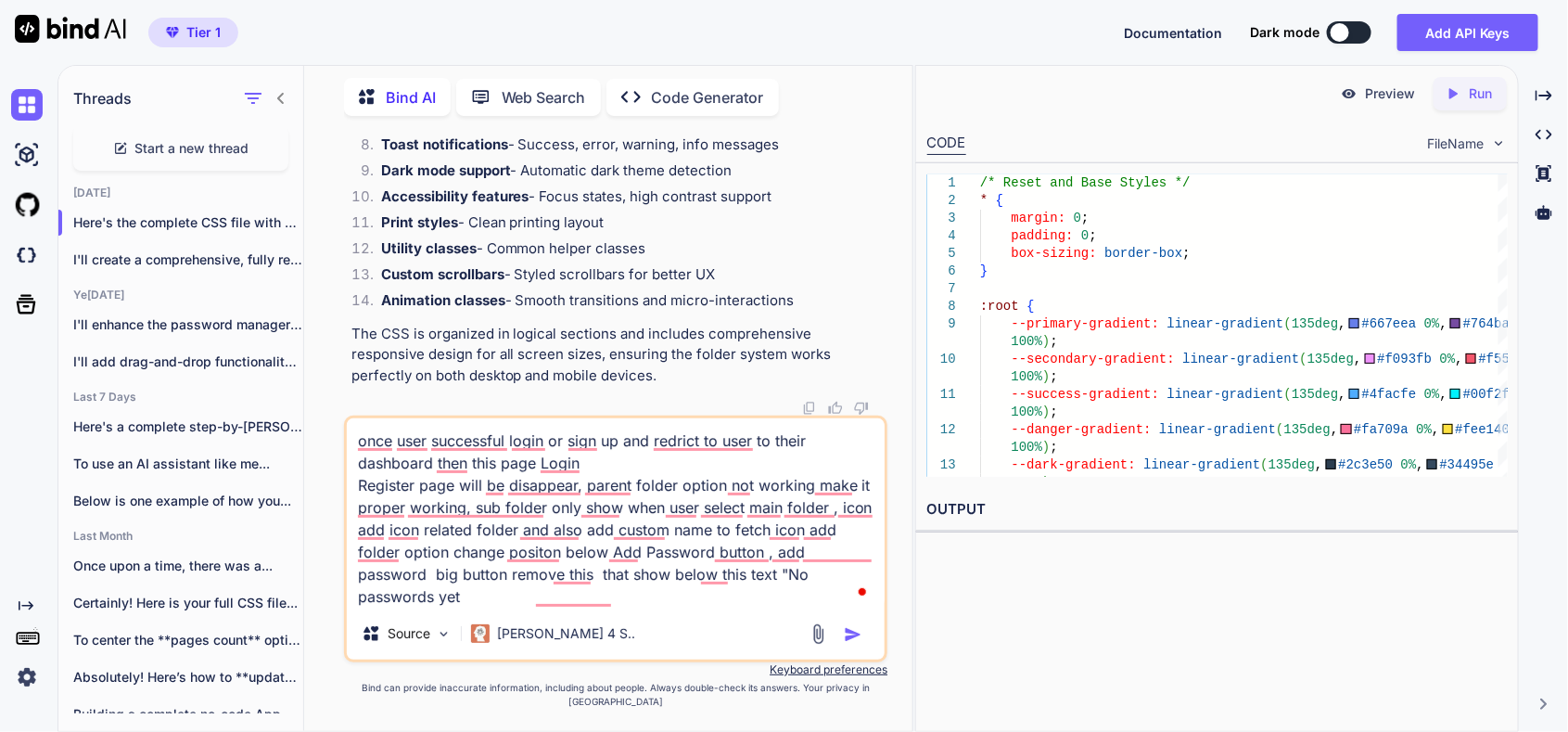 click on "once user successful login or sign up and redrict to user to their dashboard then this page Login
Register page will be disappear, parent folder option not working make it proper working, sub folder only show when user select main folder , icon add icon related folder and also add custom name to fetch icon add folder option change positon below Add Password button , add password  big button remove this  that show below this text "No passwords yet
Start by adding your first password"" at bounding box center [616, 513] 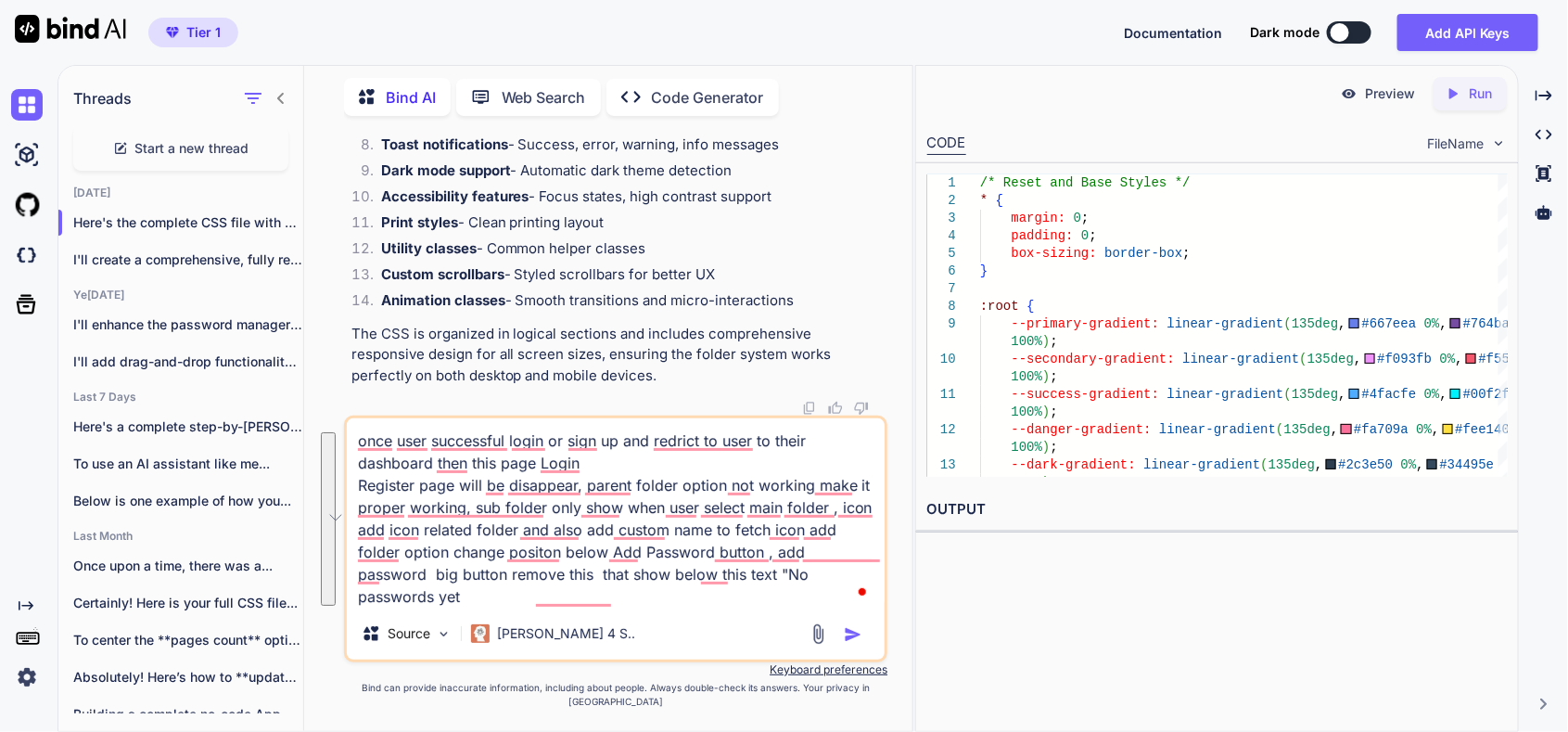 click on "once user successful login or sign up and redrict to user to their dashboard then this page Login
Register page will be disappear, parent folder option not working make it proper working, sub folder only show when user select main folder , icon add icon related folder and also add custom name to fetch icon add folder option change positon below Add Password button , add password  big button remove this  that show below this text "No passwords yet
Start by adding your first password"" at bounding box center [616, 513] 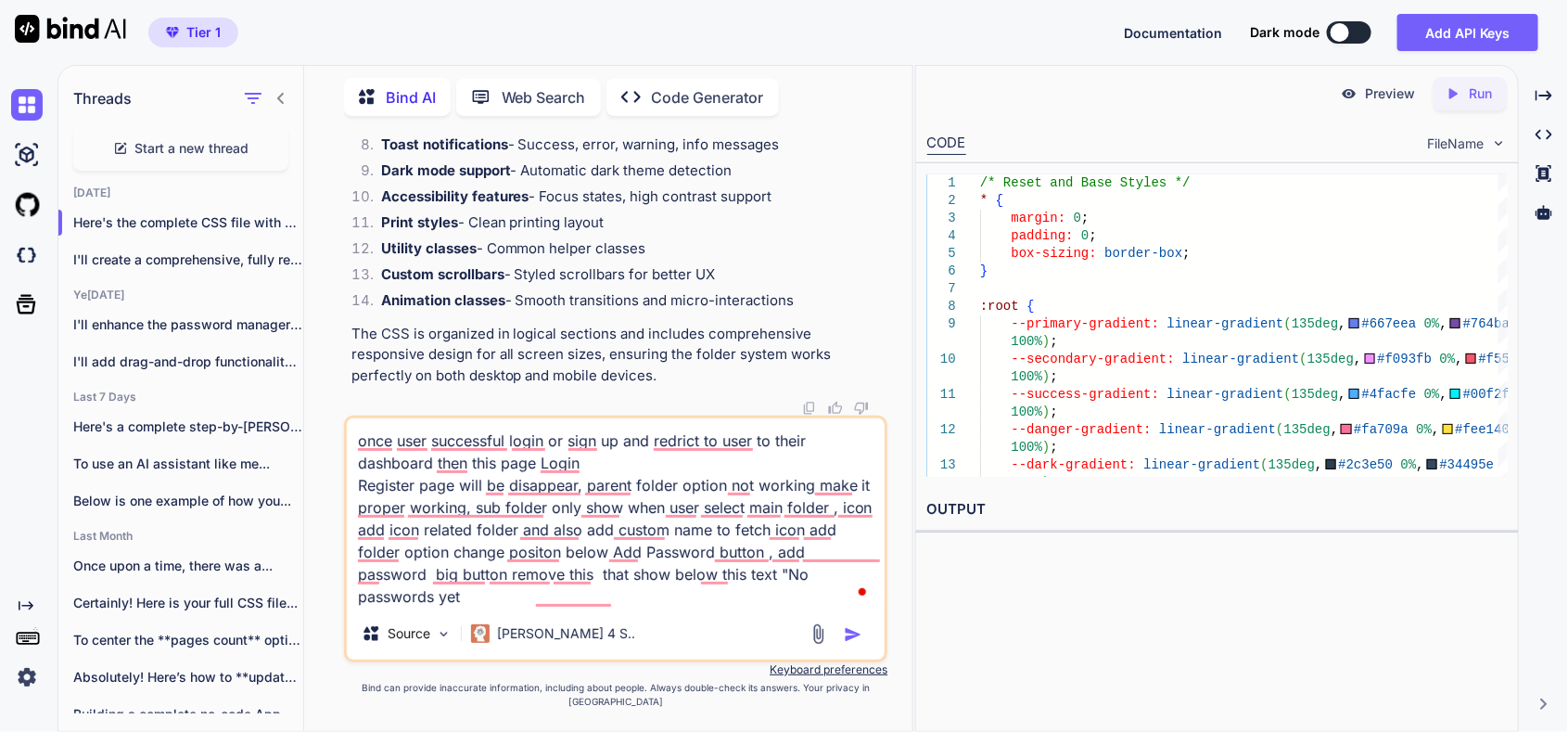 click on "once user successful login or sign up and redrict to user to their dashboard then this page Login
Register page will be disappear, parent folder option not working make it proper working, sub folder only show when user select main folder , icon add icon related folder and also add custom name to fetch icon add folder option change positon below Add Password button , add password  big button remove this  that show below this text "No passwords yet
Start by adding your first password"" at bounding box center [616, 513] 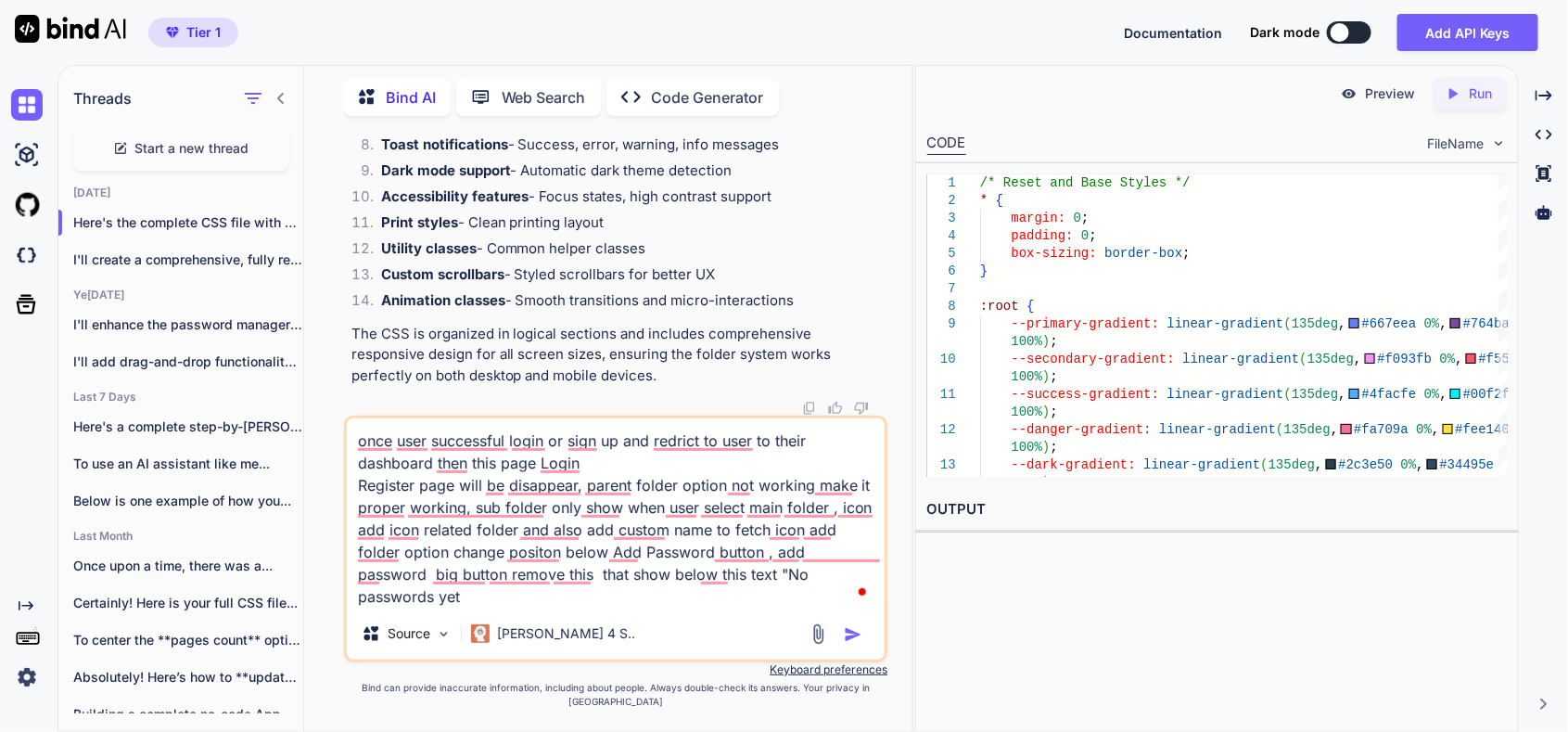 type on "once user successful login or sign up and redrict to user to their dashboard then this page Login
Register page will be disappear, parent folder option not working make it proper working, sub folder only show when user select main folder , icon add icon related folder and also add custom name to fetch icon add folder option change positon below Add Password button , add password  big button remove this  that show below this text "No passwords yet
Start by adding your first password" n" 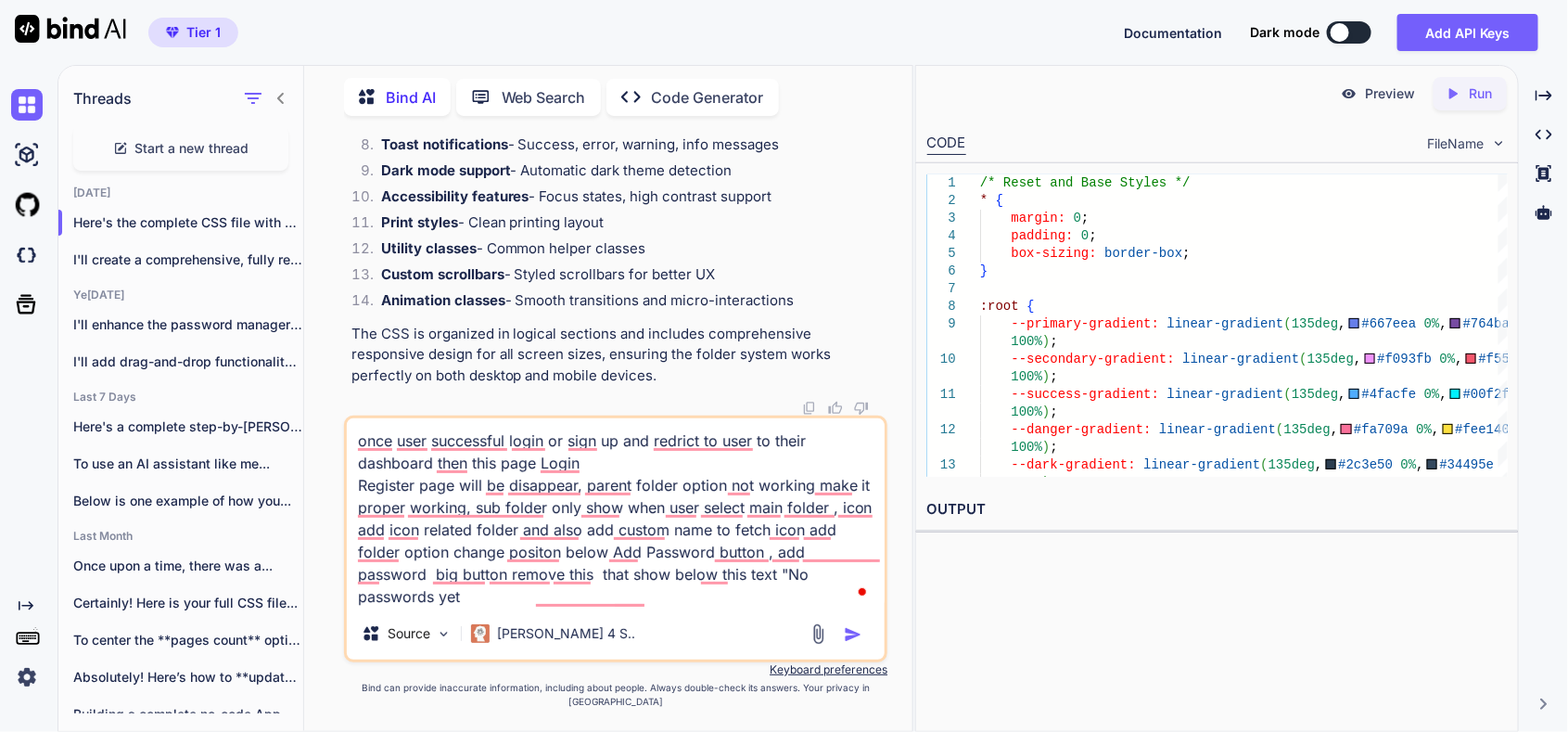 type on "once user successful login or sign up and redrict to user to their dashboard then this page Login
Register page will be disappear, parent folder option not working make it proper working, sub folder only show when user select main folder , icon add icon related folder and also add custom name to fetch icon add folder option change positon below Add Password button , add password  big button remove this  that show below this text "No passwords yet
Start by adding your first password" now provide e" 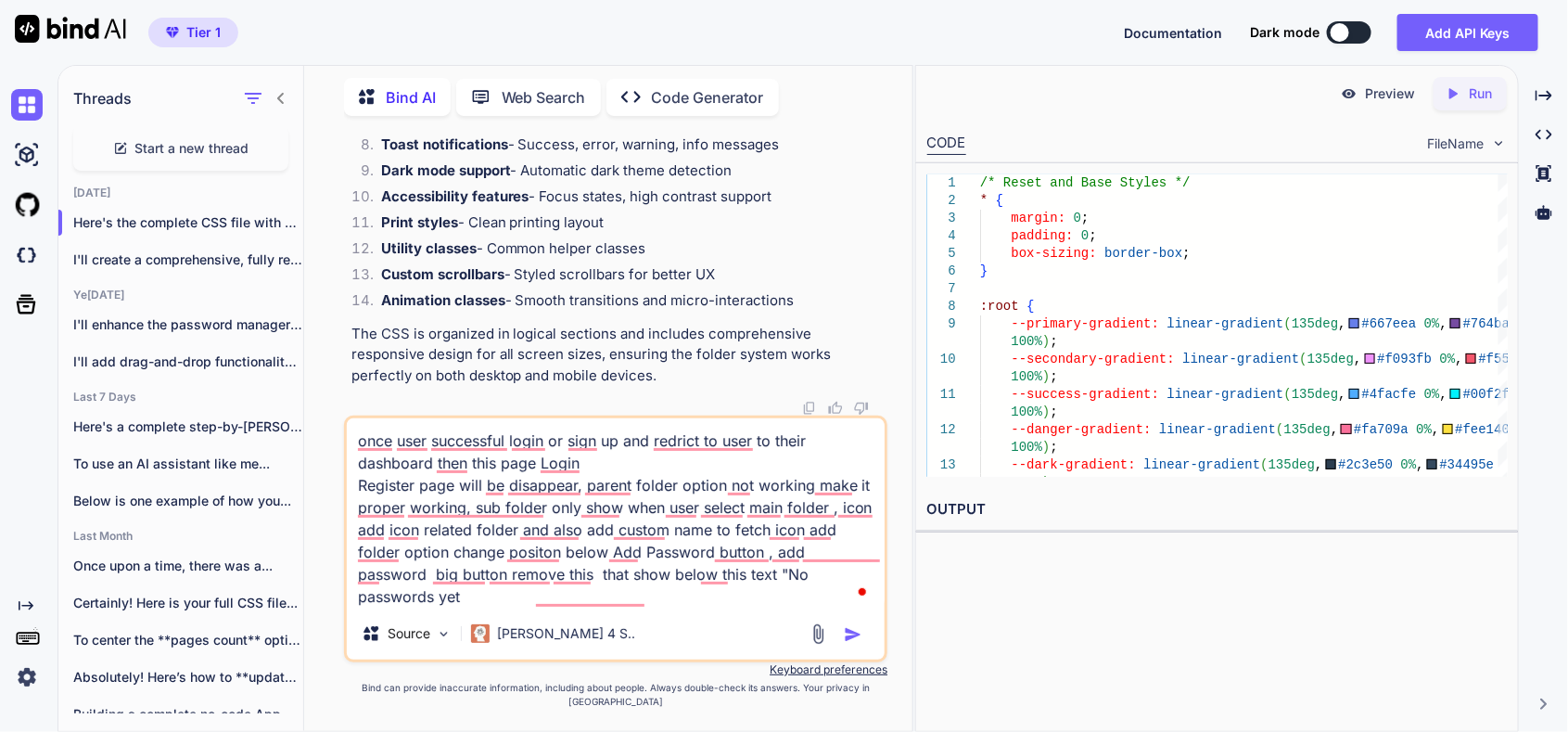 type on "once user successful login or sign up and redrict to user to their dashboard then this page Login
Register page will be disappear, parent folder option not working make it proper working, sub folder only show when user select main folder , icon add icon related folder and also add custom name to fetch icon add folder option change positon below Add Password button , add password  big button remove this  that show below this text "No passwords yet
Start by adding your first password" now provide eac" 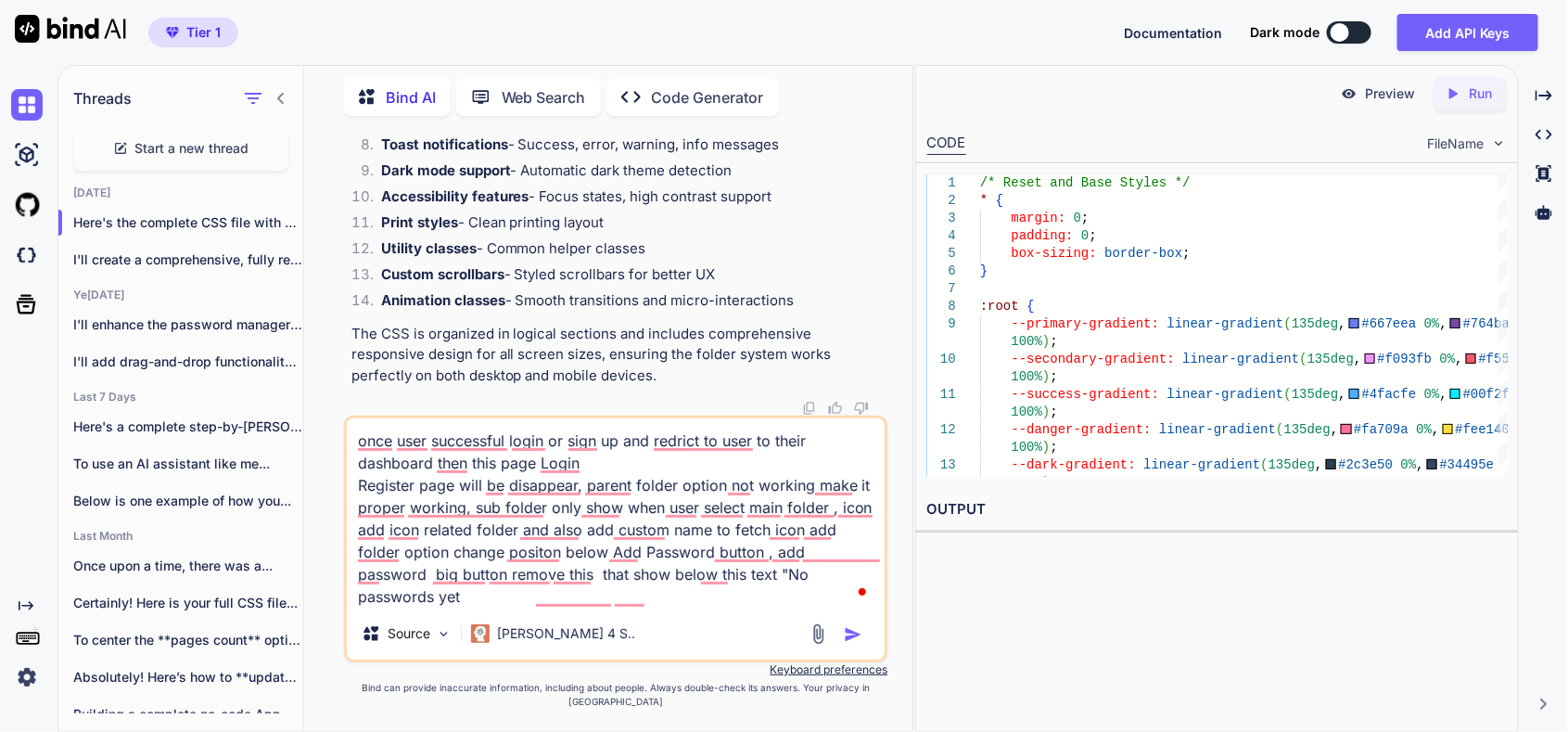 type on "once user successful login or sign up and redrict to user to their dashboard then this page Login
Register page will be disappear, parent folder option not working make it proper working, sub folder only show when user select main folder , icon add icon related folder and also add custom name to fetch icon add folder option change positon below Add Password button , add password  big button remove this  that show below this text "No passwords yet
Start by adding your first password" now provide each full" 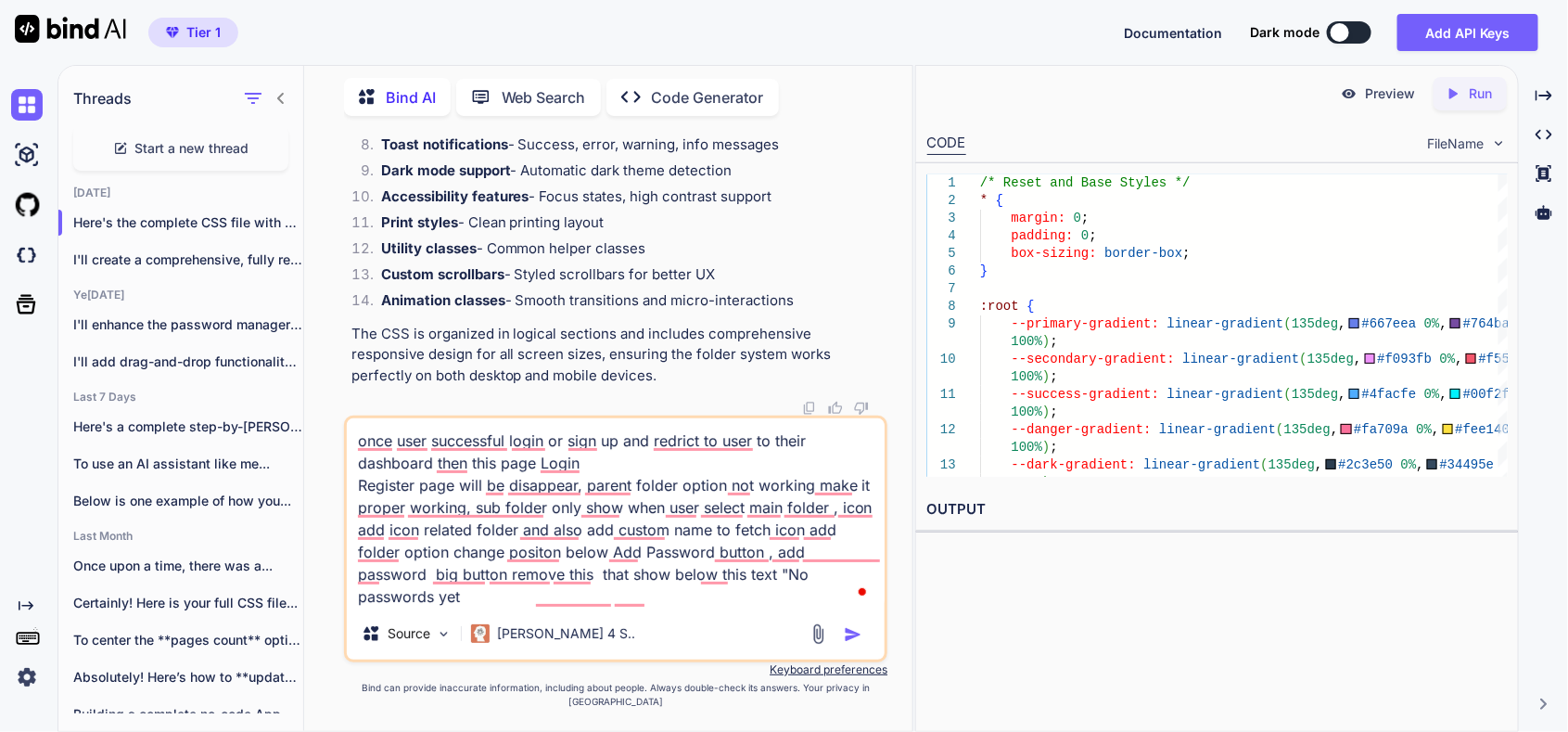 type on "once user successful login or sign up and redrict to user to their dashboard then this page Login
Register page will be disappear, parent folder option not working make it proper working, sub folder only show when user select main folder , icon add icon related folder and also add custom name to fetch icon add folder option change positon below Add Password button , add password  big button remove this  that show below this text "No passwords yet
Start by adding your first password" now provide each full c" 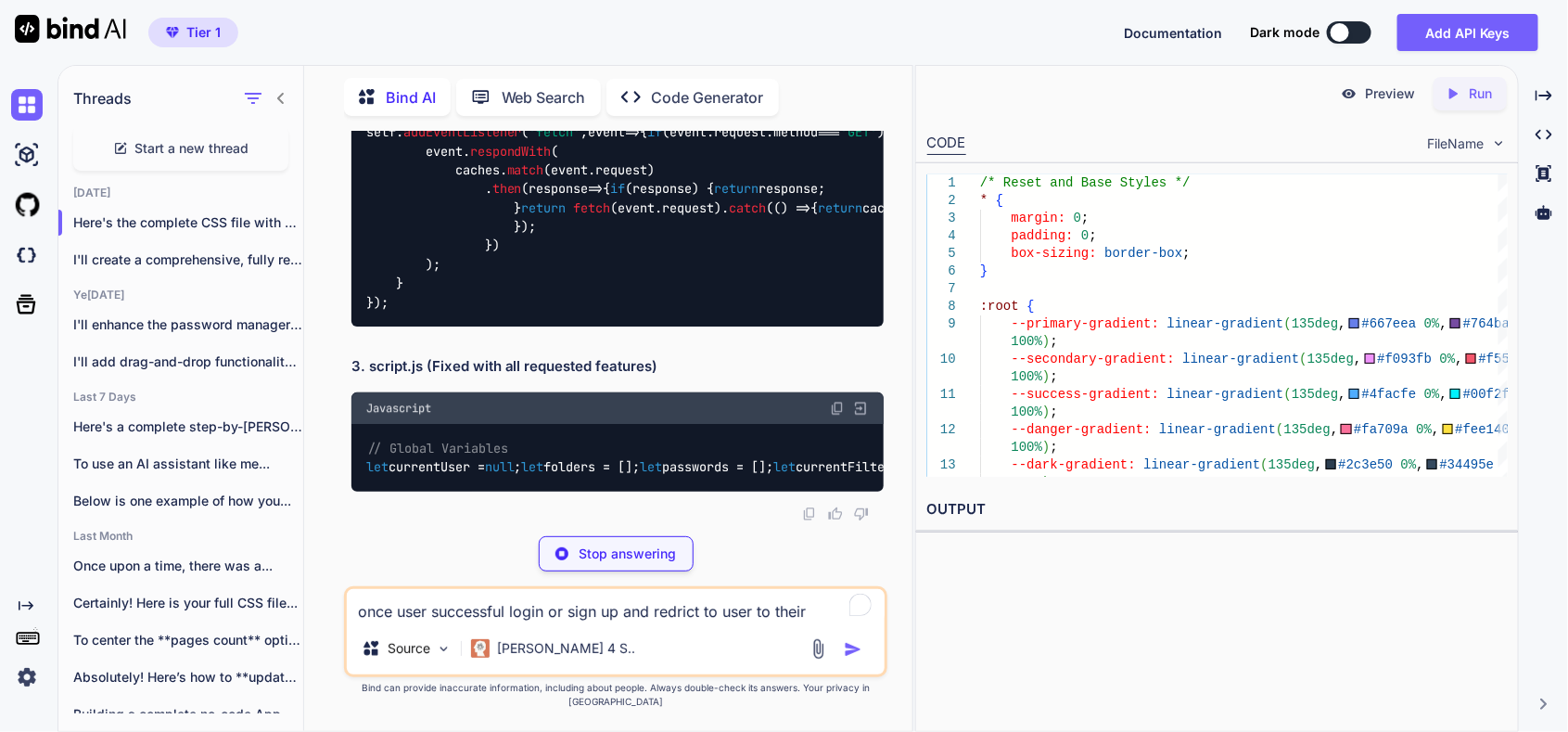 scroll, scrollTop: 79294, scrollLeft: 0, axis: vertical 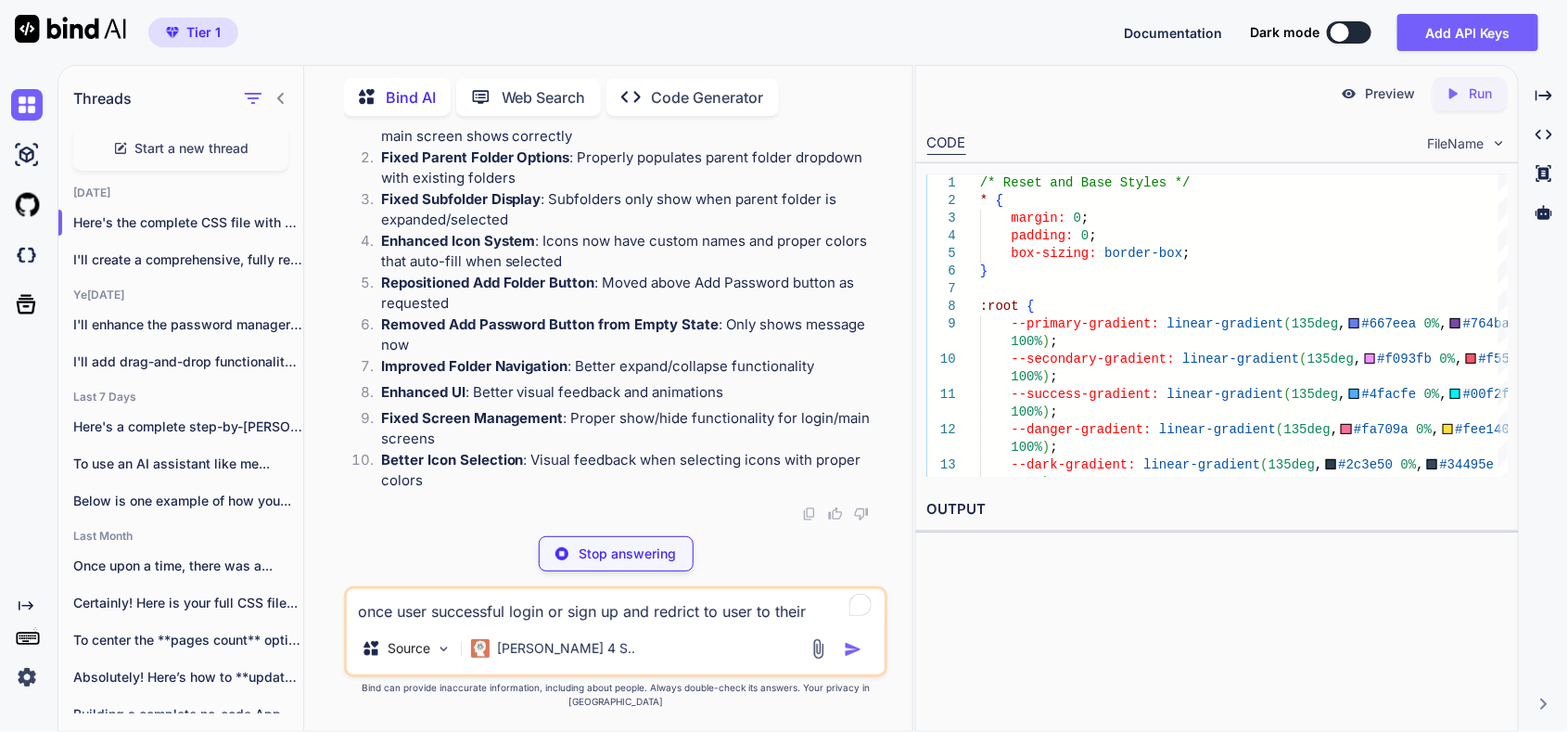 type on "x" 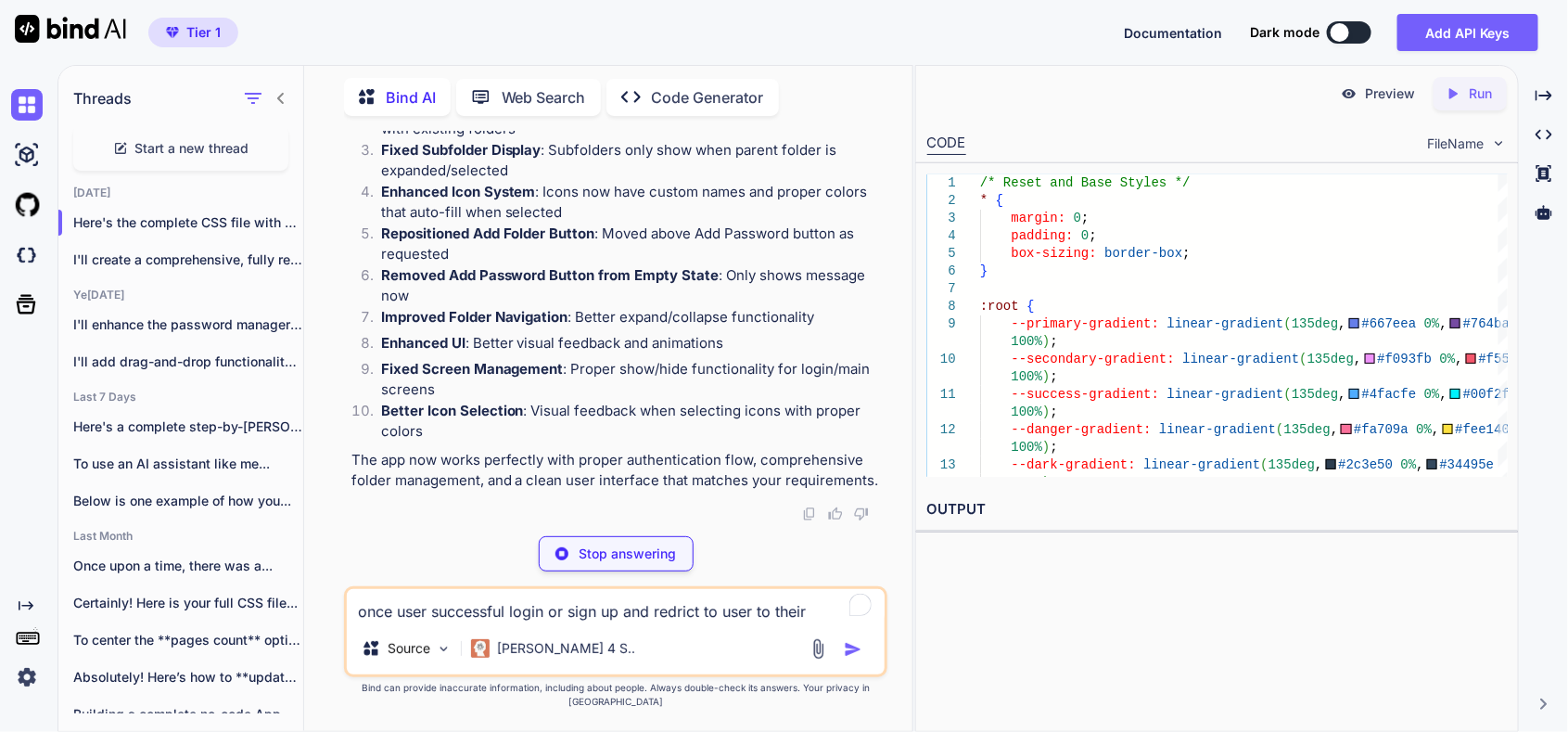 type on ""sizes": "512x512",
"type": "image/svg+xml"
}
],
"categories": ["productivity", "utilities"],
"screenshots": []
}" 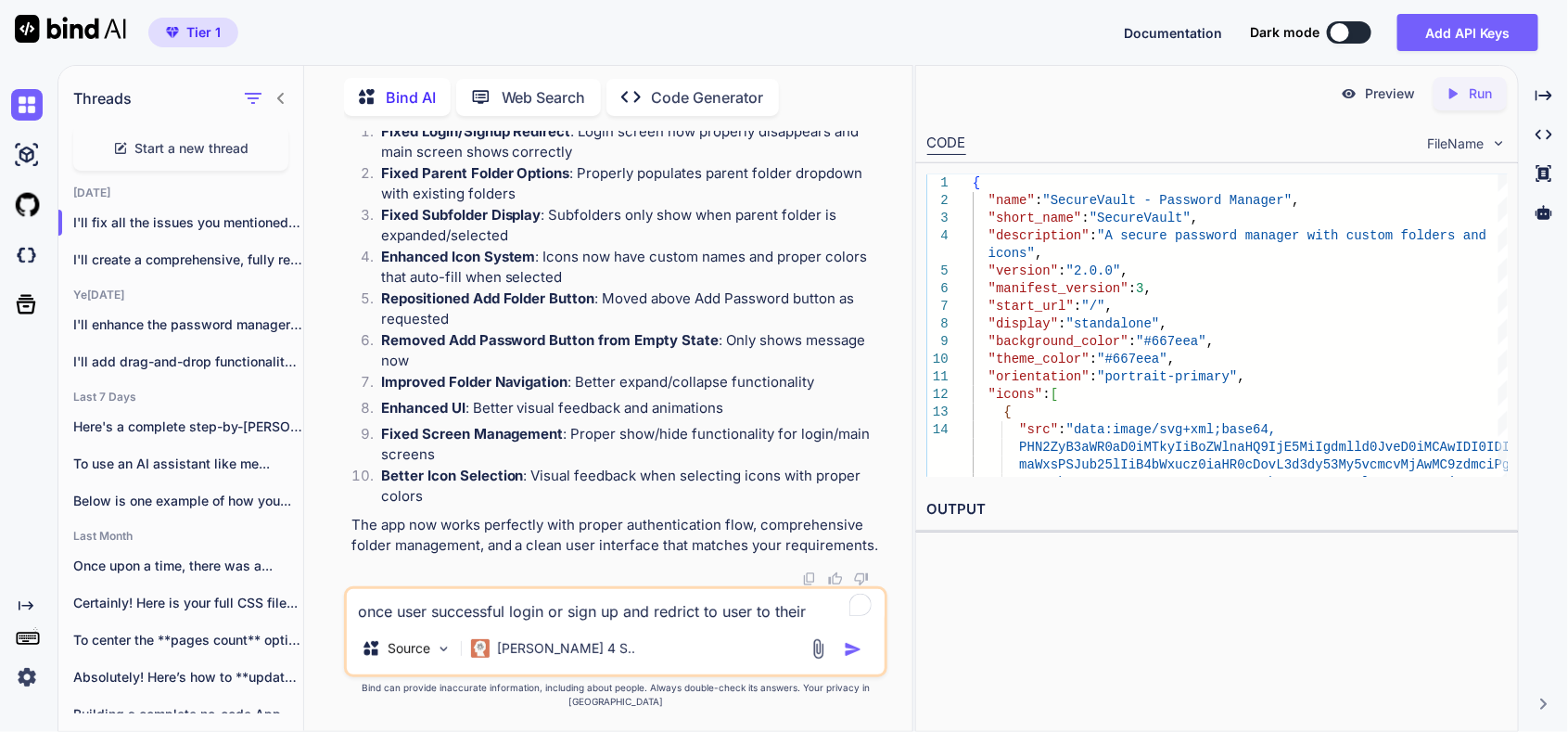 scroll, scrollTop: 79294, scrollLeft: 0, axis: vertical 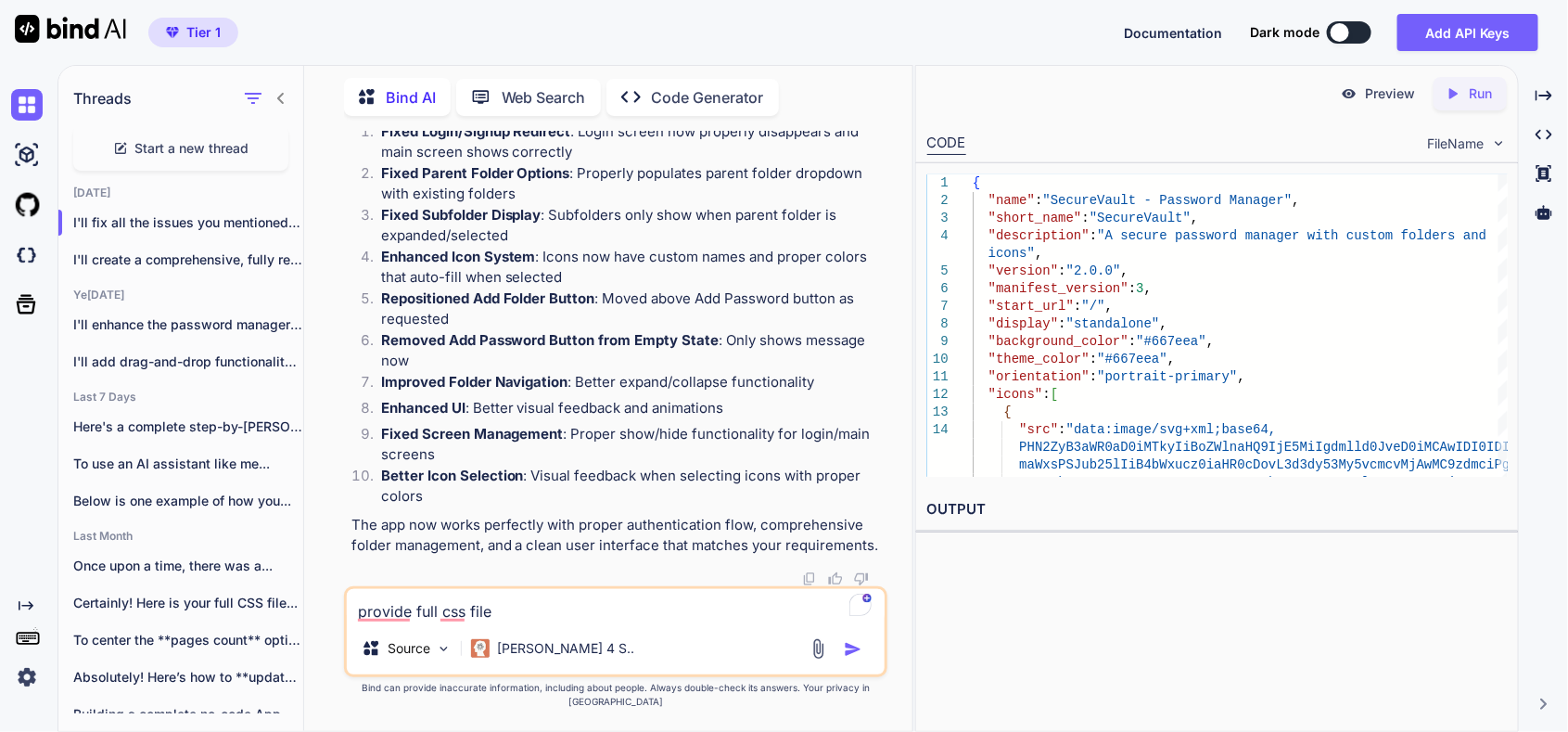 type on "provide full css file" 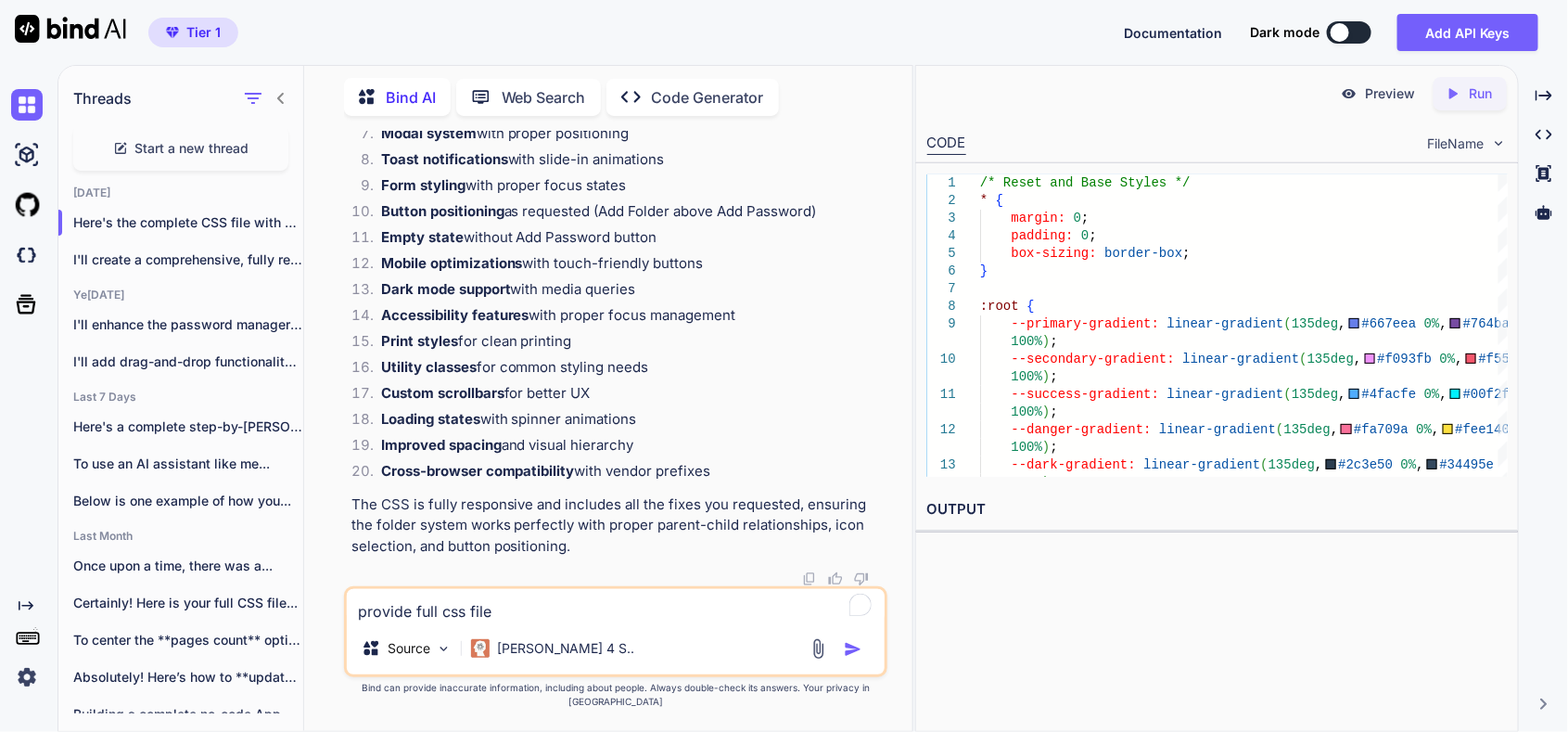 scroll, scrollTop: 124953, scrollLeft: 0, axis: vertical 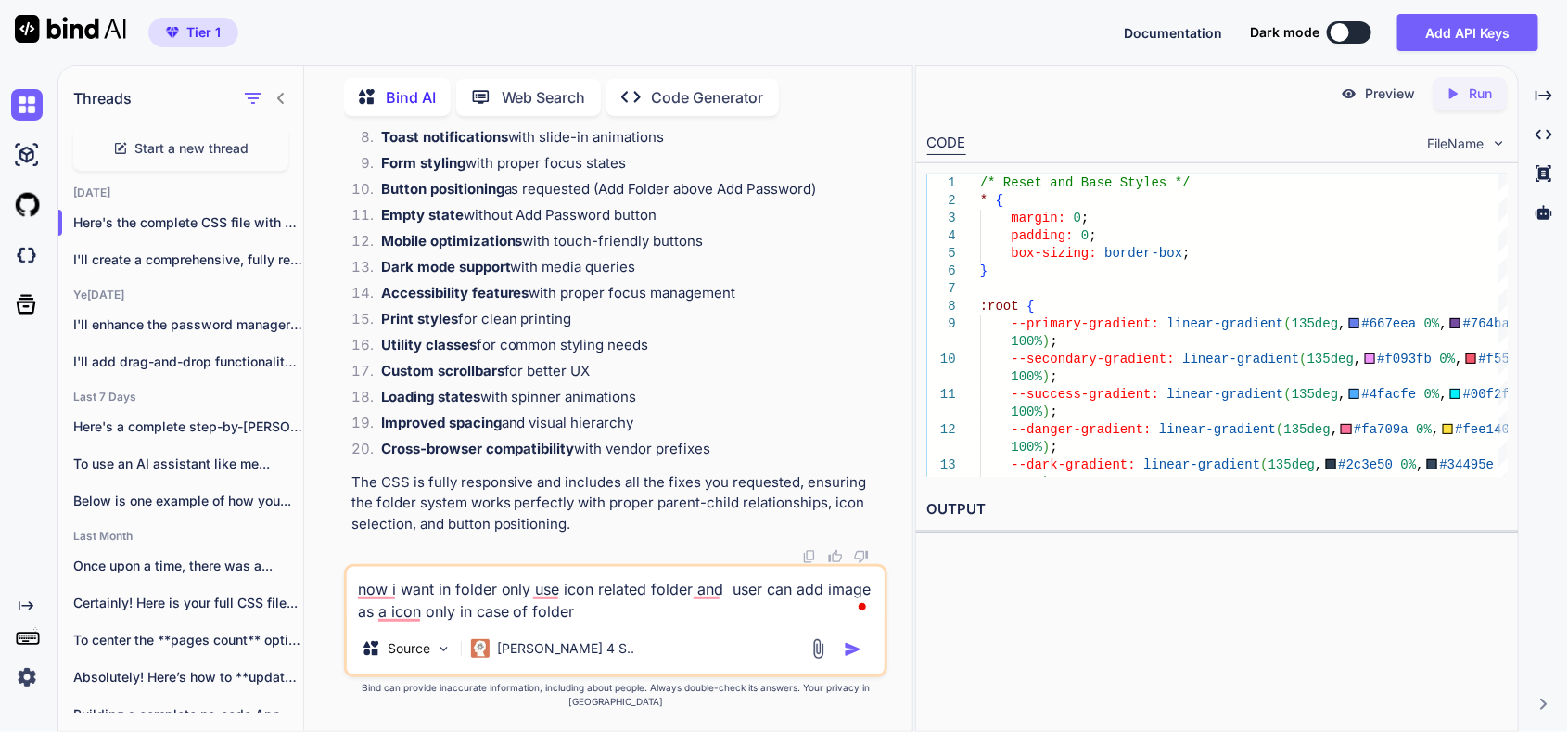 click on "now i want in folder only use icon related folder and  user can add image as a icon only in case of folder" at bounding box center [616, 595] 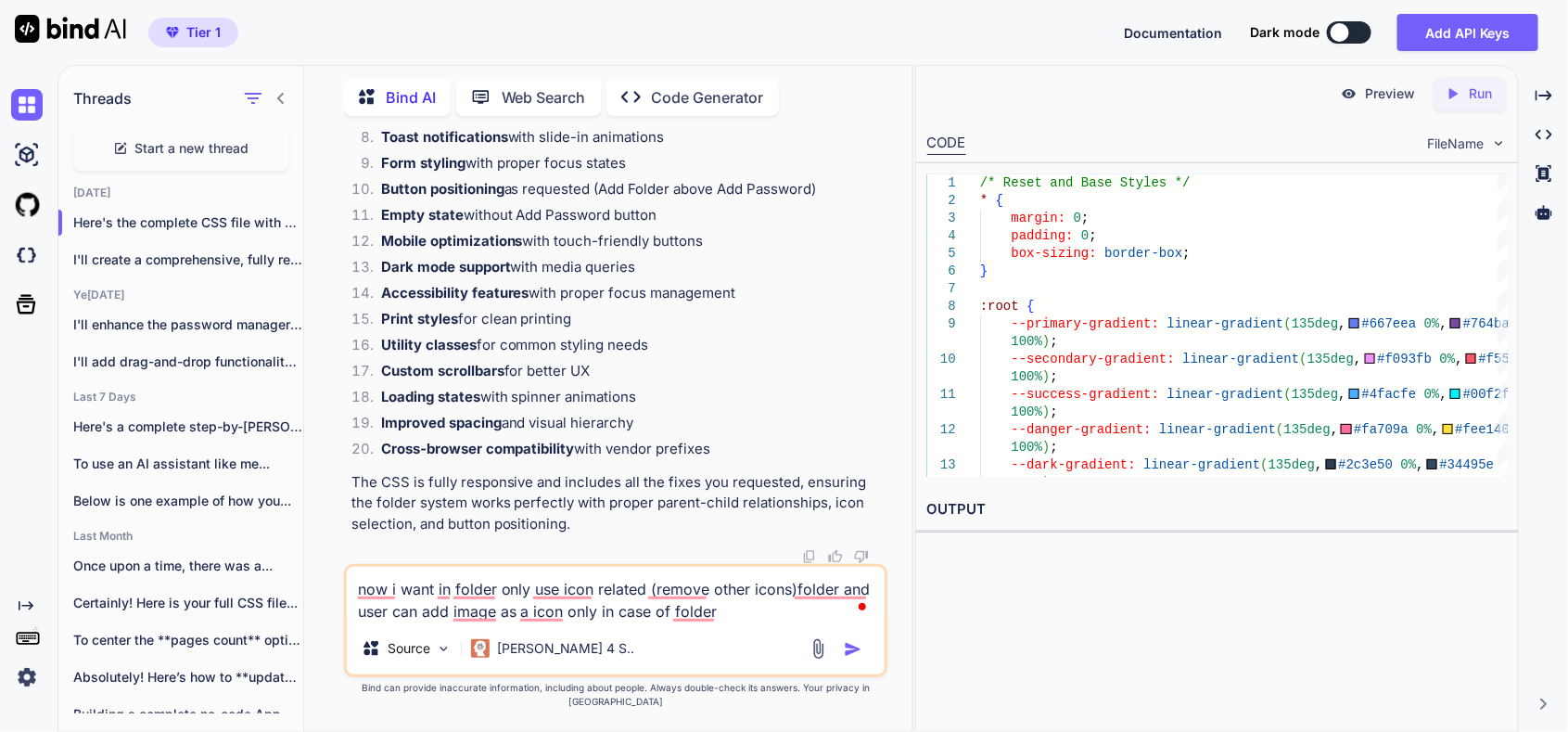 click on "now i want in folder only use icon related (remove other icons)folder and  user can add image as a icon only in case of folder" at bounding box center (616, 595) 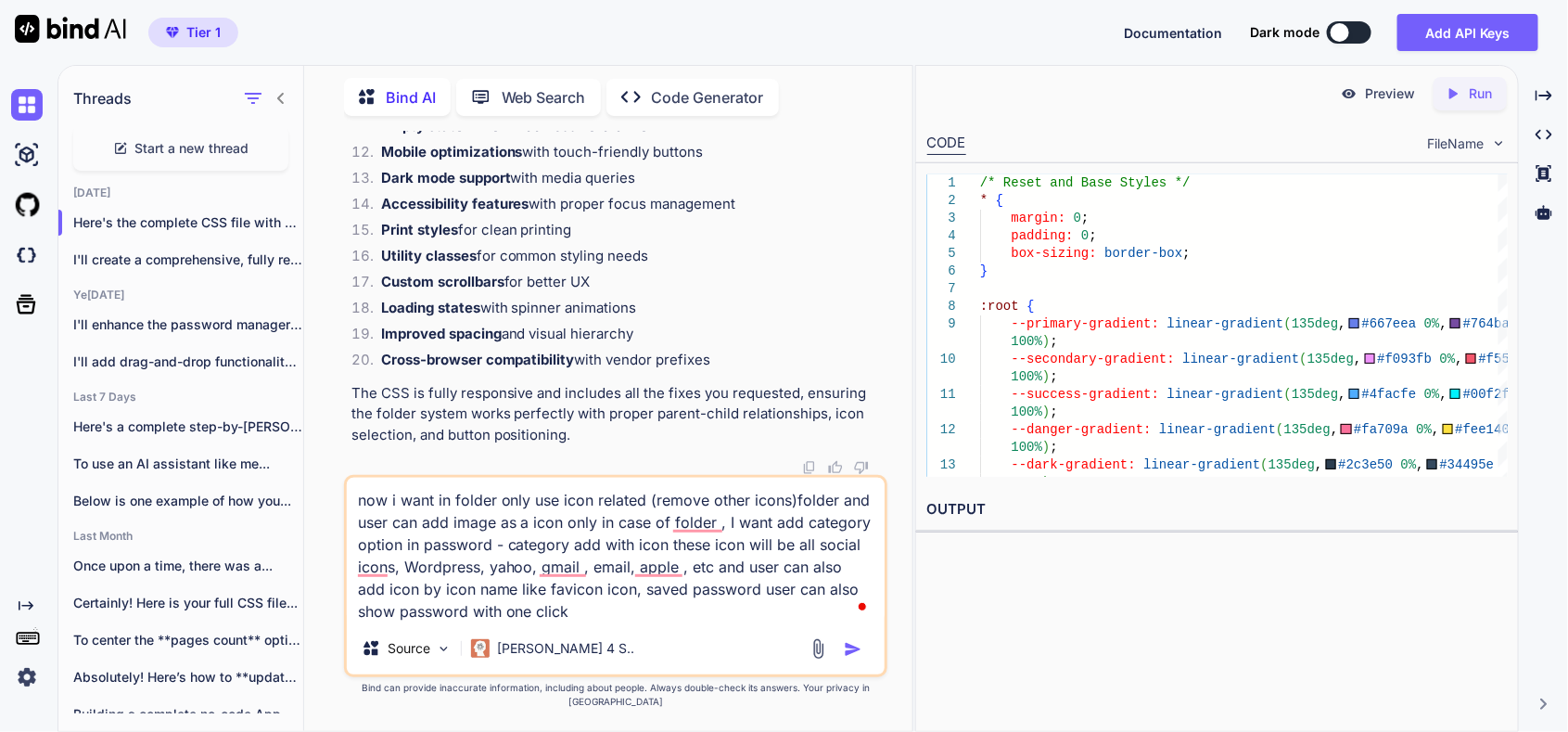 click on "now i want in folder only use icon related (remove other icons)folder and  user can add image as a icon only in case of folder , I want add category option in password - category add with icon these icon will be all social icons, Wordpress, yahoo, gmail , email, apple , etc and user can also add icon by icon name like favicon icon, saved password user can also show password with one click" at bounding box center (616, 550) 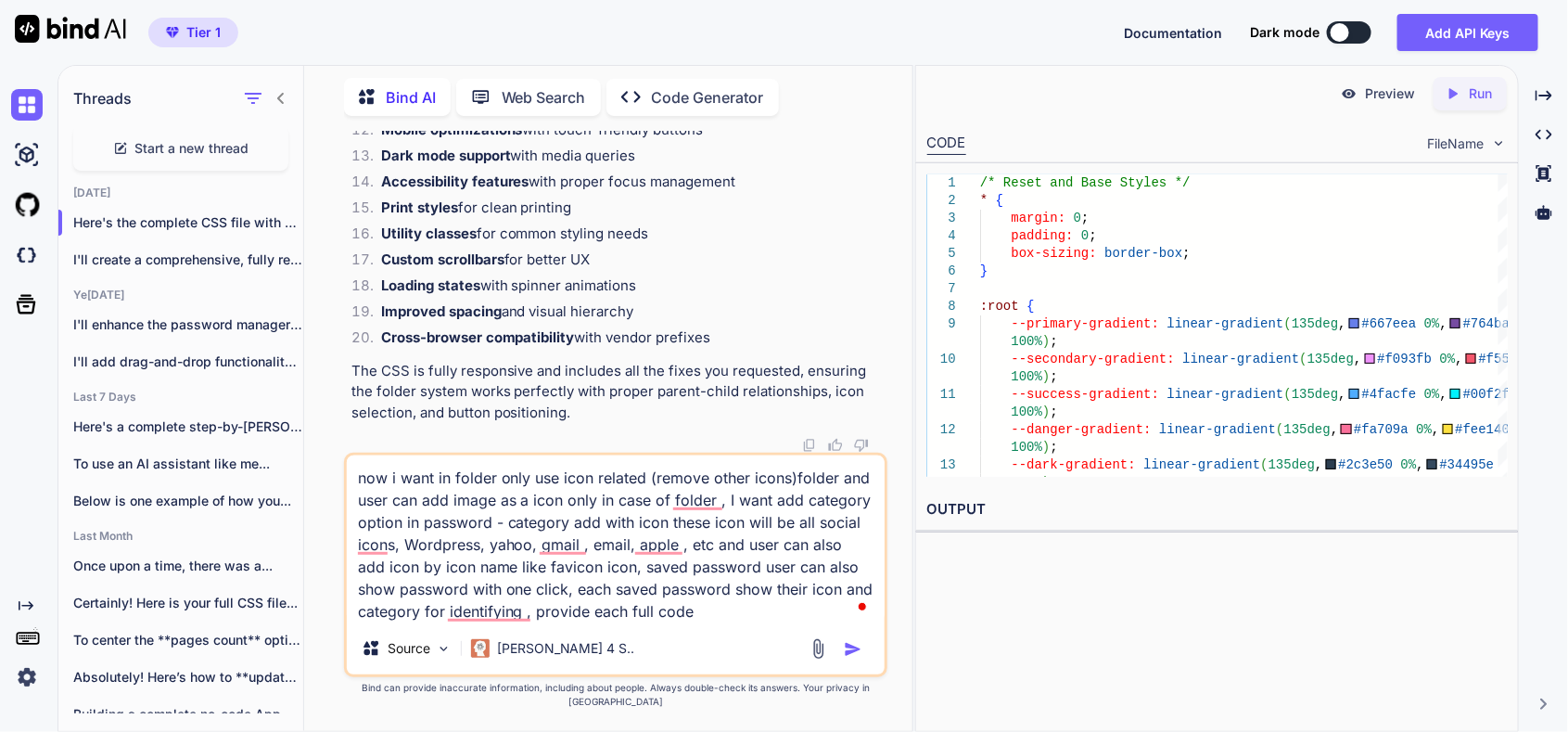 type on "now i want in folder only use icon related (remove other icons)folder and  user can add image as a icon only in case of folder , I want add category option in password - category add with icon these icon will be all social icons, Wordpress, yahoo, gmail , email, apple , etc and user can also add icon by icon name like favicon icon, saved password user can also show password with one click, each saved password show their icon and category for identifying , provide each full code" 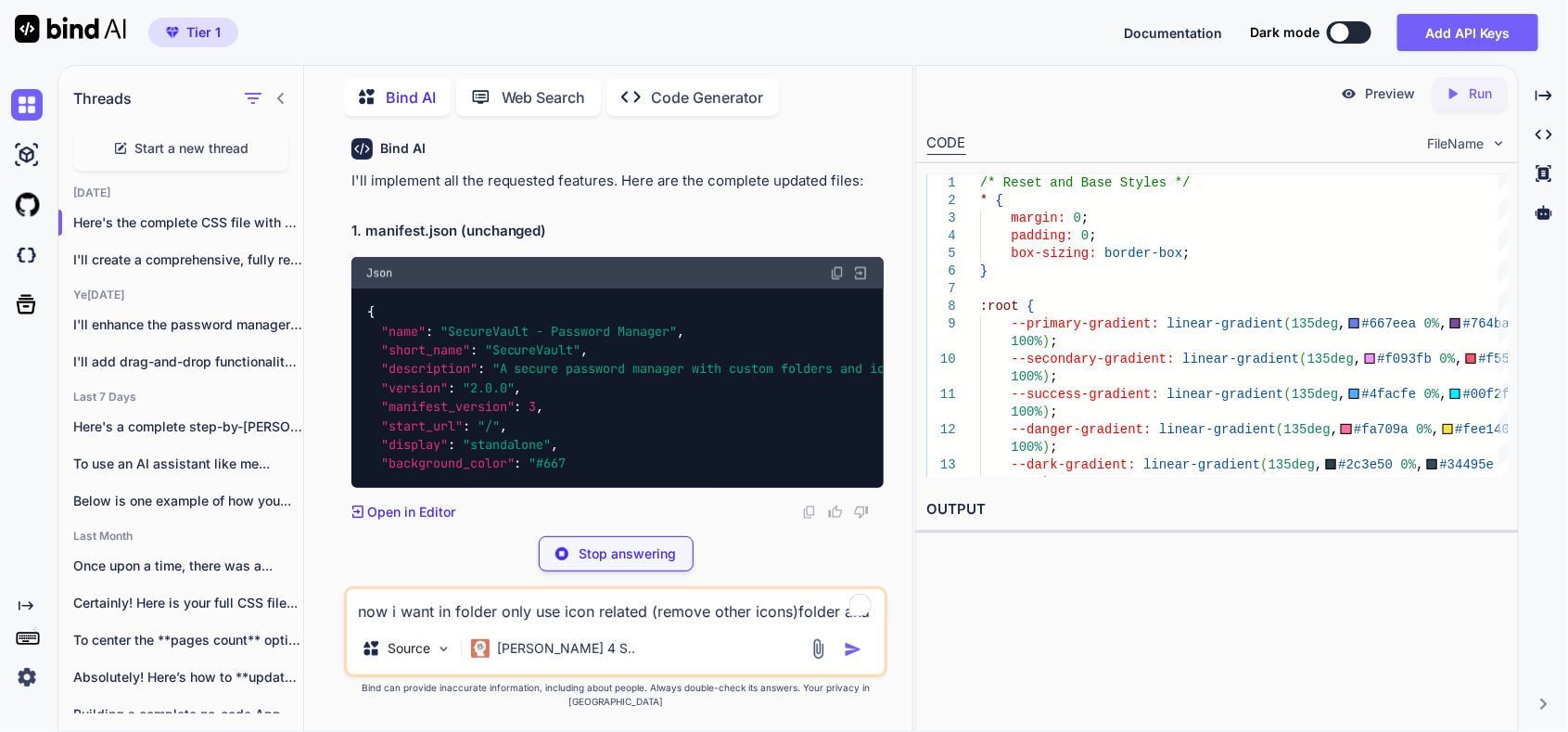 scroll, scrollTop: 158777, scrollLeft: 0, axis: vertical 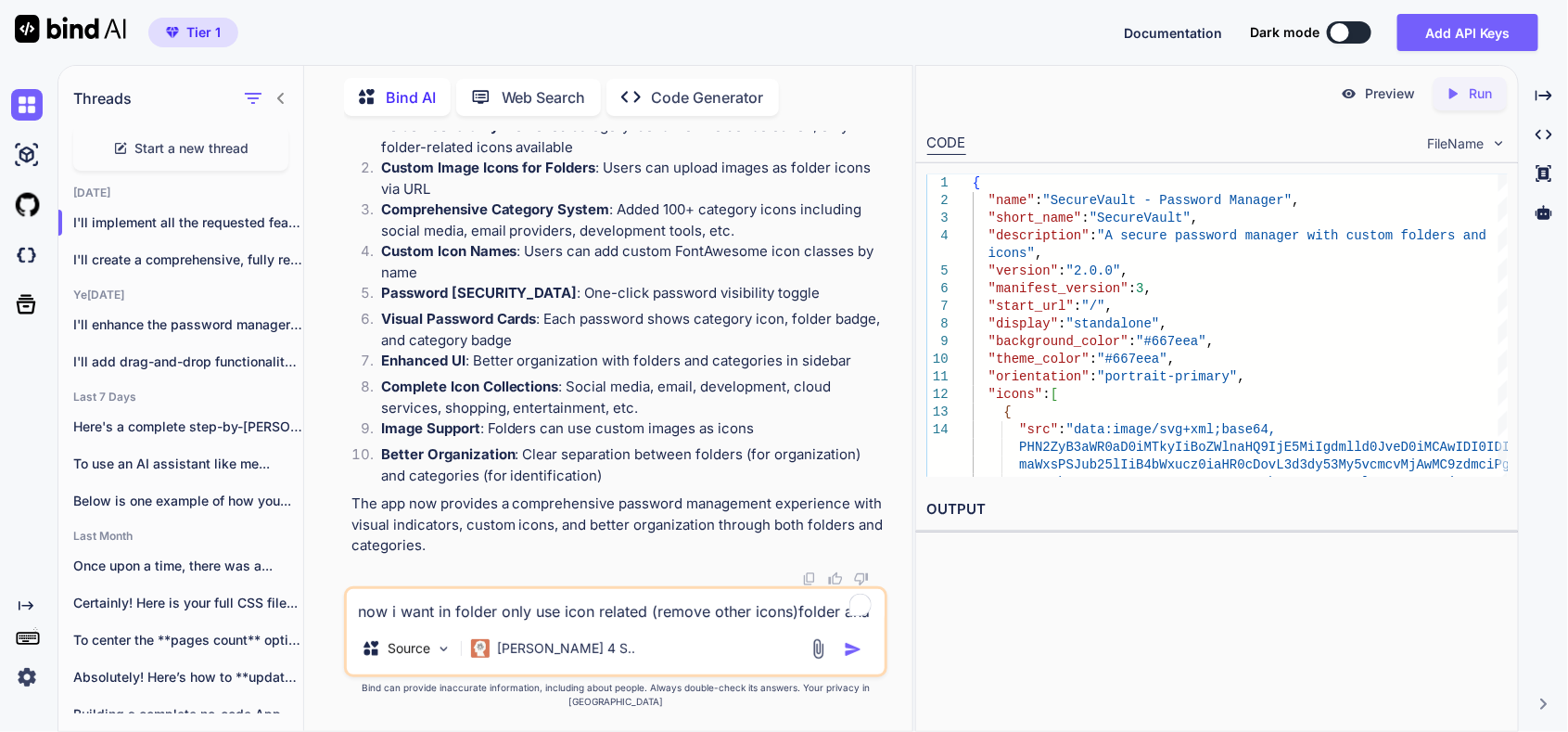click at bounding box center [837, -23807] 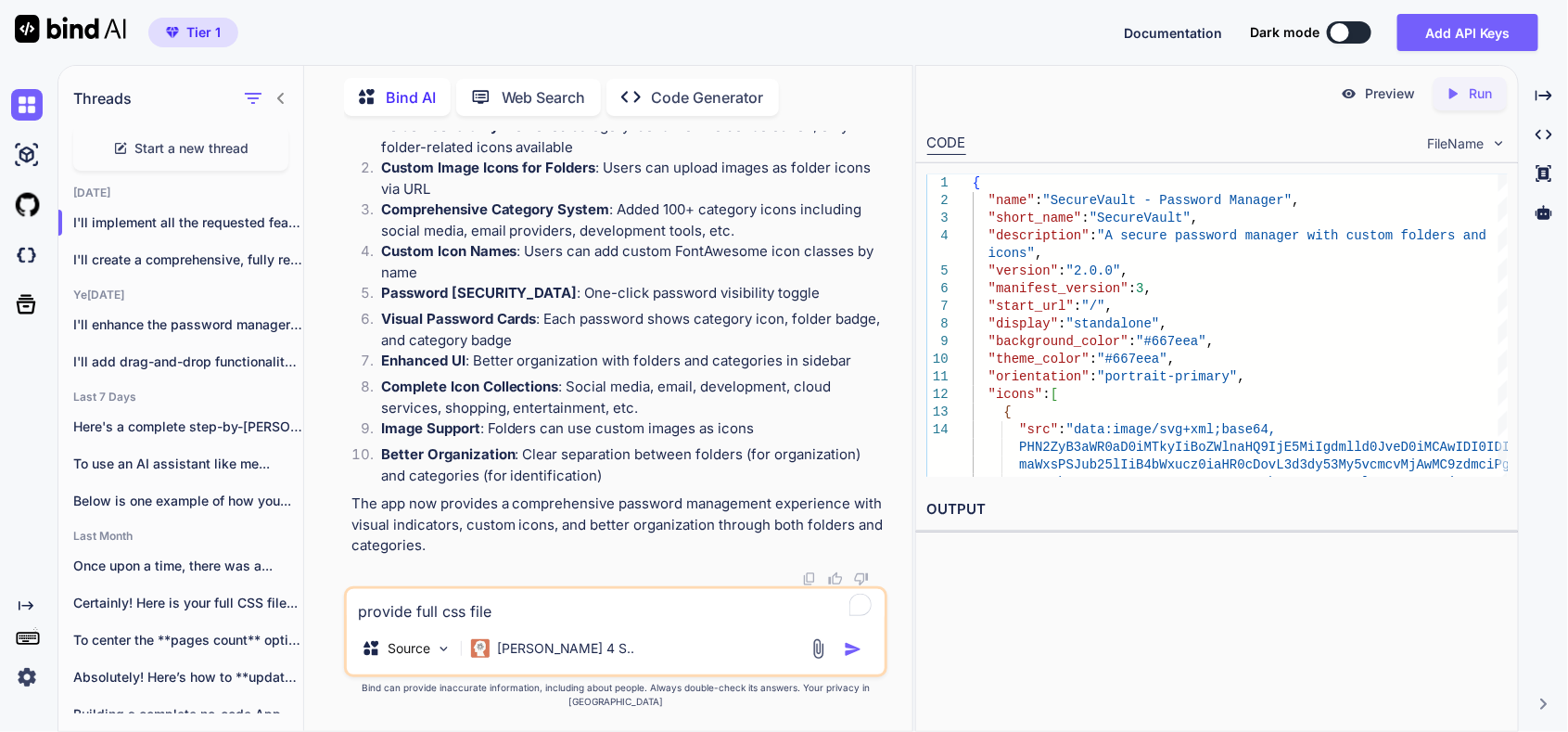 type on "provide full css file" 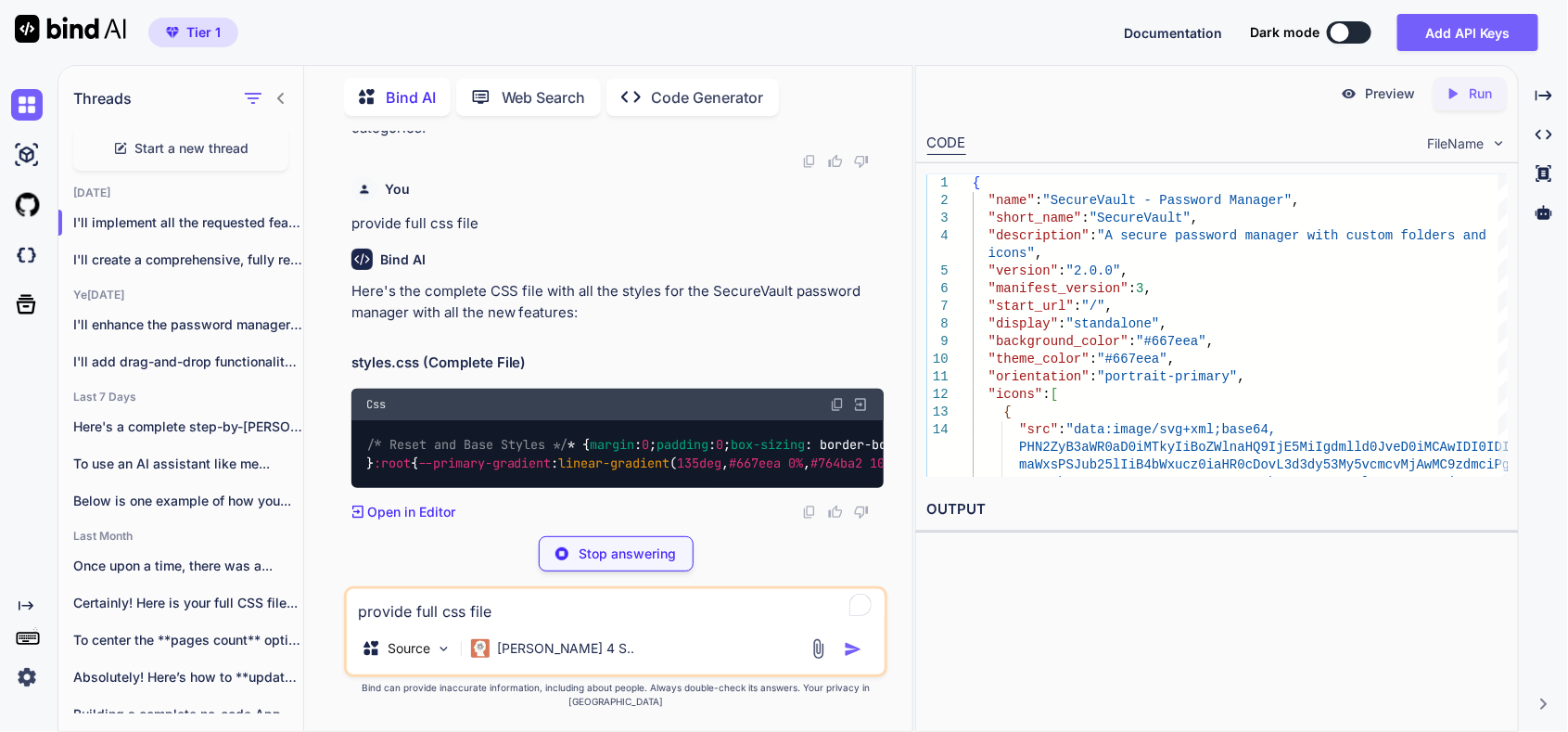 scroll, scrollTop: 209982, scrollLeft: 0, axis: vertical 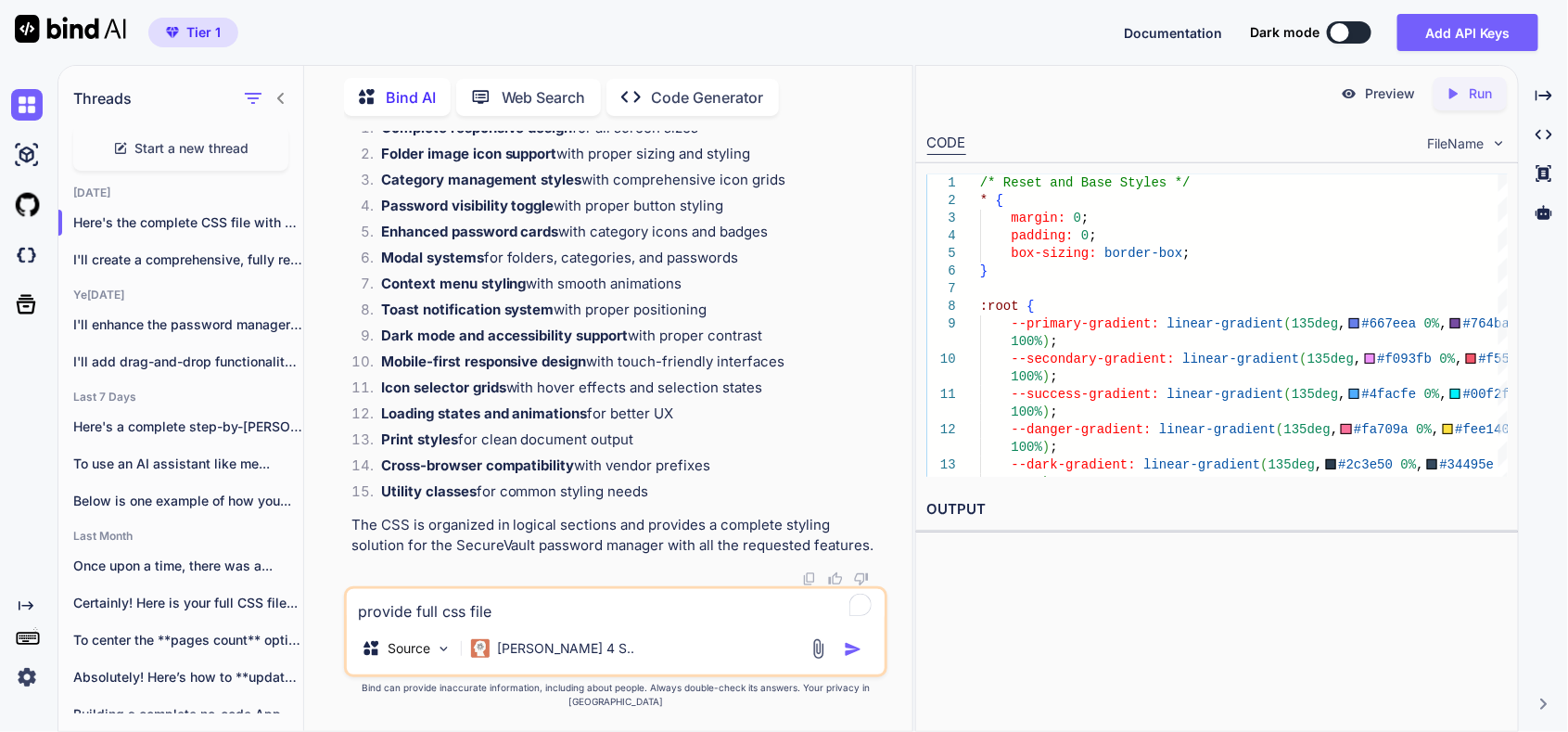 click at bounding box center (837, -6903) 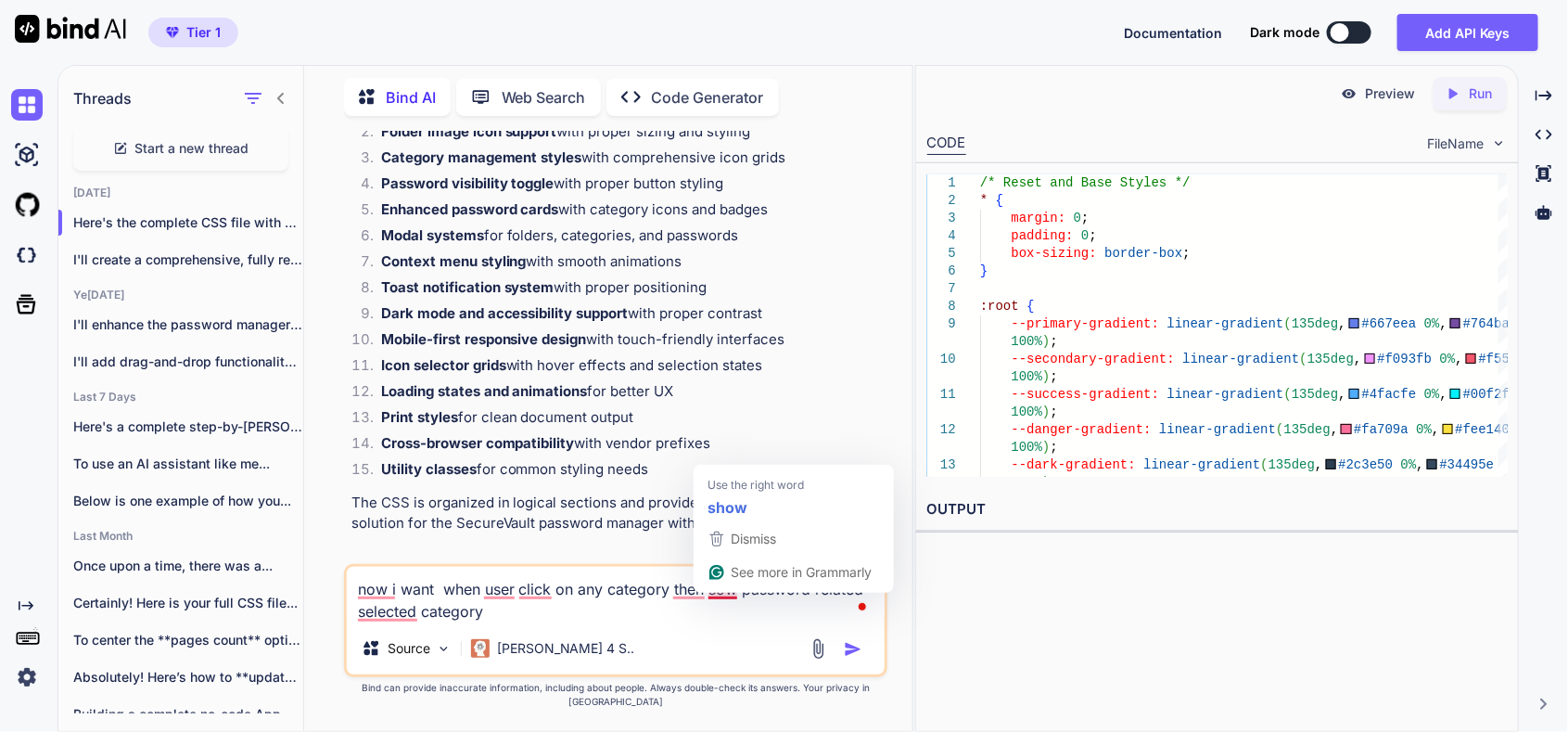 click on "now i want  when user click on any category then sow password related selected category" at bounding box center [616, 595] 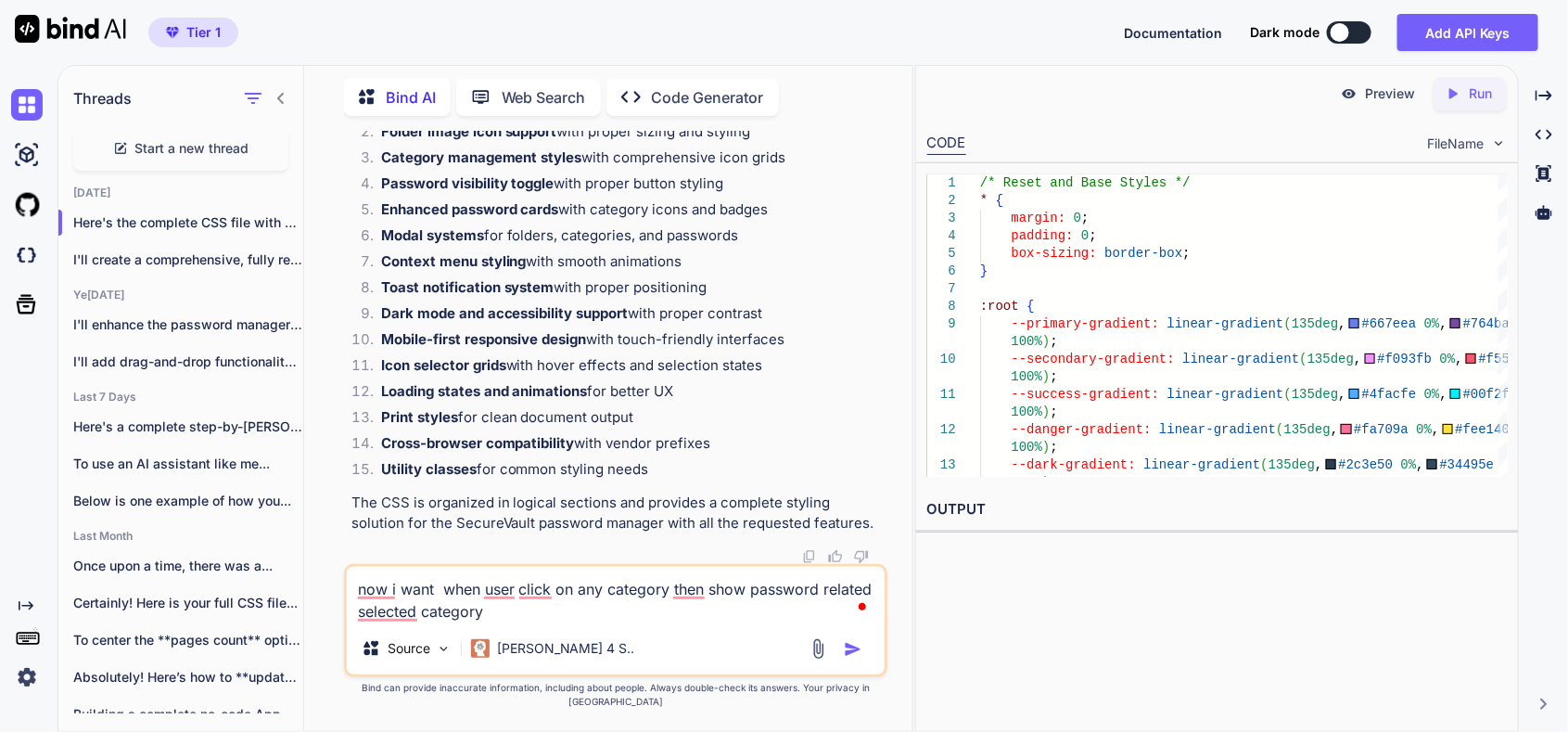click on "now i want  when user click on any category then show password related selected category" at bounding box center (616, 595) 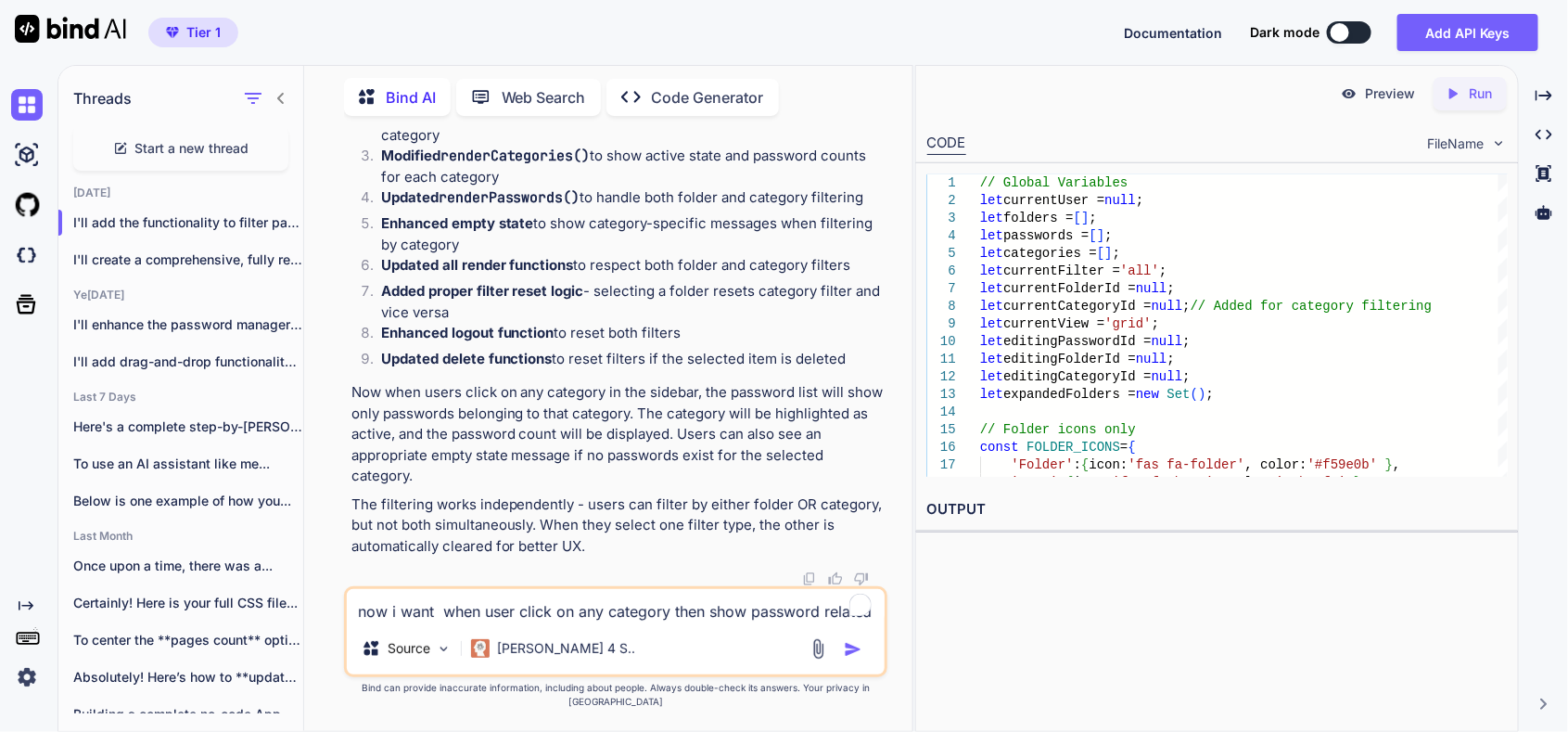 scroll, scrollTop: 283940, scrollLeft: 0, axis: vertical 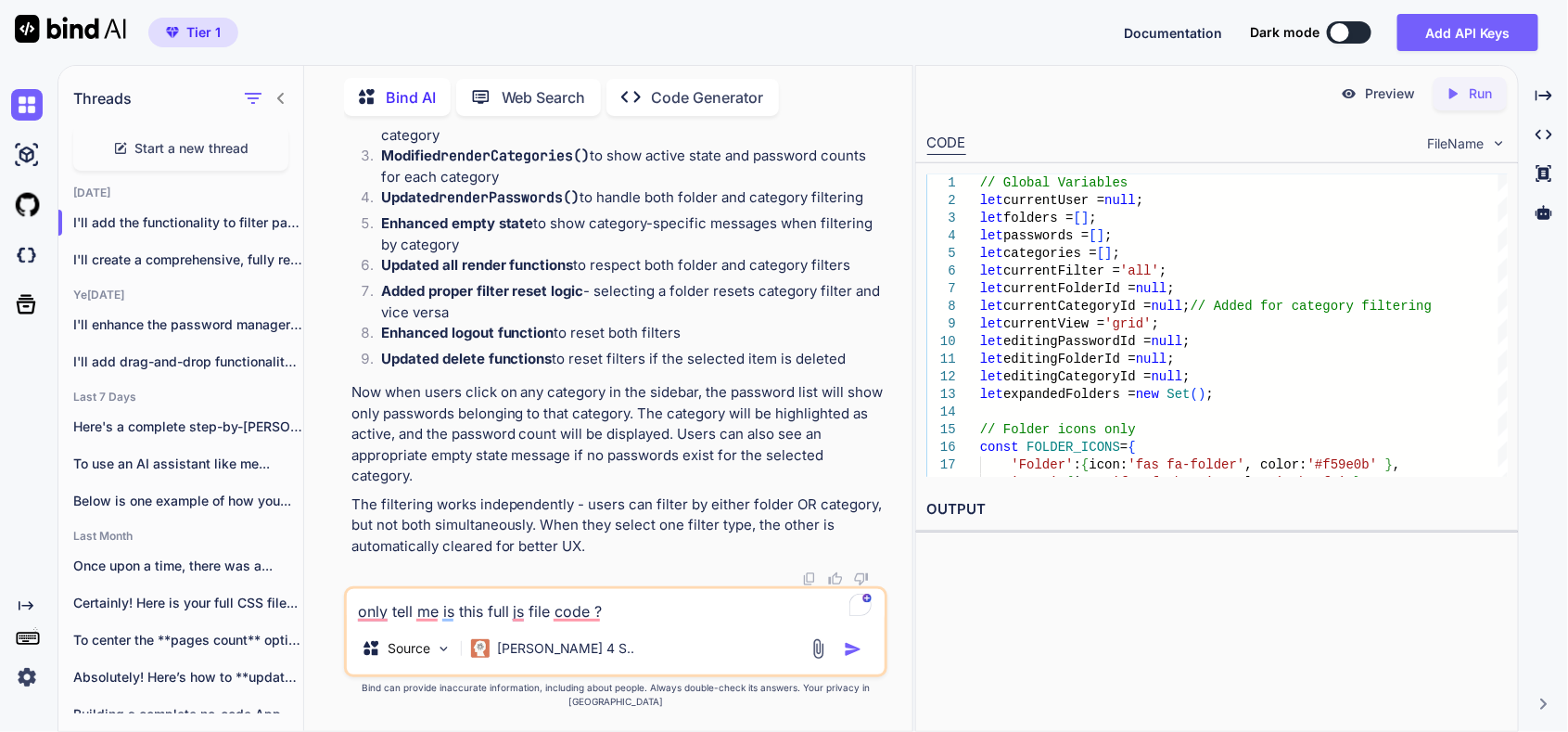 type on "only tell me is this full js file code ?" 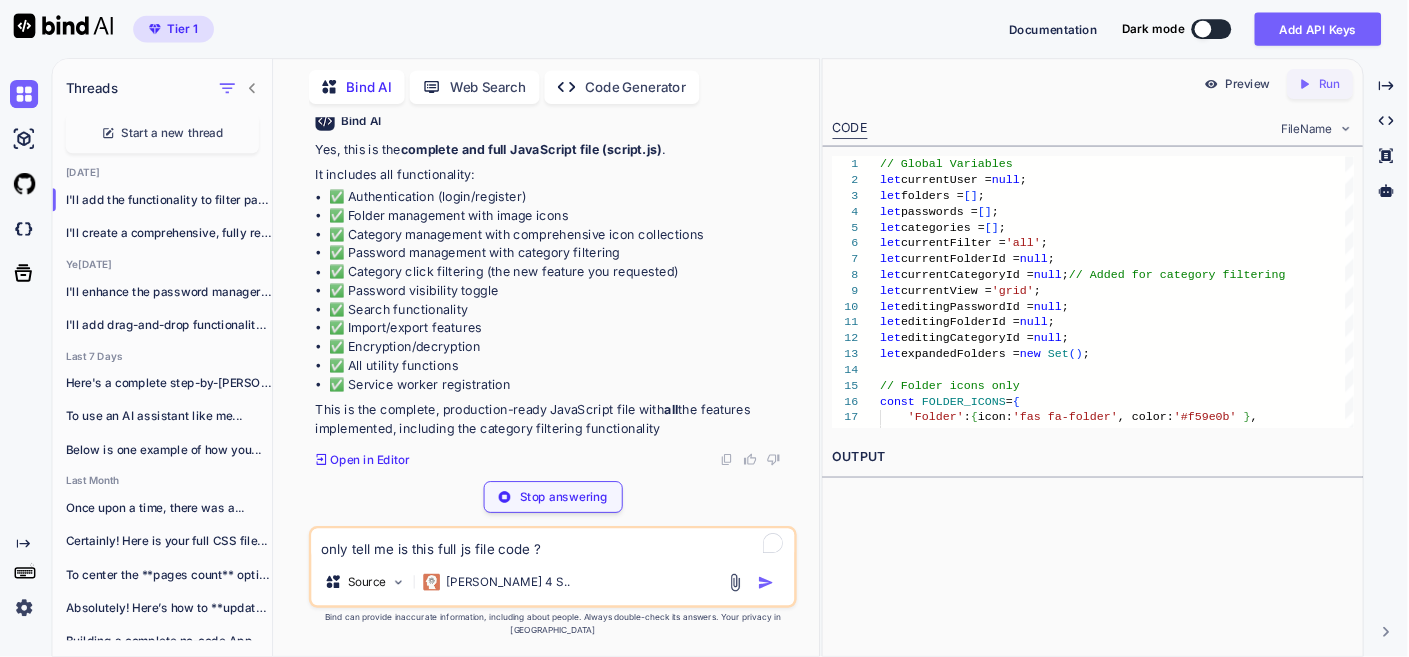 scroll, scrollTop: 306565, scrollLeft: 0, axis: vertical 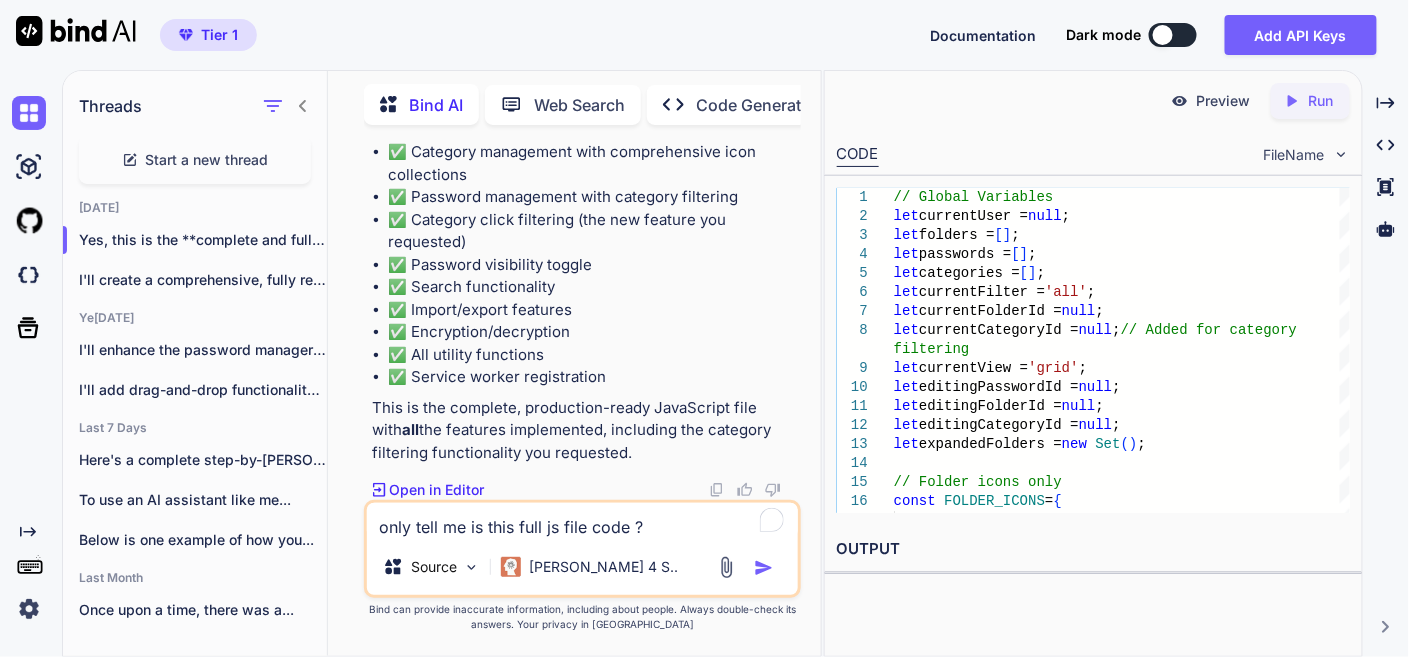 click at bounding box center (747, -15503) 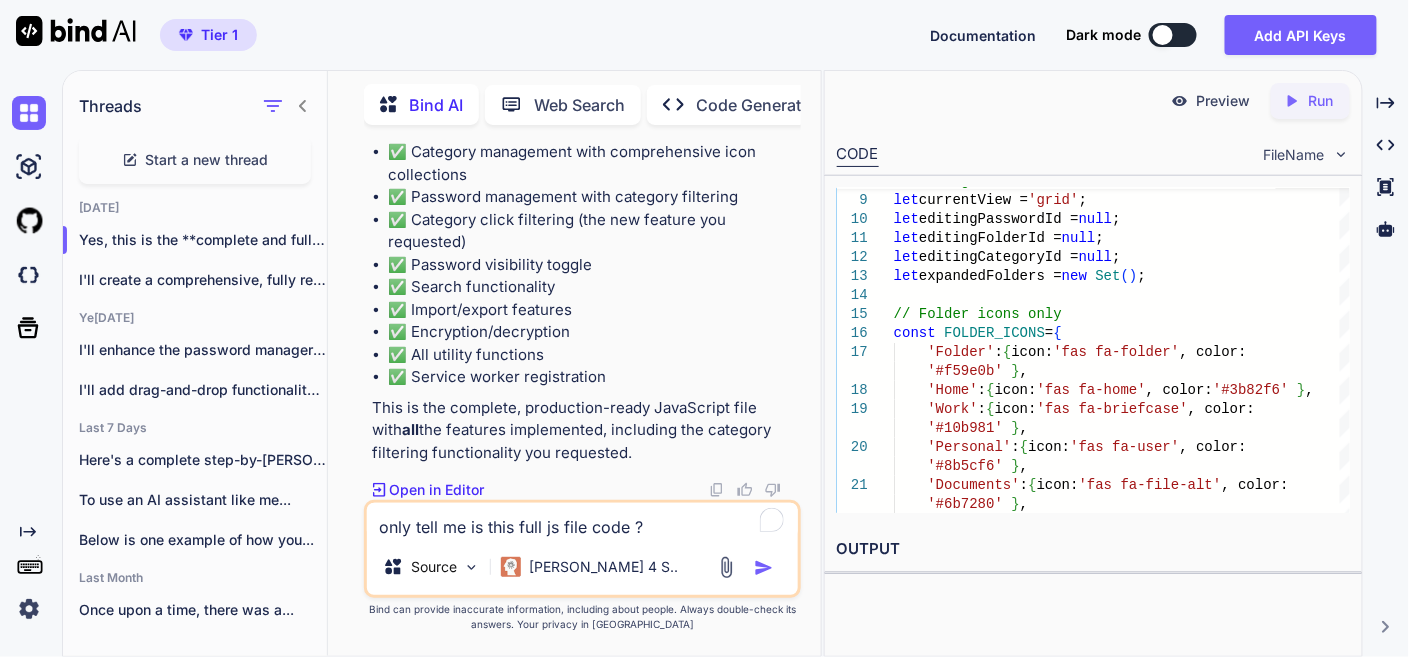 scroll, scrollTop: 275875, scrollLeft: 0, axis: vertical 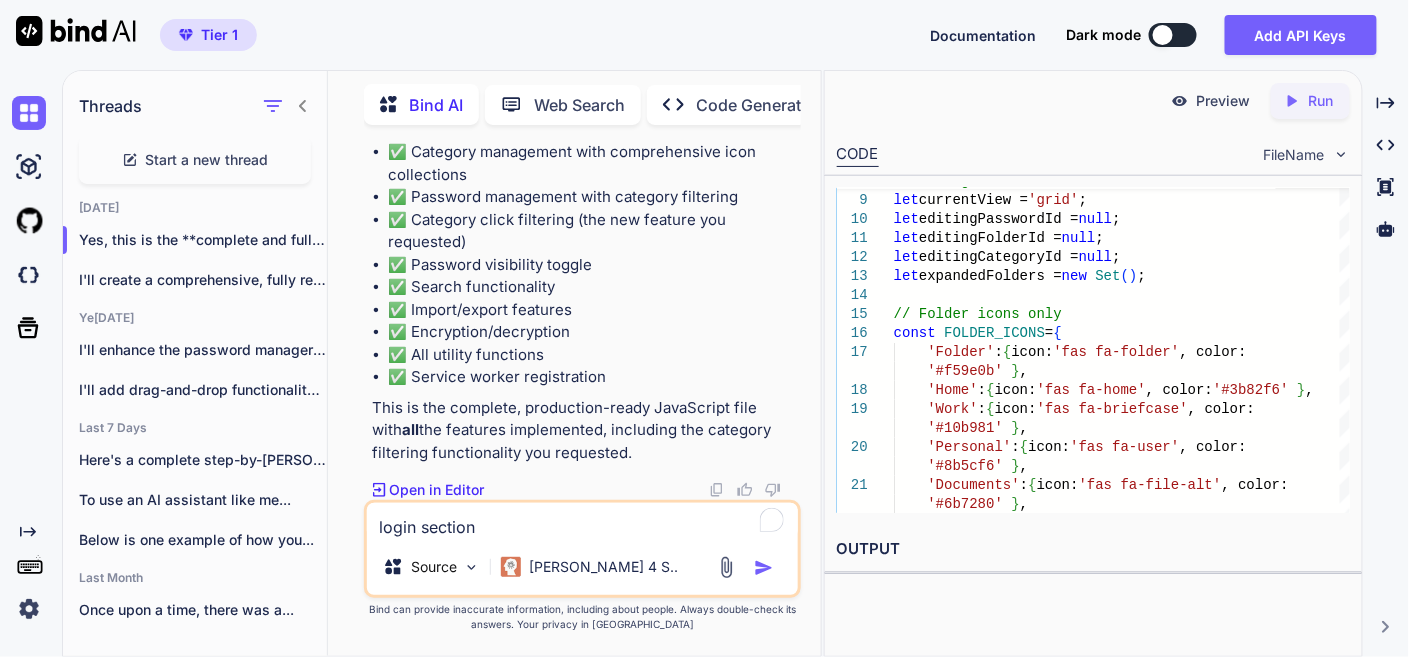 drag, startPoint x: 377, startPoint y: 528, endPoint x: 769, endPoint y: 519, distance: 392.1033 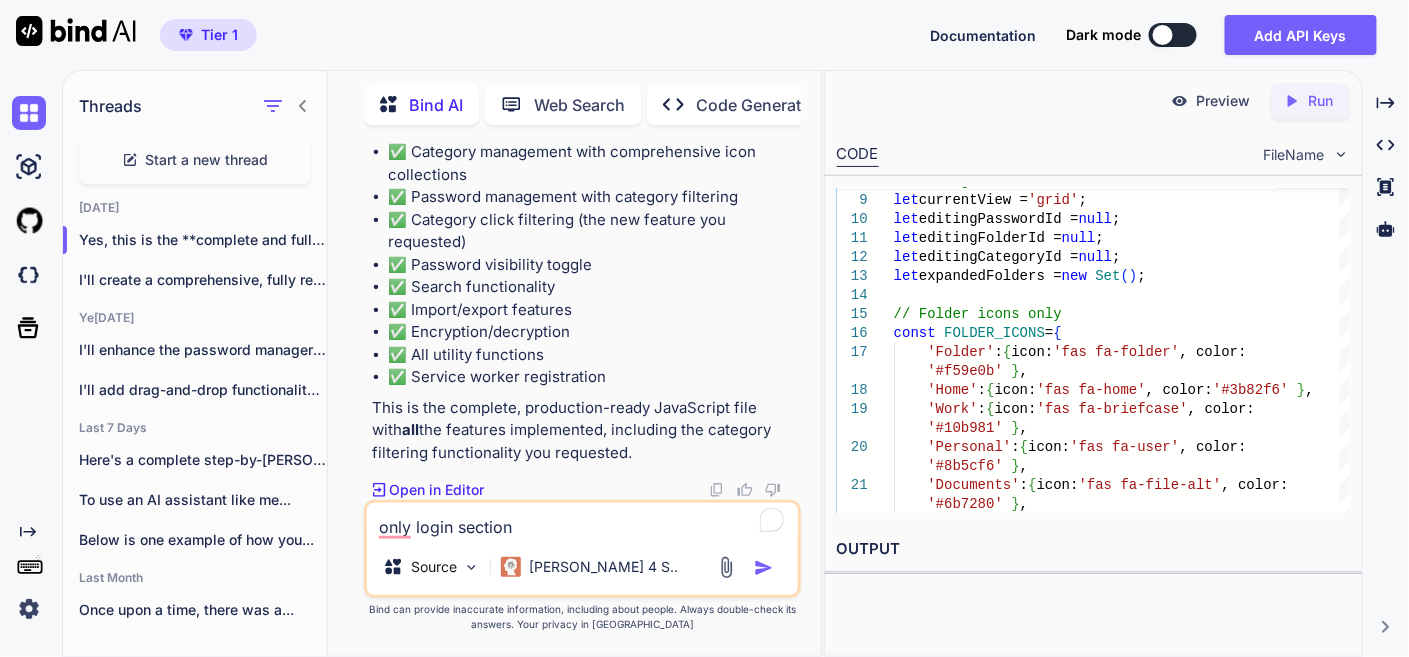 click on "only login section" at bounding box center (583, 521) 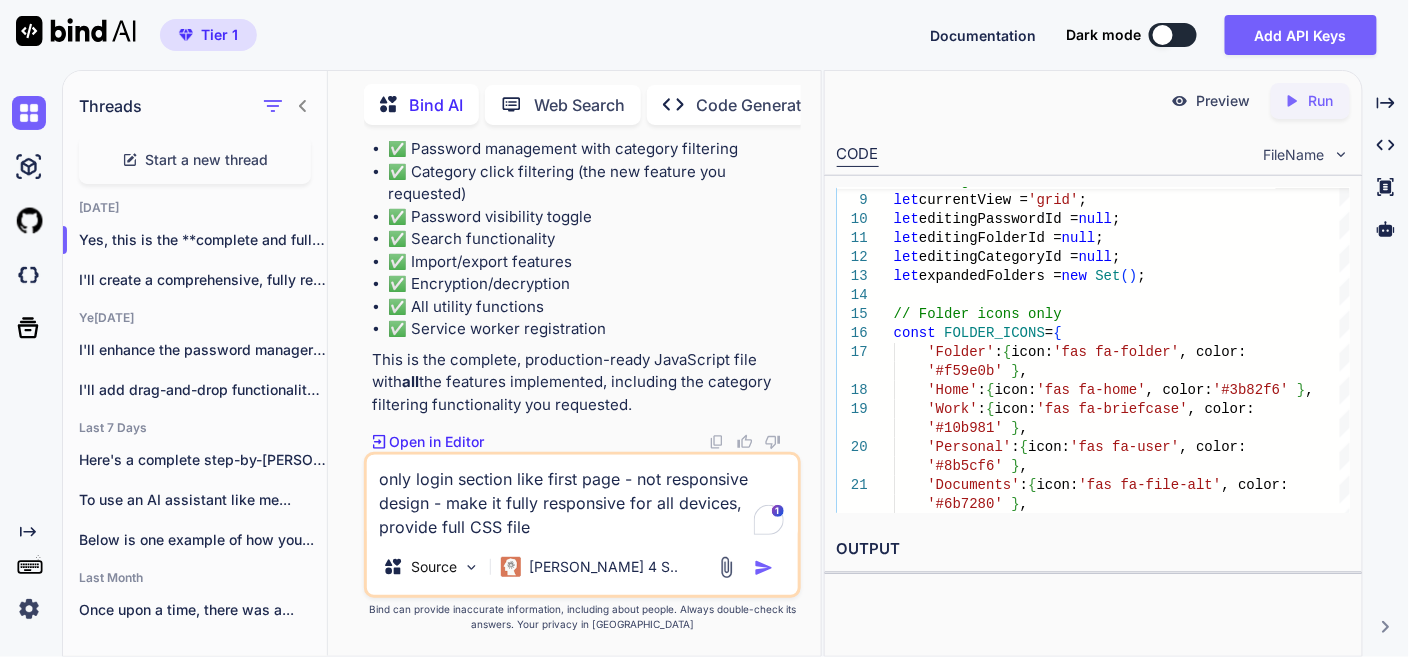 type on "only login section like first page - not responsive design - make it fully responsive for all devices, provide full CSS file" 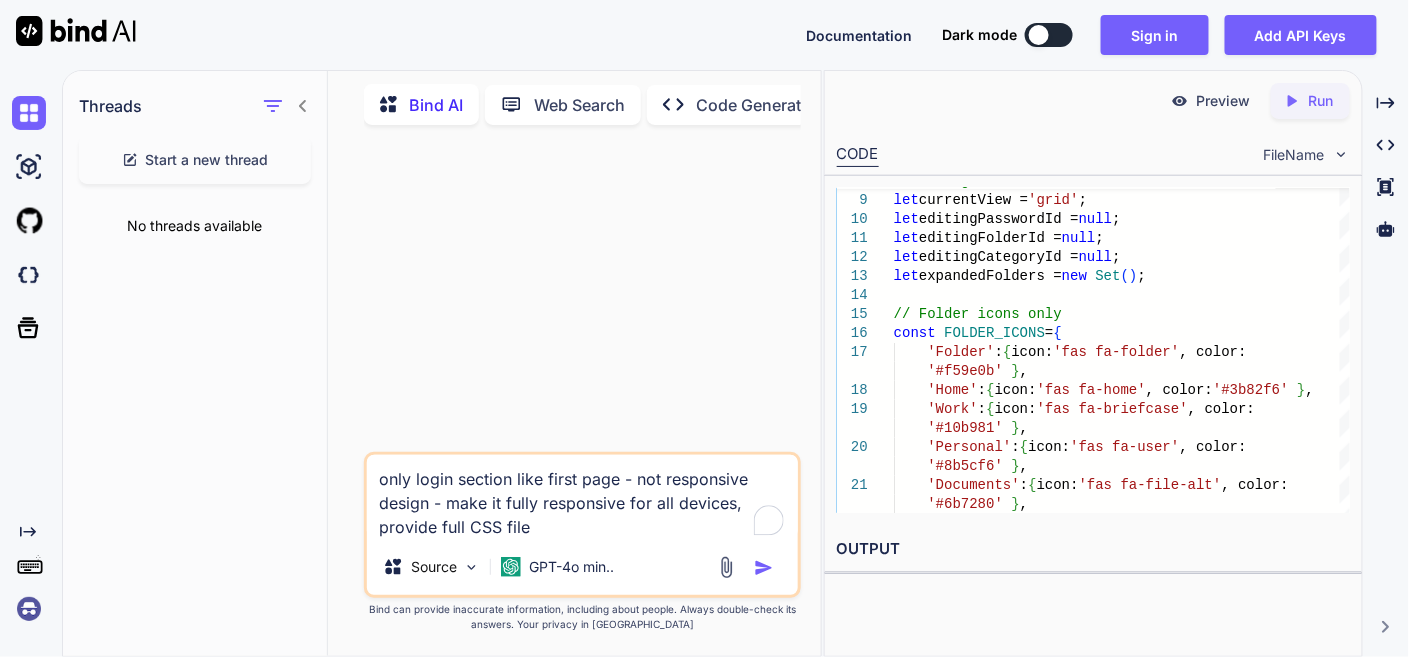 scroll, scrollTop: 0, scrollLeft: 0, axis: both 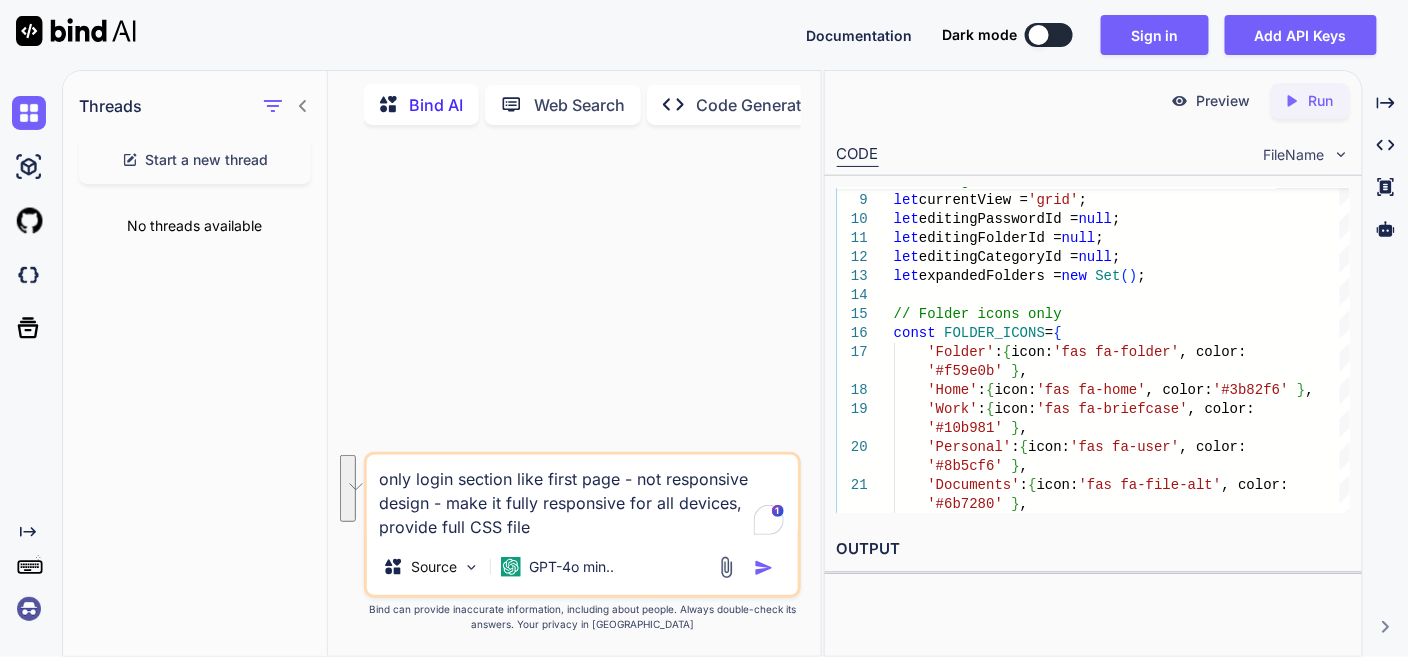 drag, startPoint x: 578, startPoint y: 527, endPoint x: 358, endPoint y: 483, distance: 224.35686 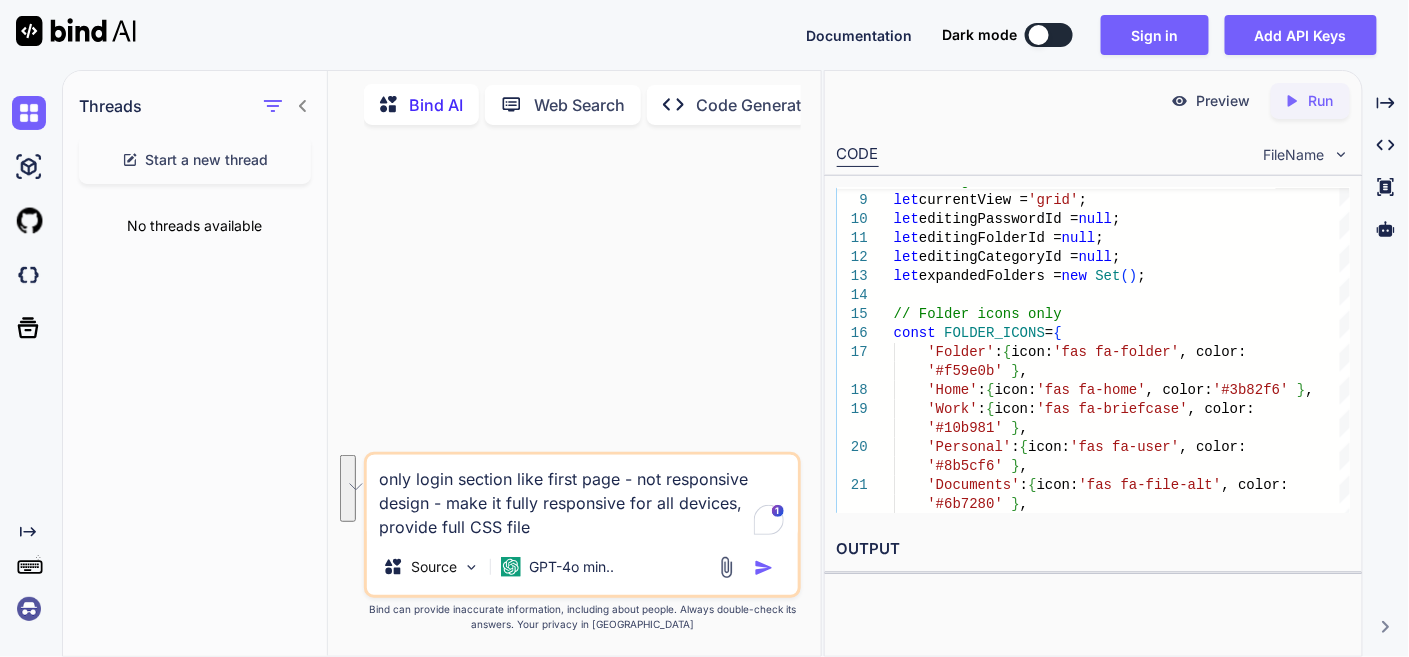 click on "only login section like first page - not responsive design - make it fully responsive for all devices, provide full CSS file Source   GPT-4o min.. Created with Bind Always check its answers. Privacy  in Bind Bind can provide inaccurate information, including about people. Always double-check its answers. Your privacy in Bind" at bounding box center [582, 398] 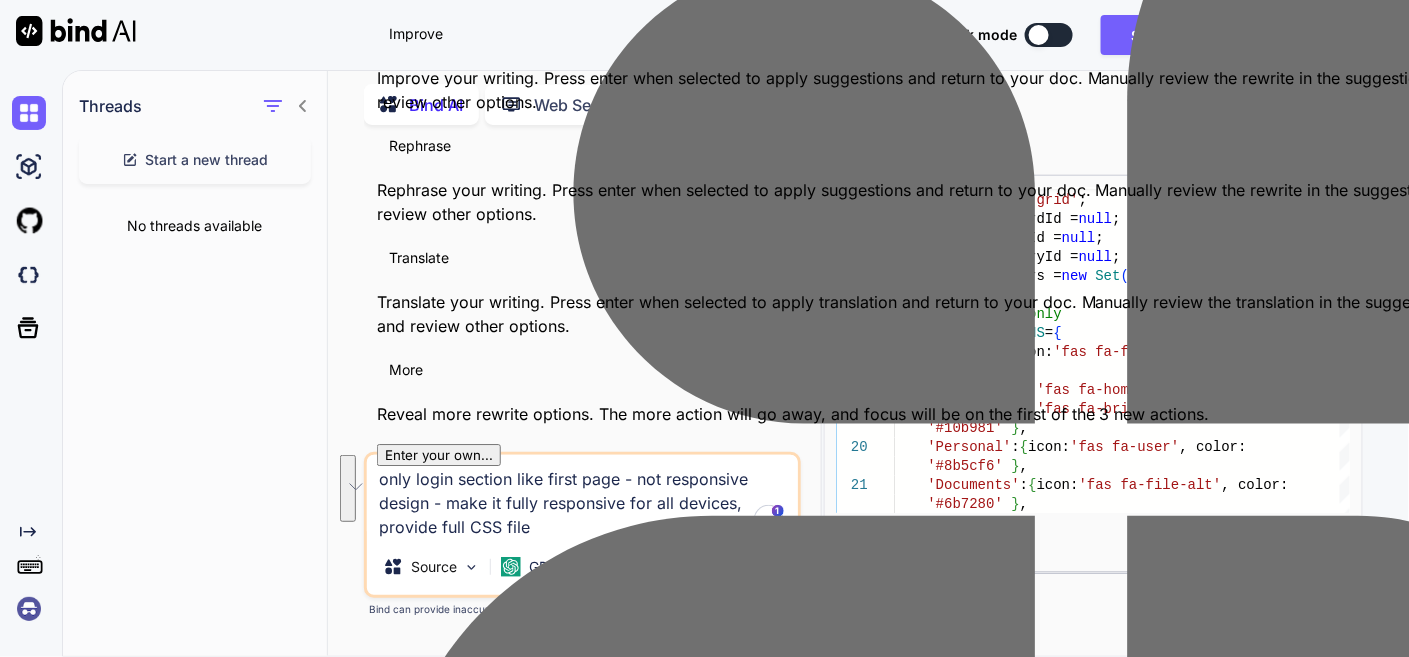 click on "Threads Start a new thread No threads available" at bounding box center [195, 362] 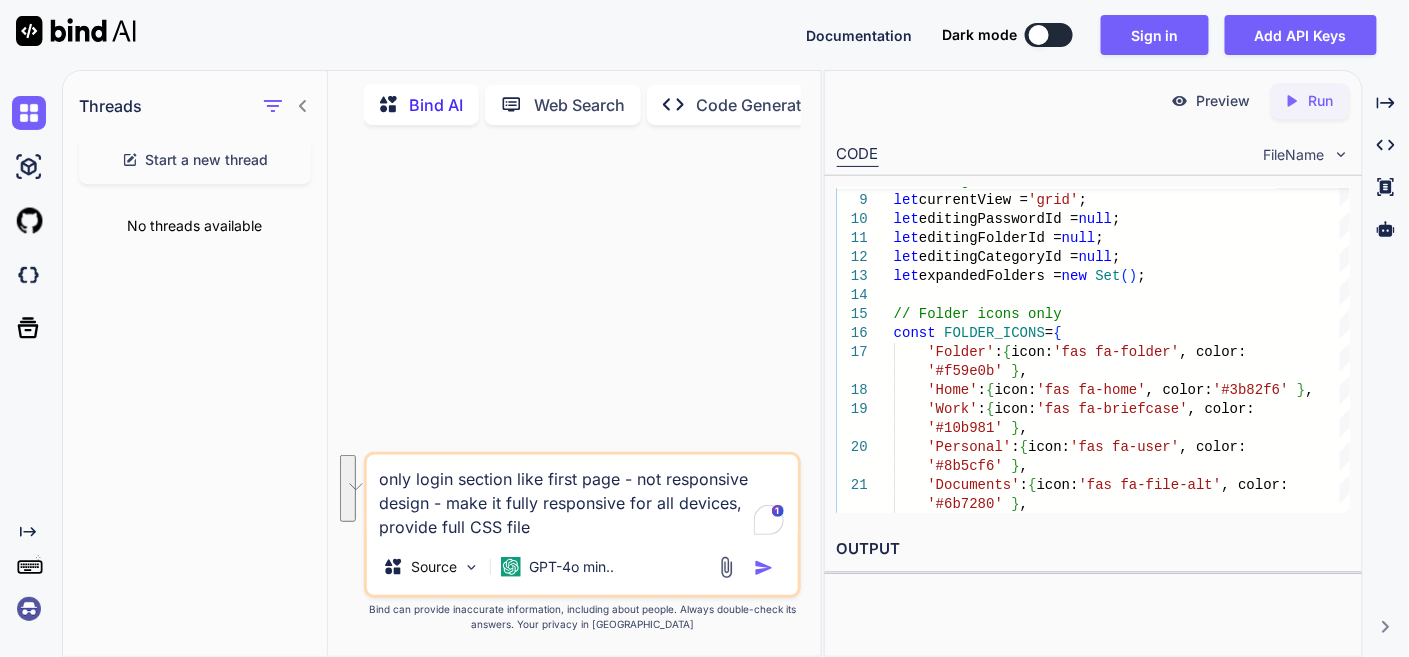 drag, startPoint x: 566, startPoint y: 525, endPoint x: 376, endPoint y: 469, distance: 198.0808 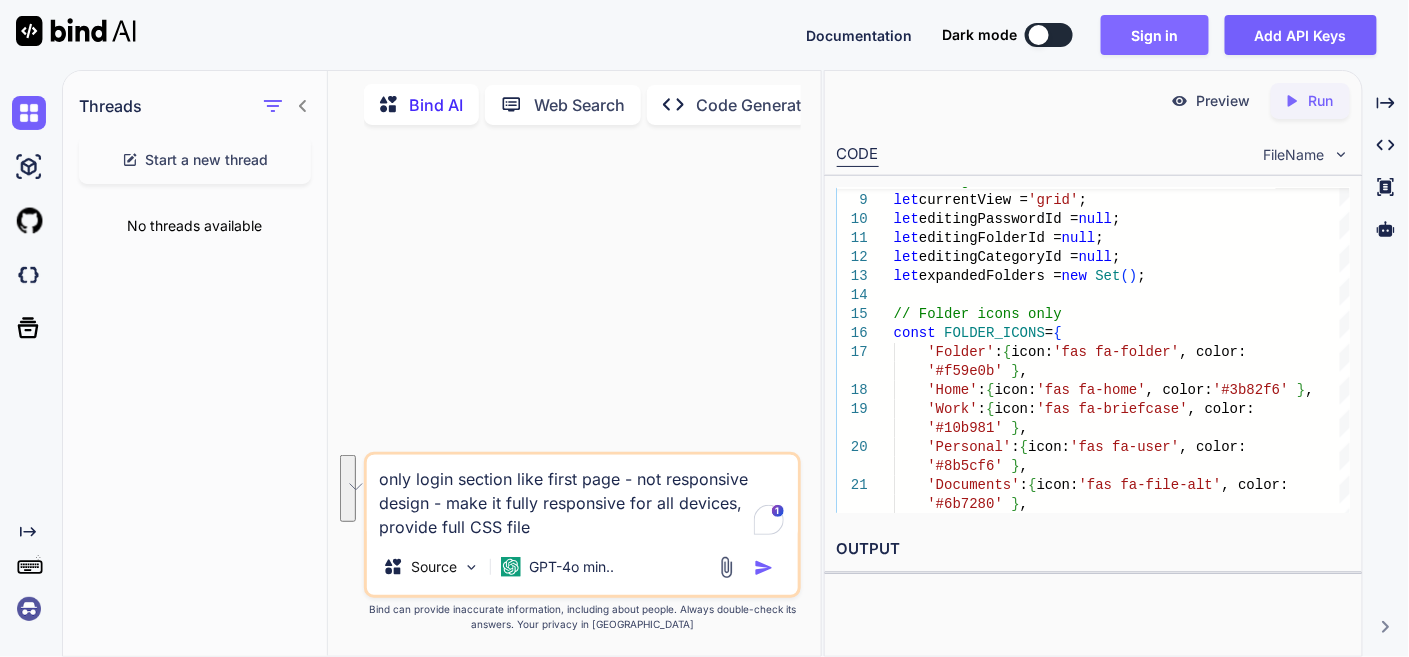 click on "Sign in" at bounding box center (1155, 35) 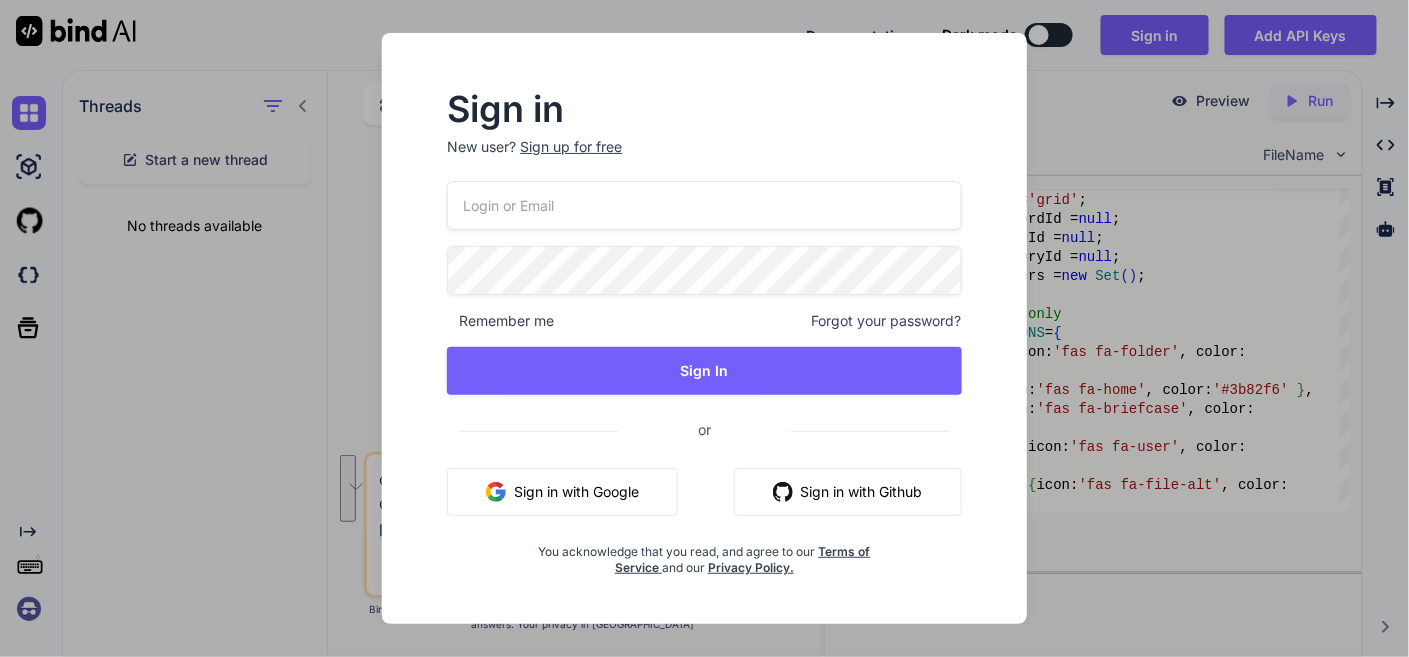 click on "Sign in with Google" at bounding box center [562, 492] 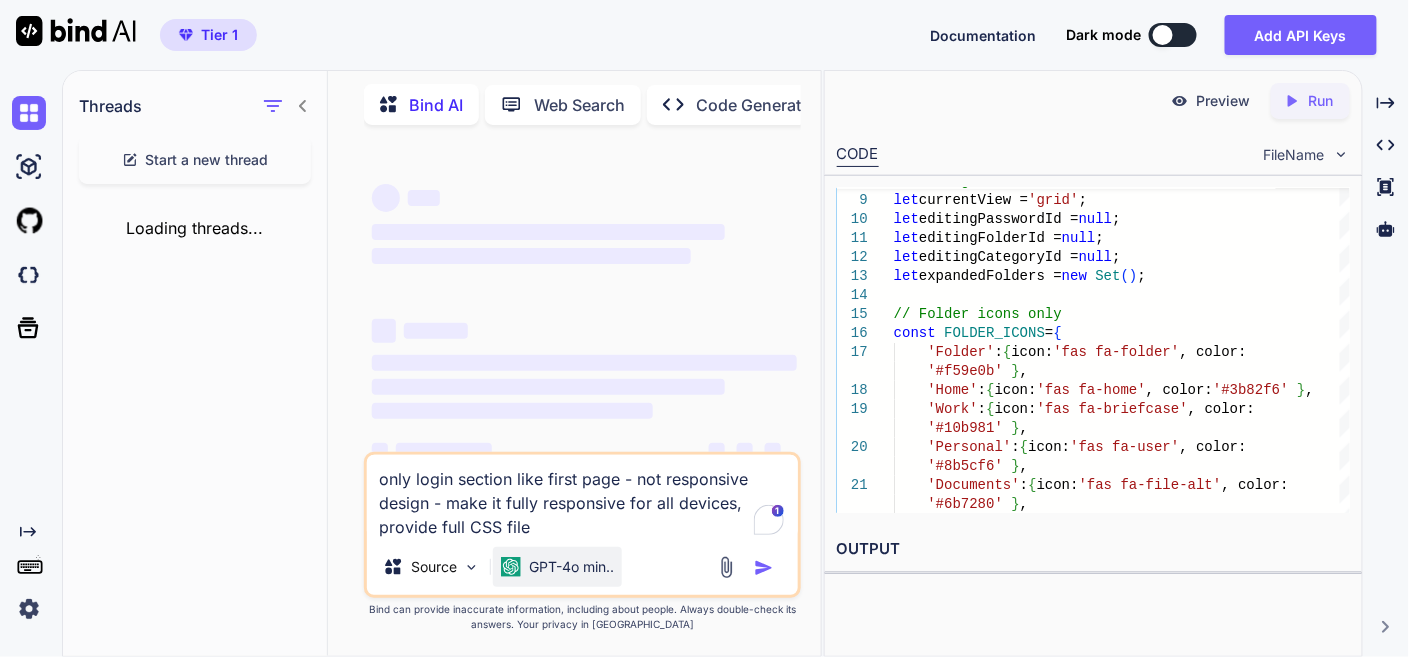 click on "GPT-4o min.." at bounding box center [571, 567] 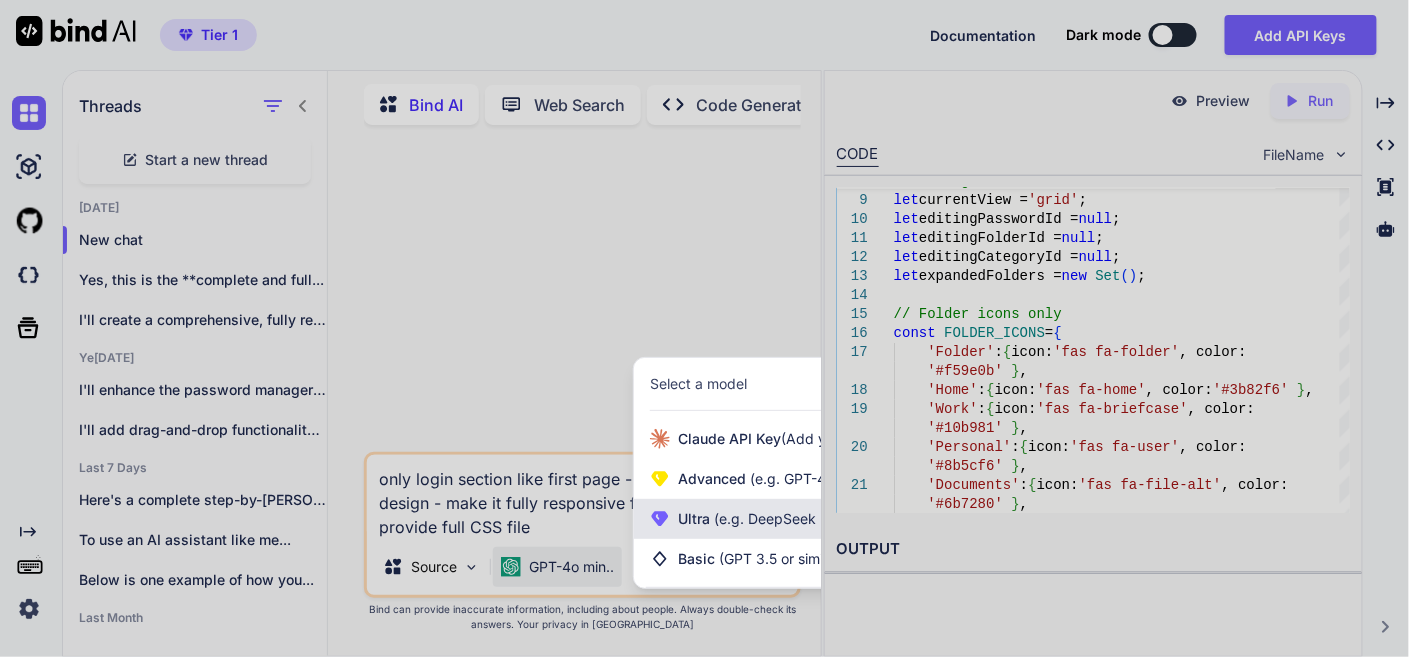 click on "Ultra     (e.g. DeepSeek R1, O3-mini)" at bounding box center (789, 519) 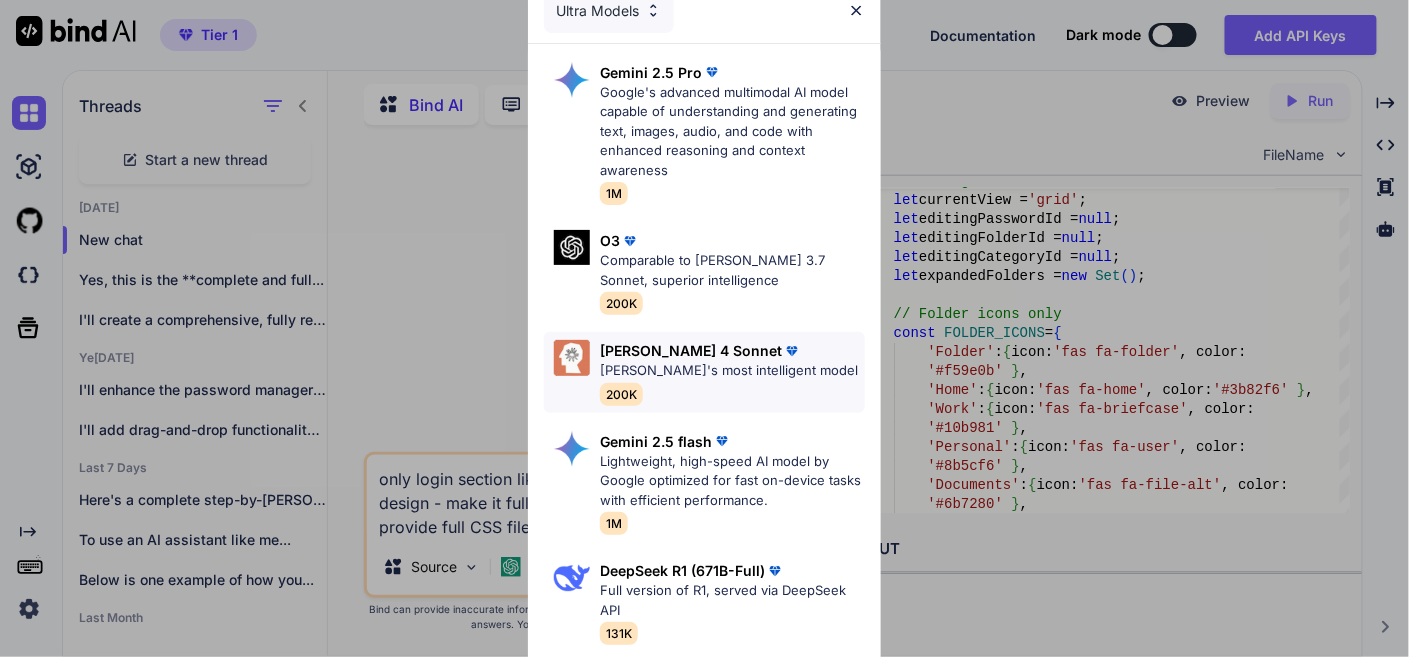 click on "Claude's most intelligent model" at bounding box center [729, 371] 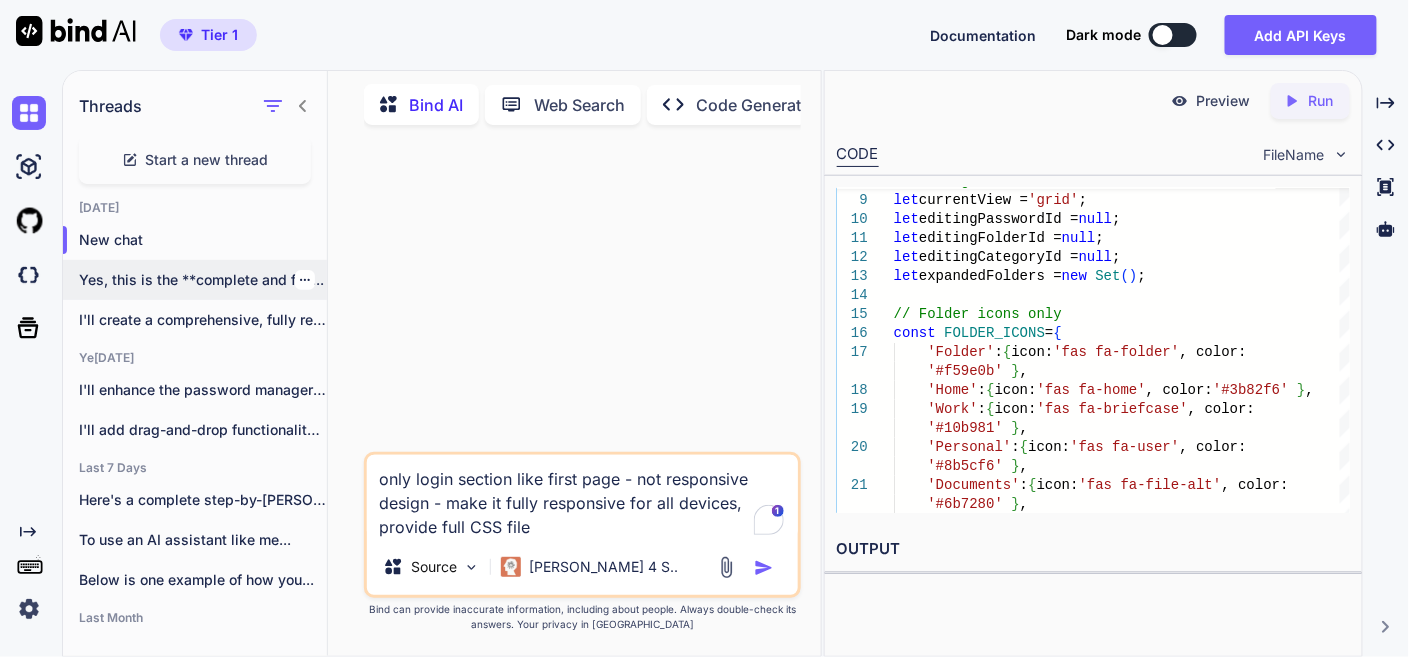 click on "Yes, this is the **complete and full..." at bounding box center (203, 280) 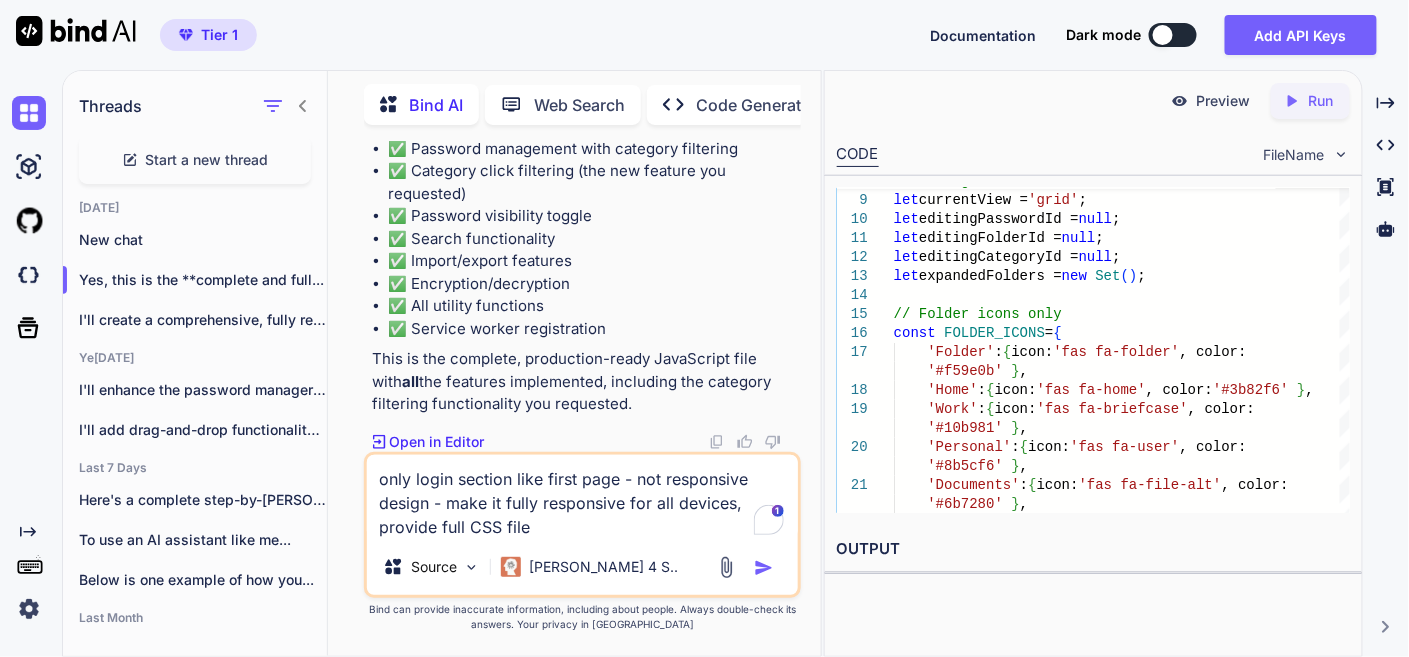 scroll, scrollTop: 172393, scrollLeft: 0, axis: vertical 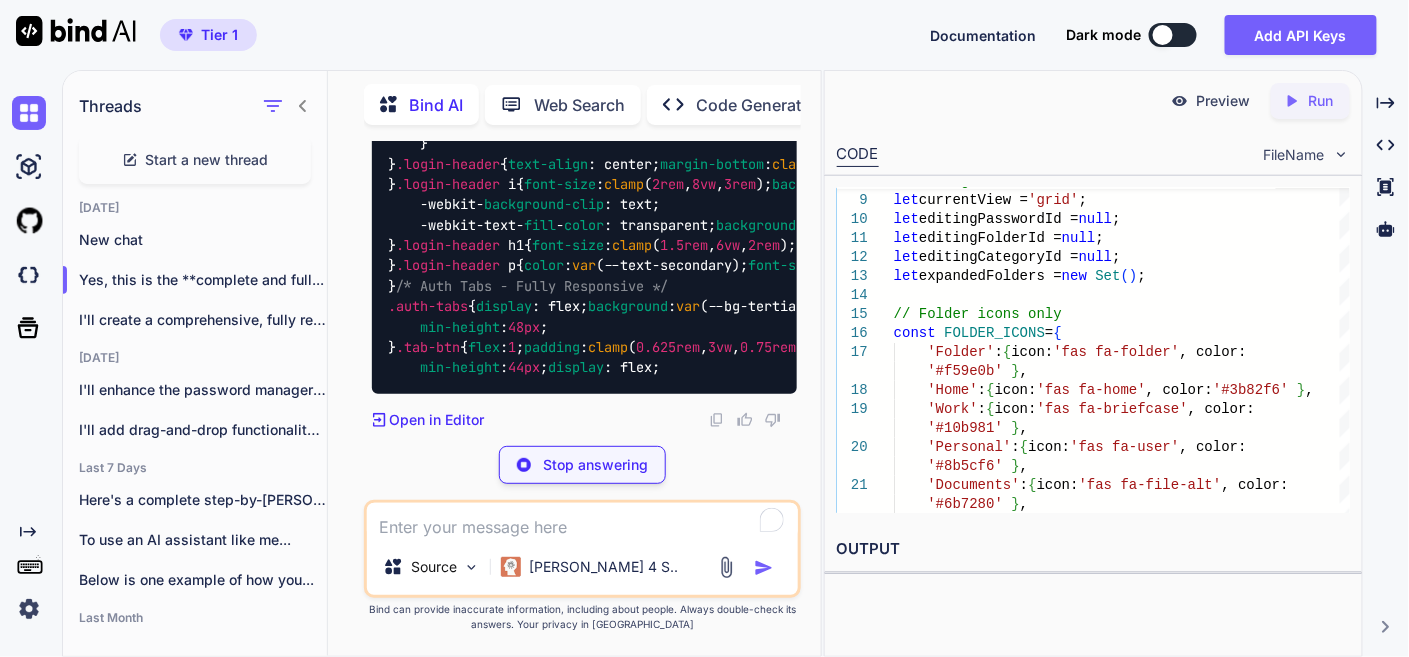 type on "x" 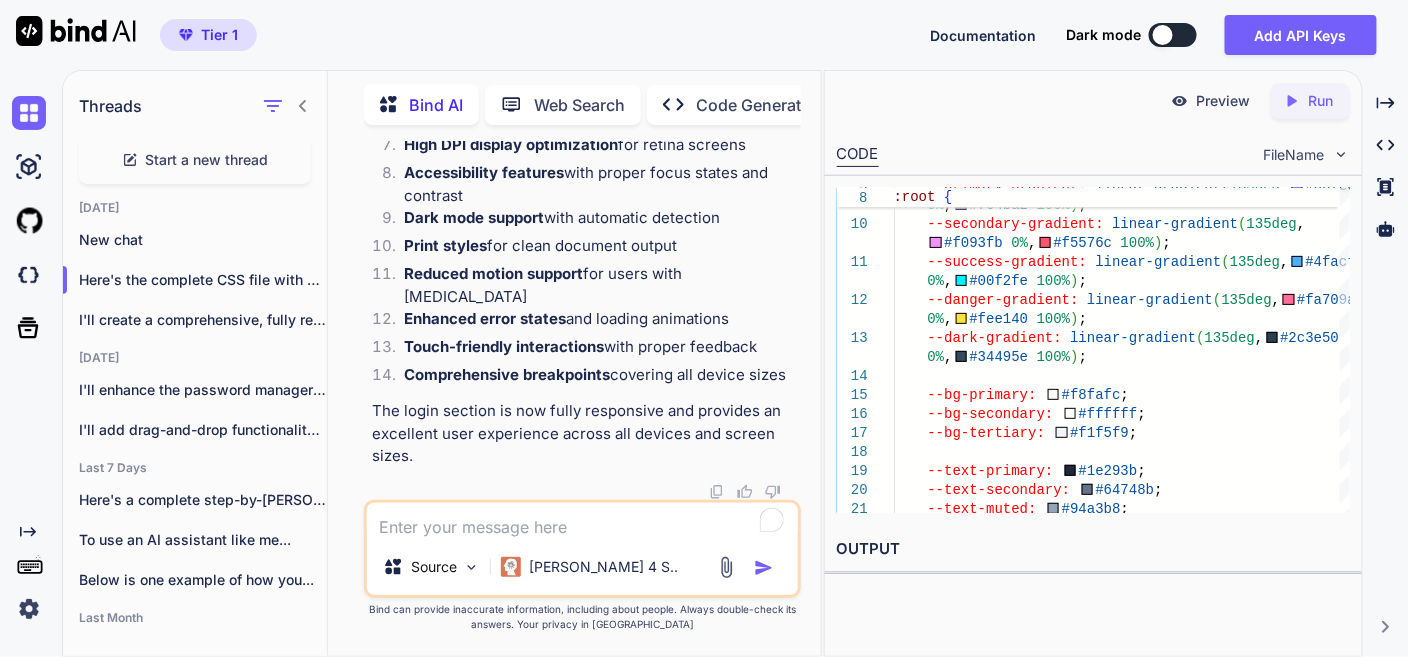 scroll, scrollTop: 173218, scrollLeft: 0, axis: vertical 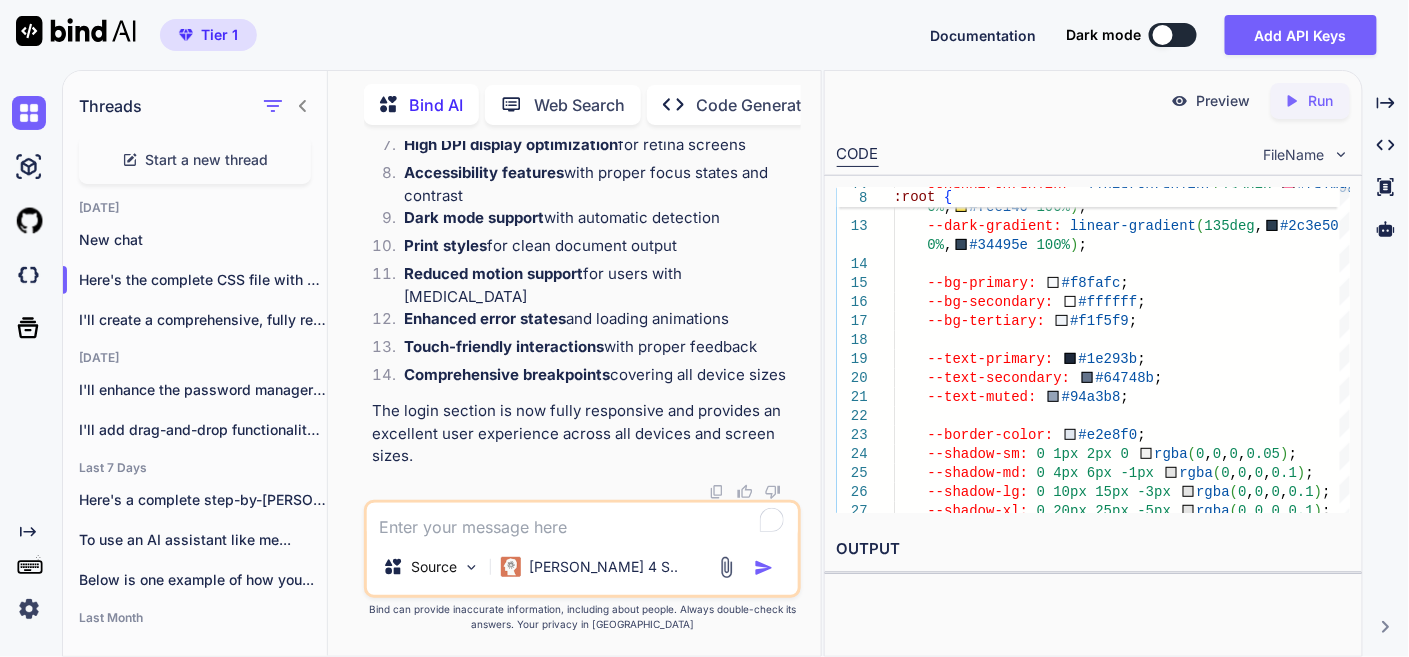 click at bounding box center (583, 521) 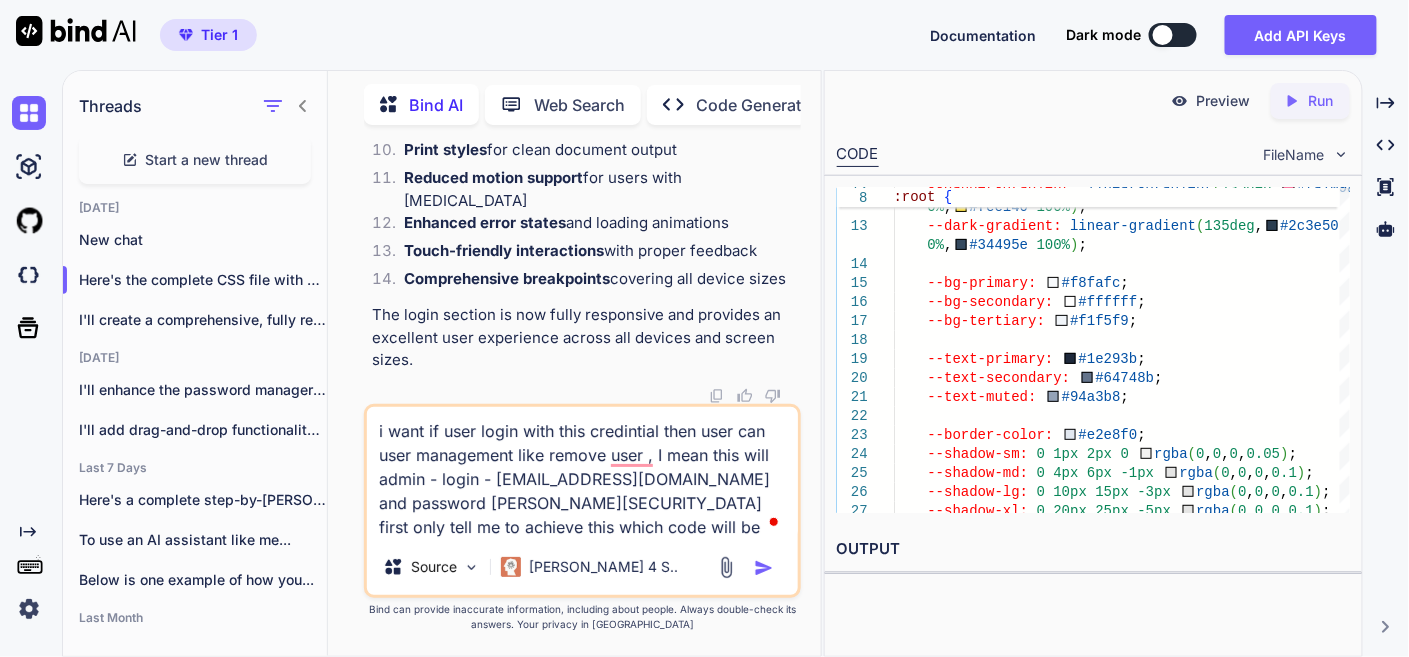 click on "i want if user login with this credintial then user can user management like remove user , I mean this will admin - login - balvirsinghbhullar@gmail.com and password Bhullar@1993, first only tell me to achieve this which code will be changed" at bounding box center (583, 473) 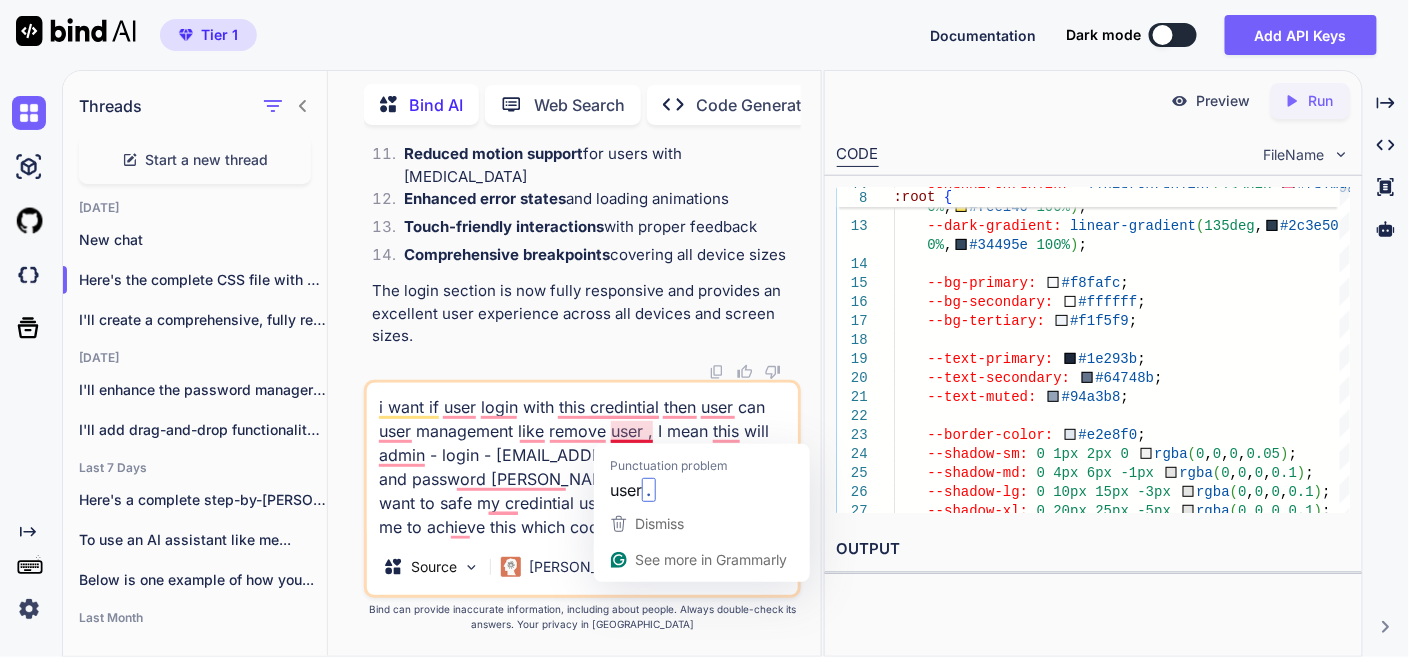 click on "i want if user login with this credintial then user can user management like remove user , I mean this will admin - login - balvirsinghbhullar@gmail.com and password Bhullar@1993, I want to safe my credintial using .env file first only tell me to achieve this which code will be changed" at bounding box center (583, 461) 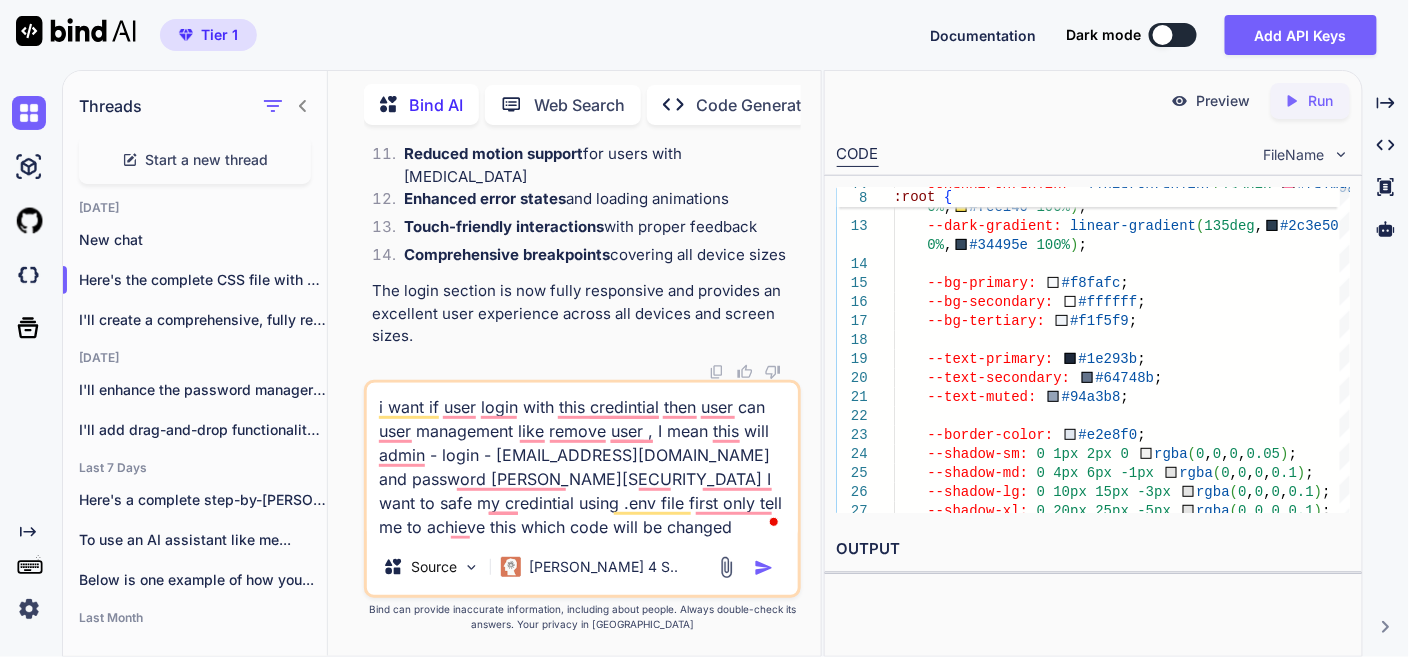 click on "i want if user login with this credintial then user can user management like remove user , I mean this will admin - login - balvirsinghbhullar@gmail.com and password Bhullar@1993, I want to safe my credintial using .env file first only tell me to achieve this which code will be changed" at bounding box center (583, 461) 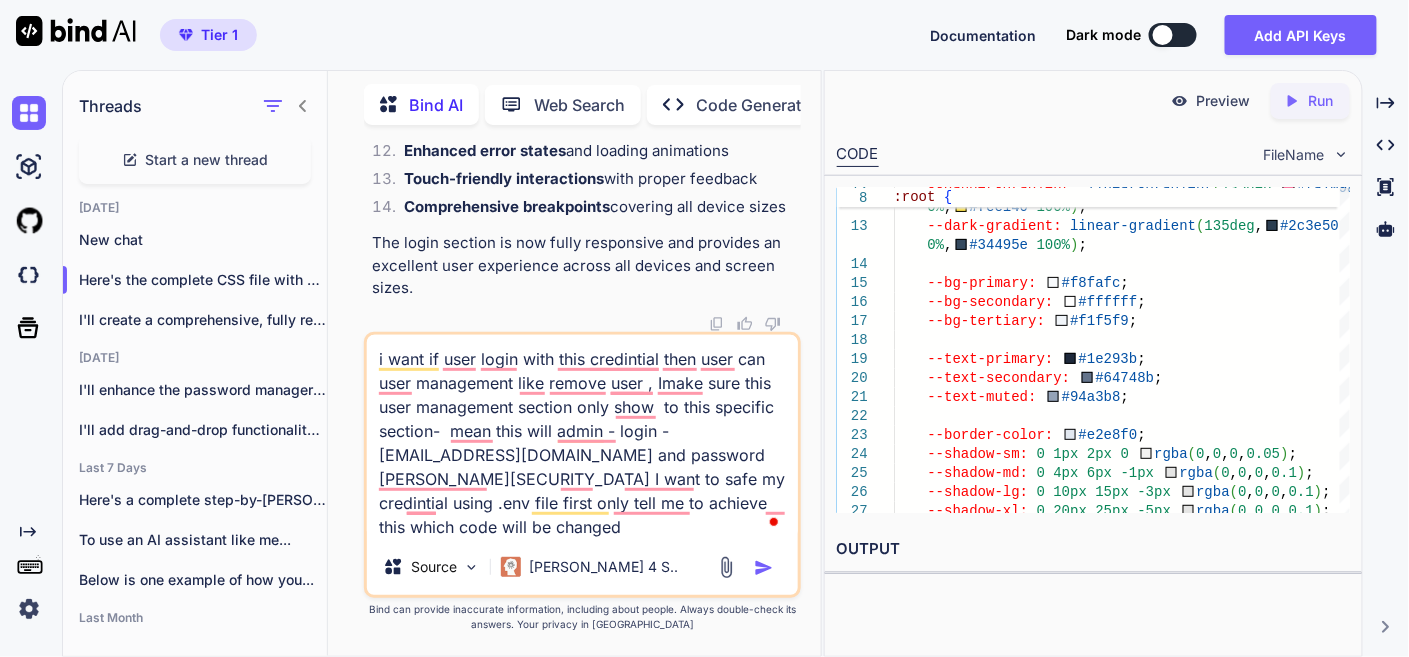 click on "i want if user login with this credintial then user can user management like remove user , Imake sure this user management section only show  to this specific section-  mean this will admin - login - balvirsinghbhullar@gmail.com and password Bhullar@1993, I want to safe my credintial using .env file first only tell me to achieve this which code will be changed" at bounding box center (583, 437) 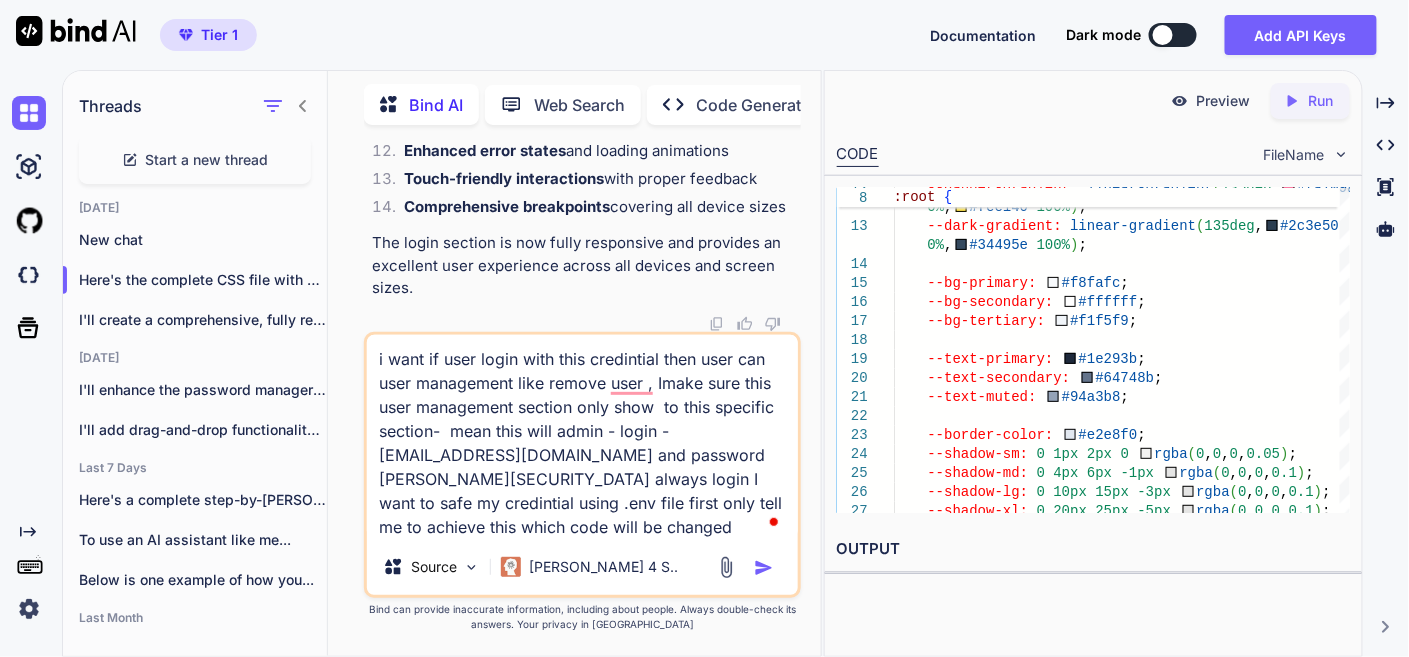 type on "i want if user login with this credintial then user can user management like remove user , Imake sure this user management section only show  to this specific section-  mean this will admin - login - balvirsinghbhullar@gmail.com and password Bhullar@1993, always login I want to safe my credintial using .env file first only tell me to achieve this which code will be changed" 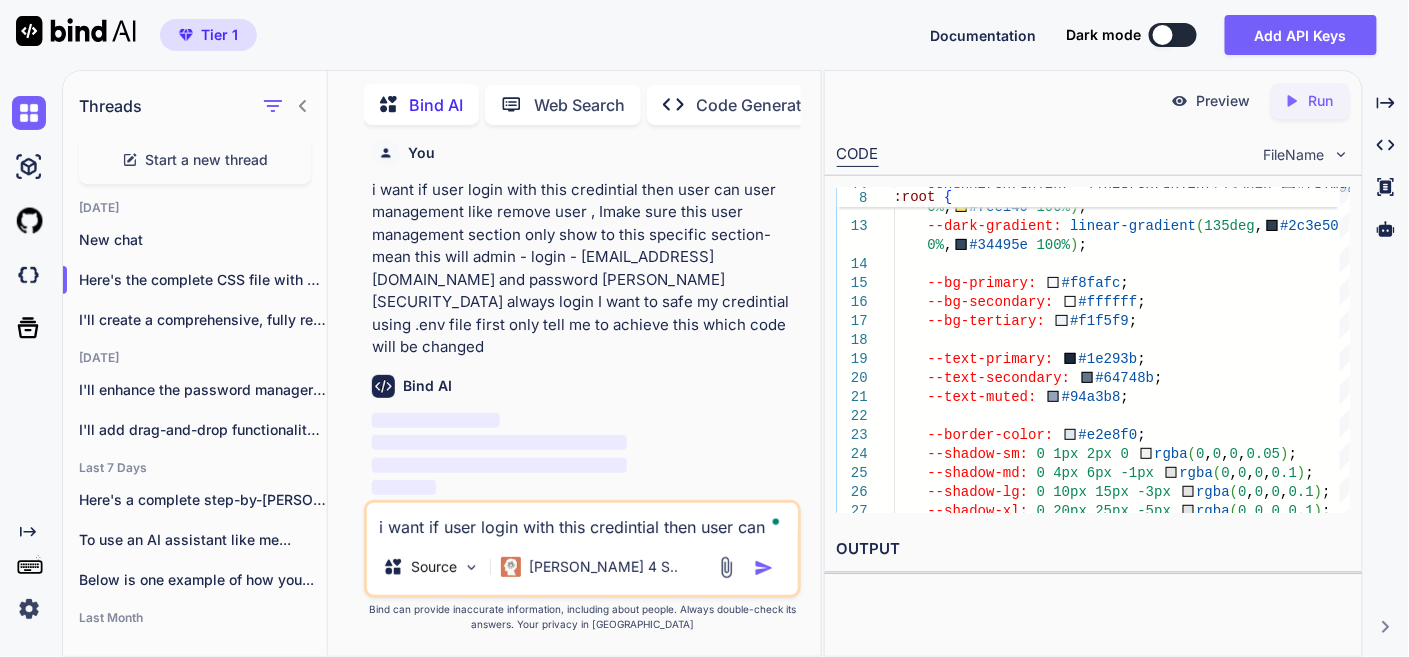 type 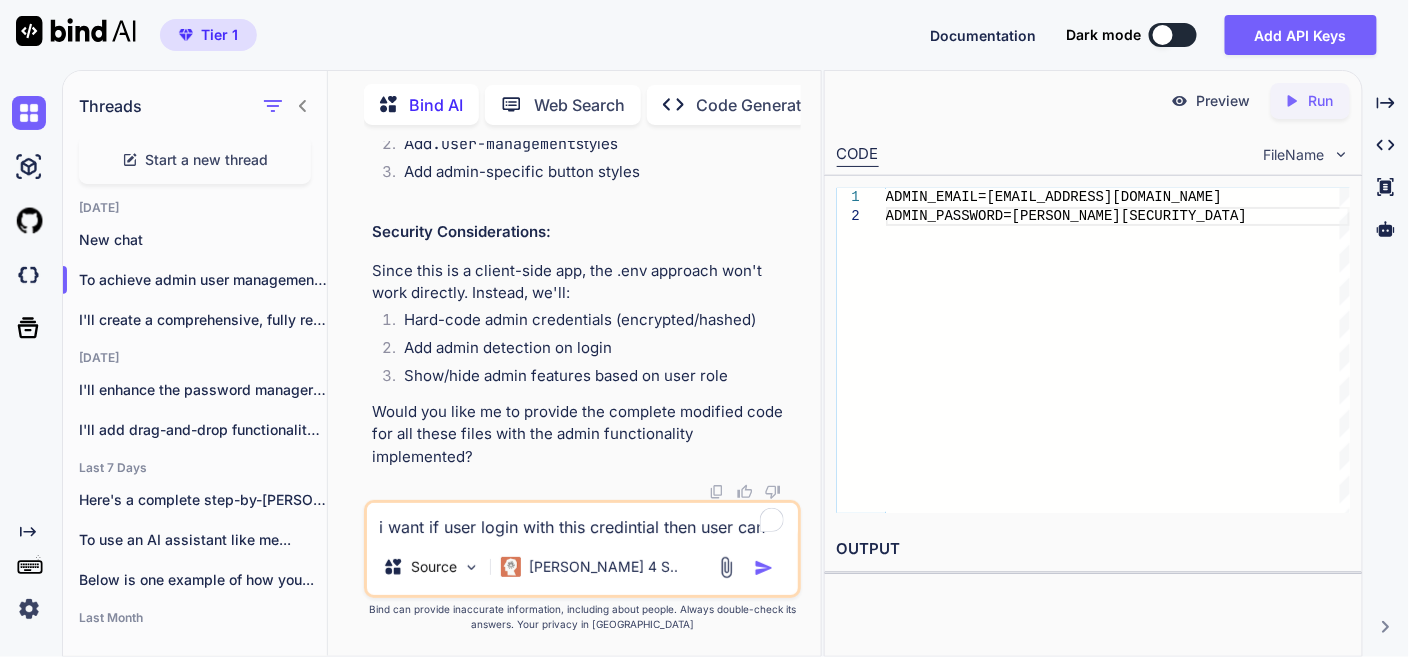scroll, scrollTop: 223003, scrollLeft: 0, axis: vertical 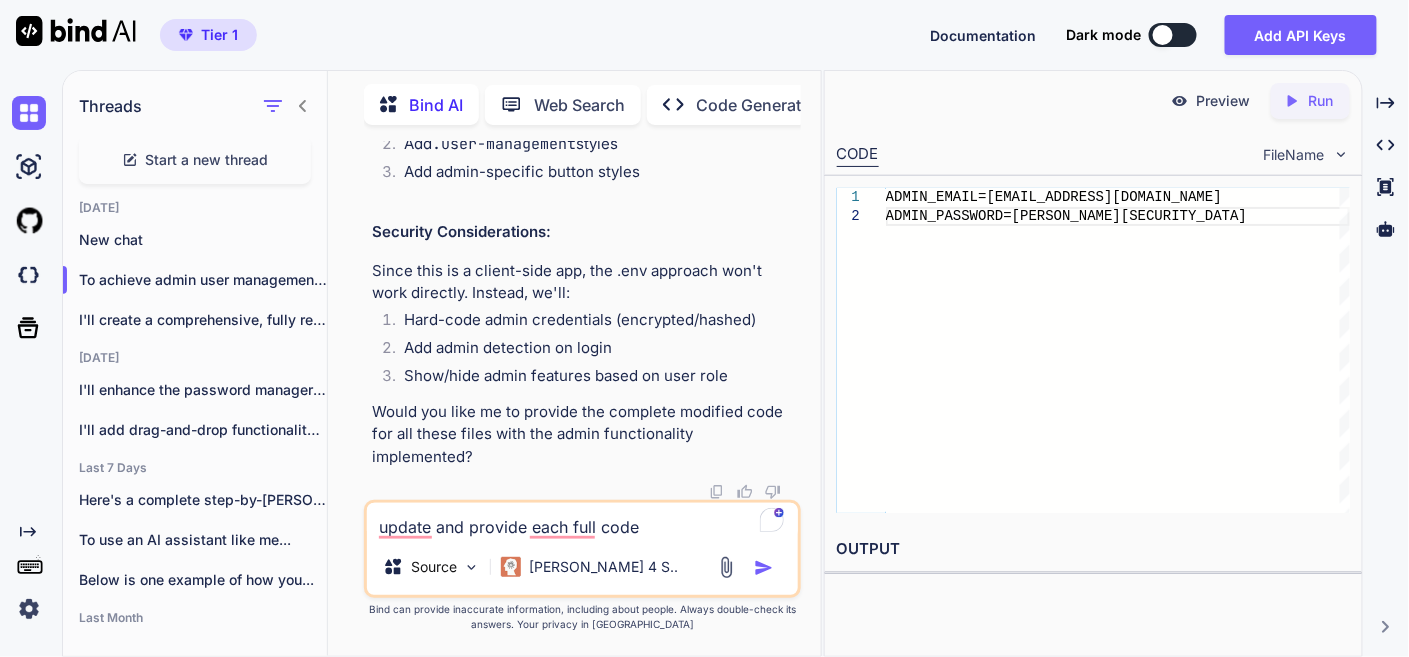 type on "update and provide each full code" 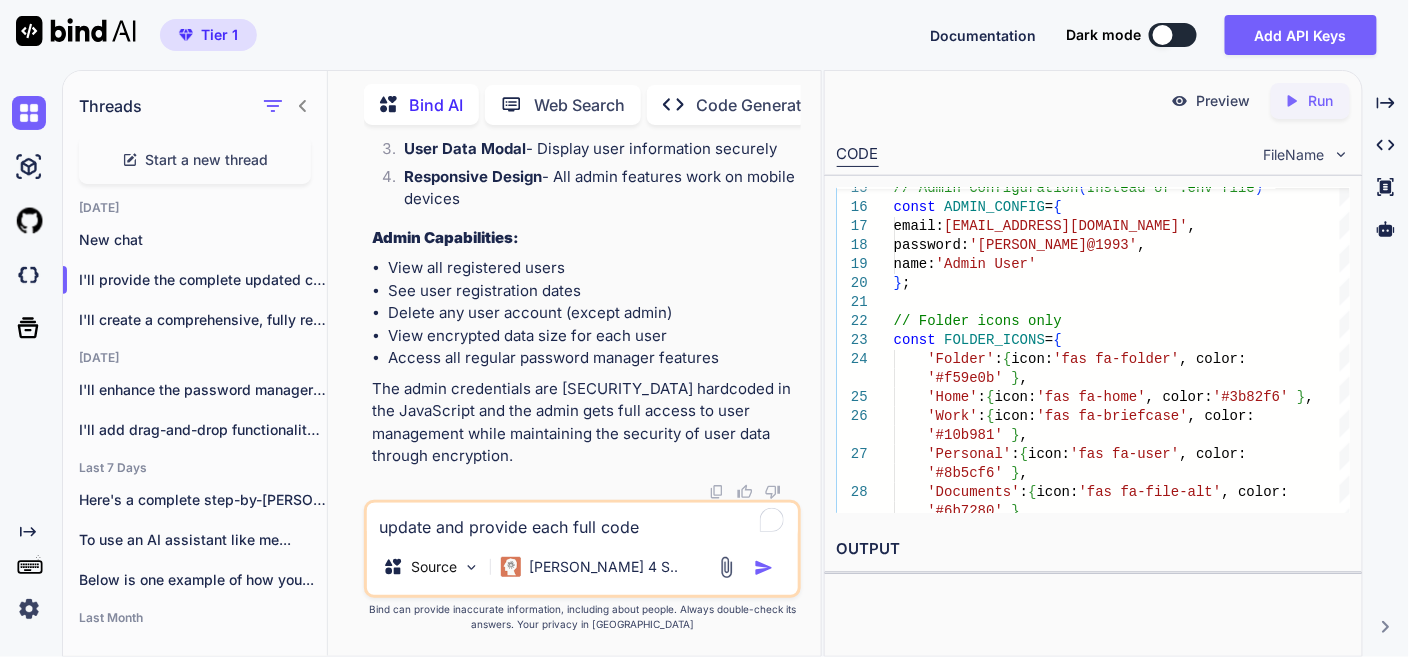 scroll, scrollTop: 223439, scrollLeft: 0, axis: vertical 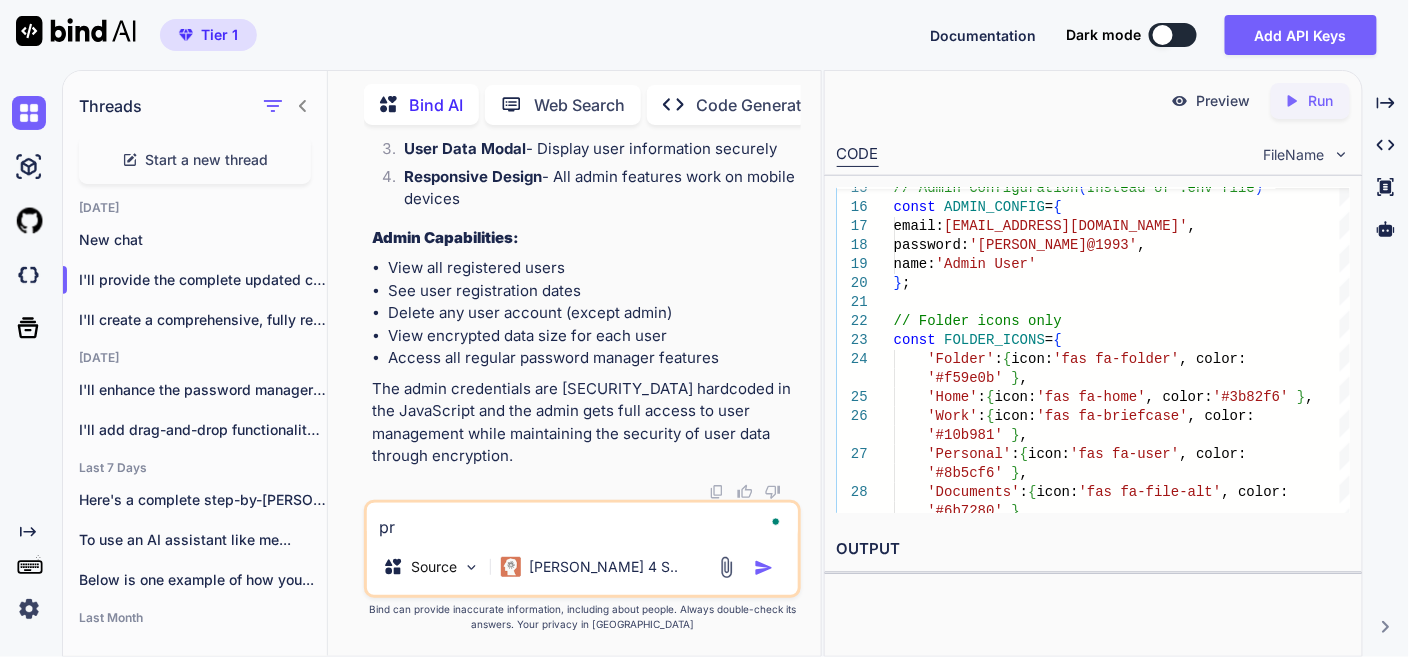 type on "p" 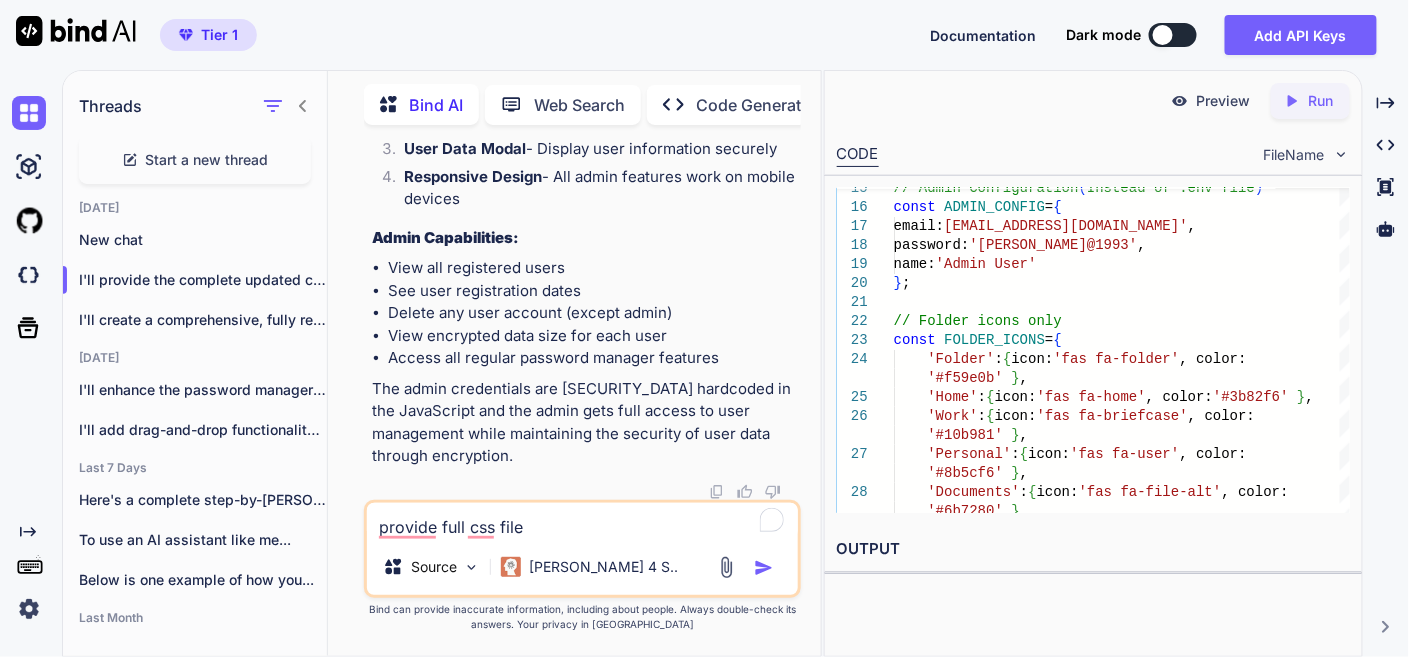 type on "provide full css file" 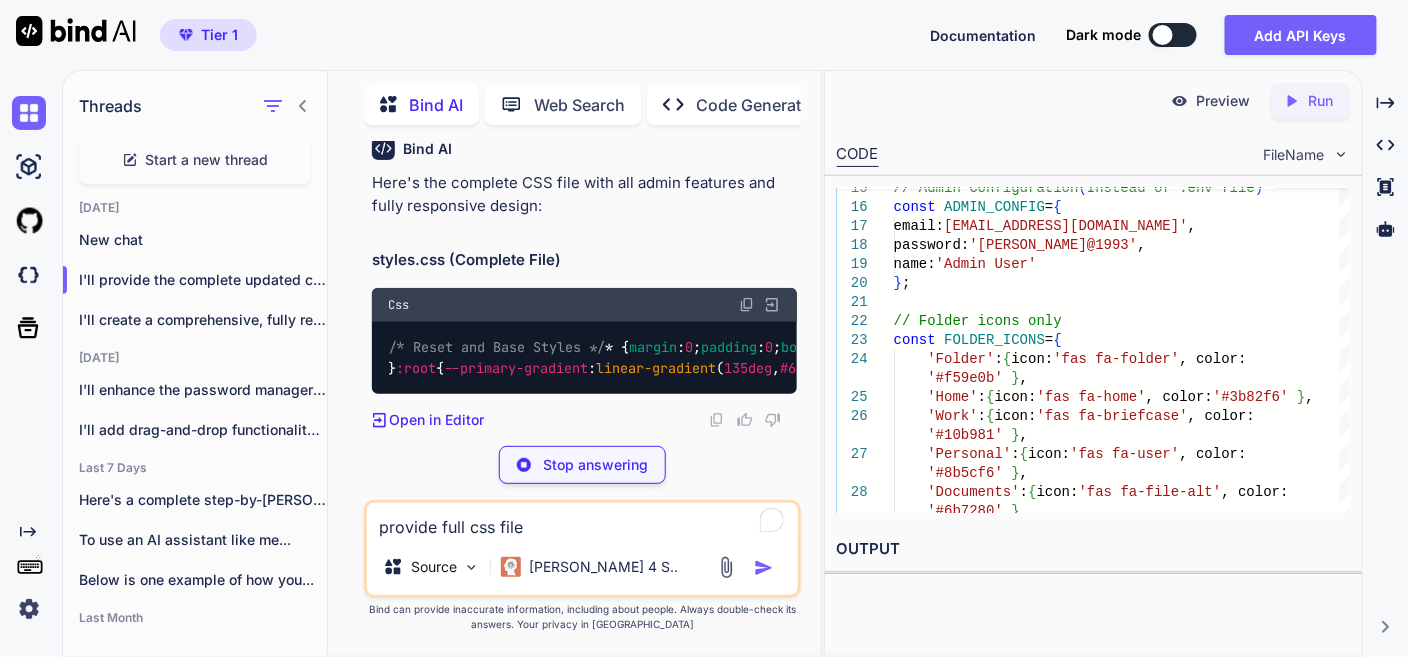 scroll, scrollTop: 283397, scrollLeft: 0, axis: vertical 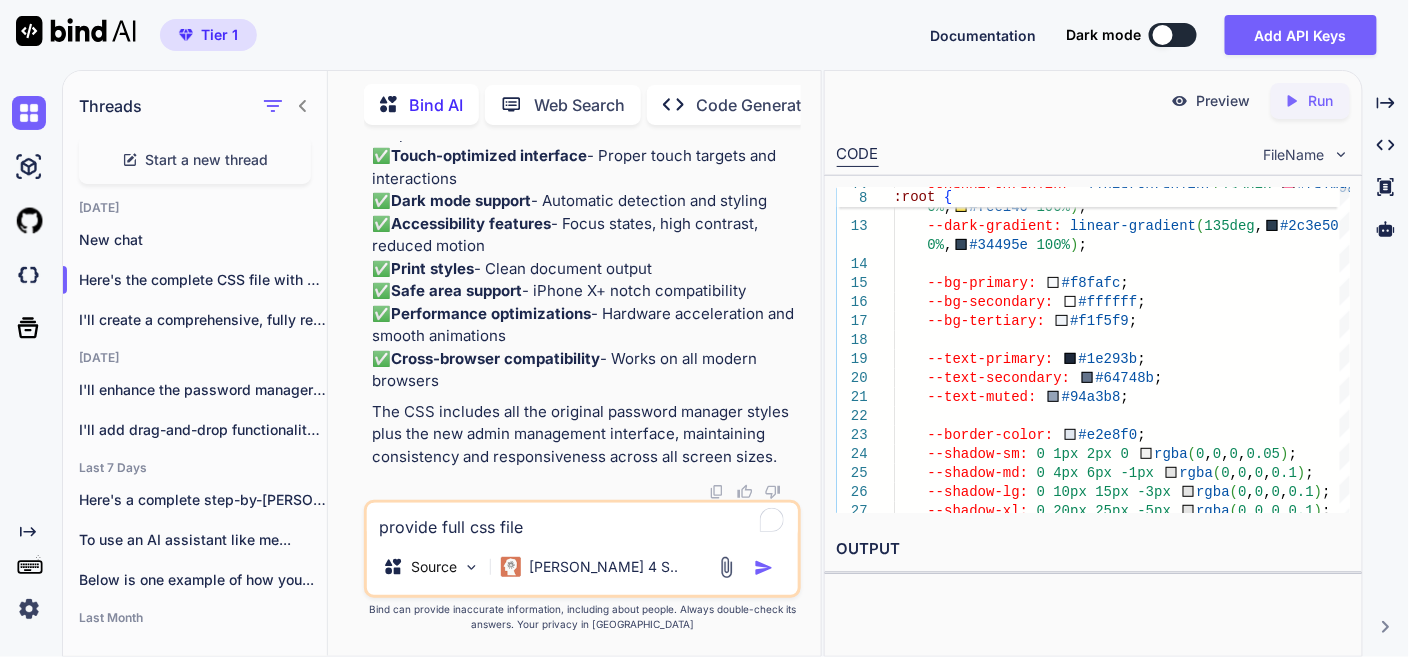 click at bounding box center (747, -10227) 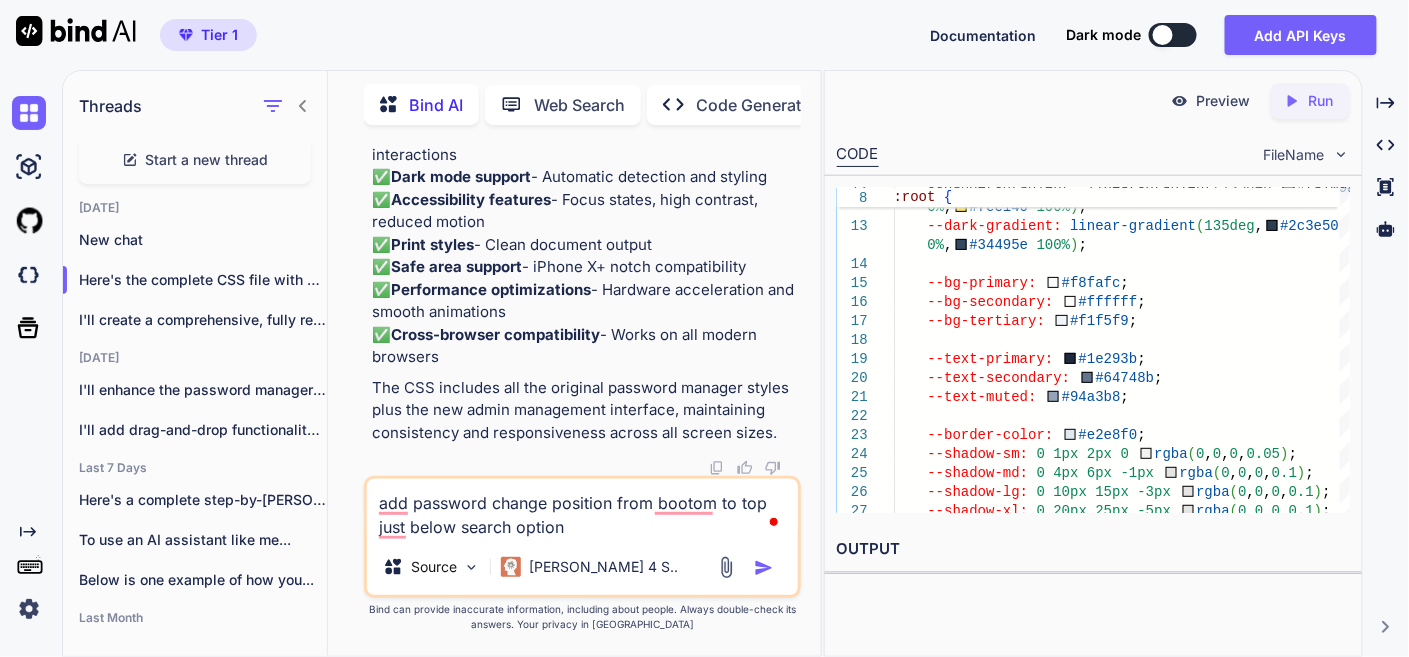 click on "add password change position from bootom to top just below search option" at bounding box center [583, 509] 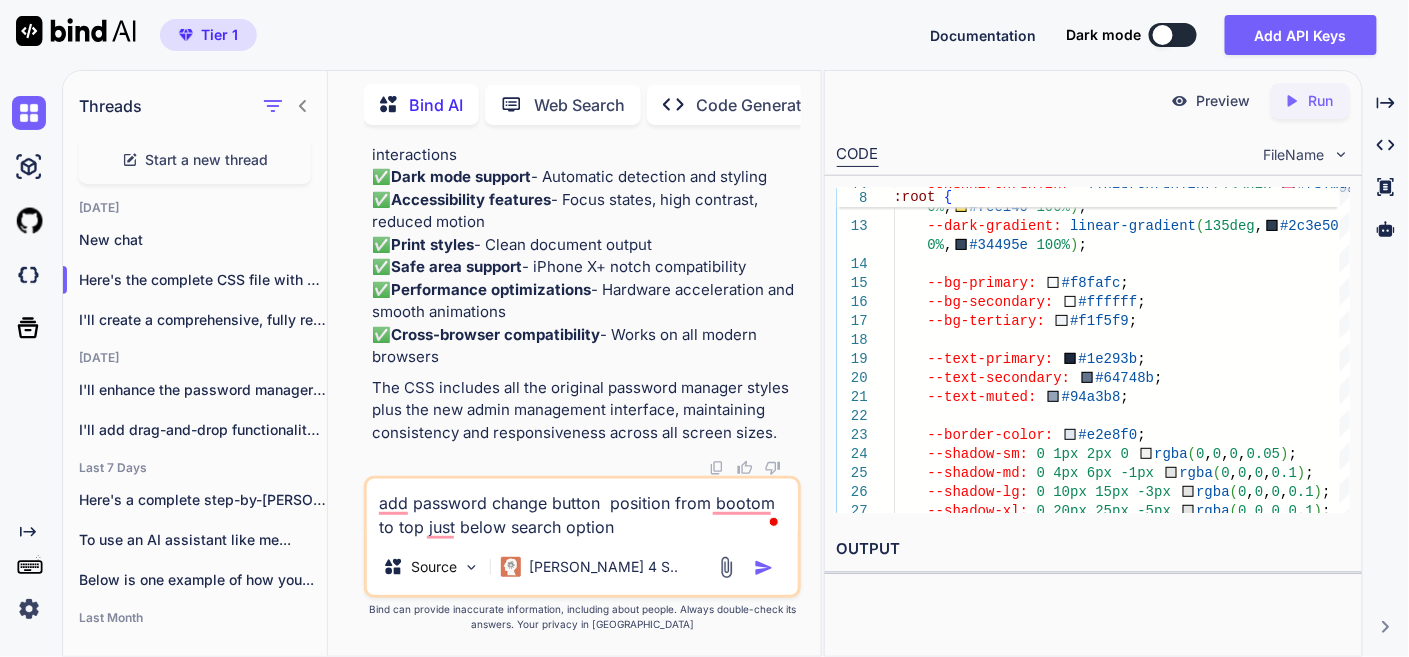 click on "add password change button  position from bootom to top just below search option" at bounding box center (583, 509) 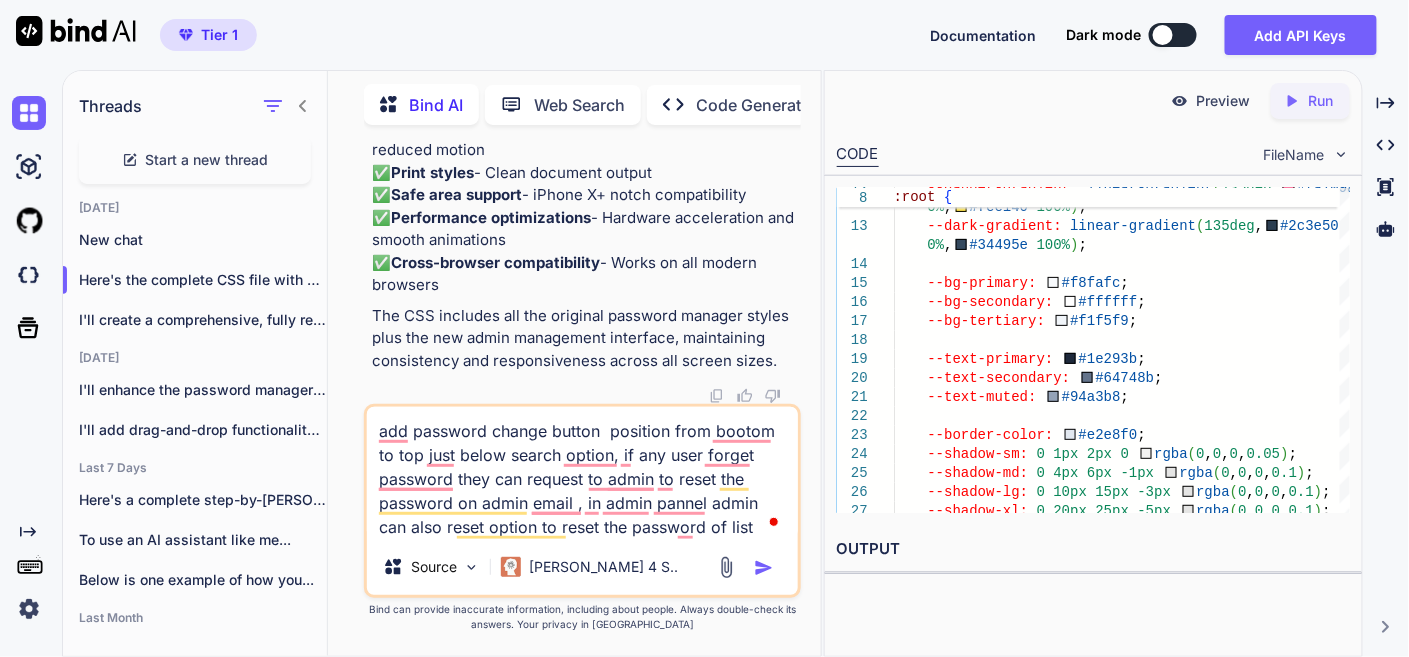 type on "add password change button  position from bootom to top just below search option, if any user forget password they can request to admin to reset the password on admin email , in admin pannel admin can also reset option to reset the password of lis" 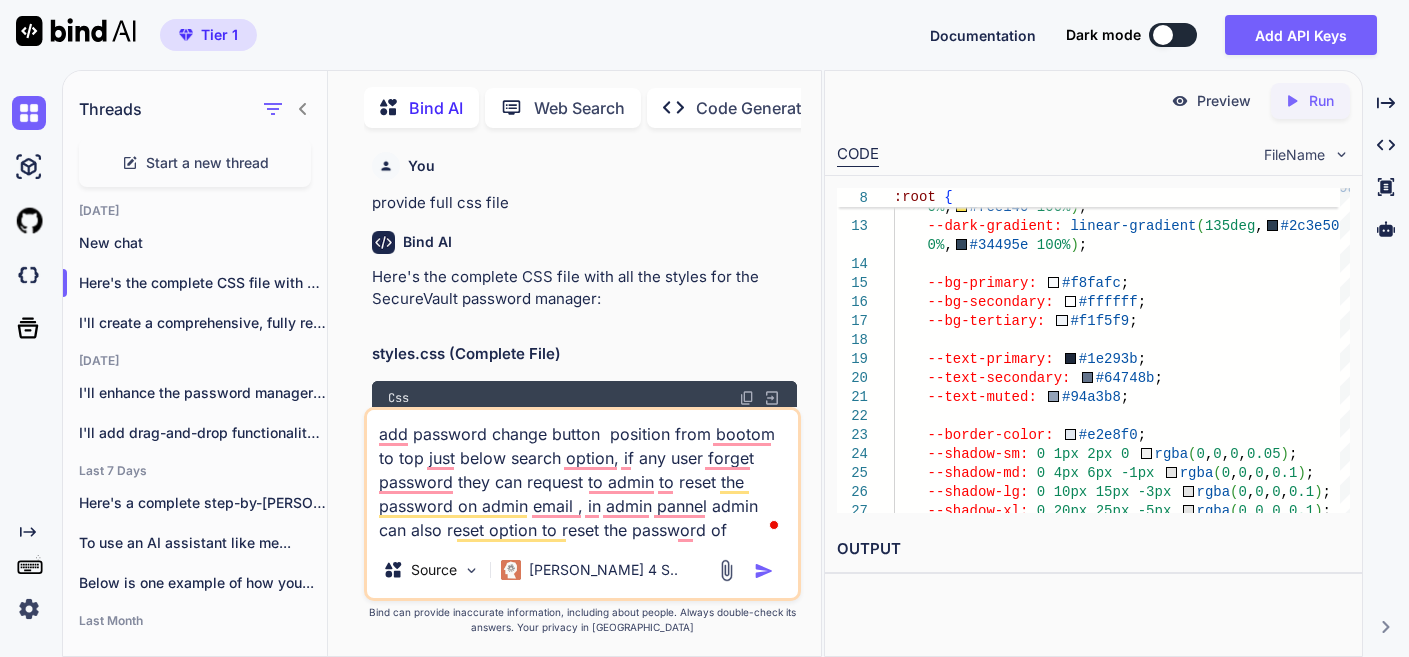 scroll, scrollTop: 0, scrollLeft: 0, axis: both 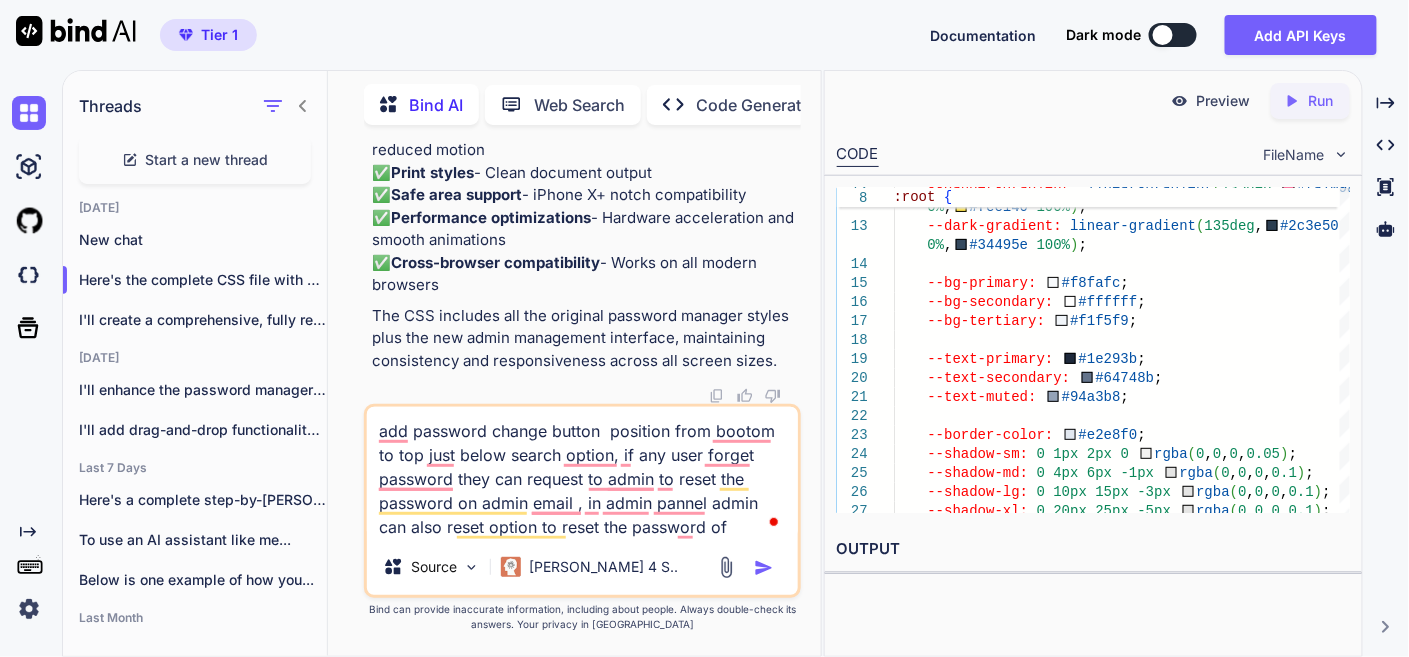 type on "add password change button  position from bootom to top just below search option, if any user forget password they can request to admin to reset the password on admin email , in admin pannel admin can also reset option to reset the password of u" 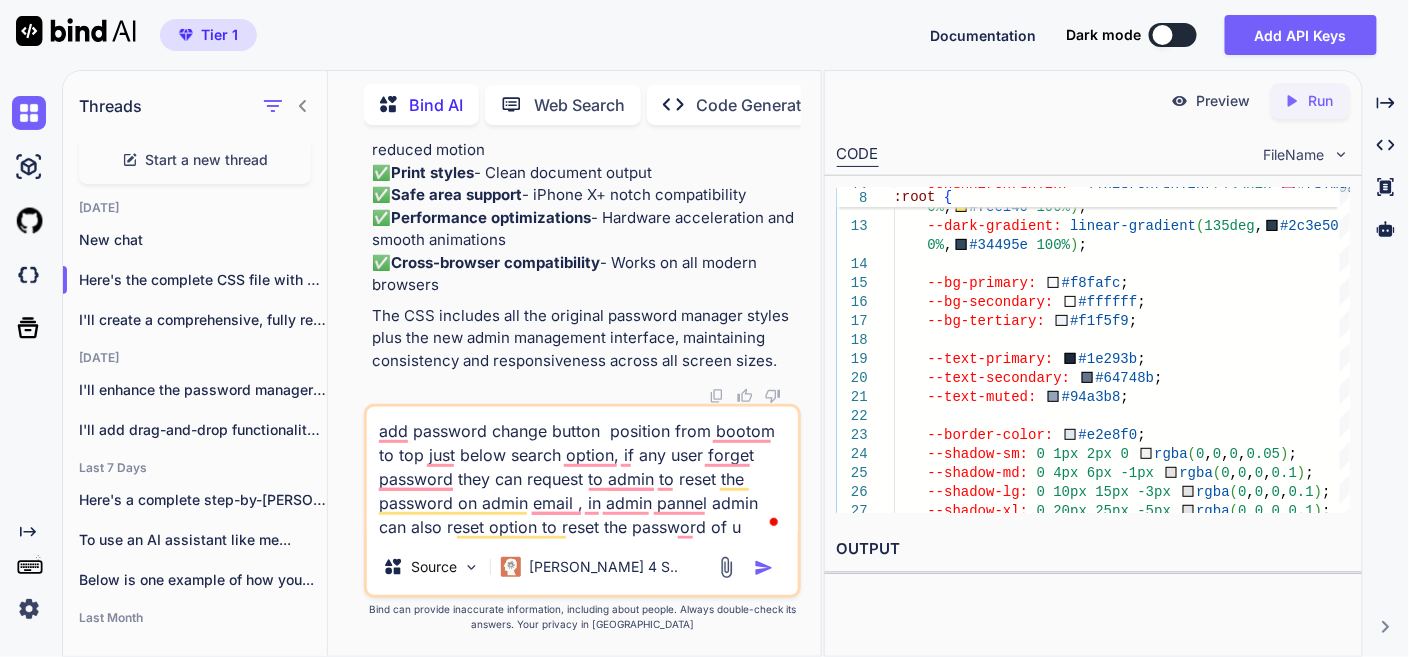 type on "add password change button  position from bootom to top just below search option, if any user forget password they can request to admin to reset the password on admin email , in admin pannel admin can also reset option to reset the password of us" 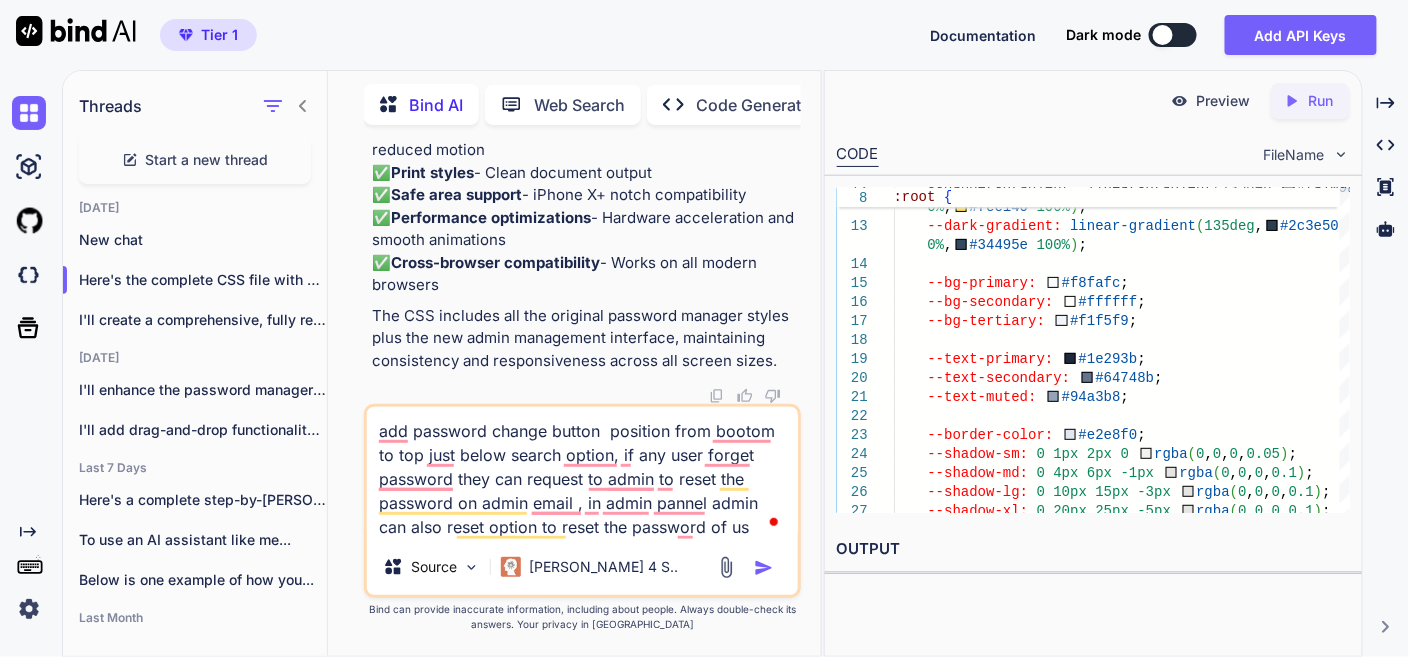 type on "add password change button  position from bootom to top just below search option, if any user forget password they can request to admin to reset the password on admin email , in admin pannel admin can also reset option to reset the password of use" 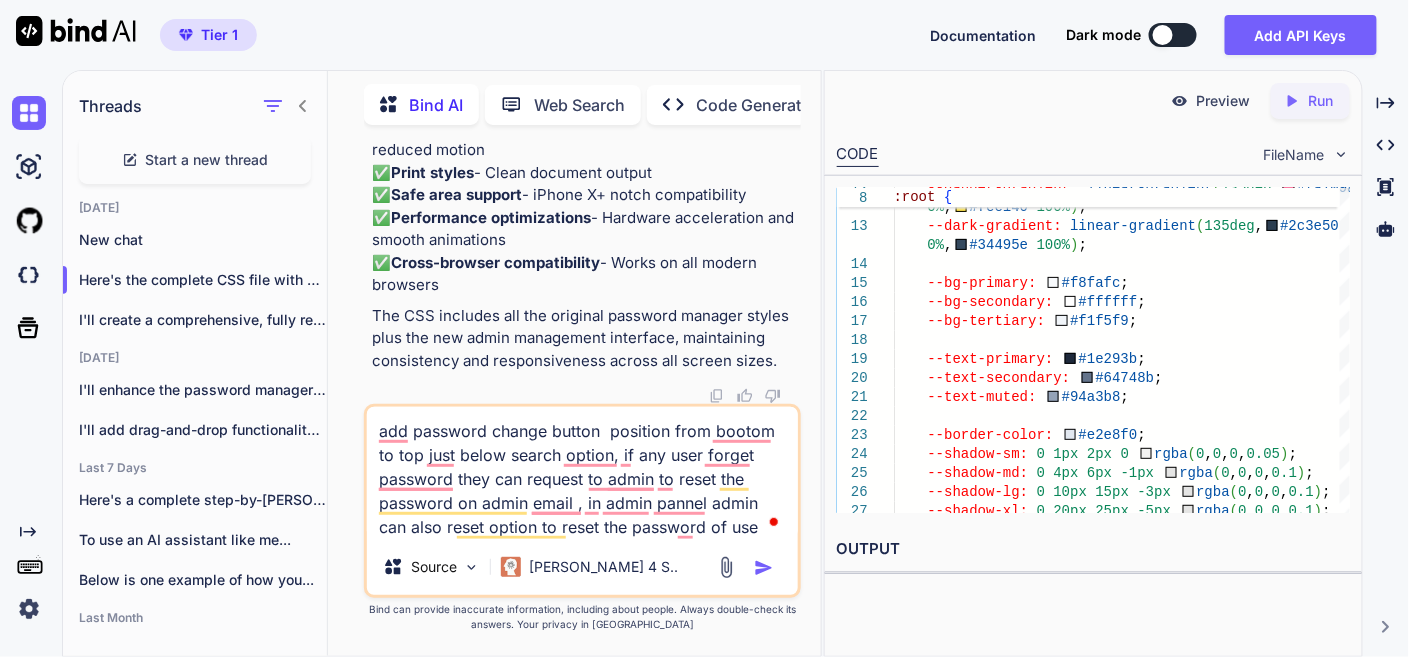 type on "add password change button  position from bootom to top just below search option, if any user forget password they can request to admin to reset the password on admin email , in admin pannel admin can also reset option to reset the password of user" 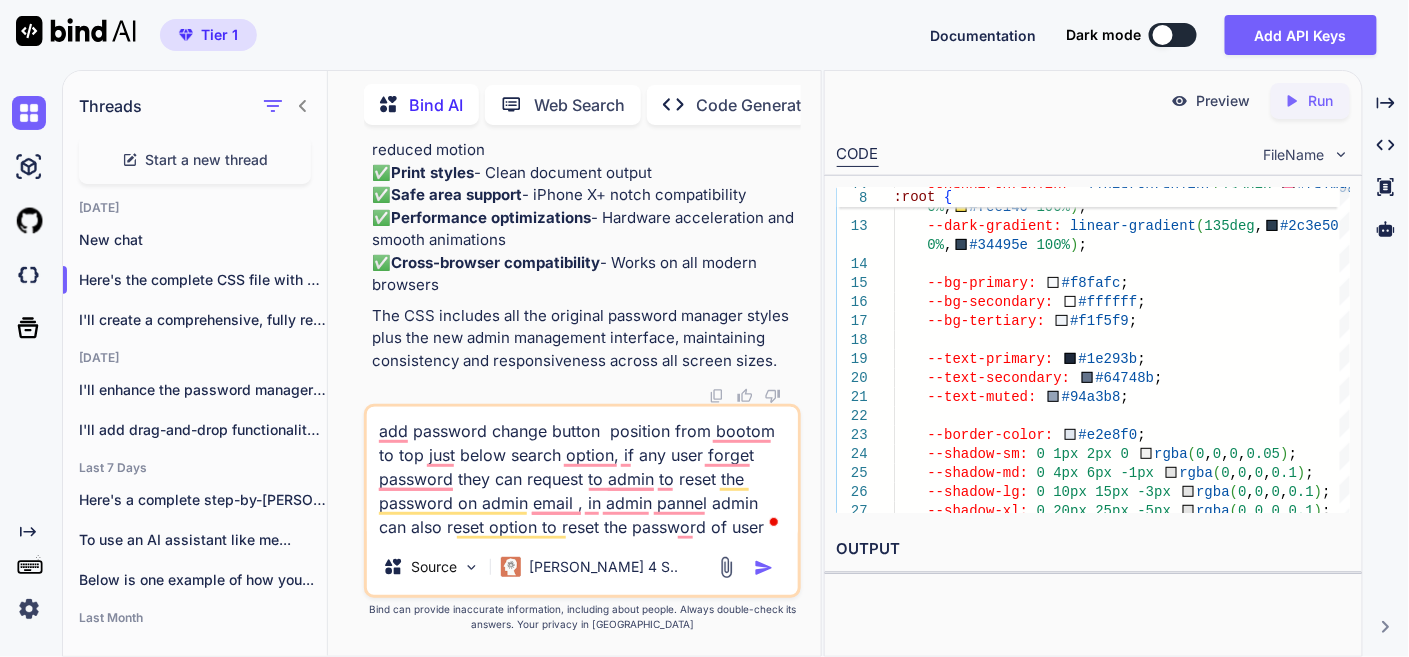 type on "add password change button  position from bootom to top just below search option, if any user forget password they can request to admin to reset the password on admin email , in admin pannel admin can also reset option to reset the password of user" 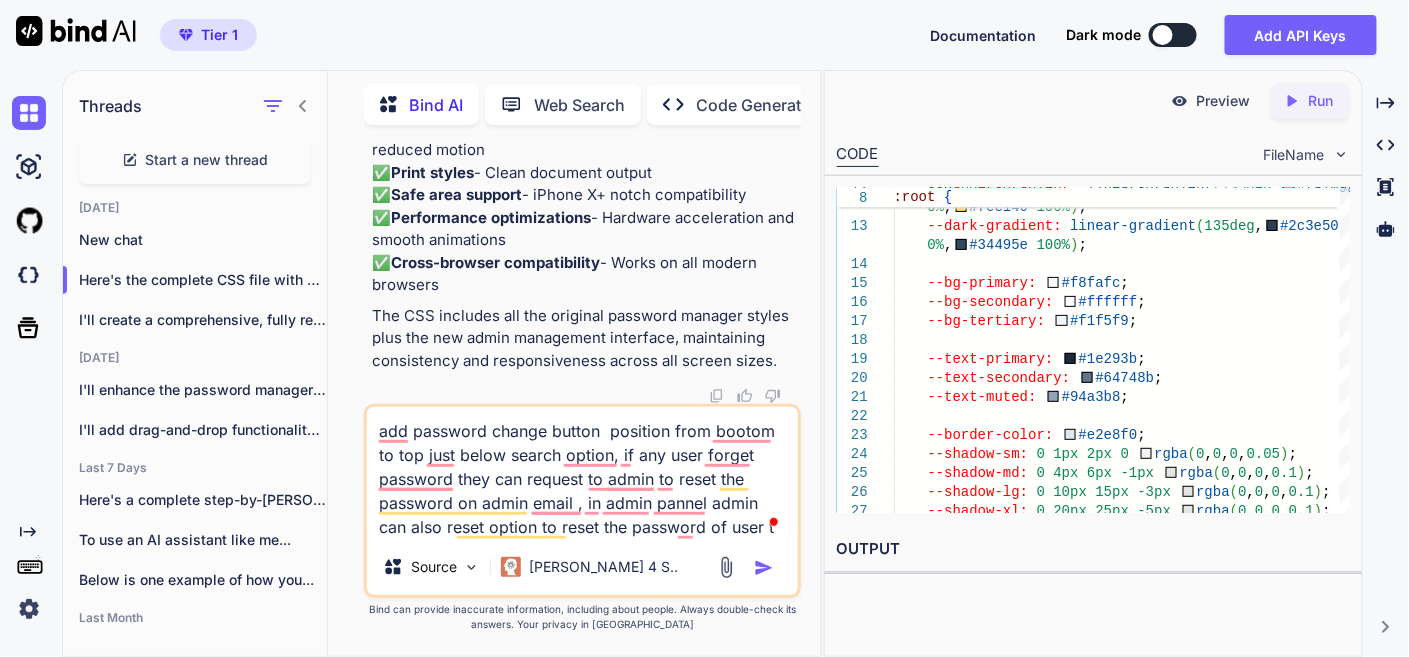 type on "add password change button  position from bootom to top just below search option, if any user forget password they can request to admin to reset the password on admin email , in admin pannel admin can also reset option to reset the password of user th" 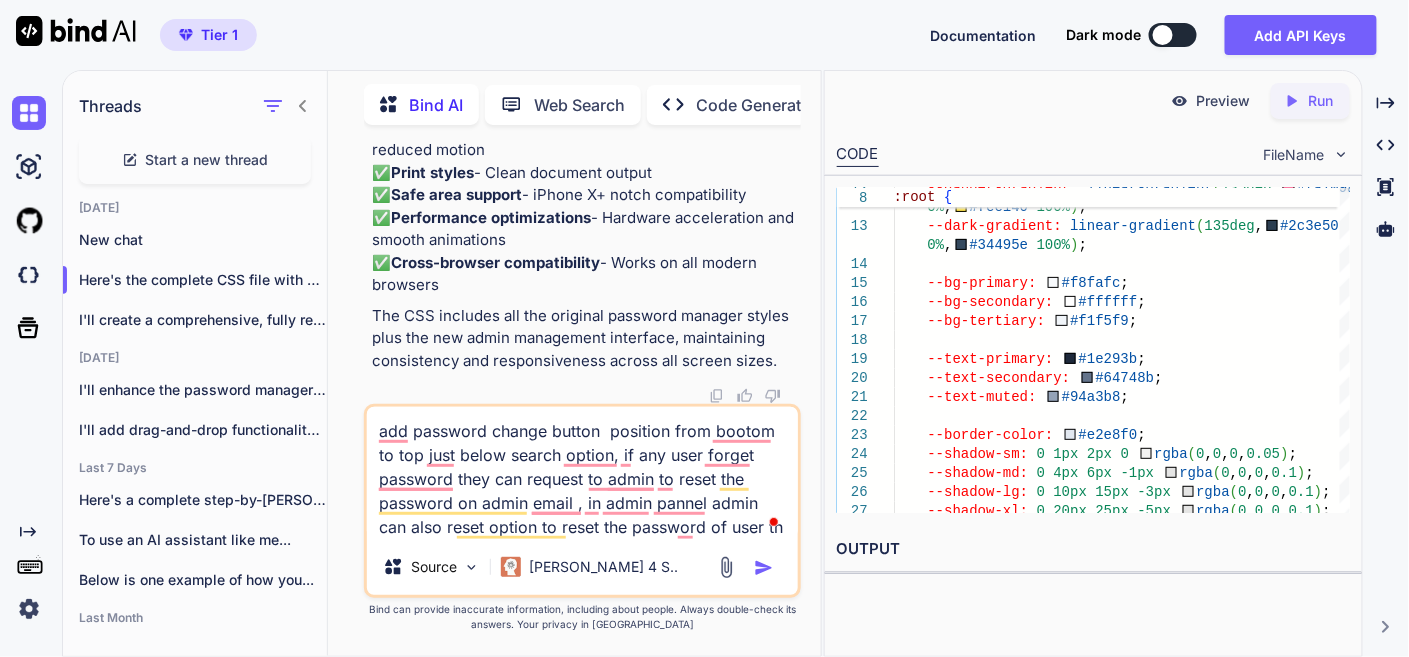 type on "add password change button  position from bootom to top just below search option, if any user forget password they can request to admin to reset the password on admin email , in admin pannel admin can also reset option to reset the password of user the" 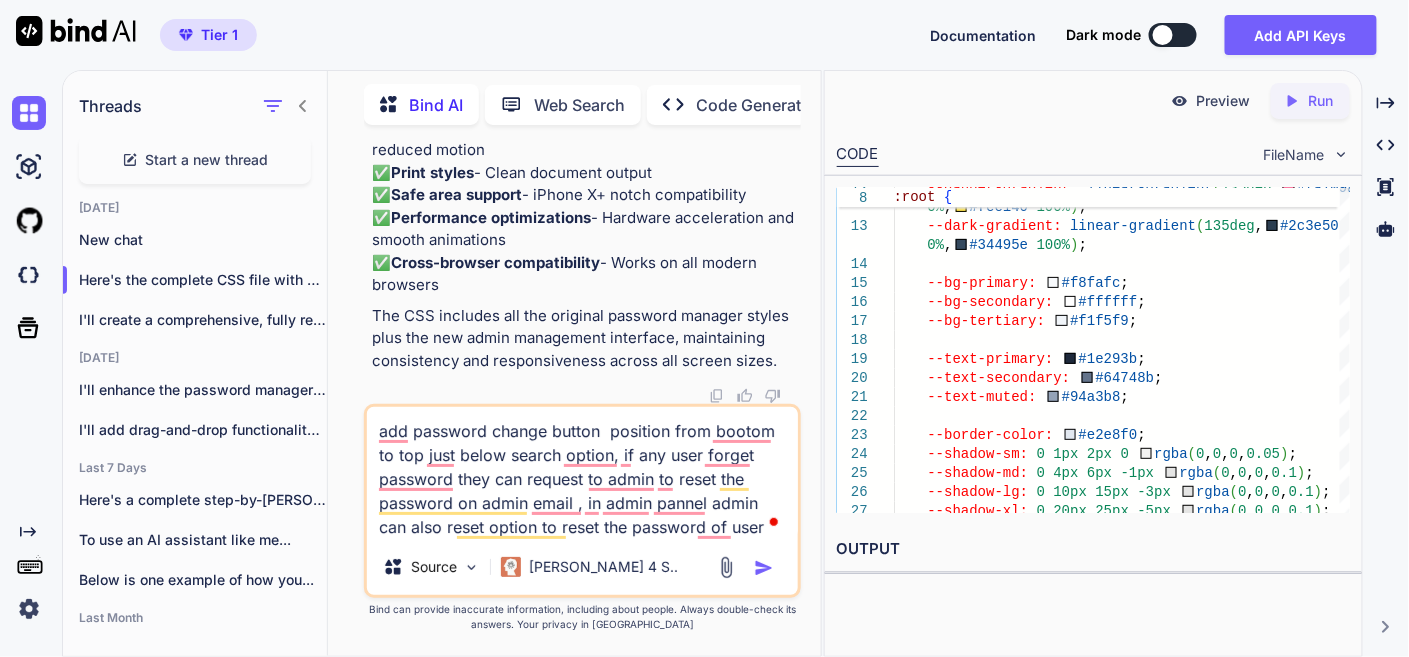 type on "add password change button  position from bootom to top just below search option, if any user forget password they can request to admin to reset the password on admin email , in admin pannel admin can also reset option to reset the password of user then" 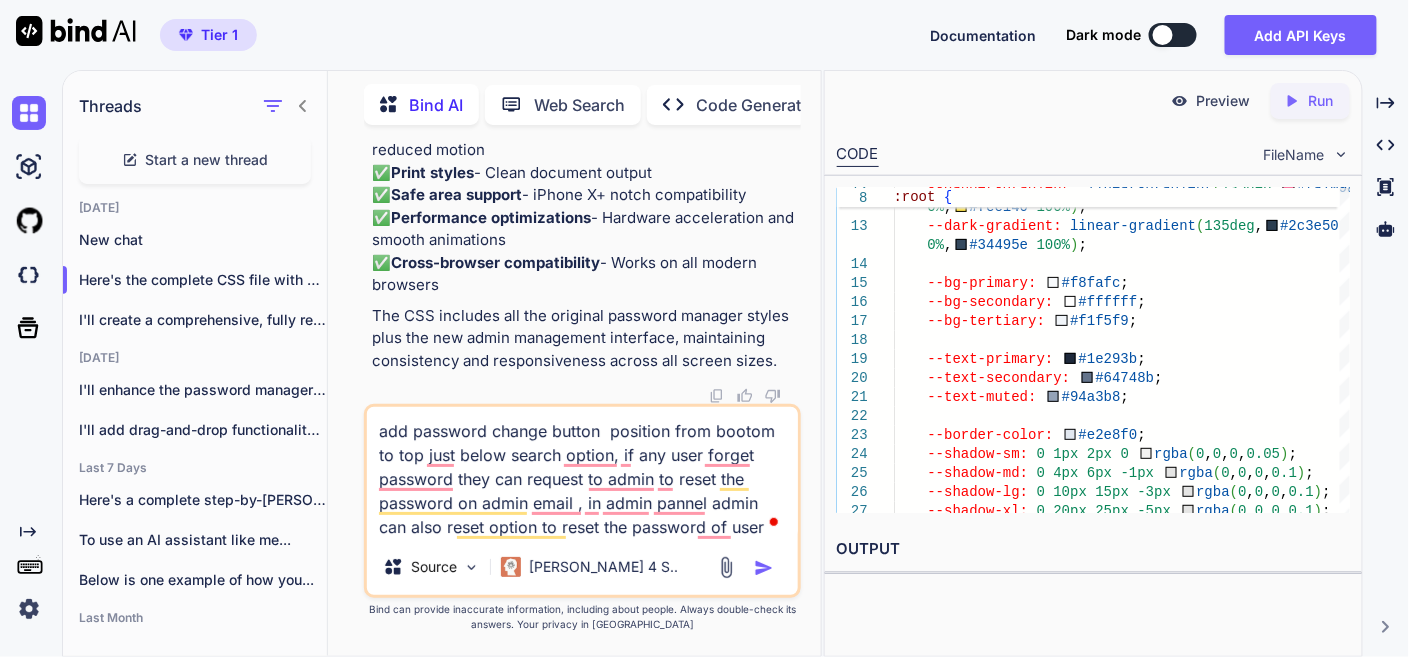 type on "add password change button  position from bootom to top just below search option, if any user forget password they can request to admin to reset the password on admin email , in admin pannel admin can also reset option to reset the password of user then us" 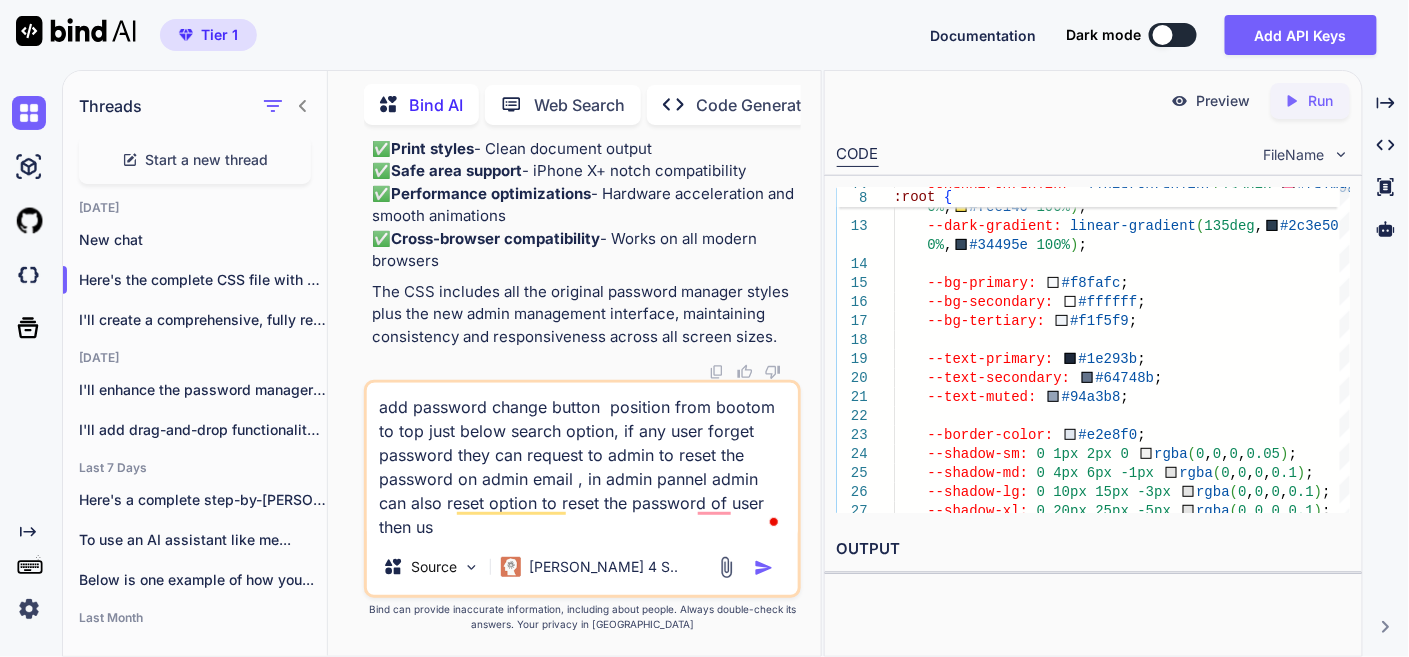 type on "add password change button  position from bootom to top just below search option, if any user forget password they can request to admin to reset the password on admin email , in admin pannel admin can also reset option to reset the password of user then use" 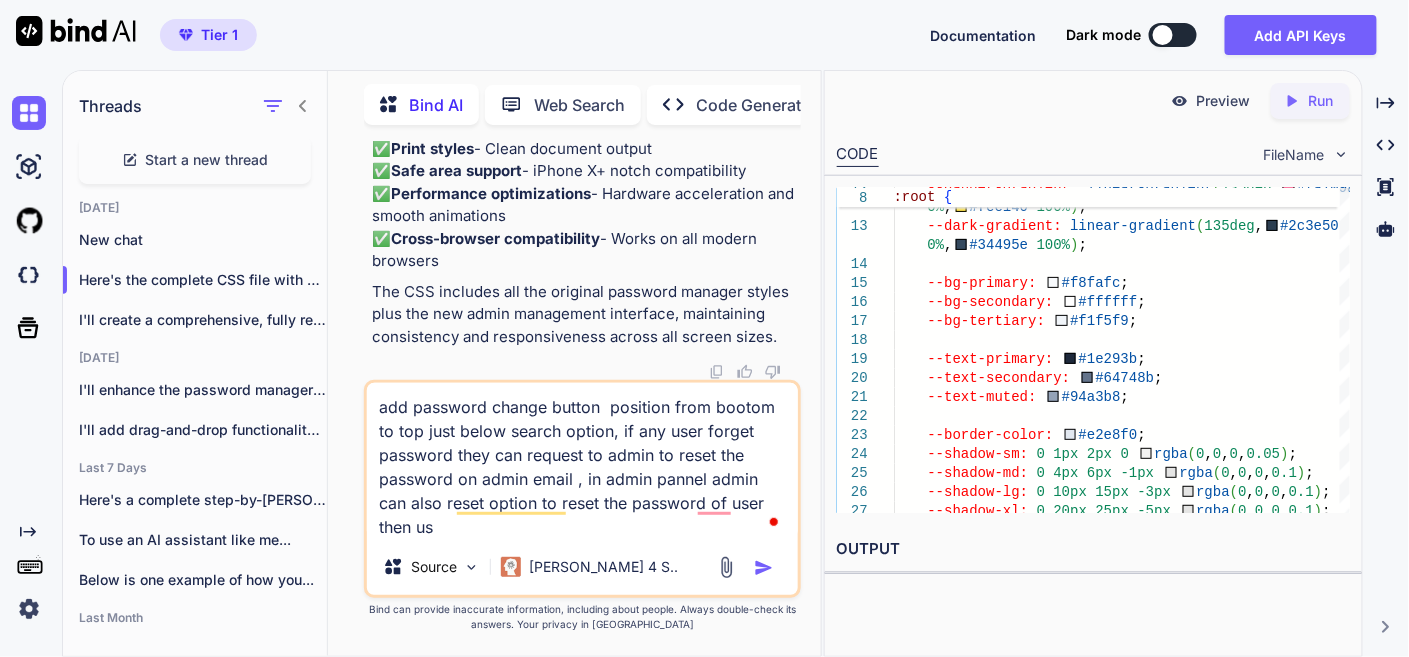 type on "x" 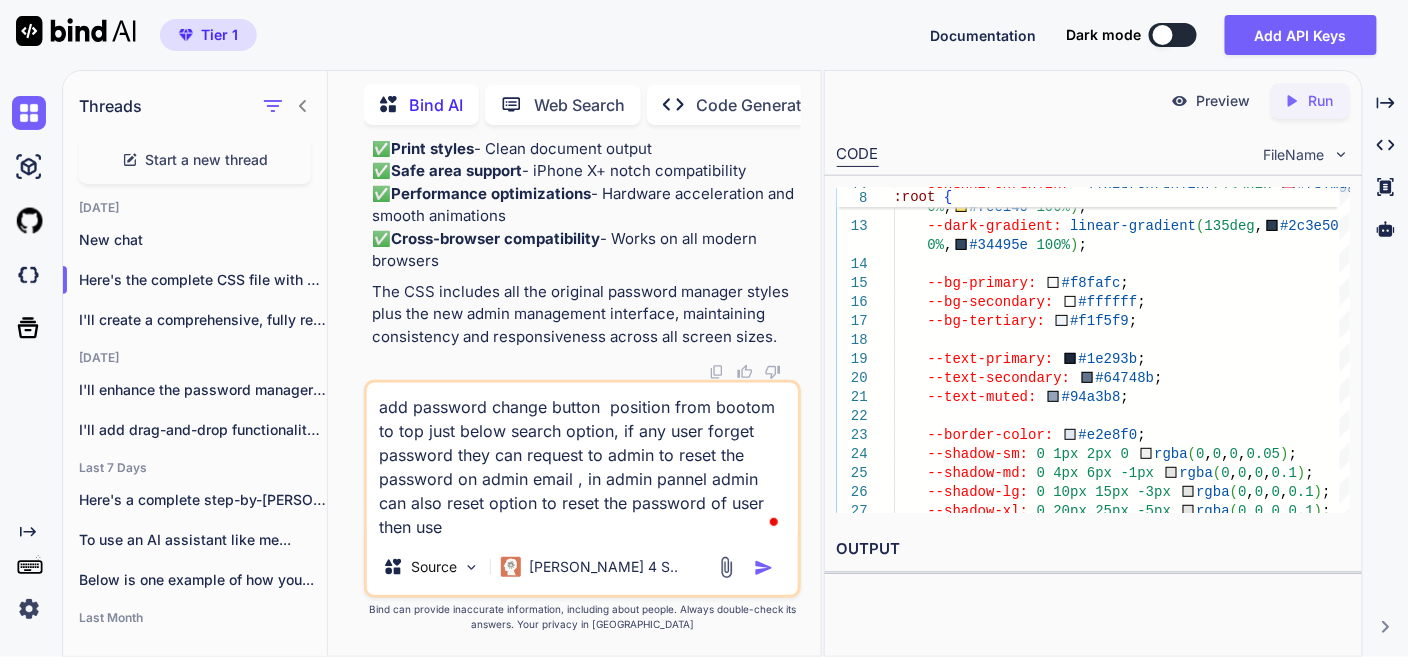 type on "add password change button  position from bootom to top just below search option, if any user forget password they can request to admin to reset the password on admin email , in admin pannel admin can also reset option to reset the password of user then user" 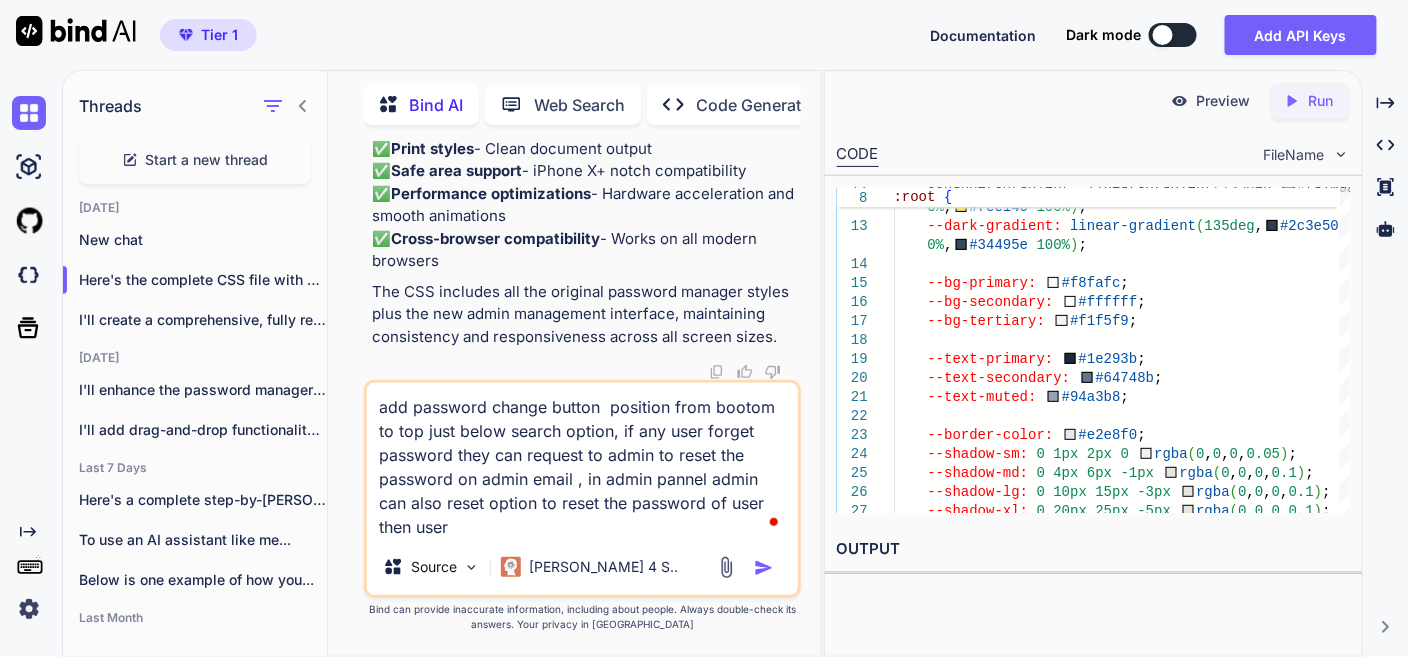 type on "add password change button  position from bootom to top just below search option, if any user forget password they can request to admin to reset the password on admin email , in admin pannel admin can also reset option to reset the password of user then user" 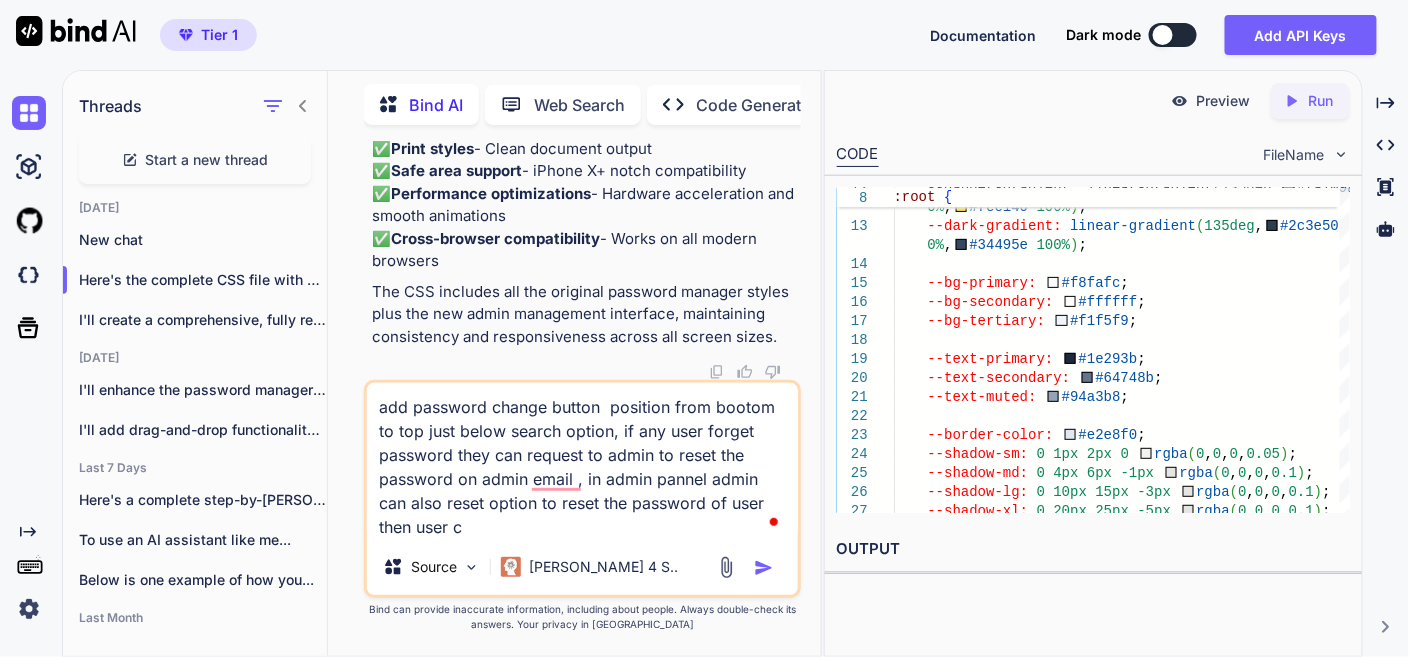 type on "add password change button  position from bootom to top just below search option, if any user forget password they can request to admin to reset the password on admin email , in admin pannel admin can also reset option to reset the password of user then user ca" 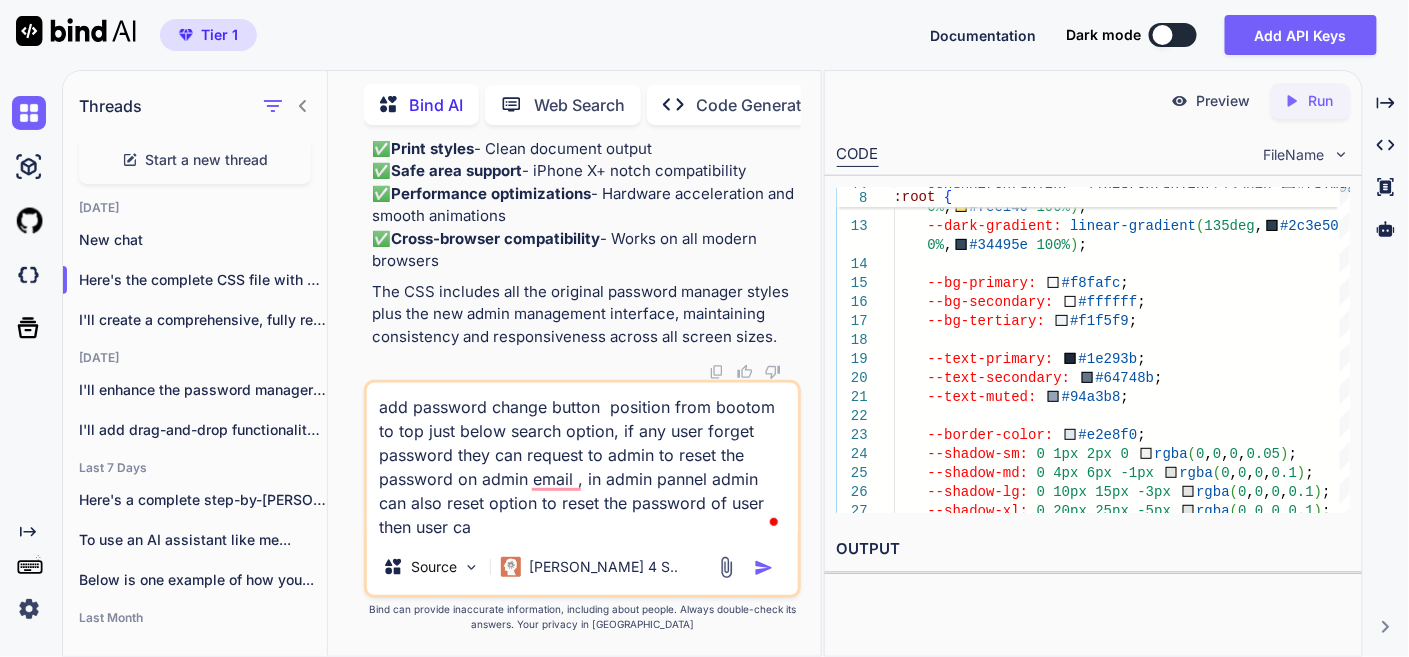 type on "add password change button  position from bootom to top just below search option, if any user forget password they can request to admin to reset the password on admin email , in admin pannel admin can also reset option to reset the password of user then user can" 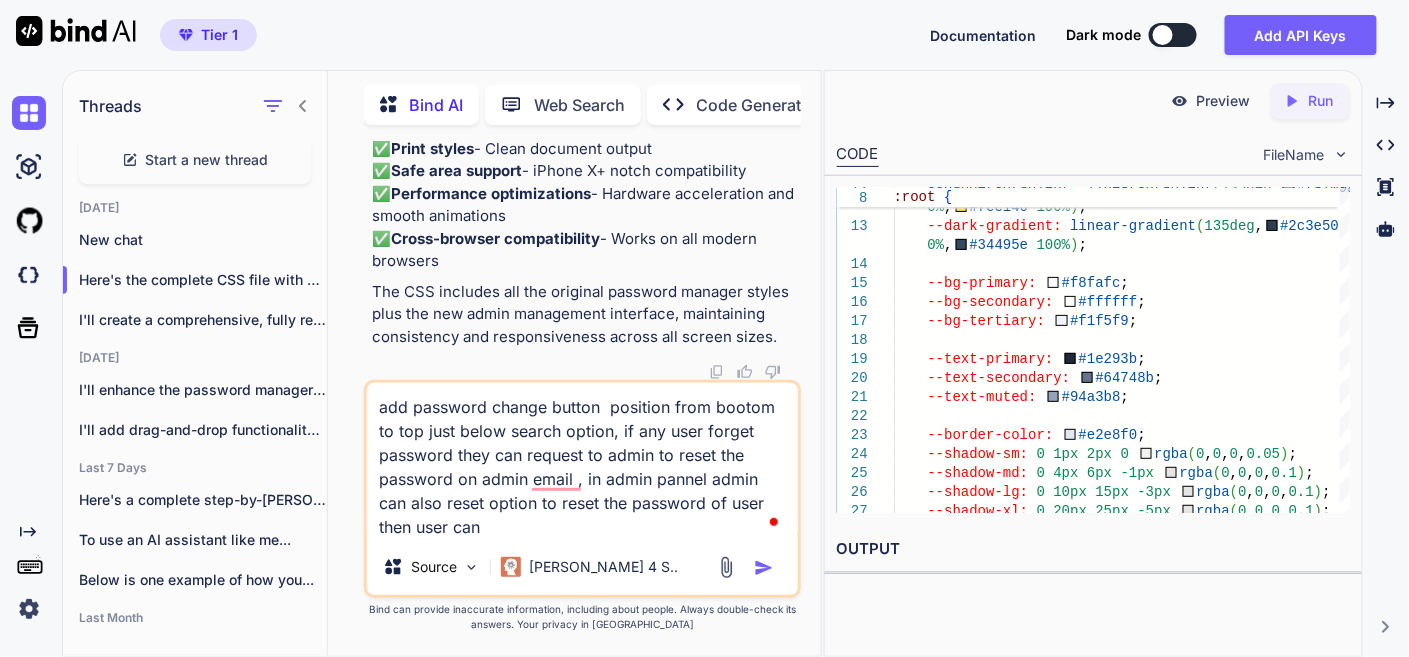 type on "add password change button  position from bootom to top just below search option, if any user forget password they can request to admin to reset the password on admin email , in admin pannel admin can also reset option to reset the password of user then user can" 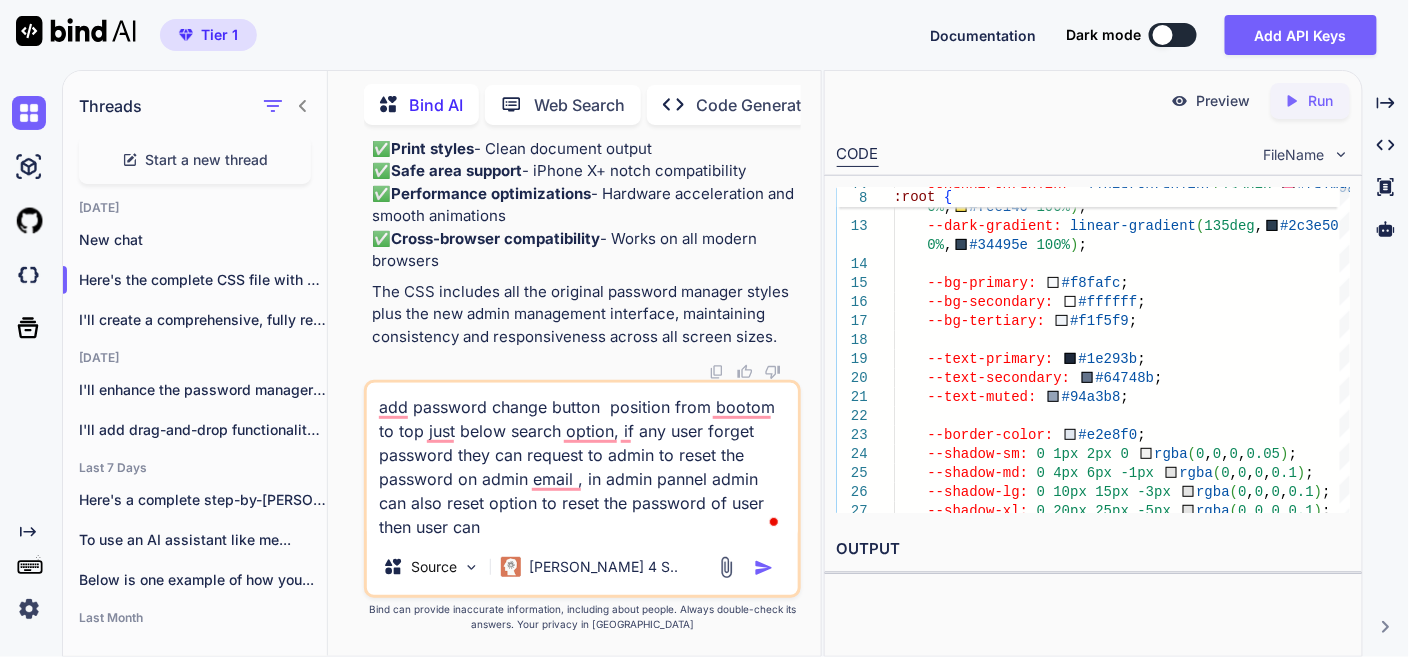 type on "add password change button  position from bootom to top just below search option, if any user forget password they can request to admin to reset the password on admin email , in admin pannel admin can also reset option to reset the password of user then user can r" 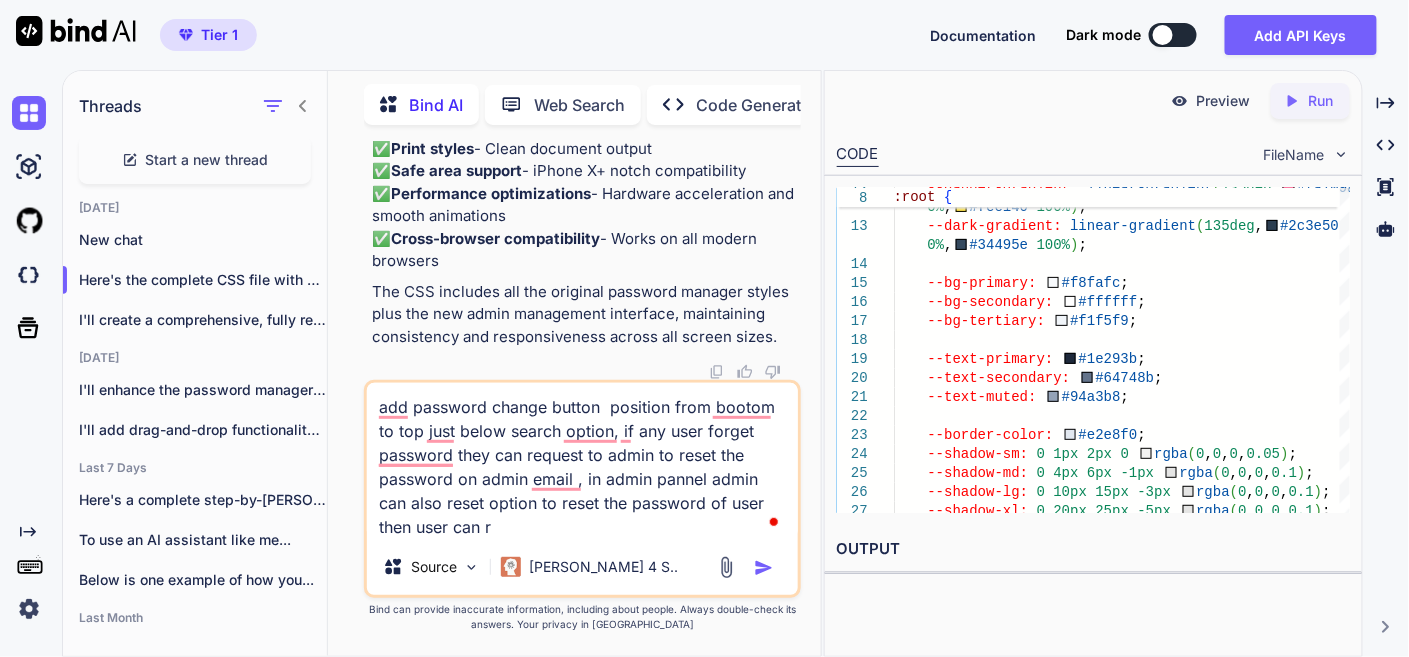 type on "add password change button  position from bootom to top just below search option, if any user forget password they can request to admin to reset the password on admin email , in admin pannel admin can also reset option to reset the password of user then user can re" 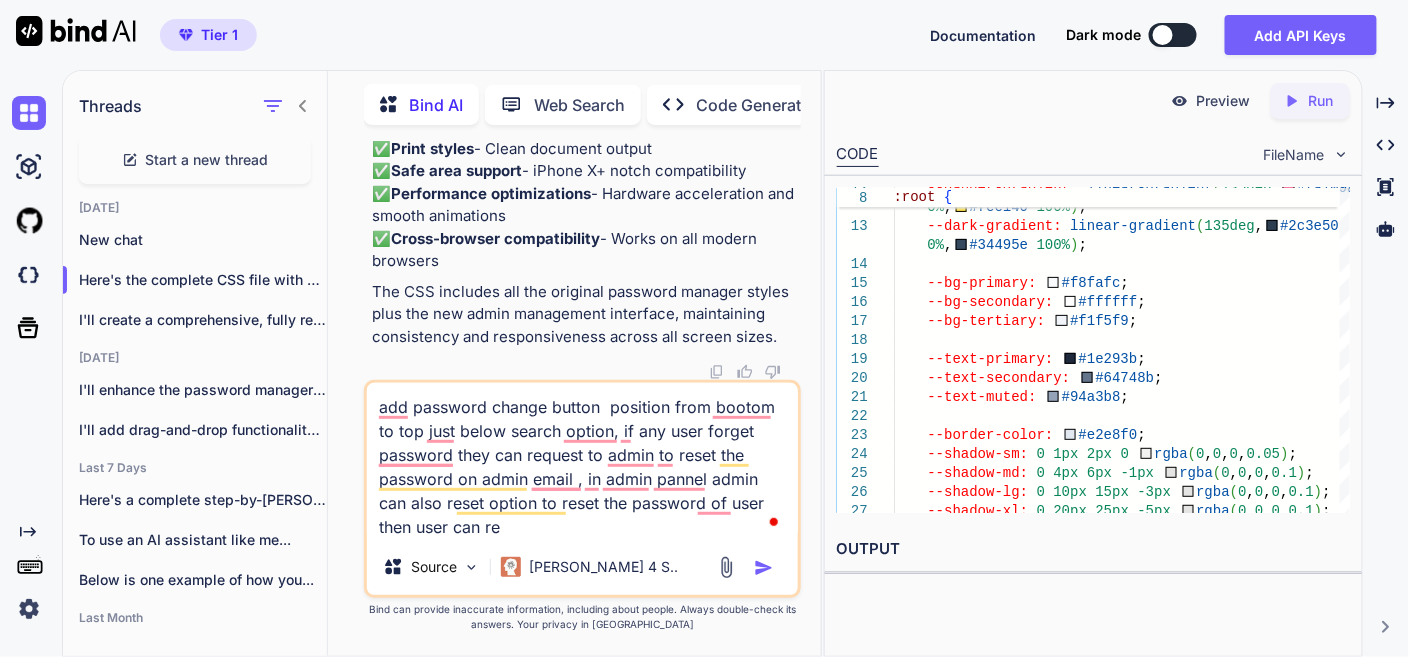 type on "add password change button  position from bootom to top just below search option, if any user forget password they can request to admin to reset the password on admin email , in admin pannel admin can also reset option to reset the password of user then user can rec" 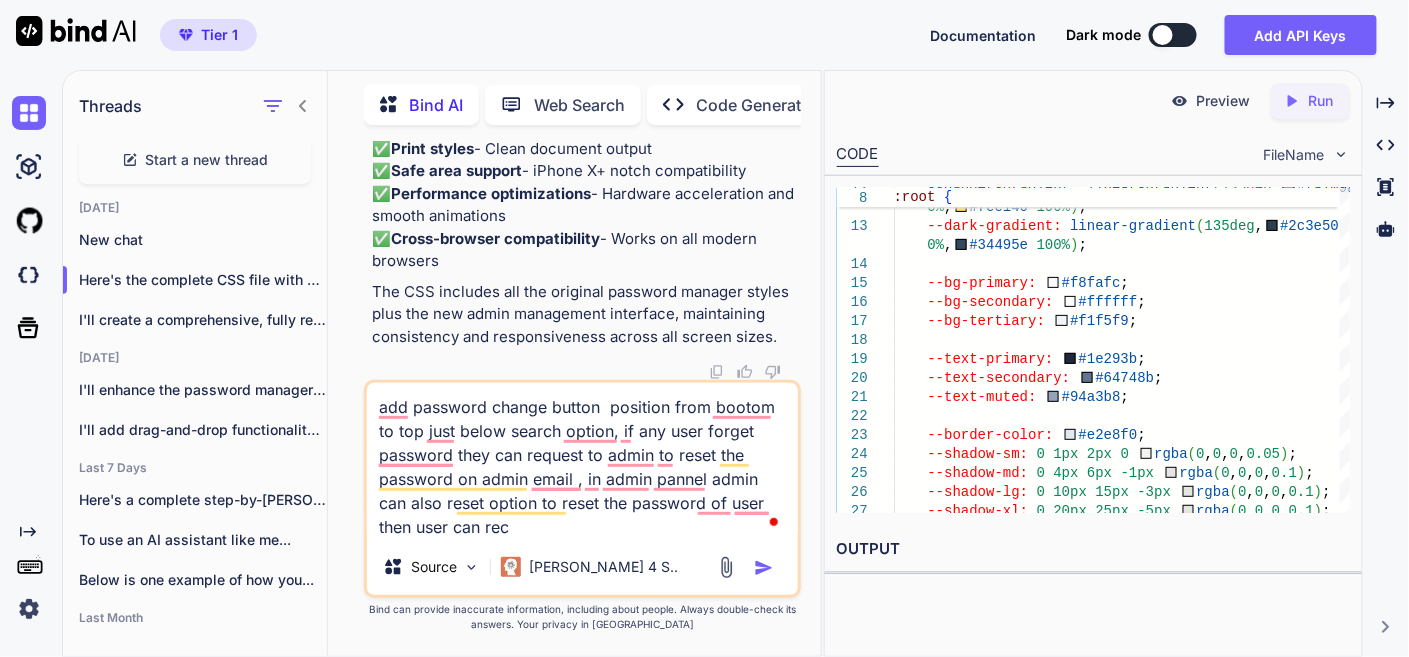 type on "add password change button  position from bootom to top just below search option, if any user forget password they can request to admin to reset the password on admin email , in admin pannel admin can also reset option to reset the password of user then user can recr" 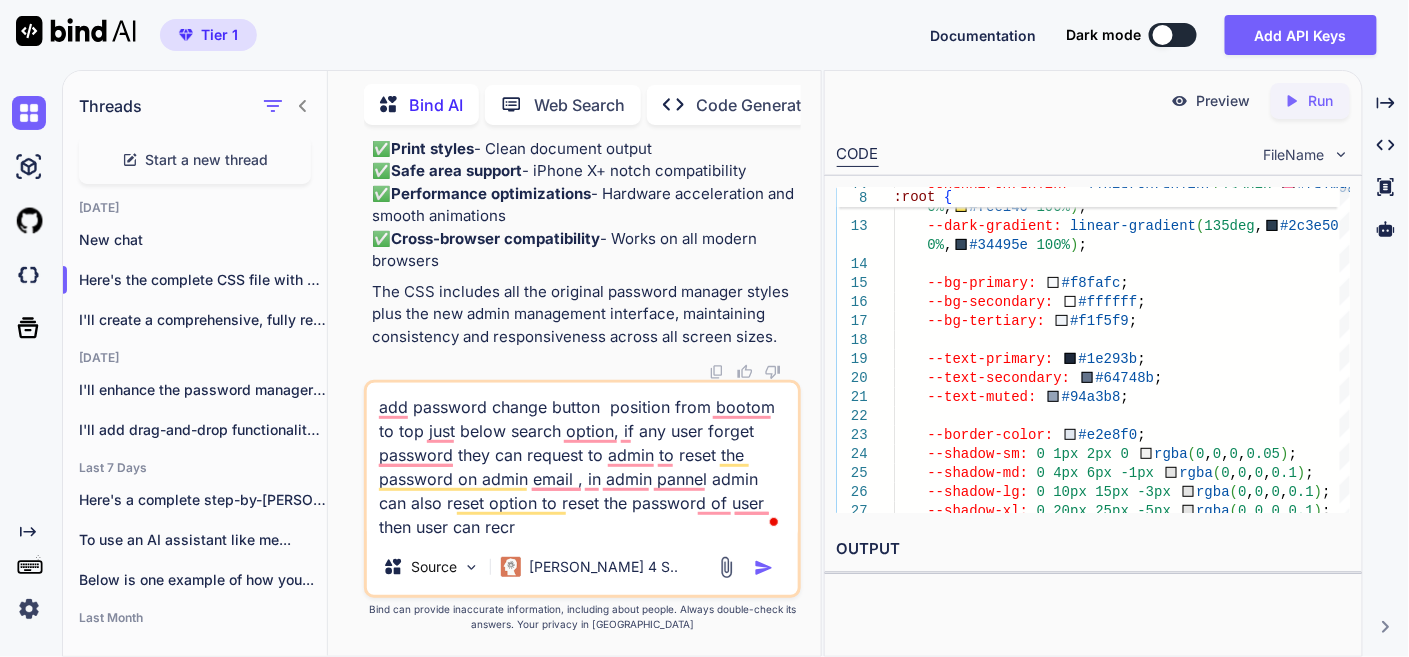 type on "add password change button  position from bootom to top just below search option, if any user forget password they can request to admin to reset the password on admin email , in admin pannel admin can also reset option to reset the password of user then user can recre" 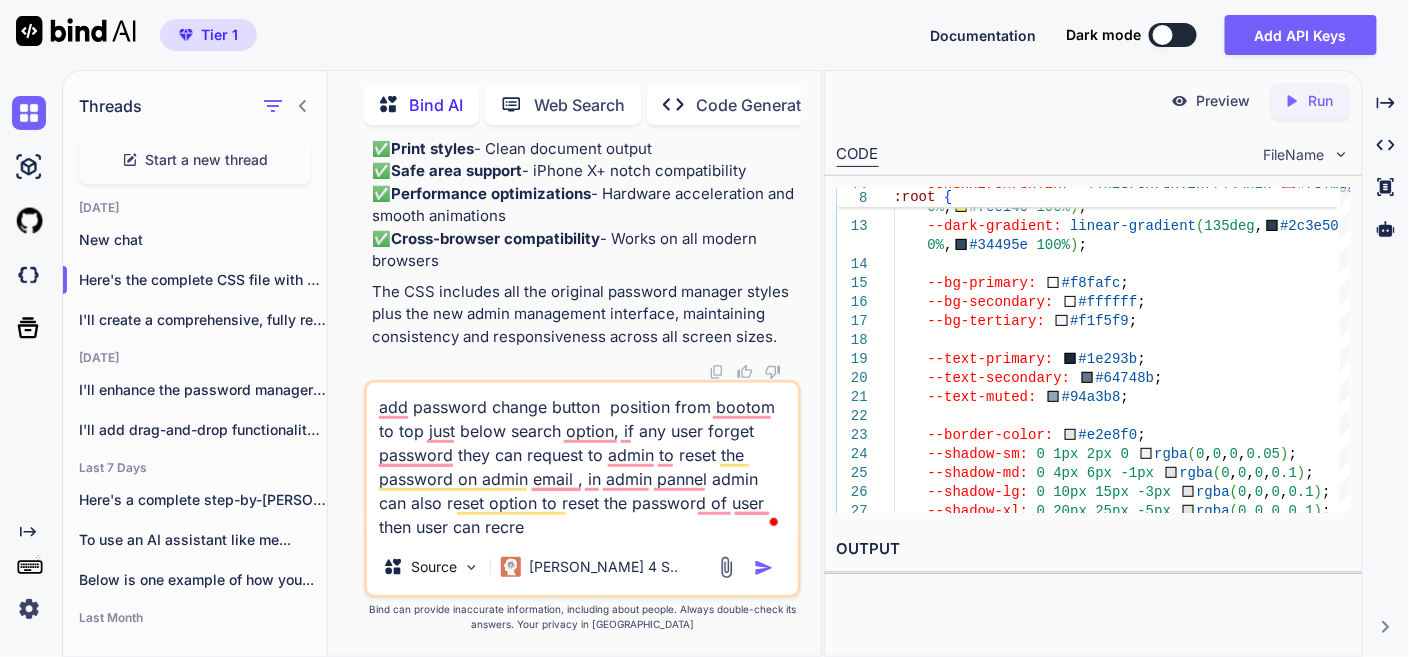 type on "add password change button  position from bootom to top just below search option, if any user forget password they can request to admin to reset the password on admin email , in admin pannel admin can also reset option to reset the password of user then user can recrea" 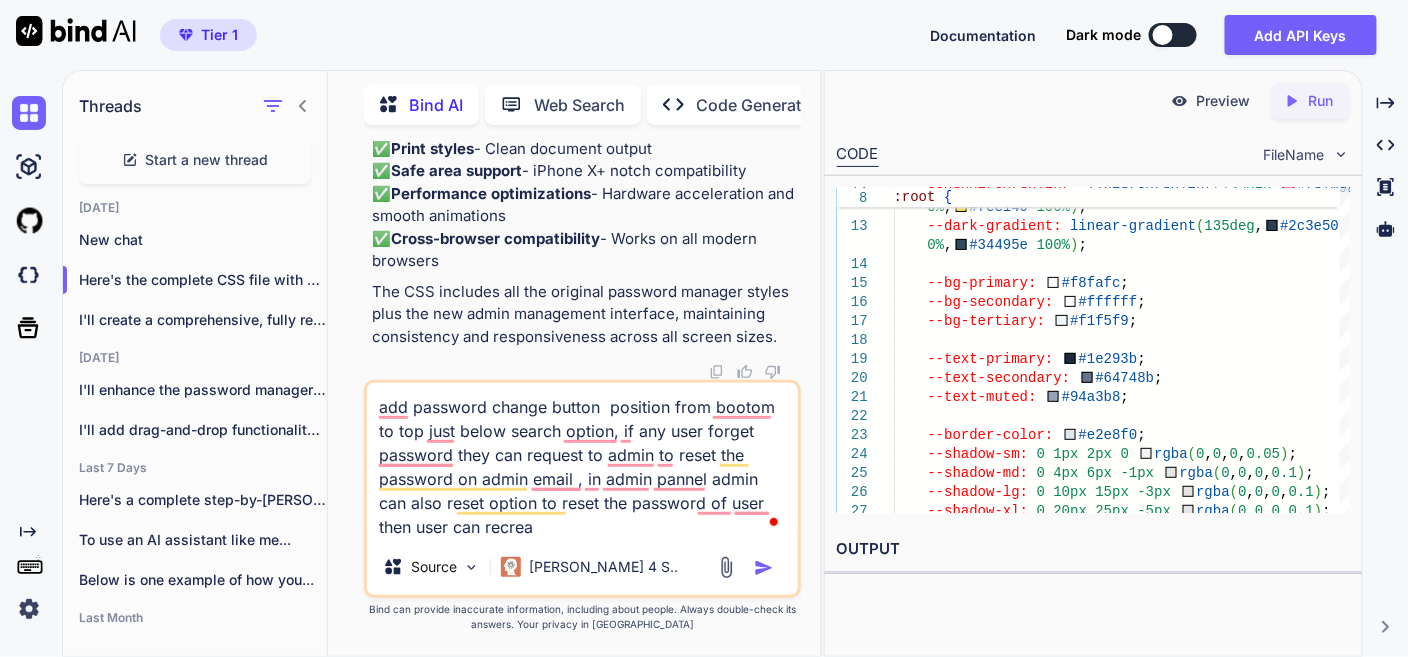 type on "add password change button  position from bootom to top just below search option, if any user forget password they can request to admin to reset the password on admin email , in admin pannel admin can also reset option to reset the password of user then user can recreat" 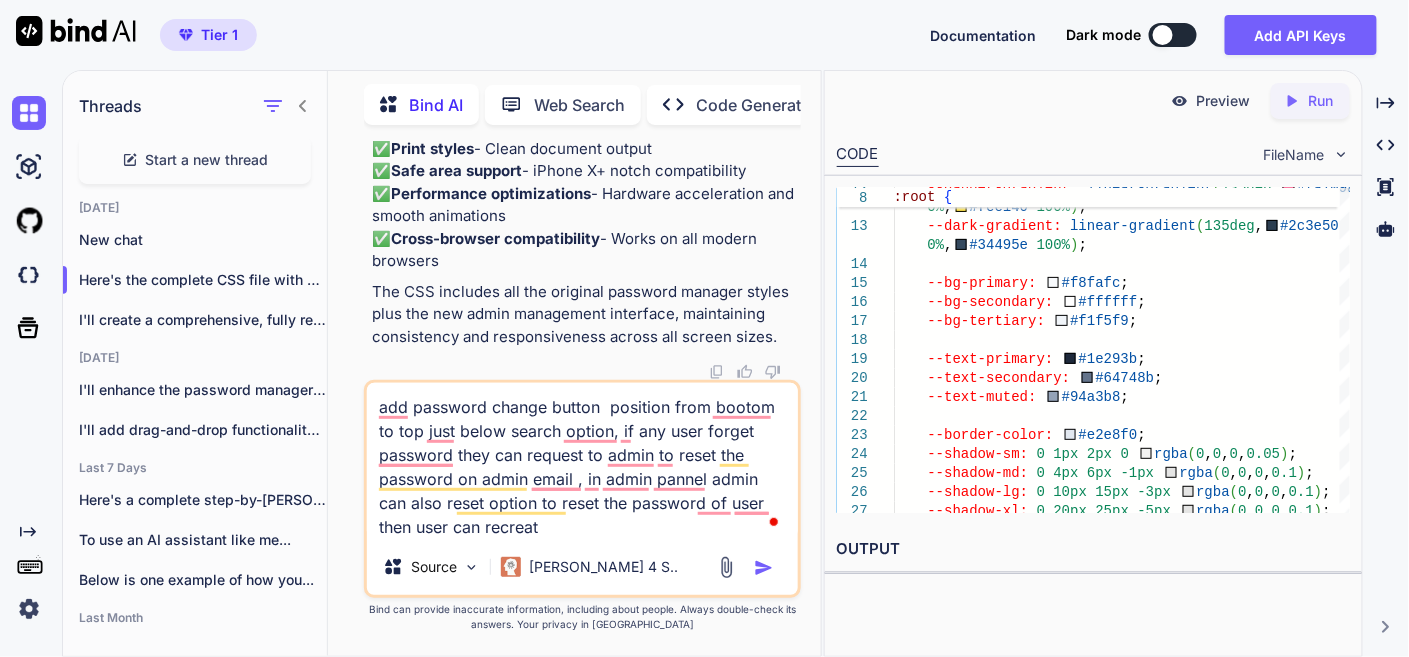 type on "add password change button  position from bootom to top just below search option, if any user forget password they can request to admin to reset the password on admin email , in admin pannel admin can also reset option to reset the password of user then user can recreate" 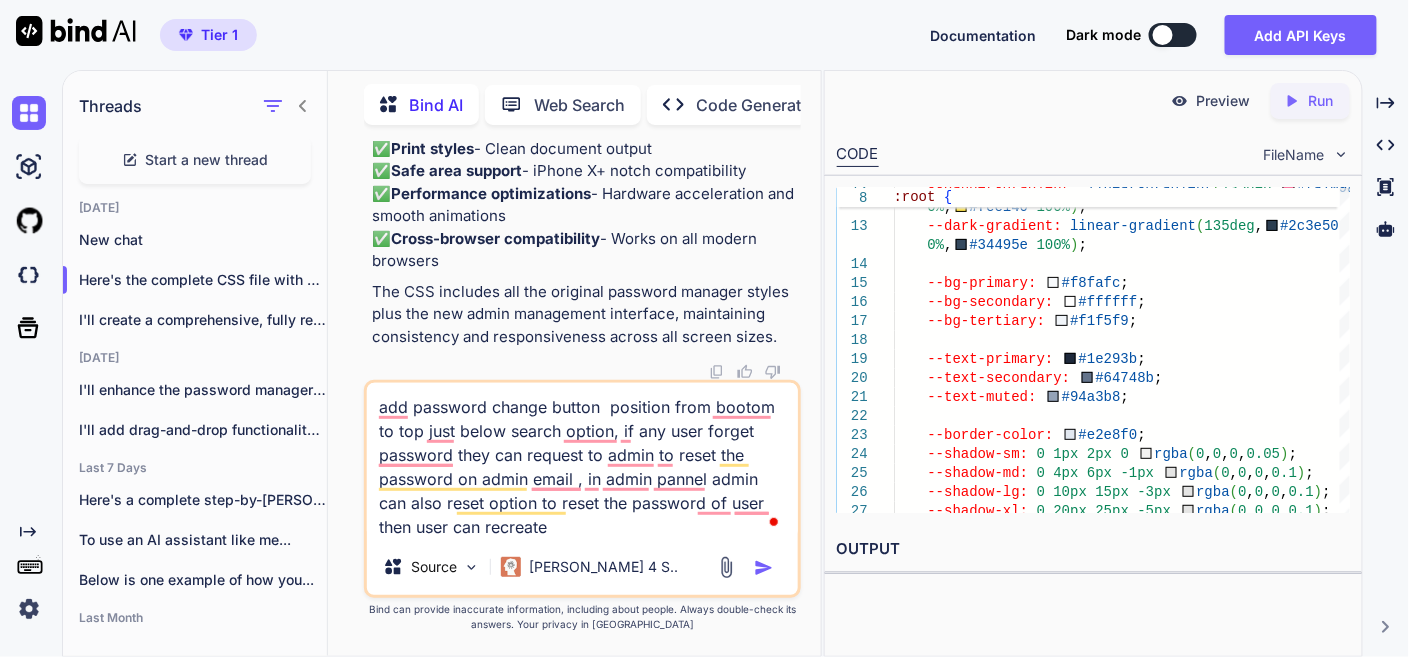type on "add password change button  position from bootom to top just below search option, if any user forget password they can request to admin to reset the password on admin email , in admin pannel admin can also reset option to reset the password of user then user can recreate" 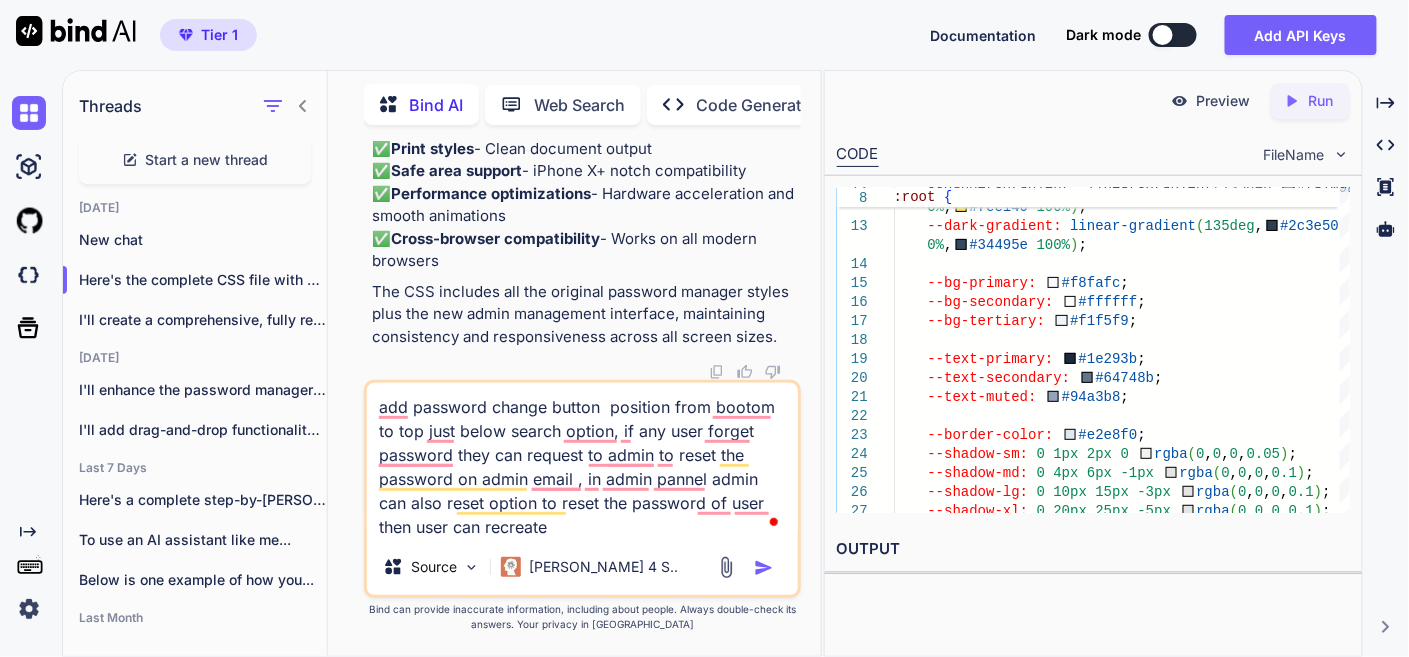 type on "add password change button  position from bootom to top just below search option, if any user forget password they can request to admin to reset the password on admin email , in admin pannel admin can also reset option to reset the password of user then user can recreate p" 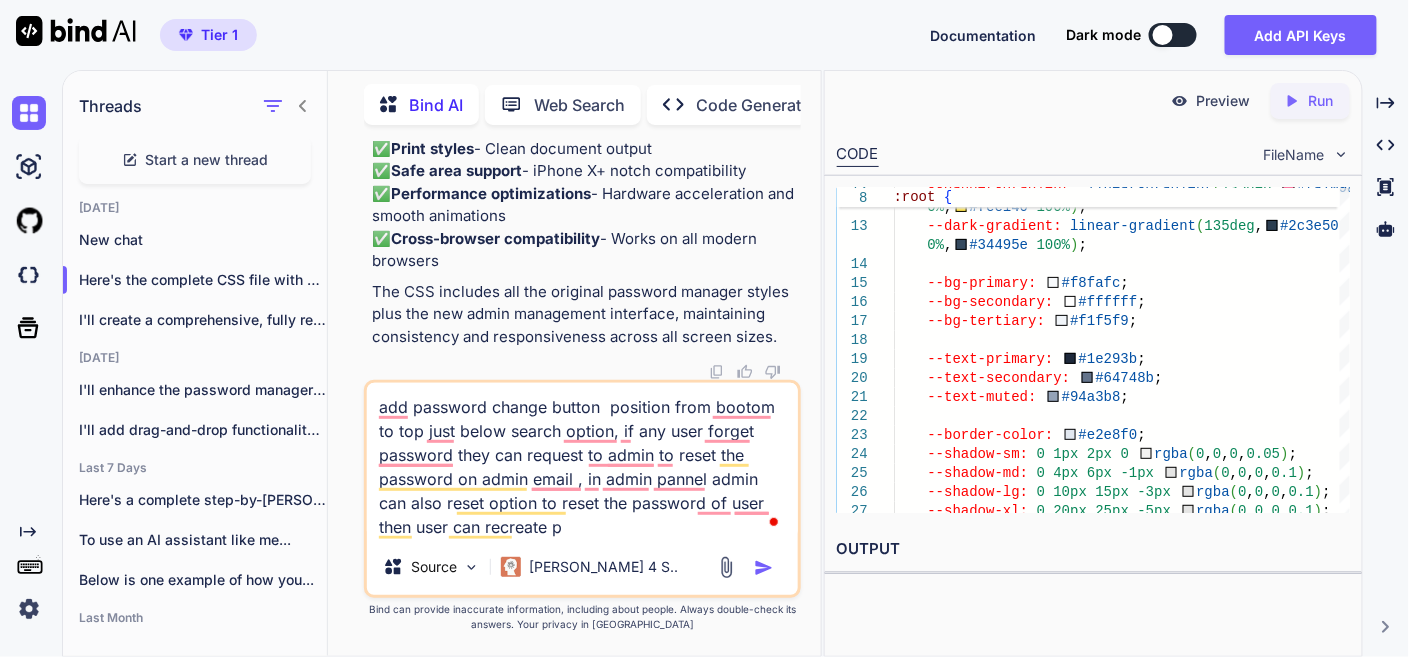type on "add password change button  position from bootom to top just below search option, if any user forget password they can request to admin to reset the password on admin email , in admin pannel admin can also reset option to reset the password of user then user can recreate pa" 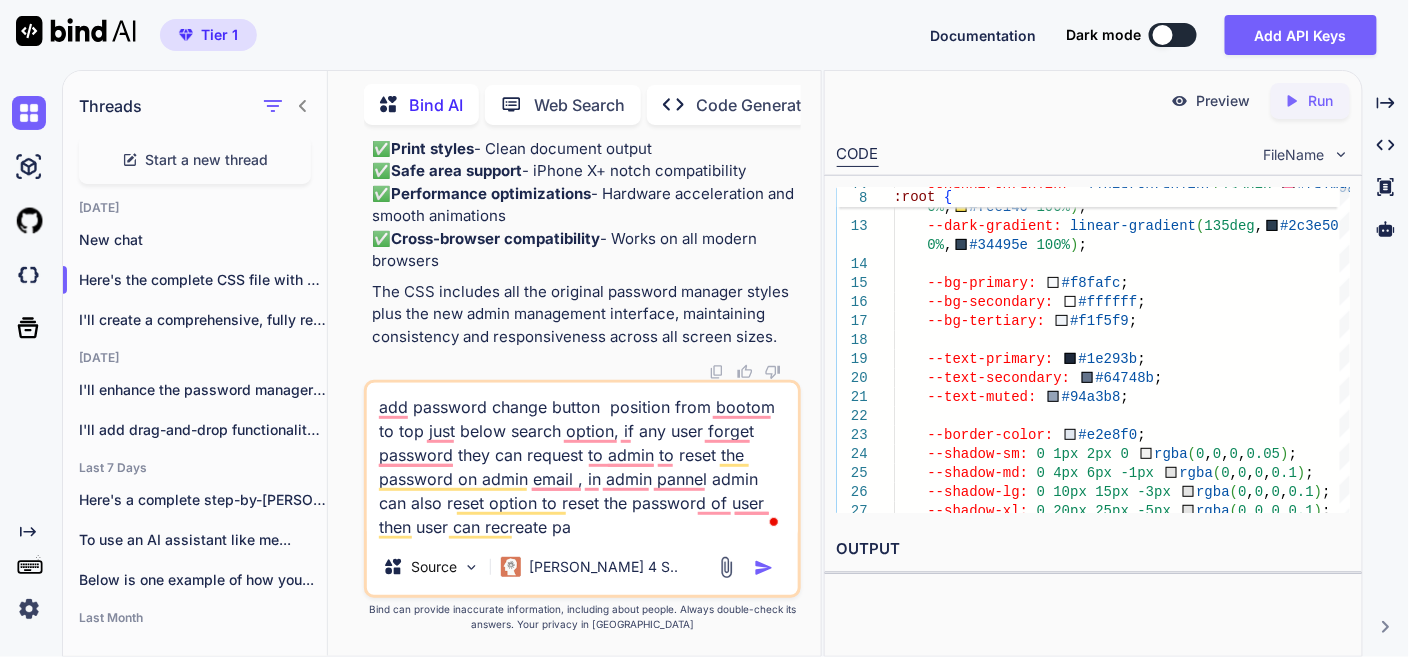 type on "x" 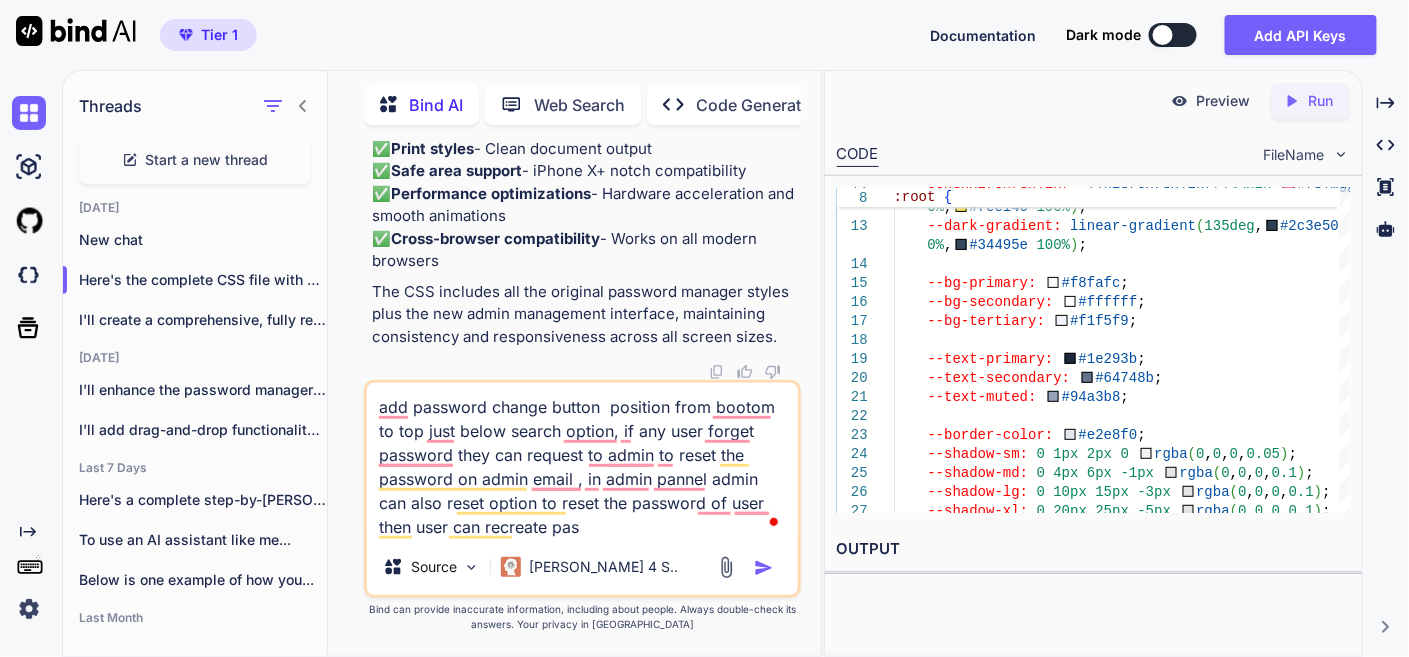 type on "add password change button  position from bootom to top just below search option, if any user forget password they can request to admin to reset the password on admin email , in admin pannel admin can also reset option to reset the password of user then user can recreate pass" 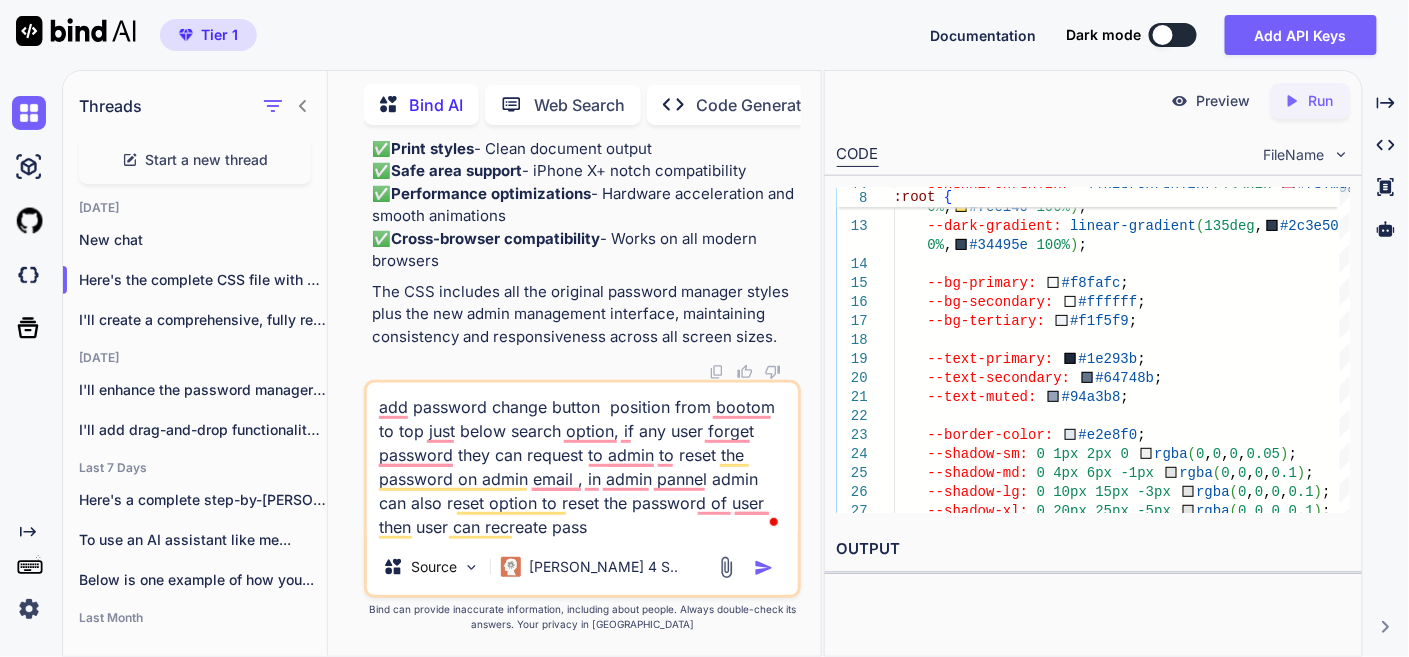 type on "add password change button  position from bootom to top just below search option, if any user forget password they can request to admin to reset the password on admin email , in admin pannel admin can also reset option to reset the password of user then user can recreate passw" 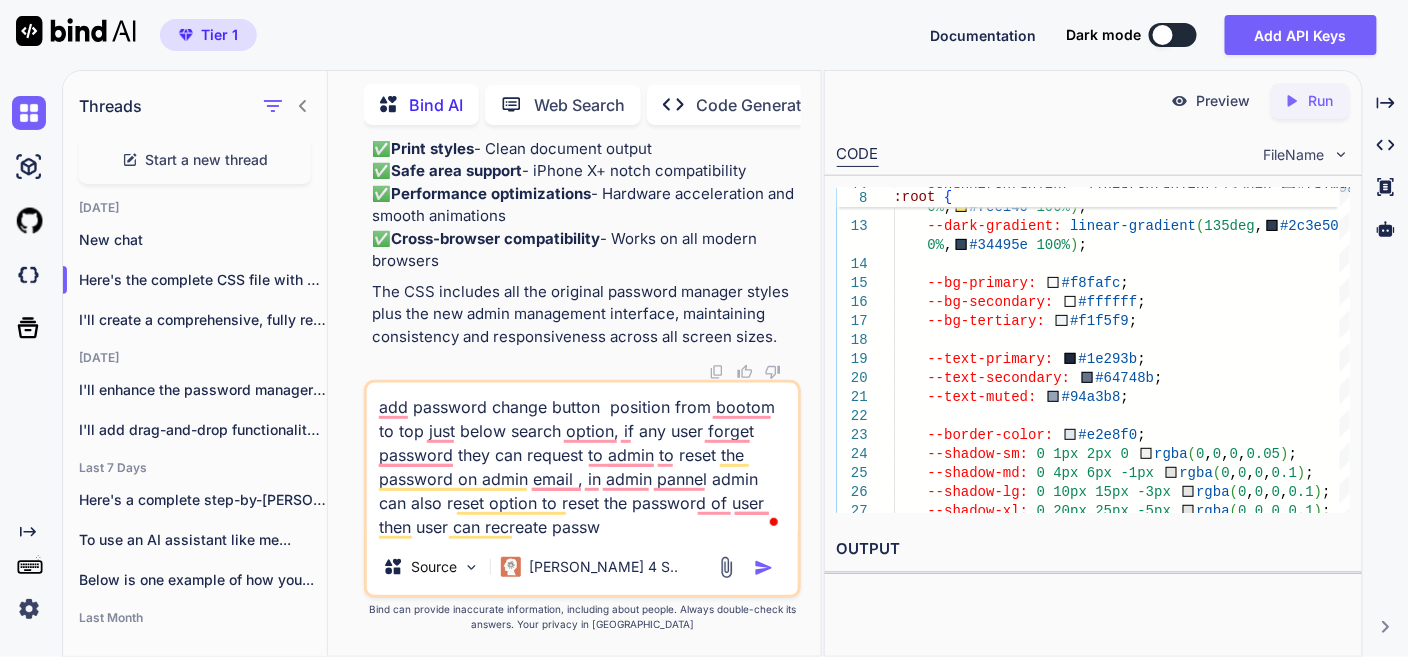type on "add password change button  position from bootom to top just below search option, if any user forget password they can request to admin to reset the password on admin email , in admin pannel admin can also reset option to reset the password of user then user can recreate passwo" 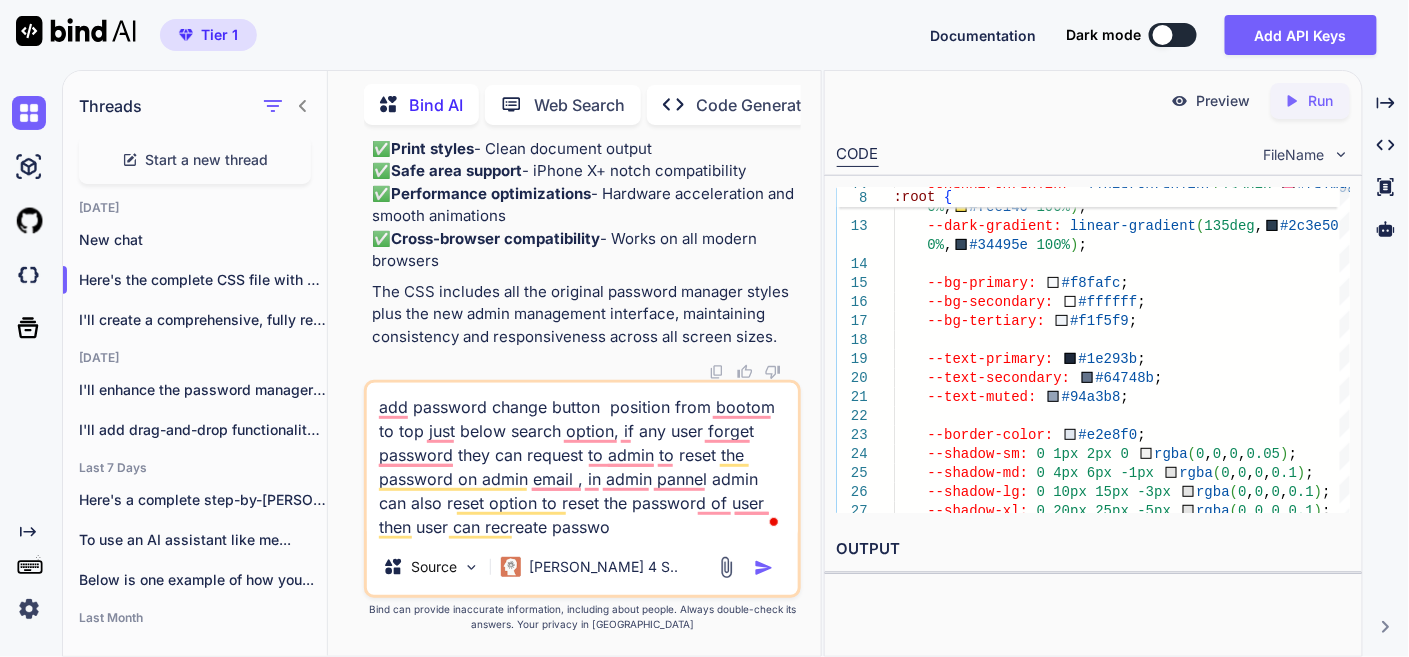 type on "add password change button  position from bootom to top just below search option, if any user forget password they can request to admin to reset the password on admin email , in admin pannel admin can also reset option to reset the password of user then user can recreate passwor" 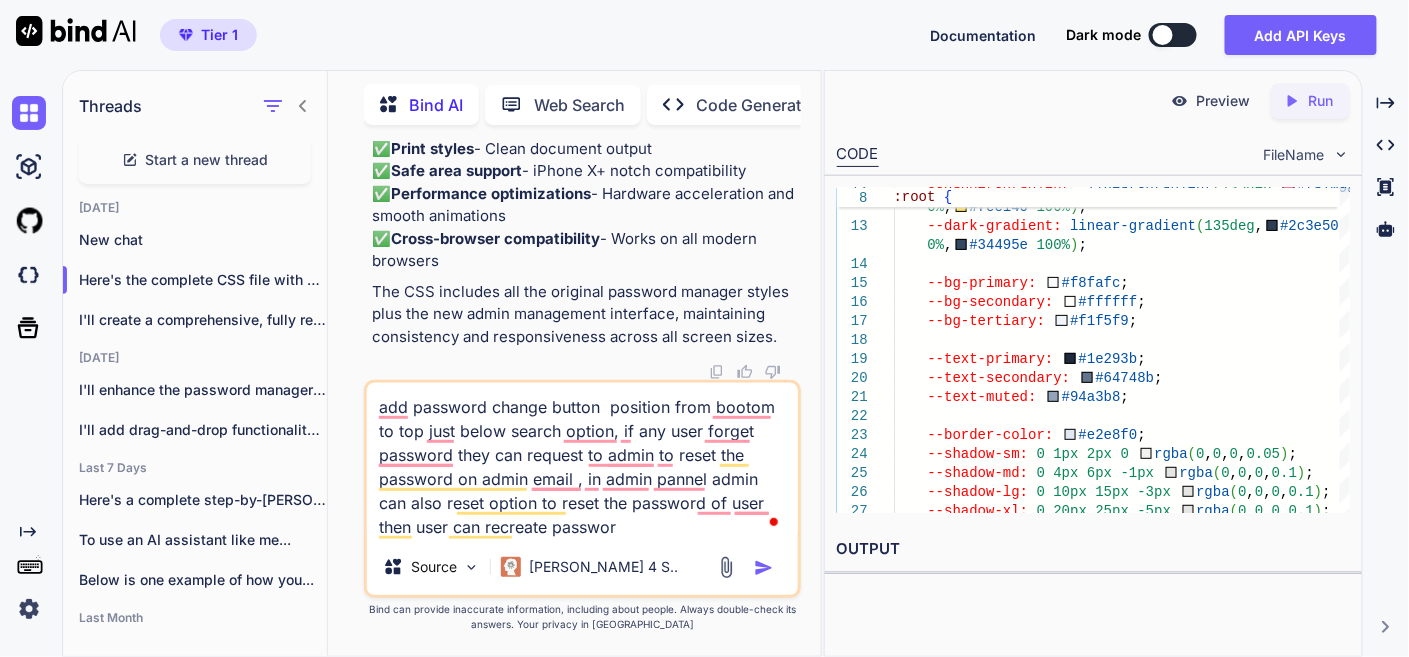 type on "add password change button  position from bootom to top just below search option, if any user forget password they can request to admin to reset the password on admin email , in admin pannel admin can also reset option to reset the password of user then user can recreate password" 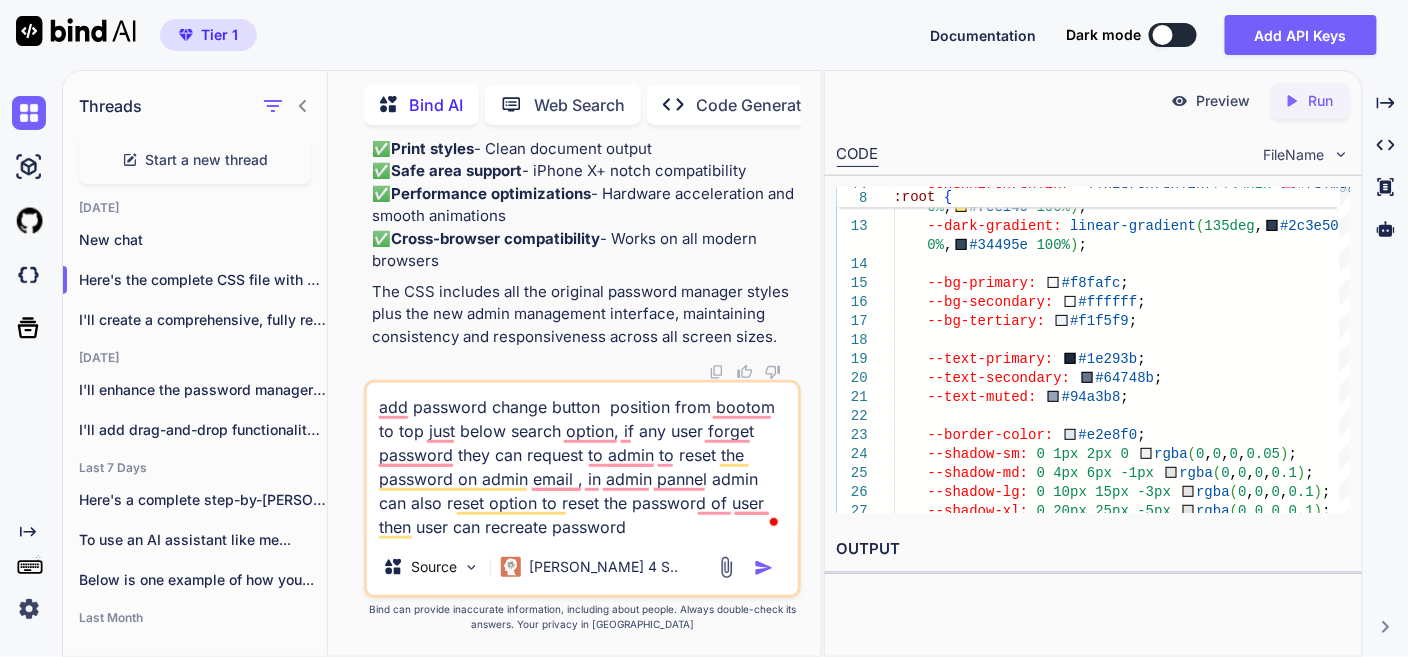 type on "add password change button  position from bootom to top just below search option, if any user forget password they can request to admin to reset the password on admin email , in admin pannel admin can also reset option to reset the password of user then user can recreate password" 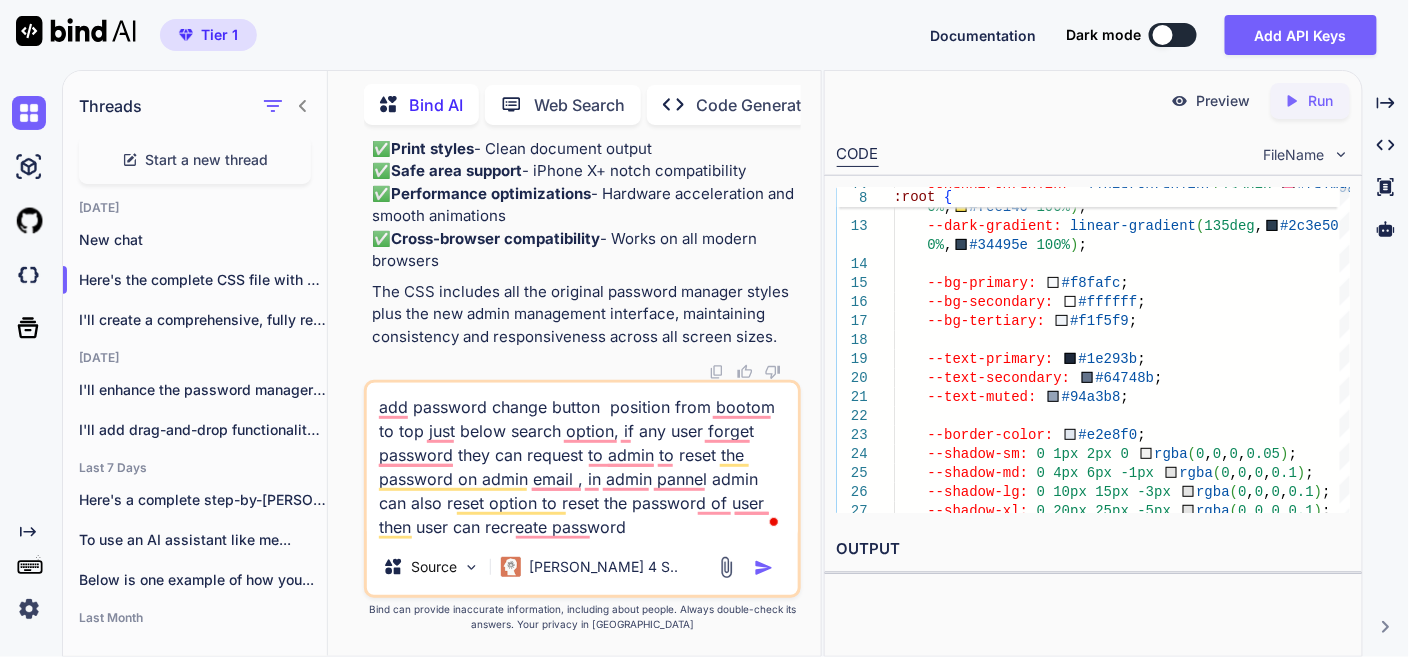 type on "add password change button  position from bootom to top just below search option, if any user forget password they can request to admin to reset the password on admin email , in admin pannel admin can also reset option to reset the password of user then user can recreate password b" 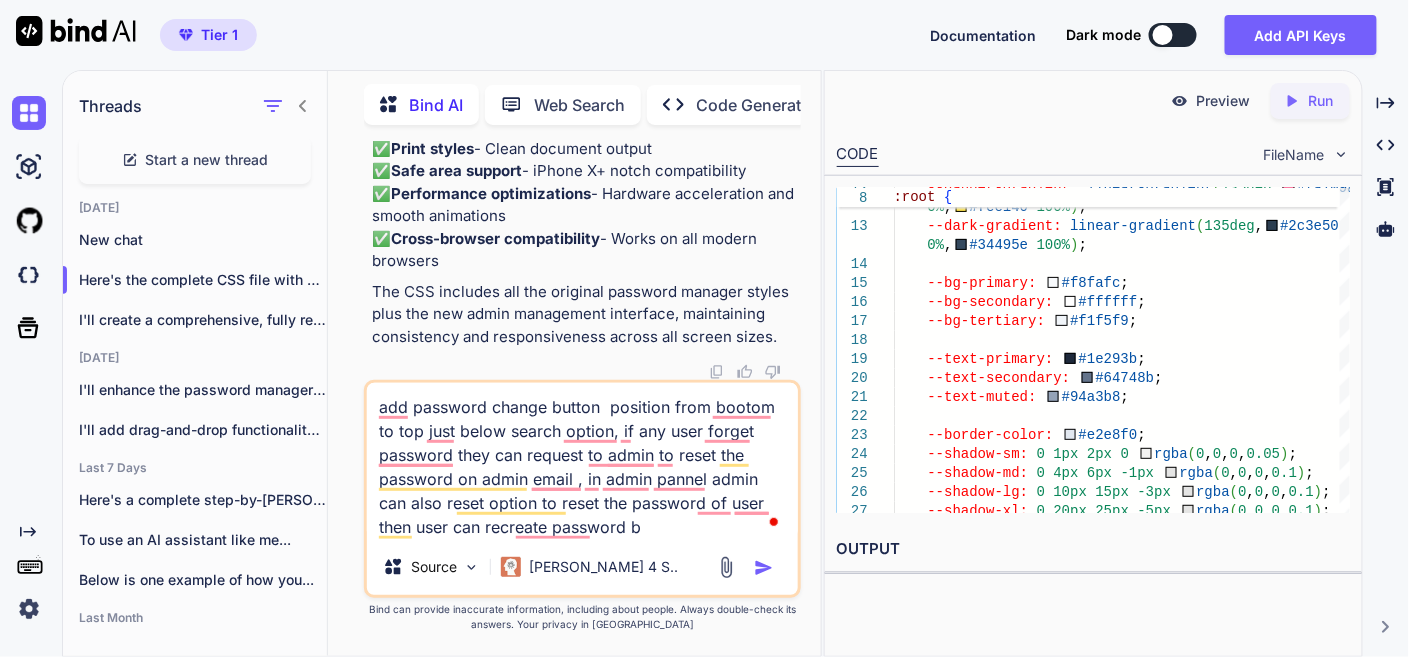 type on "add password change button  position from bootom to top just below search option, if any user forget password they can request to admin to reset the password on admin email , in admin pannel admin can also reset option to reset the password of user then user can recreate password bu" 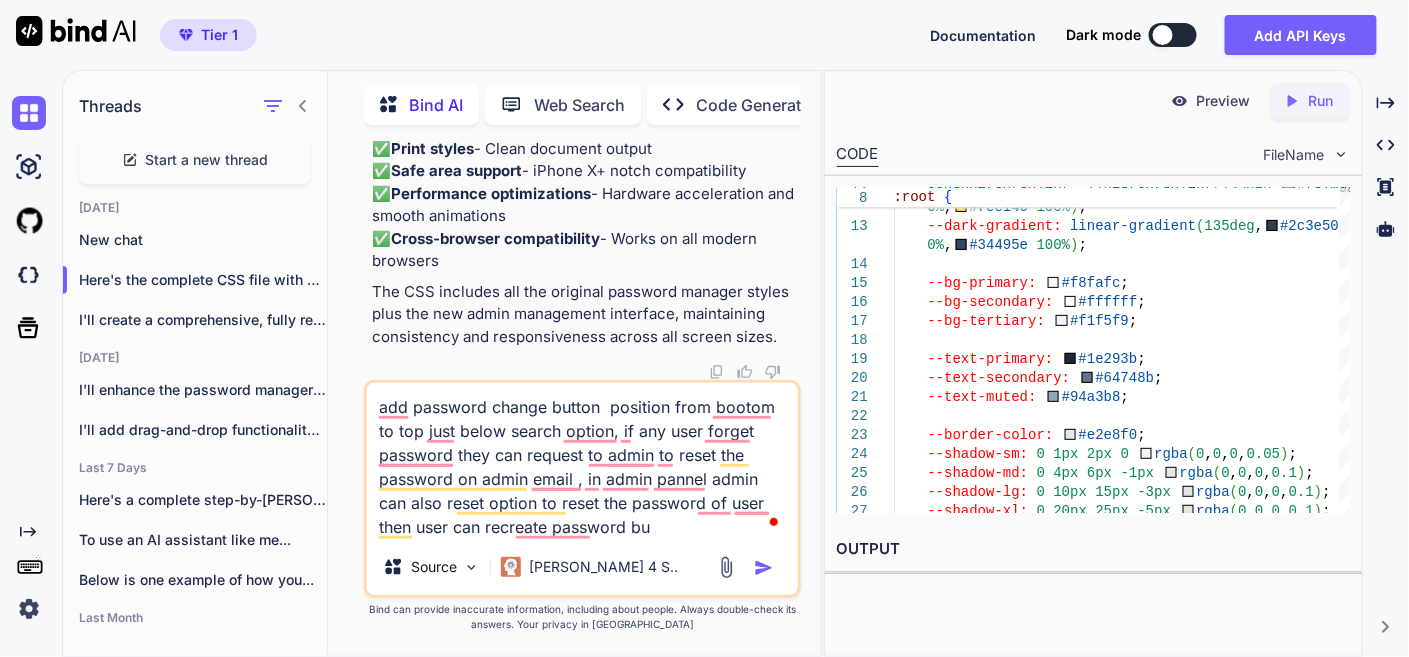 type on "add password change button  position from bootom to top just below search option, if any user forget password they can request to admin to reset the password on admin email , in admin pannel admin can also reset option to reset the password of user then user can recreate password but" 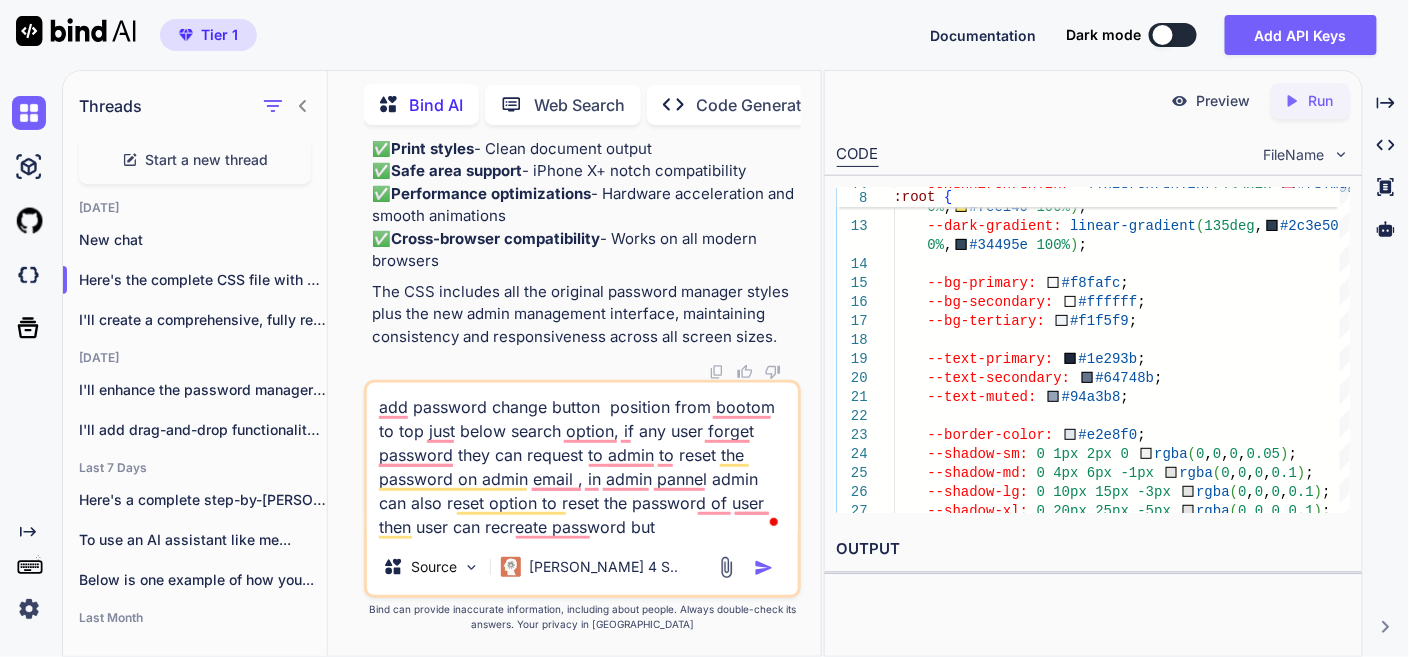 type on "add password change button  position from bootom to top just below search option, if any user forget password they can request to admin to reset the password on admin email , in admin pannel admin can also reset option to reset the password of user then user can recreate password but" 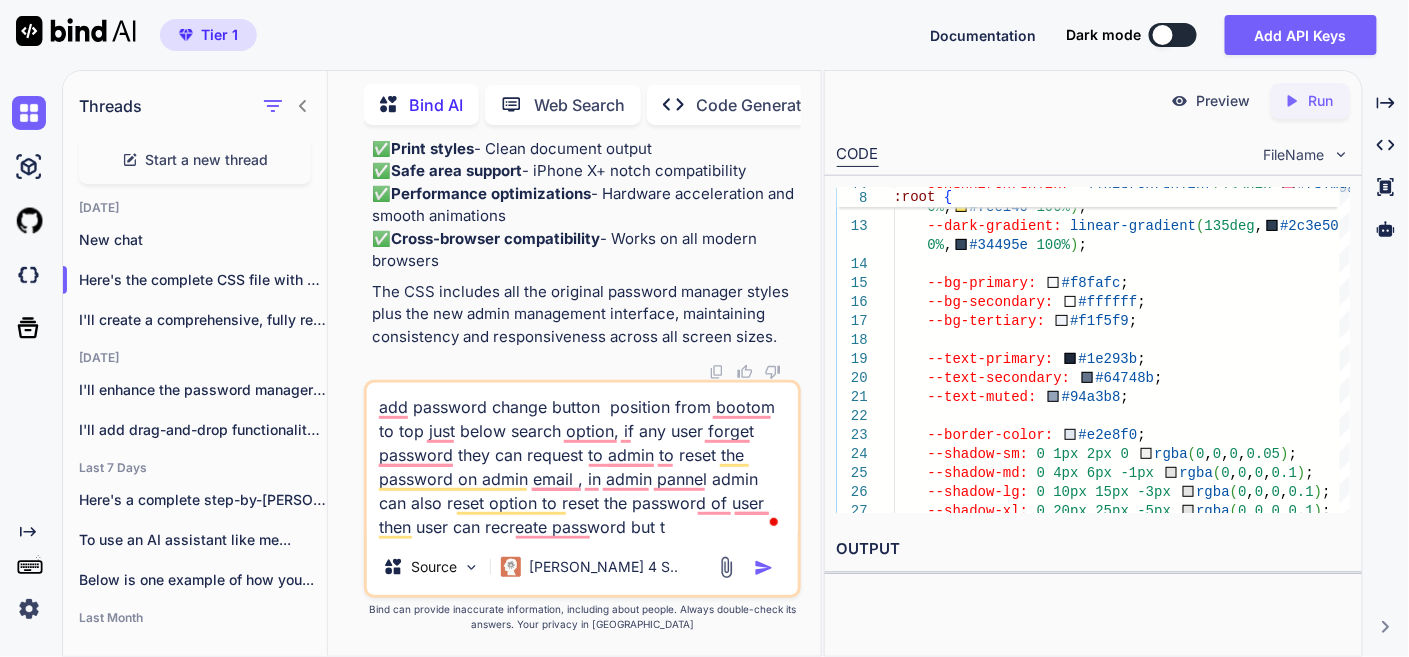type on "add password change button  position from bootom to top just below search option, if any user forget password they can request to admin to reset the password on admin email , in admin pannel admin can also reset option to reset the password of user then user can recreate password but th" 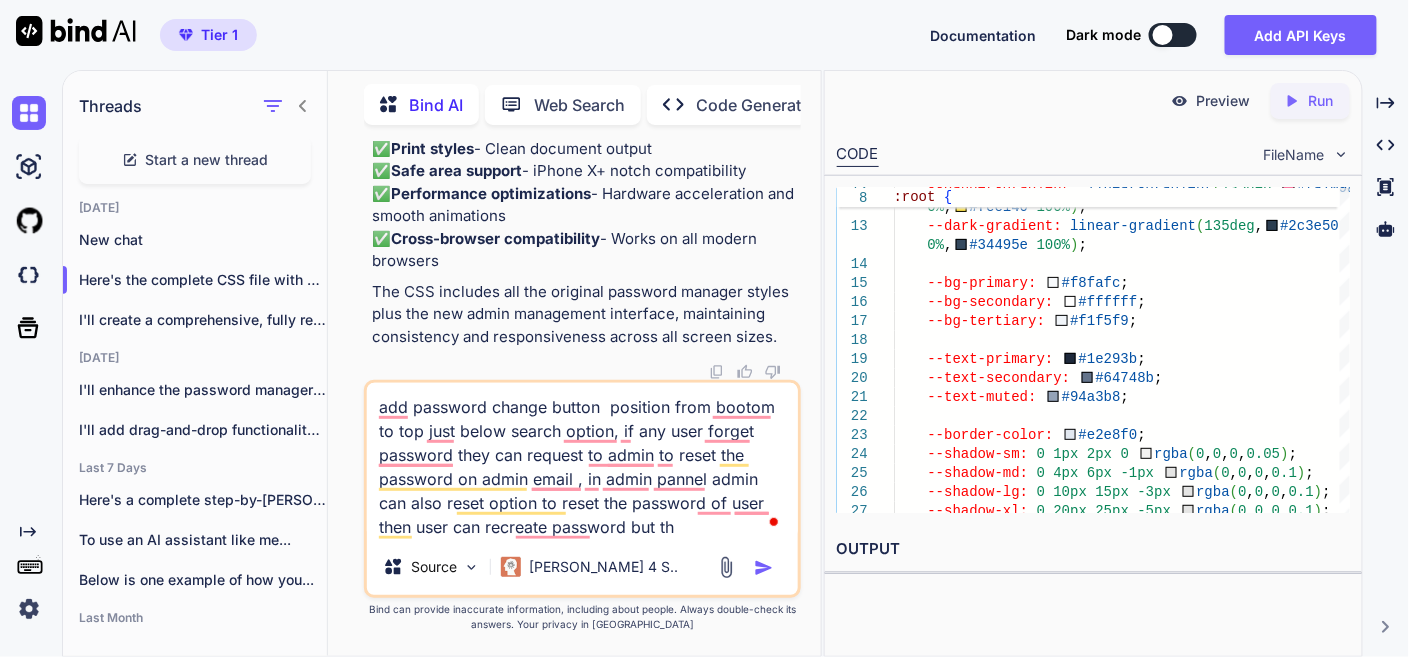 type on "add password change button  position from bootom to top just below search option, if any user forget password they can request to admin to reset the password on admin email , in admin pannel admin can also reset option to reset the password of user then user can recreate password but the" 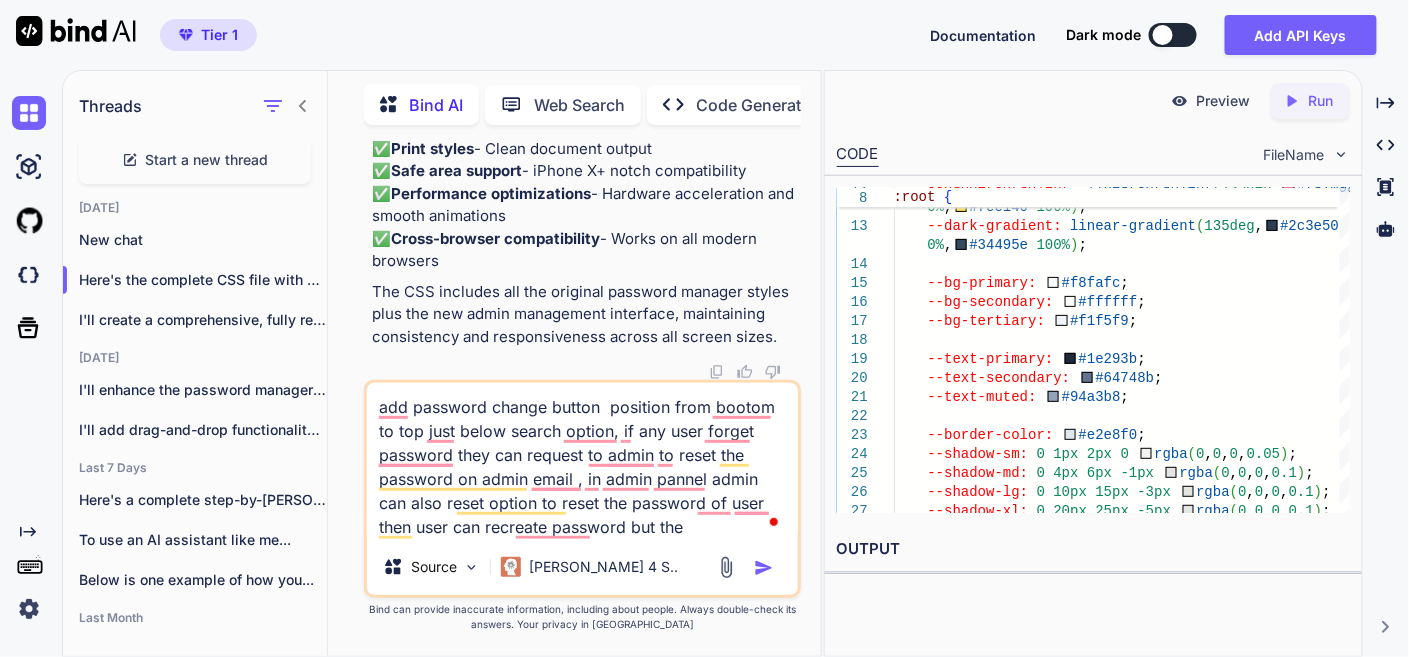 type on "add password change button  position from bootom to top just below search option, if any user forget password they can request to admin to reset the password on admin email , in admin pannel admin can also reset option to reset the password of user then user can recreate password but thei" 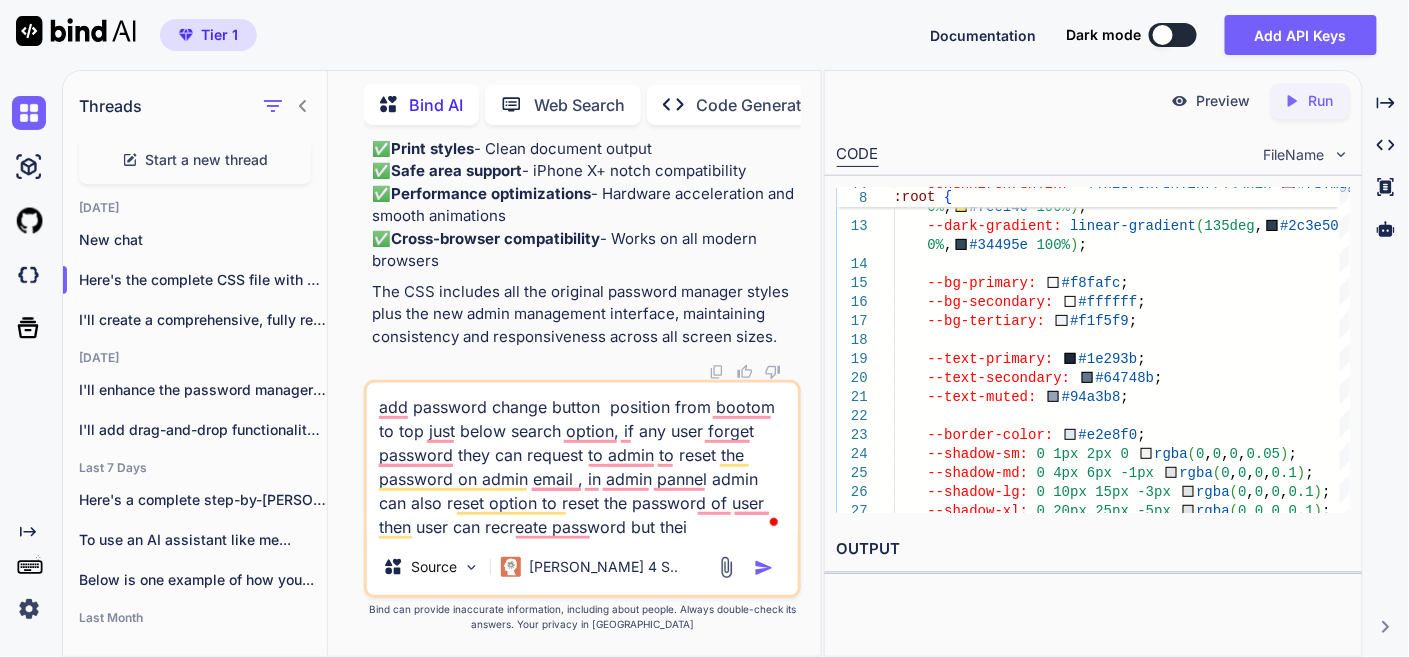 type on "add password change button  position from bootom to top just below search option, if any user forget password they can request to admin to reset the password on admin email , in admin pannel admin can also reset option to reset the password of user then user can recreate password but their" 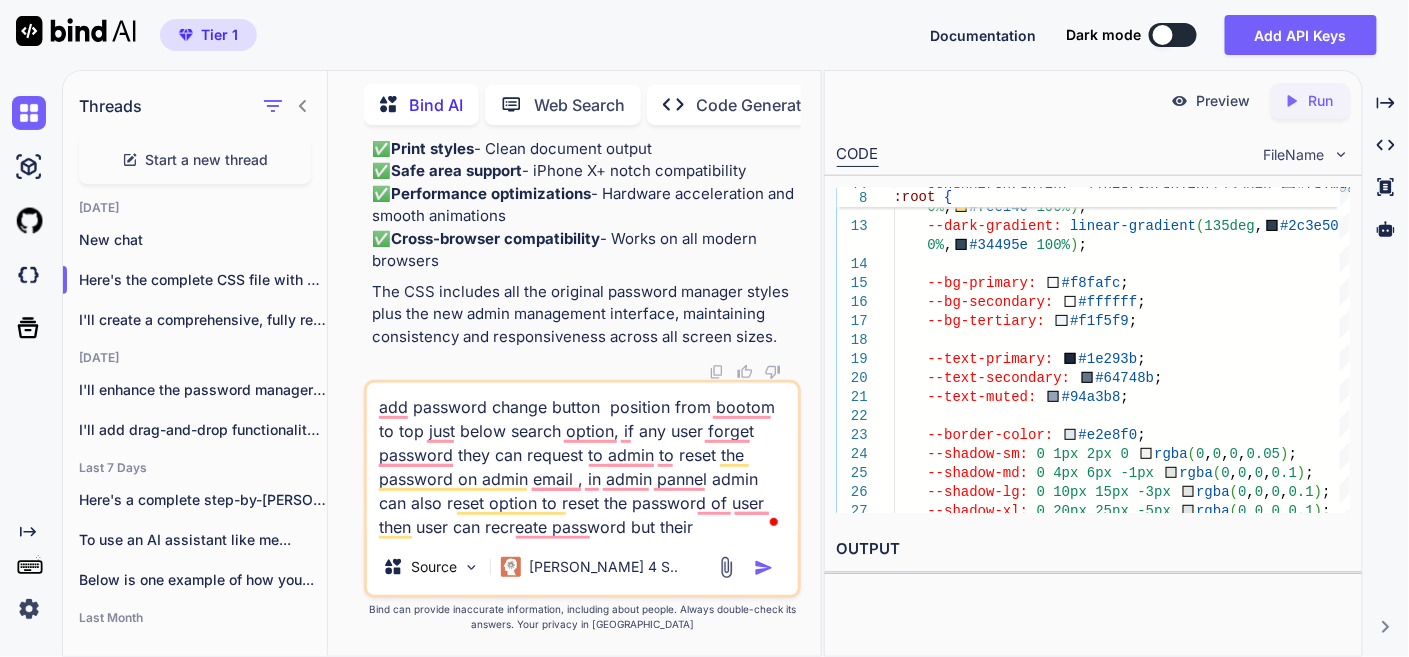 type on "add password change button  position from bootom to top just below search option, if any user forget password they can request to admin to reset the password on admin email , in admin pannel admin can also reset option to reset the password of user then user can recreate password but their" 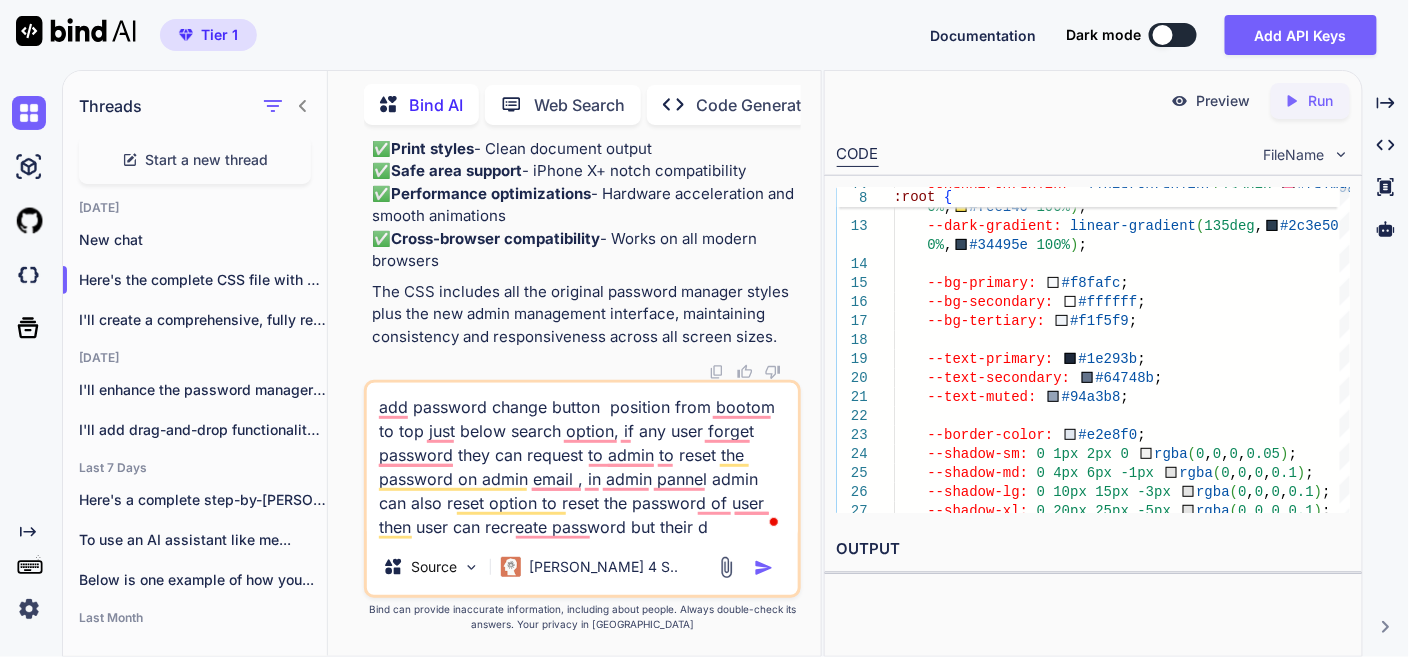 type on "add password change button  position from bootom to top just below search option, if any user forget password they can request to admin to reset the password on admin email , in admin pannel admin can also reset option to reset the password of user then user can recreate password but their da" 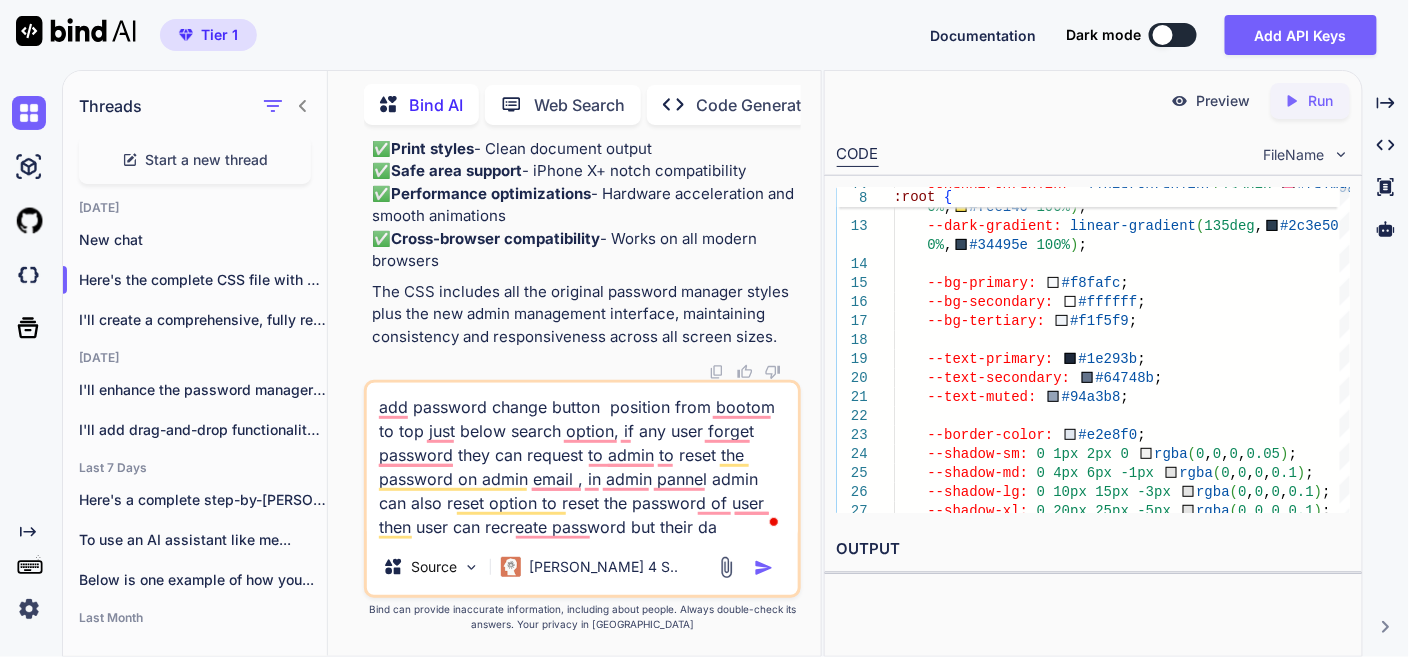 type on "x" 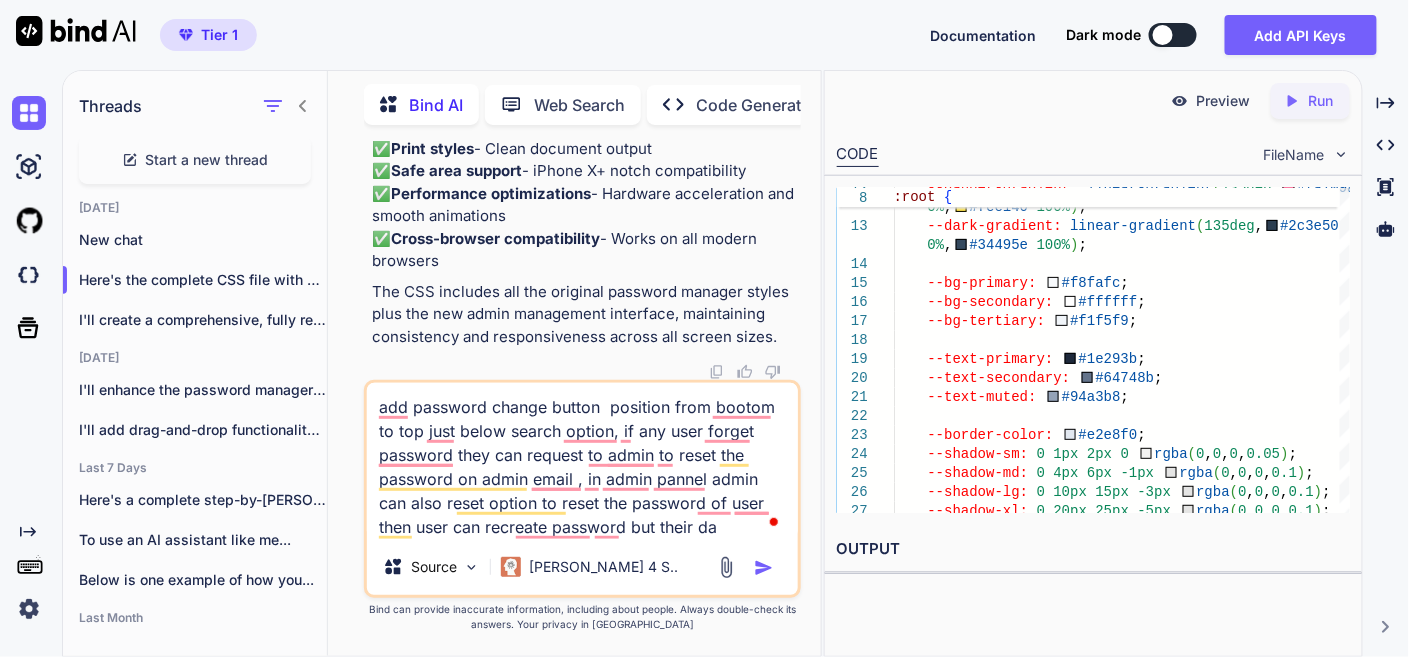 type on "add password change button  position from bootom to top just below search option, if any user forget password they can request to admin to reset the password on admin email , in admin pannel admin can also reset option to reset the password of user then user can recreate password but their dat" 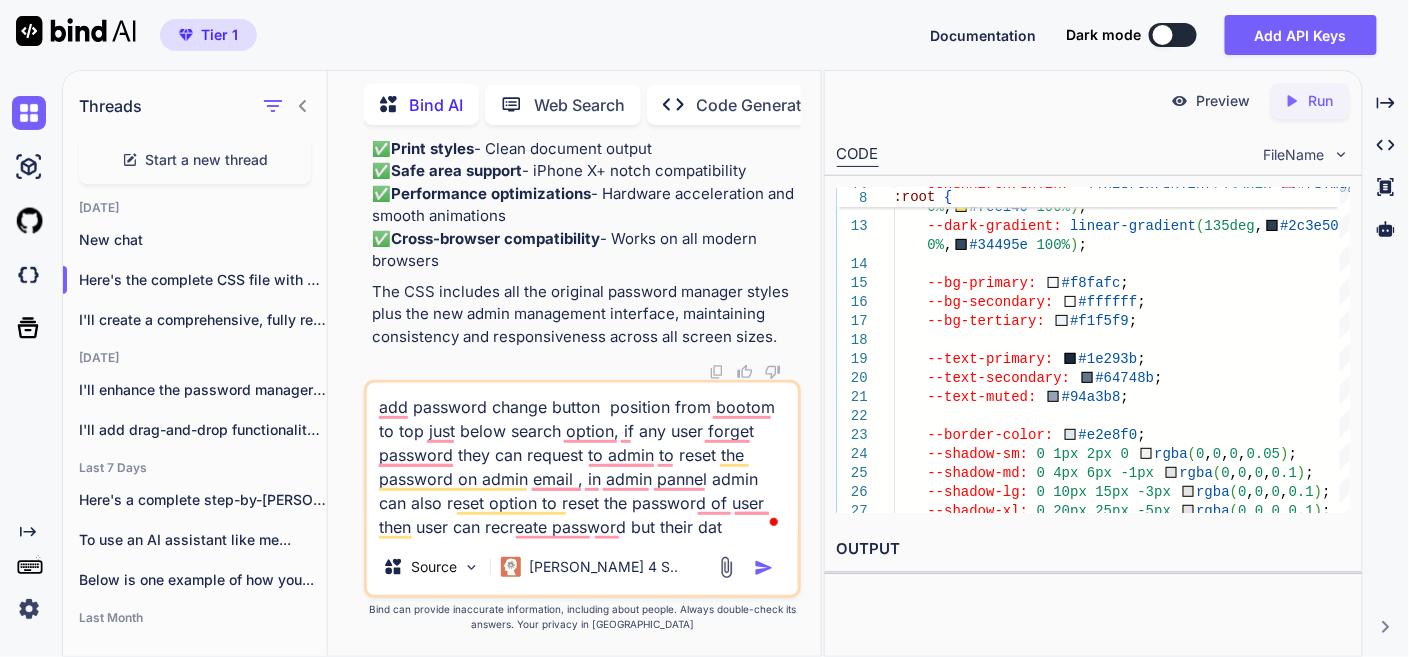 type on "add password change button  position from bootom to top just below search option, if any user forget password they can request to admin to reset the password on admin email , in admin pannel admin can also reset option to reset the password of user then user can recreate password but their data" 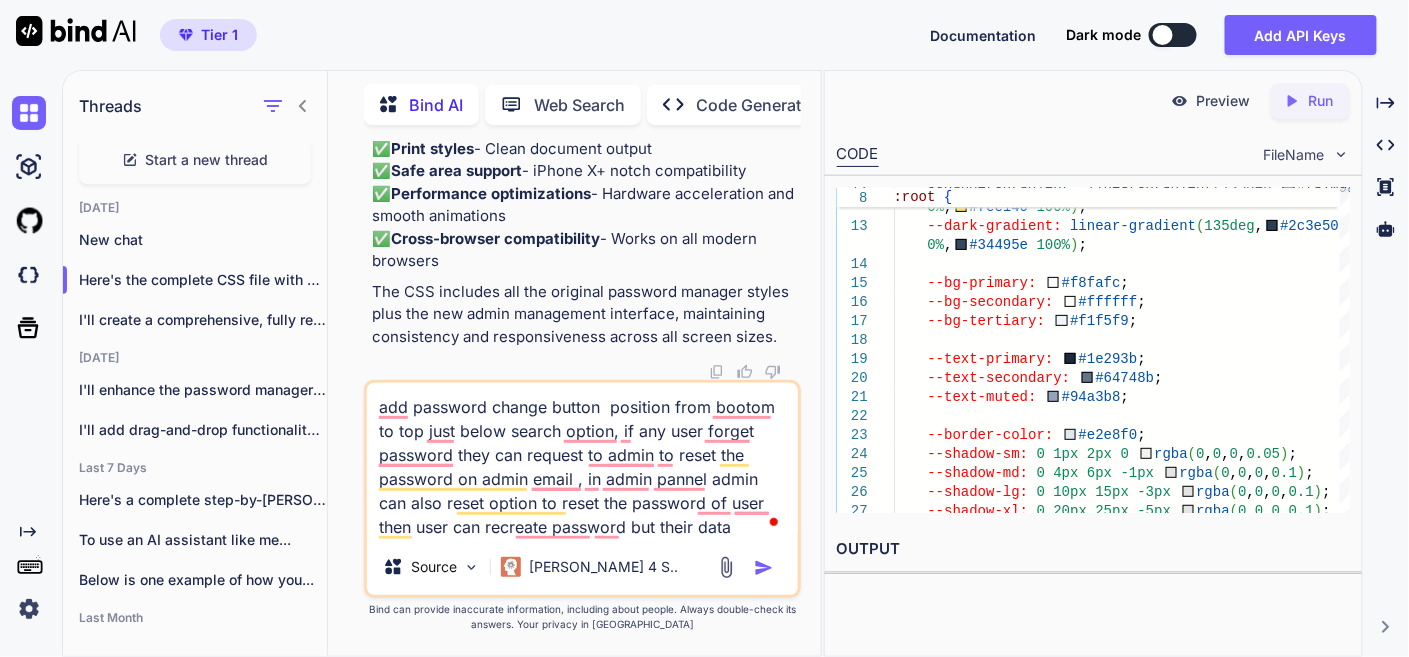 type on "add password change button  position from bootom to top just below search option, if any user forget password they can request to admin to reset the password on admin email , in admin pannel admin can also reset option to reset the password of user then user can recreate password but their data" 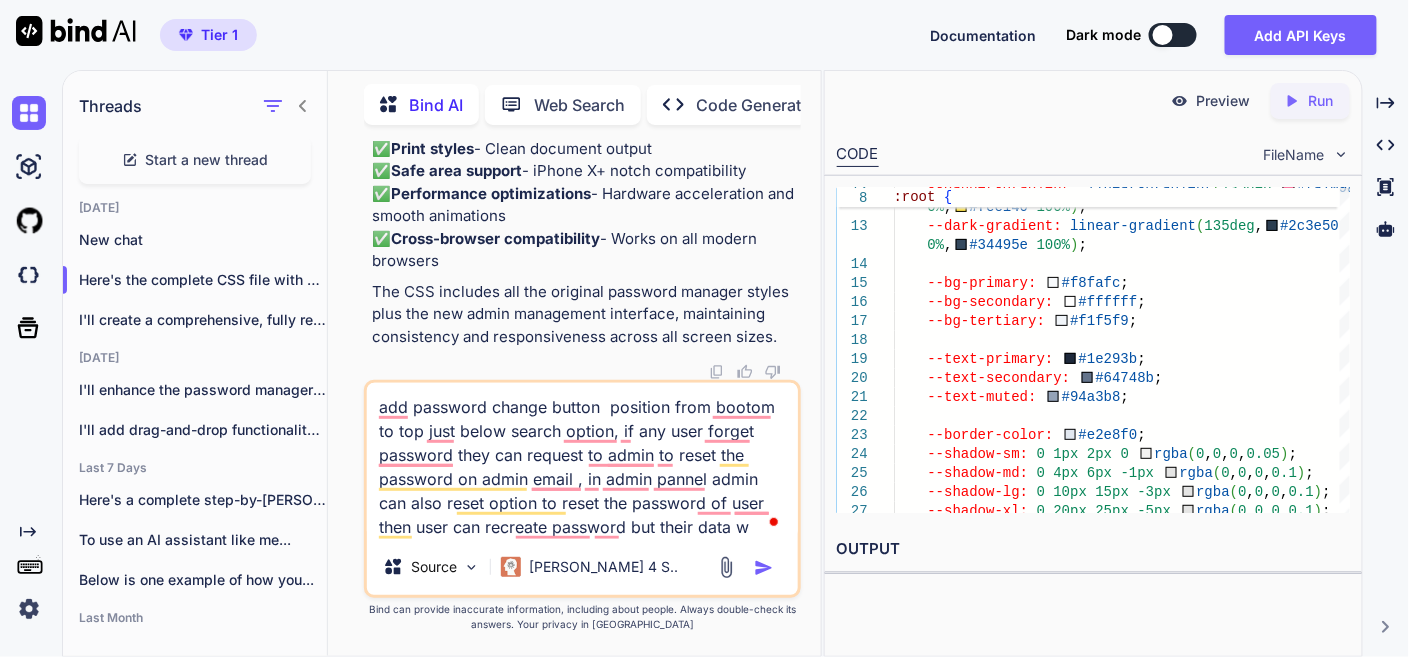 type on "add password change button  position from bootom to top just below search option, if any user forget password they can request to admin to reset the password on admin email , in admin pannel admin can also reset option to reset the password of user then user can recreate password but their data wi" 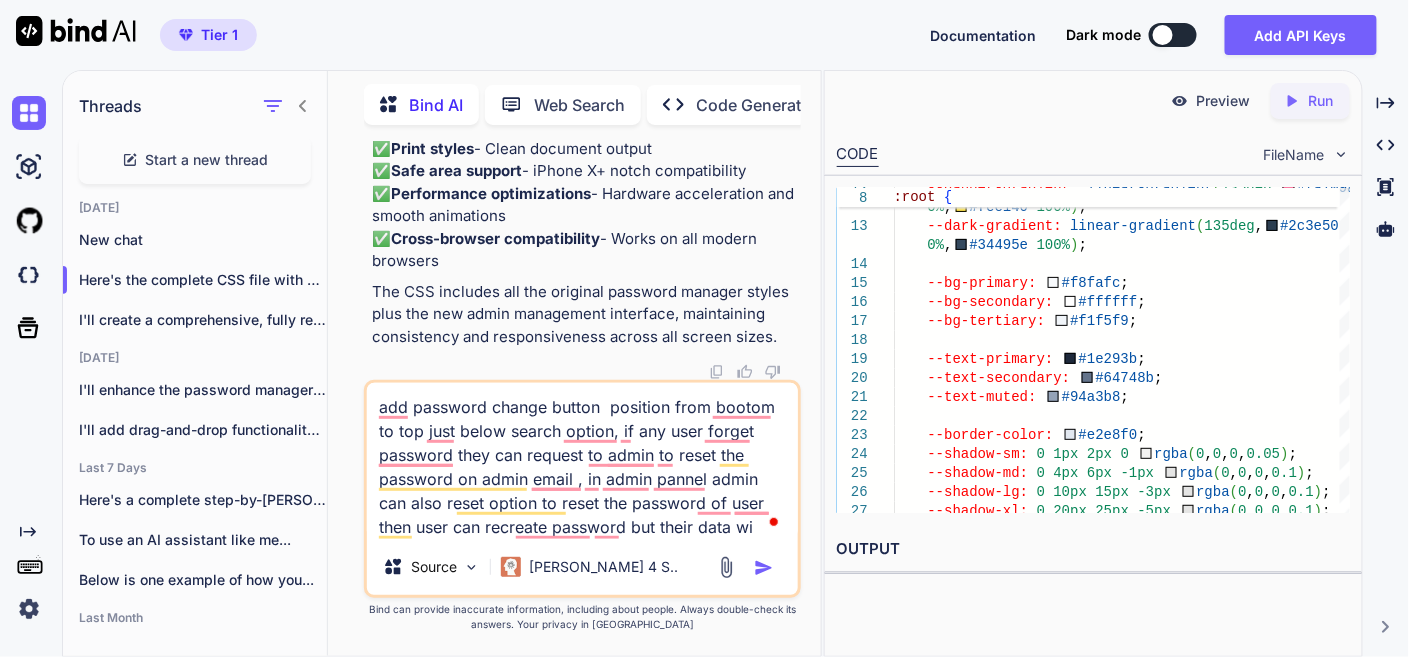 type on "add password change button  position from bootom to top just below search option, if any user forget password they can request to admin to reset the password on admin email , in admin pannel admin can also reset option to reset the password of user then user can recreate password but their data wil" 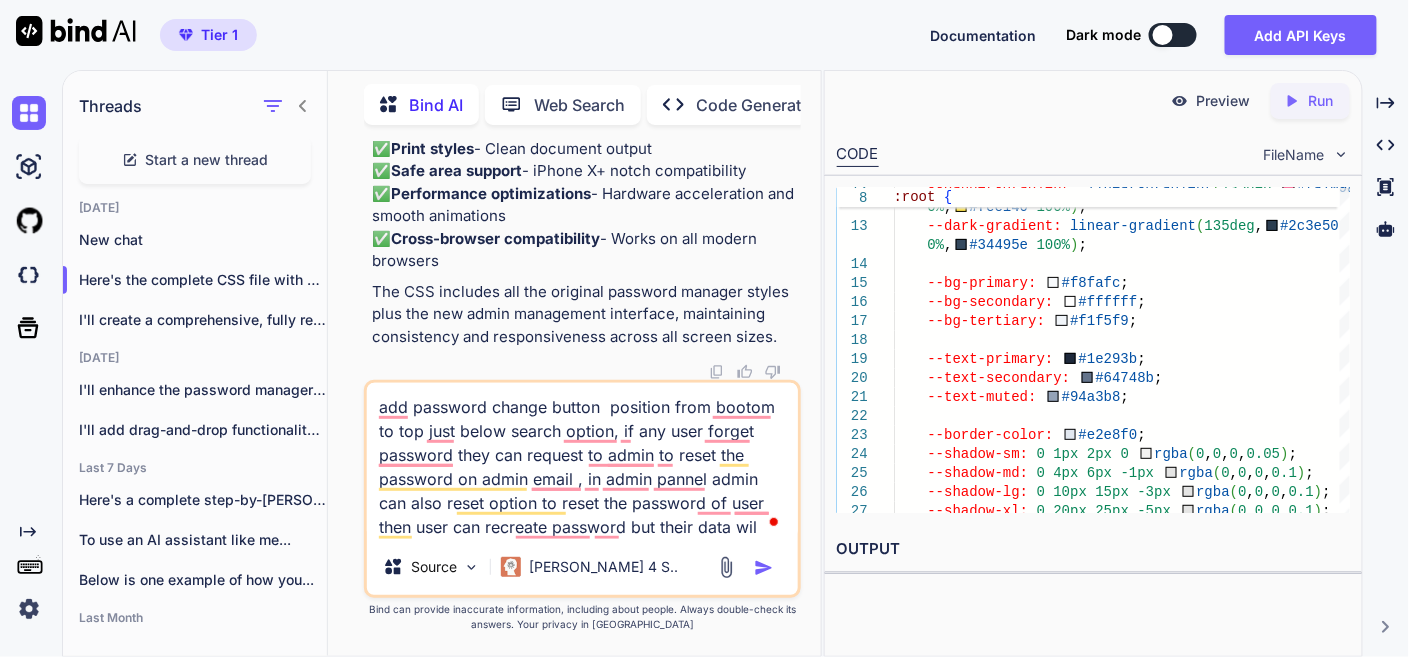 type on "add password change button  position from bootom to top just below search option, if any user forget password they can request to admin to reset the password on admin email , in admin pannel admin can also reset option to reset the password of user then user can recreate password but their data will" 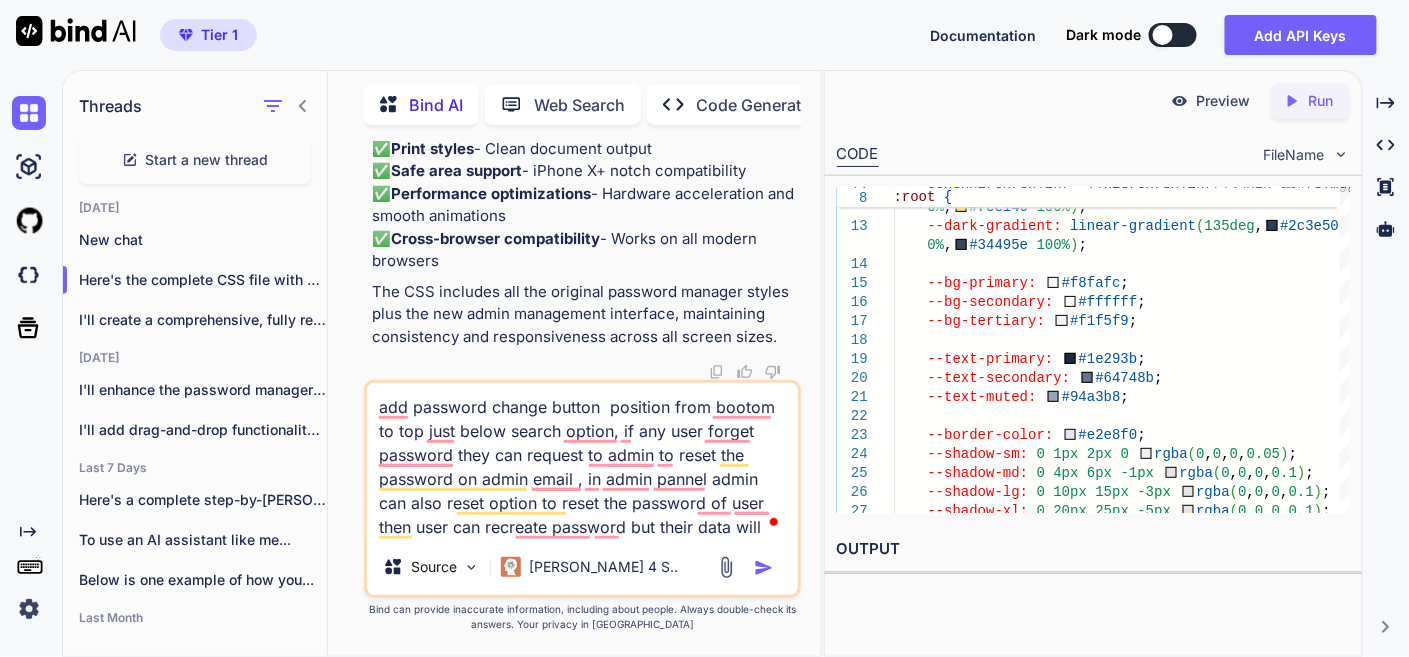 type on "add password change button  position from bootom to top just below search option, if any user forget password they can request to admin to reset the password on admin email , in admin pannel admin can also reset option to reset the password of user then user can recreate password but their data will" 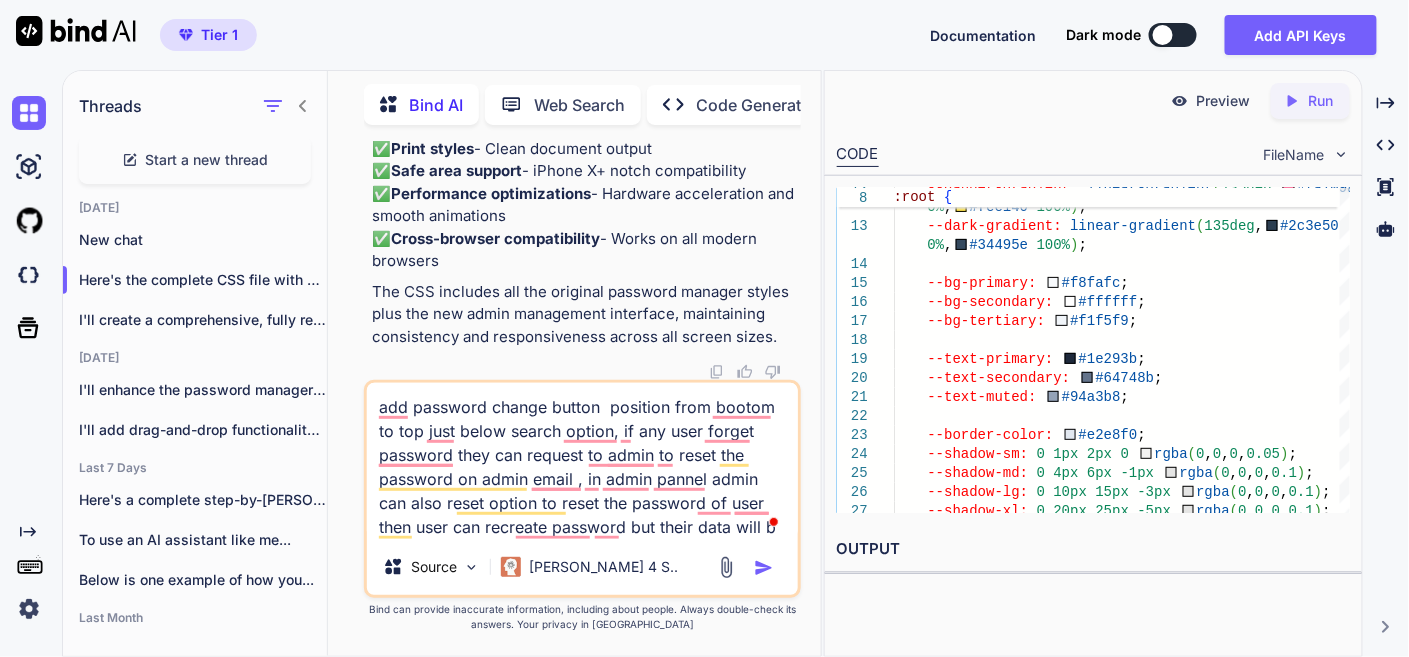 type on "add password change button  position from bootom to top just below search option, if any user forget password they can request to admin to reset the password on admin email , in admin pannel admin can also reset option to reset the password of user then user can recreate password but their data will be" 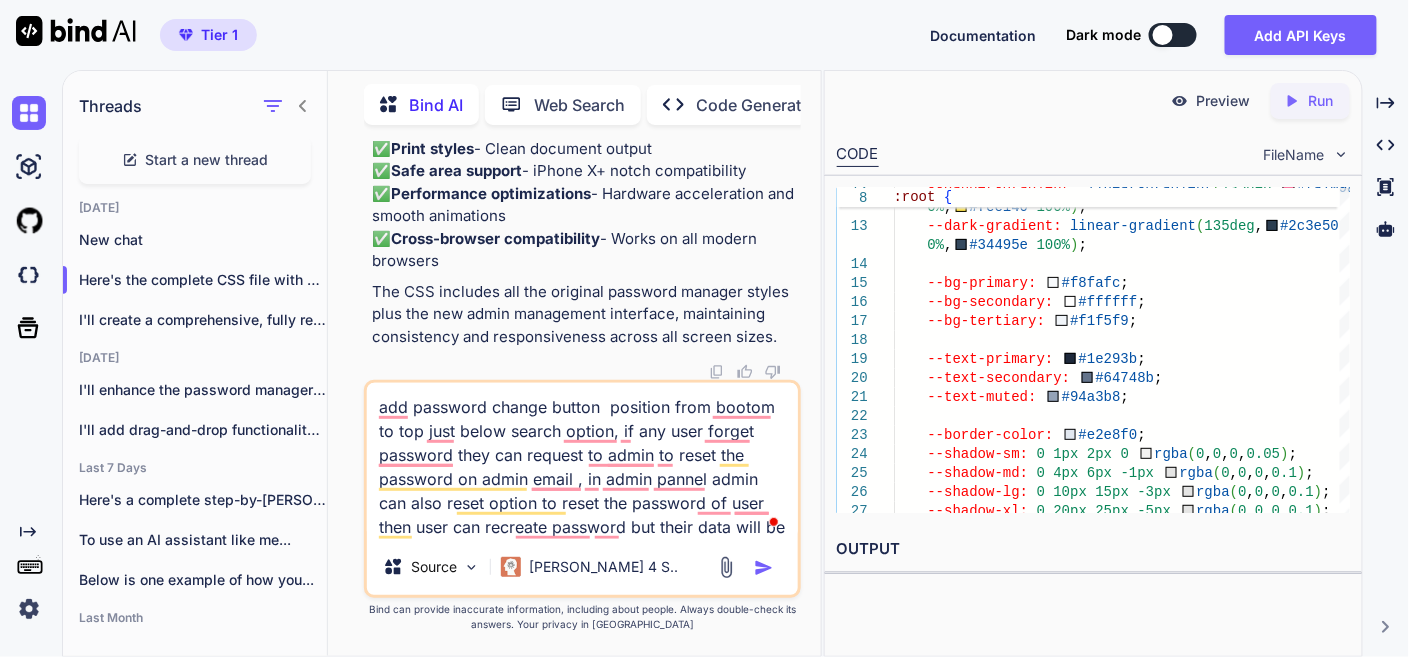 type on "add password change button  position from bootom to top just below search option, if any user forget password they can request to admin to reset the password on admin email , in admin pannel admin can also reset option to reset the password of user then user can recreate password but their data will be" 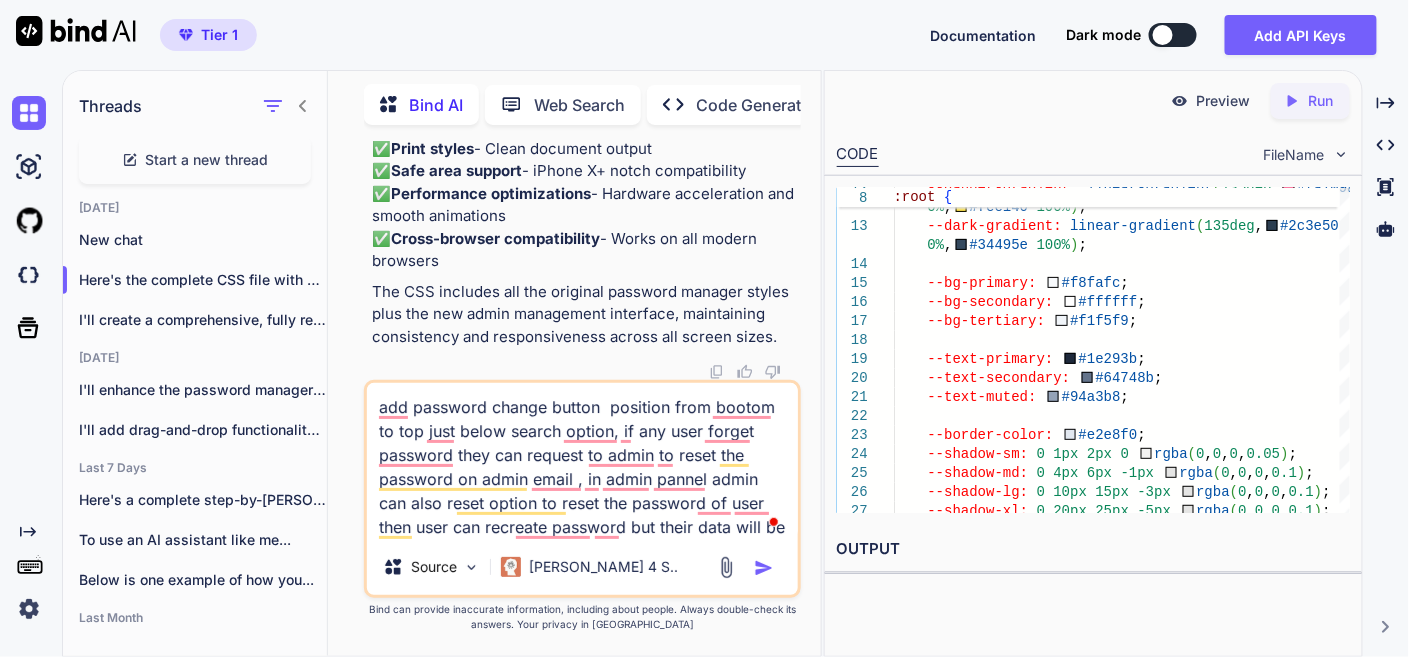 type on "add password change button  position from bootom to top just below search option, if any user forget password they can request to admin to reset the password on admin email , in admin pannel admin can also reset option to reset the password of user then user can recreate password but their data will be sa" 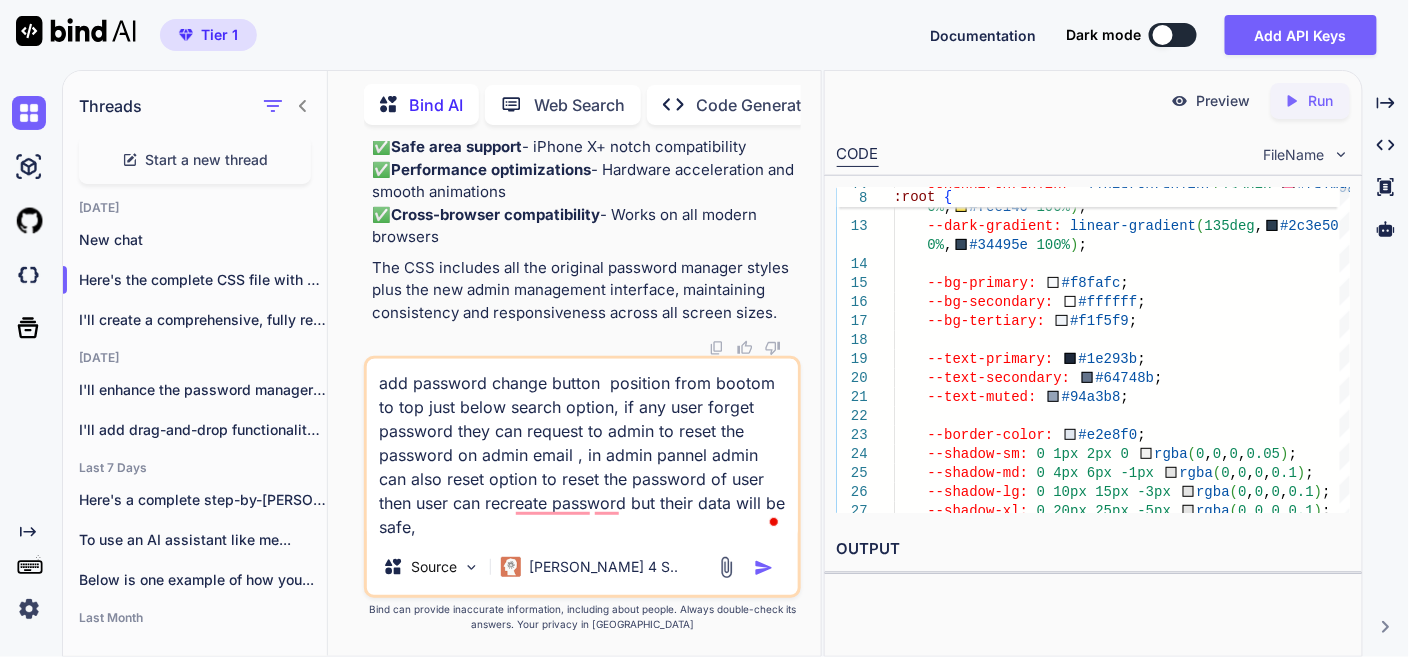 type on "add password change button  position from bootom to top just below search option, if any user forget password they can request to admin to reset the password on admin email , in admin pannel admin can also reset option to reset the password of user then user can recreate password but their data will be safe," 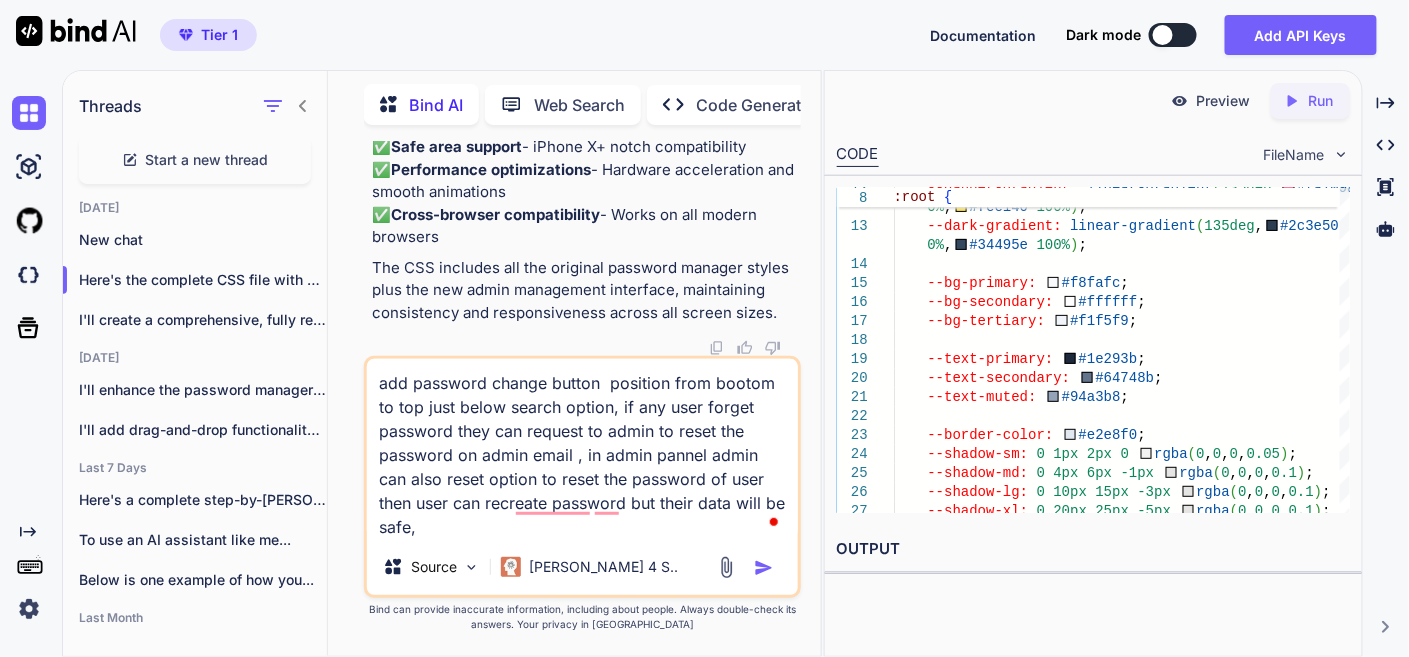 type on "x" 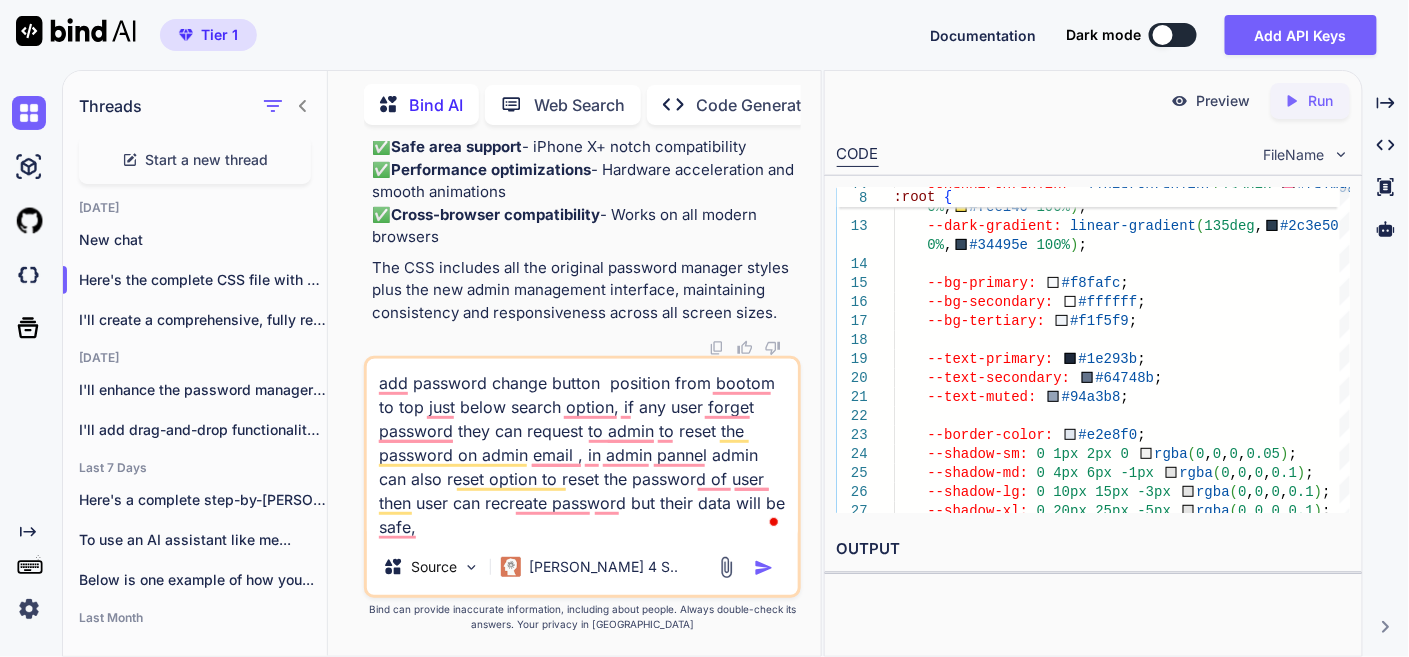 type on "add password change button  position from bootom to top just below search option, if any user forget password they can request to admin to reset the password on admin email , in admin pannel admin can also reset option to reset the password of user then user can recreate password but their data will be safe, i" 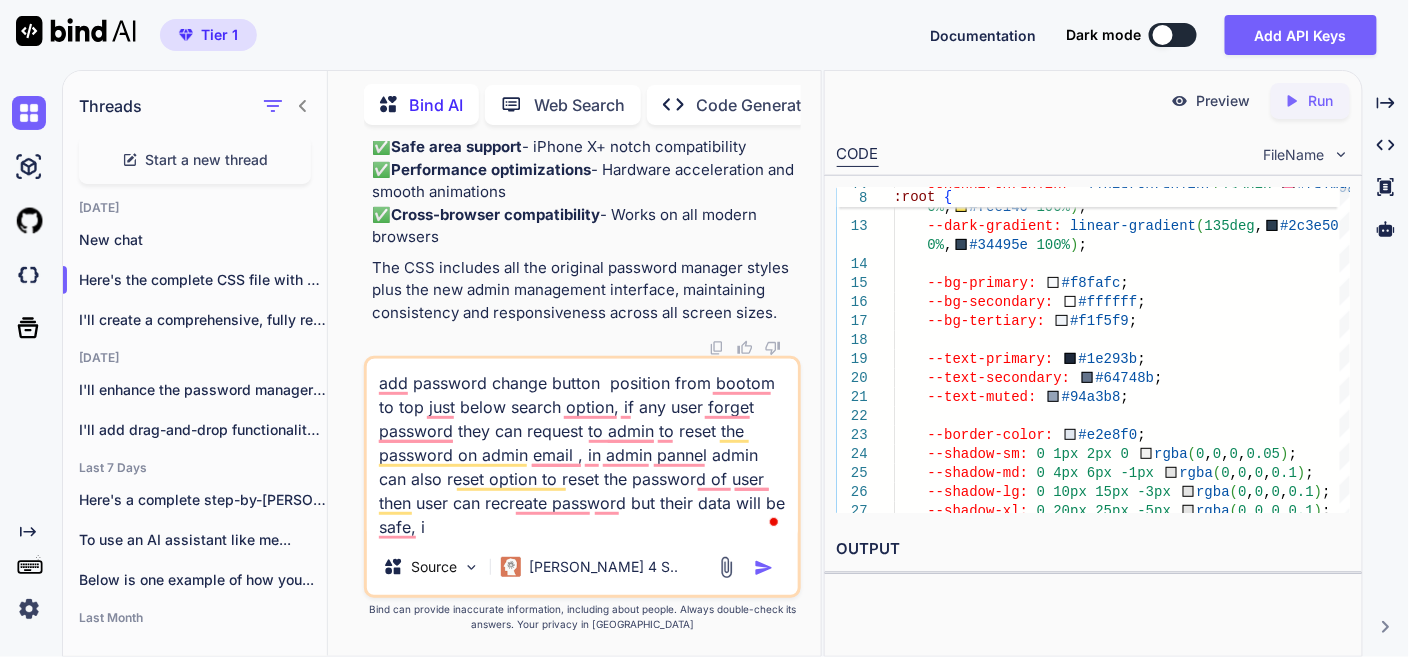 type on "add password change button  position from bootom to top just below search option, if any user forget password they can request to admin to reset the password on admin email , in admin pannel admin can also reset option to reset the password of user then user can recreate password but their data will be safe, i" 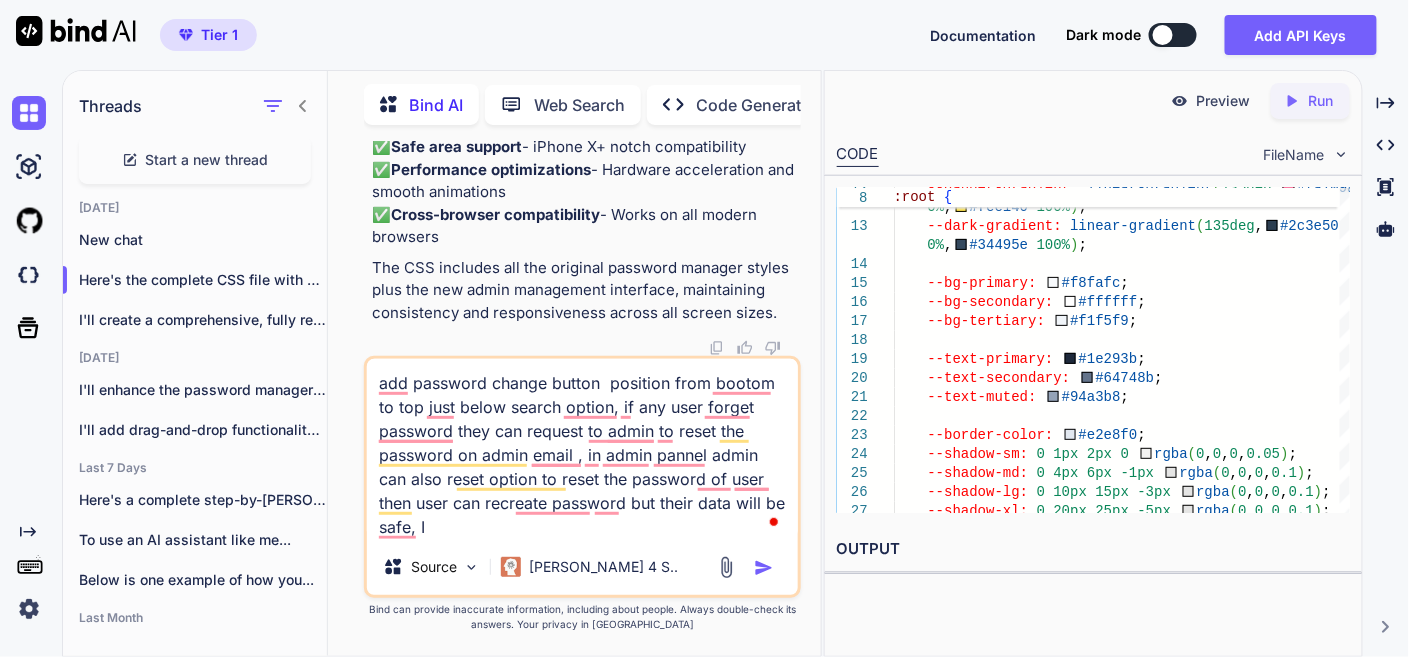 type on "add password change button  position from bootom to top just below search option, if any user forget password they can request to admin to reset the password on admin email , in admin pannel admin can also reset option to reset the password of user then user can recreate password but their data will be safe, I n" 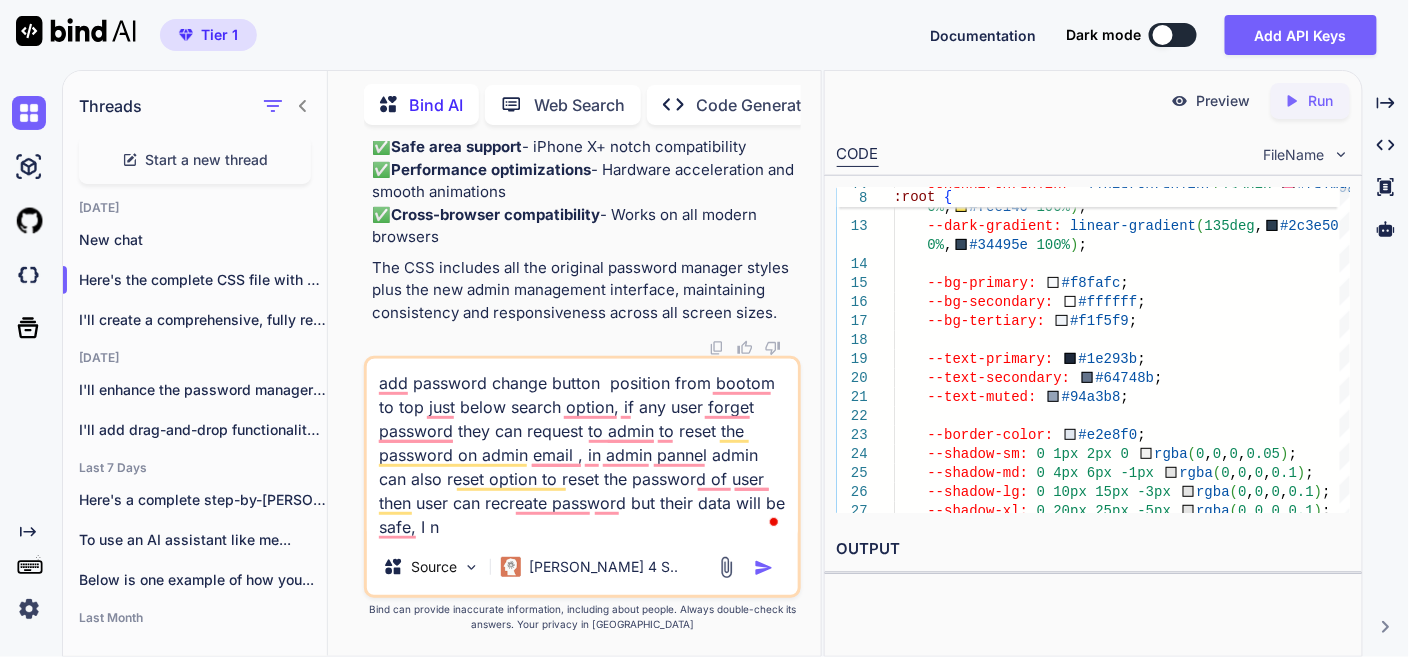 type on "add password change button  position from bootom to top just below search option, if any user forget password they can request to admin to reset the password on admin email , in admin pannel admin can also reset option to reset the password of user then user can recreate password but their data will be safe, I no" 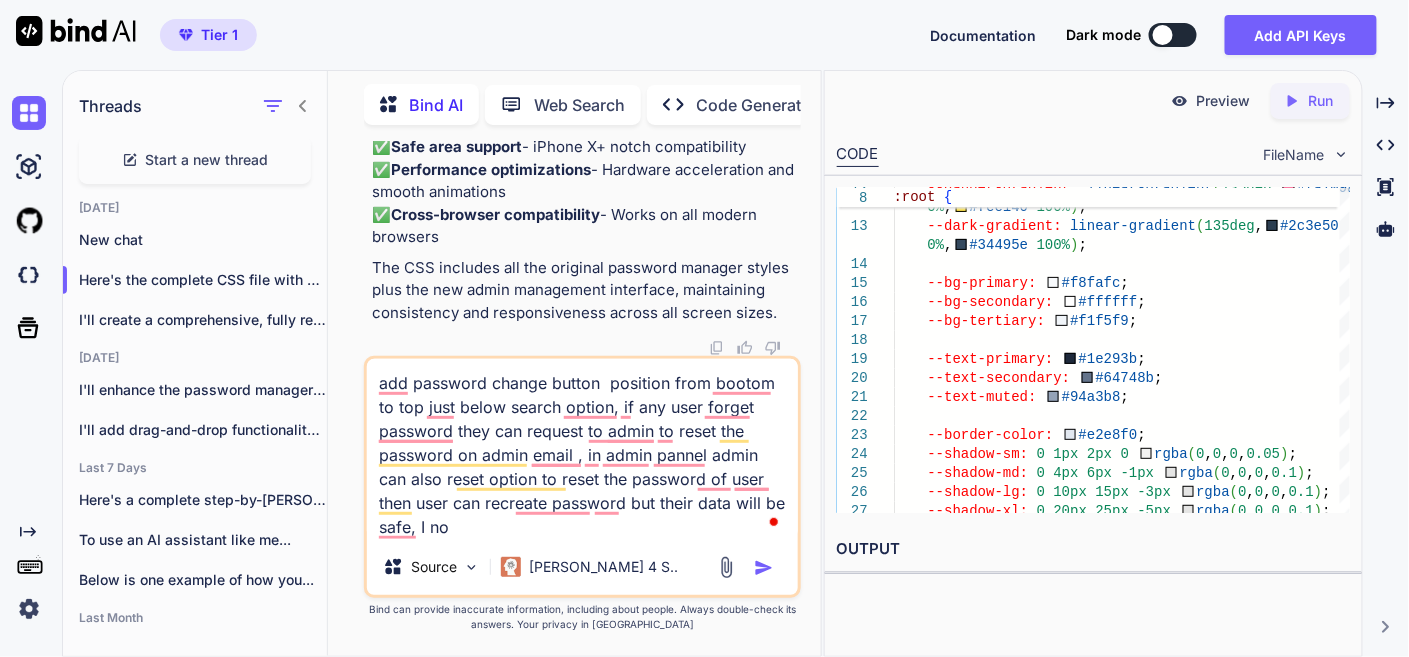 type on "add password change button  position from bootom to top just below search option, if any user forget password they can request to admin to reset the password on admin email , in admin pannel admin can also reset option to reset the password of user then user can recreate password but their data will be safe, I not" 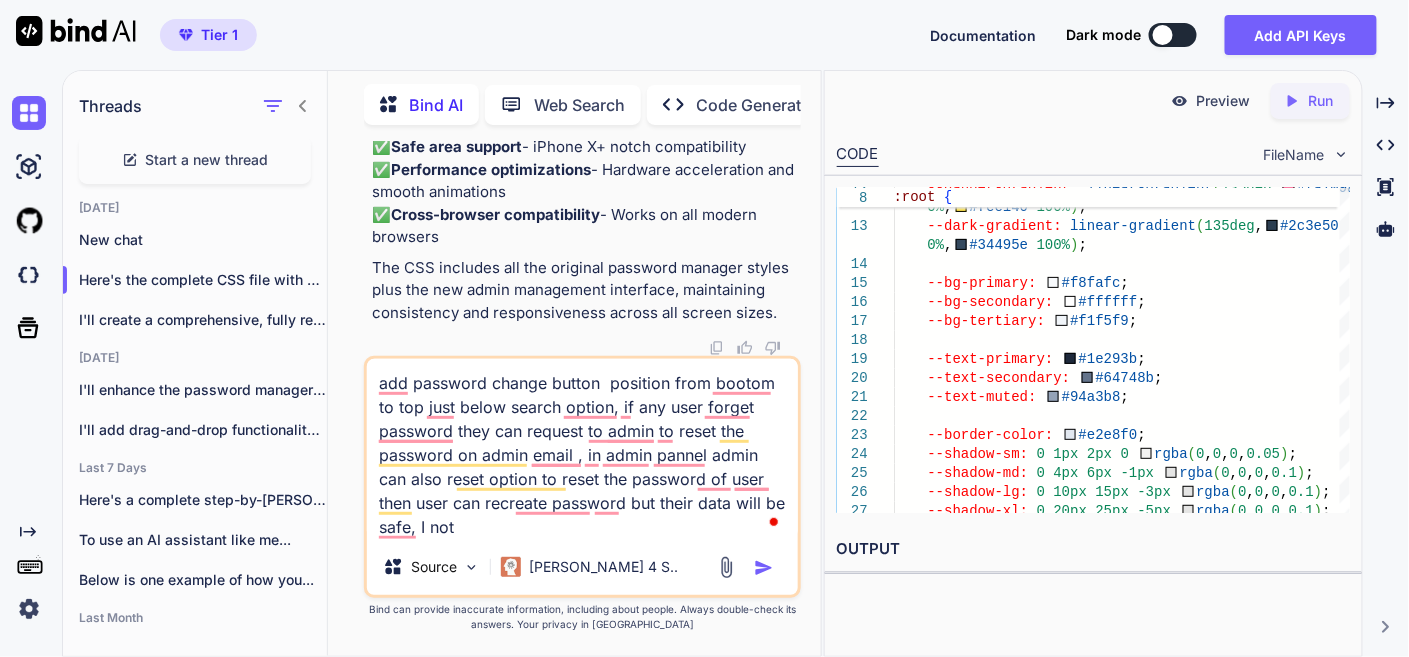 type on "add password change button  position from bootom to top just below search option, if any user forget password they can request to admin to reset the password on admin email , in admin pannel admin can also reset option to reset the password of user then user can recreate password but their data will be safe, I noti" 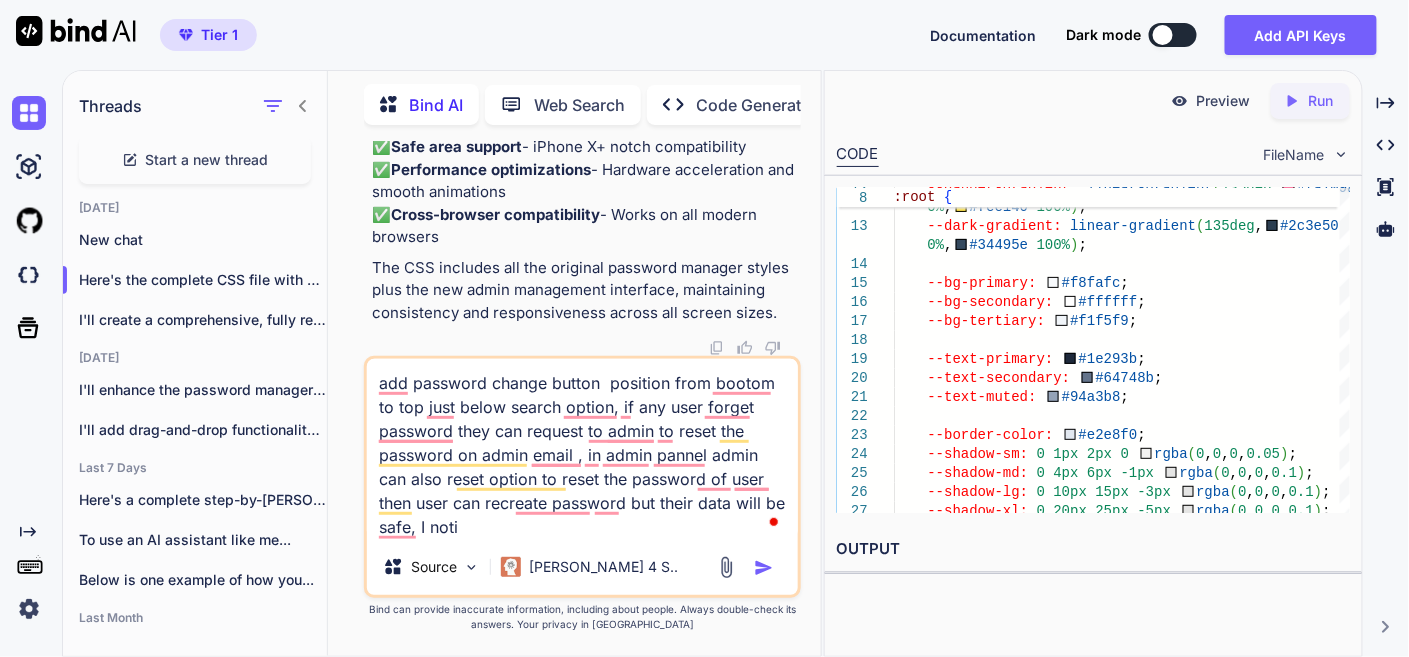 type on "add password change button  position from bootom to top just below search option, if any user forget password they can request to admin to reset the password on admin email , in admin pannel admin can also reset option to reset the password of user then user can recreate password but their data will be safe, I not" 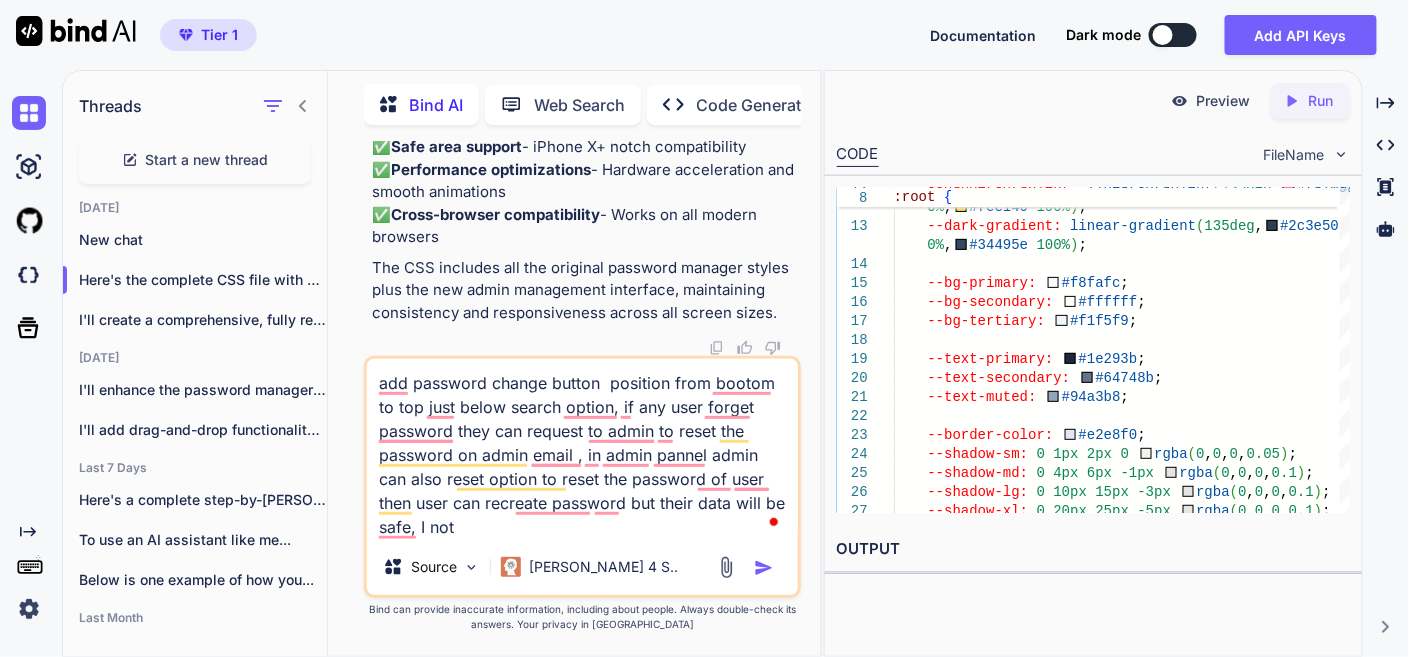 type on "add password change button  position from bootom to top just below search option, if any user forget password they can request to admin to reset the password on admin email , in admin pannel admin can also reset option to reset the password of user then user can recreate password but their data will be safe, I no" 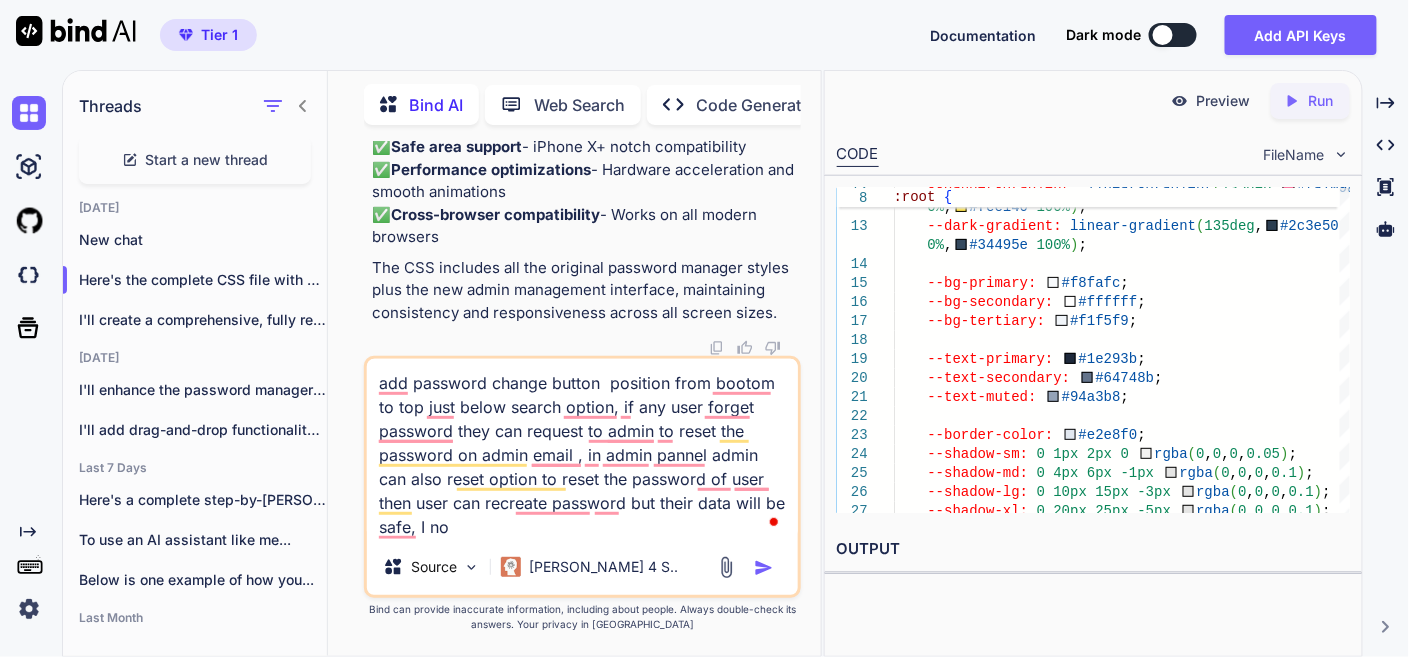 type on "add password change button  position from bootom to top just below search option, if any user forget password they can request to admin to reset the password on admin email , in admin pannel admin can also reset option to reset the password of user then user can recreate password but their data will be safe, I not" 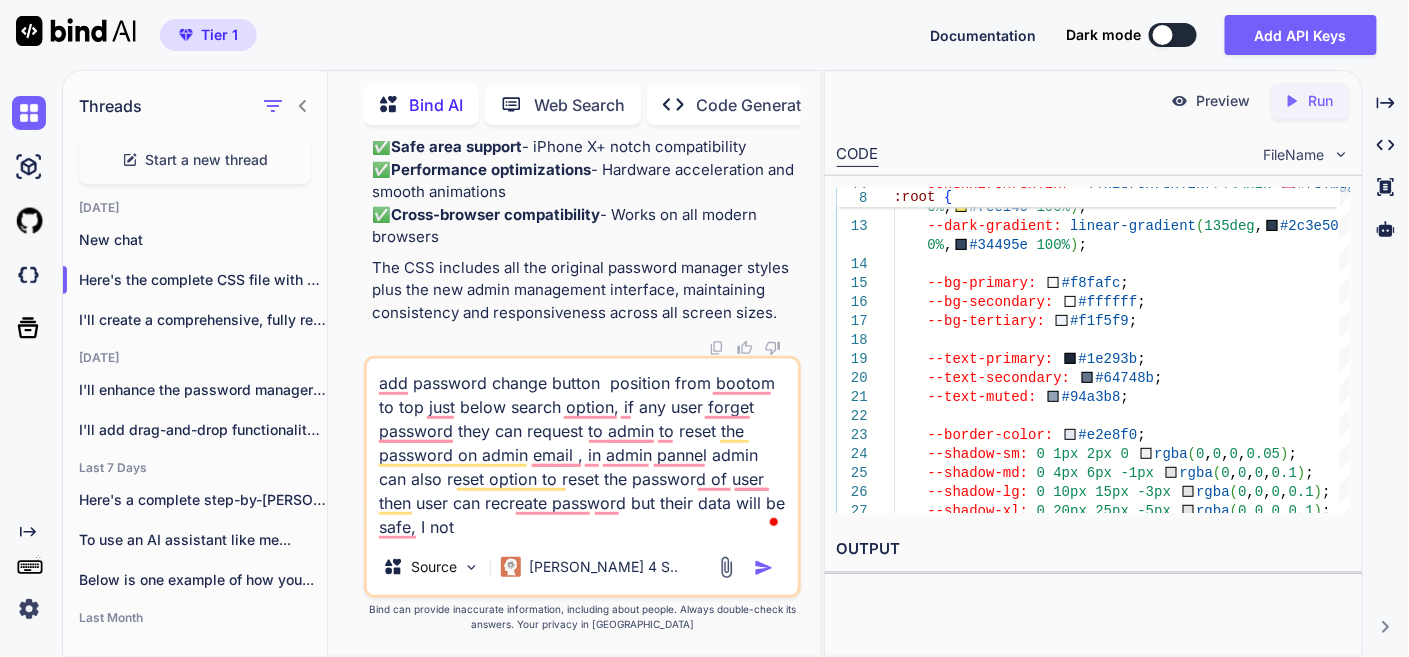 type on "add password change button  position from bootom to top just below search option, if any user forget password they can request to admin to reset the password on admin email , in admin pannel admin can also reset option to reset the password of user then user can recreate password but their data will be safe, I noti" 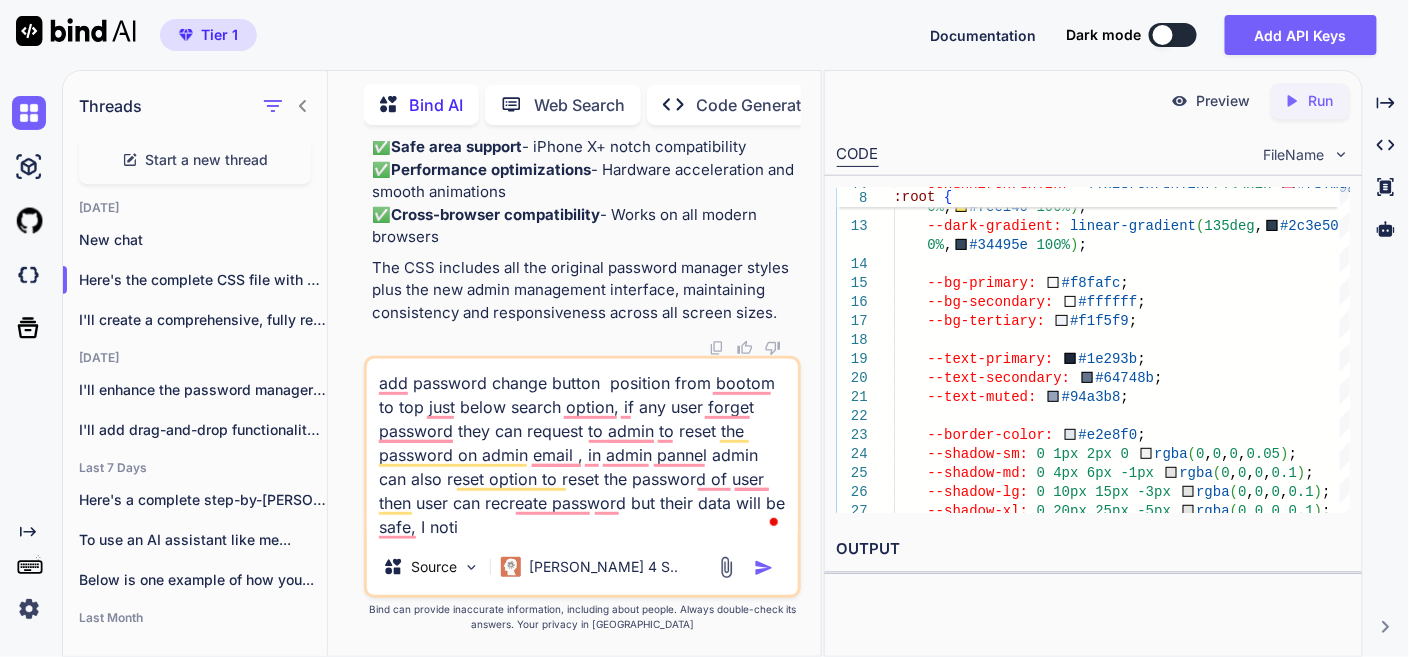 type on "add password change button  position from bootom to top just below search option, if any user forget password they can request to admin to reset the password on admin email , in admin pannel admin can also reset option to reset the password of user then user can recreate password but their data will be safe, I notiv" 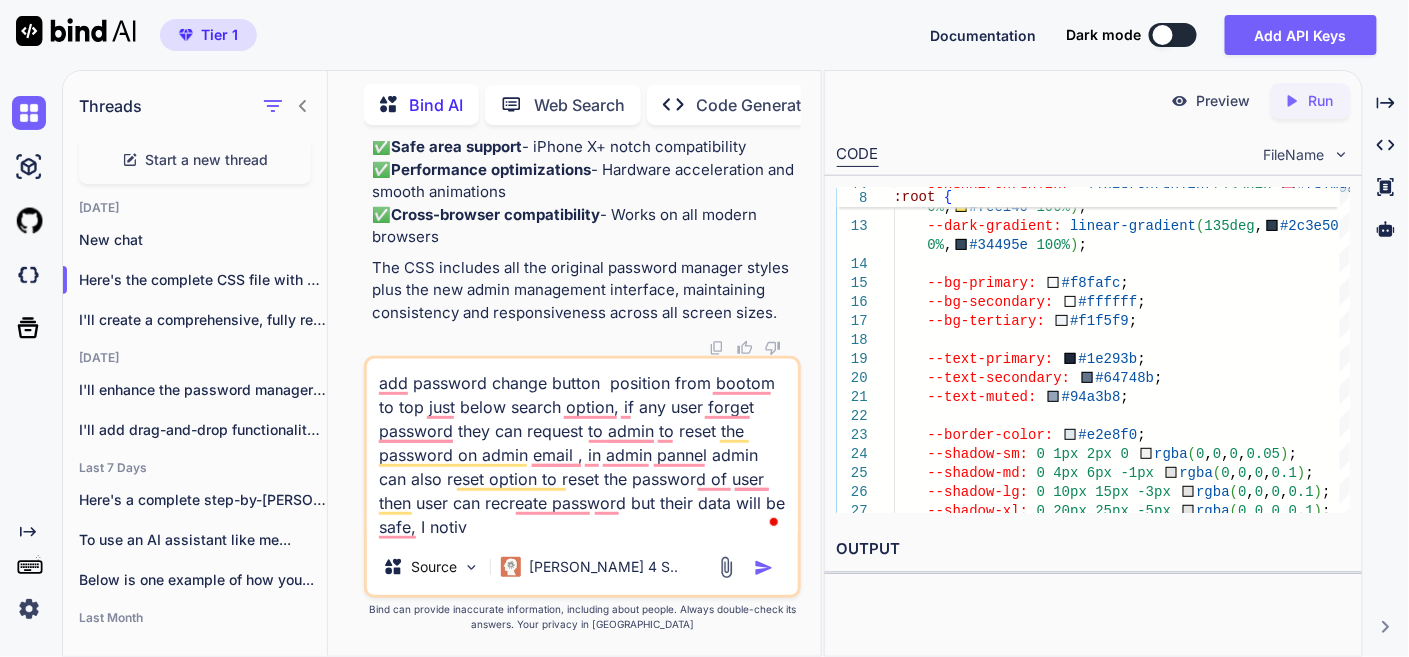 type on "add password change button  position from bootom to top just below search option, if any user forget password they can request to admin to reset the password on admin email , in admin pannel admin can also reset option to reset the password of user then user can recreate password but their data will be safe, I notive" 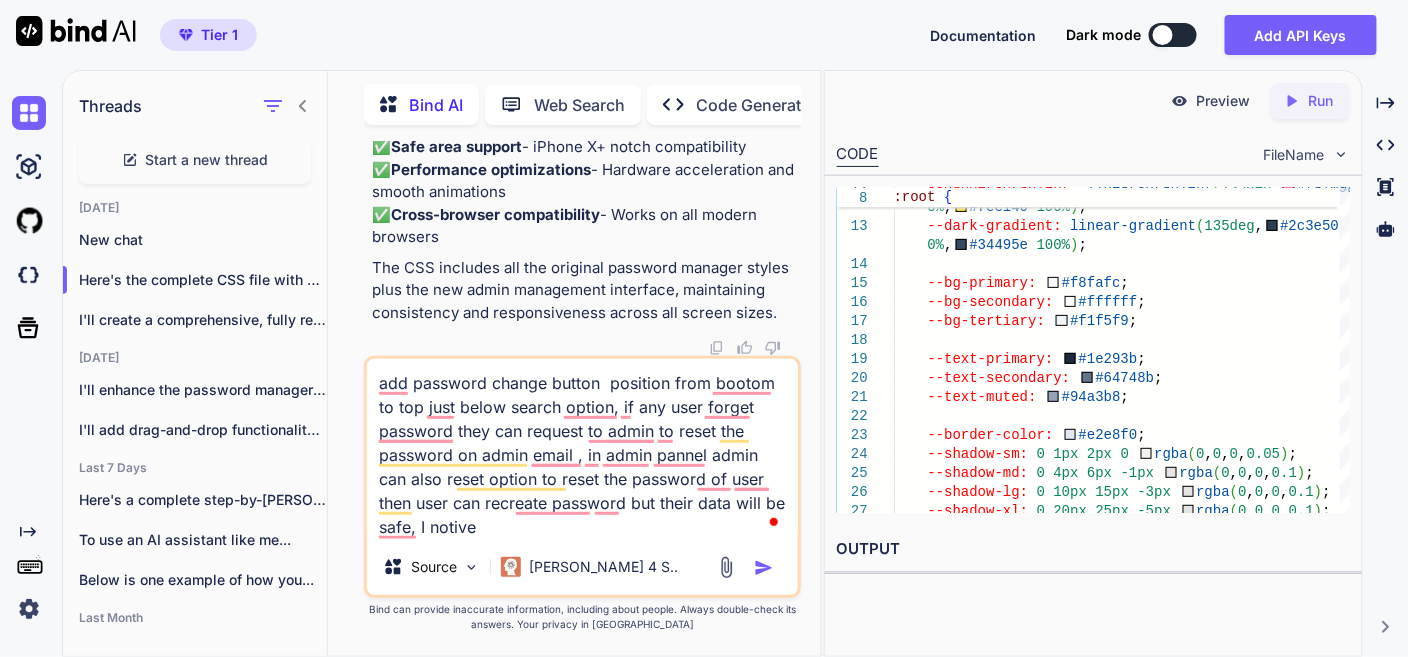 type on "add password change button  position from bootom to top just below search option, if any user forget password they can request to admin to reset the password on admin email , in admin pannel admin can also reset option to reset the password of user then user can recreate password but their data will be safe, I notive" 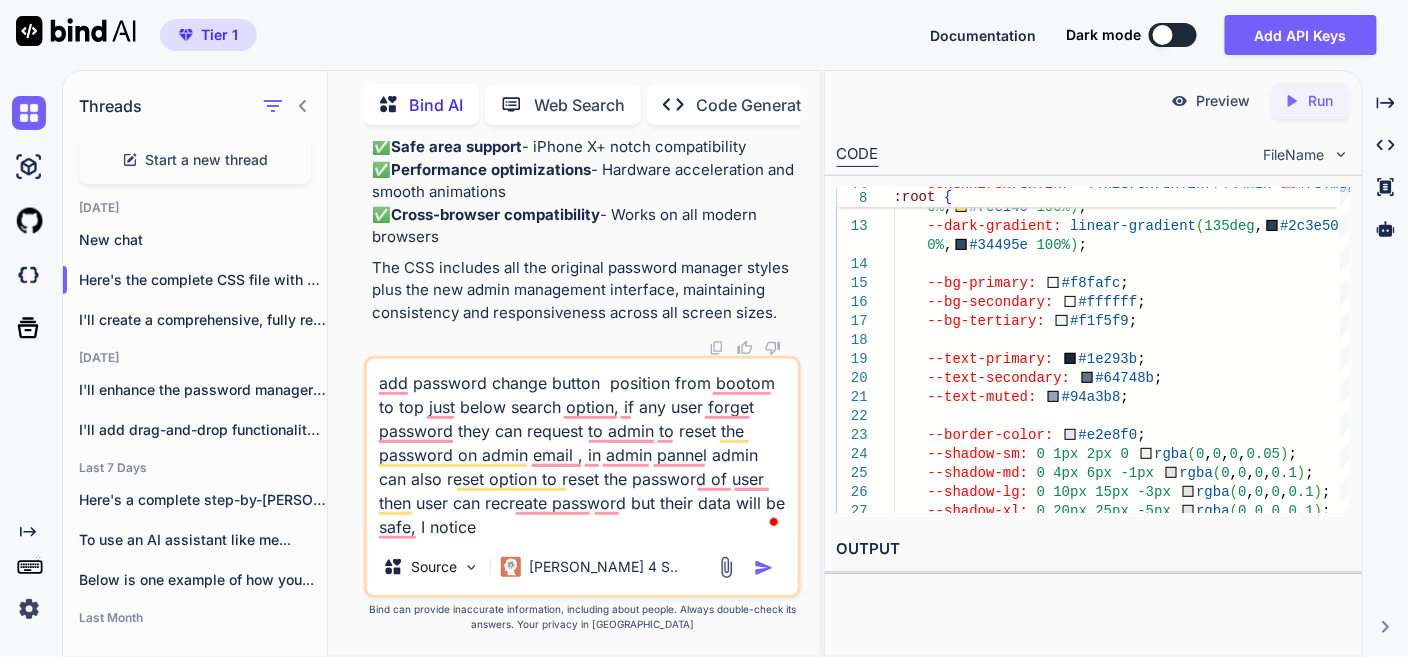 type on "add password change button  position from bootom to top just below search option, if any user forget password they can request to admin to reset the password on admin email , in admin pannel admin can also reset option to reset the password of user then user can recreate password but their data will be safe, I notice w" 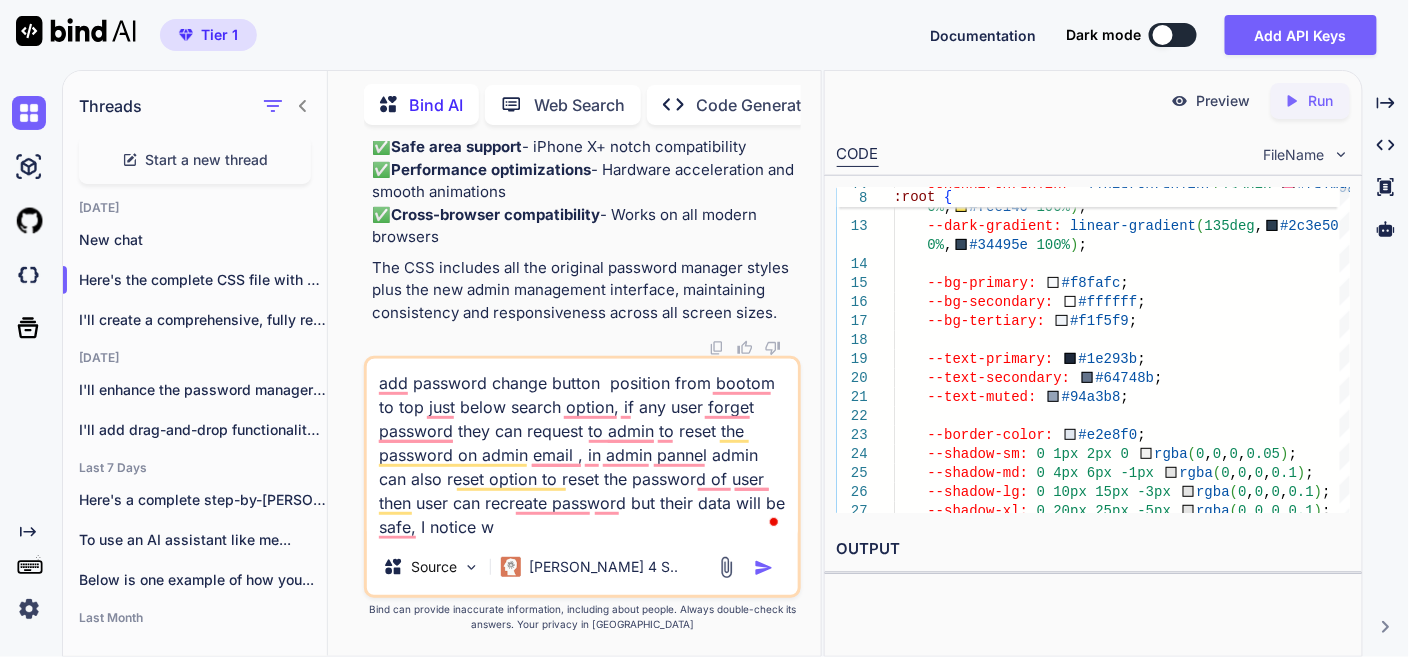 type on "add password change button  position from bootom to top just below search option, if any user forget password they can request to admin to reset the password on admin email , in admin pannel admin can also reset option to reset the password of user then user can recreate password but their data will be safe, I notice wh" 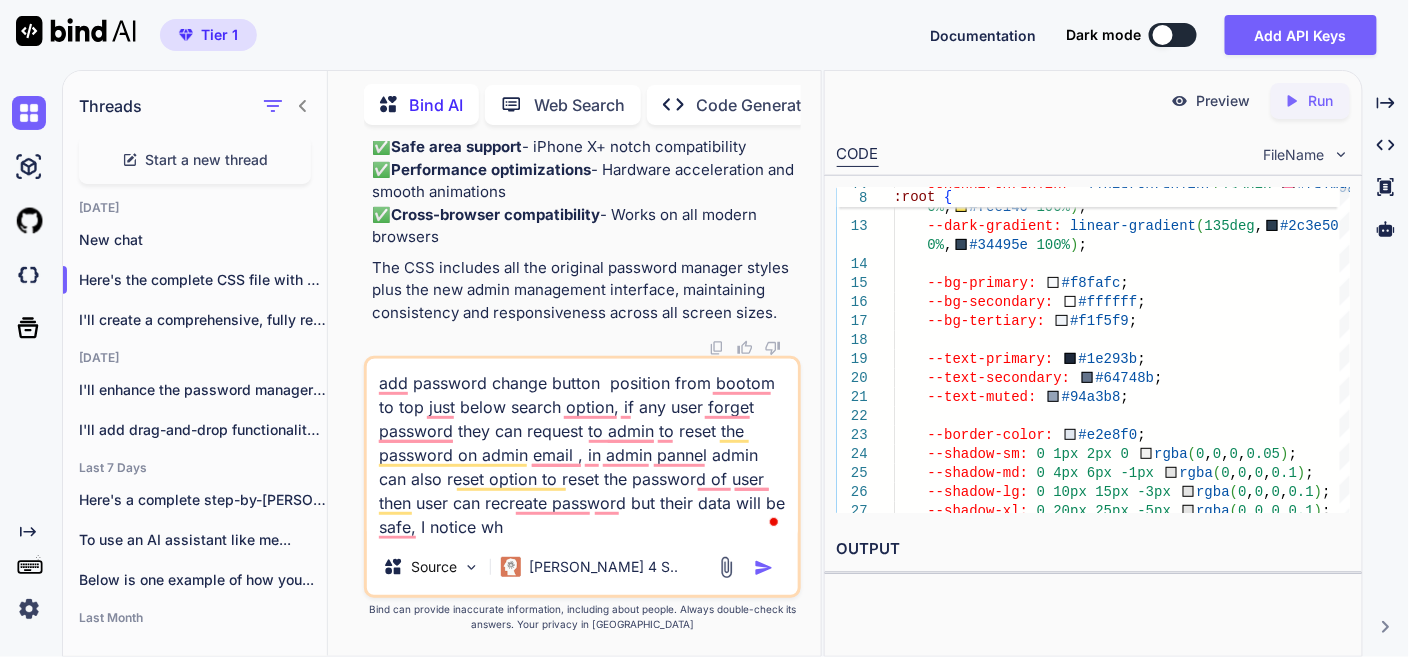 type on "add password change button  position from bootom to top just below search option, if any user forget password they can request to admin to reset the password on admin email , in admin pannel admin can also reset option to reset the password of user then user can recreate password but their data will be safe, I notice whe" 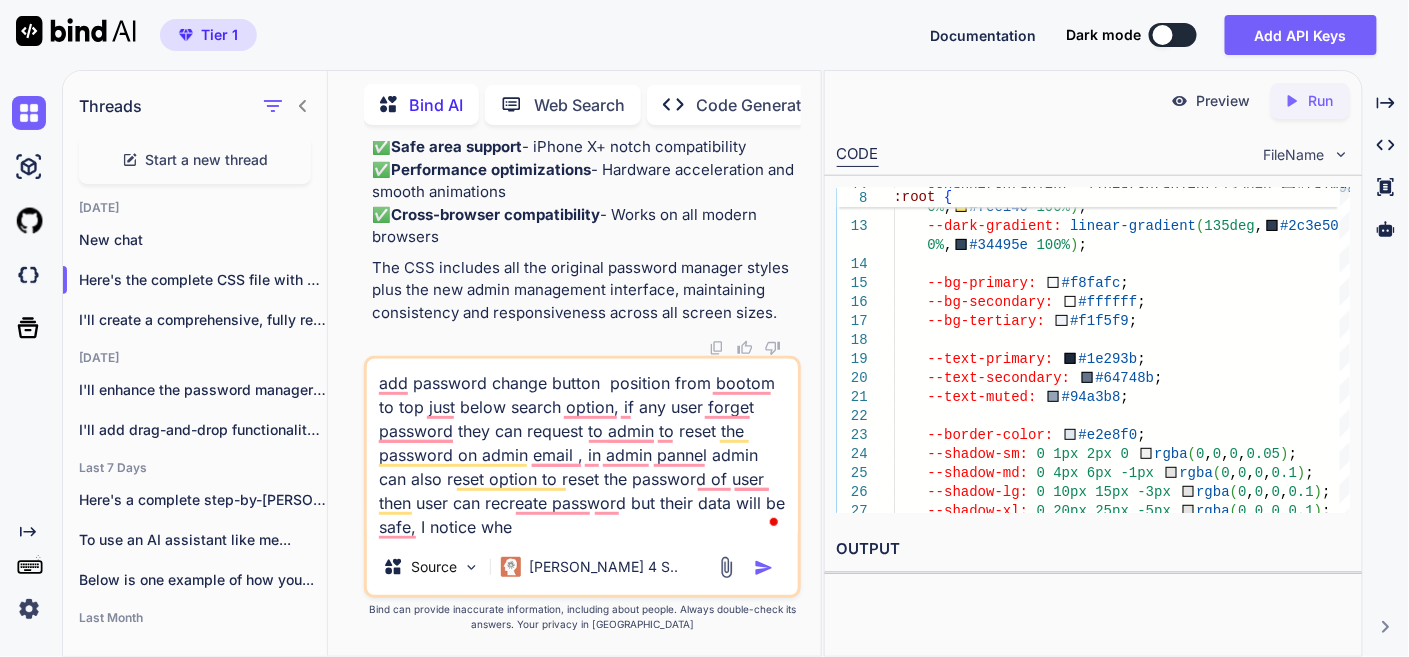 type on "add password change button  position from bootom to top just below search option, if any user forget password they can request to admin to reset the password on admin email , in admin pannel admin can also reset option to reset the password of user then user can recreate password but their data will be safe, I notice when" 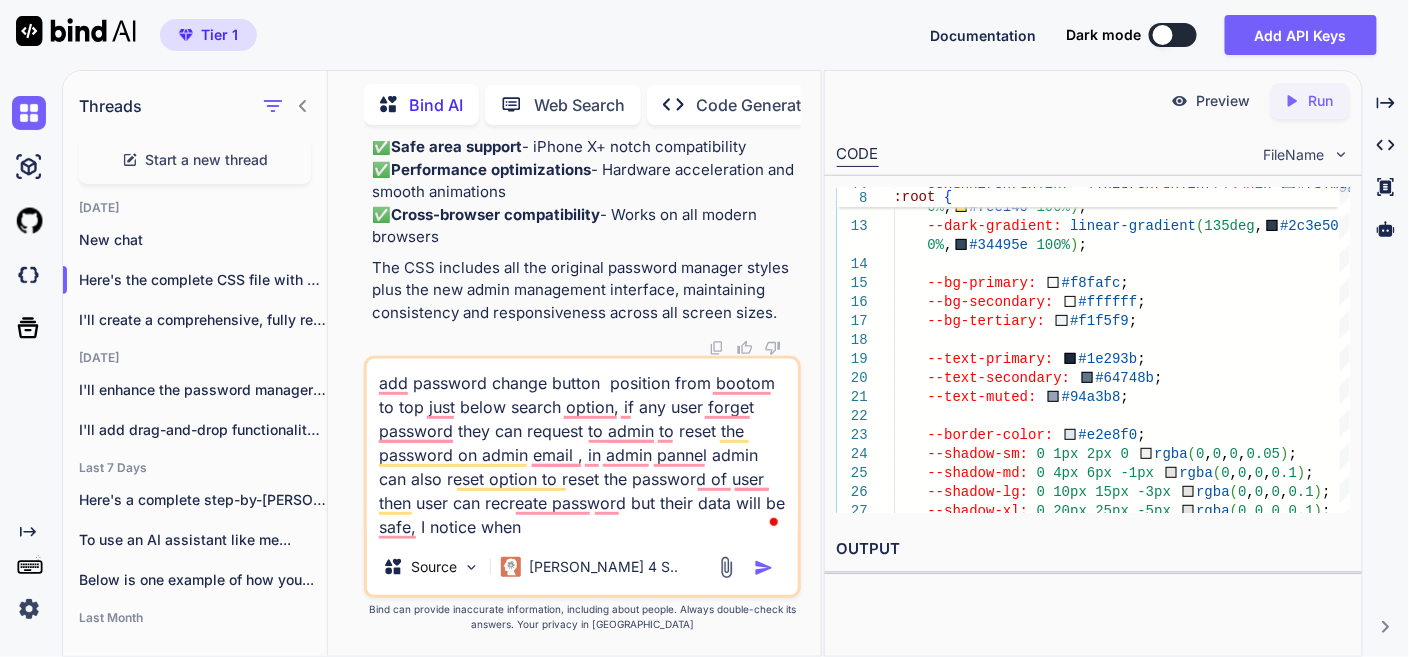 type on "add password change button  position from bootom to top just below search option, if any user forget password they can request to admin to reset the password on admin email , in admin pannel admin can also reset option to reset the password of user then user can recreate password but their data will be safe, I notice when" 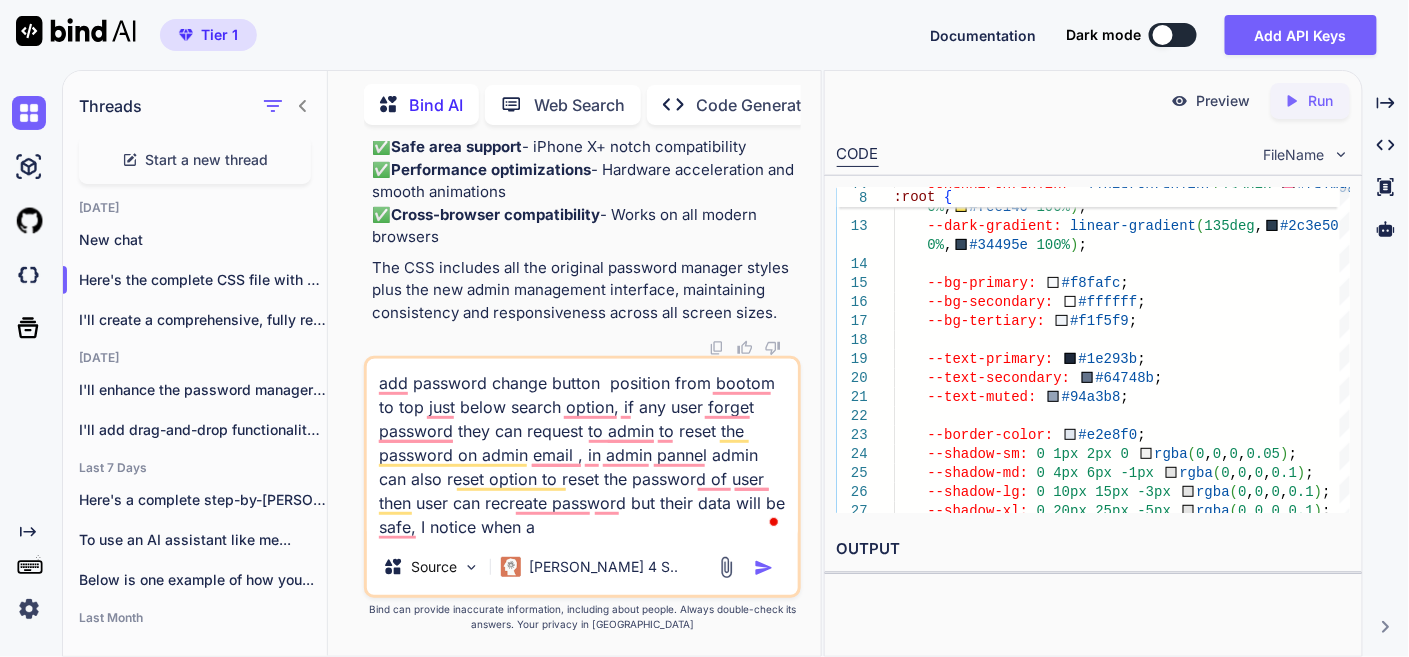 type on "add password change button  position from bootom to top just below search option, if any user forget password they can request to admin to reset the password on admin email , in admin pannel admin can also reset option to reset the password of user then user can recreate password but their data will be safe, I notice when ad" 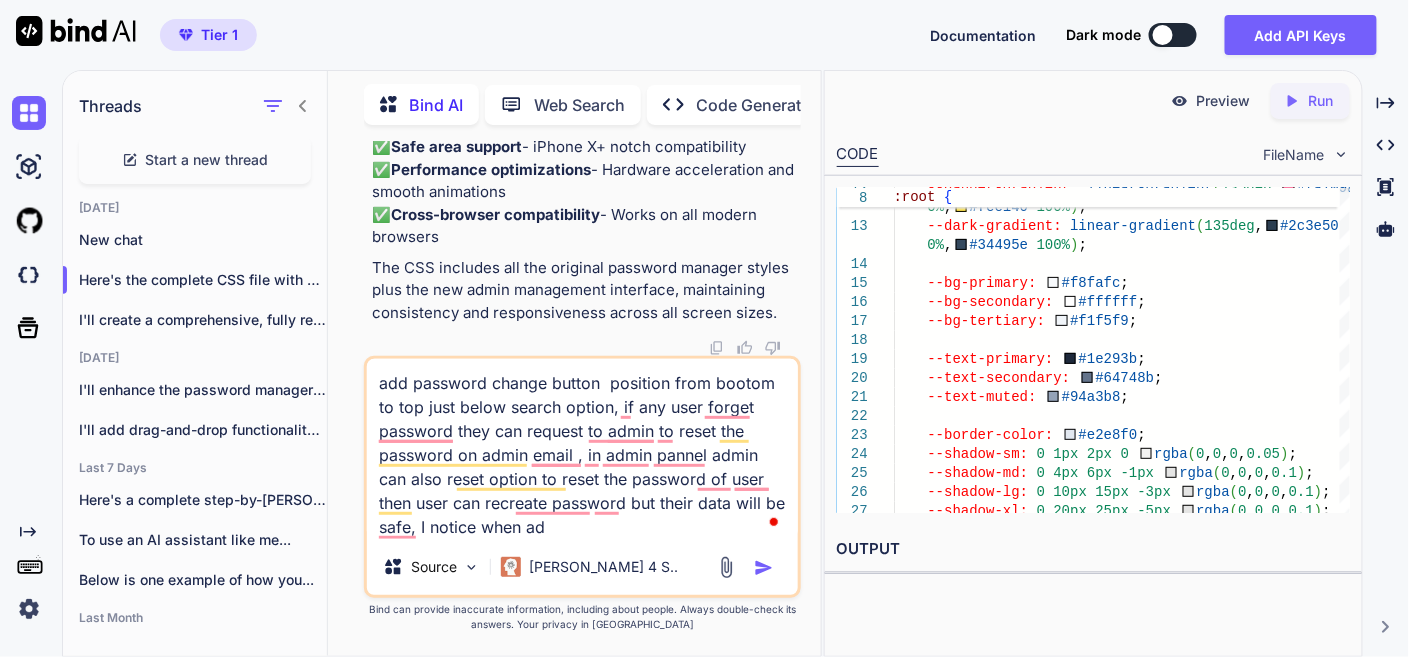 type on "add password change button  position from bootom to top just below search option, if any user forget password they can request to admin to reset the password on admin email , in admin pannel admin can also reset option to reset the password of user then user can recreate password but their data will be safe, I notice when add" 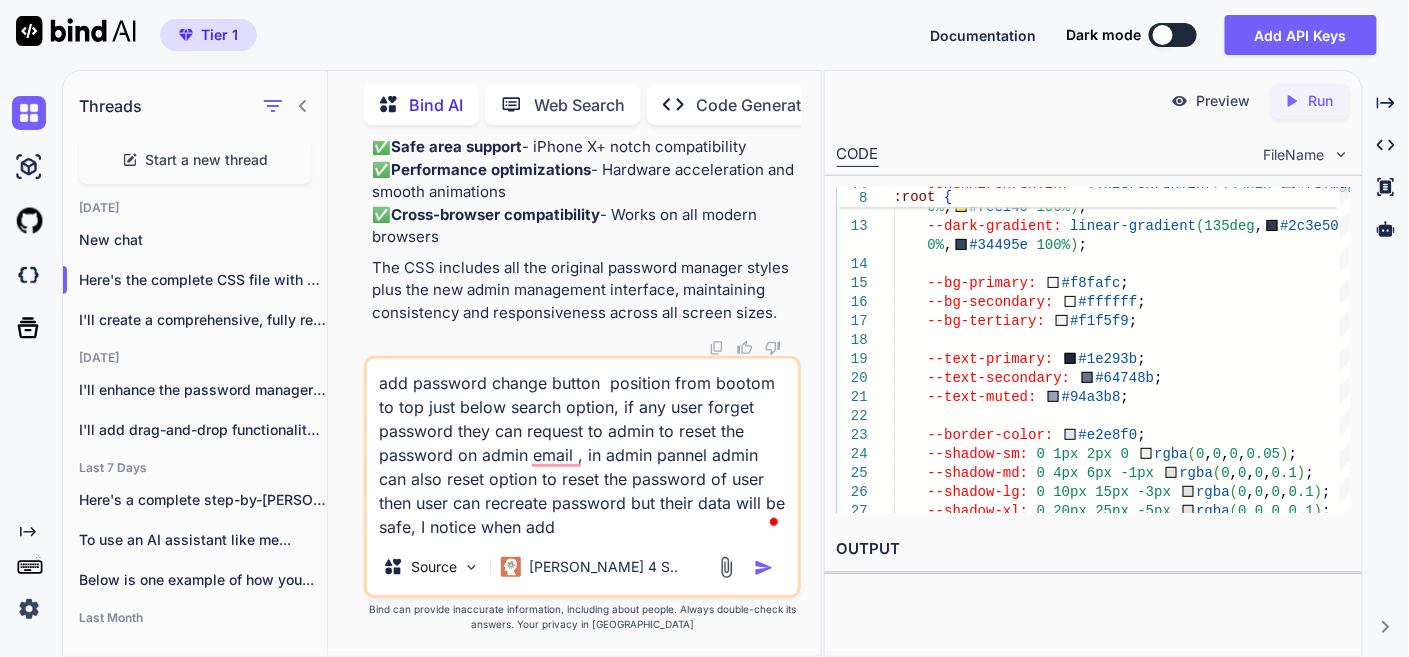 type on "add password change button  position from bootom to top just below search option, if any user forget password they can request to admin to reset the password on admin email , in admin pannel admin can also reset option to reset the password of user then user can recreate password but their data will be safe, I notice when addi" 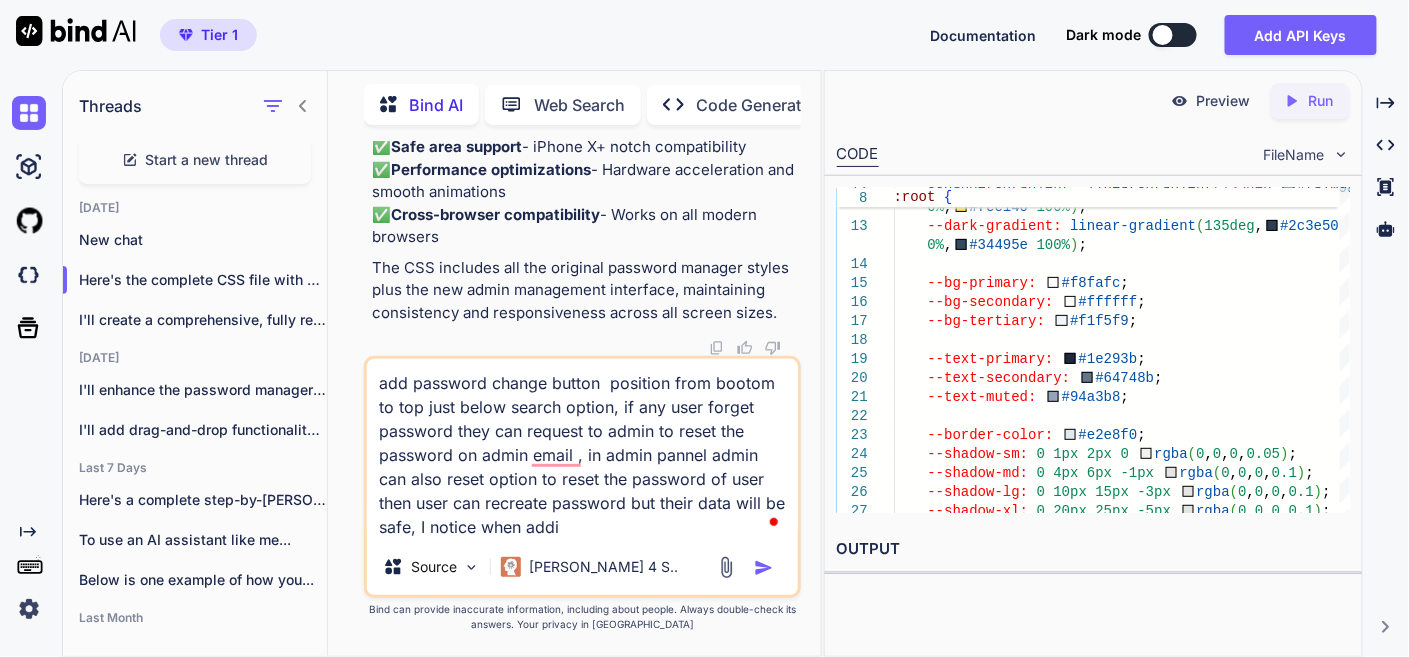 type on "add password change button  position from bootom to top just below search option, if any user forget password they can request to admin to reset the password on admin email , in admin pannel admin can also reset option to reset the password of user then user can recreate password but their data will be safe, I notice when addin" 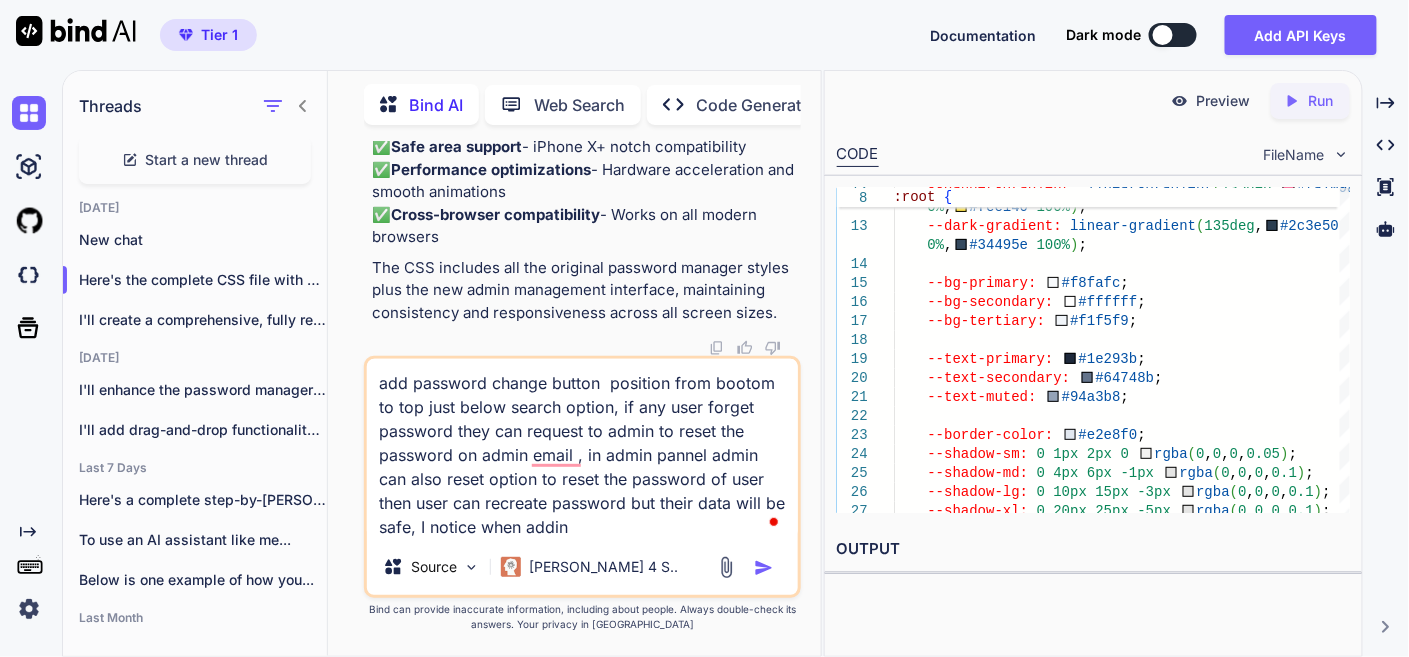 type on "add password change button  position from bootom to top just below search option, if any user forget password they can request to admin to reset the password on admin email , in admin pannel admin can also reset option to reset the password of user then user can recreate password but their data will be safe, I notice when adding" 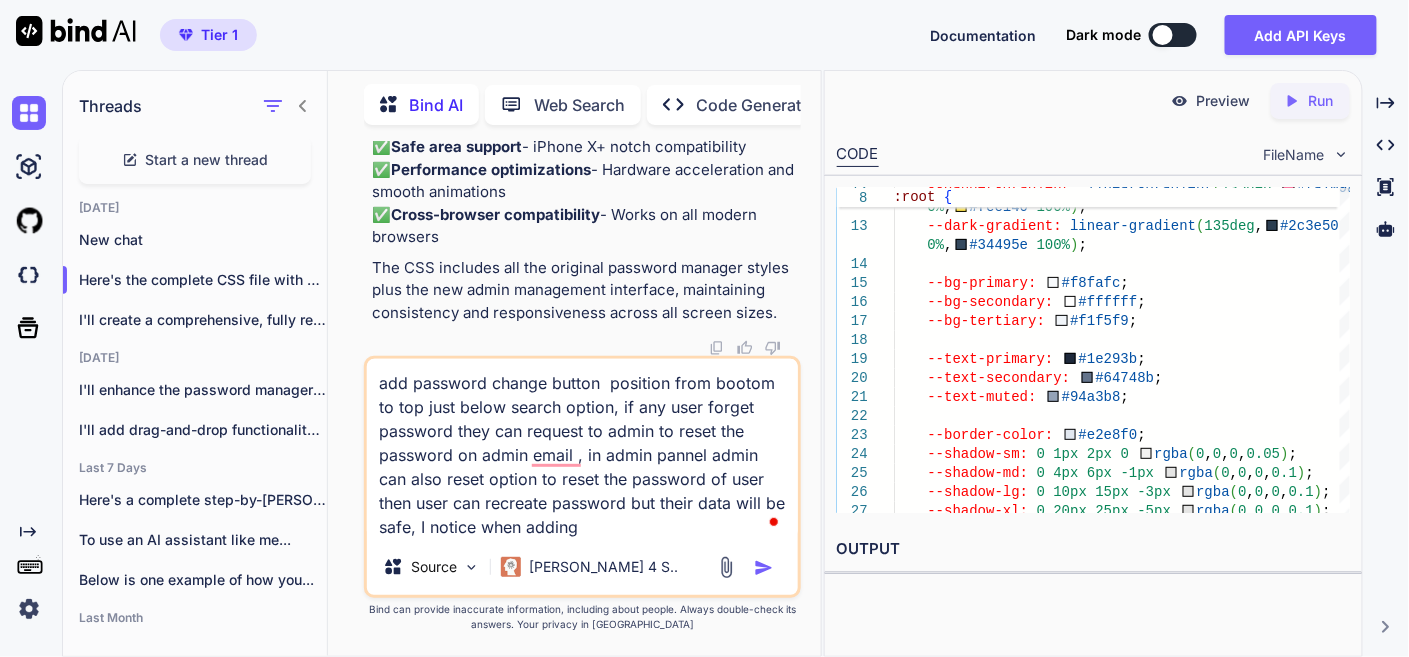 type on "add password change button  position from bootom to top just below search option, if any user forget password they can request to admin to reset the password on admin email , in admin pannel admin can also reset option to reset the password of user then user can recreate password but their data will be safe, I notice when adding" 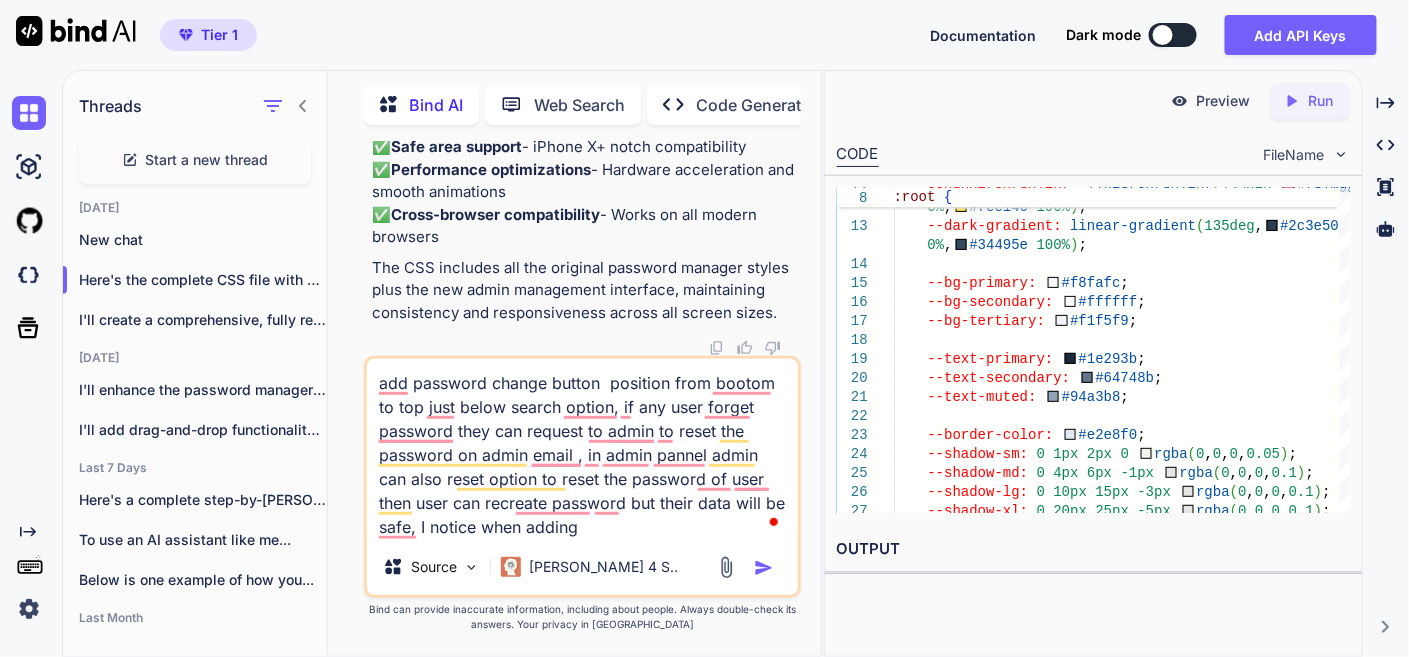type on "add password change button  position from bootom to top just below search option, if any user forget password they can request to admin to reset the password on admin email , in admin pannel admin can also reset option to reset the password of user then user can recreate password but their data will be safe, I notice when adding n" 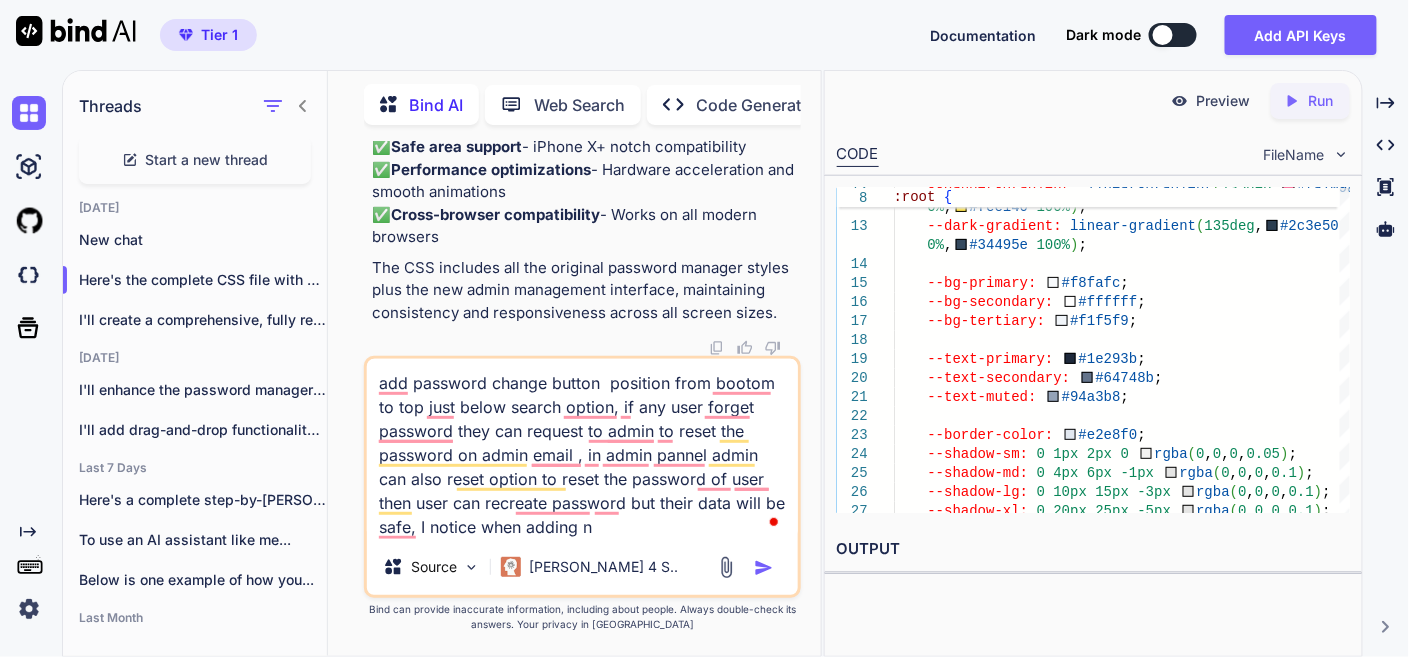 type on "add password change button  position from bootom to top just below search option, if any user forget password they can request to admin to reset the password on admin email , in admin pannel admin can also reset option to reset the password of user then user can recreate password but their data will be safe, I notice when adding ne" 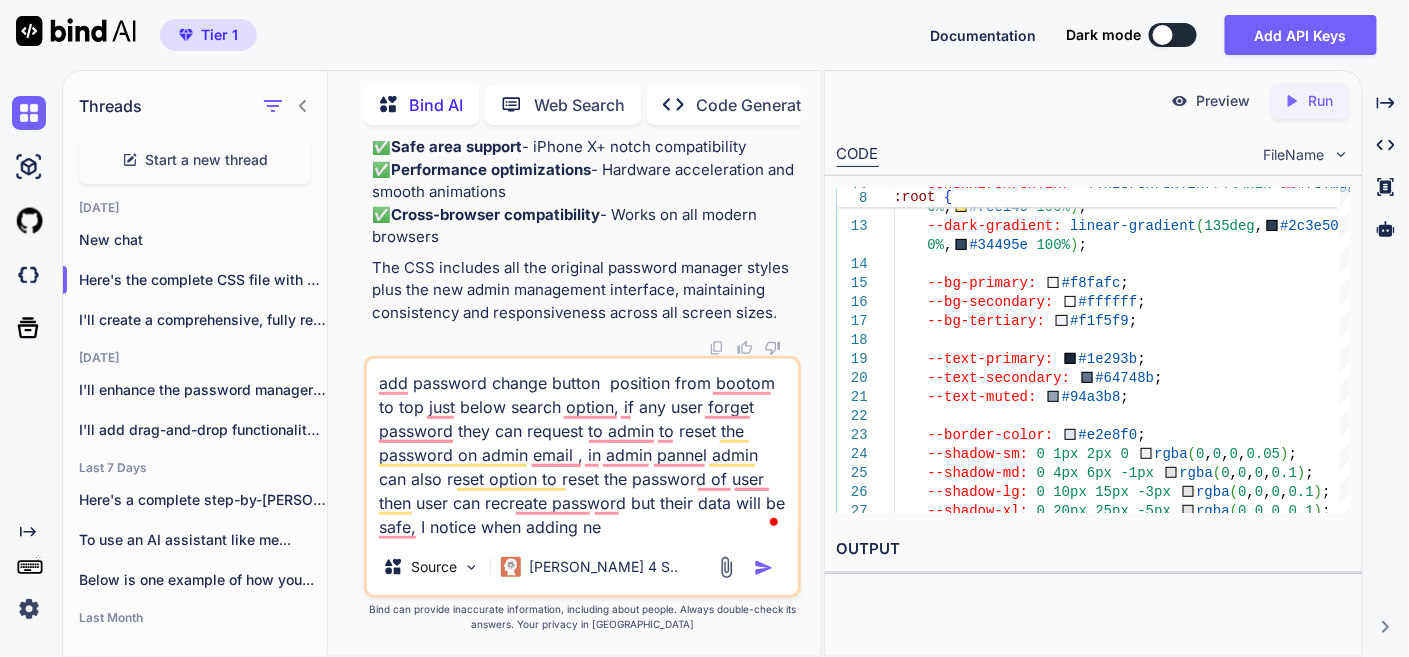 type on "add password change button  position from bootom to top just below search option, if any user forget password they can request to admin to reset the password on admin email , in admin pannel admin can also reset option to reset the password of user then user can recreate password but their data will be safe, I notice when adding new" 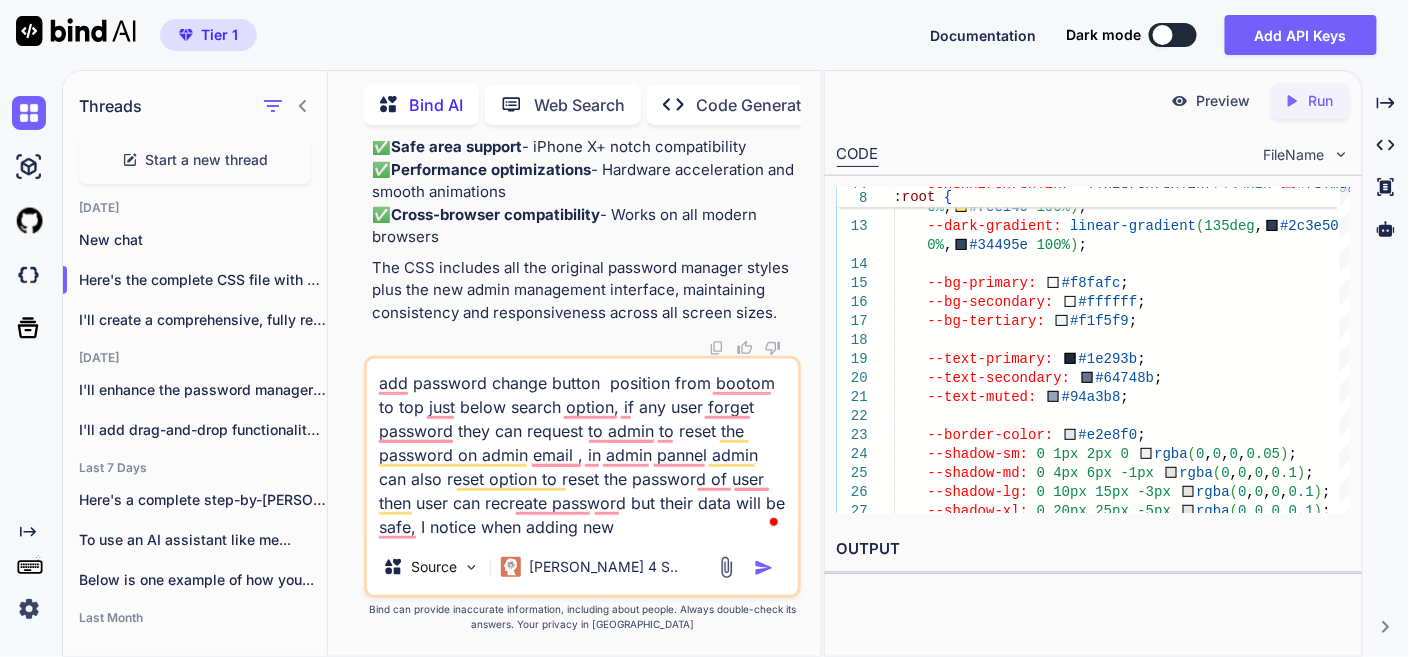 type on "add password change button  position from bootom to top just below search option, if any user forget password they can request to admin to reset the password on admin email , in admin pannel admin can also reset option to reset the password of user then user can recreate password but their data will be safe, I notice when adding new" 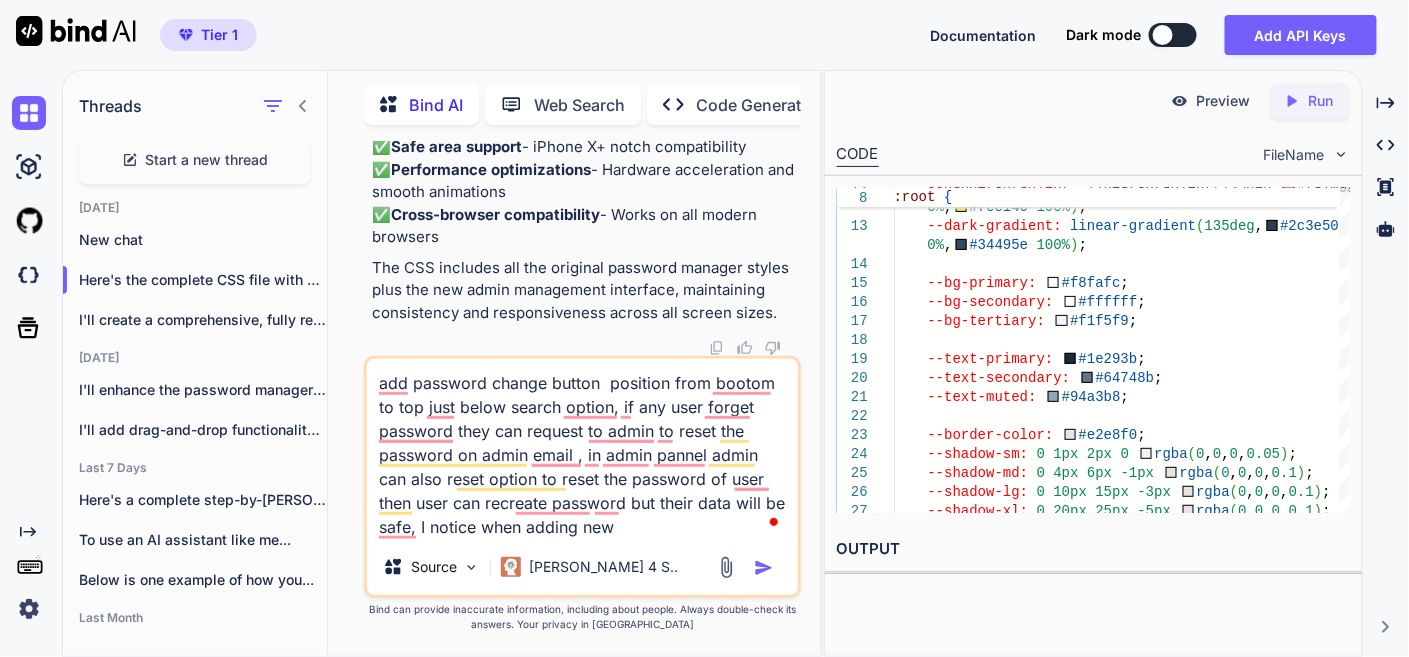type on "add password change button  position from bootom to top just below search option, if any user forget password they can request to admin to reset the password on admin email , in admin pannel admin can also reset option to reset the password of user then user can recreate password but their data will be safe, I notice when adding new p" 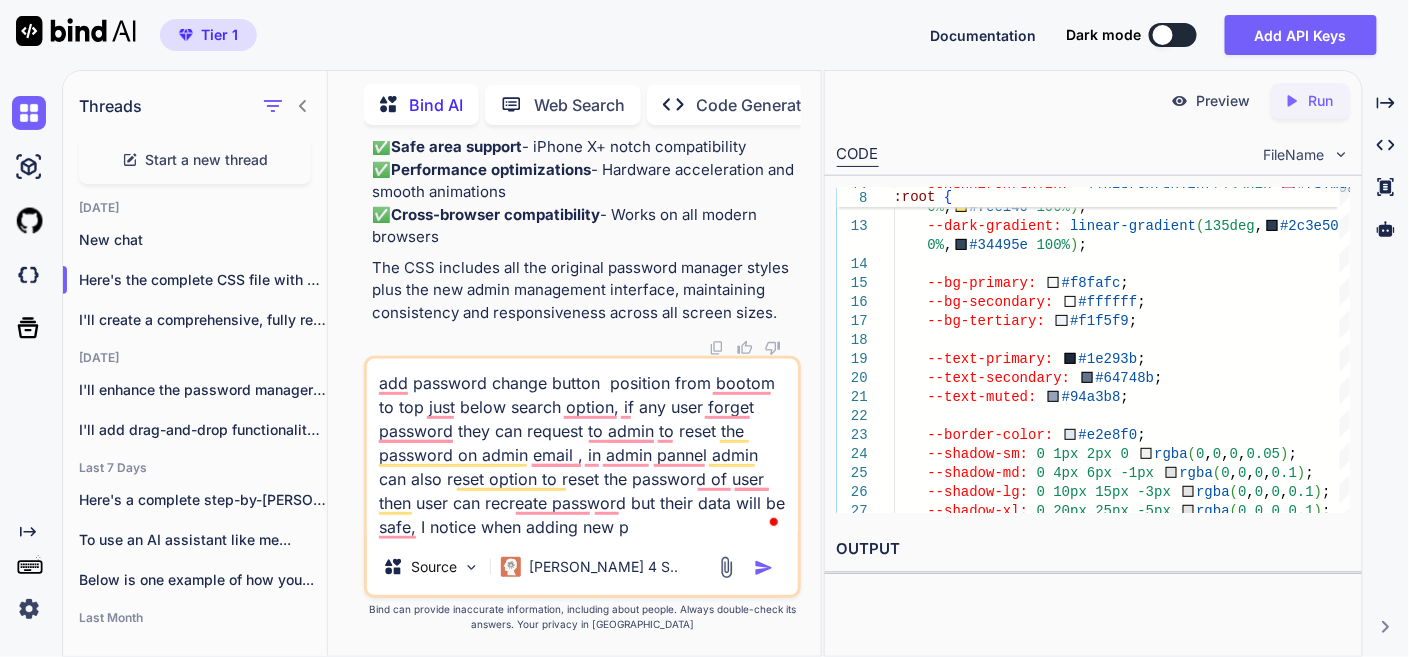 type 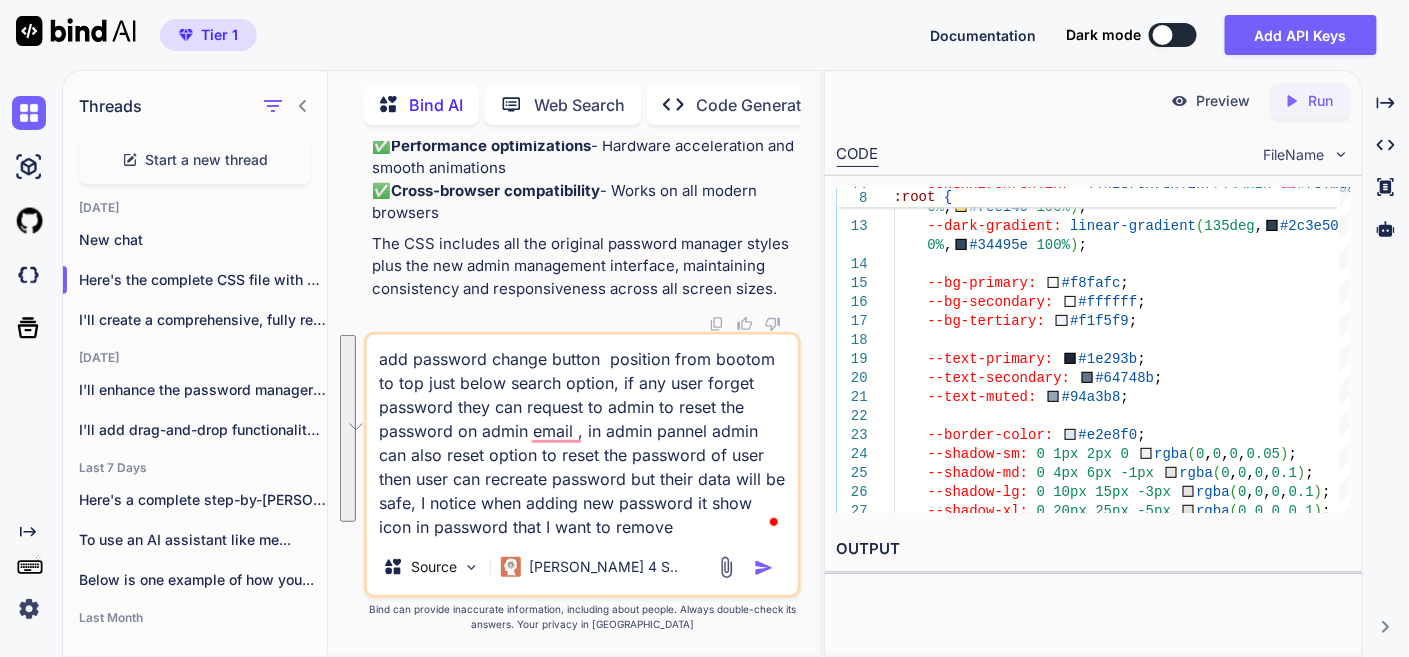 click on "You provide full css file  Bind AI Here's the complete CSS file with all the styles for the SecureVault password manager:
styles.css (Complete File)
Css /* Reset and Base Styles */
* {
margin :  0 ;
padding :  0 ;
box-sizing : border-box;
}
:root  {
--primary-gradient :  linear-gradient ( 135deg ,  #667eea   0% ,  #764ba2   100% );
--secondary-gradient :  linear-gradient ( 135deg ,  #f093fb   0% ,  #f5576c   100% );
--success-gradient :  linear-gradient ( 135deg ,  #4facfe   0% ,  #00f2fe   100% );
--danger-gradient :  linear-gradient ( 135deg ,  #fa709a   0% ,  #fee140   100% );
--dark-gradient :  linear-gradient ( 135deg ,  #2c3e50   0% ,  #34495e   100% );
--bg-primary :  #f8fafc ;
--bg-secondary :  #ffffff ;
--bg-tertiary :  #f1f5f9 ;
--text-primary :  #1e293b ;
--text-secondary :  #64748b ;
--text-muted :  #94a3b8 ;
--border-color :  #e2e8f0 ;
--shadow-sm :  0   1px   2px   0   rgba ( 0 ,  0 ,  0 ,  0.05" at bounding box center [583, 398] 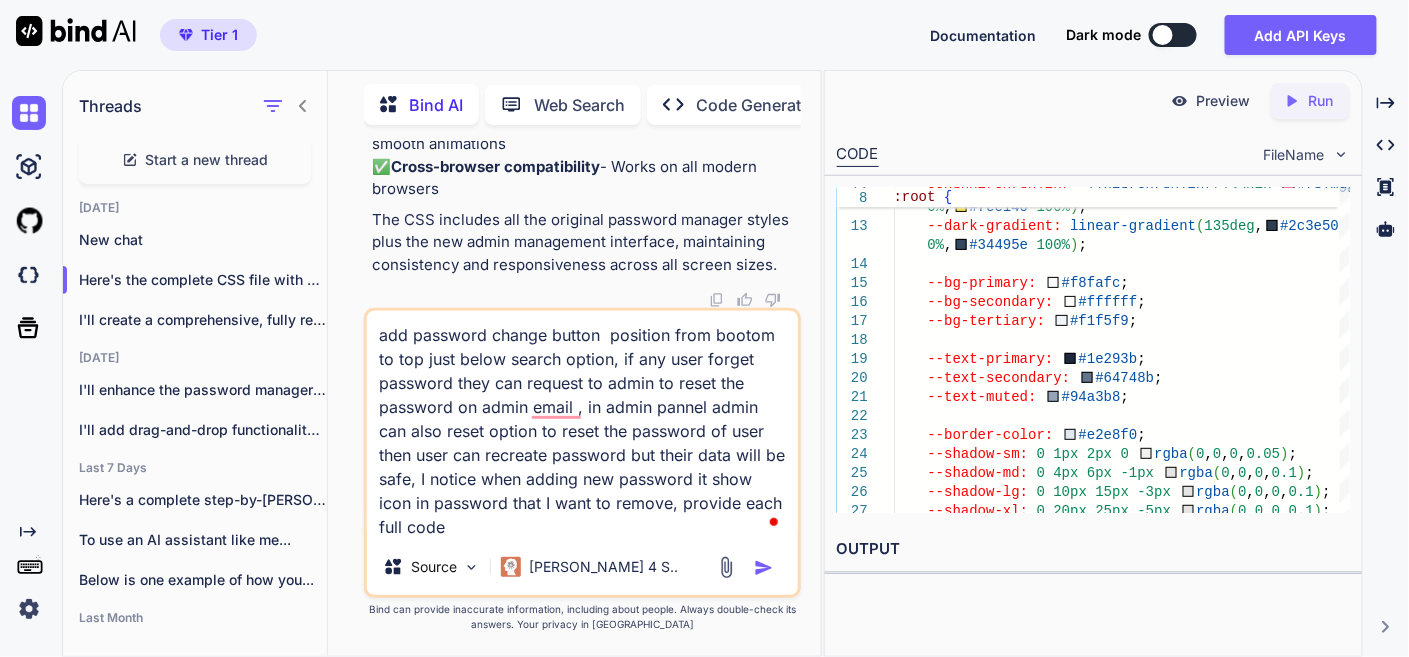 click at bounding box center [764, 568] 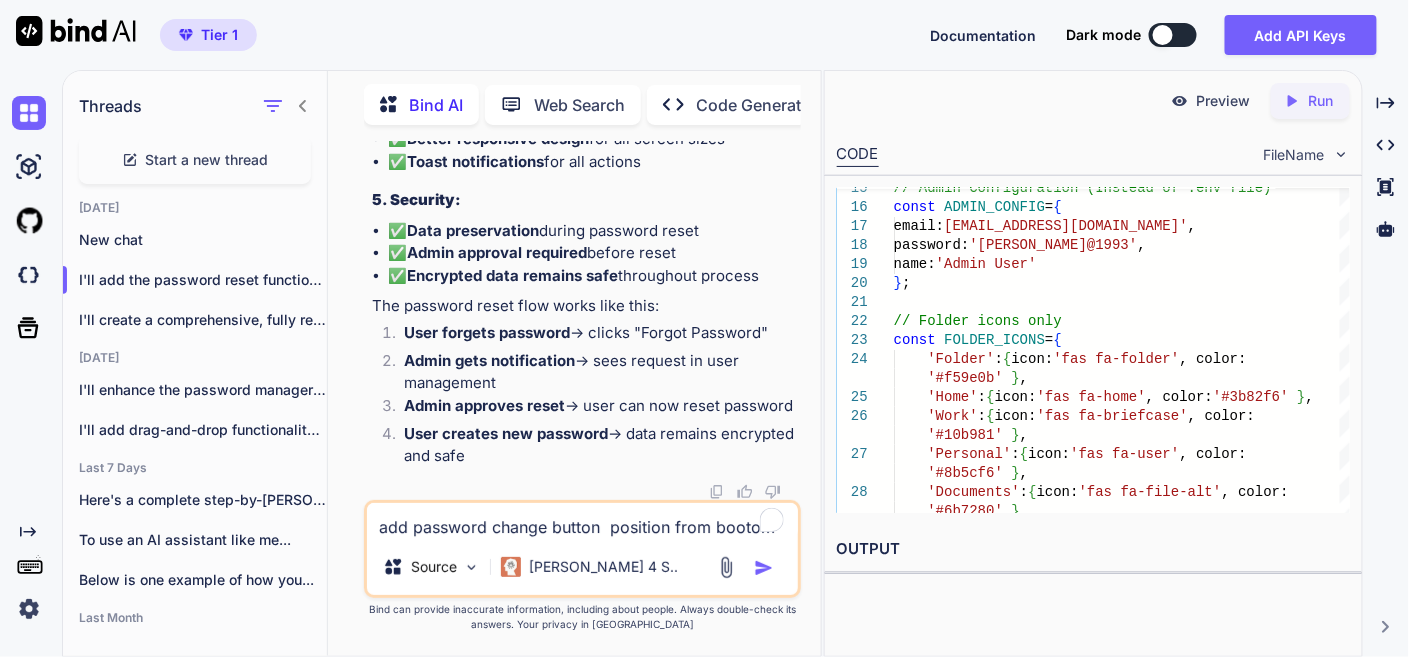 scroll, scrollTop: 337206, scrollLeft: 0, axis: vertical 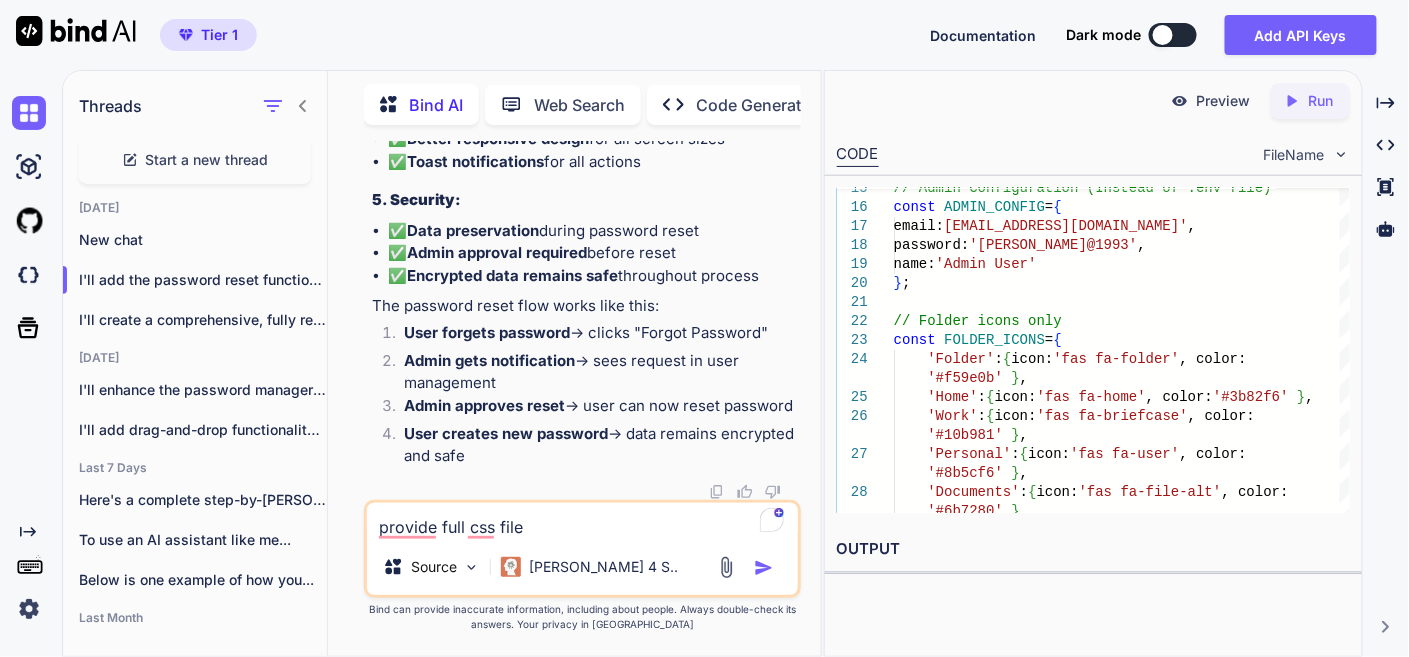 click at bounding box center (764, 568) 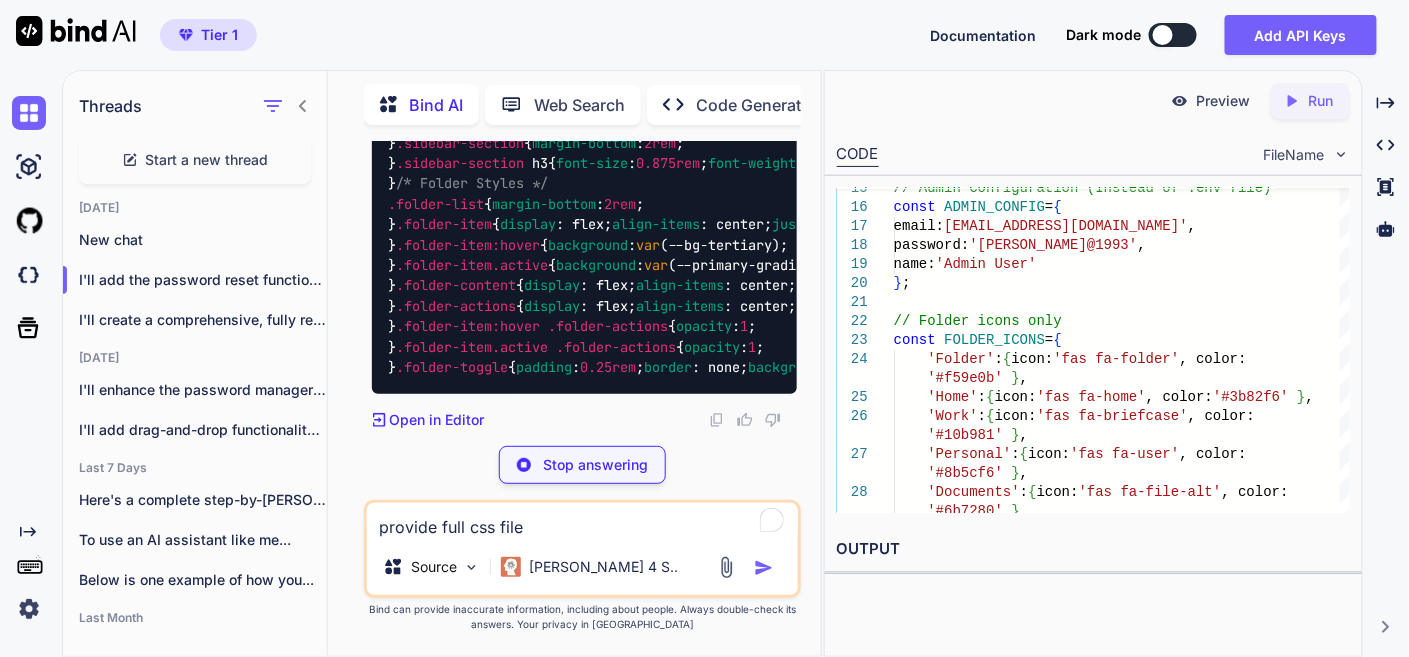 scroll, scrollTop: 399202, scrollLeft: 0, axis: vertical 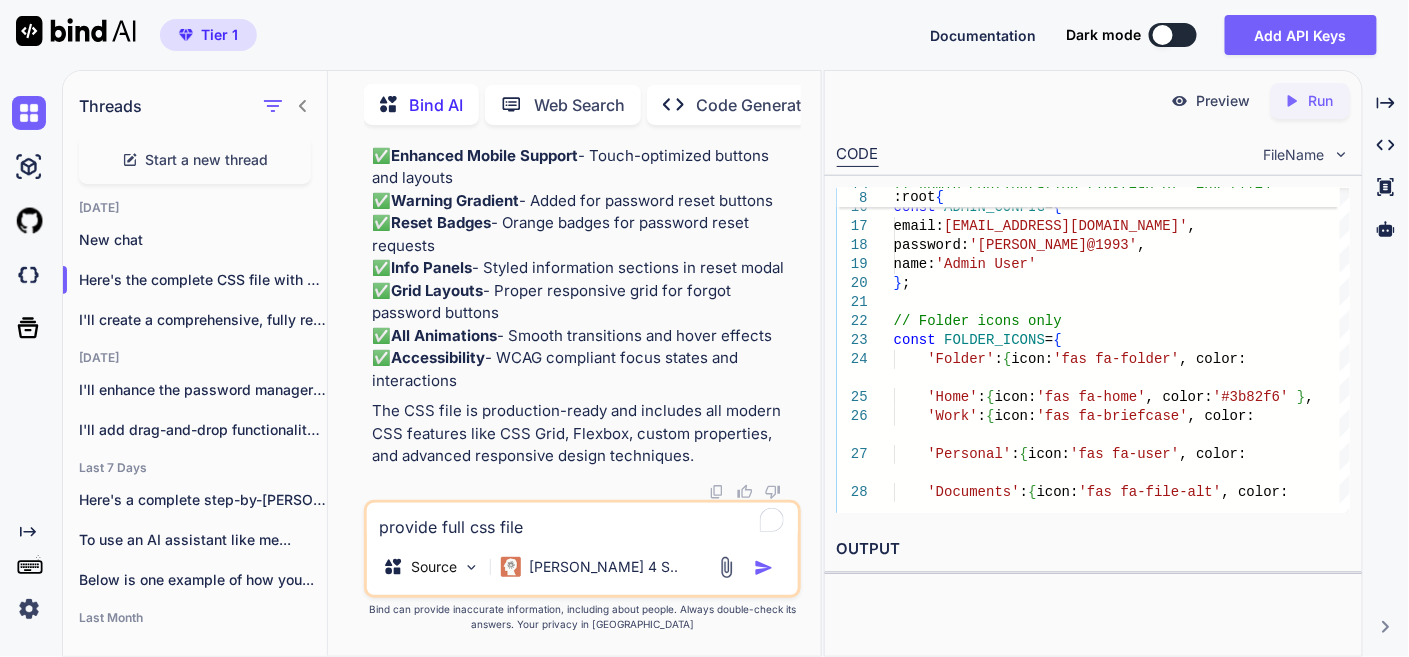 click at bounding box center [747, -10848] 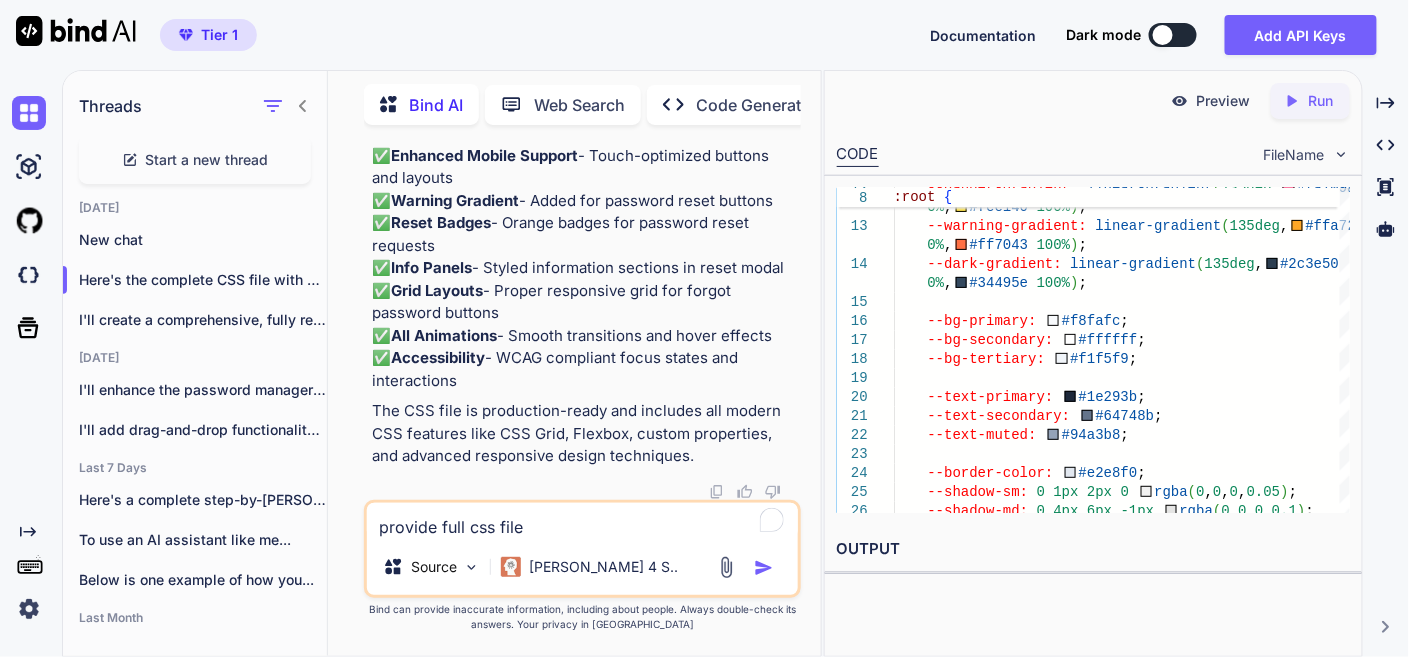 click at bounding box center [747, -10848] 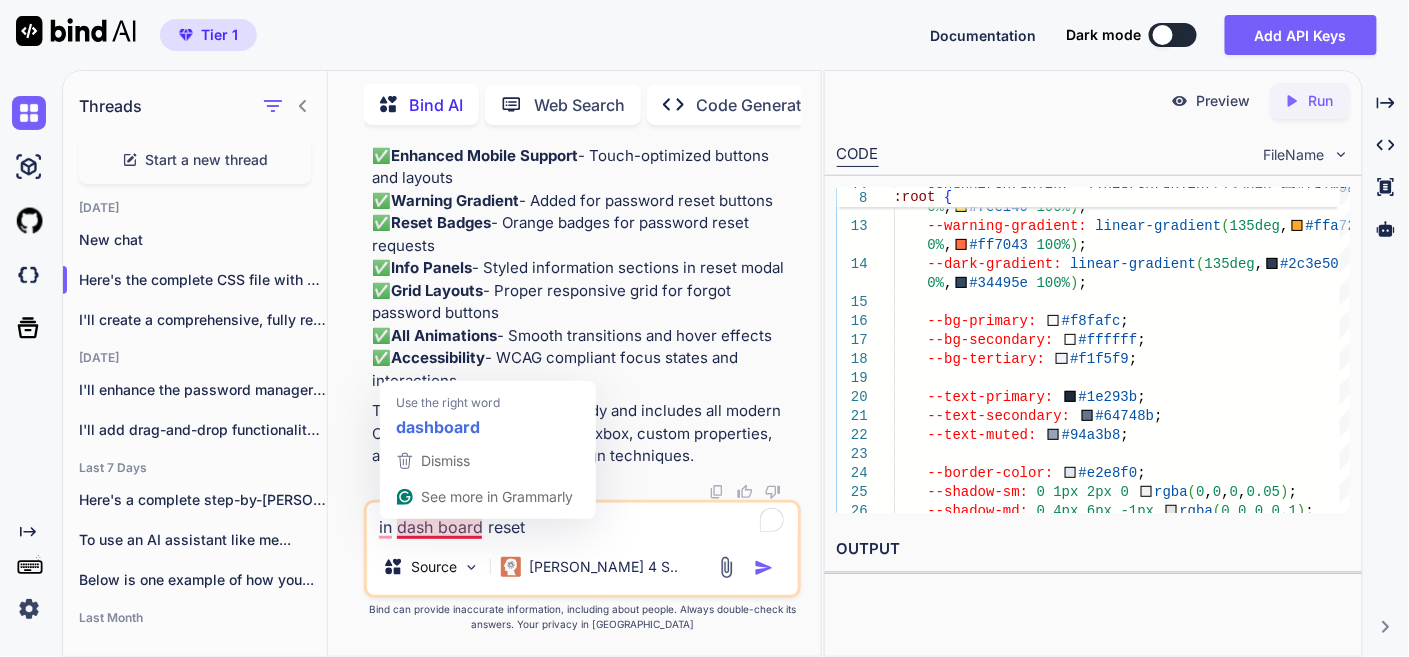 click on "in dash board reset" at bounding box center (583, 521) 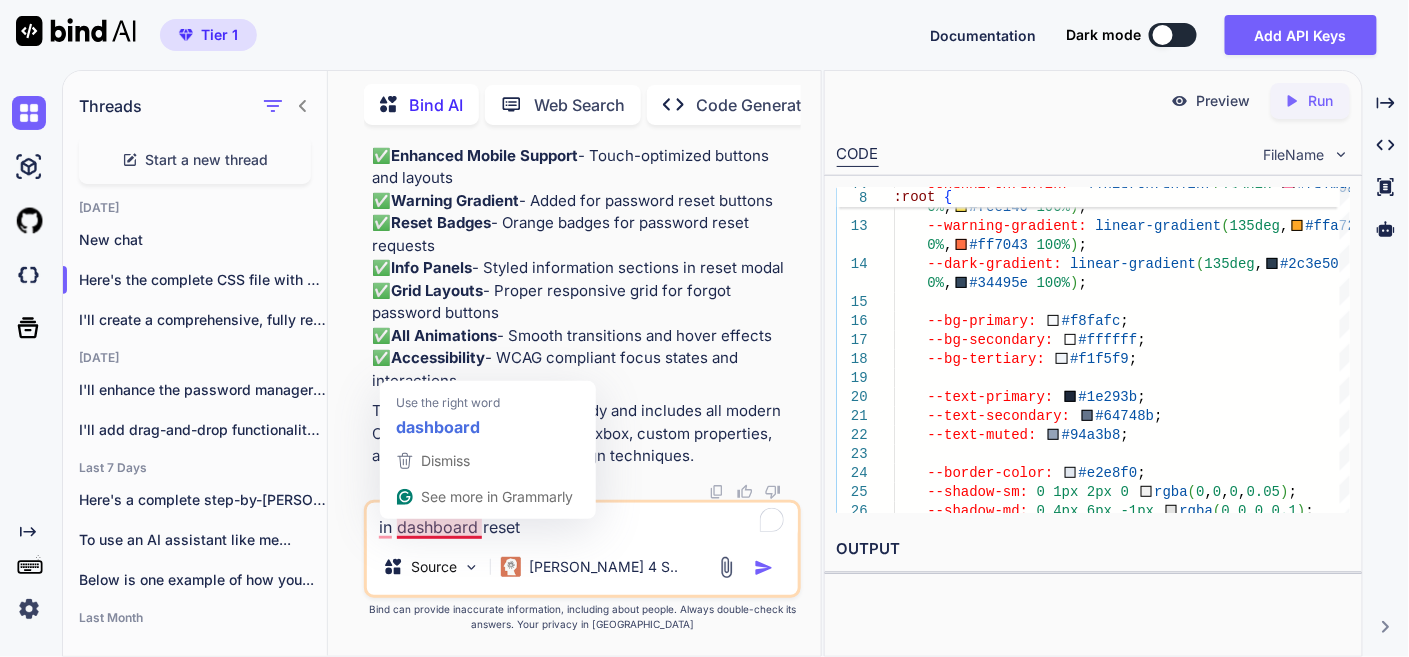 click on "--radius-md" at bounding box center (6488, -10785) 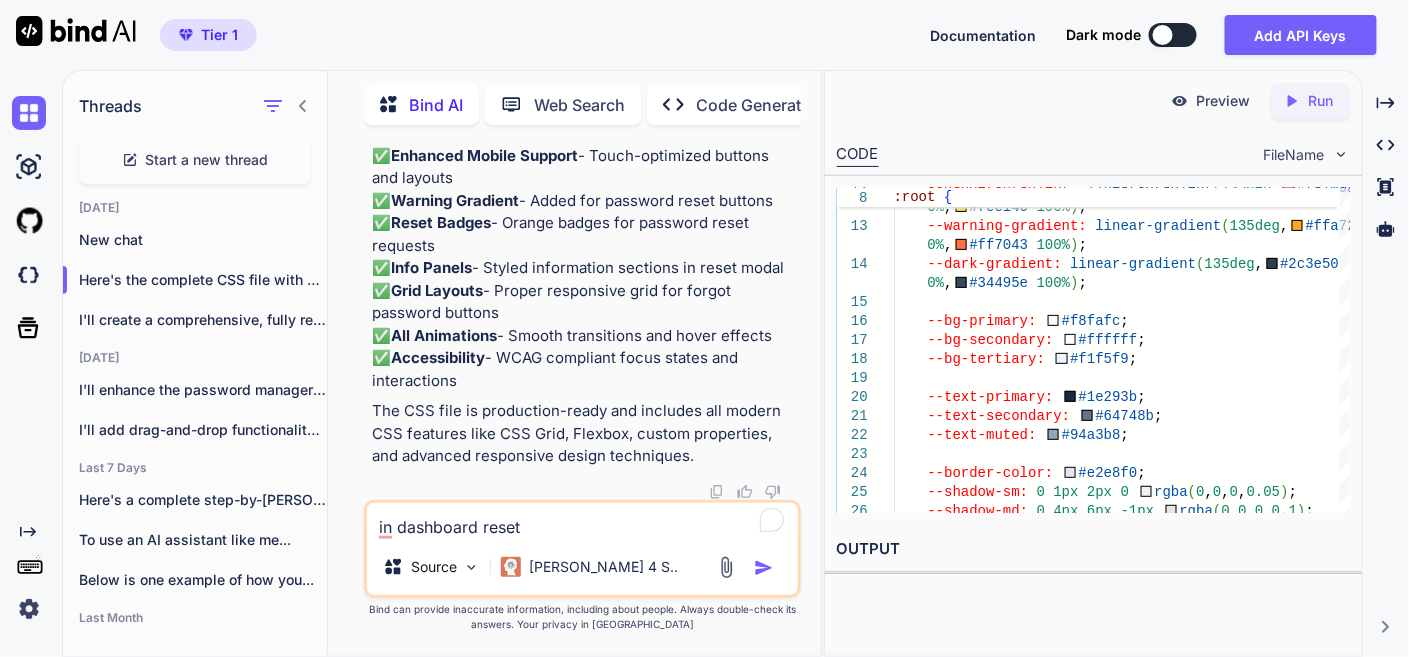 click on "in dashboard reset" at bounding box center [583, 521] 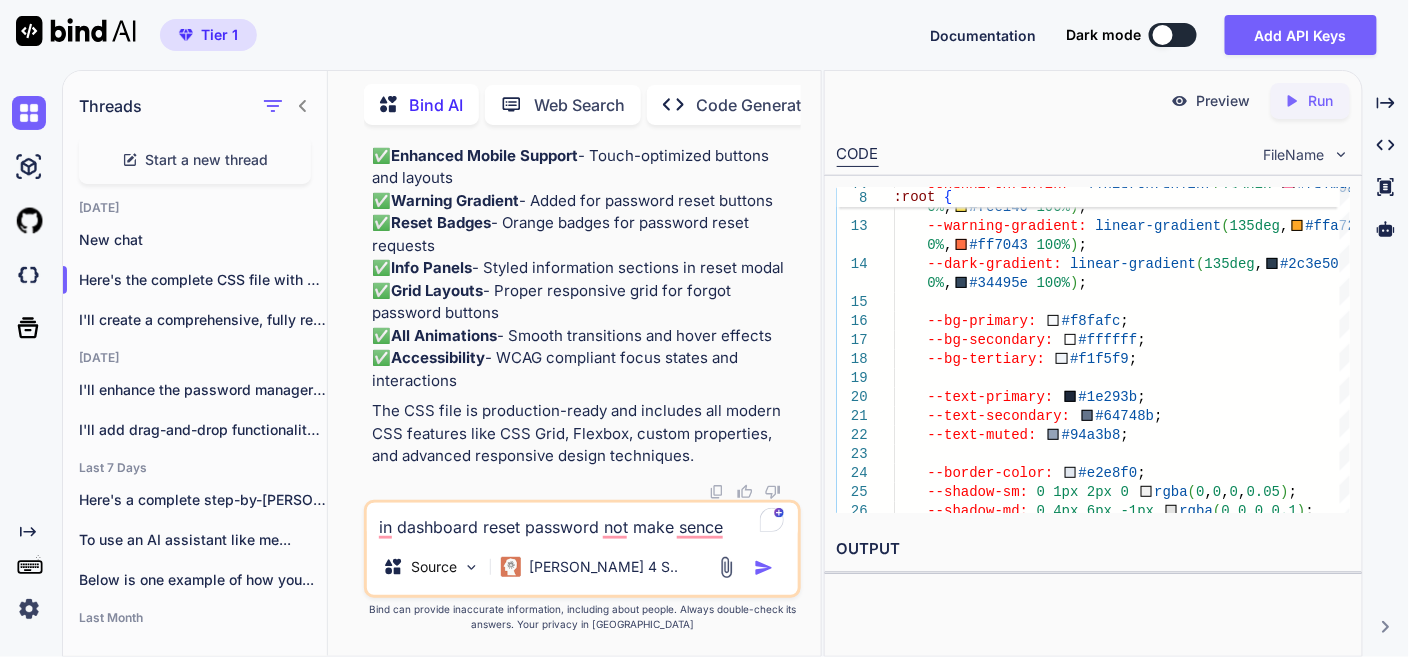 click on "in dashboard reset password not make sence" at bounding box center [583, 521] 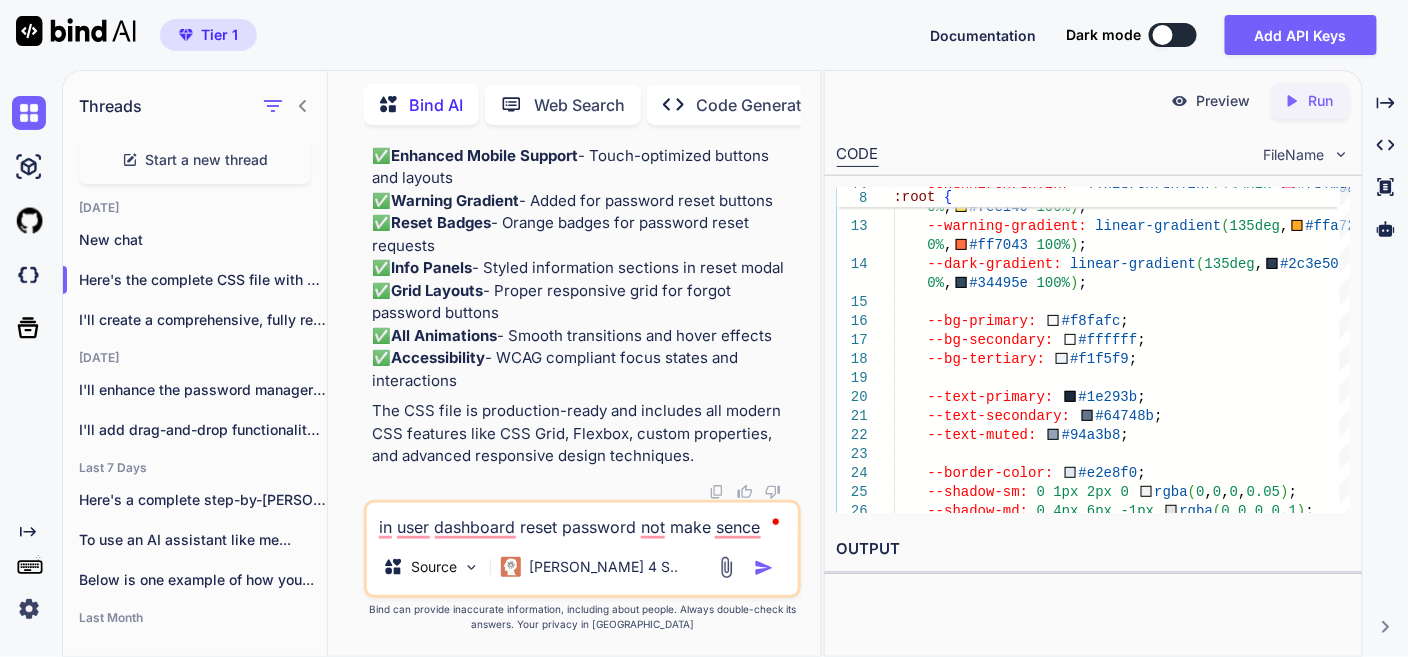 click on "in user dashboard reset password not make sence" at bounding box center [583, 521] 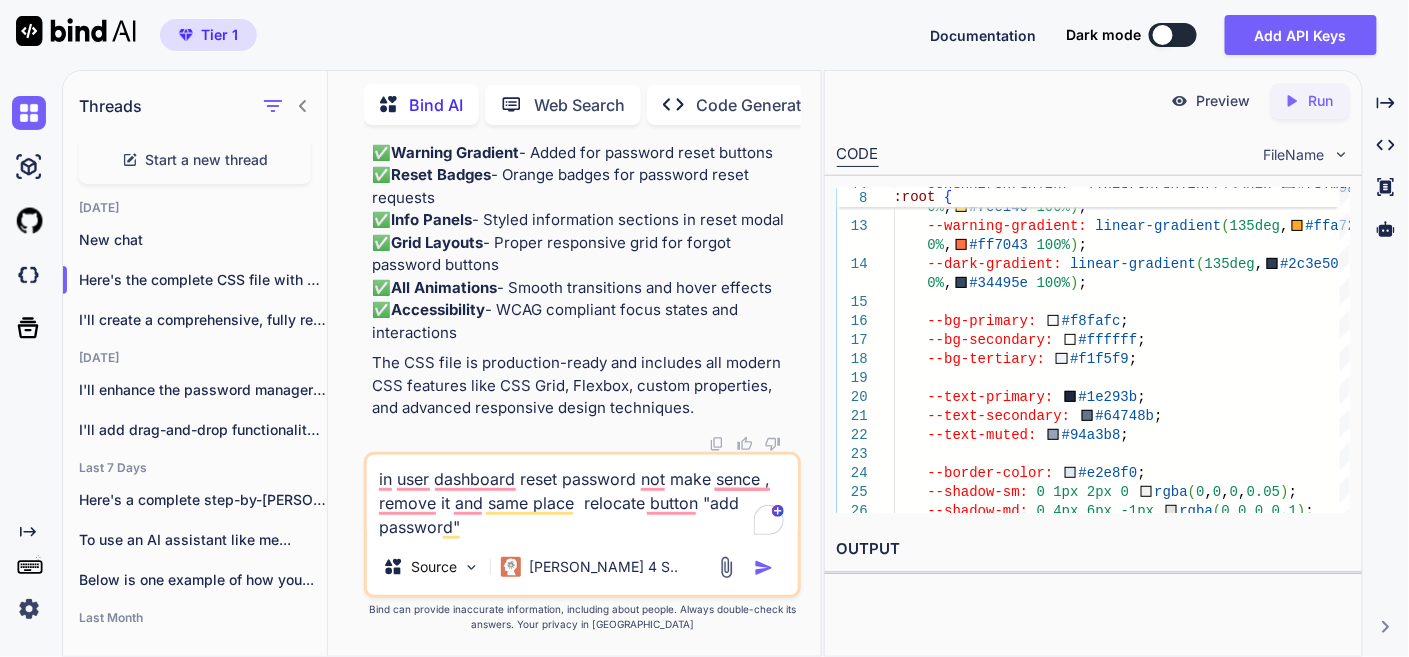 click on "in user dashboard reset password not make sence , remove it and same place  relocate button "add password"" at bounding box center [583, 497] 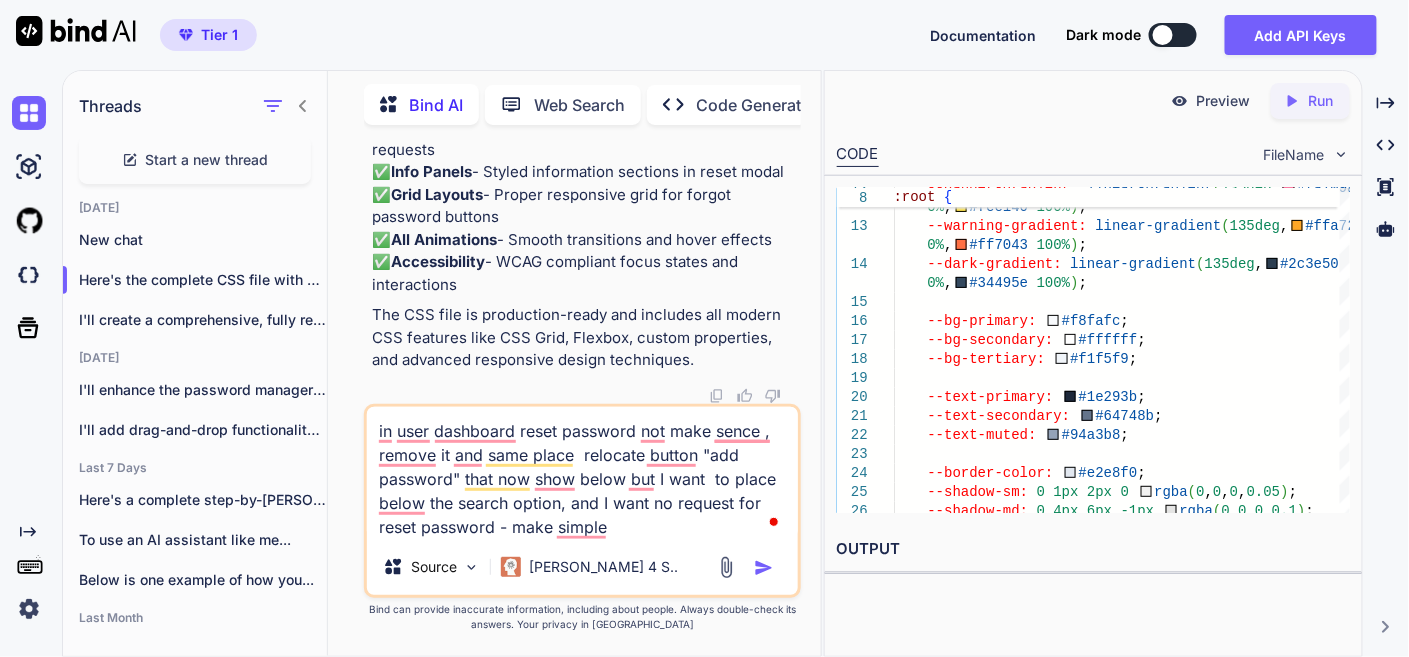click on "in user dashboard reset password not make sence , remove it and same place  relocate button "add password" that now show below but I want  to place below the search option, and I want no request for reset password - make simple" at bounding box center (583, 473) 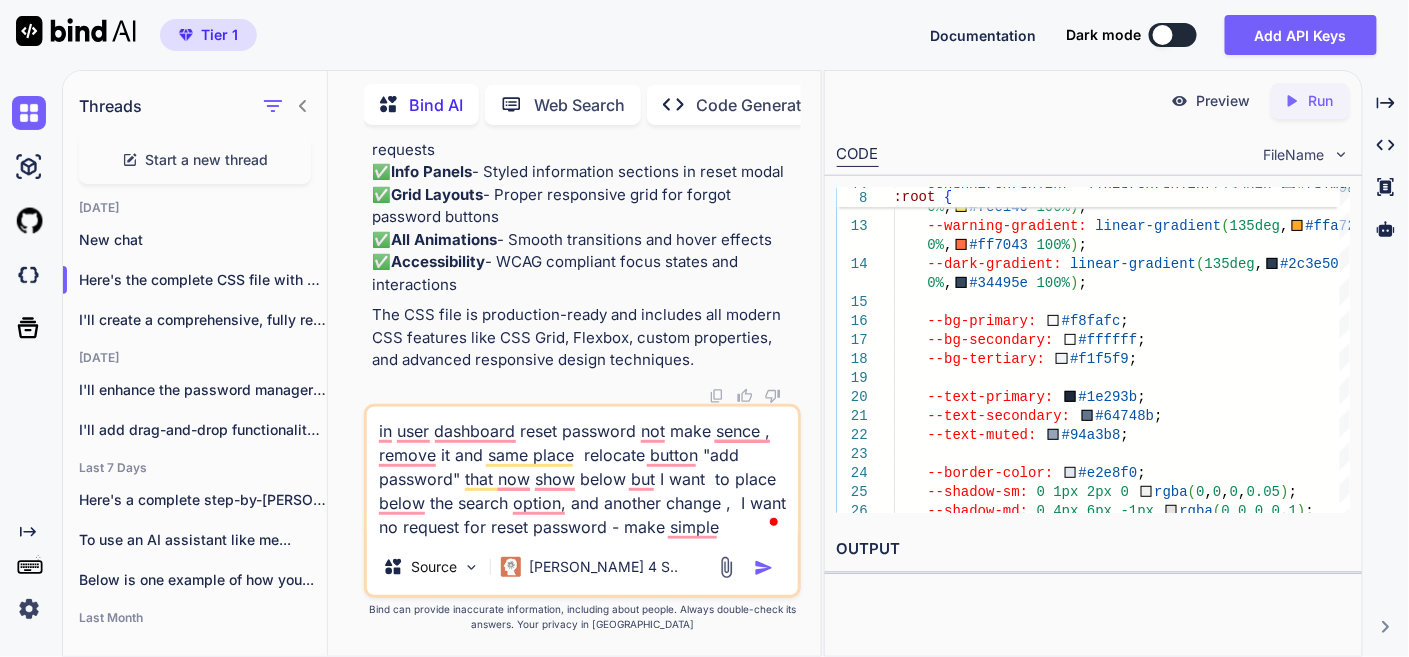 click on "in user dashboard reset password not make sence , remove it and same place  relocate button "add password" that now show below but I want  to place below the search option, and another change ,  I want no request for reset password - make simple" at bounding box center [583, 473] 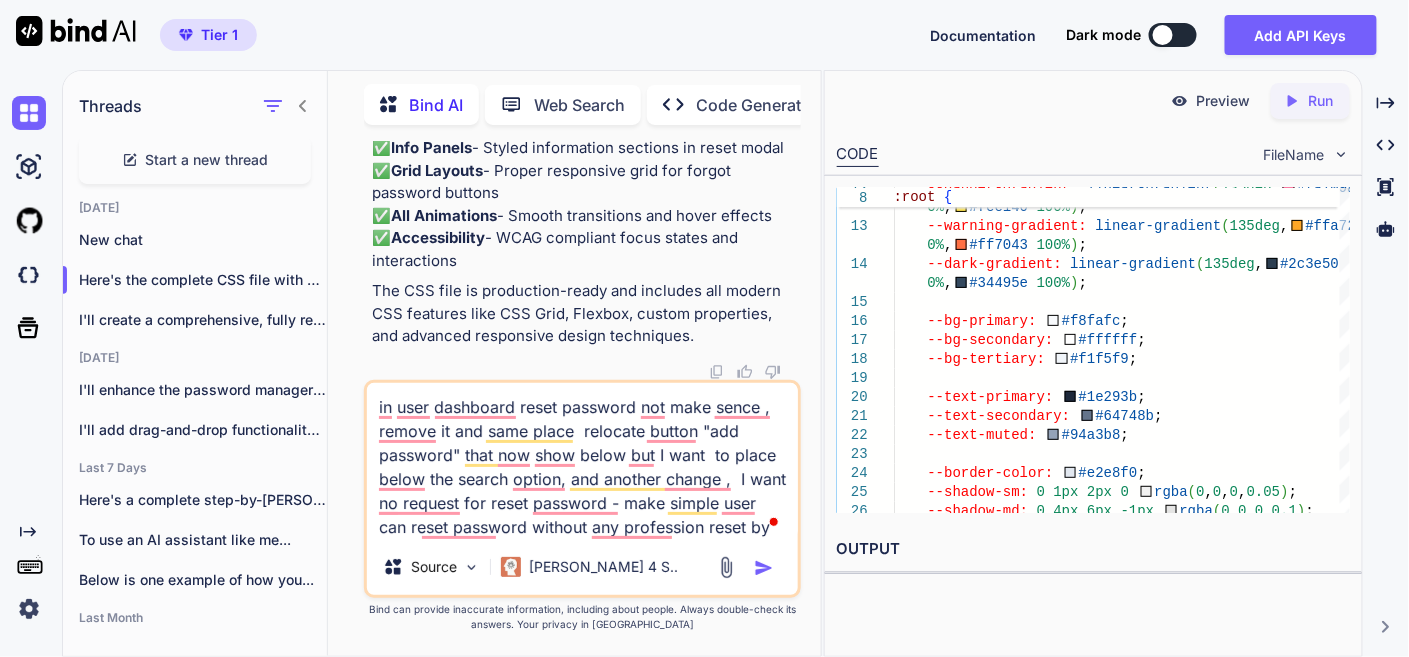 scroll, scrollTop: 399980, scrollLeft: 0, axis: vertical 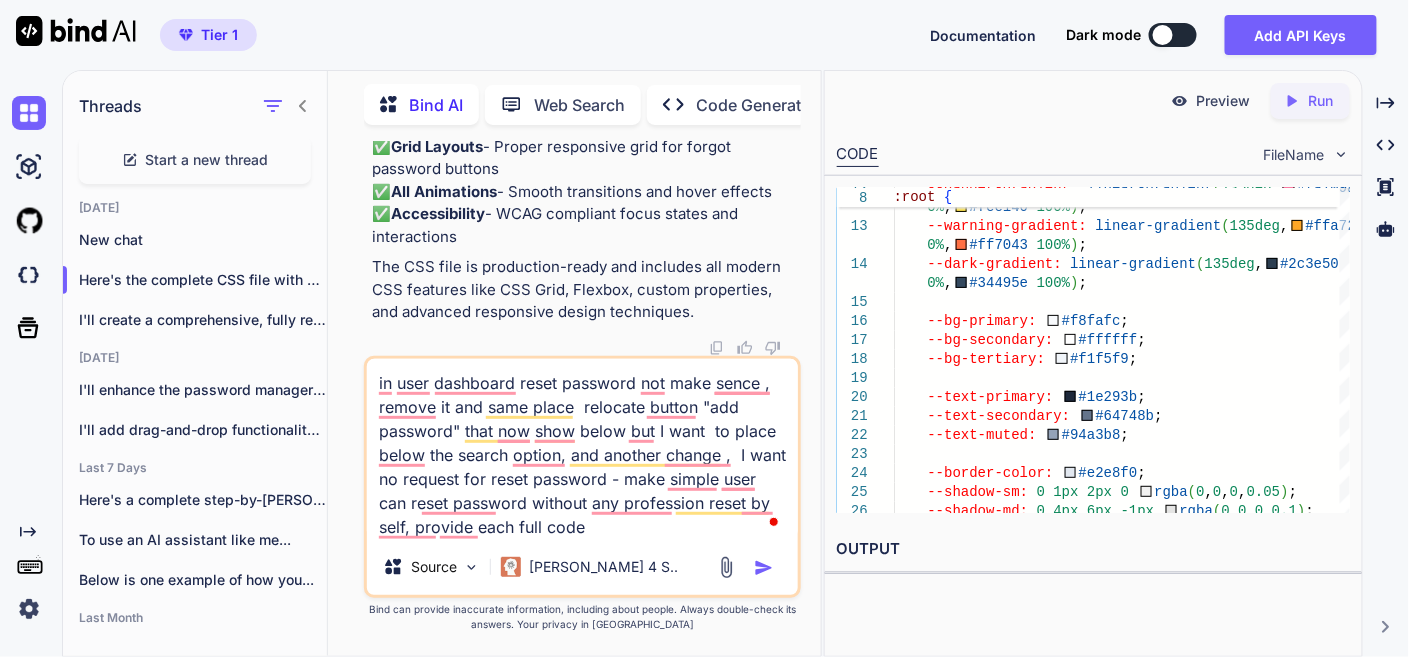 click at bounding box center (764, 568) 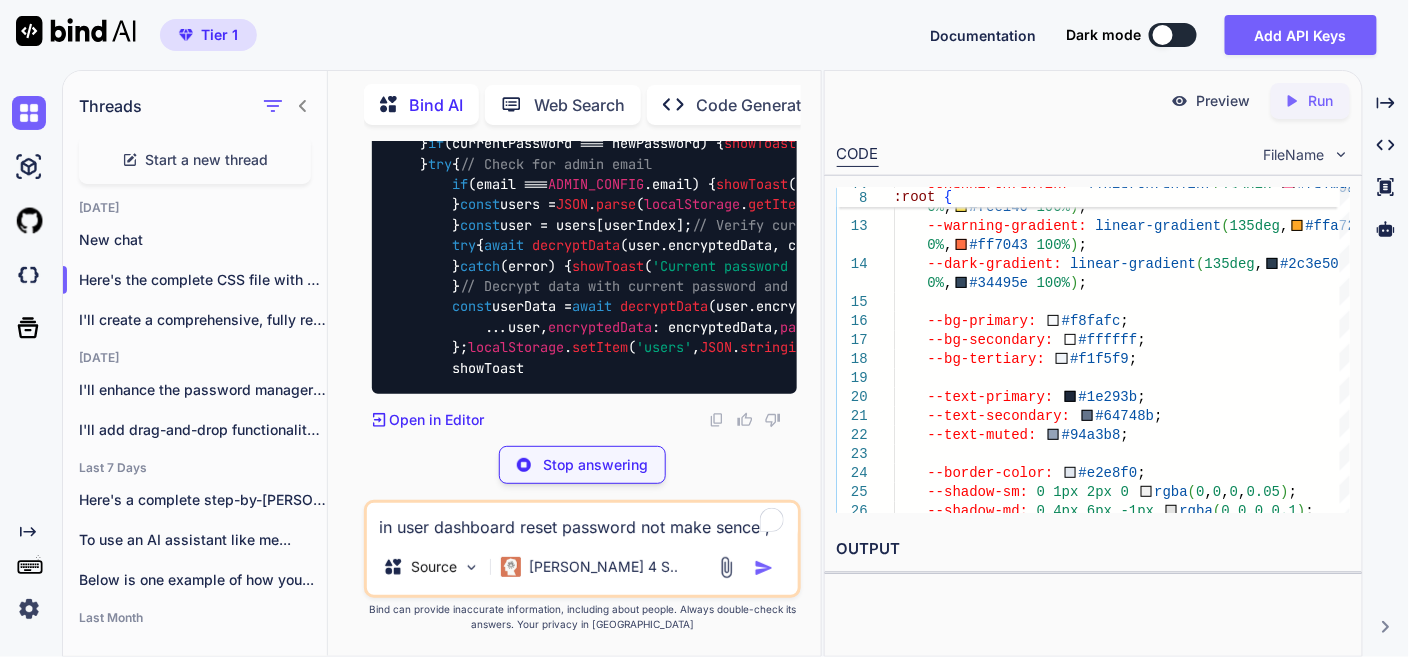 scroll, scrollTop: 456107, scrollLeft: 0, axis: vertical 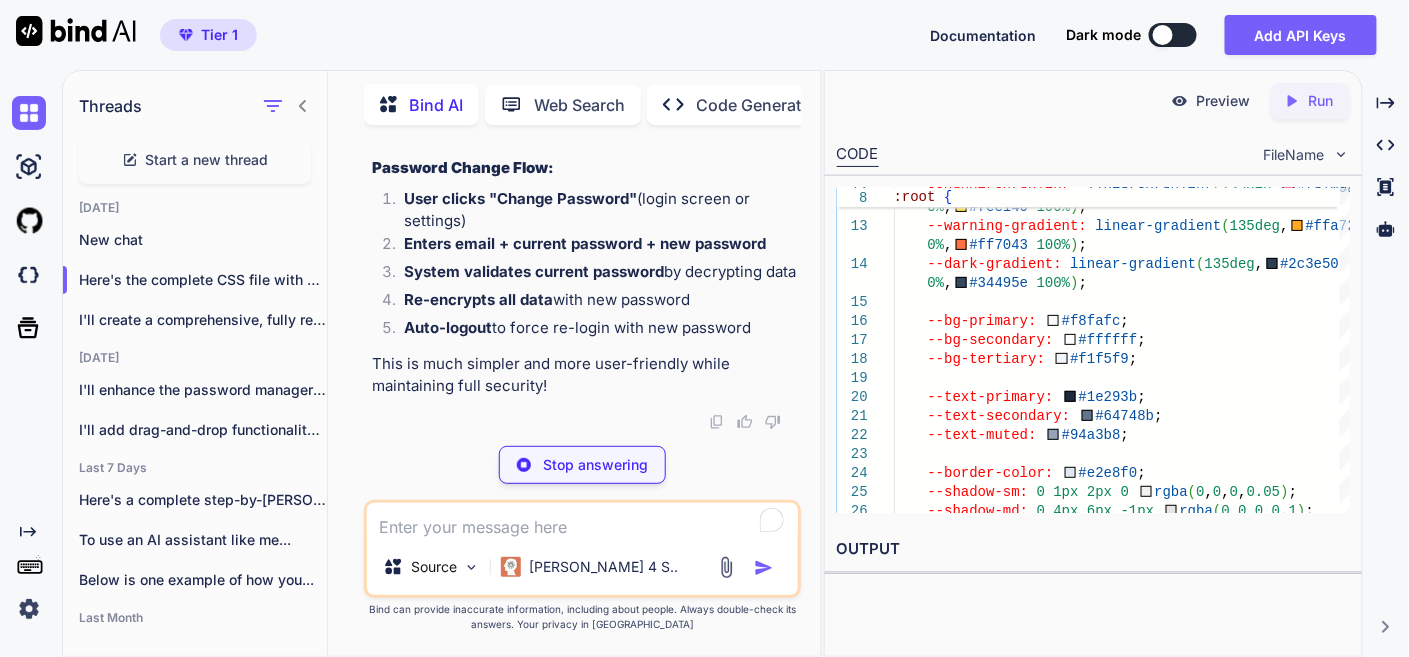 type on "x" 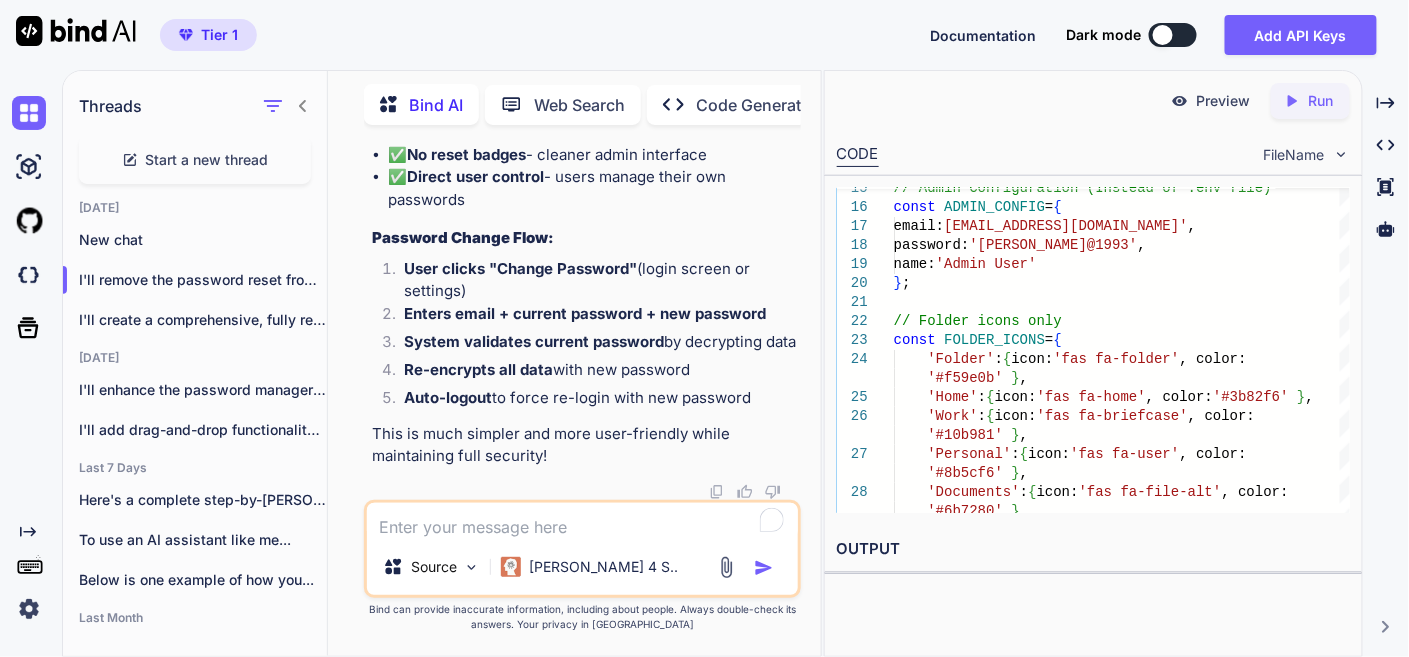 click at bounding box center [747, -27953] 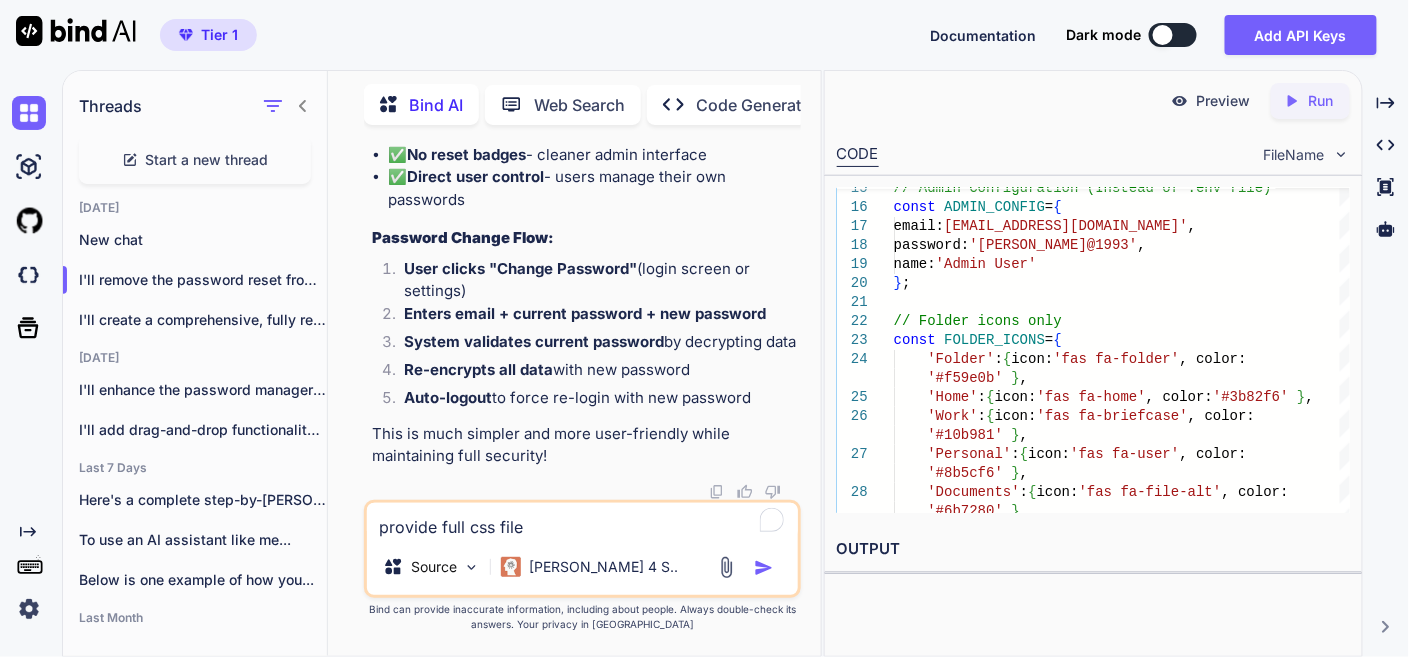 type on "provide full css file" 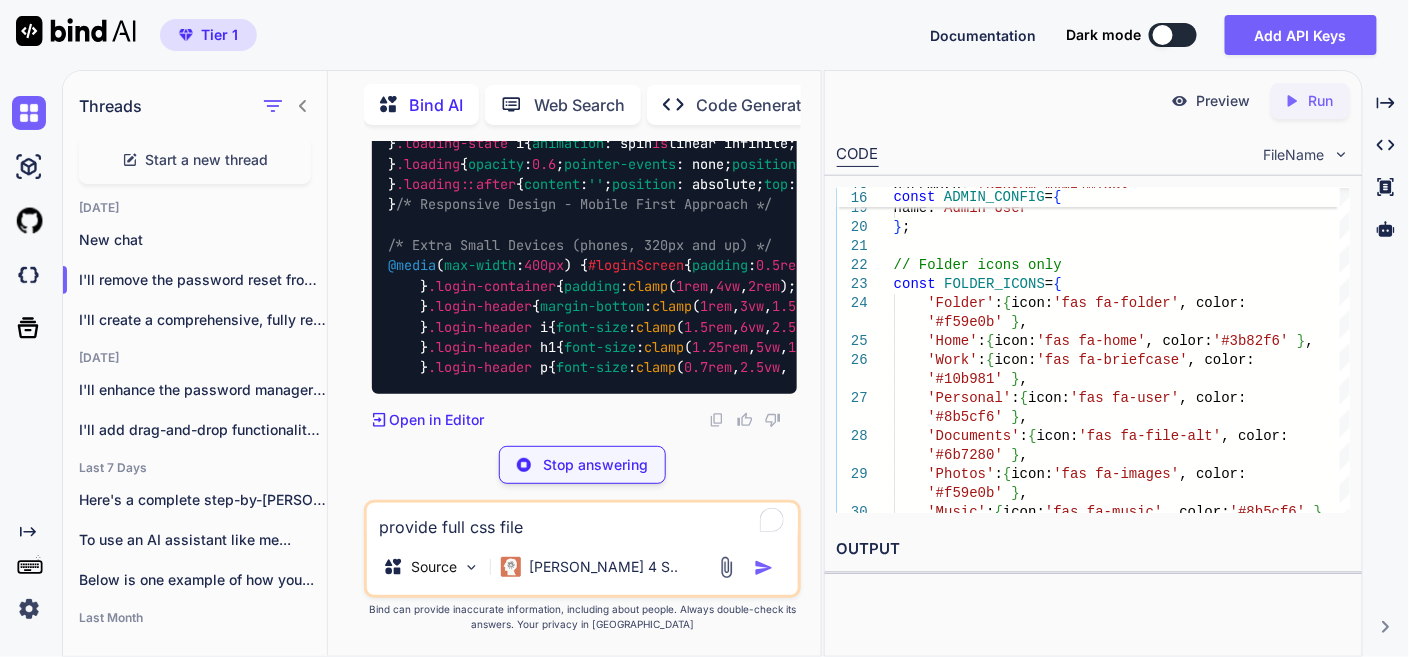 scroll, scrollTop: 514434, scrollLeft: 0, axis: vertical 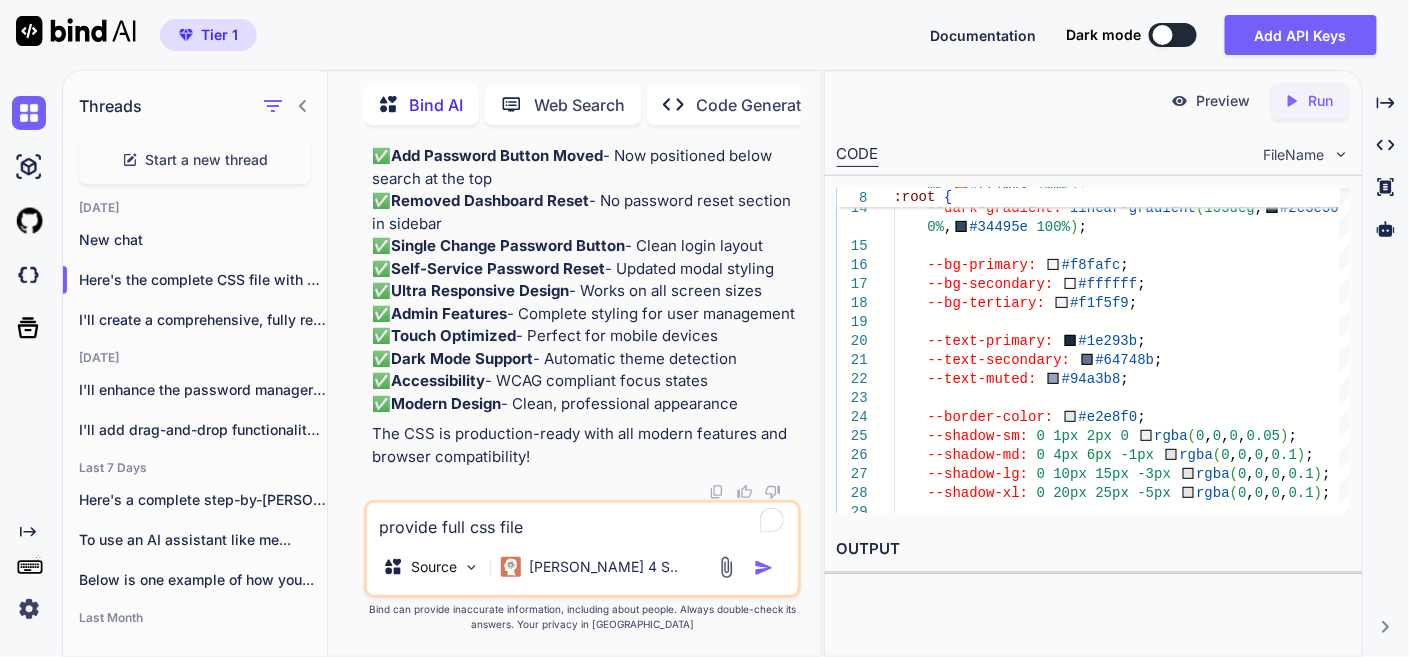 click at bounding box center [747, -10647] 